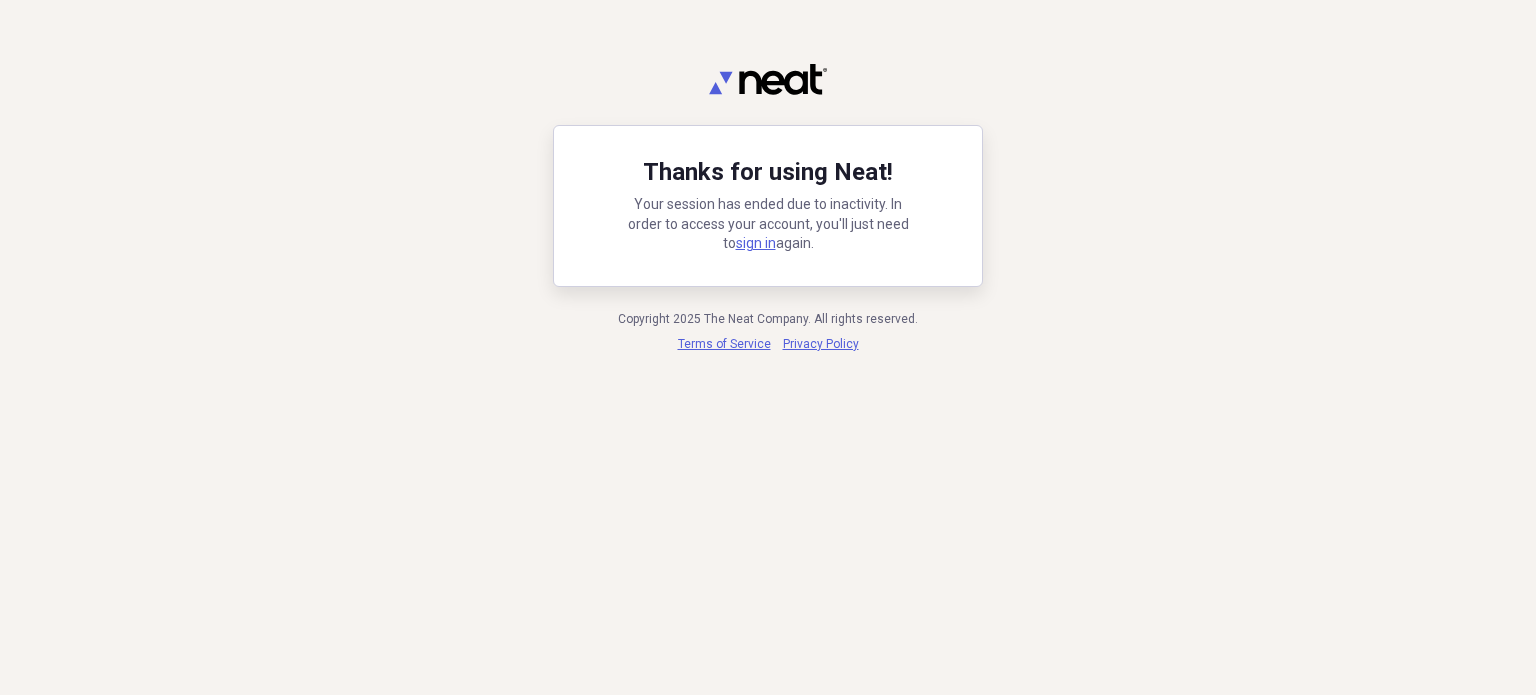 scroll, scrollTop: 0, scrollLeft: 0, axis: both 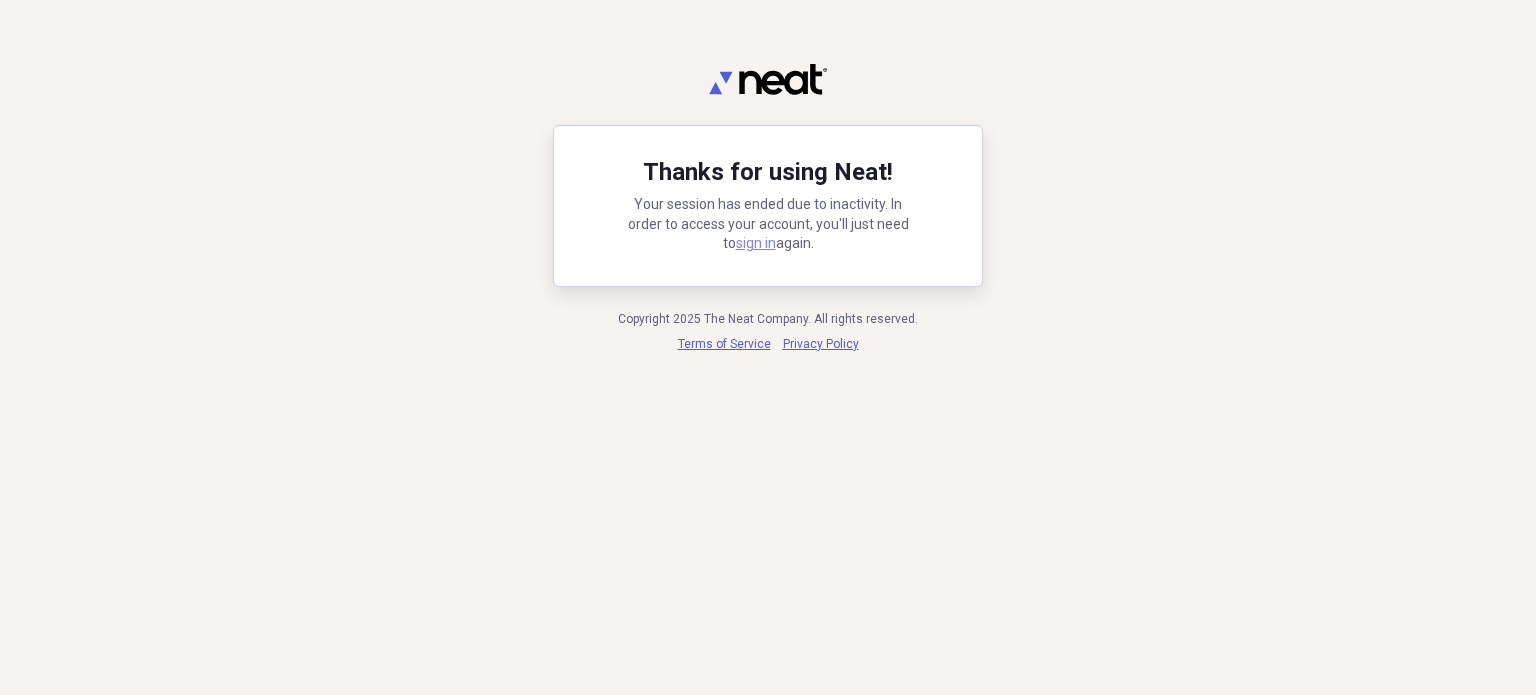 click on "sign in" at bounding box center (756, 243) 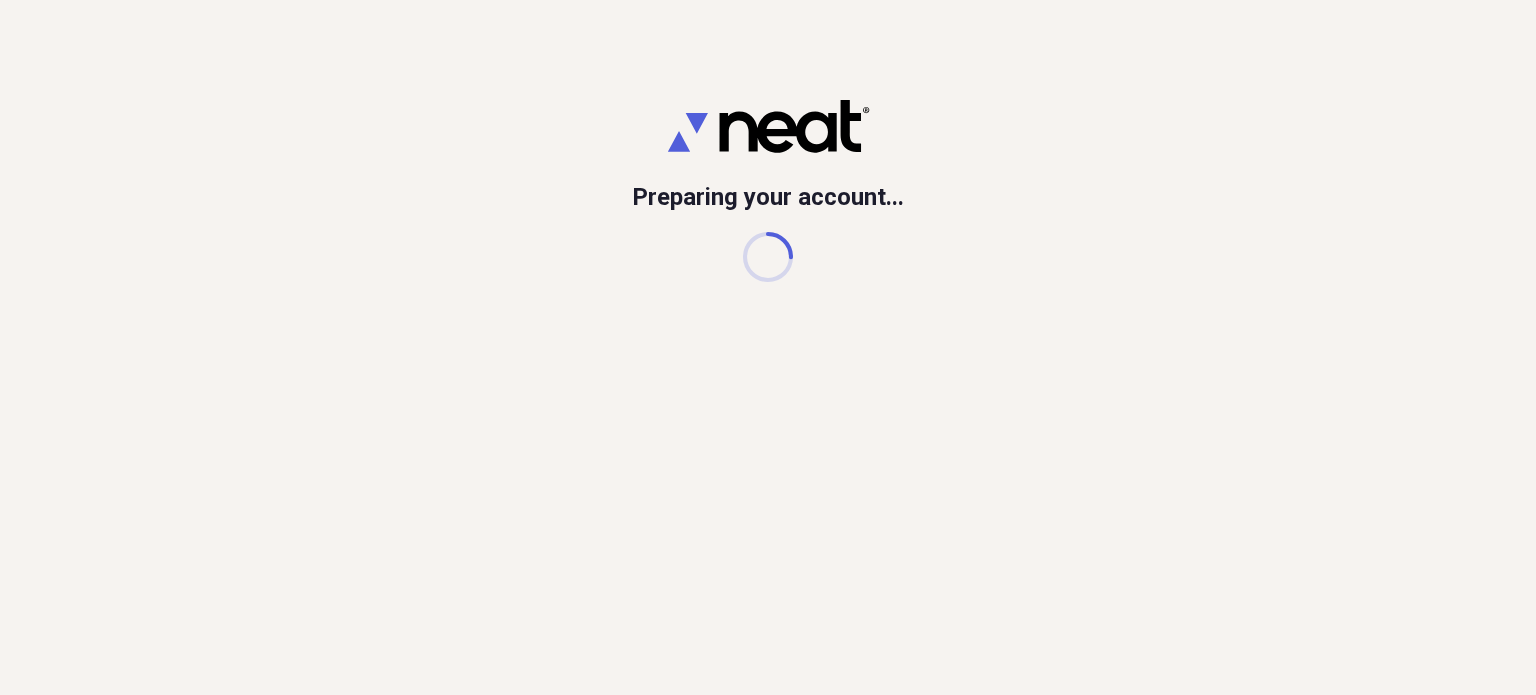 scroll, scrollTop: 0, scrollLeft: 0, axis: both 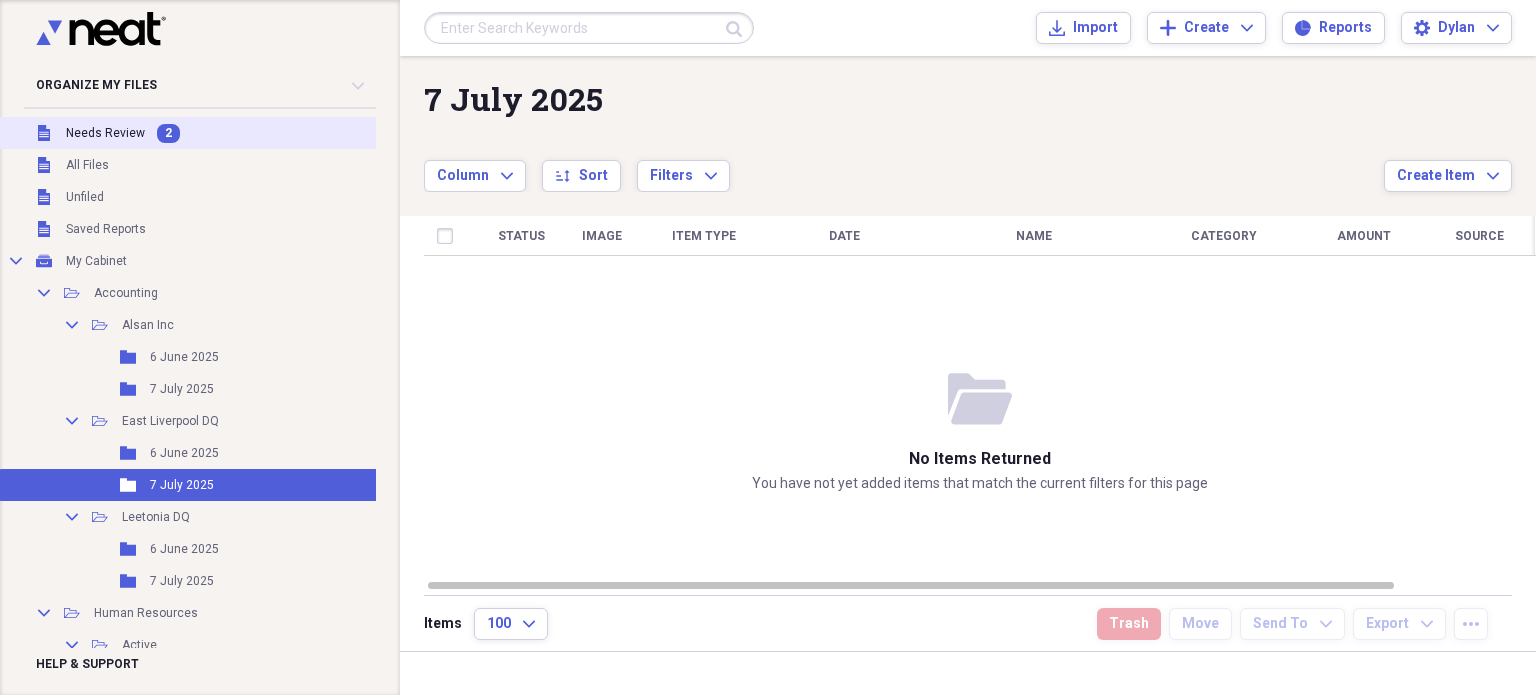 click on "Unfiled Needs Review 2" at bounding box center [221, 133] 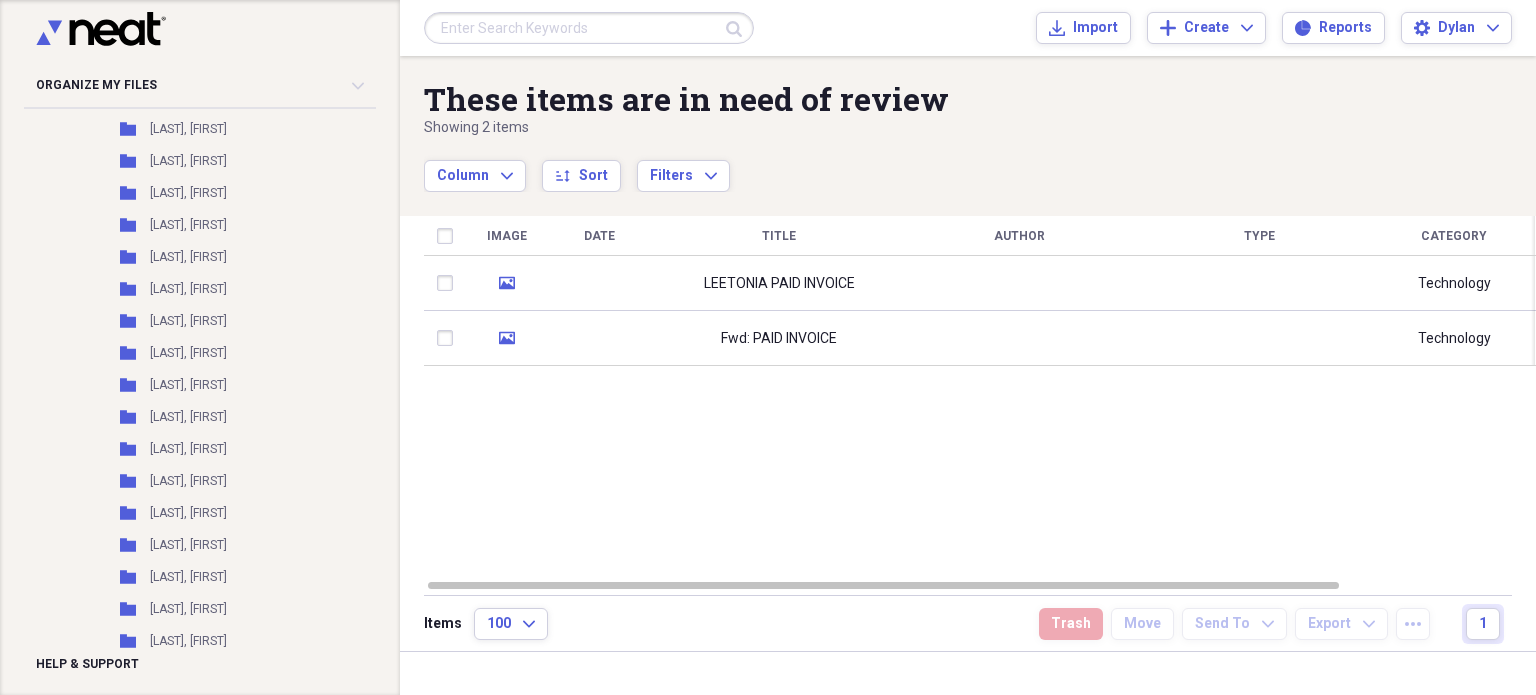 scroll, scrollTop: 2312, scrollLeft: 0, axis: vertical 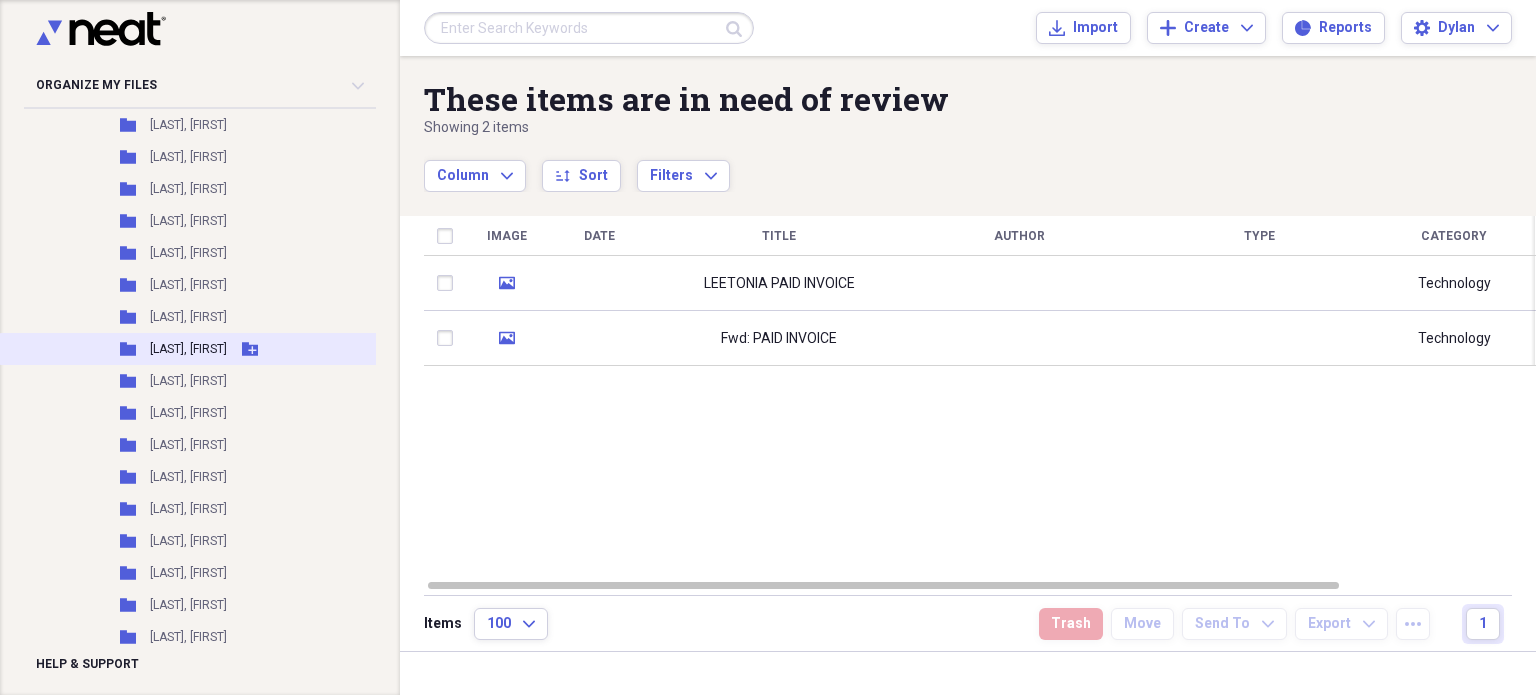 click on "[LAST], [FIRST]" at bounding box center (188, 349) 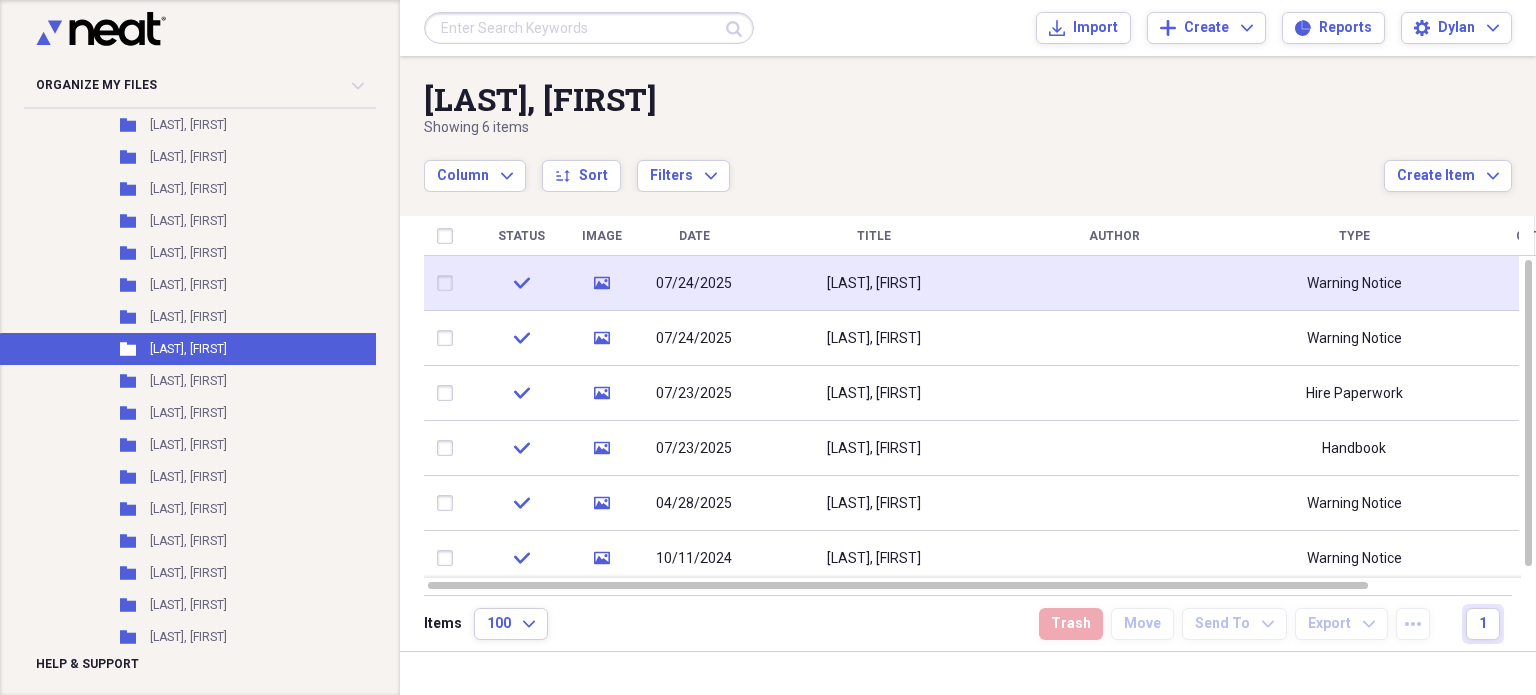 click on "[LAST], [FIRST]" at bounding box center [874, 283] 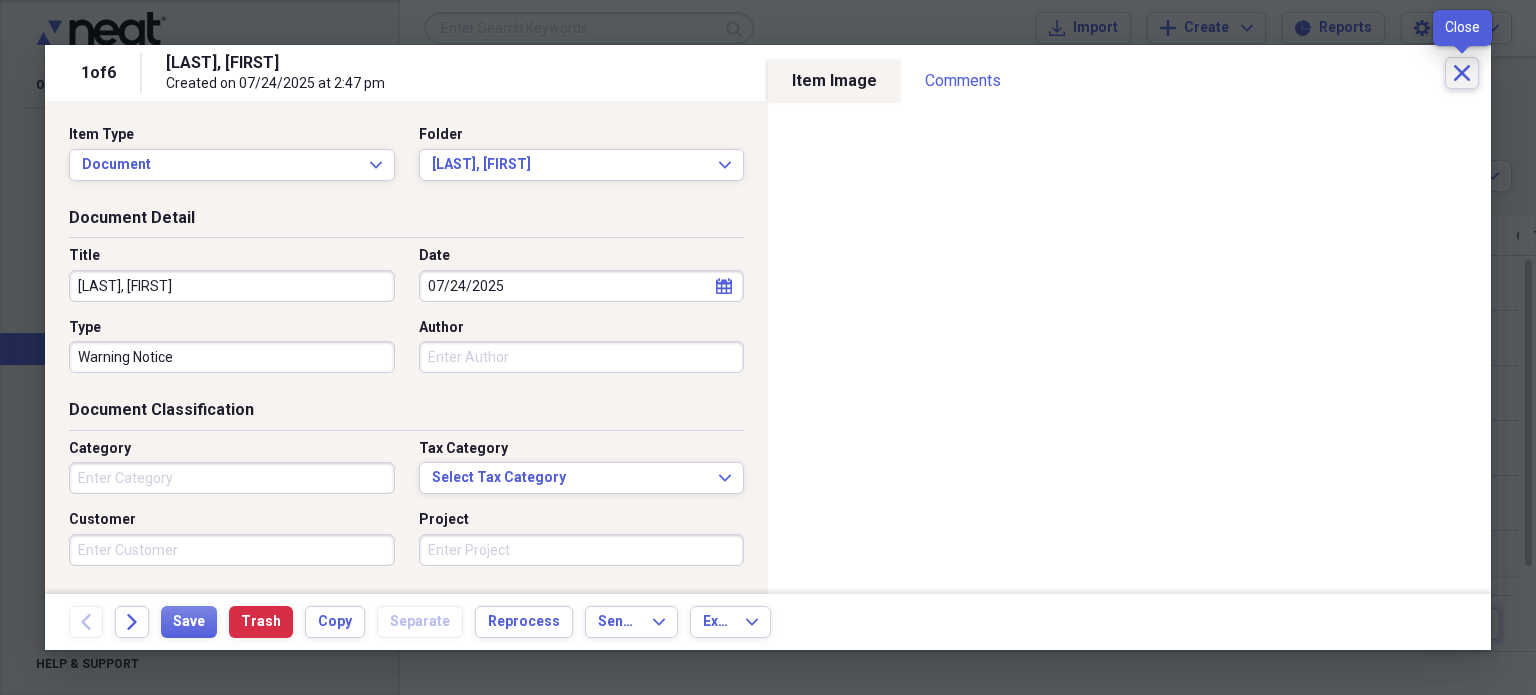 click 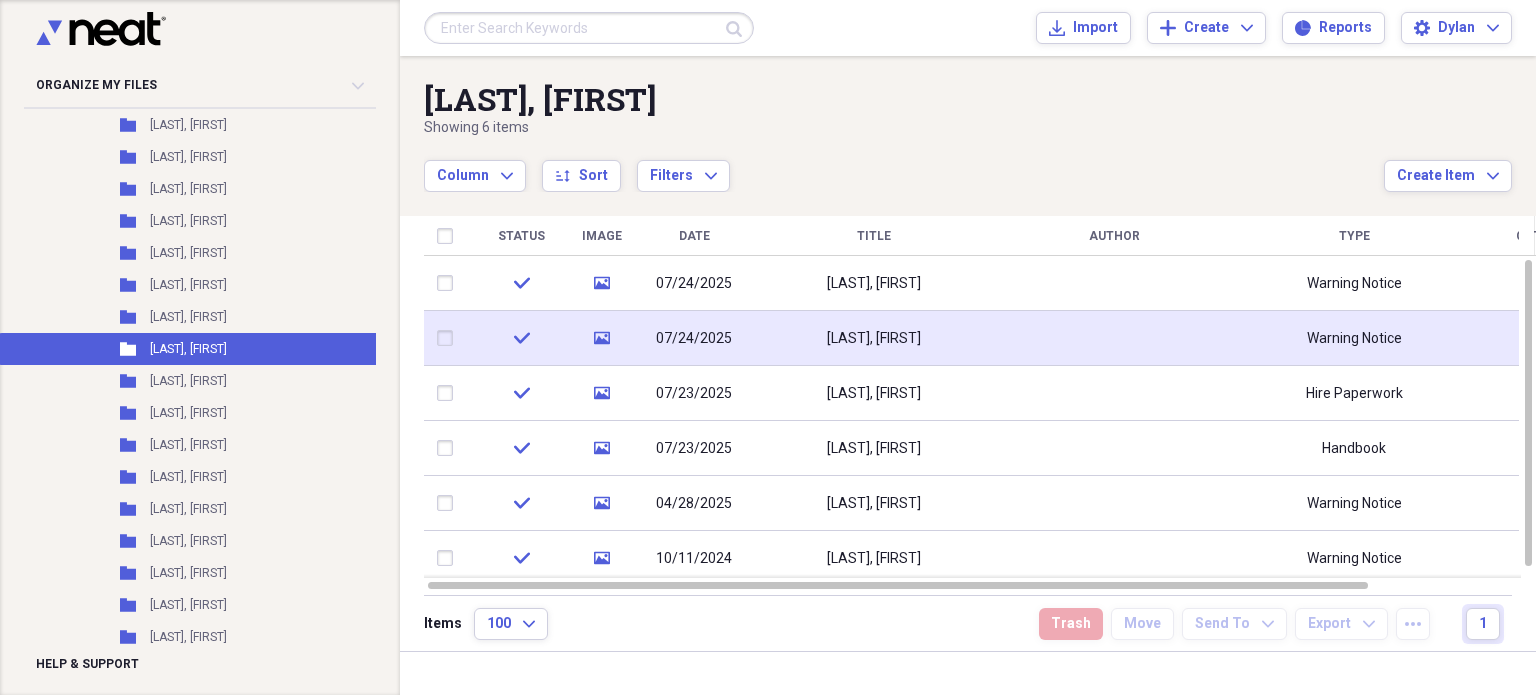 click on "[LAST], [FIRST]" at bounding box center [874, 338] 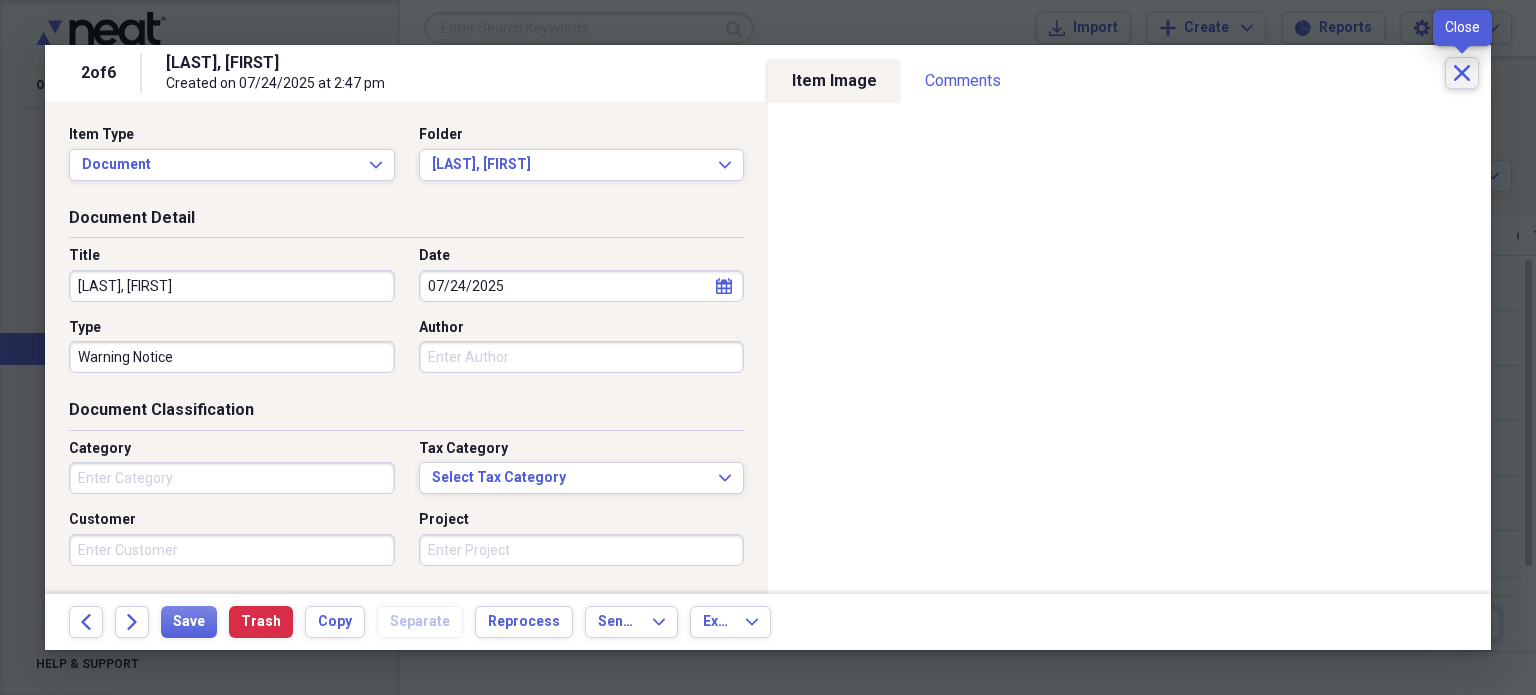 click 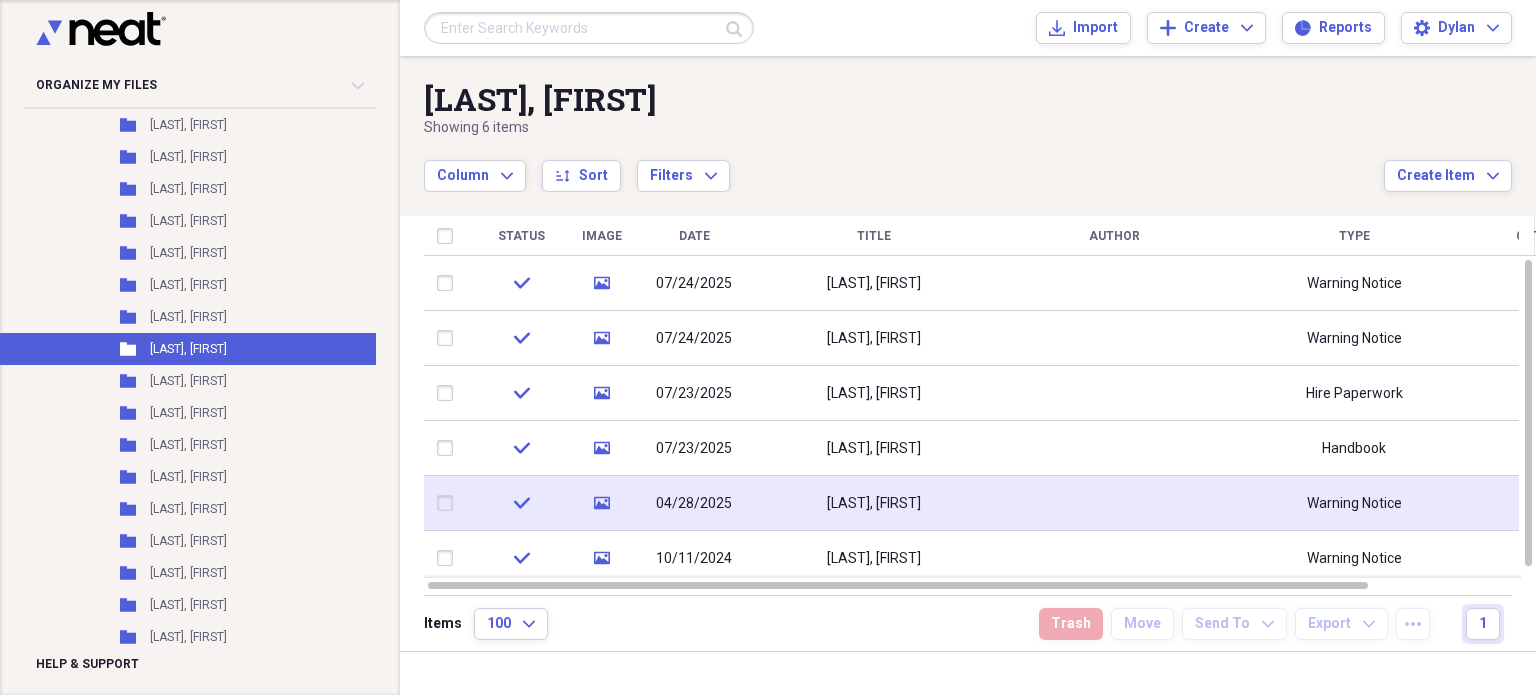 click at bounding box center [1114, 503] 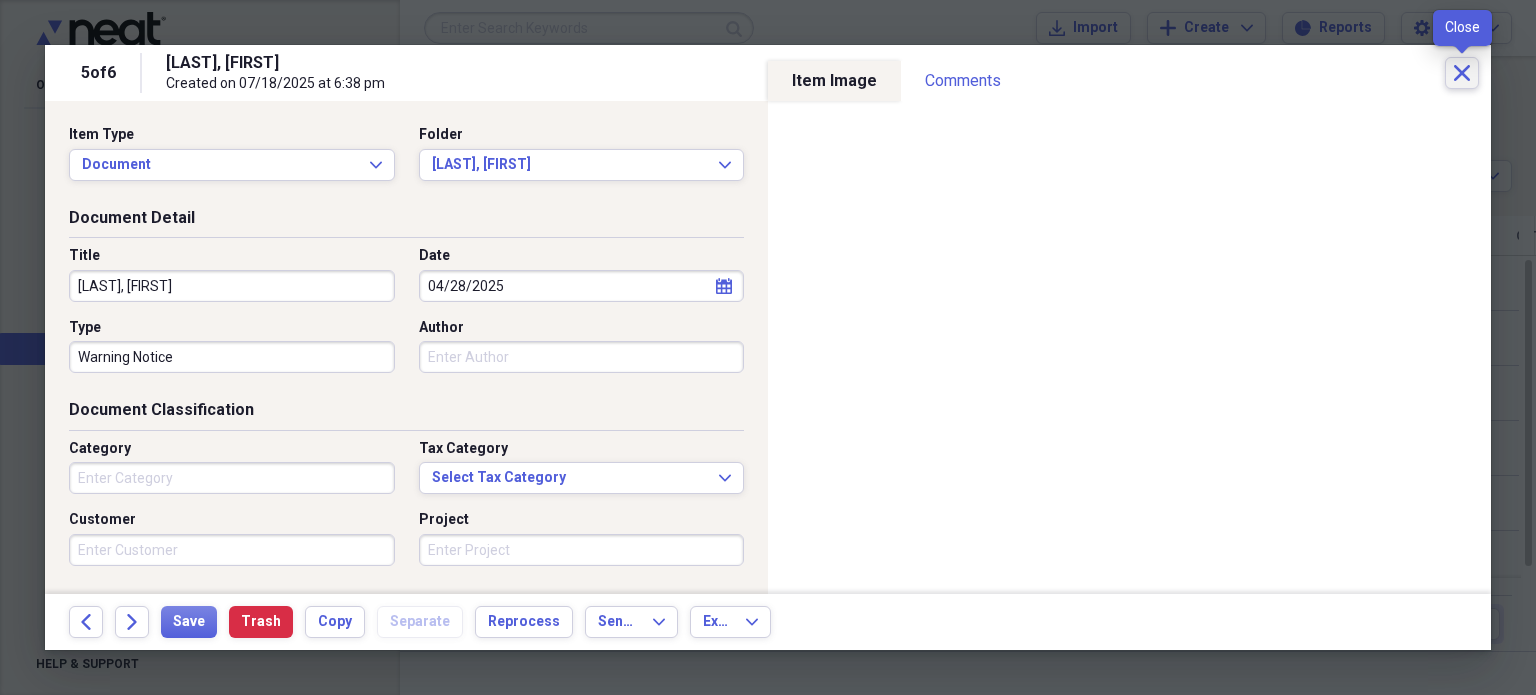 click 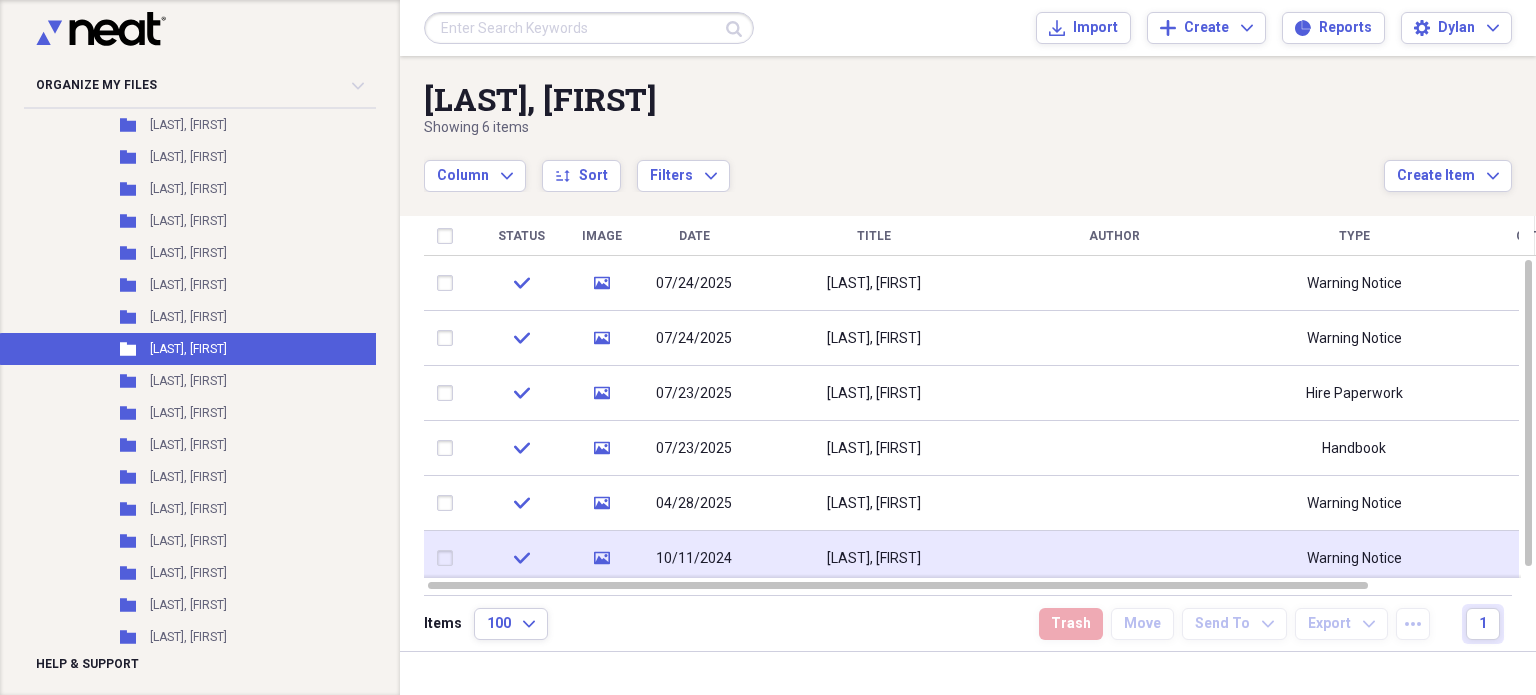 click at bounding box center [1114, 558] 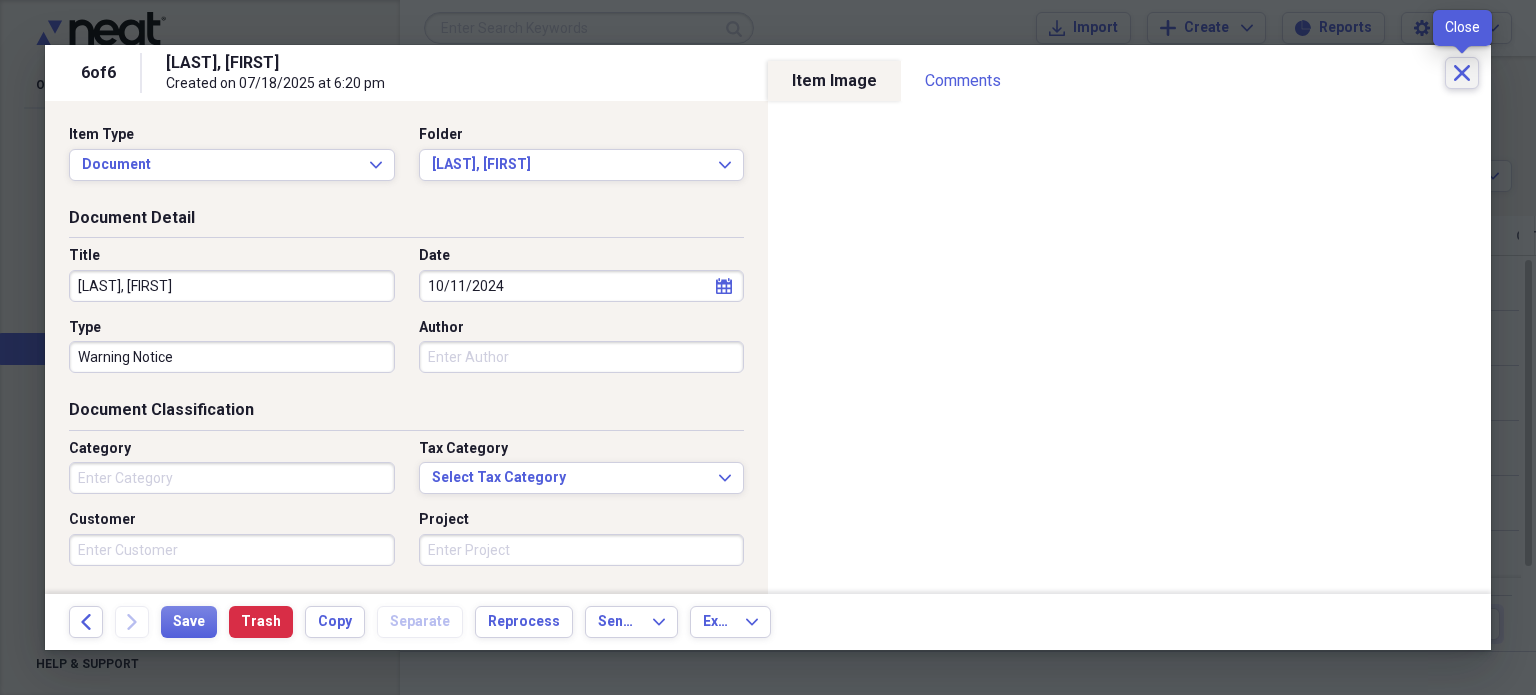 click on "Close" at bounding box center [1462, 73] 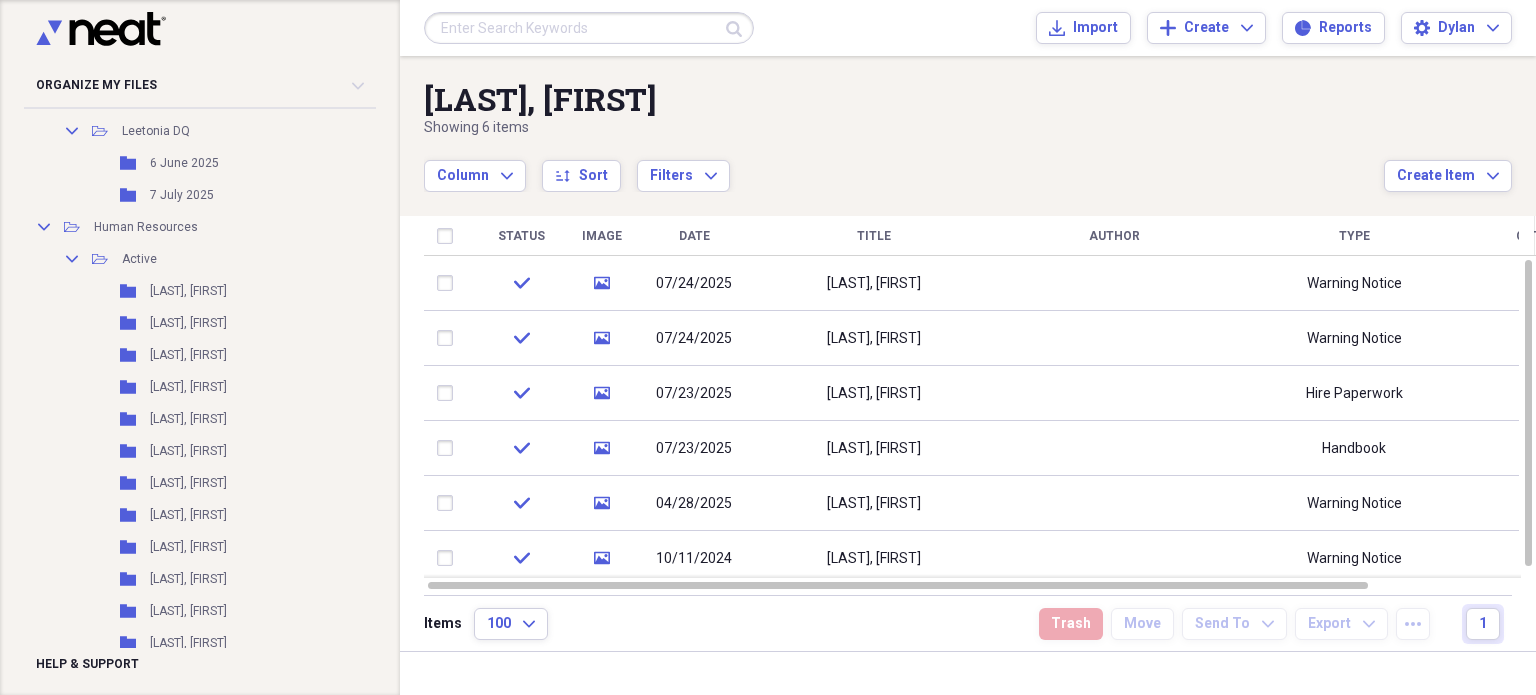 scroll, scrollTop: 511, scrollLeft: 0, axis: vertical 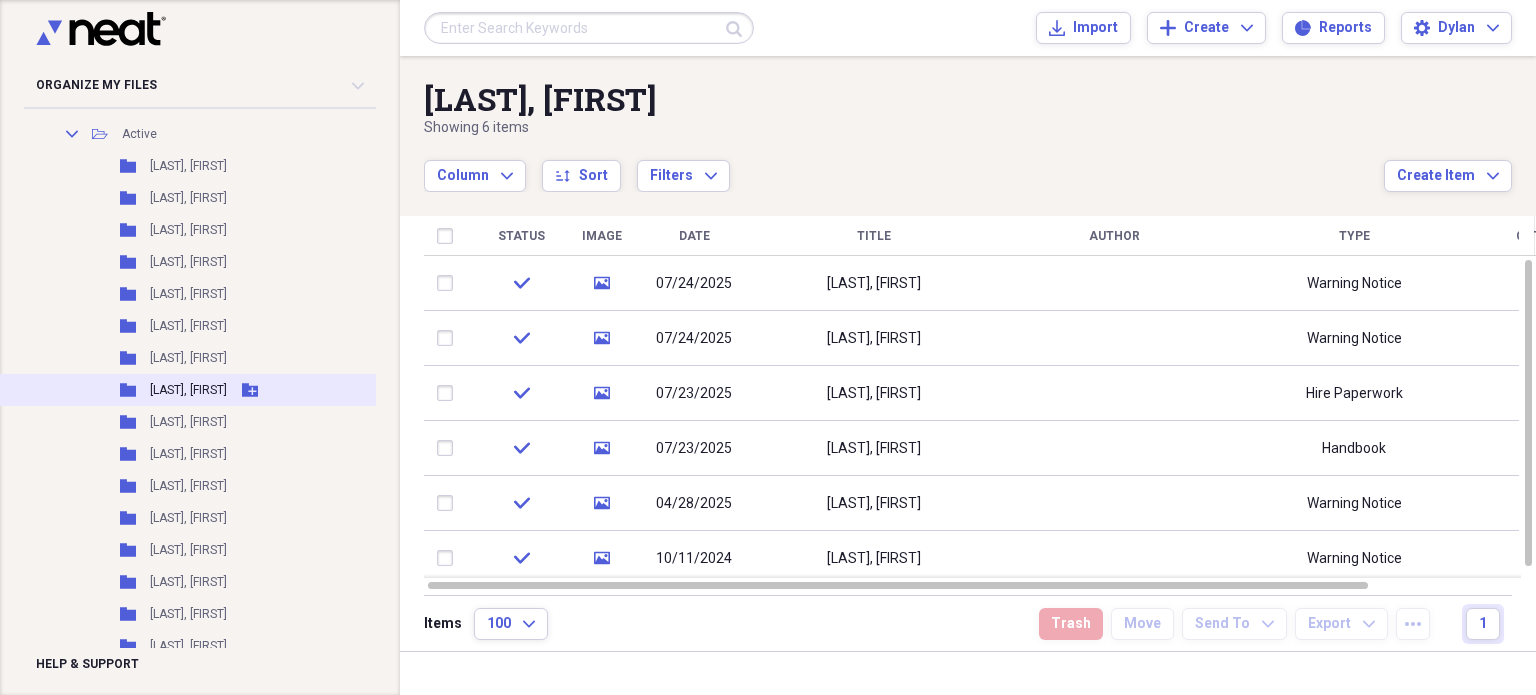click on "Add Folder" at bounding box center (250, 390) 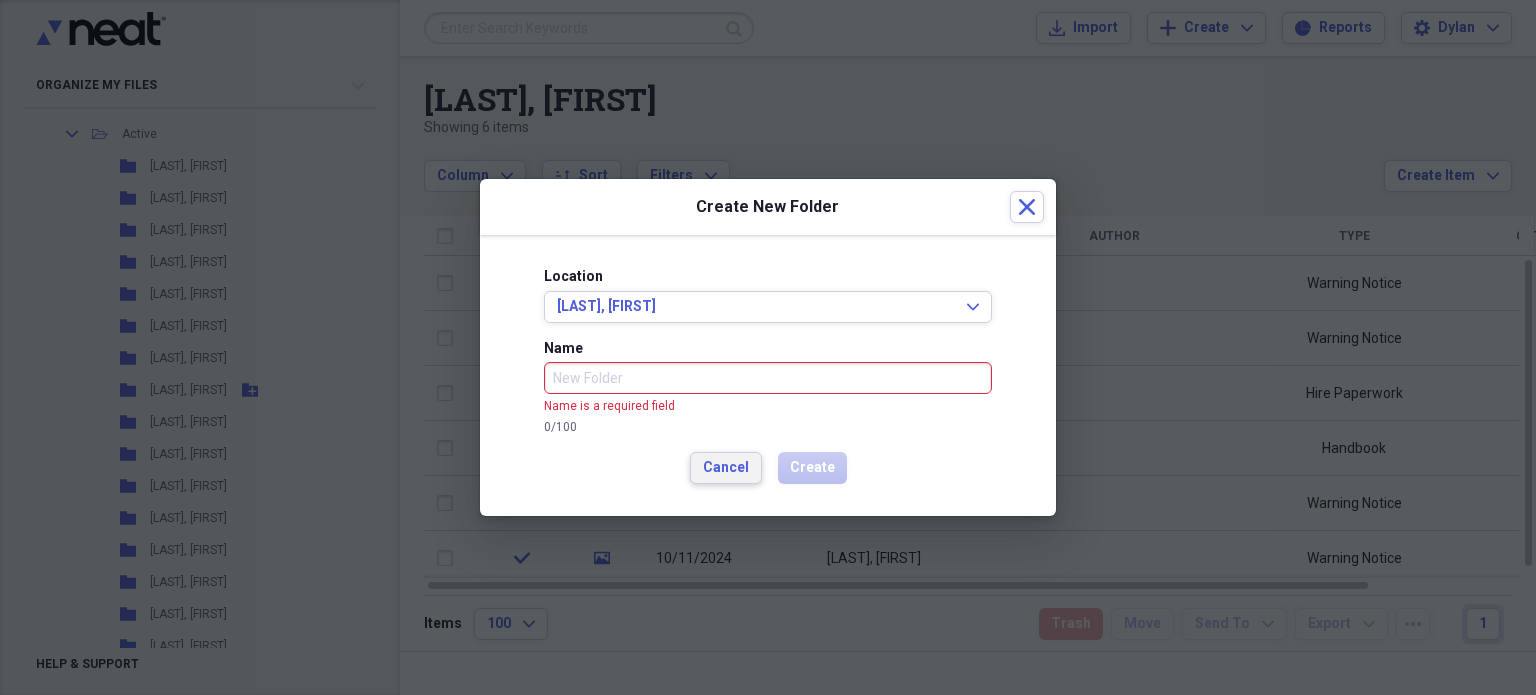 click on "Location Keyes, Holly Expand Name Name is a required field 0 / 100 Cancel Create" at bounding box center (768, 375) 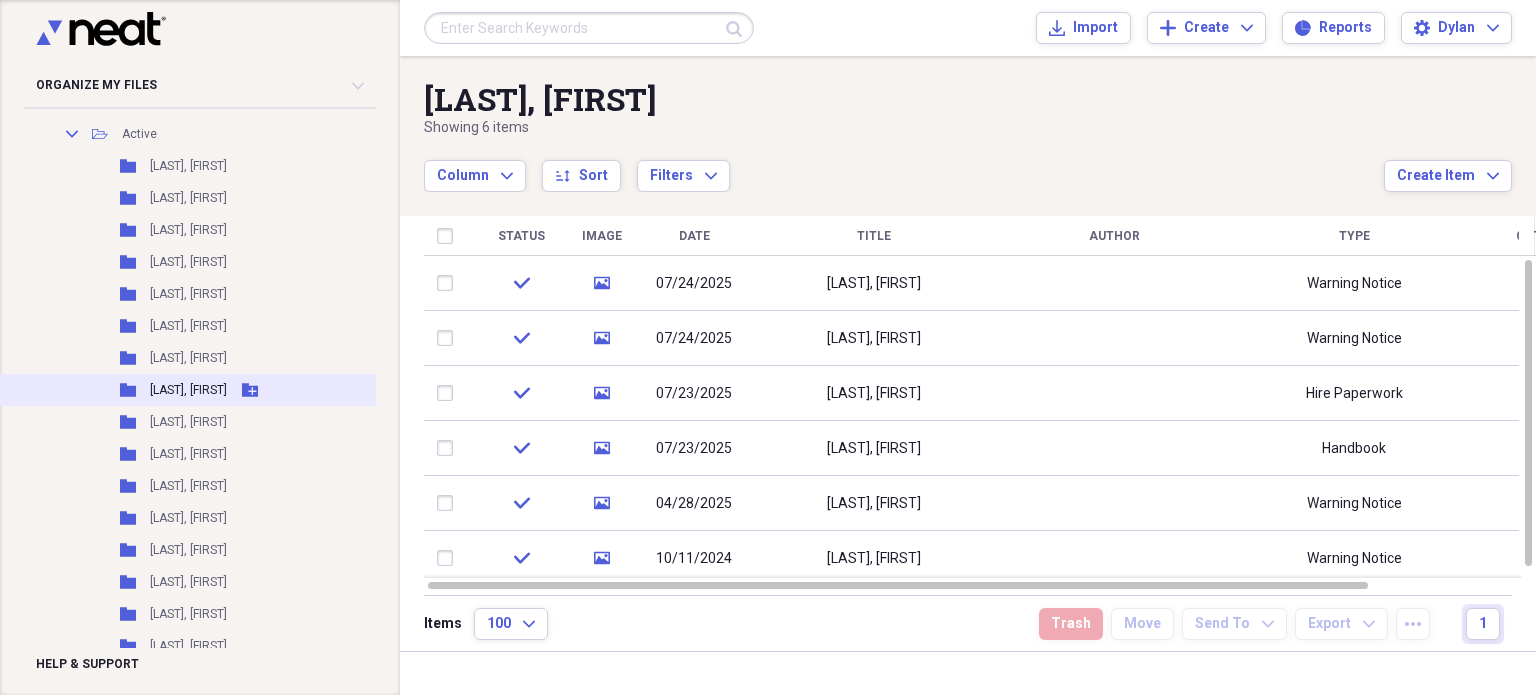 click on "[LAST], [FIRST]" at bounding box center (188, 390) 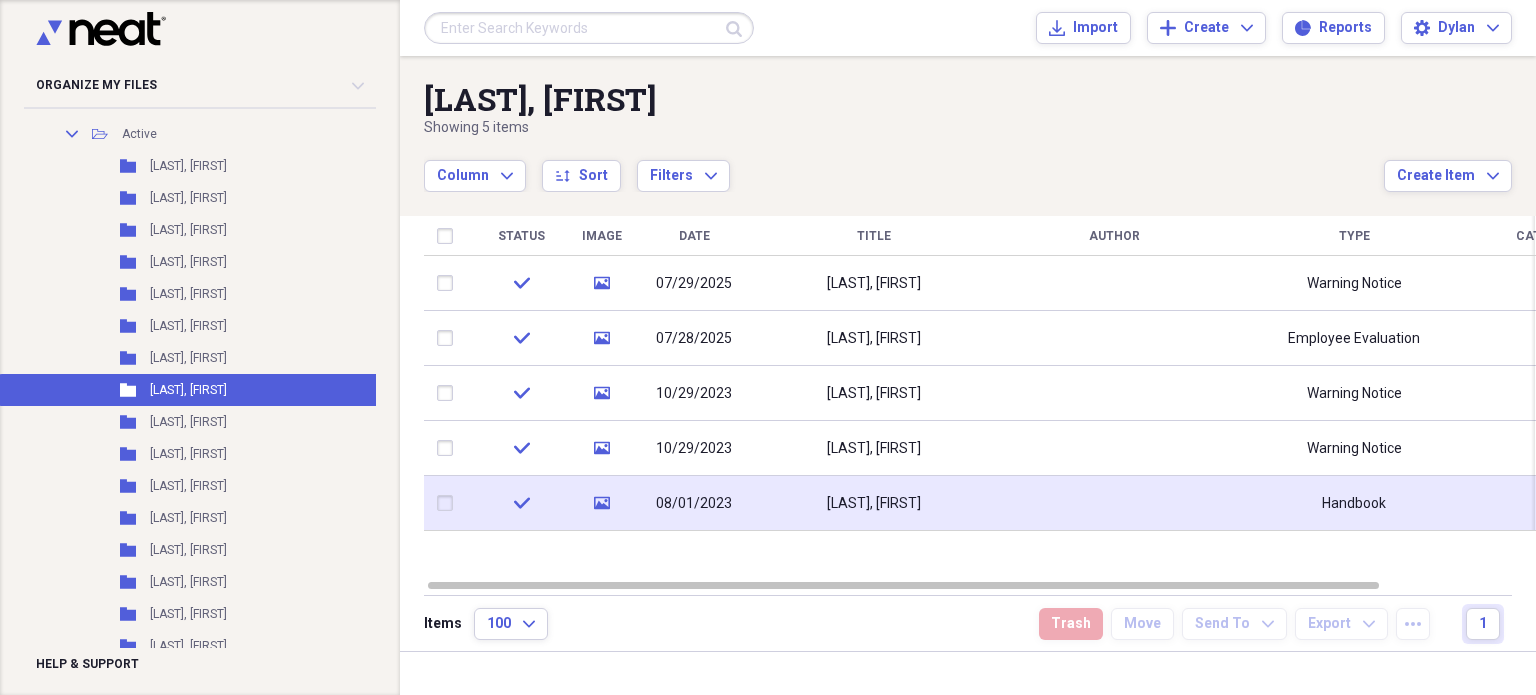 click at bounding box center (1114, 503) 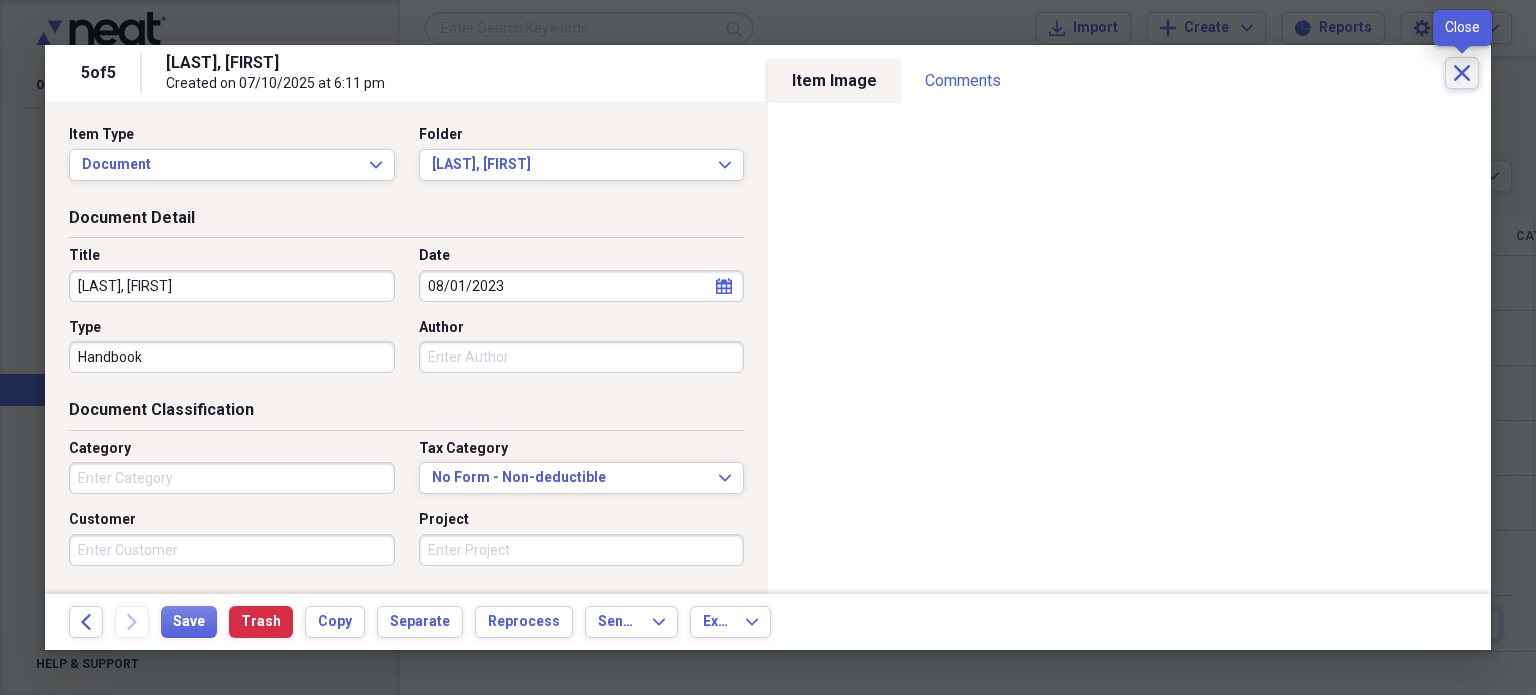 click on "Close" at bounding box center [1462, 73] 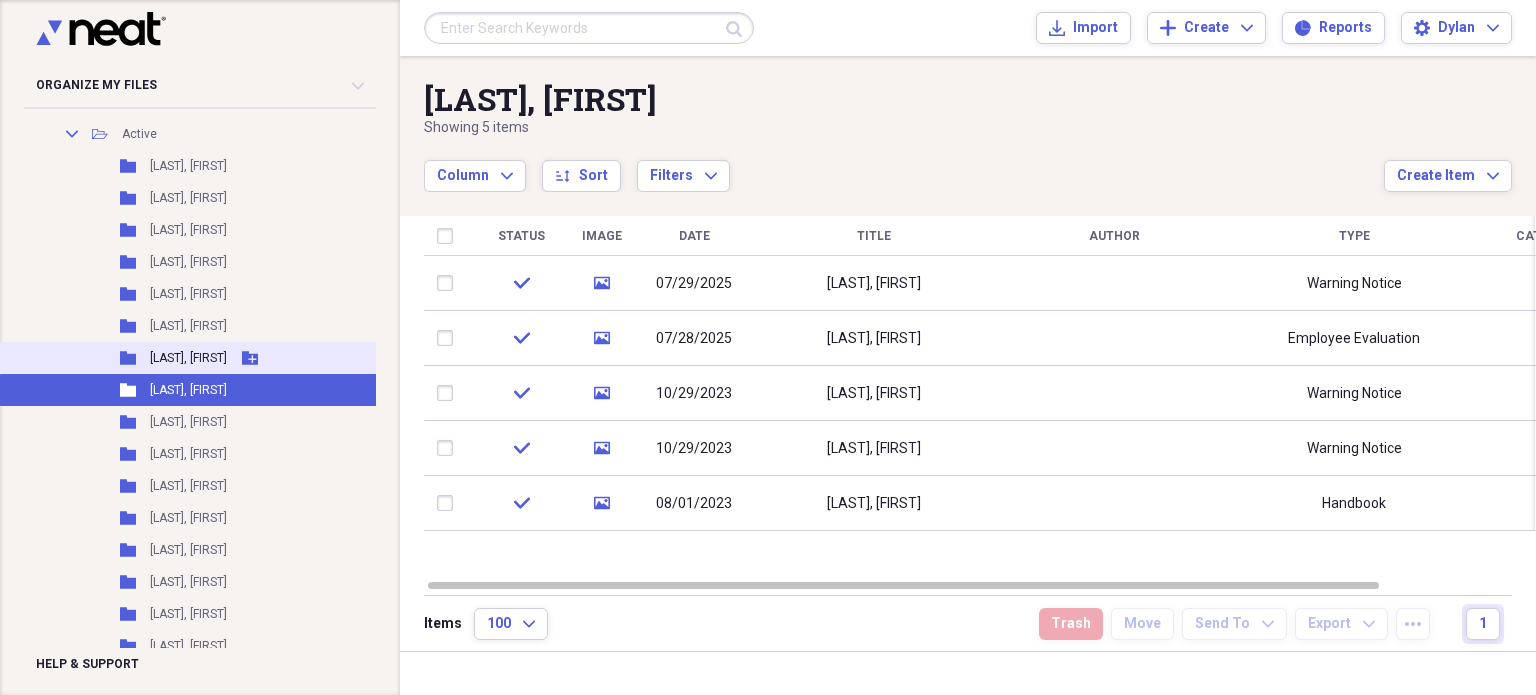 click on "Folder Goodman, Hallie Add Folder" at bounding box center (221, 358) 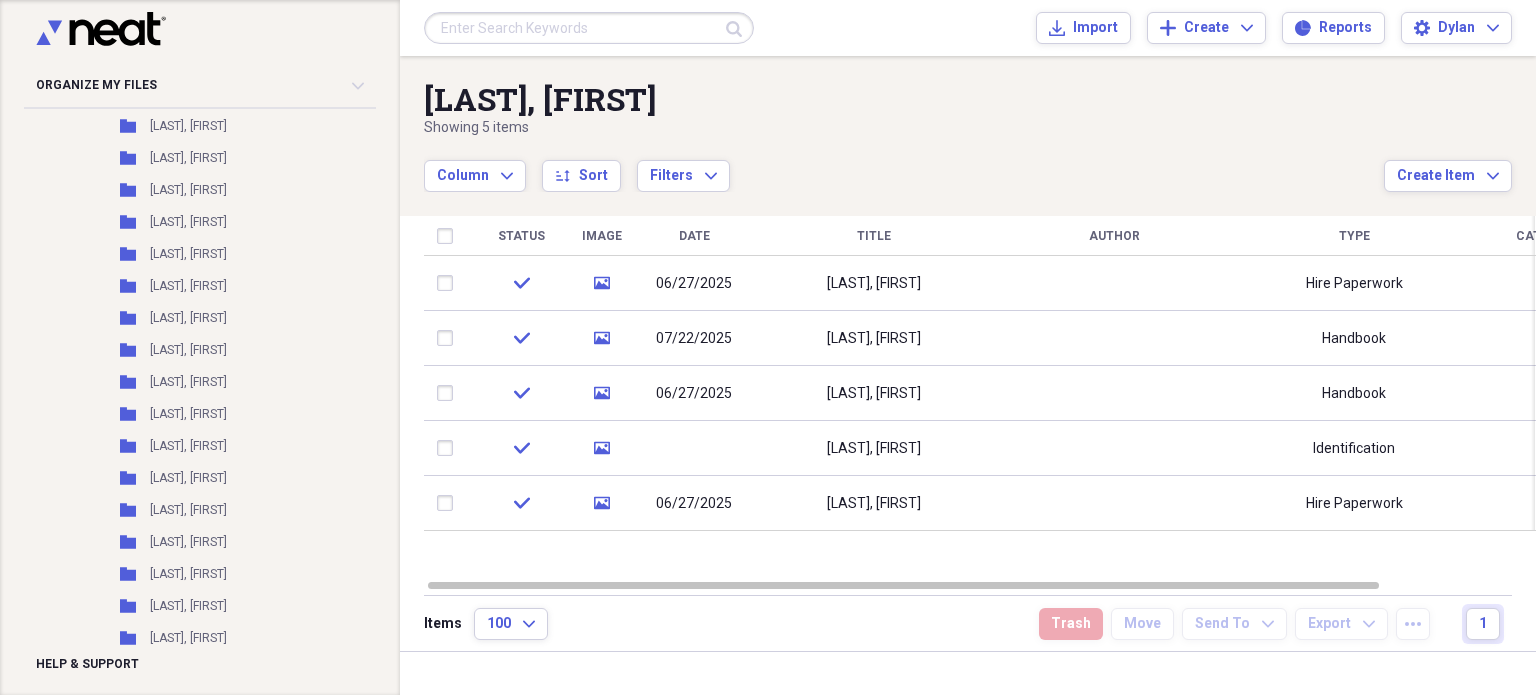 scroll, scrollTop: 1540, scrollLeft: 0, axis: vertical 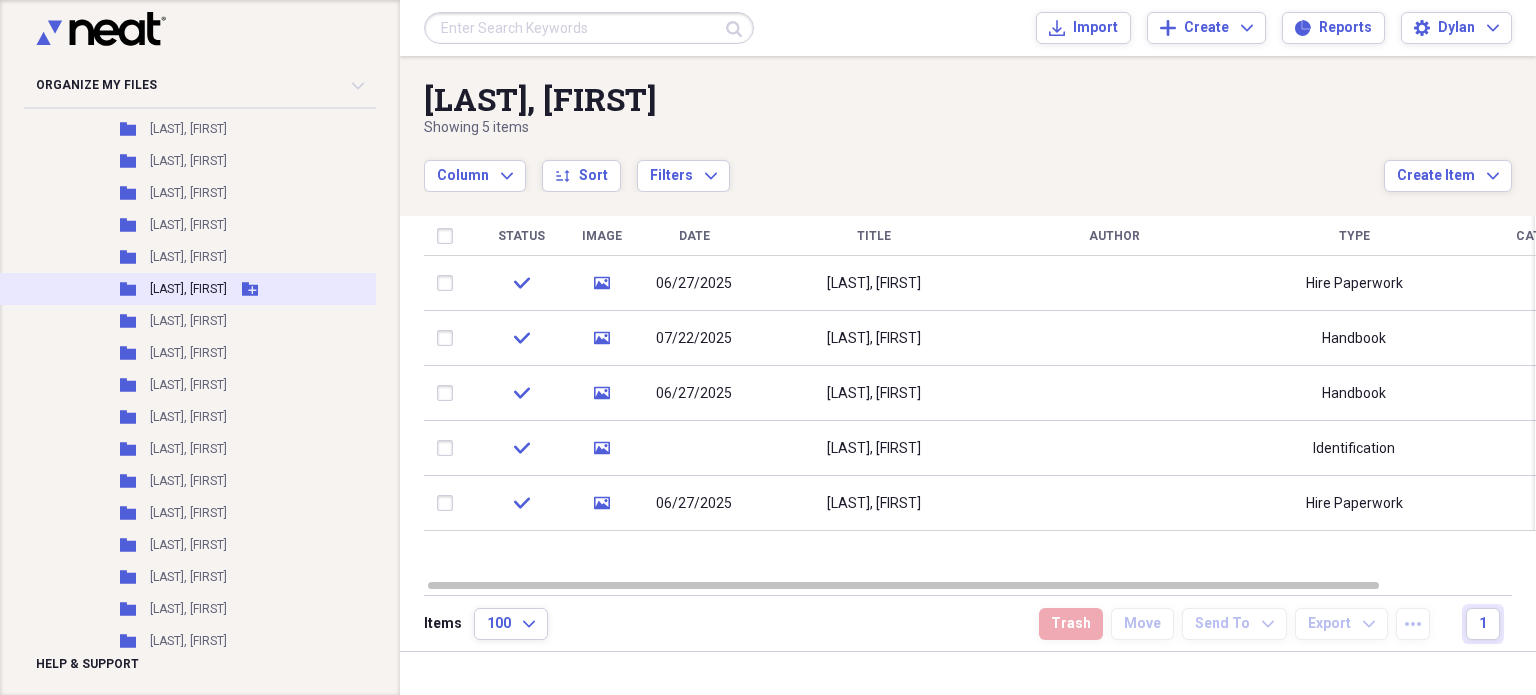 click on "Folder Chavis, Nevaeh Add Folder" at bounding box center (221, 289) 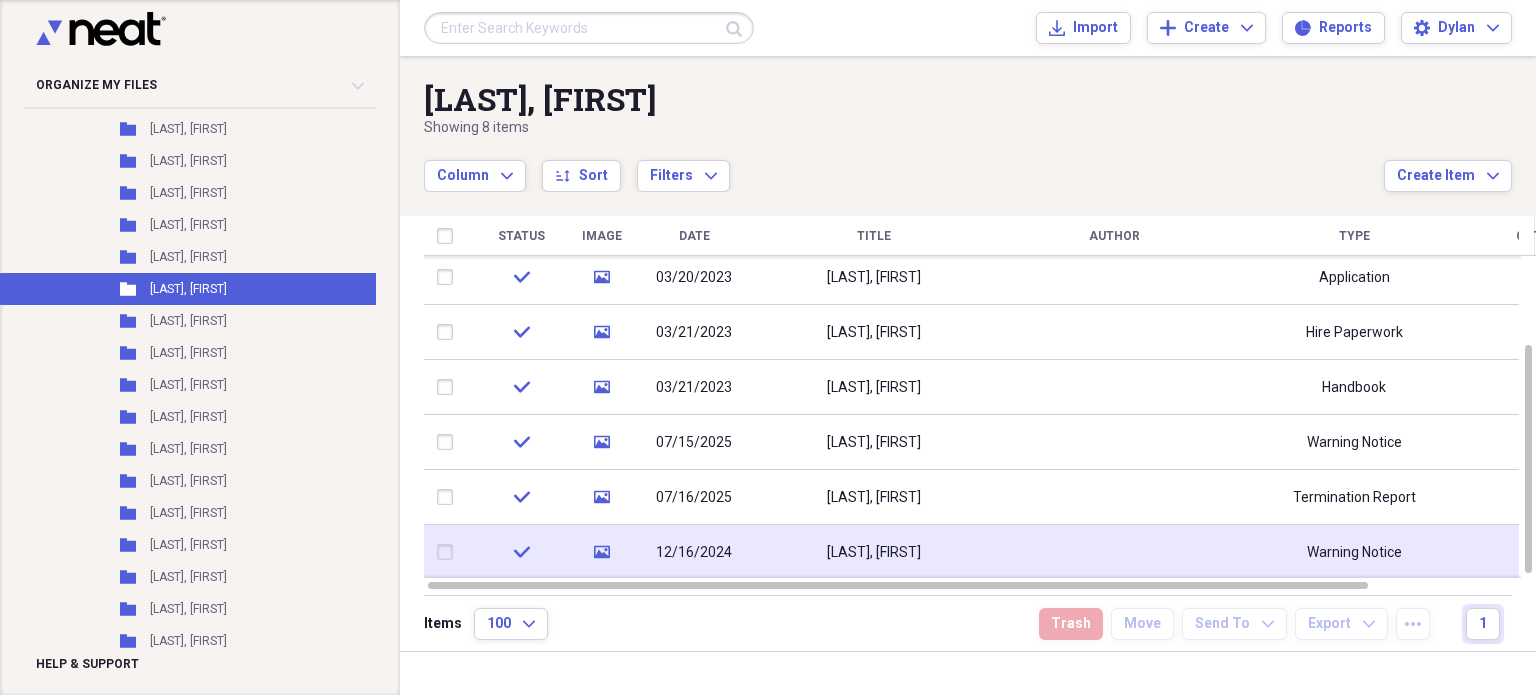 click on "[LAST], [FIRST]" at bounding box center (874, 552) 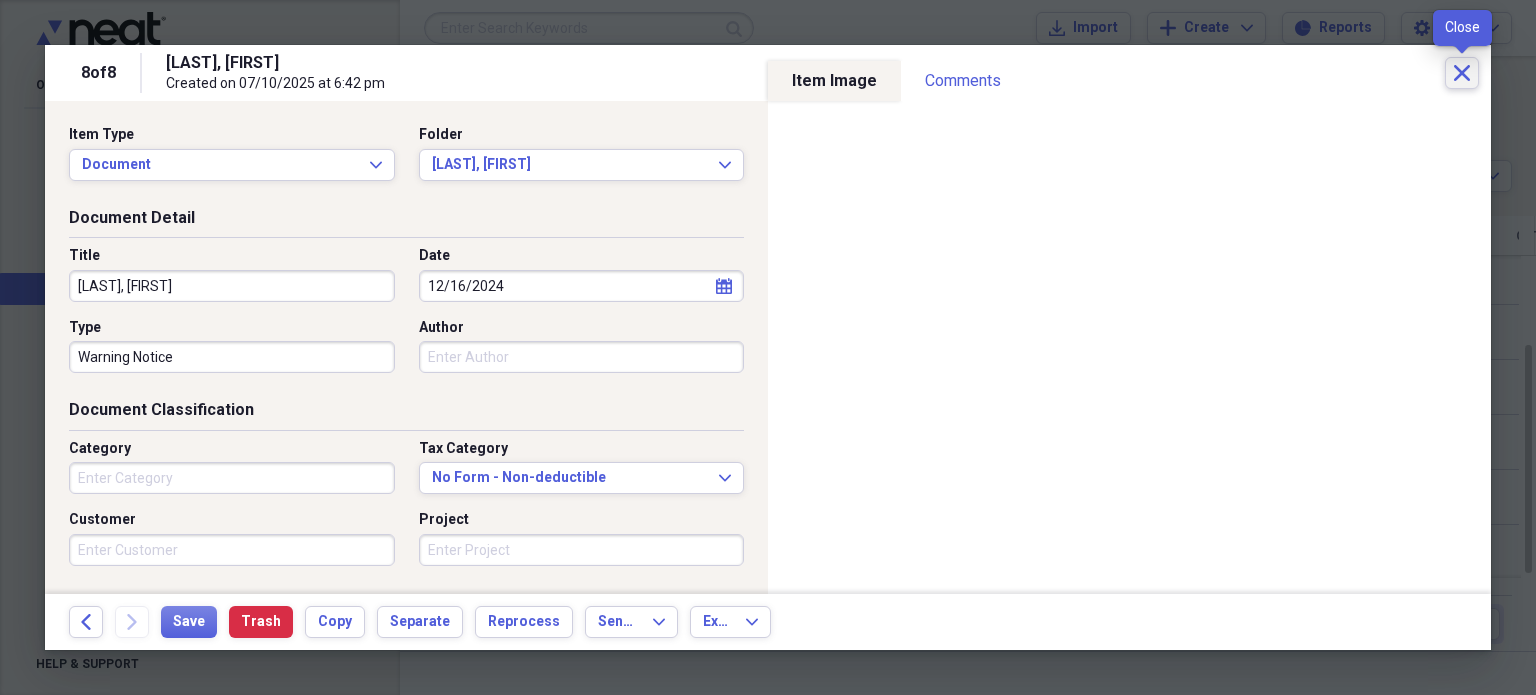 click on "Close" at bounding box center [1462, 73] 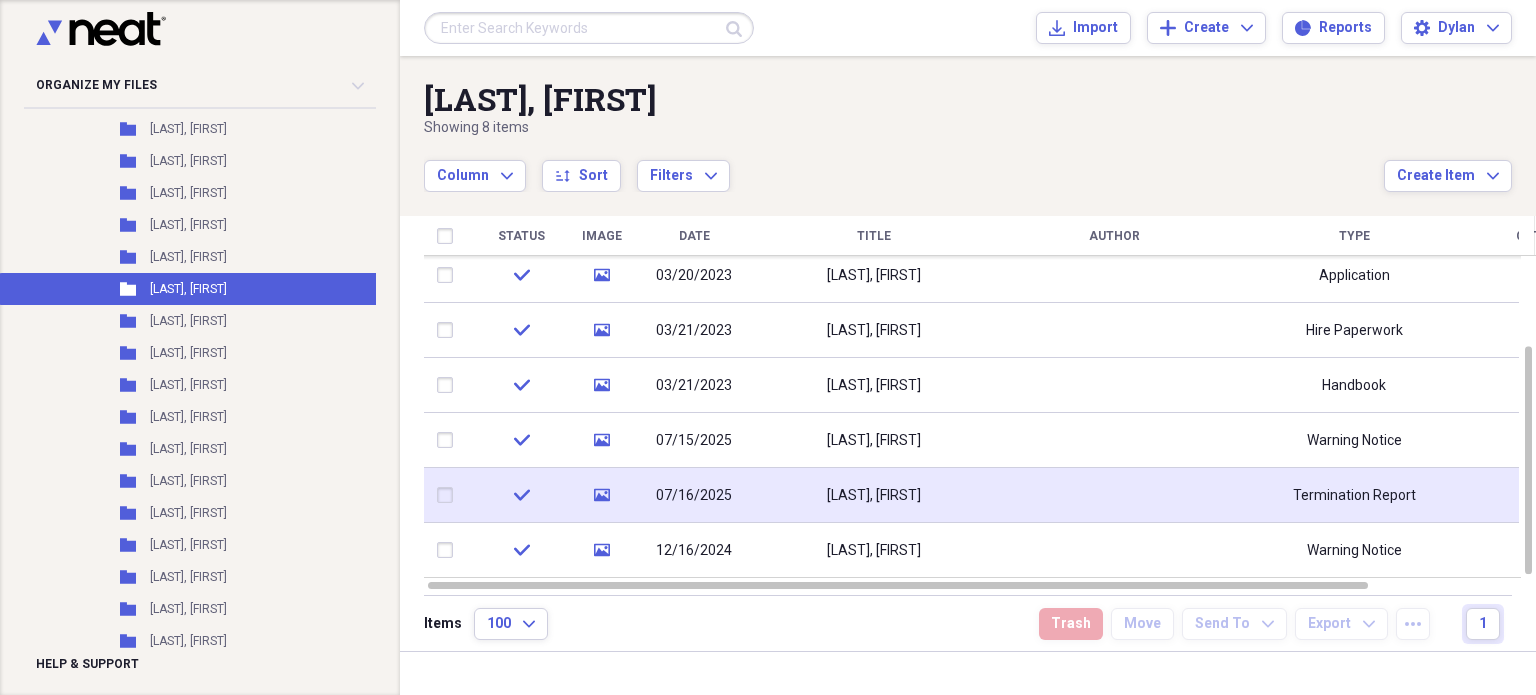 click at bounding box center [1114, 495] 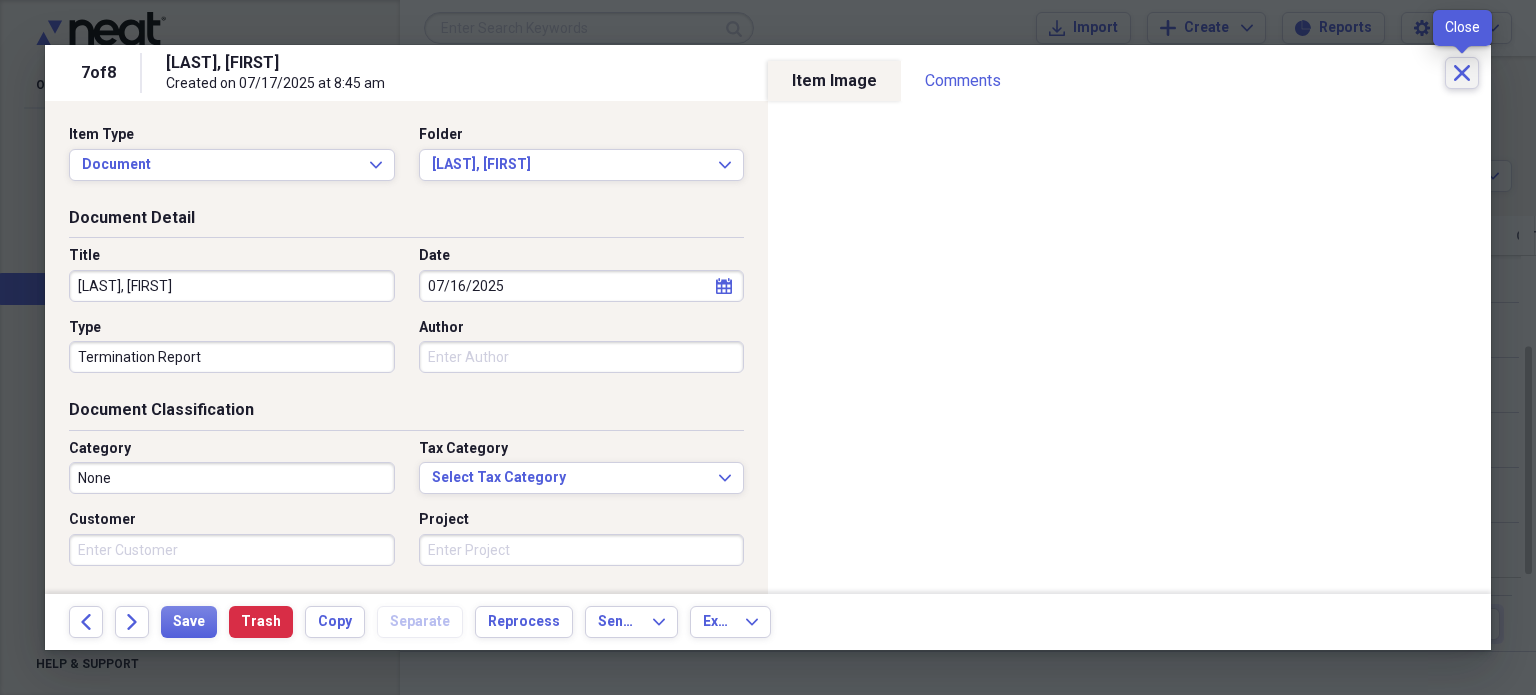 click on "Close" at bounding box center [1462, 73] 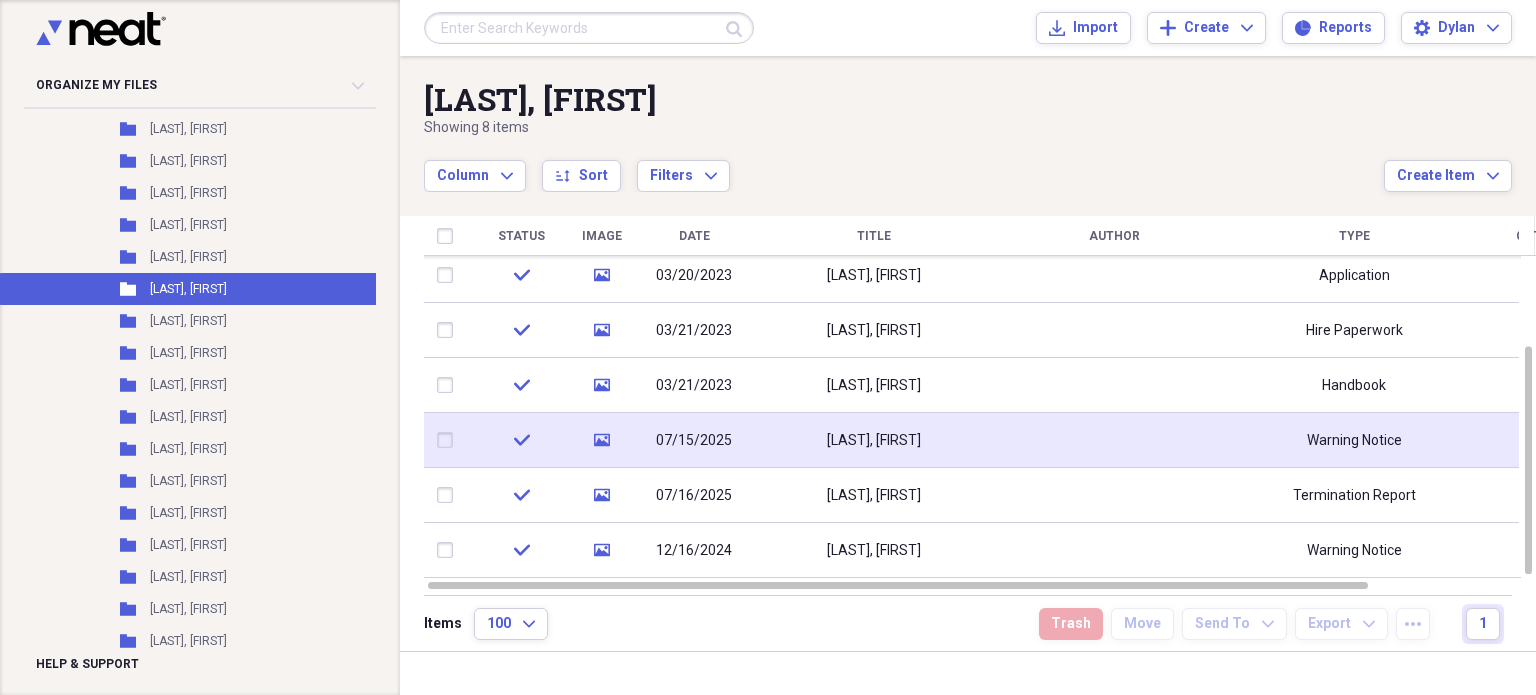 click at bounding box center (1114, 440) 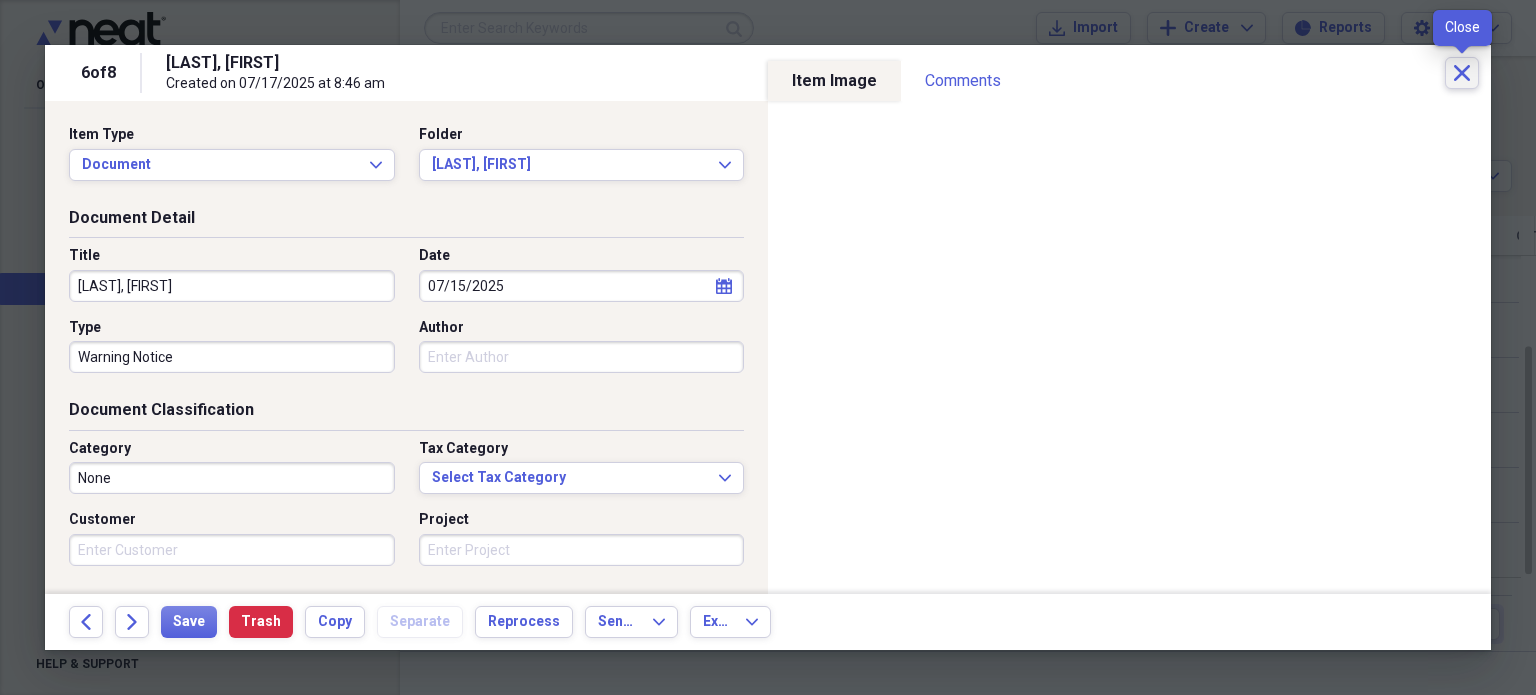 click 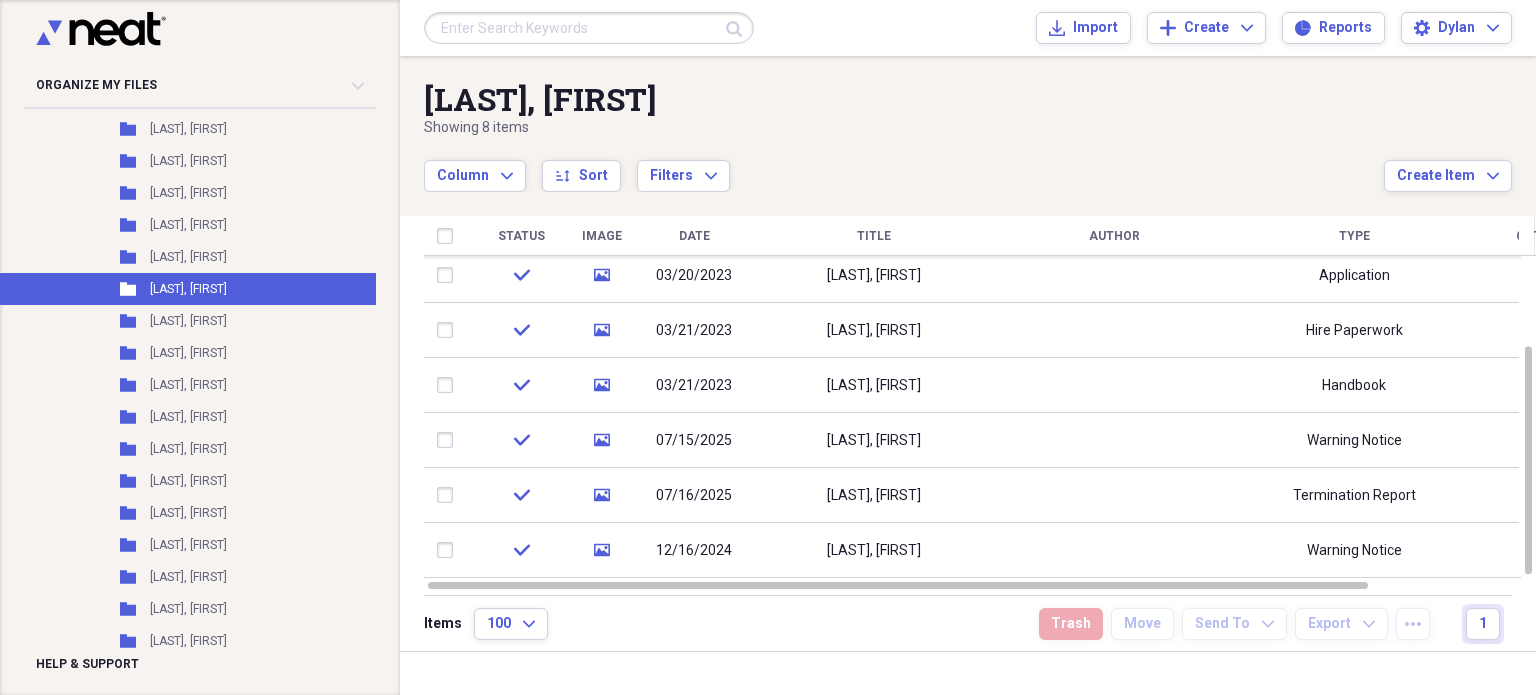 click on "Date" at bounding box center (694, 236) 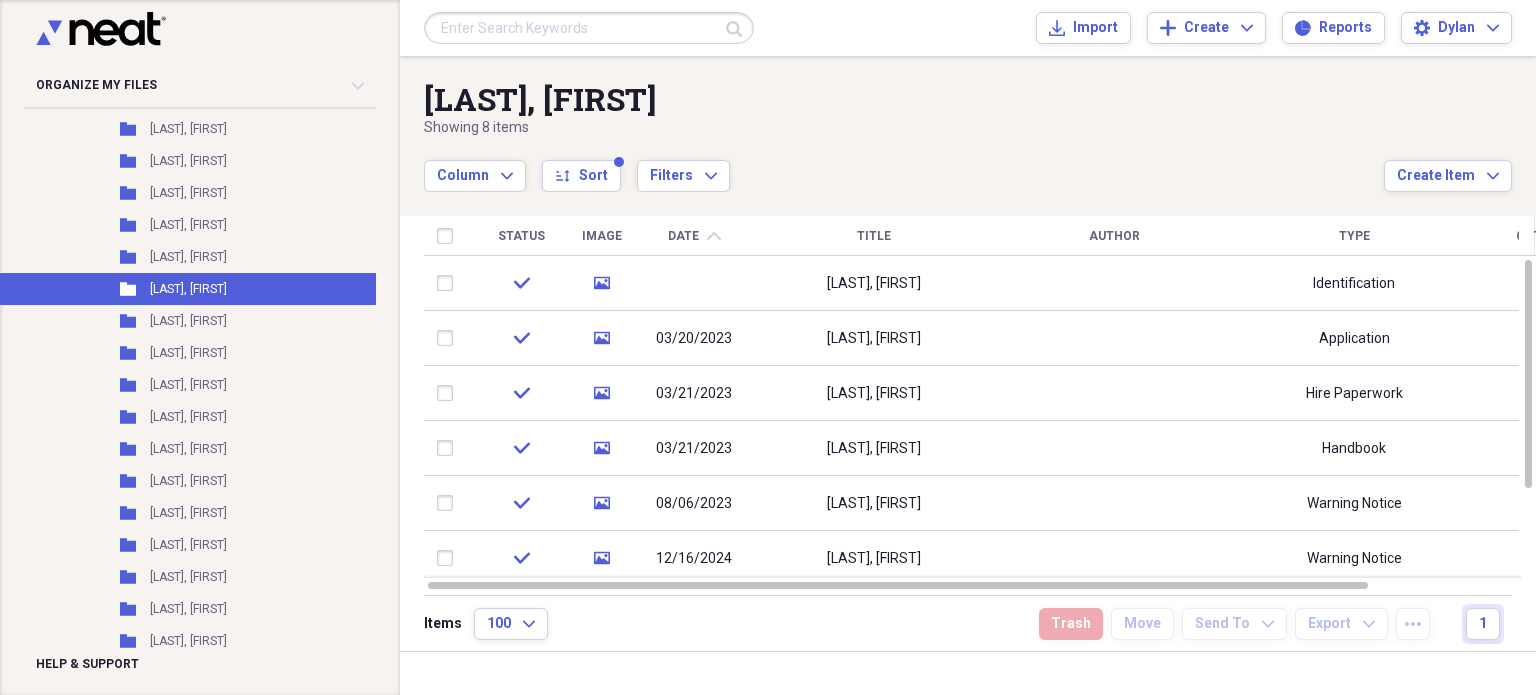 click on "chevron-up" 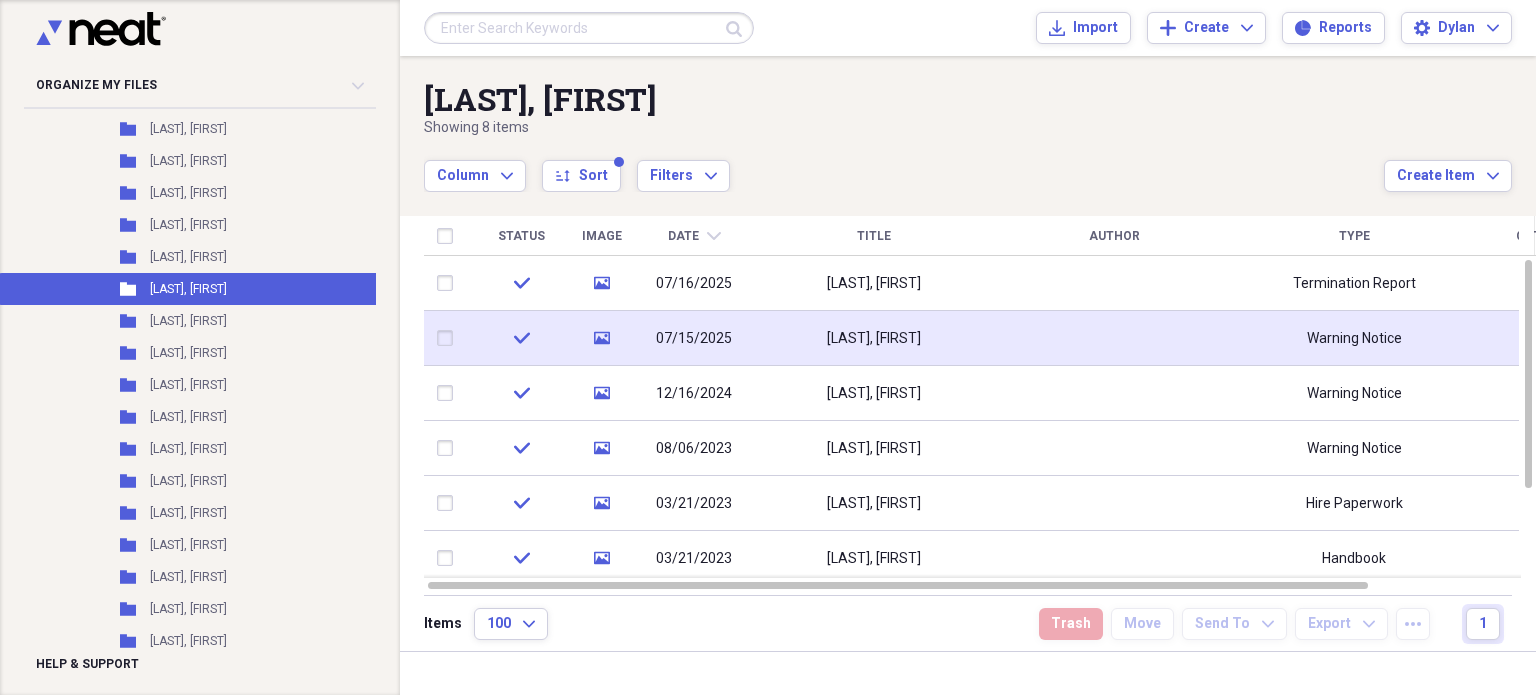 click on "[LAST], [FIRST]" at bounding box center (874, 338) 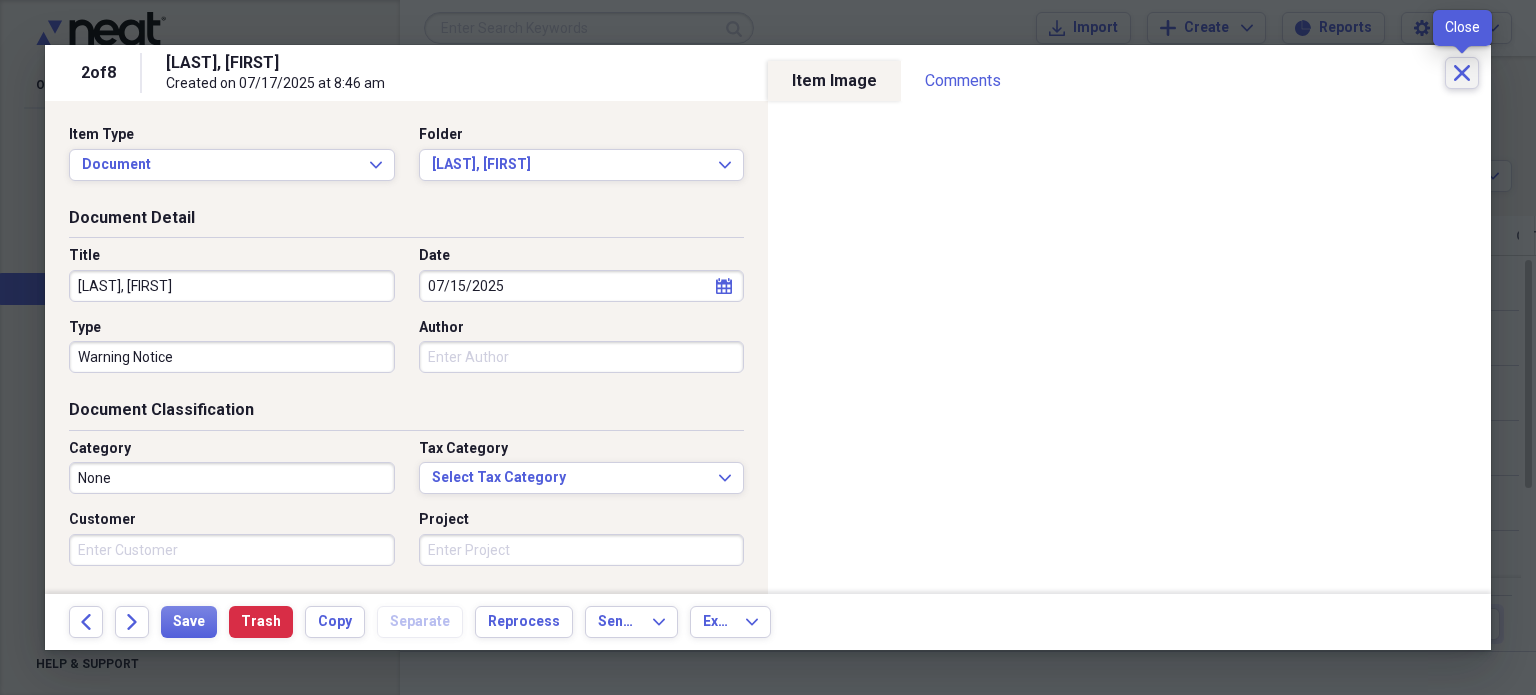 click 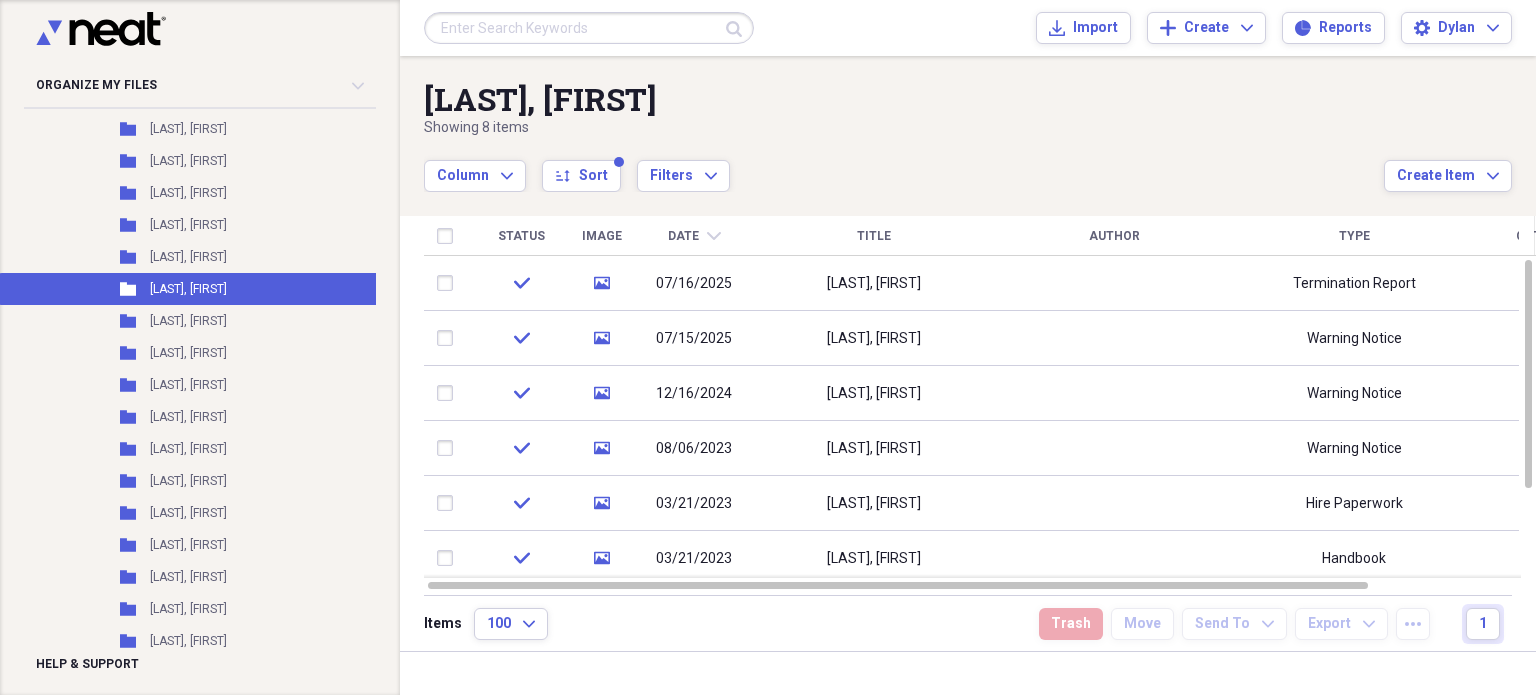 click at bounding box center (589, 28) 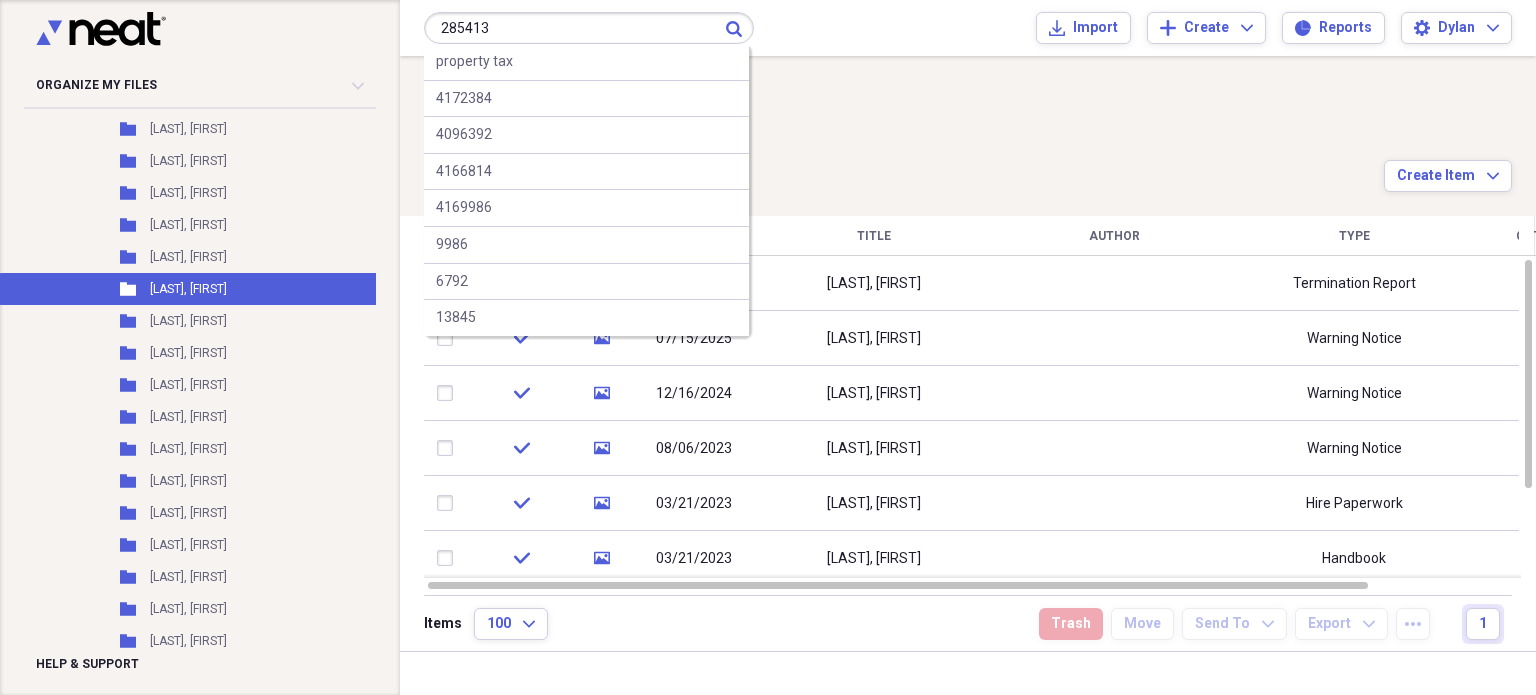 type on "285413" 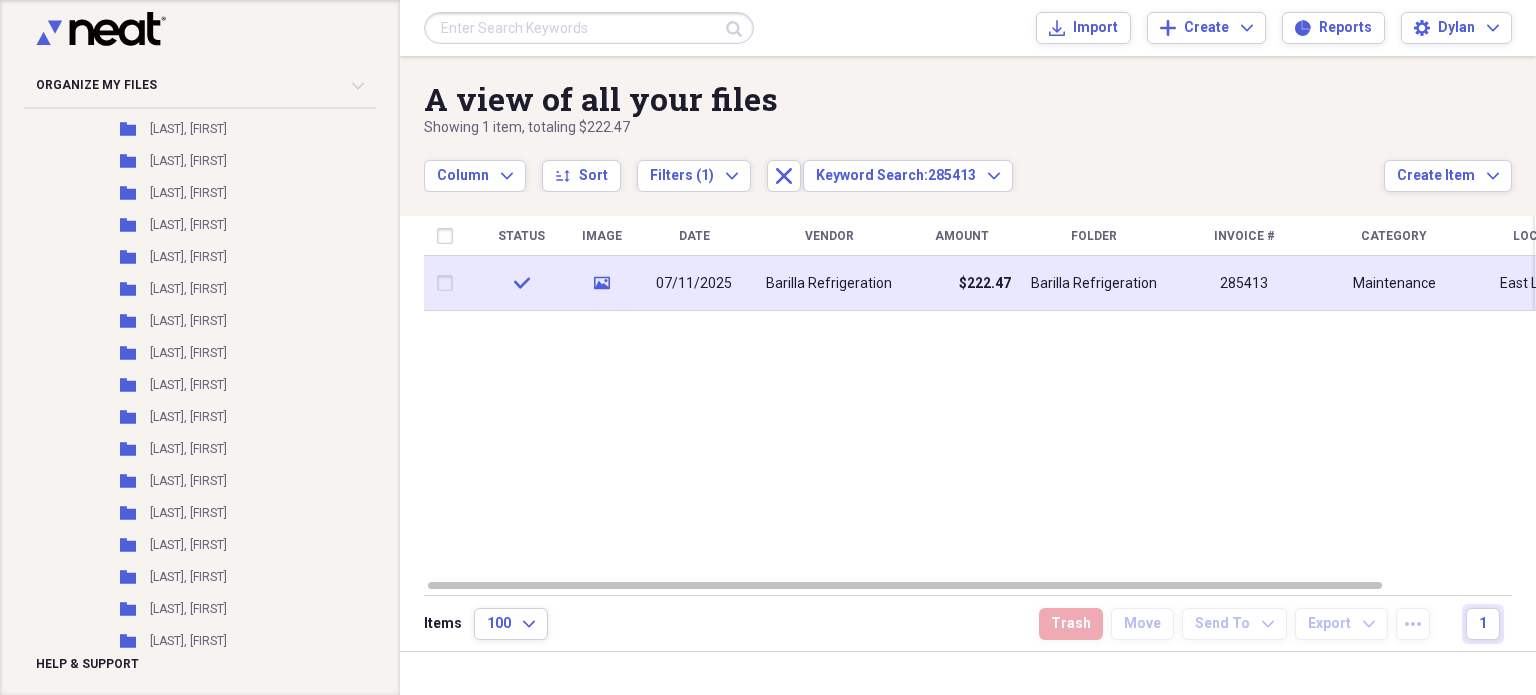 click on "Barilla Refrigeration" at bounding box center (829, 284) 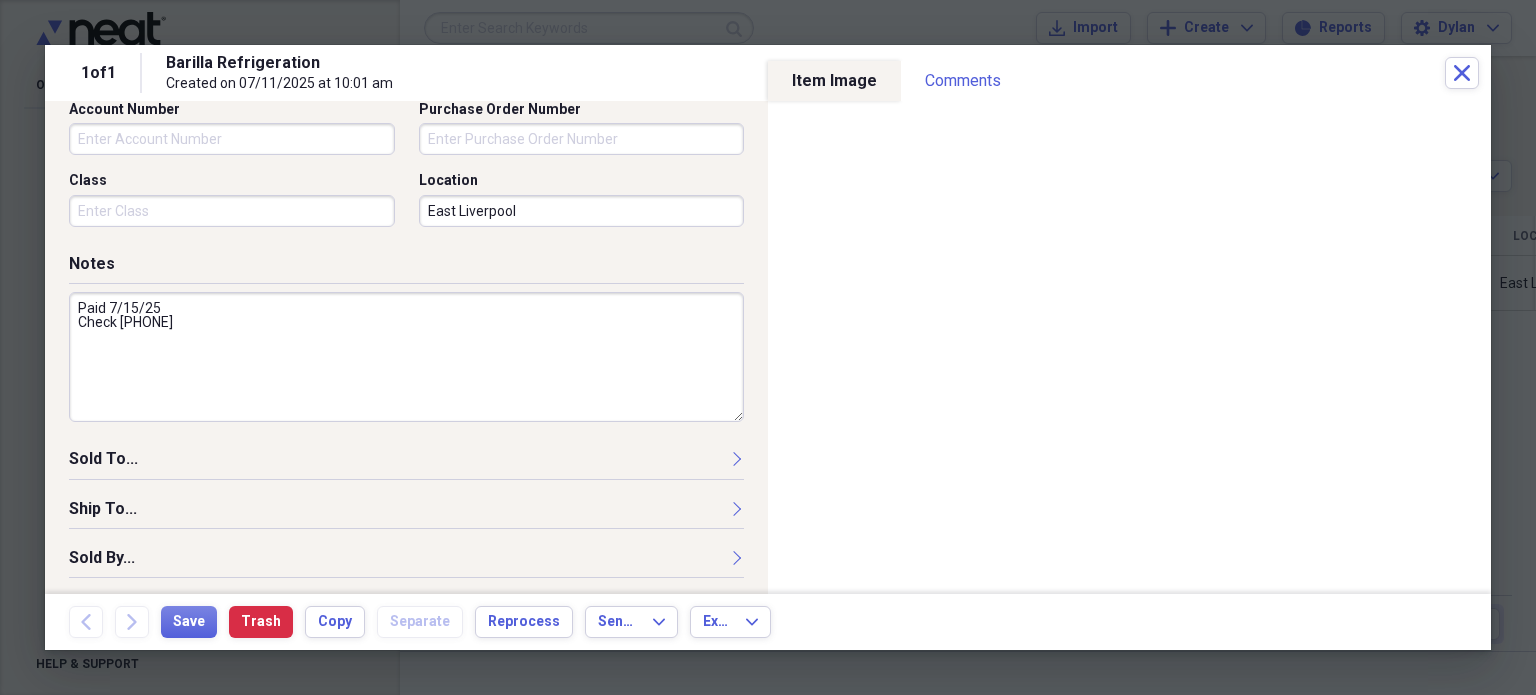 scroll, scrollTop: 0, scrollLeft: 0, axis: both 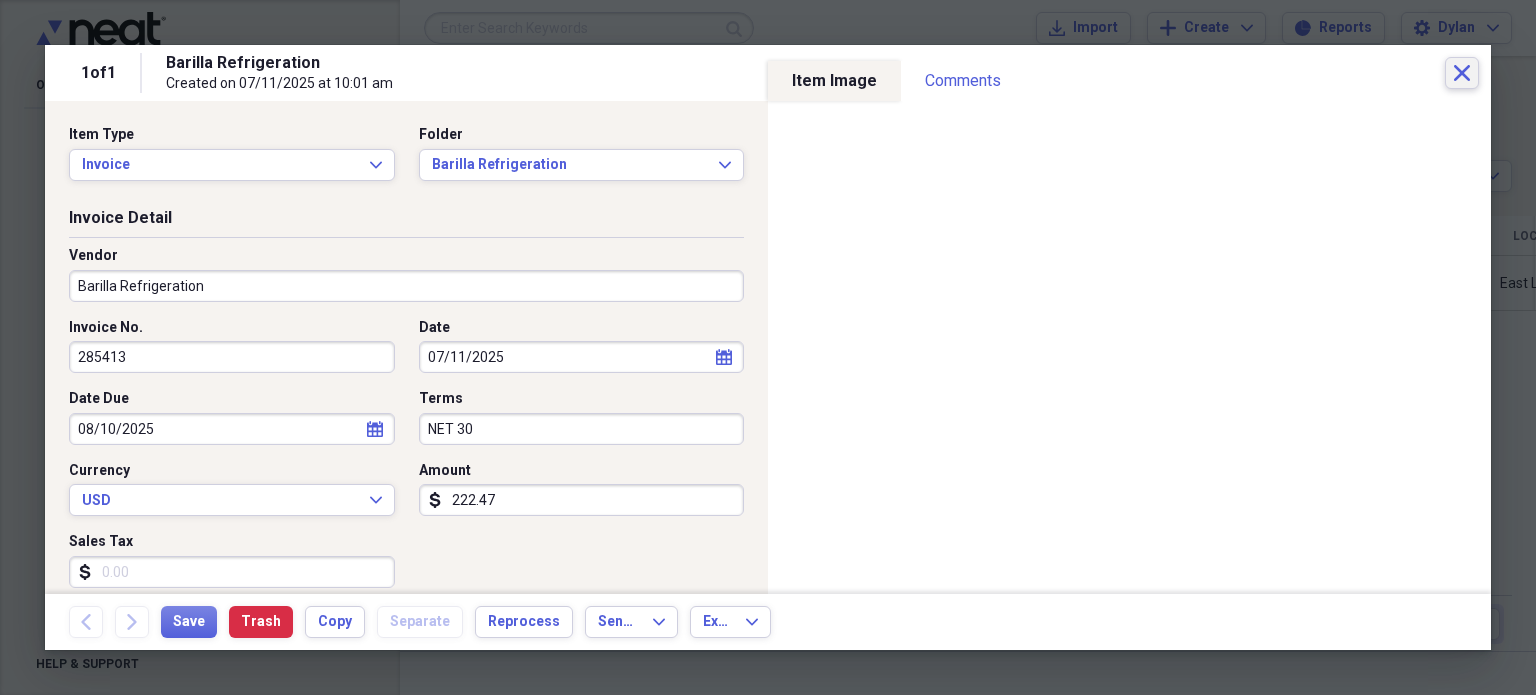 click on "Close" 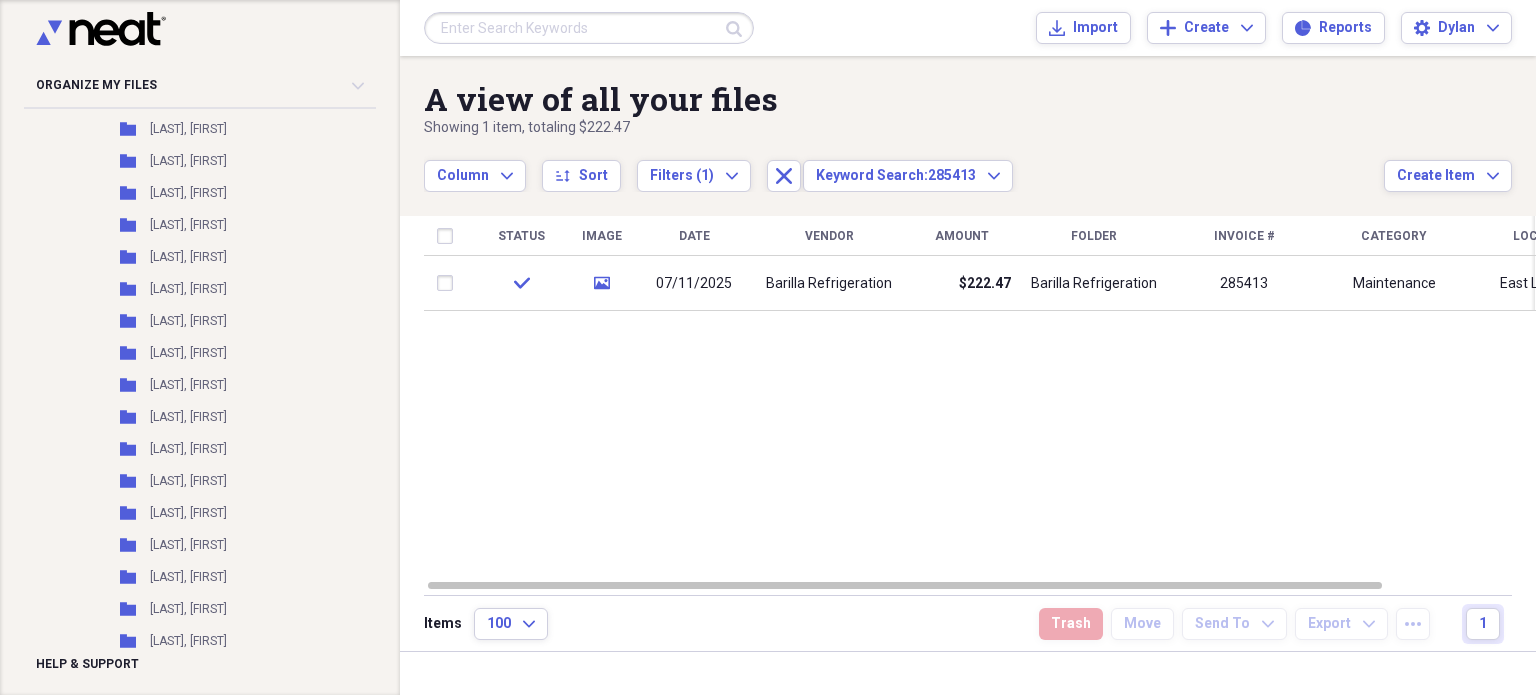 click at bounding box center [589, 28] 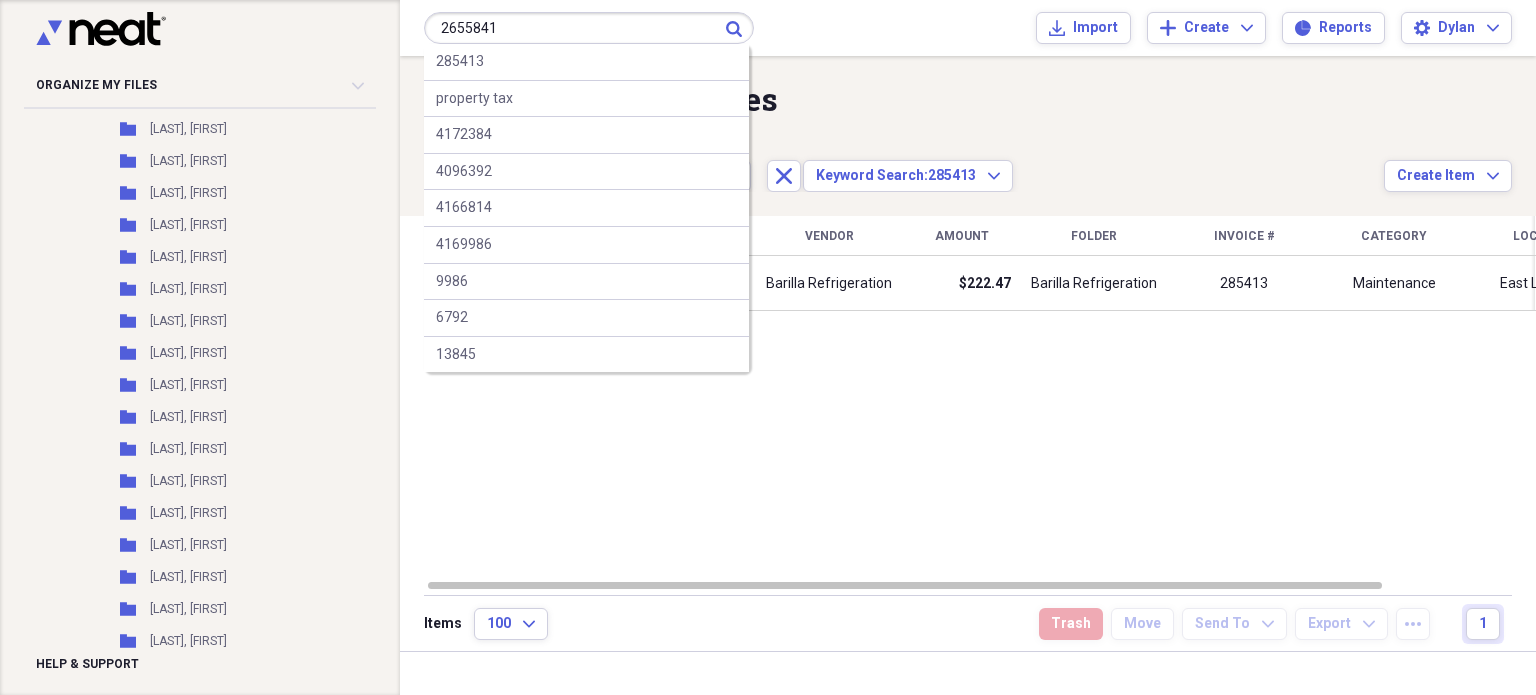 type on "2655841" 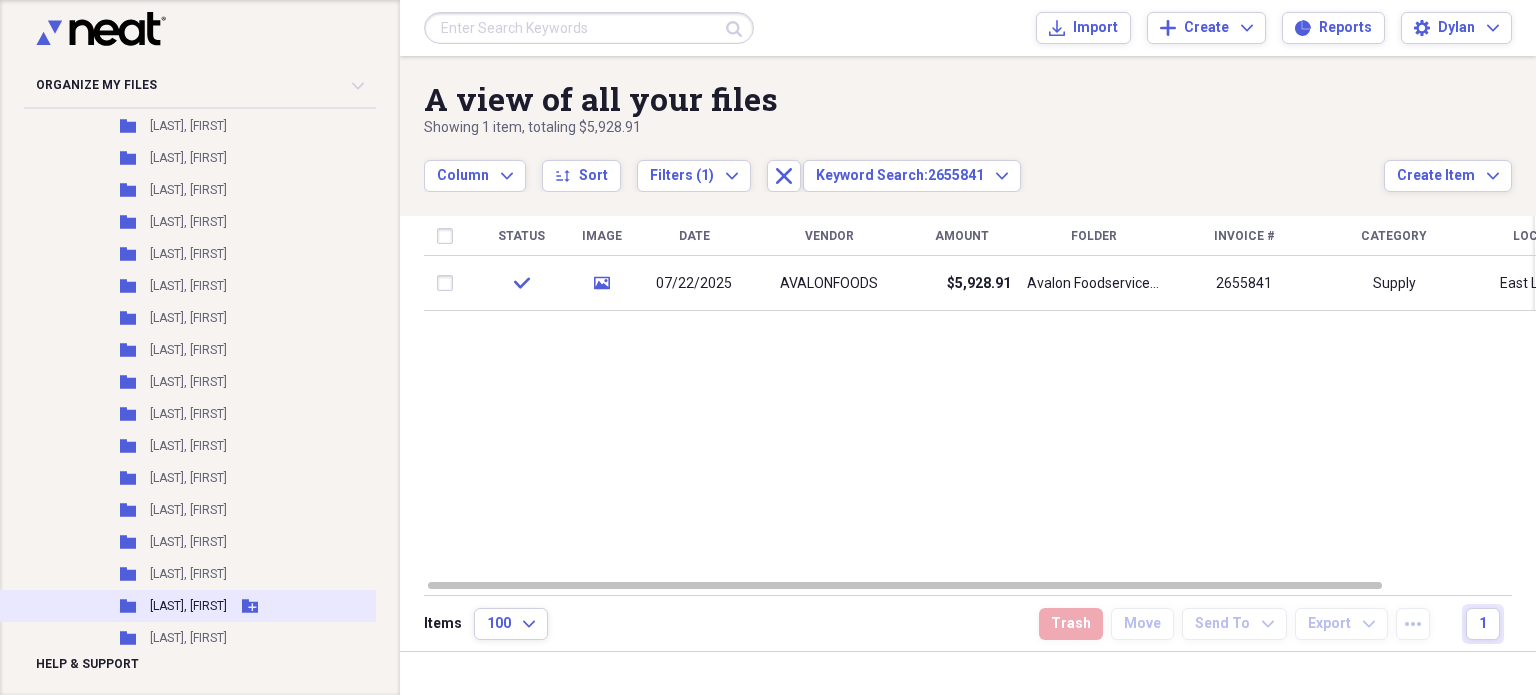 scroll, scrollTop: 2340, scrollLeft: 0, axis: vertical 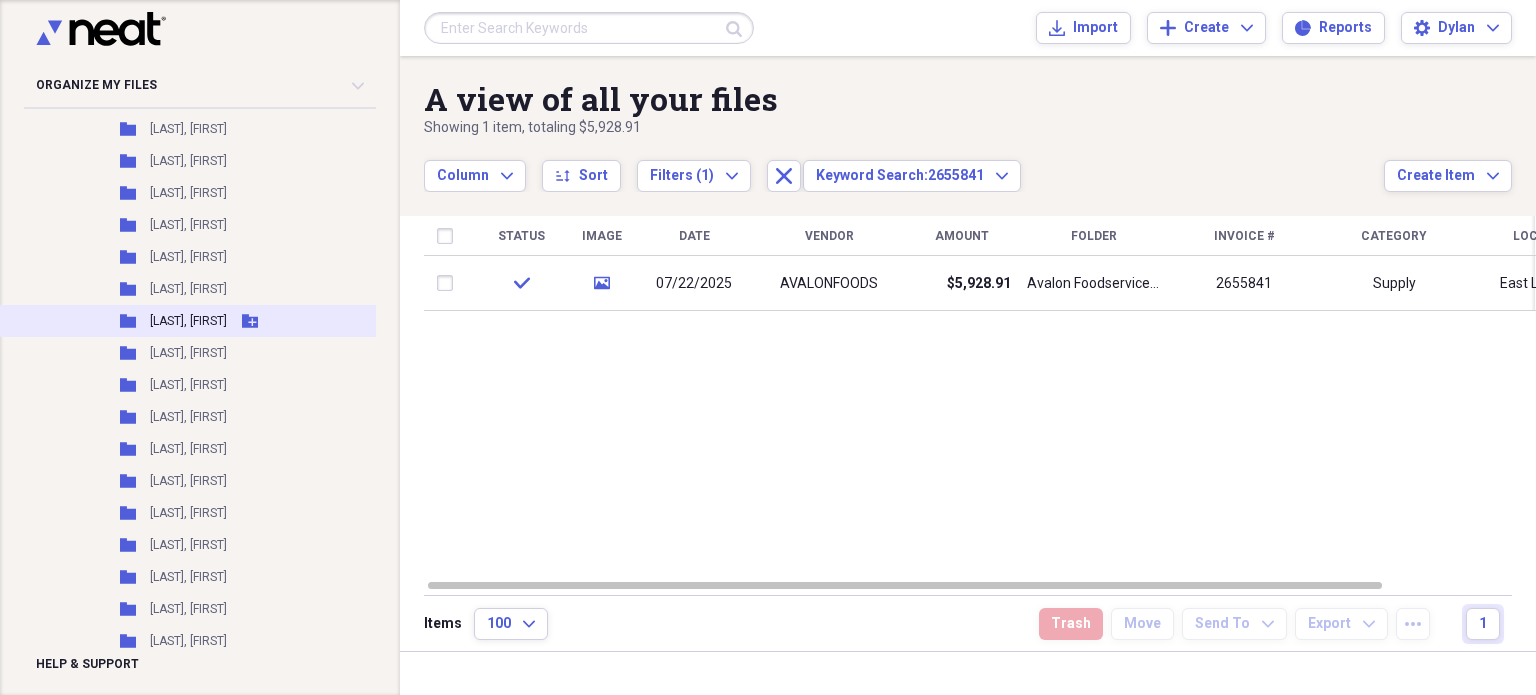 click on "Folder Keyes, Trenten Add Folder" at bounding box center (221, 321) 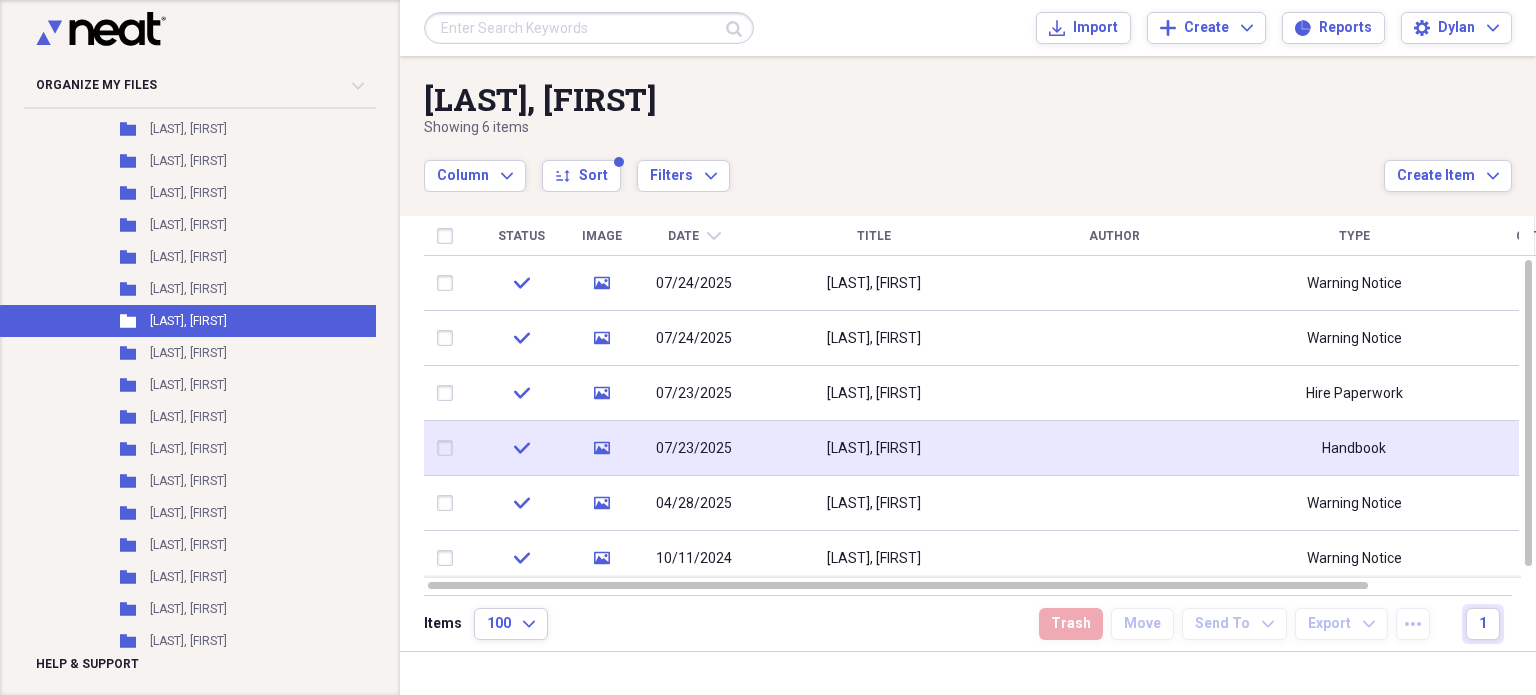click on "[LAST], [FIRST]" at bounding box center [874, 448] 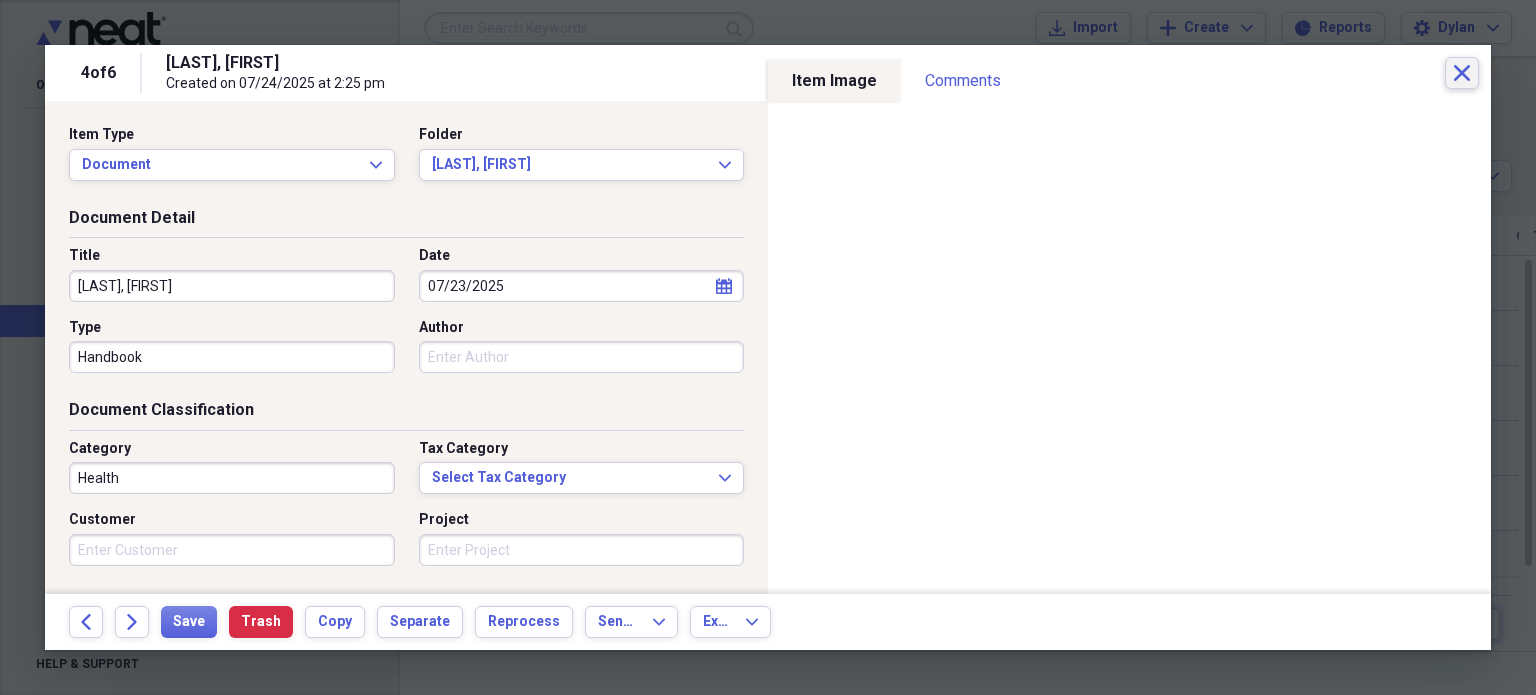 click 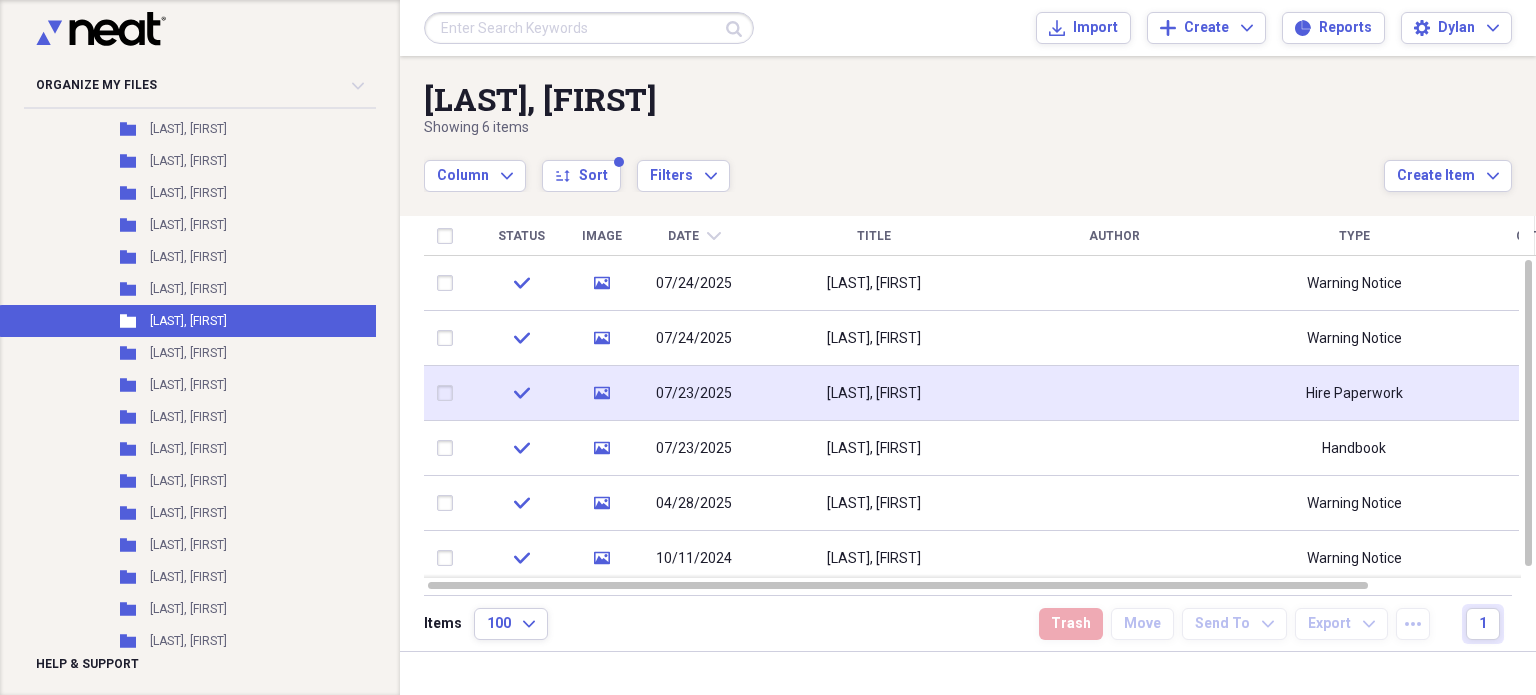 click on "[LAST], [FIRST]" at bounding box center [874, 393] 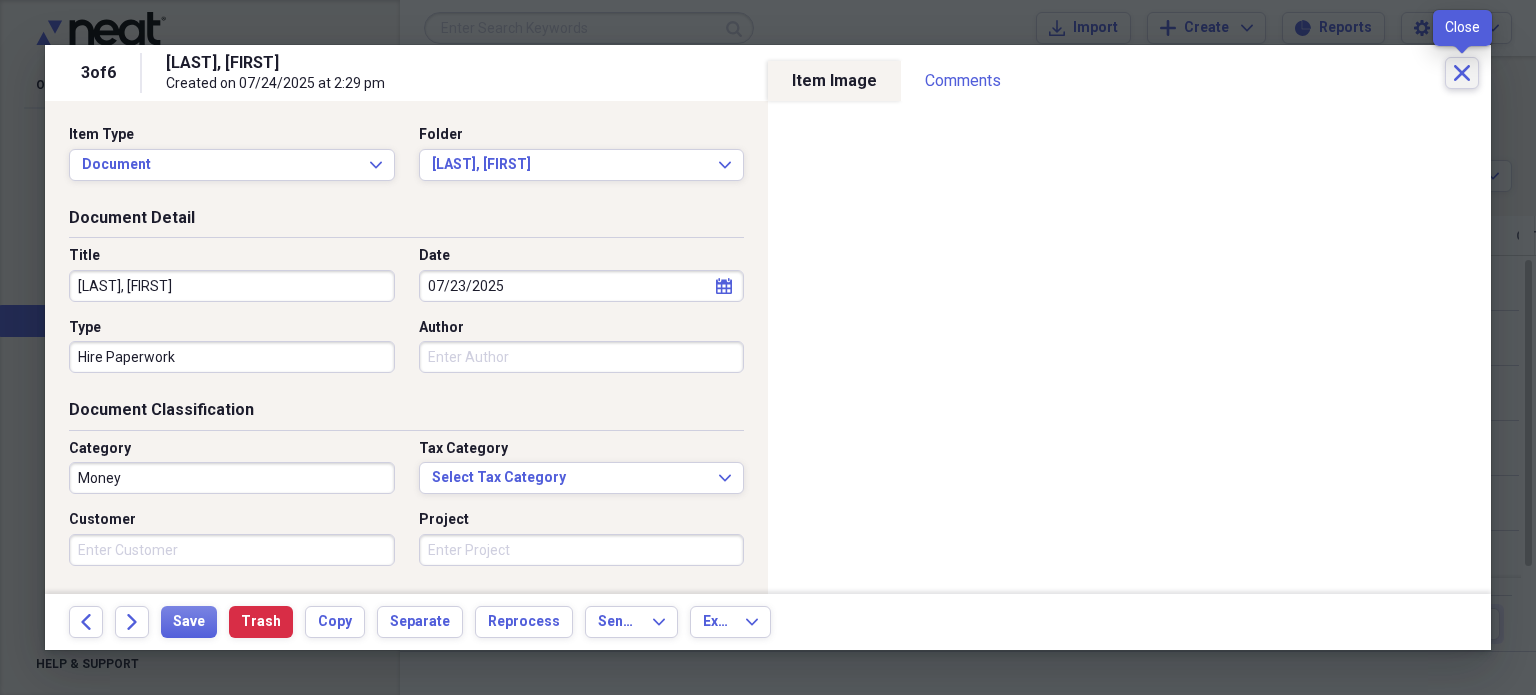 click 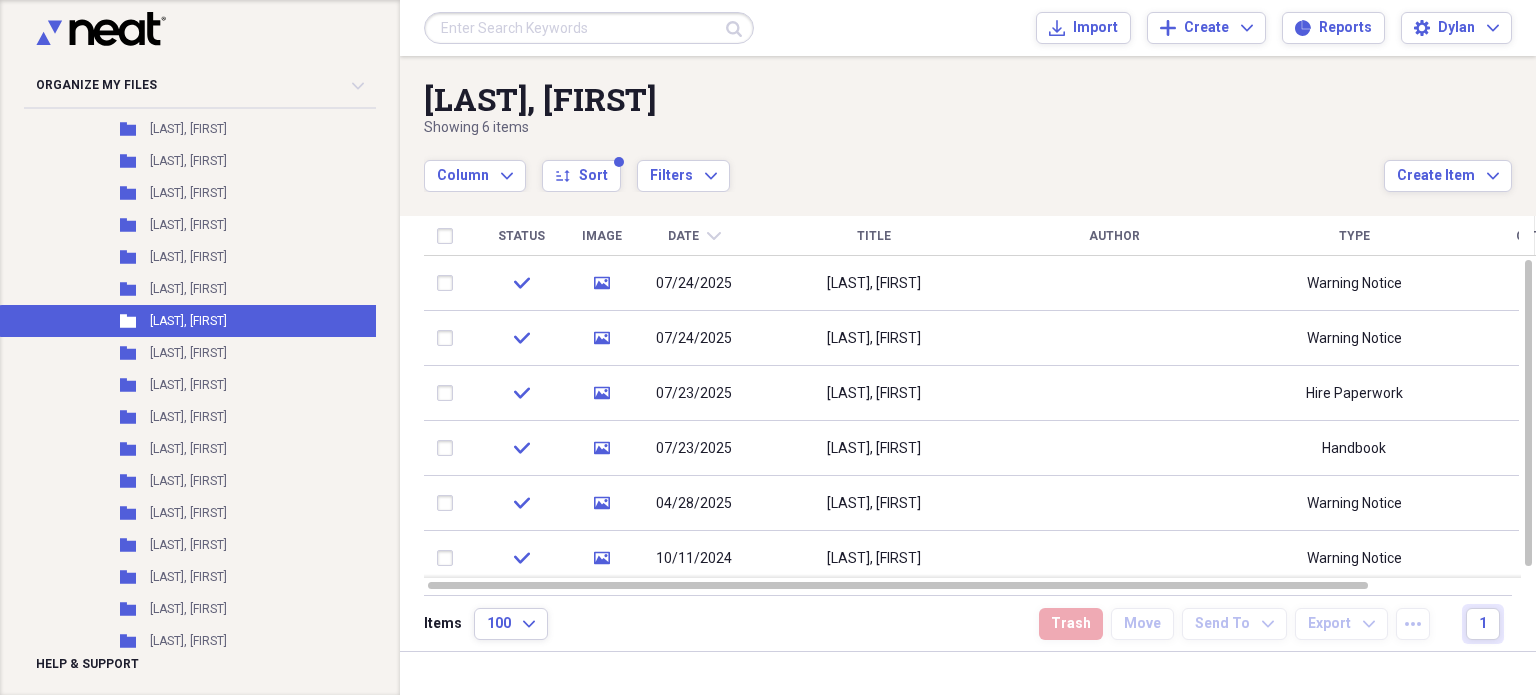 click at bounding box center (589, 28) 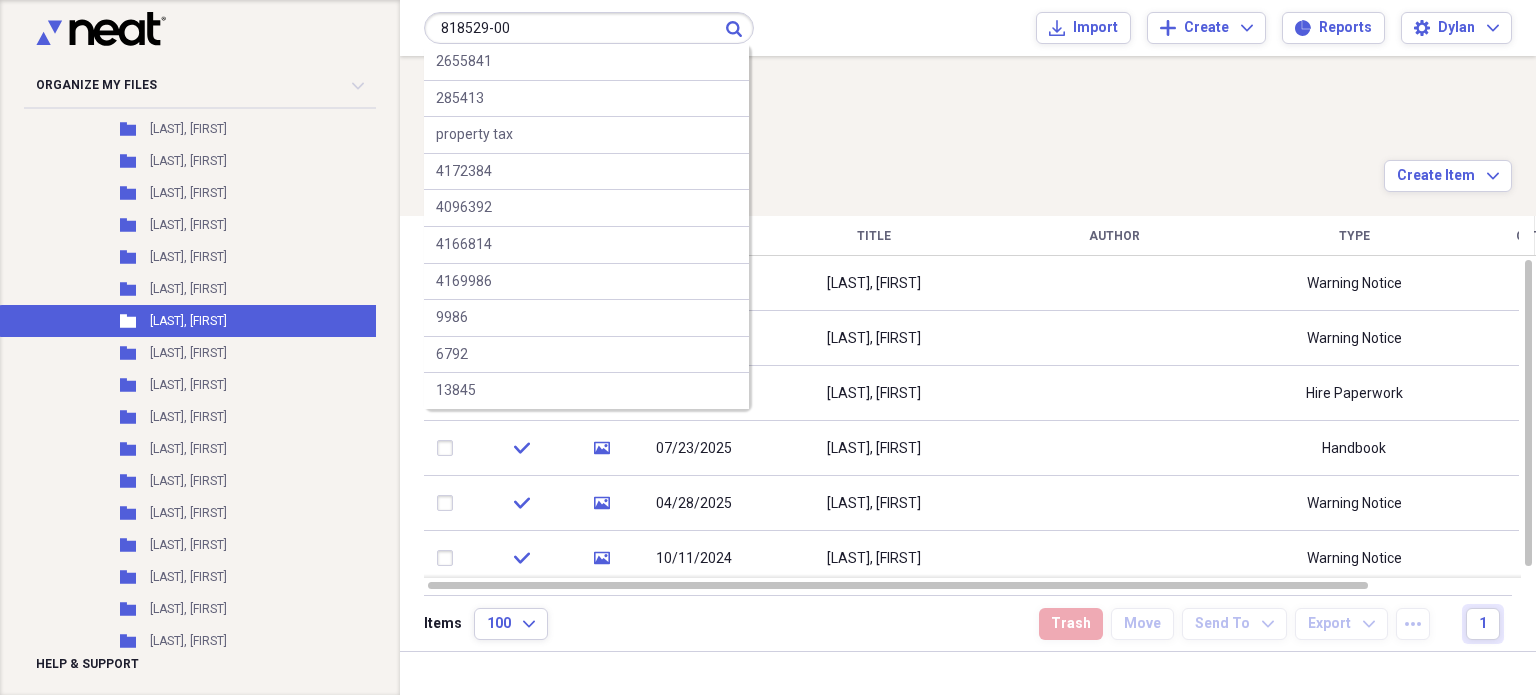 type on "818529-00" 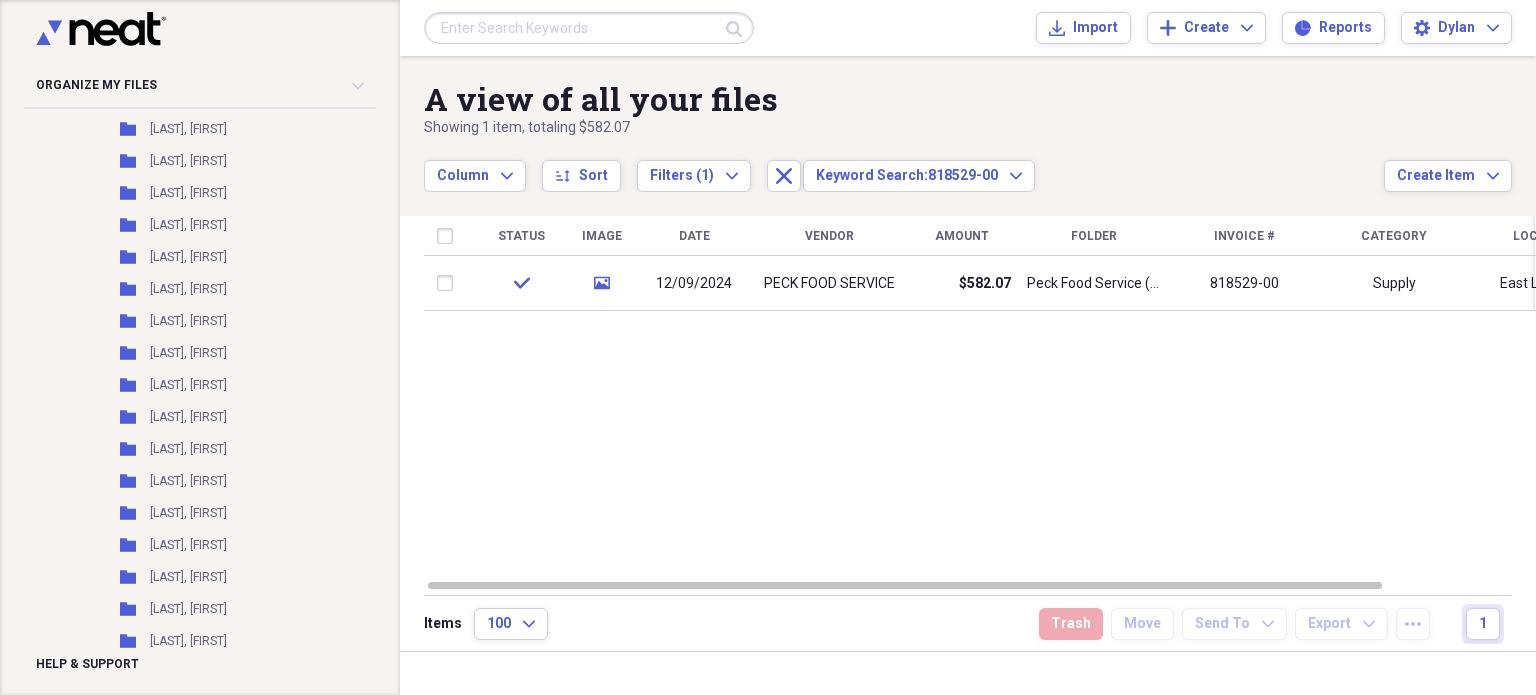 click at bounding box center (589, 28) 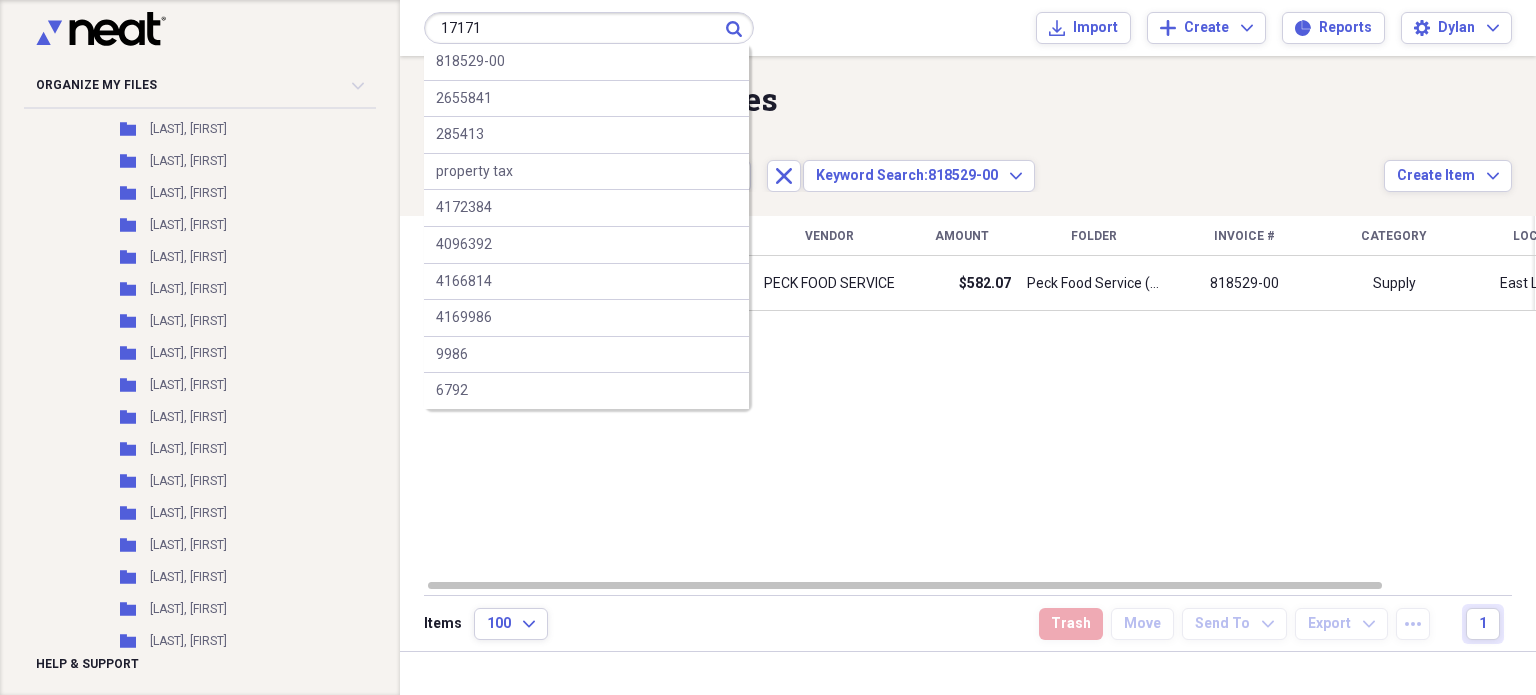 type on "17171" 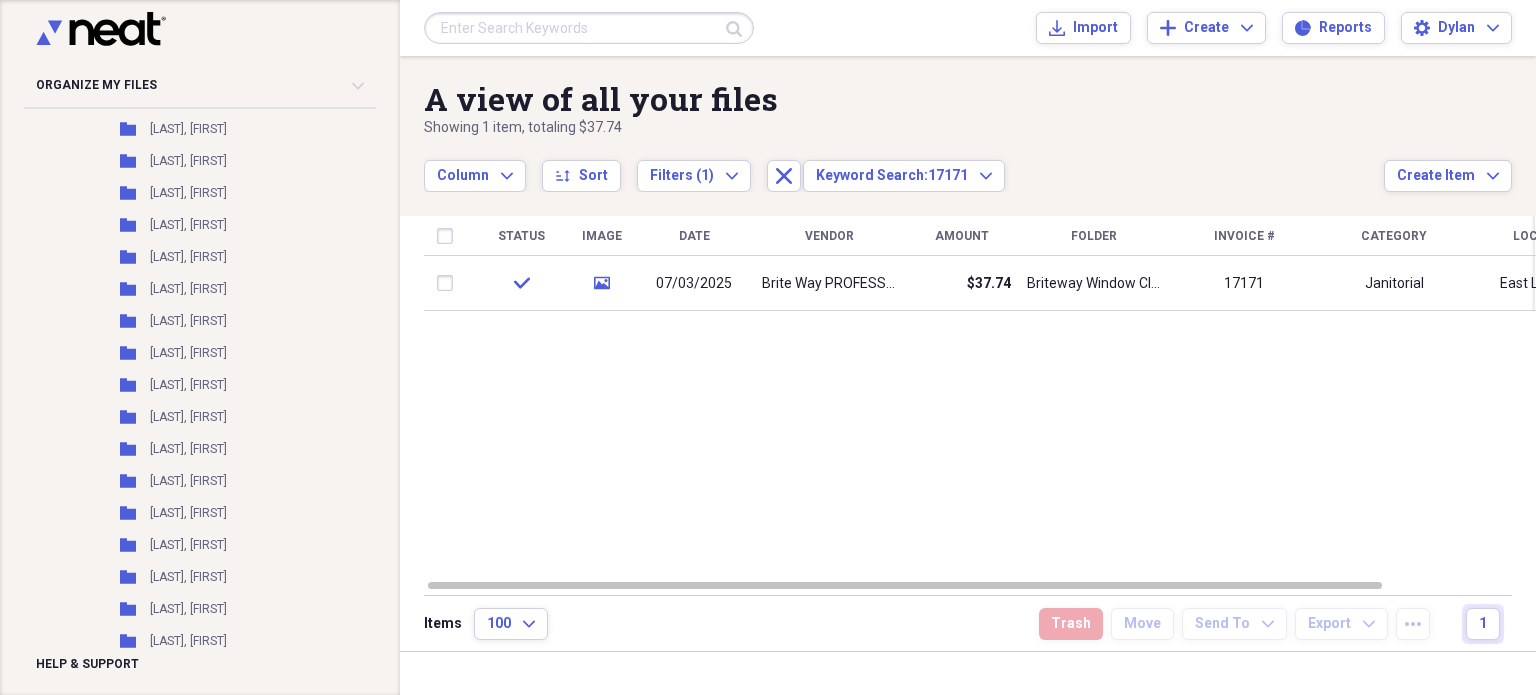 click at bounding box center [589, 28] 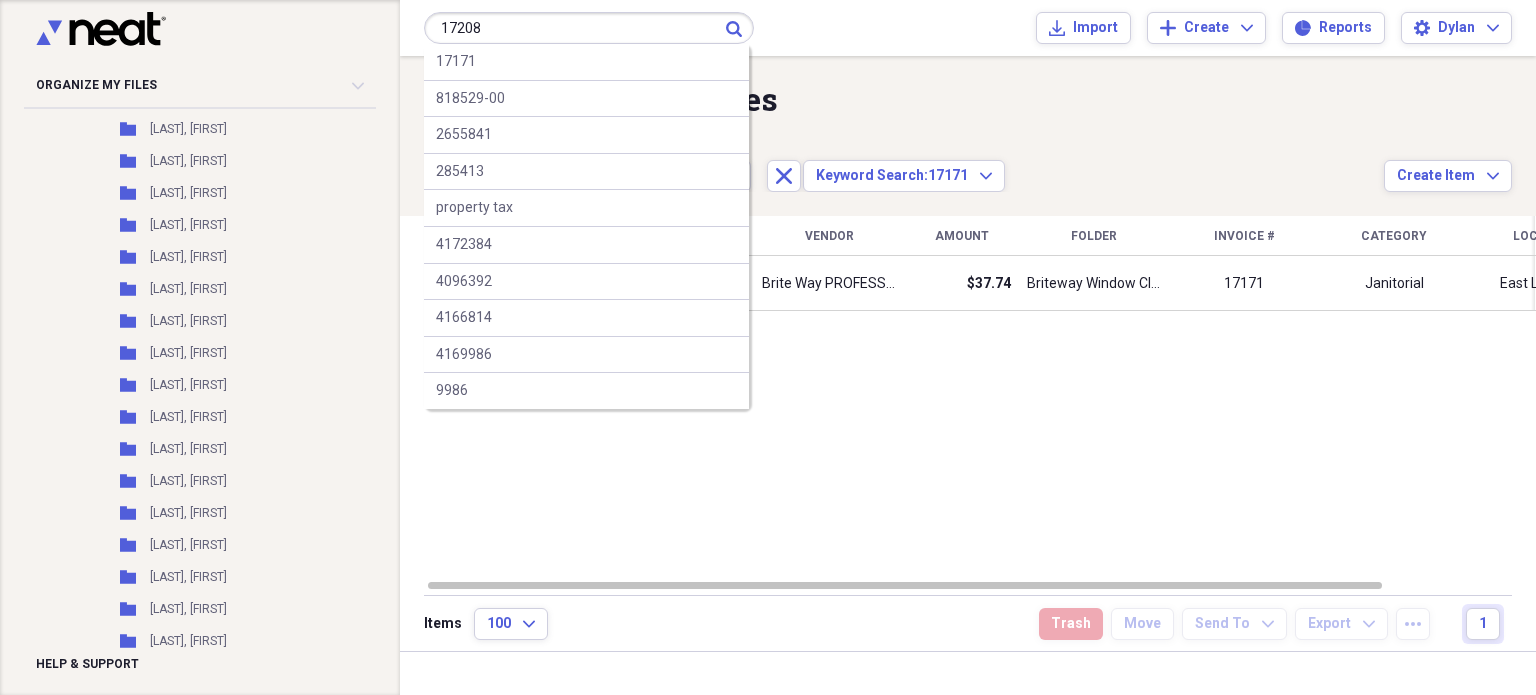 type on "17208" 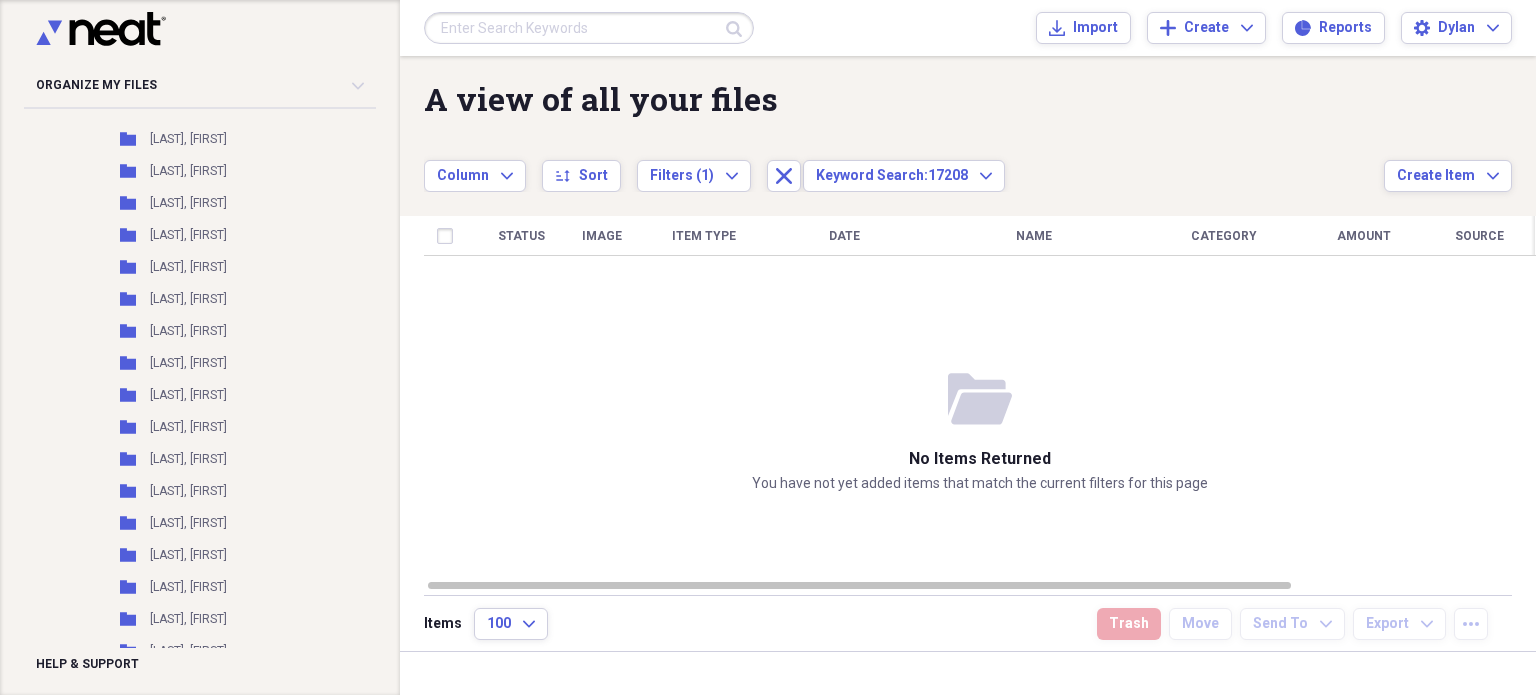 scroll, scrollTop: 1694, scrollLeft: 0, axis: vertical 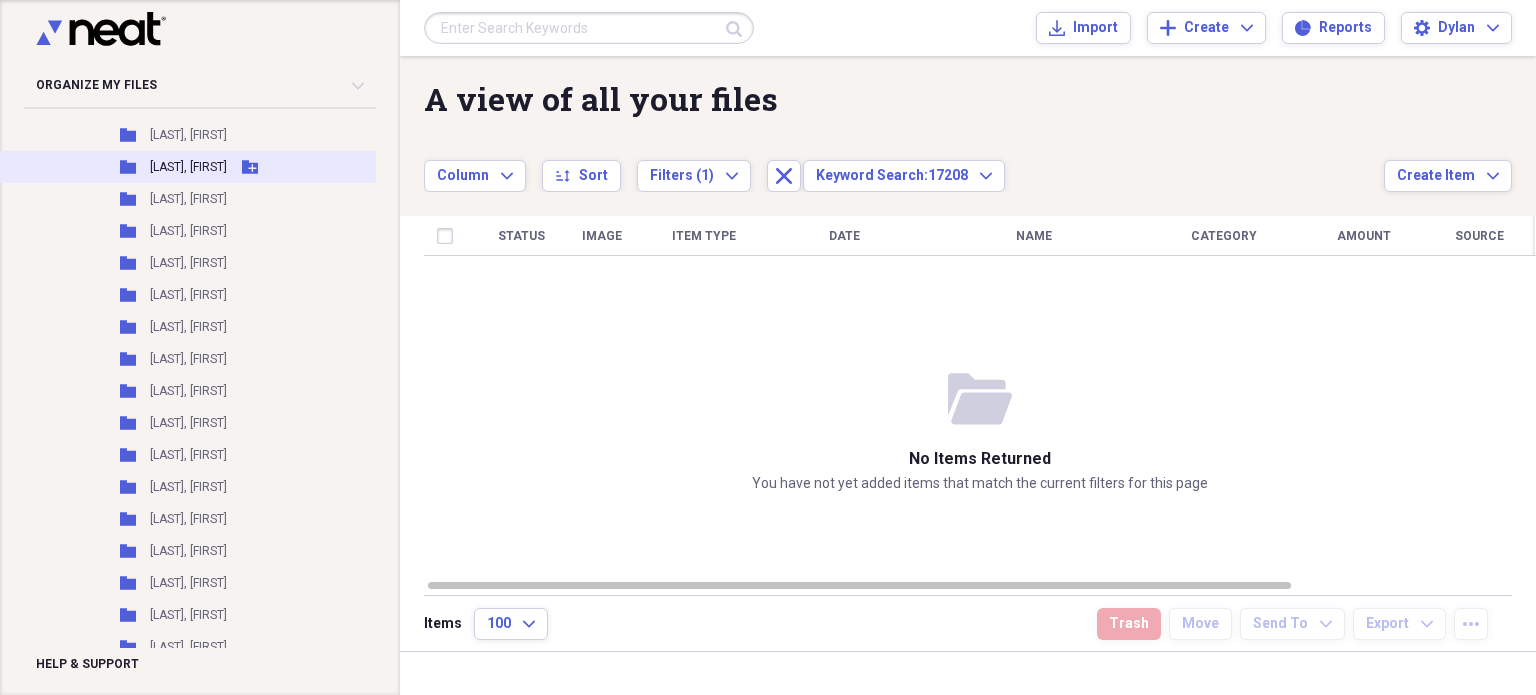 click on "[LAST], [FIRST]" at bounding box center [188, 167] 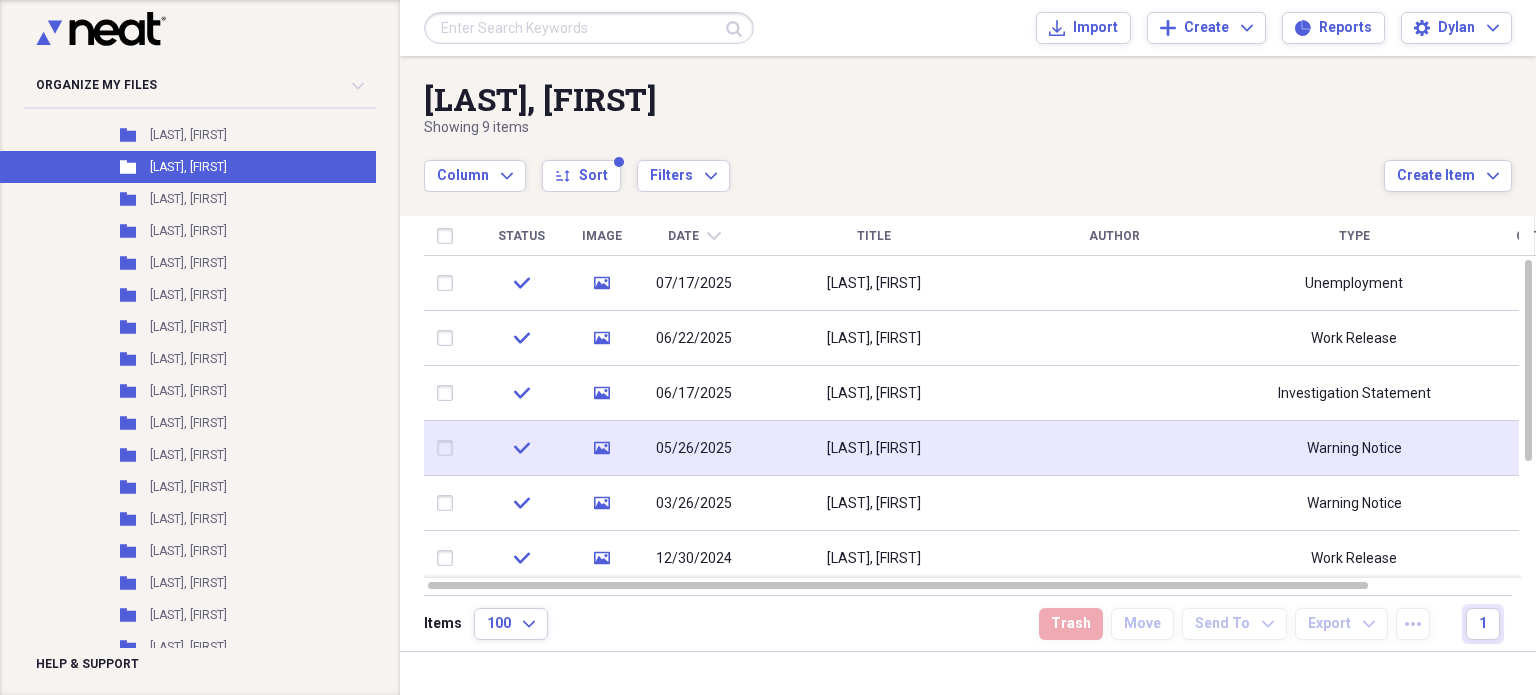 click on "[LAST], [FIRST]" at bounding box center (874, 448) 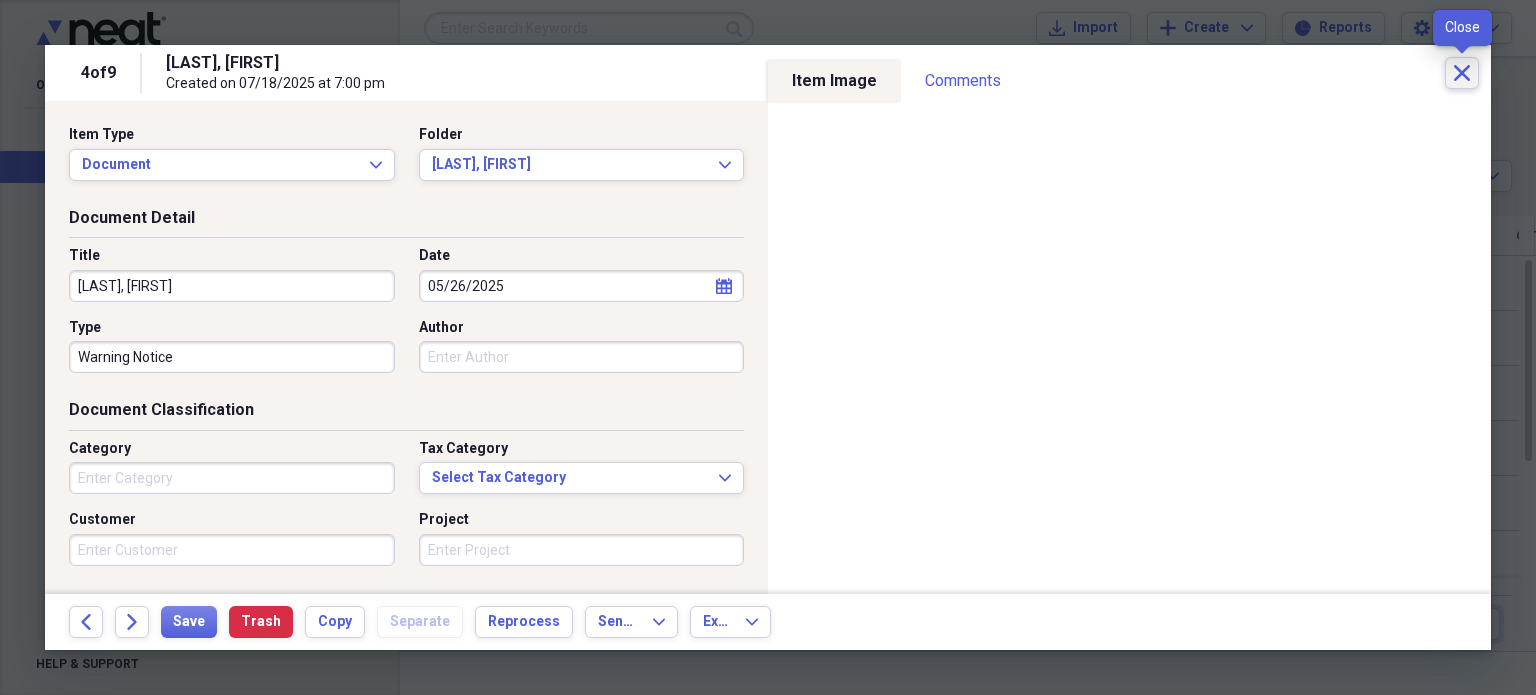 click on "Close" at bounding box center [1462, 73] 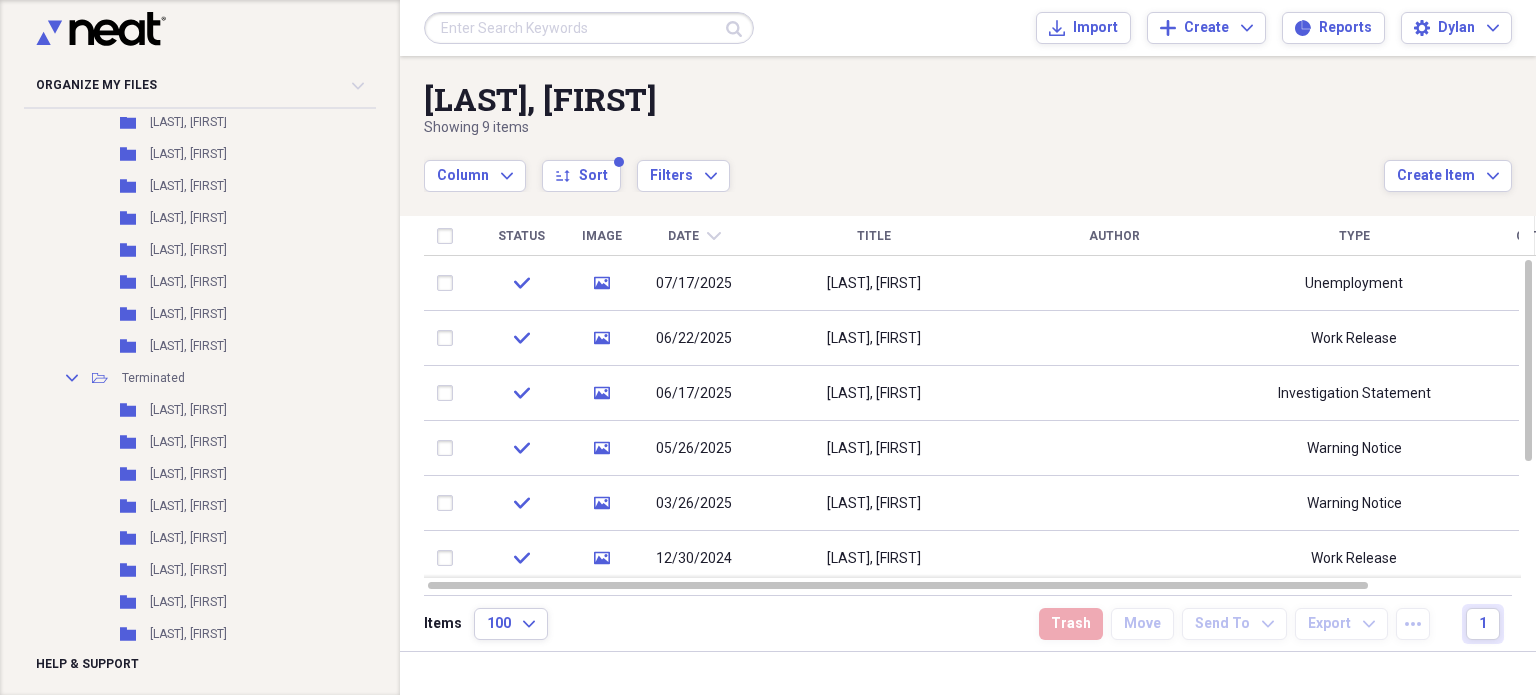 scroll, scrollTop: 0, scrollLeft: 0, axis: both 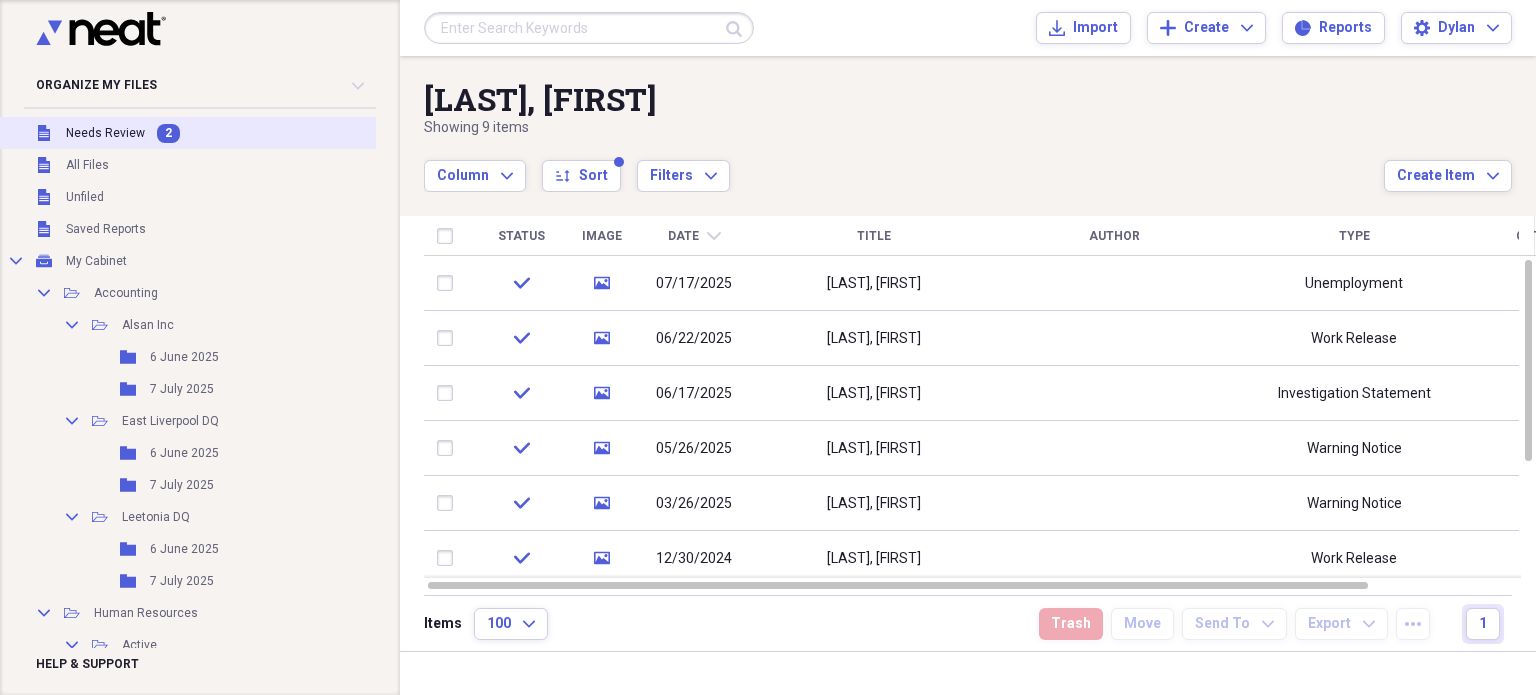 click on "2" at bounding box center [168, 133] 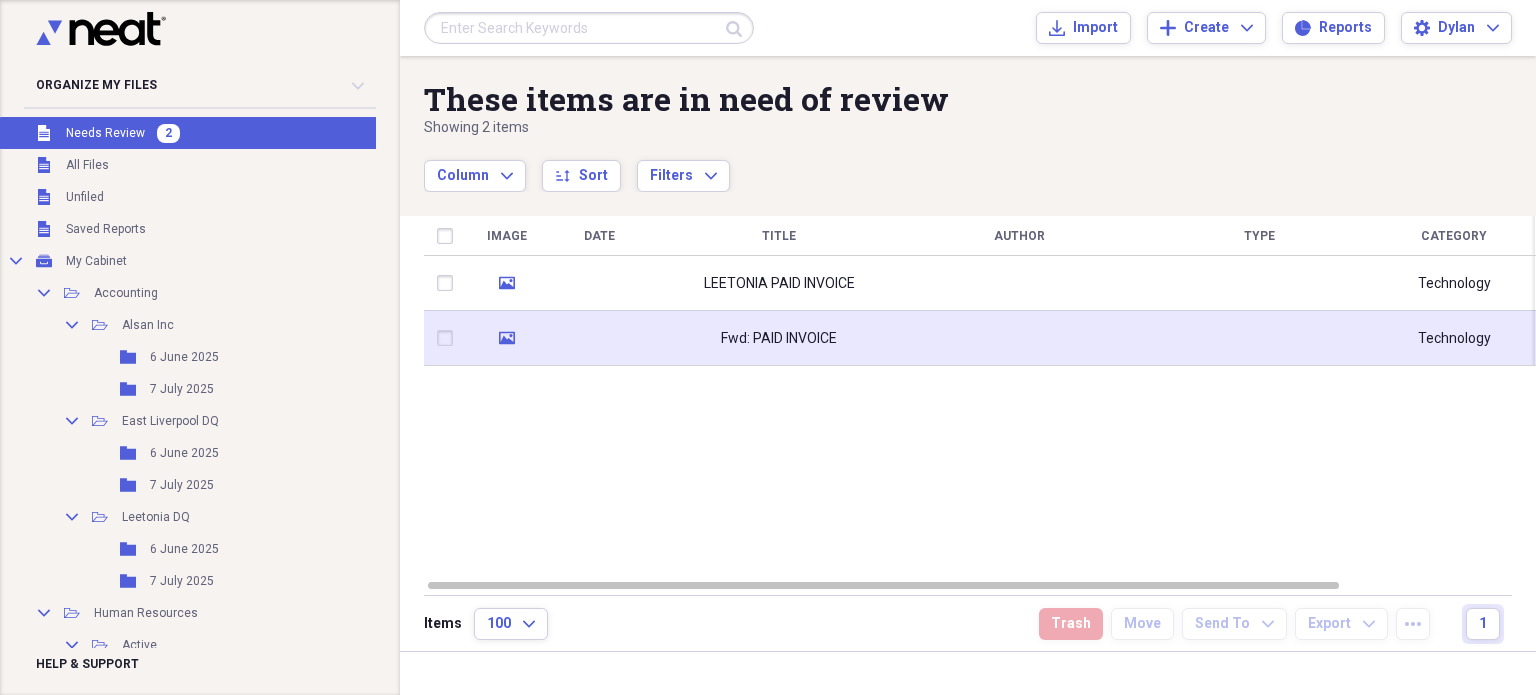 click on "Fwd: PAID INVOICE" at bounding box center (779, 339) 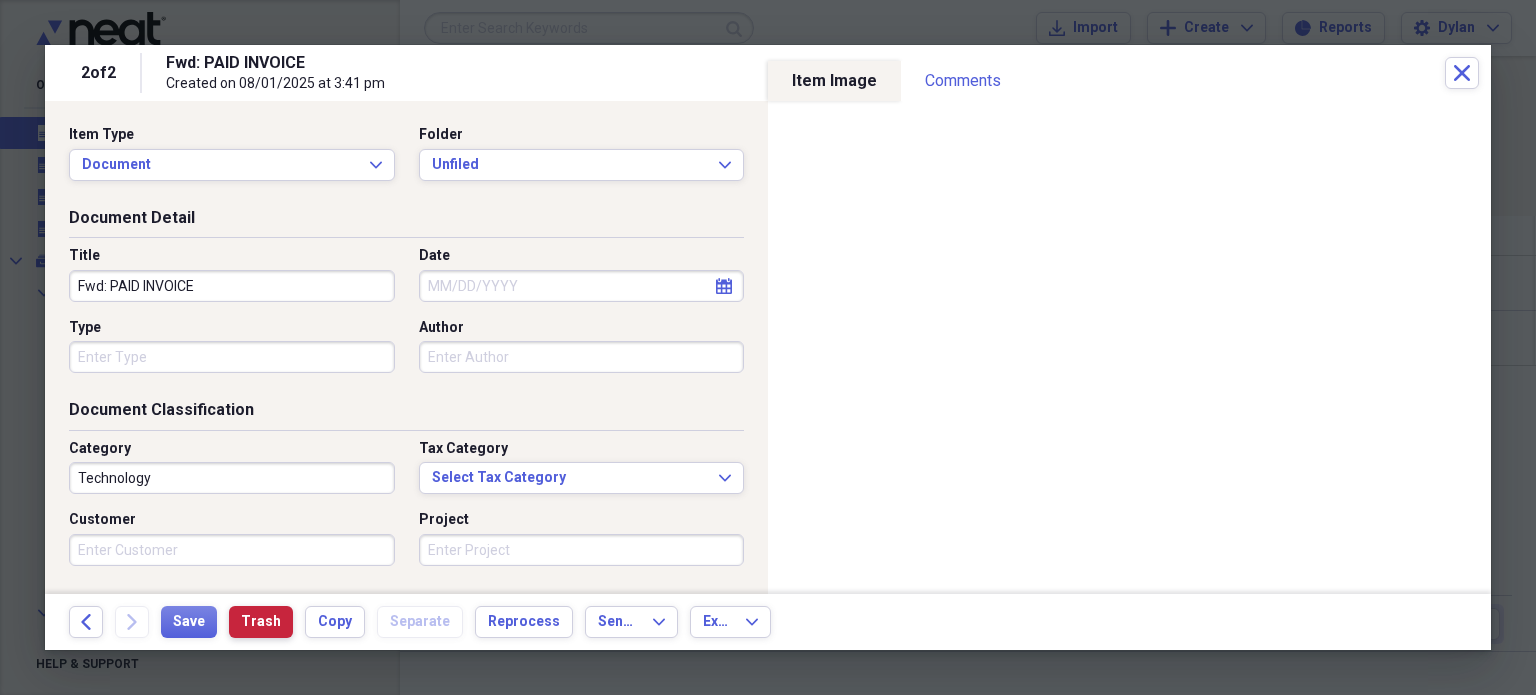 click on "Trash" at bounding box center [261, 622] 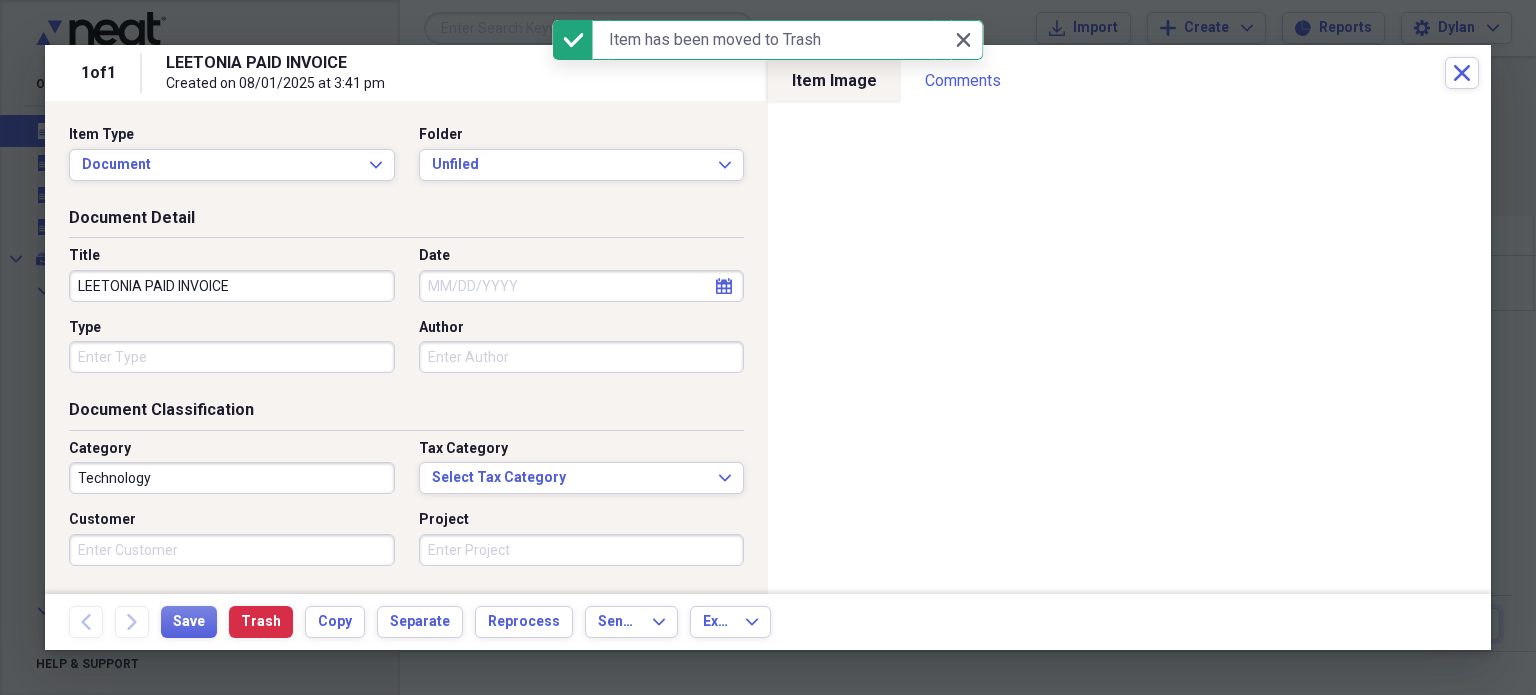 click on "Folder Unfiled Expand" at bounding box center [576, 153] 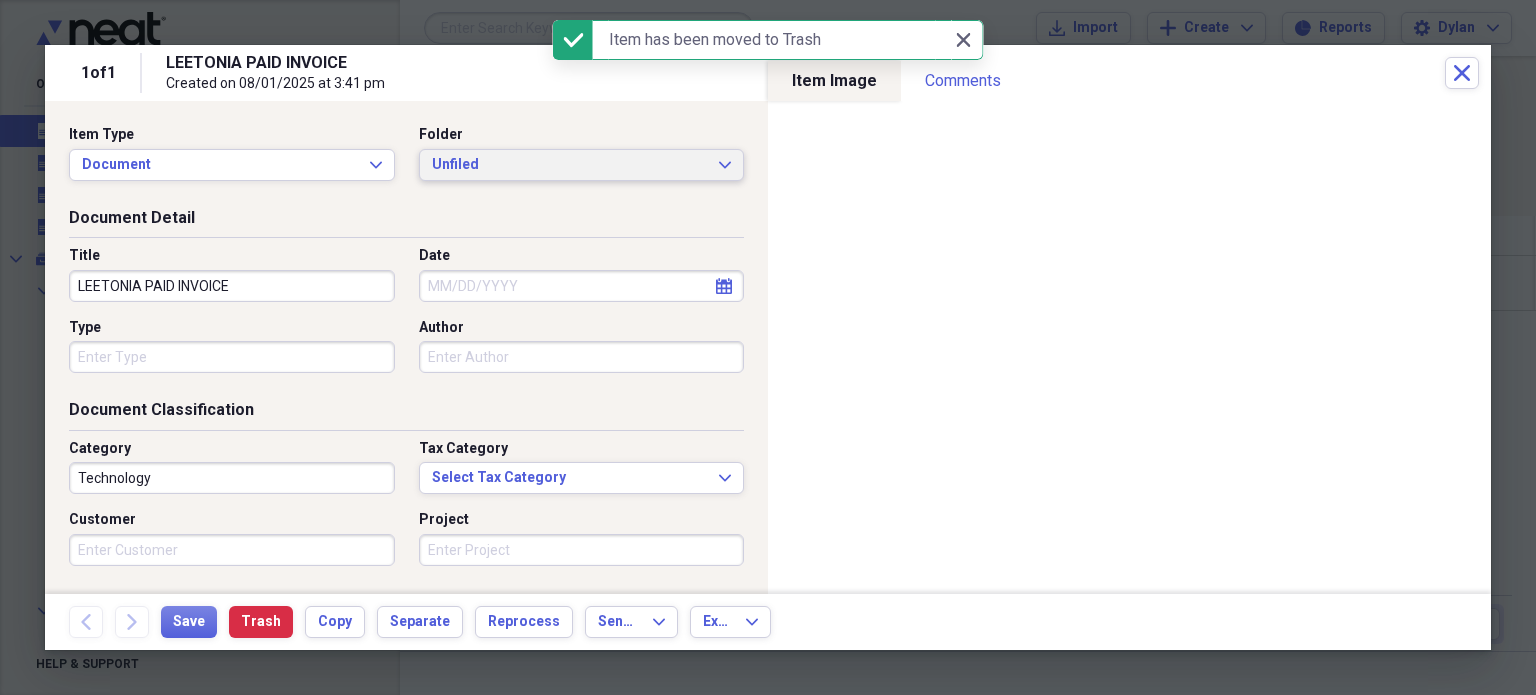 click on "Unfiled" at bounding box center [570, 165] 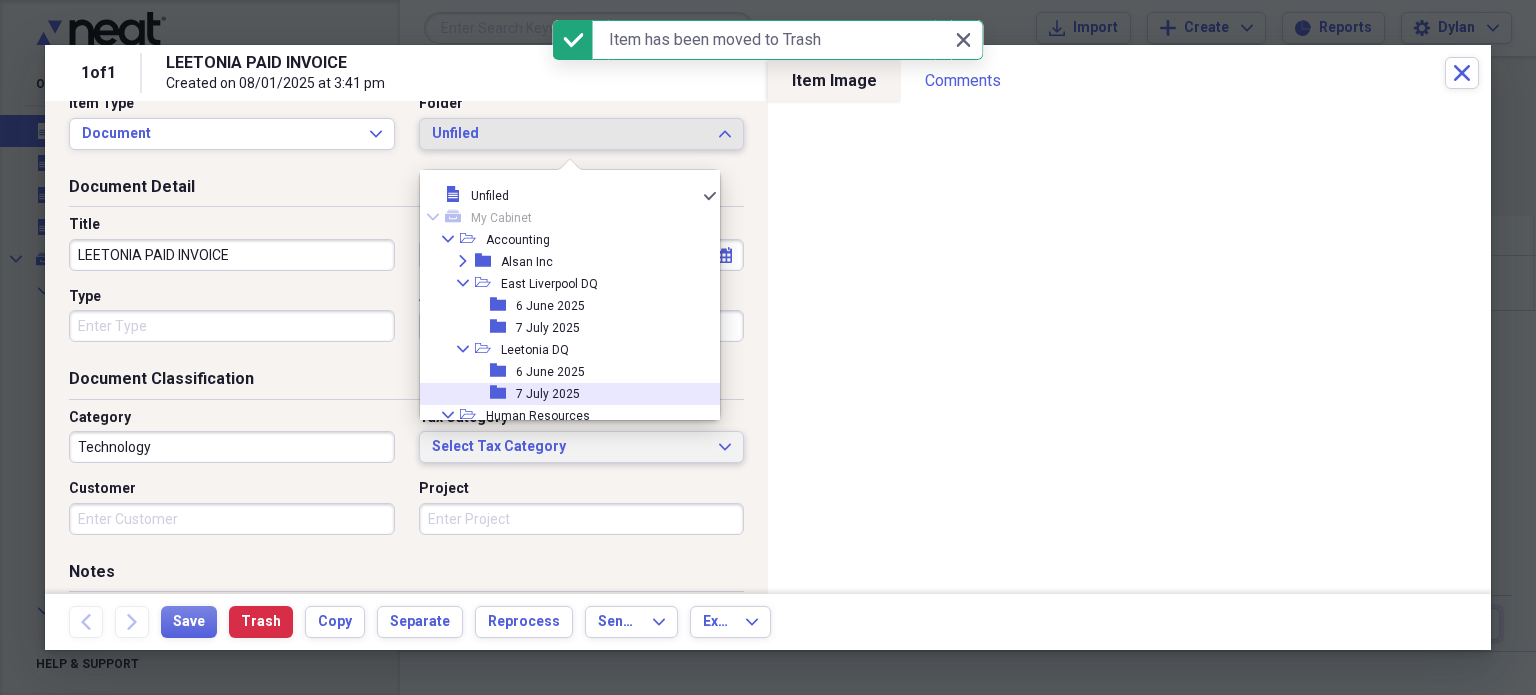 scroll, scrollTop: 0, scrollLeft: 0, axis: both 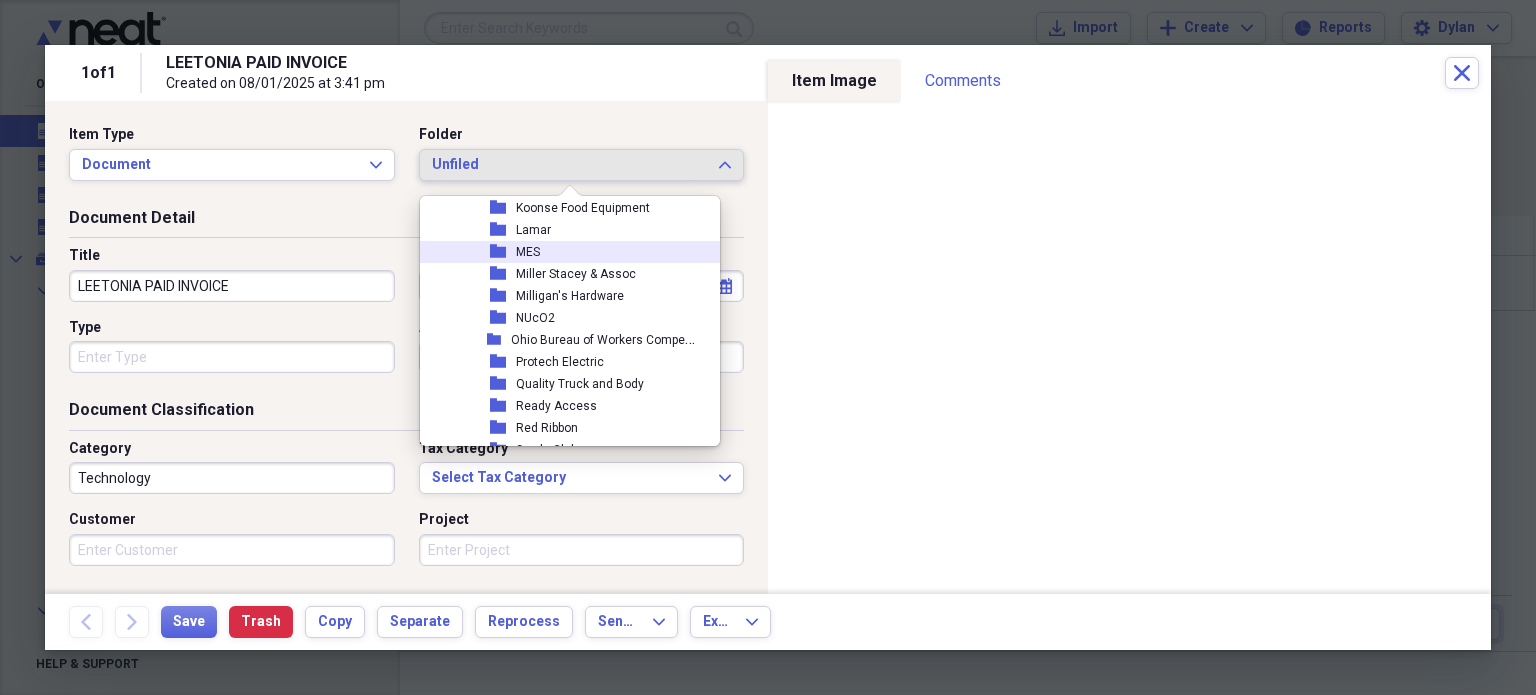 click on "MES" at bounding box center (528, 252) 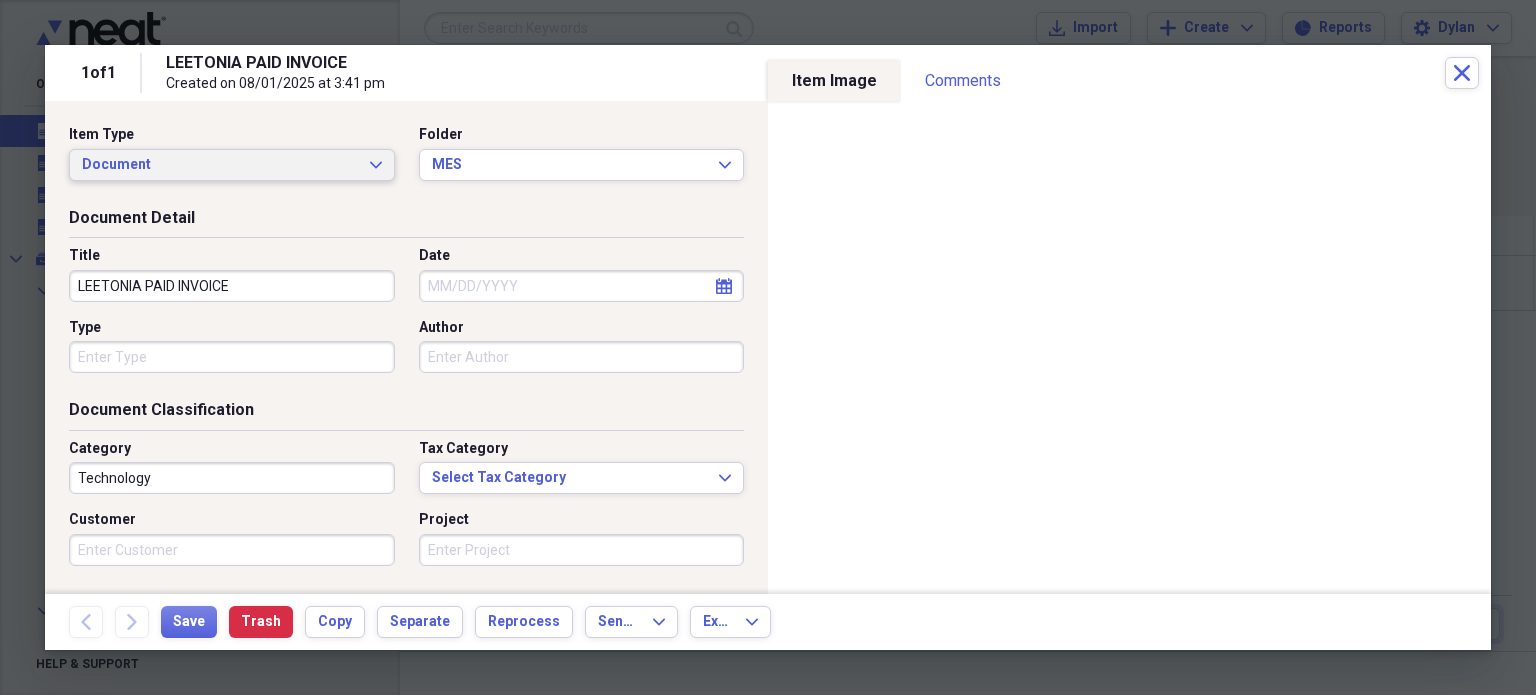 click on "Document" at bounding box center (220, 165) 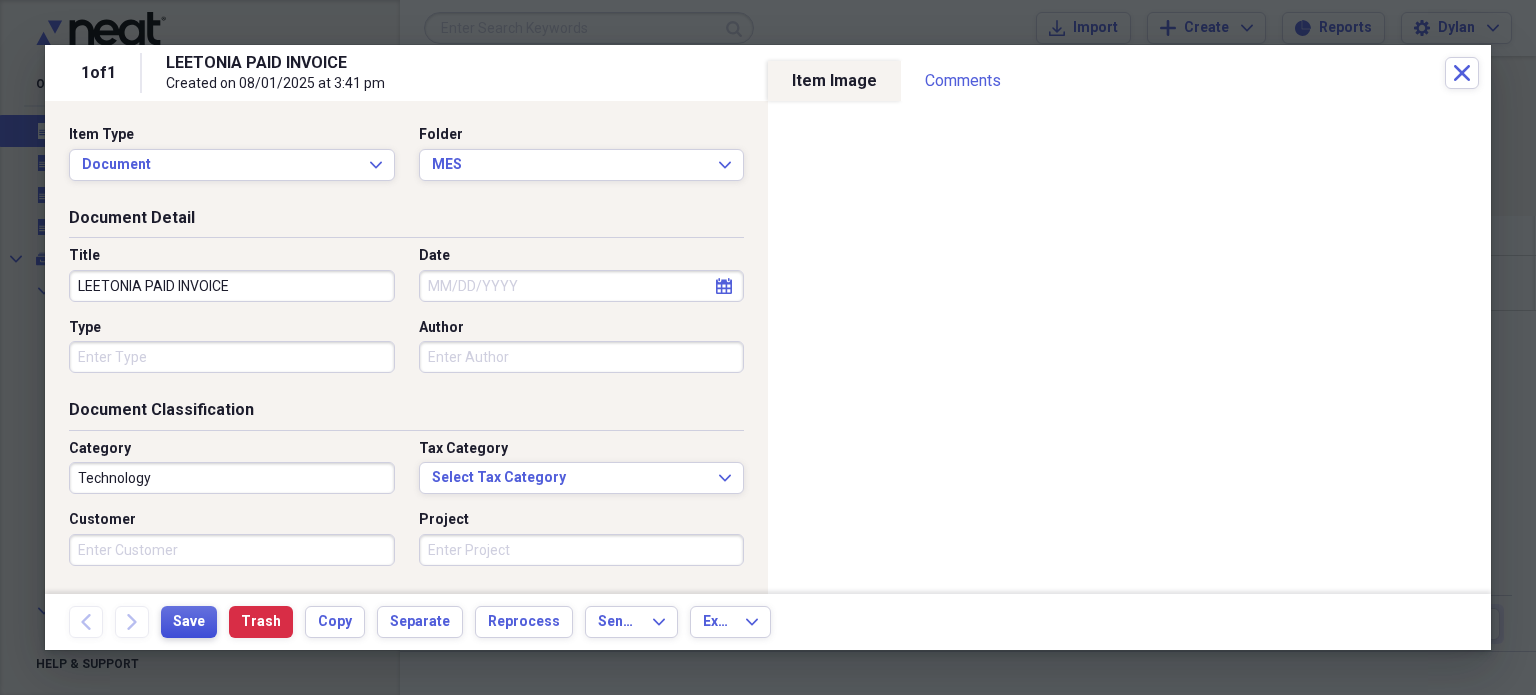 click on "Save" at bounding box center [189, 622] 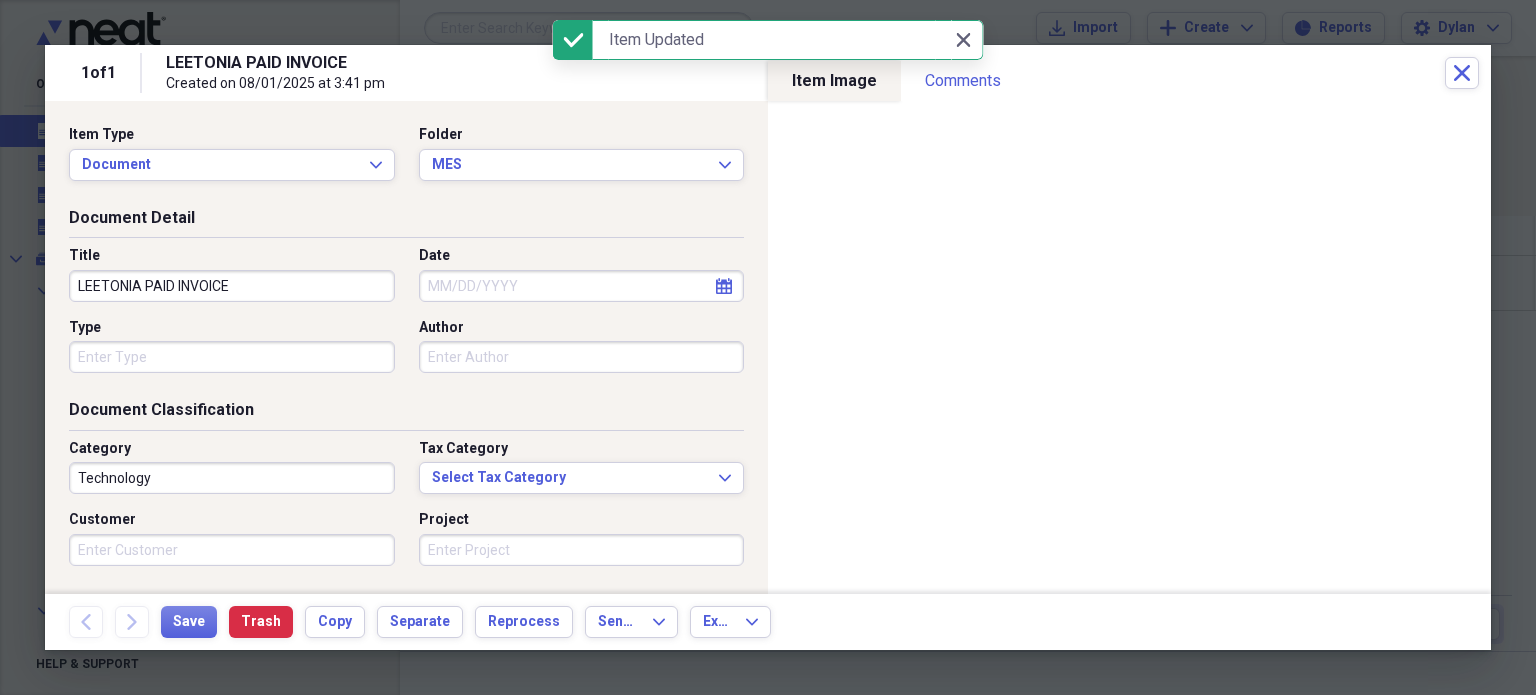 click on "Item Type Document Expand Folder MES Expand" at bounding box center [406, 161] 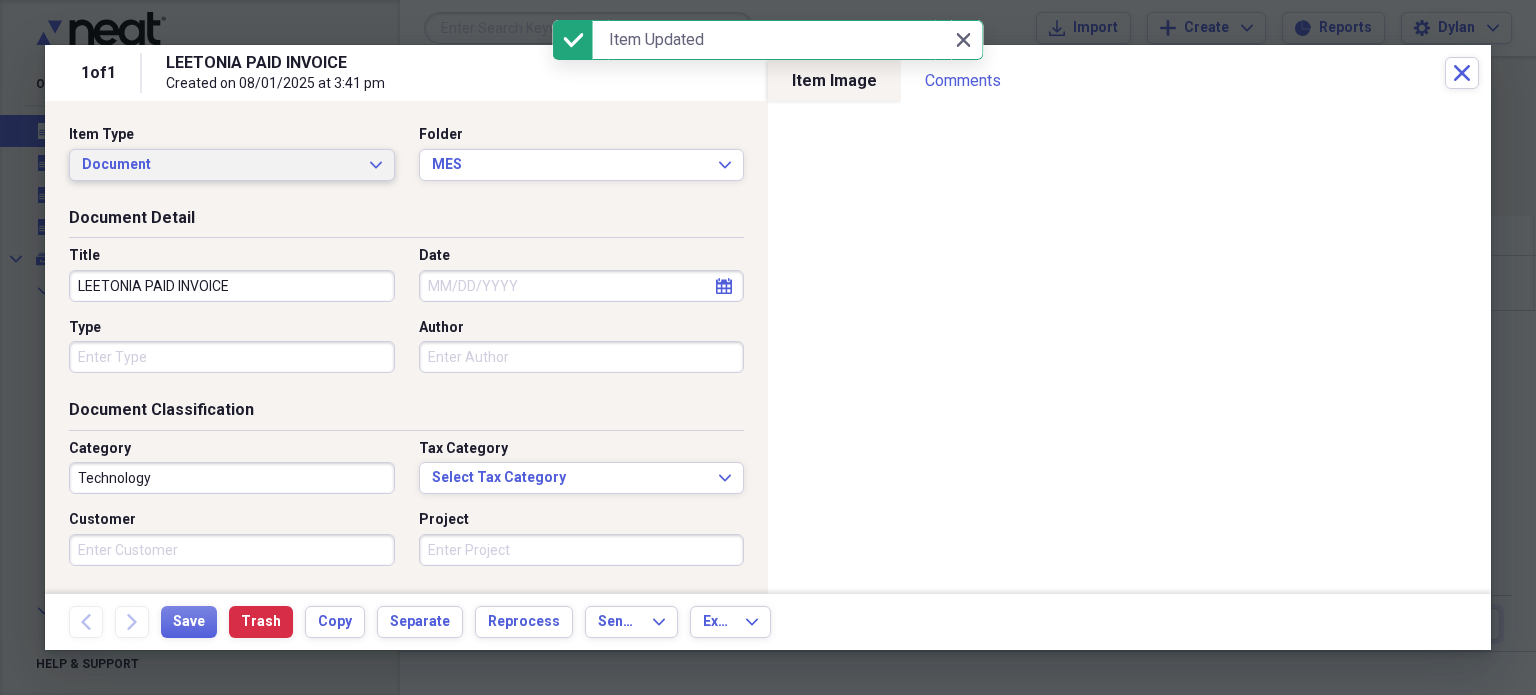 click on "Document" at bounding box center [220, 165] 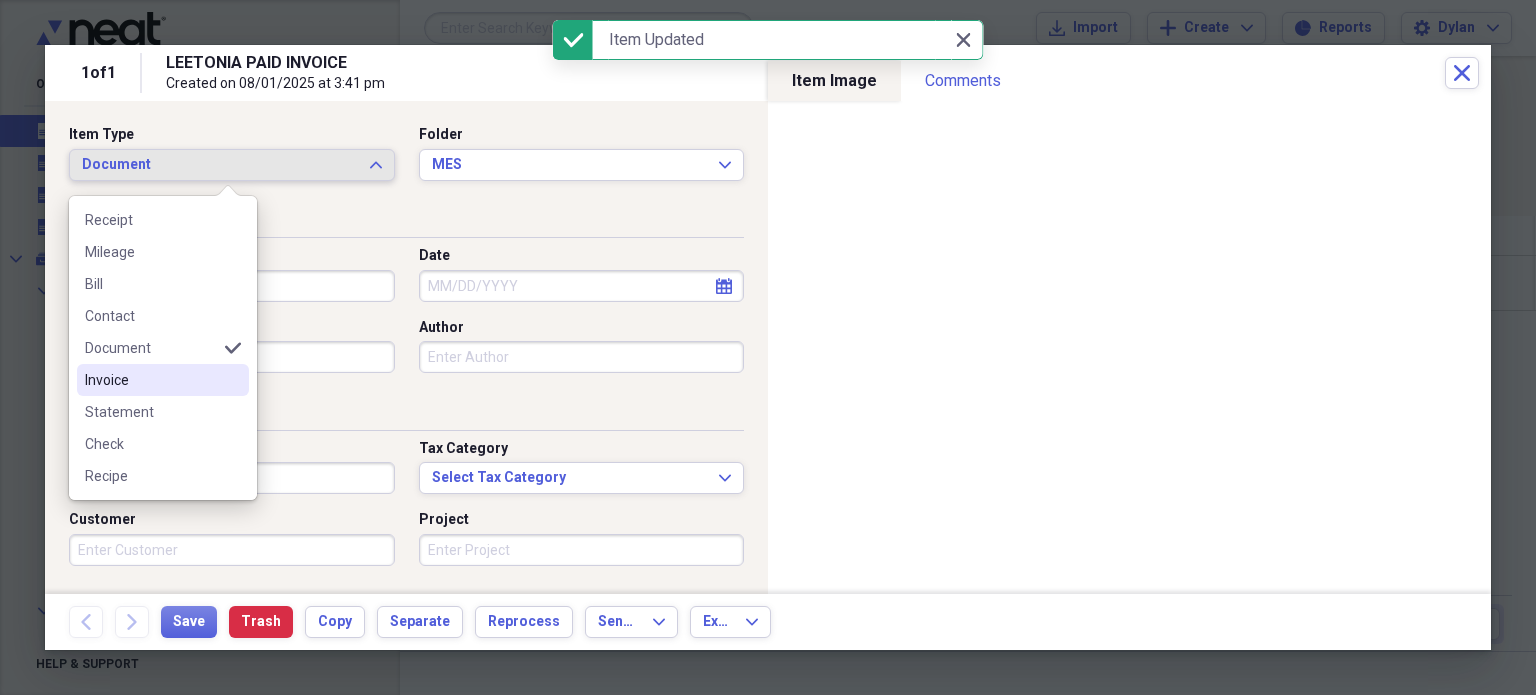 click on "Invoice" at bounding box center (163, 380) 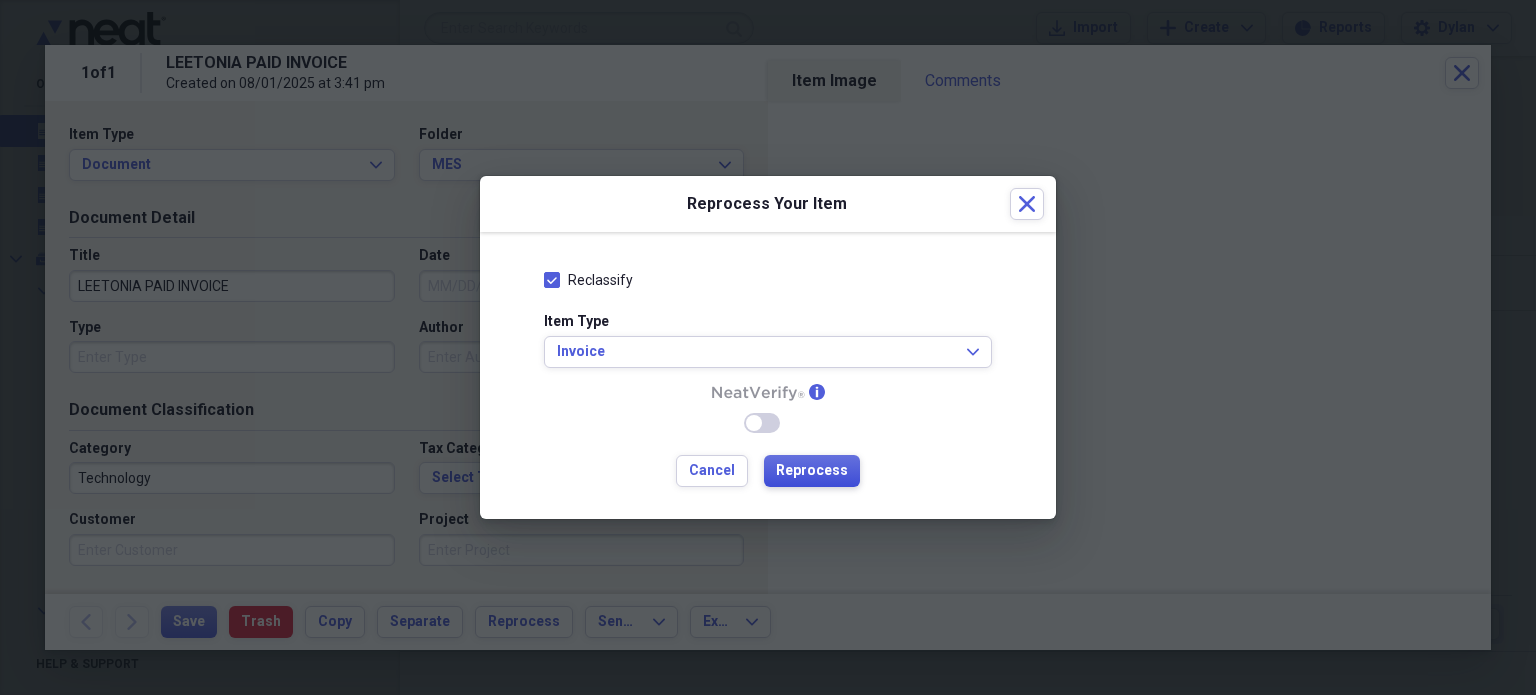 click on "Reprocess" at bounding box center [812, 471] 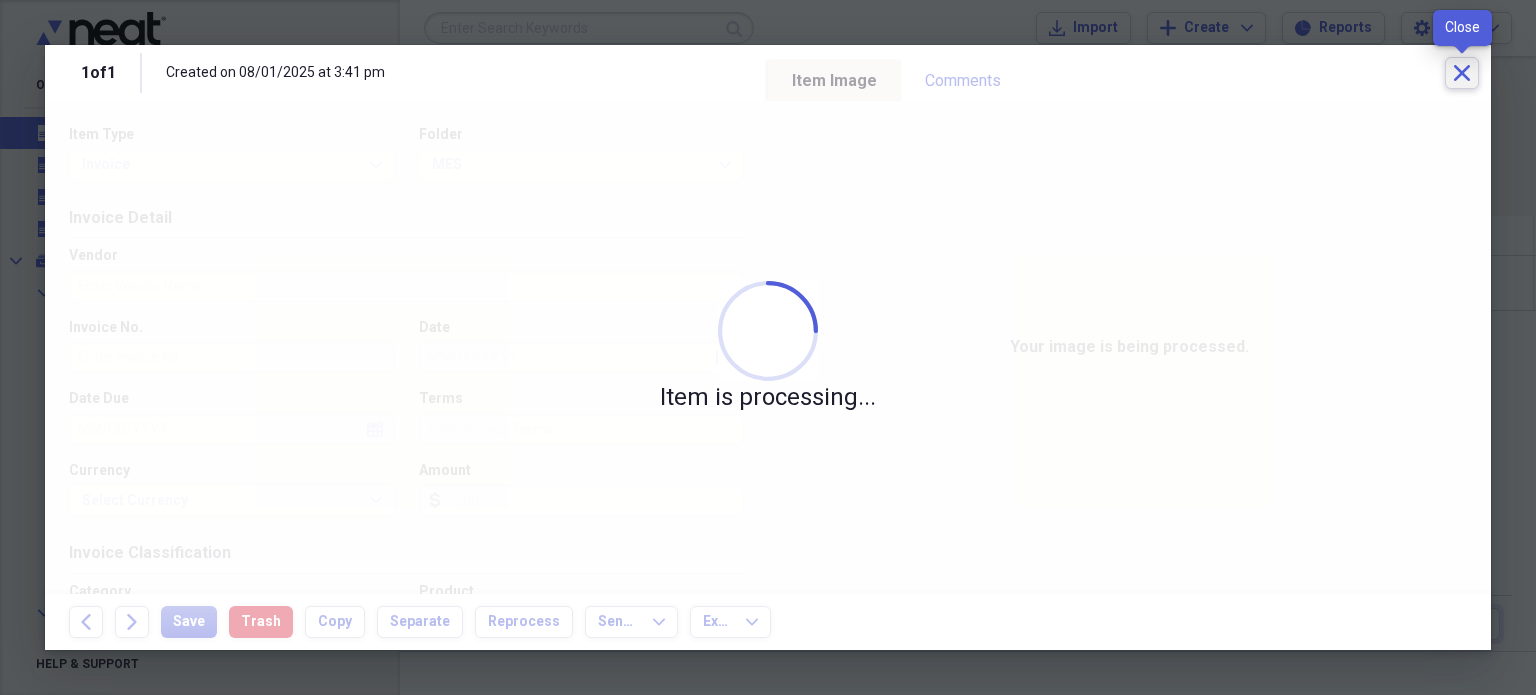 click 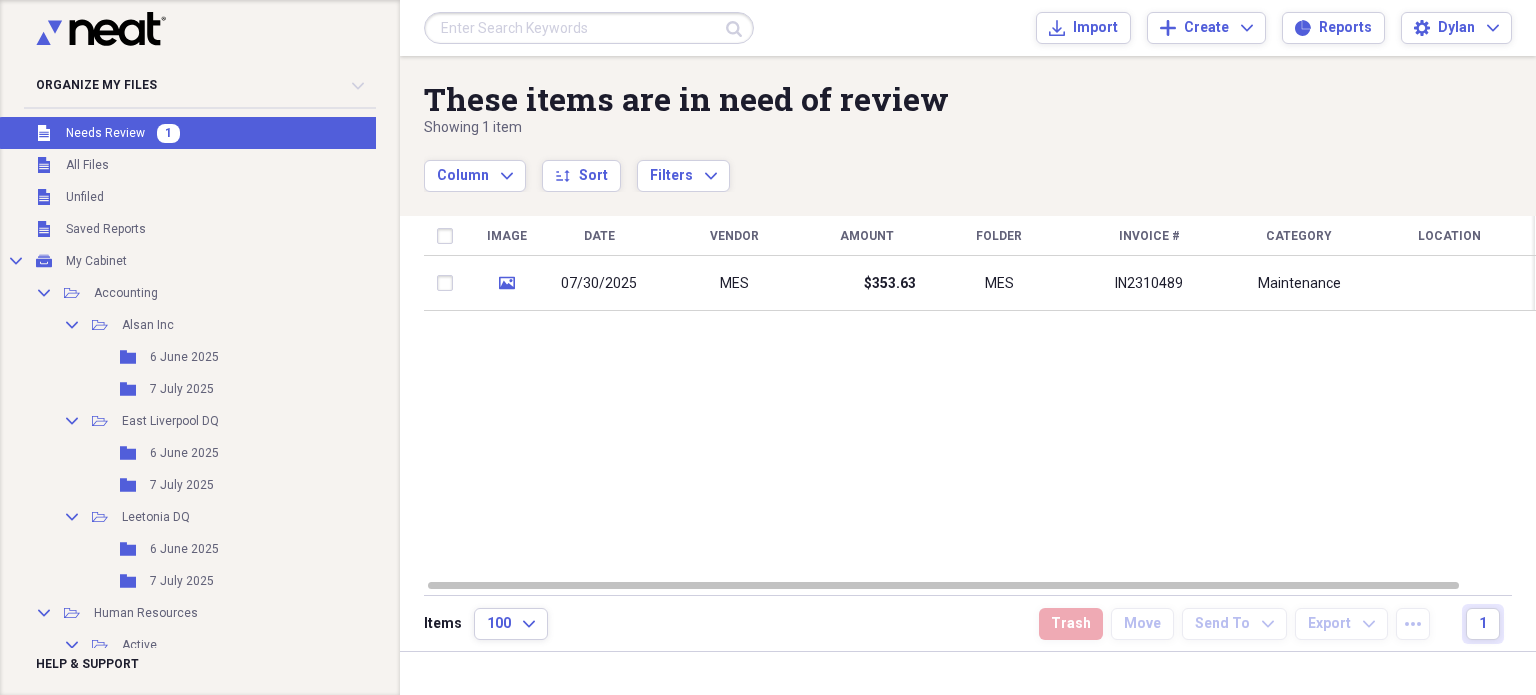 click on "Image Date Vendor Amount Folder Invoice # Category Location Notes media 07/30/2025 MES $353.63 MES IN2310489 Maintenance" at bounding box center (980, 397) 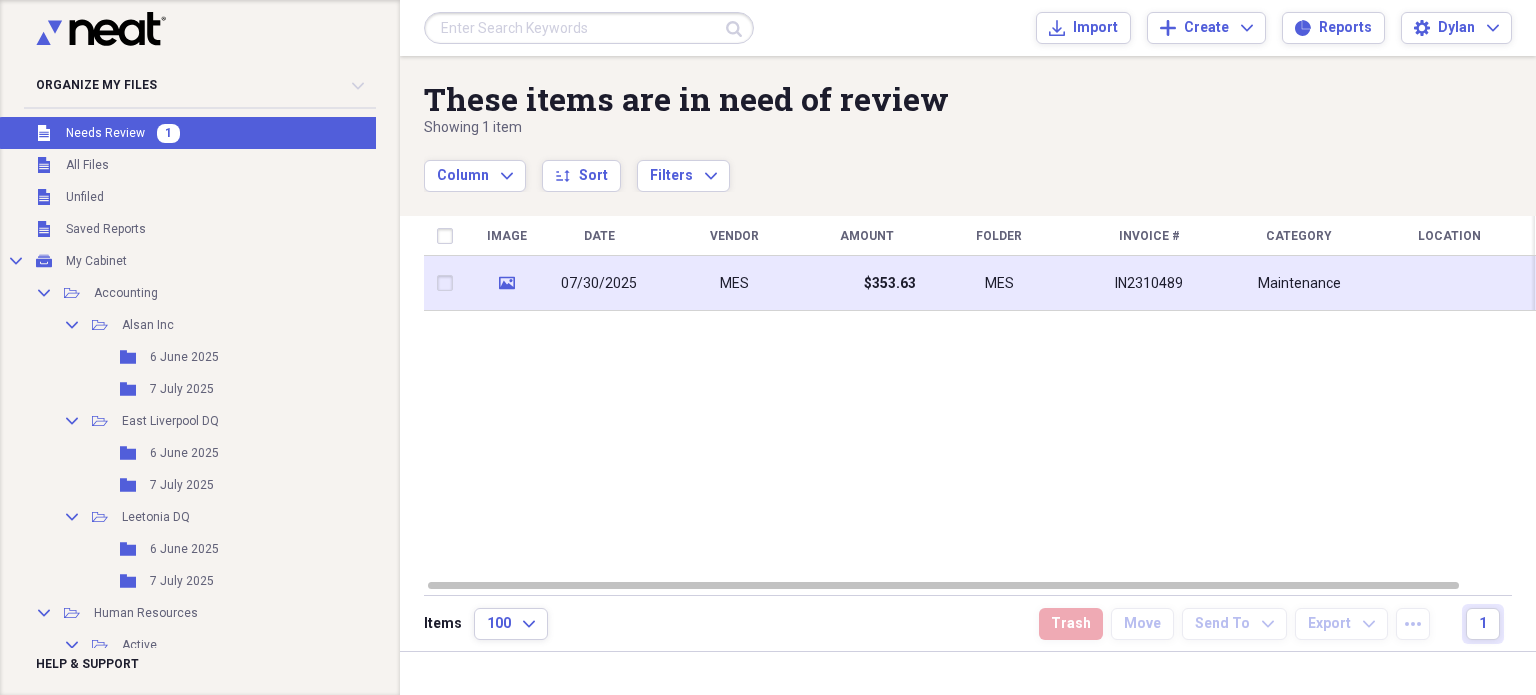 click on "$353.63" at bounding box center (866, 283) 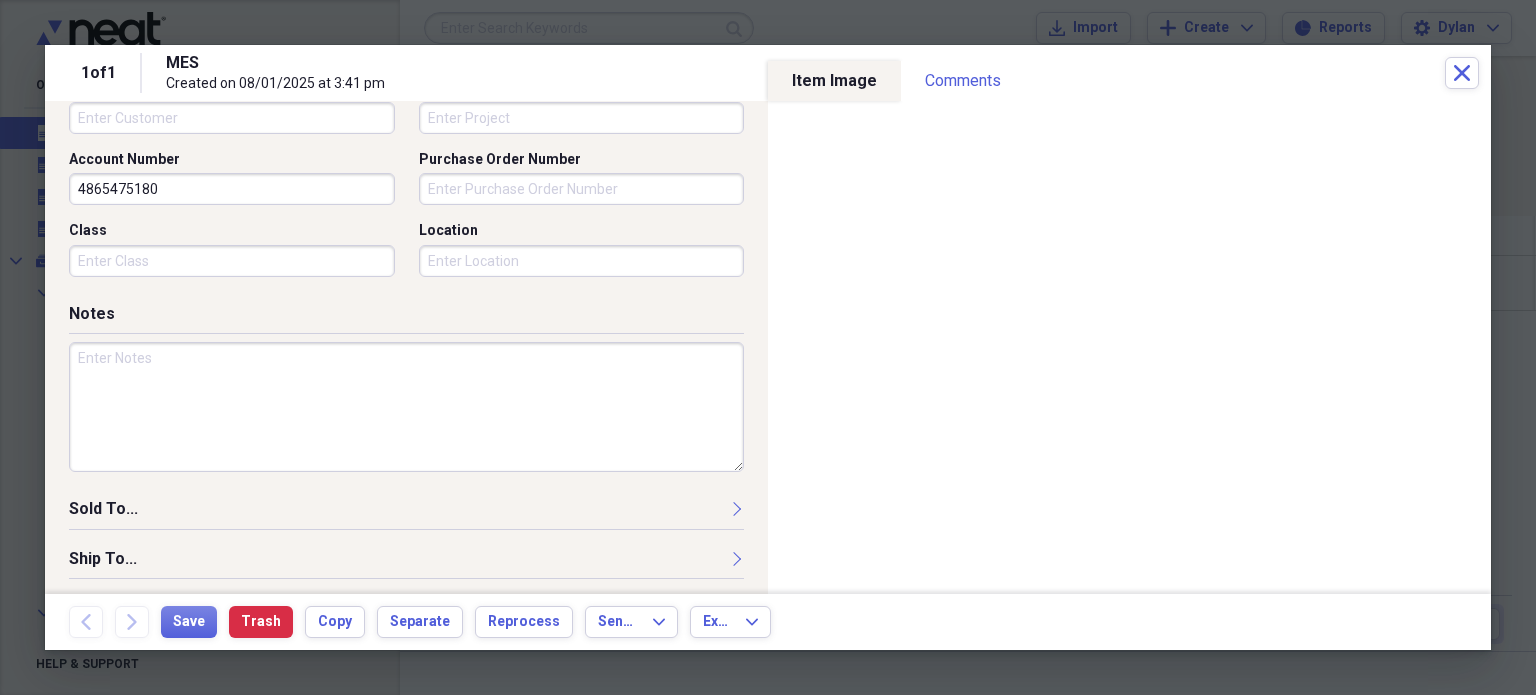 scroll, scrollTop: 648, scrollLeft: 0, axis: vertical 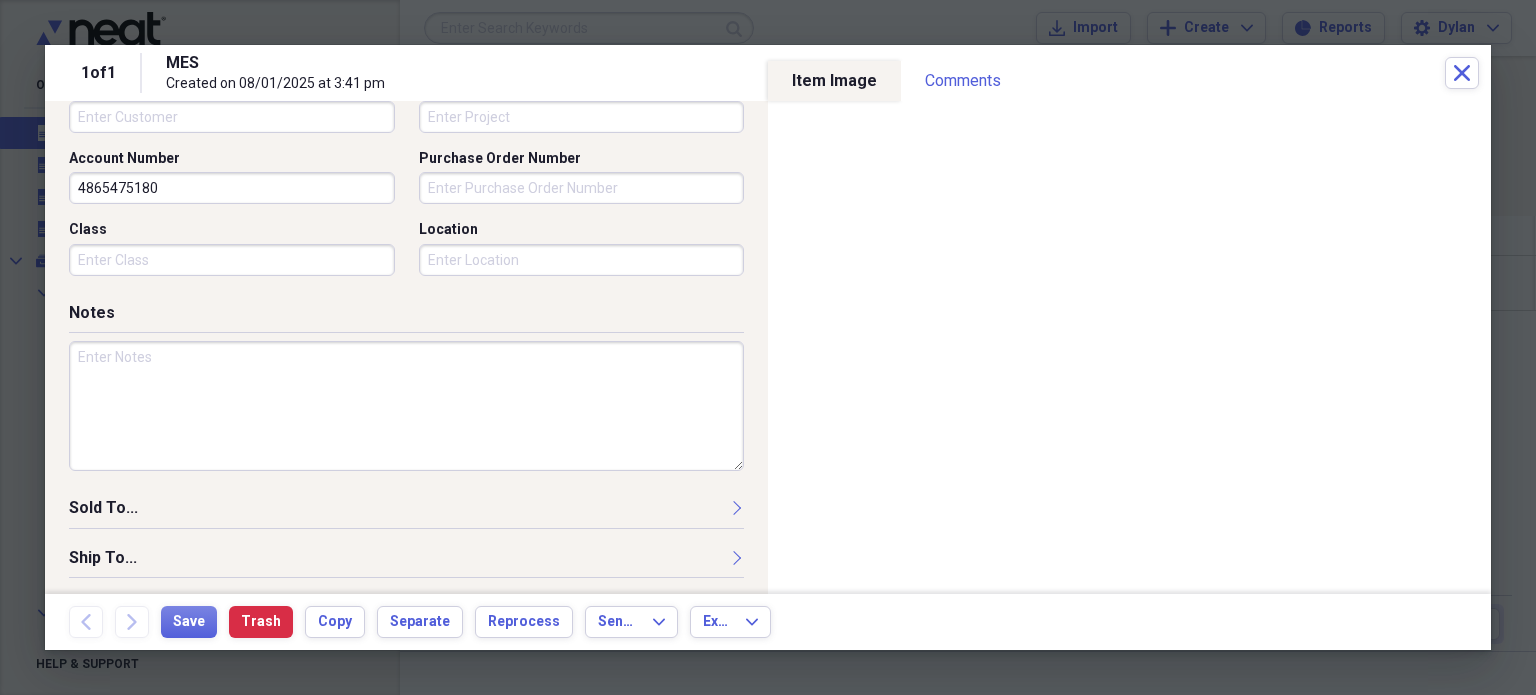 click at bounding box center (406, 406) 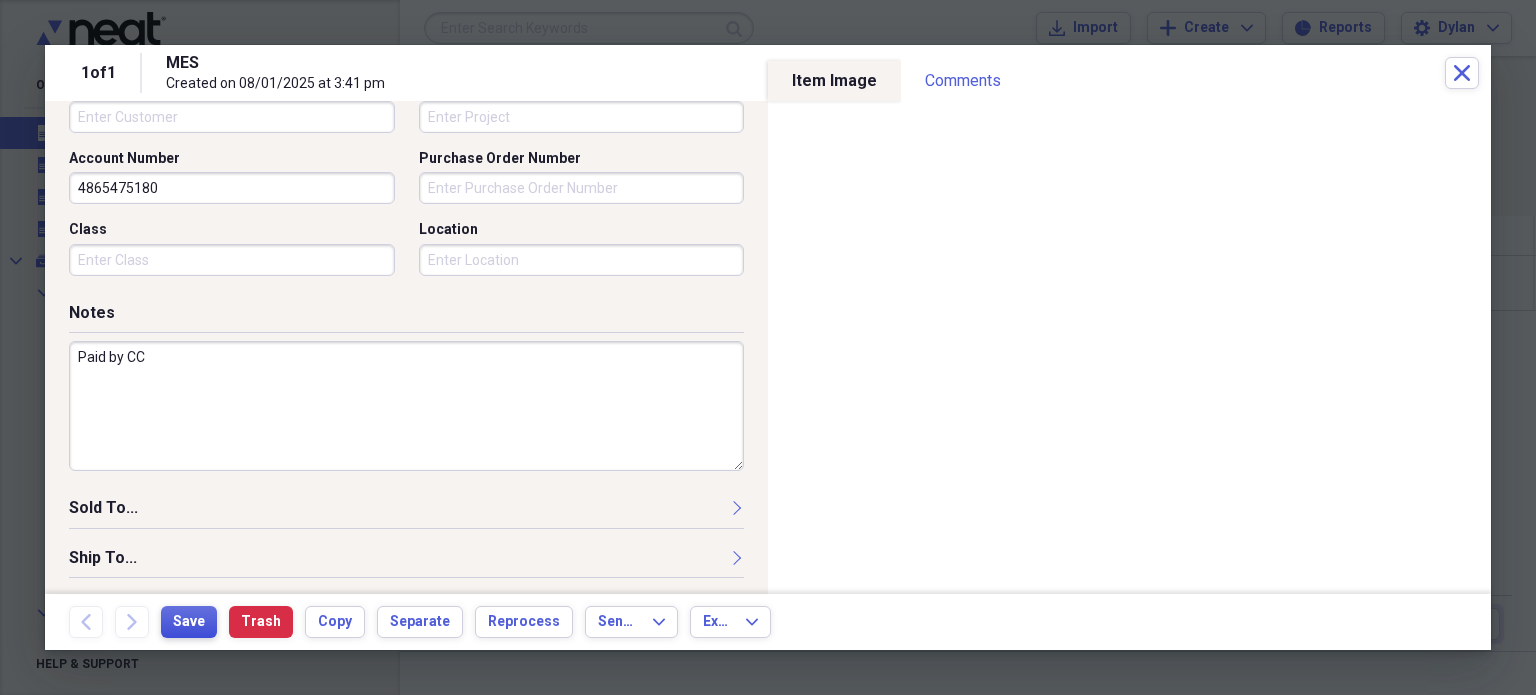 type on "Paid by CC" 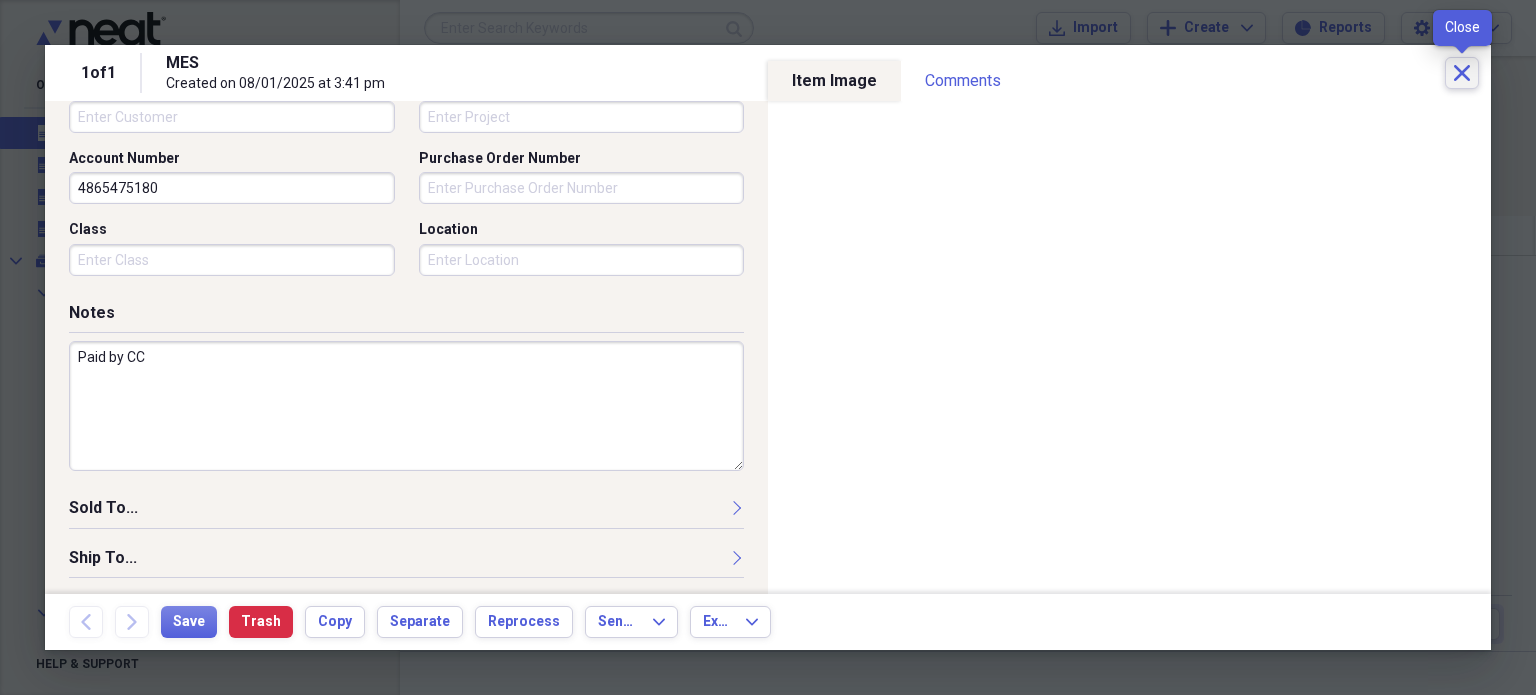 click on "Close" 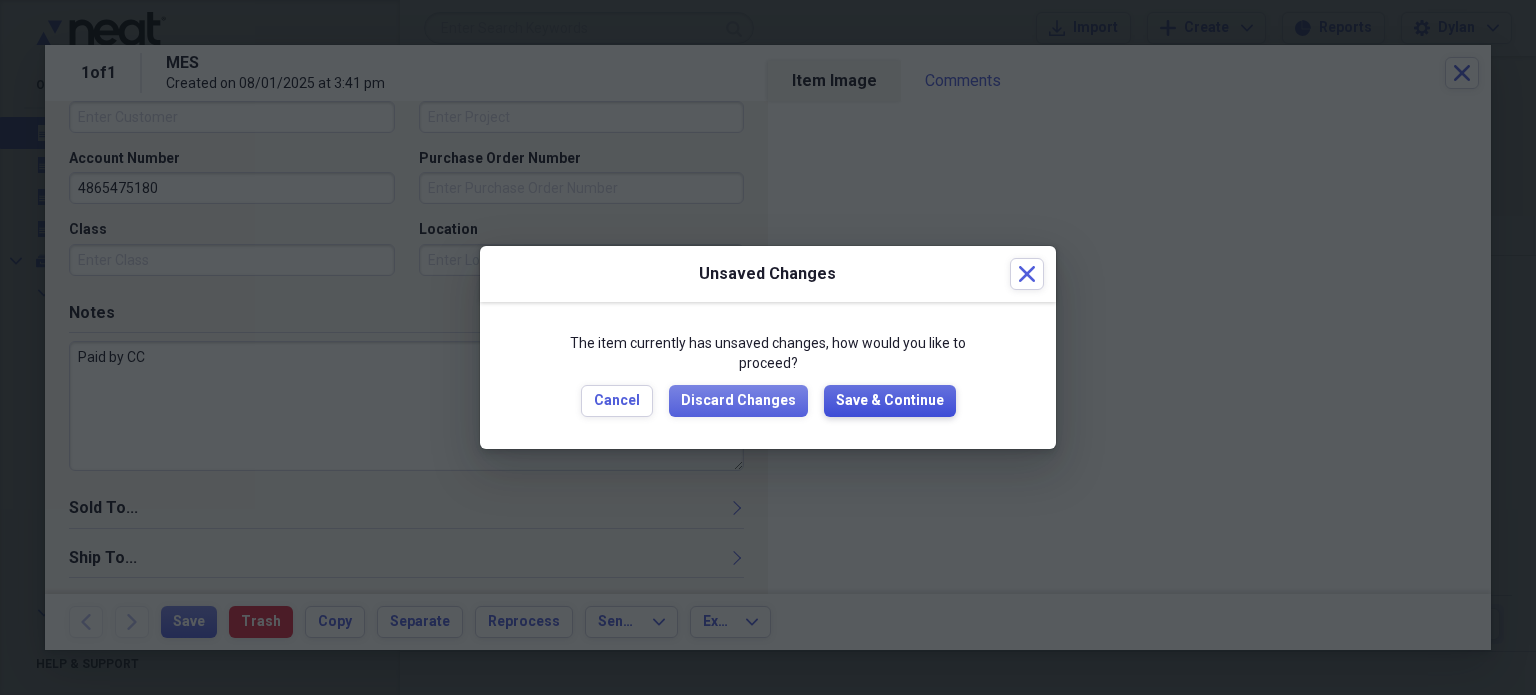 click on "Save & Continue" at bounding box center (890, 401) 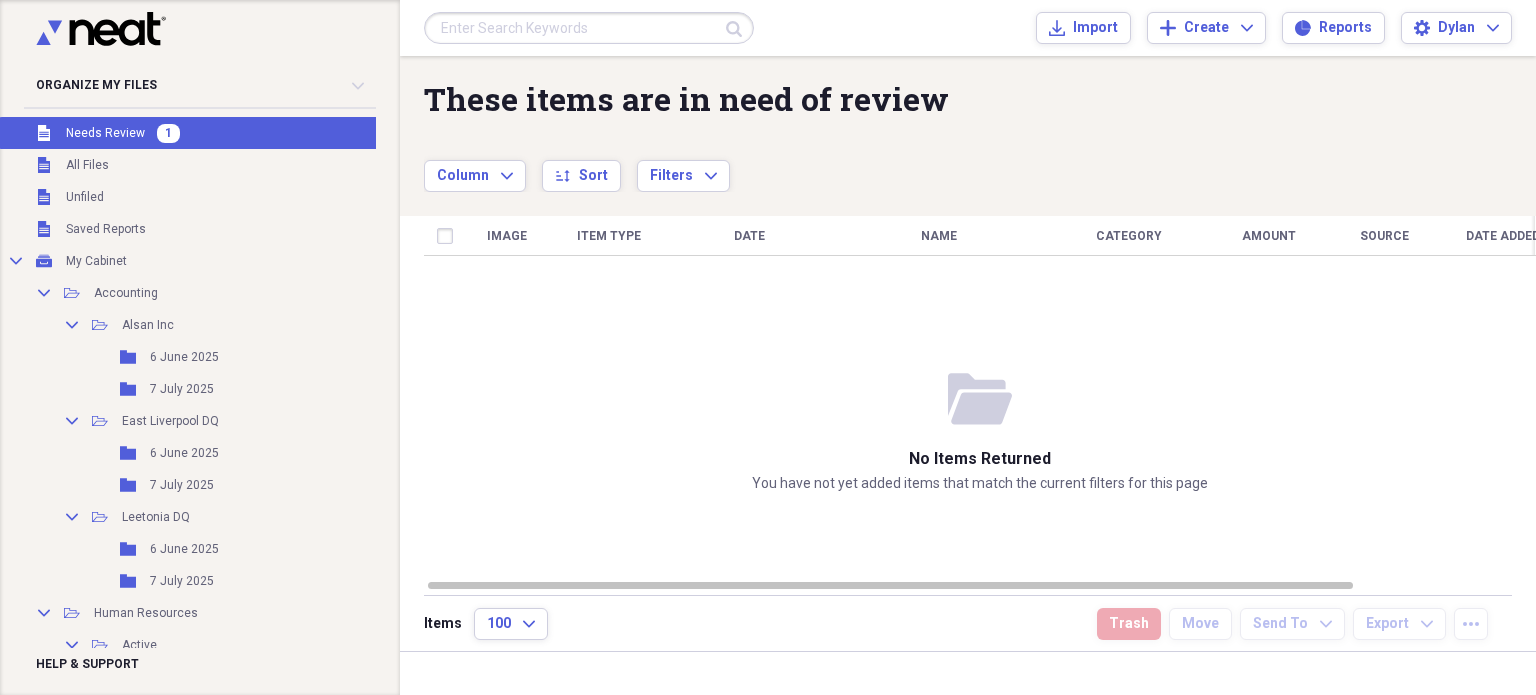 click on "folder-open No items returned You have not yet added items that match the current filters for this page" at bounding box center (980, 431) 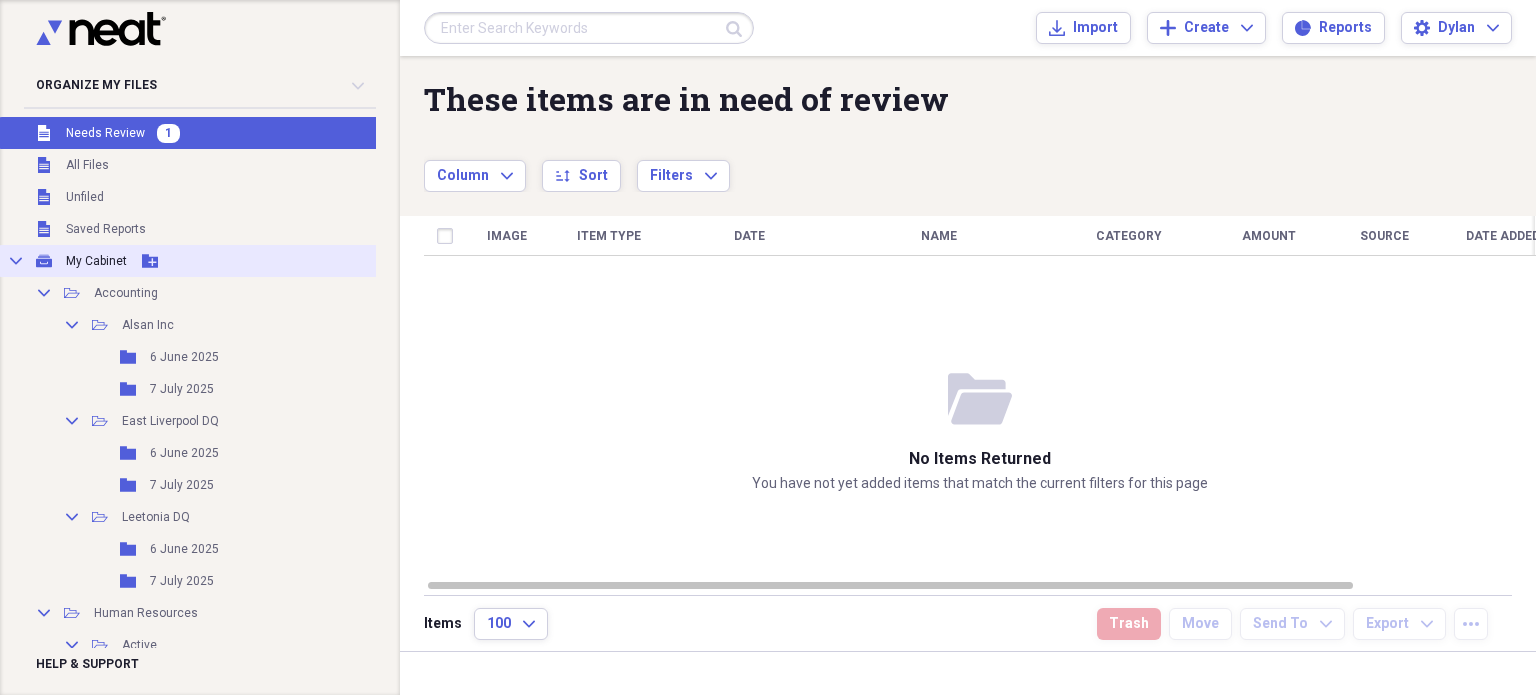 click on "Collapse My Cabinet My Cabinet Add Folder" at bounding box center [221, 261] 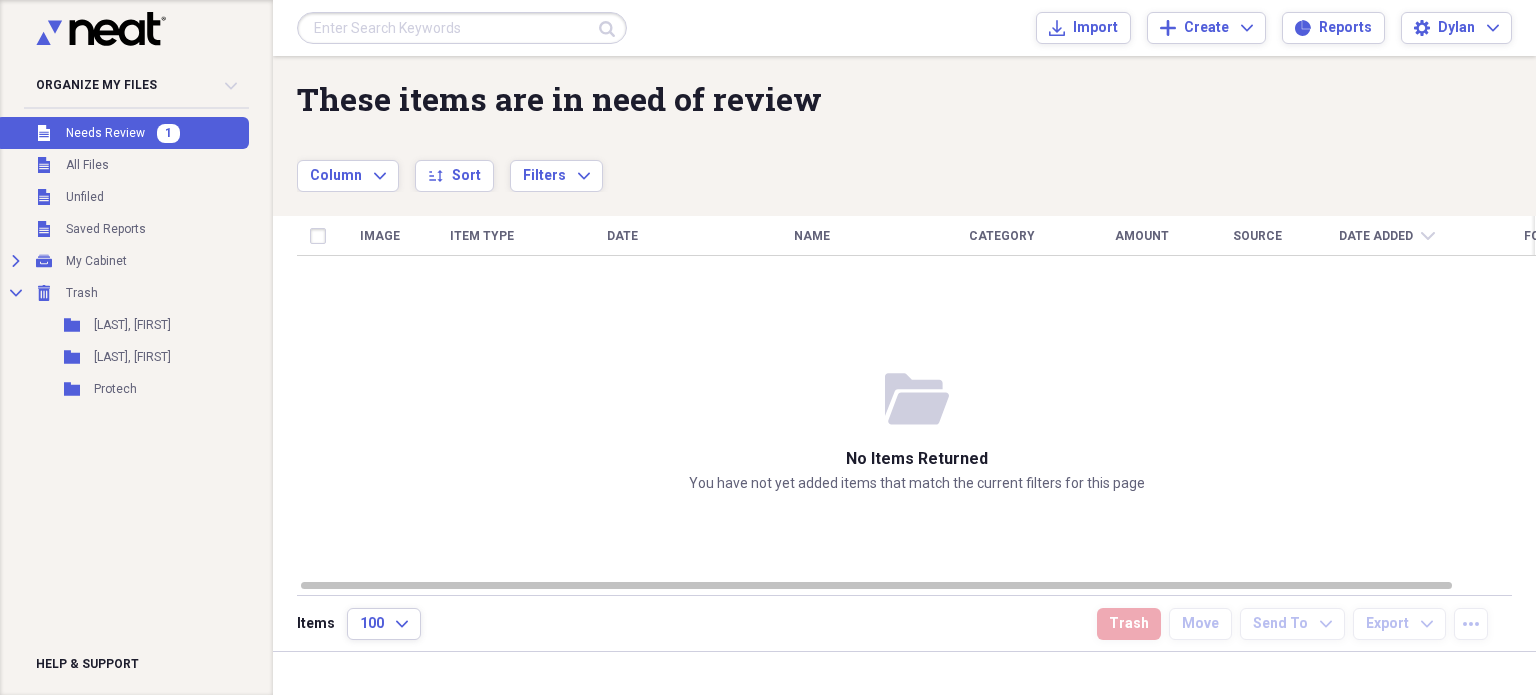 click on "Unfiled Needs Review 1" at bounding box center [122, 133] 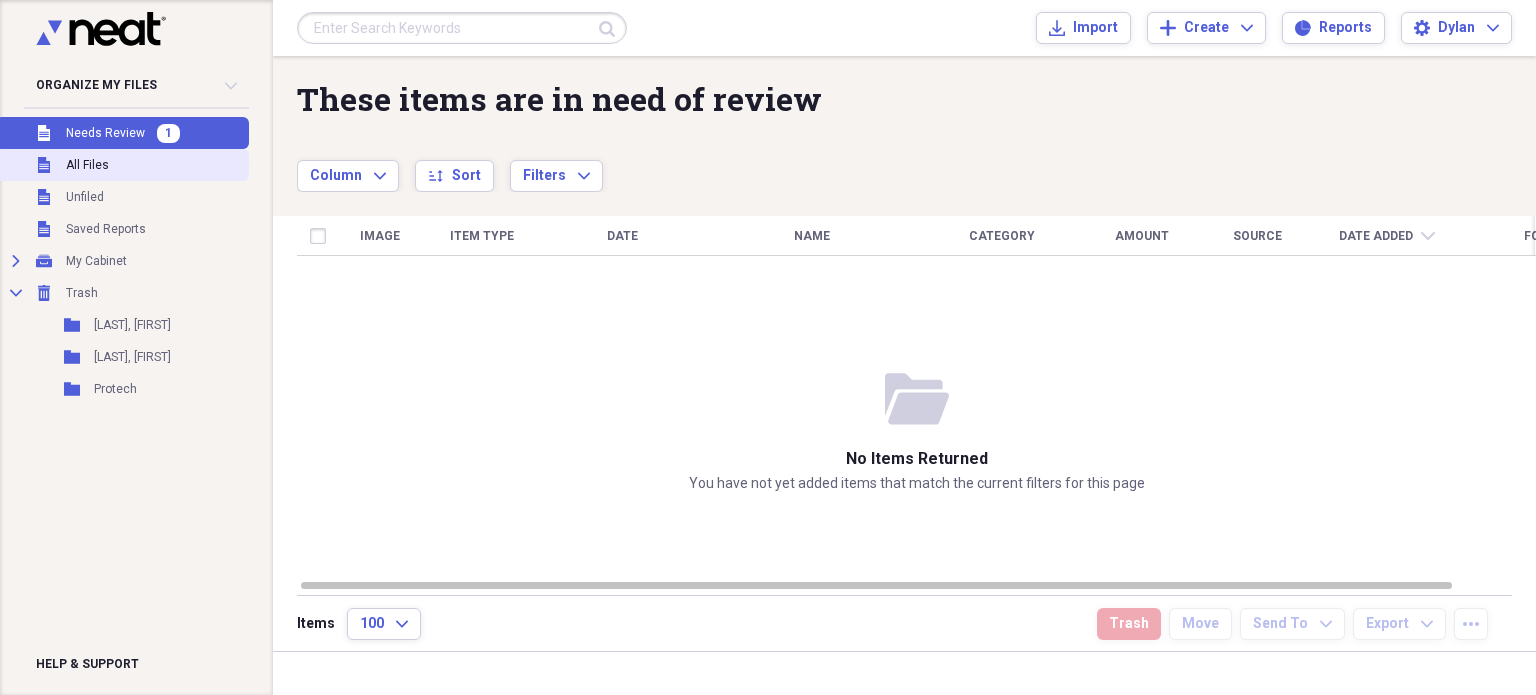 click on "Unfiled All Files" at bounding box center [122, 165] 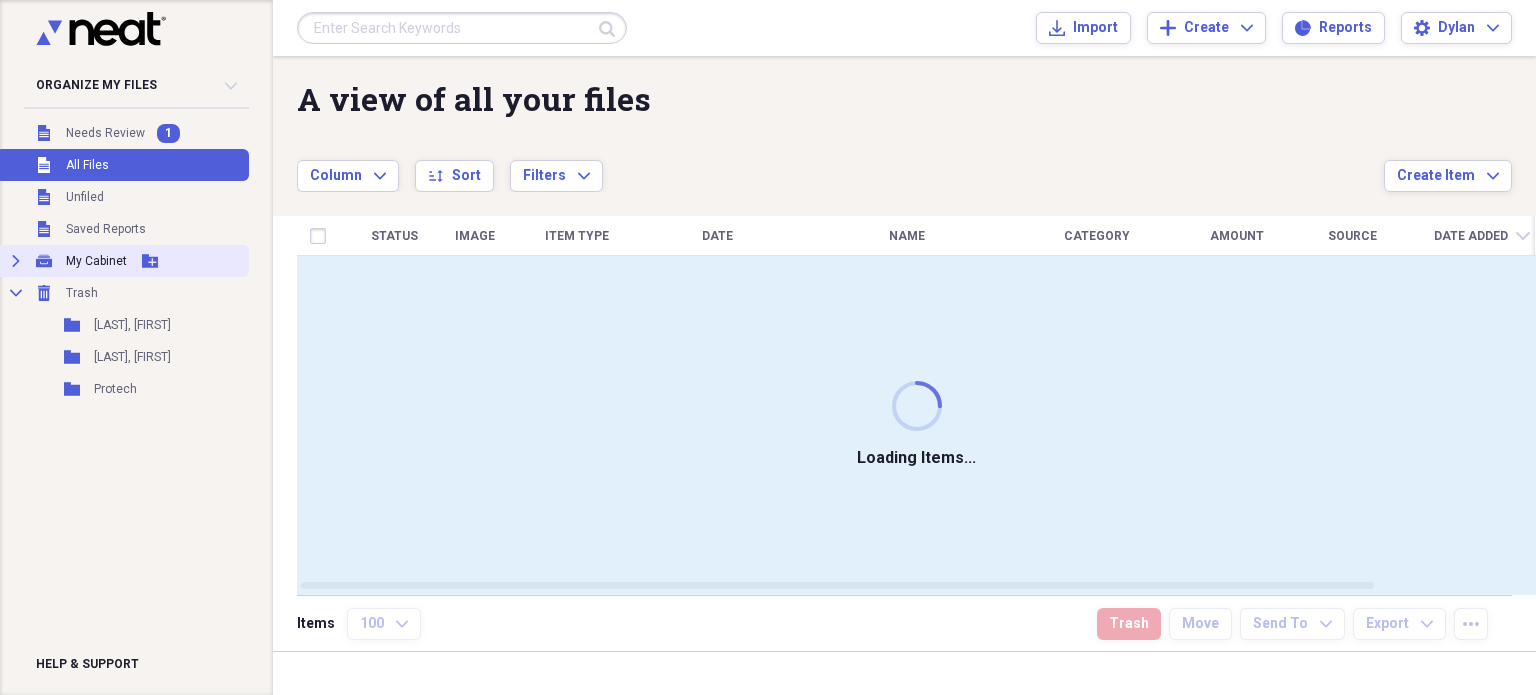 click on "Expand" at bounding box center (16, 261) 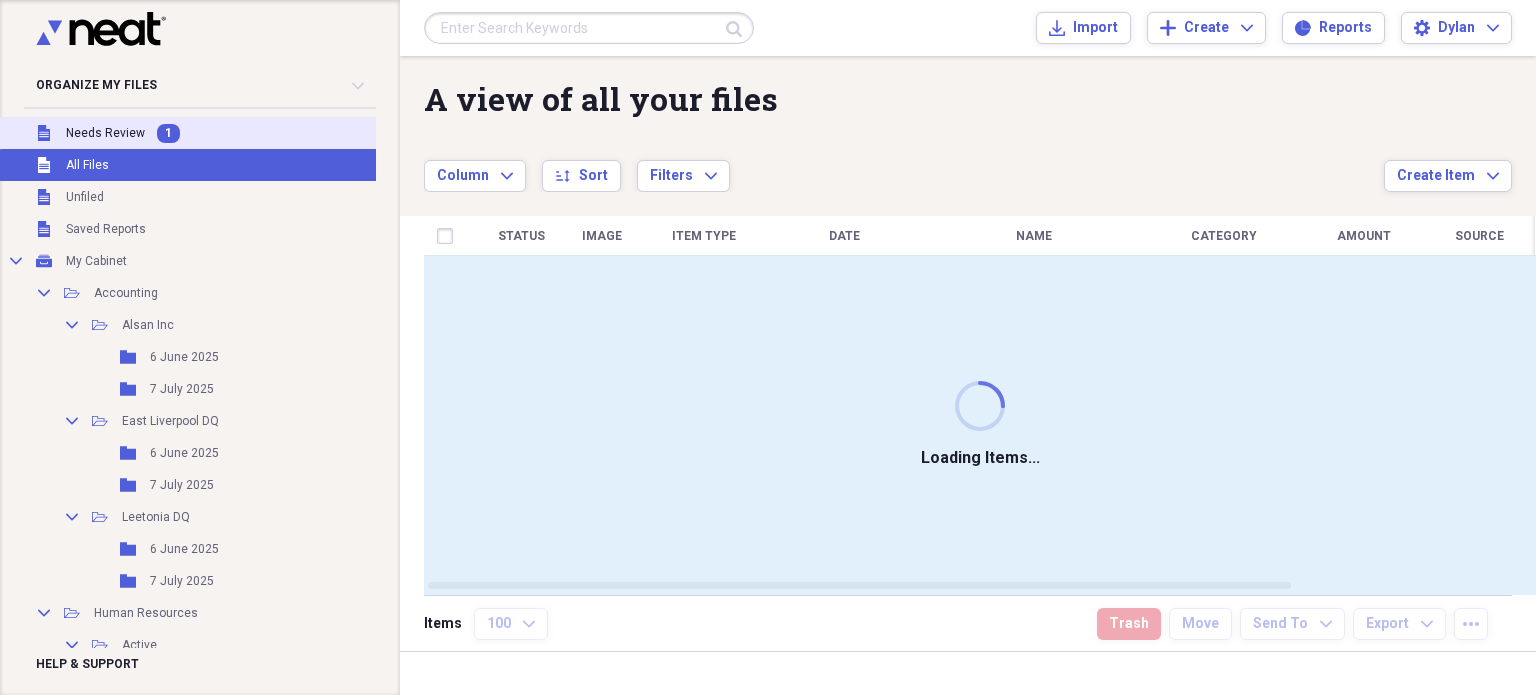 click on "Unfiled Needs Review 1" at bounding box center [221, 133] 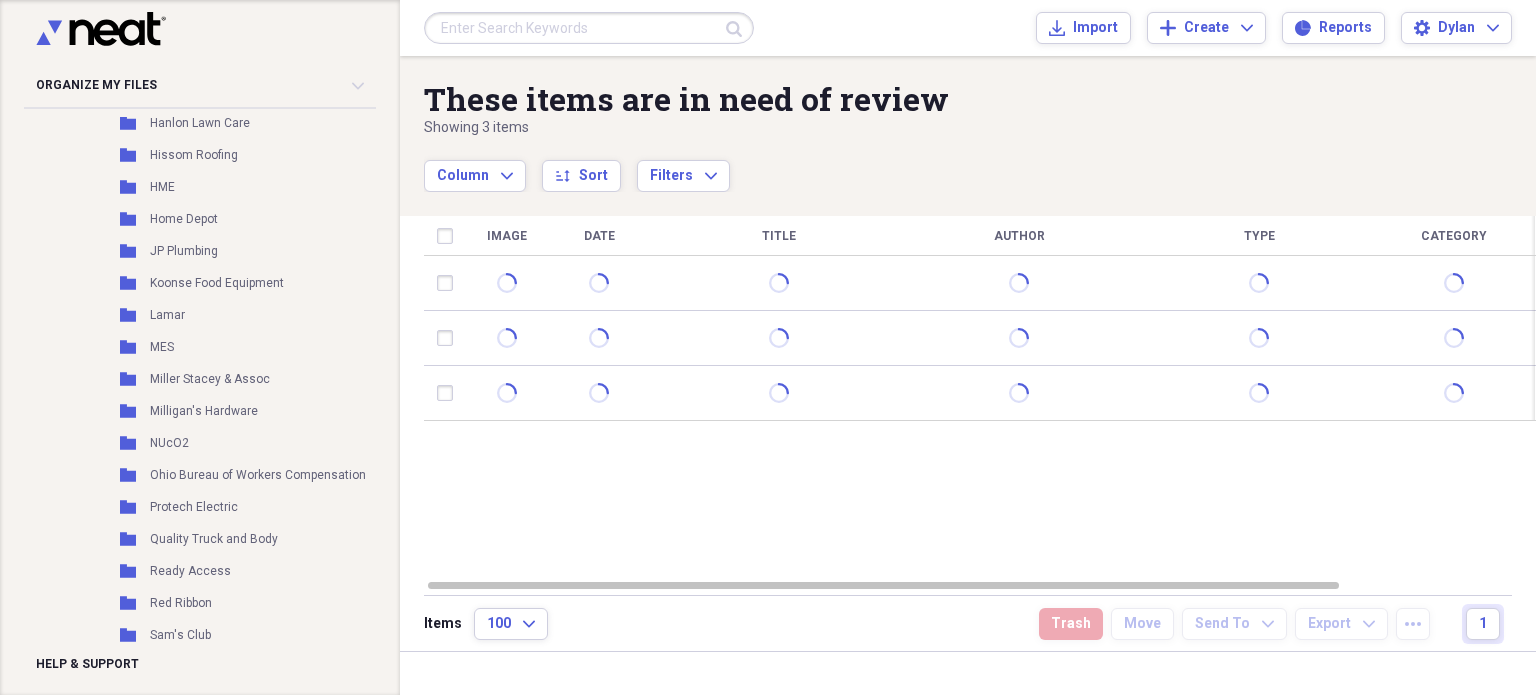 scroll, scrollTop: 4832, scrollLeft: 0, axis: vertical 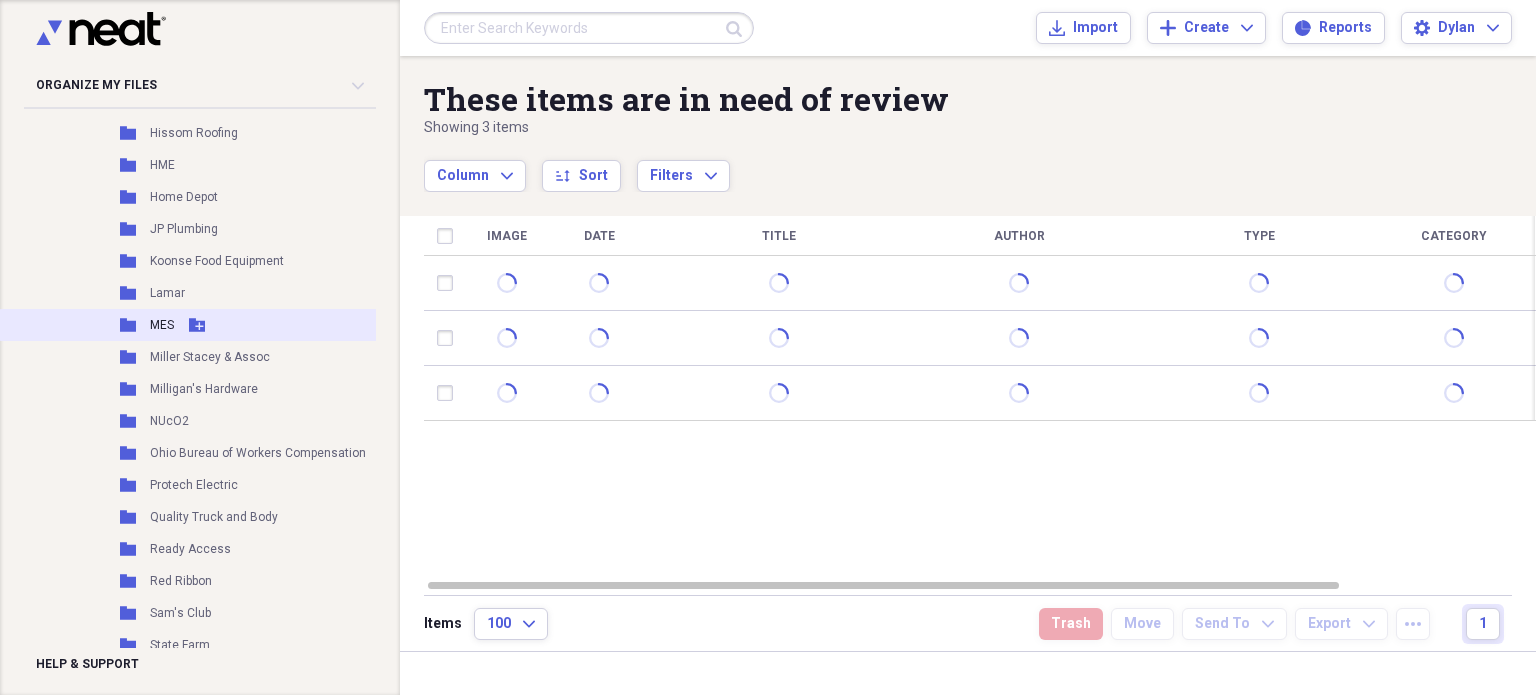 click on "Add Folder" at bounding box center [197, 325] 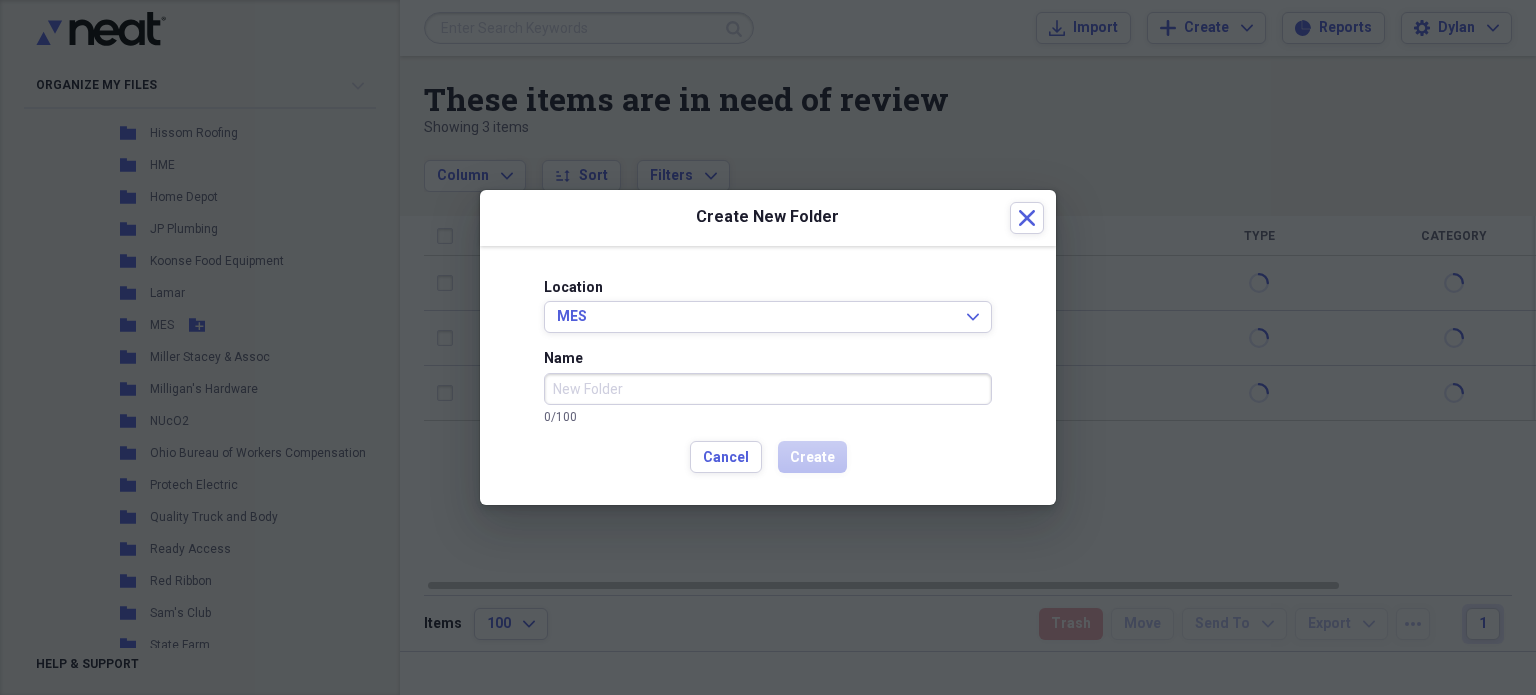 click on "Location MES Expand Name 0 / 100 Cancel Create" at bounding box center [768, 376] 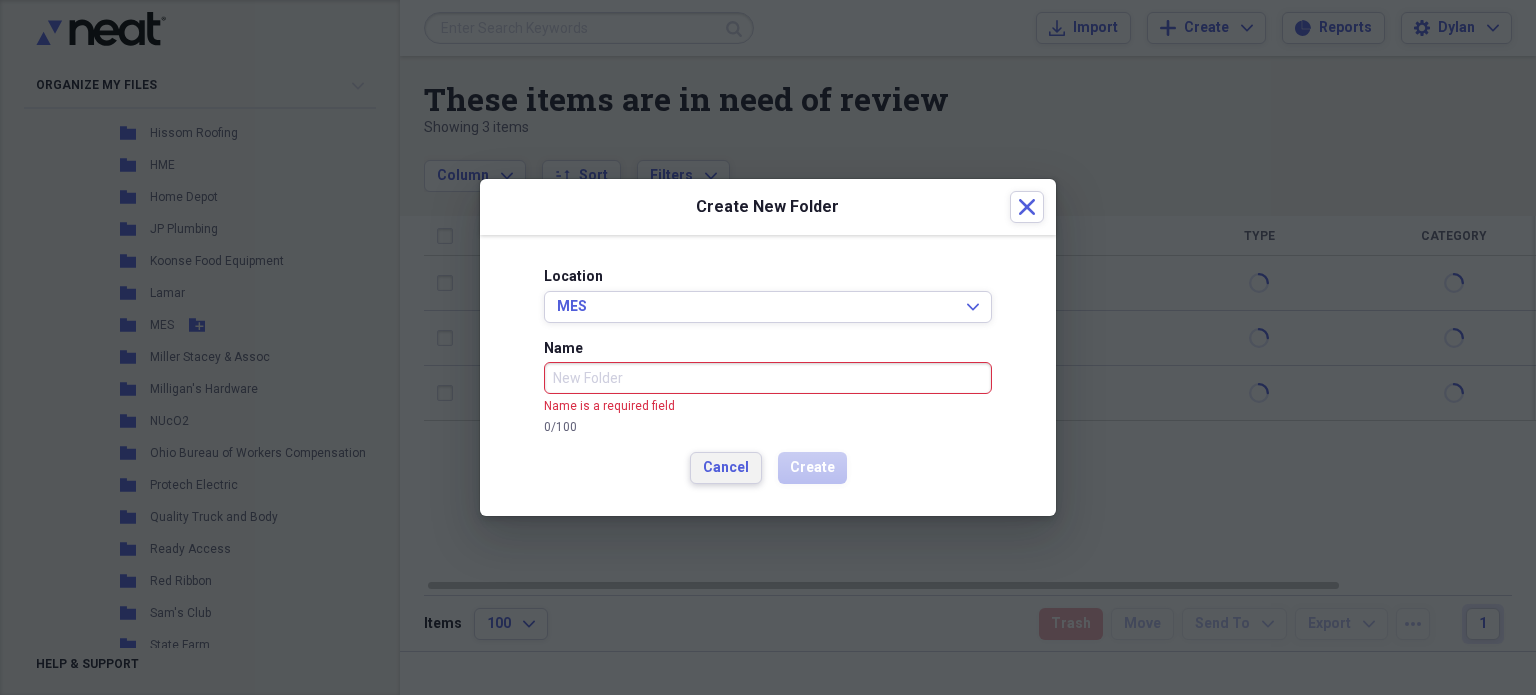 click on "Cancel" at bounding box center (726, 468) 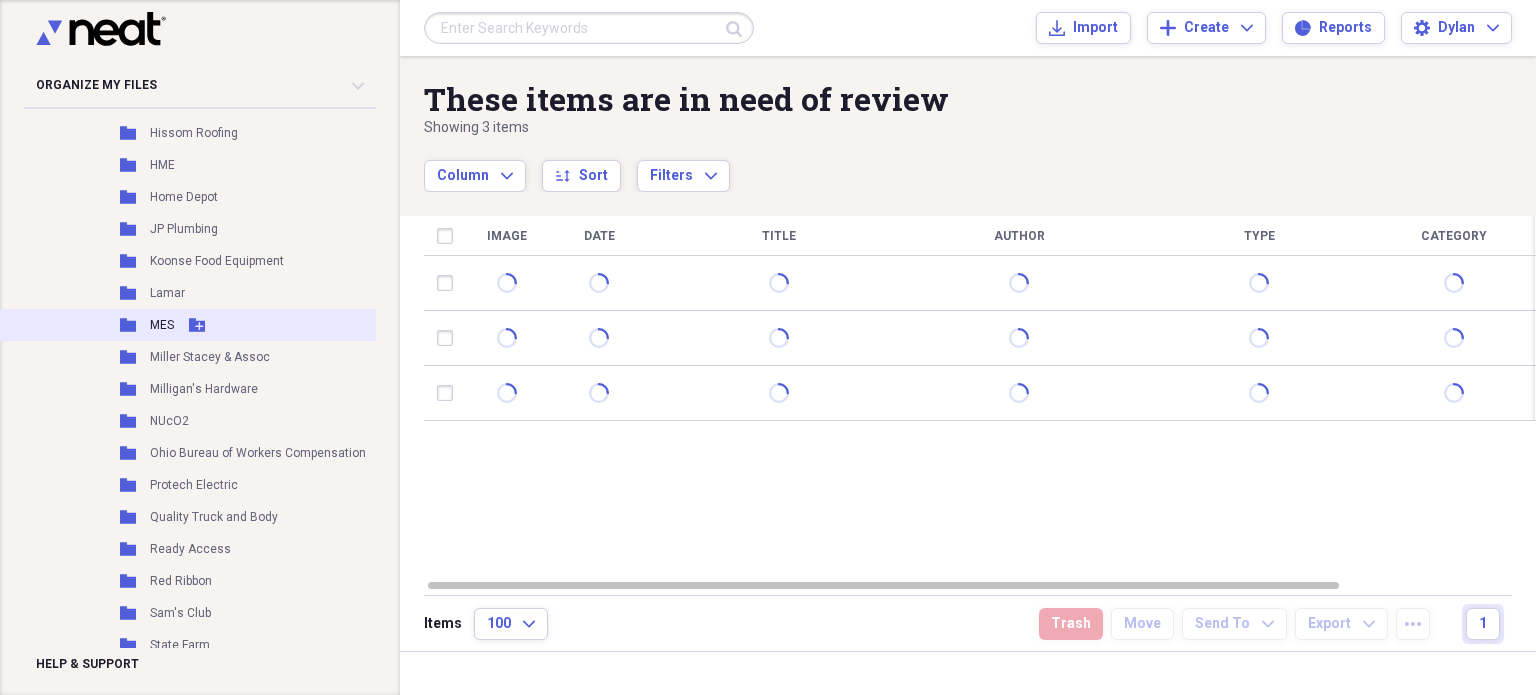 click on "Folder MES Add Folder" at bounding box center [221, 325] 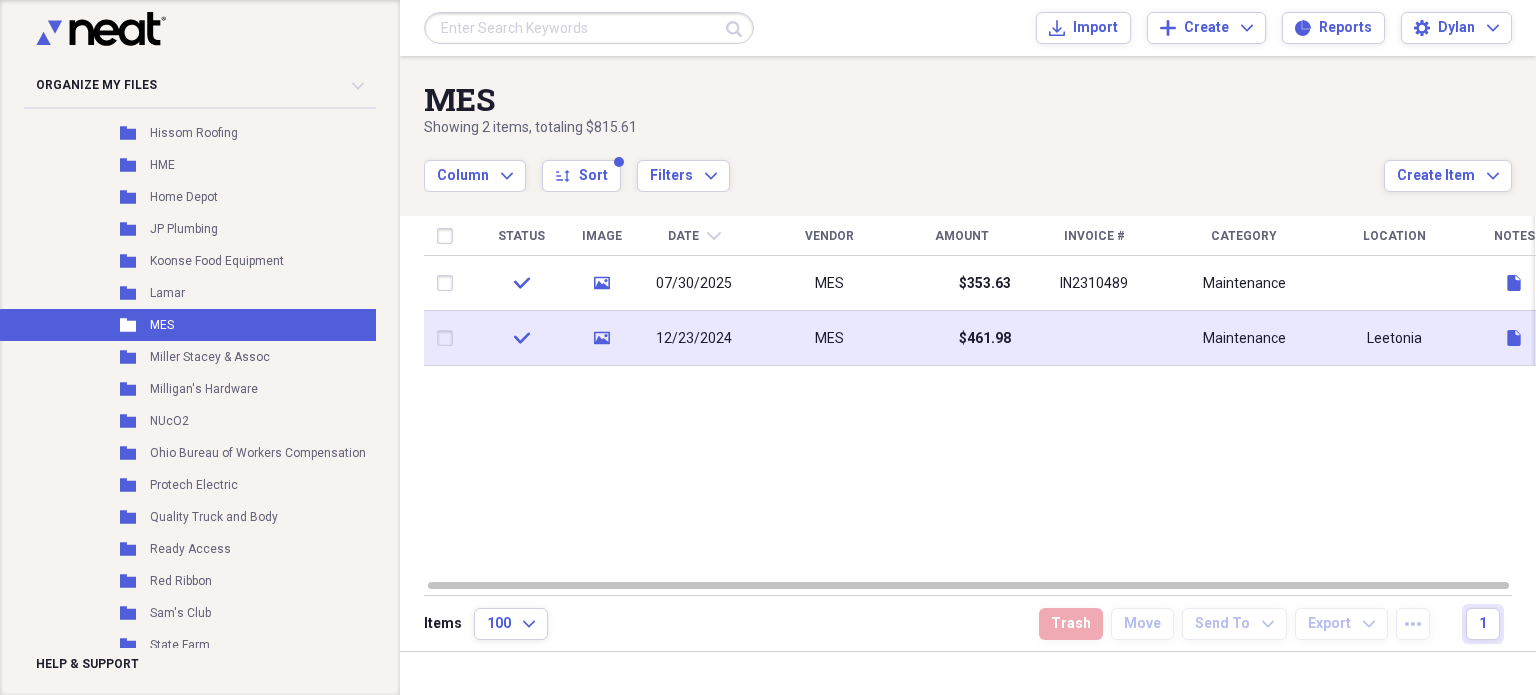 click on "MES" at bounding box center (829, 338) 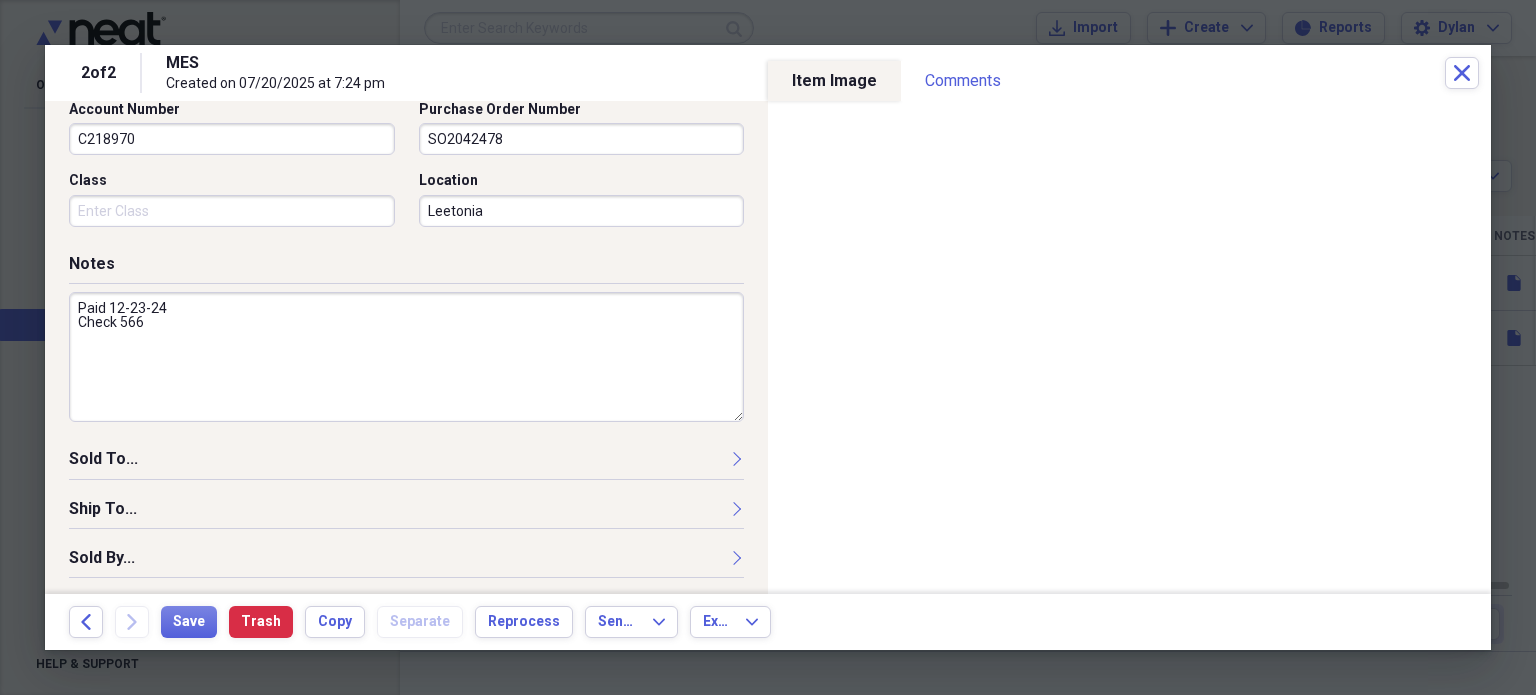 scroll, scrollTop: 0, scrollLeft: 0, axis: both 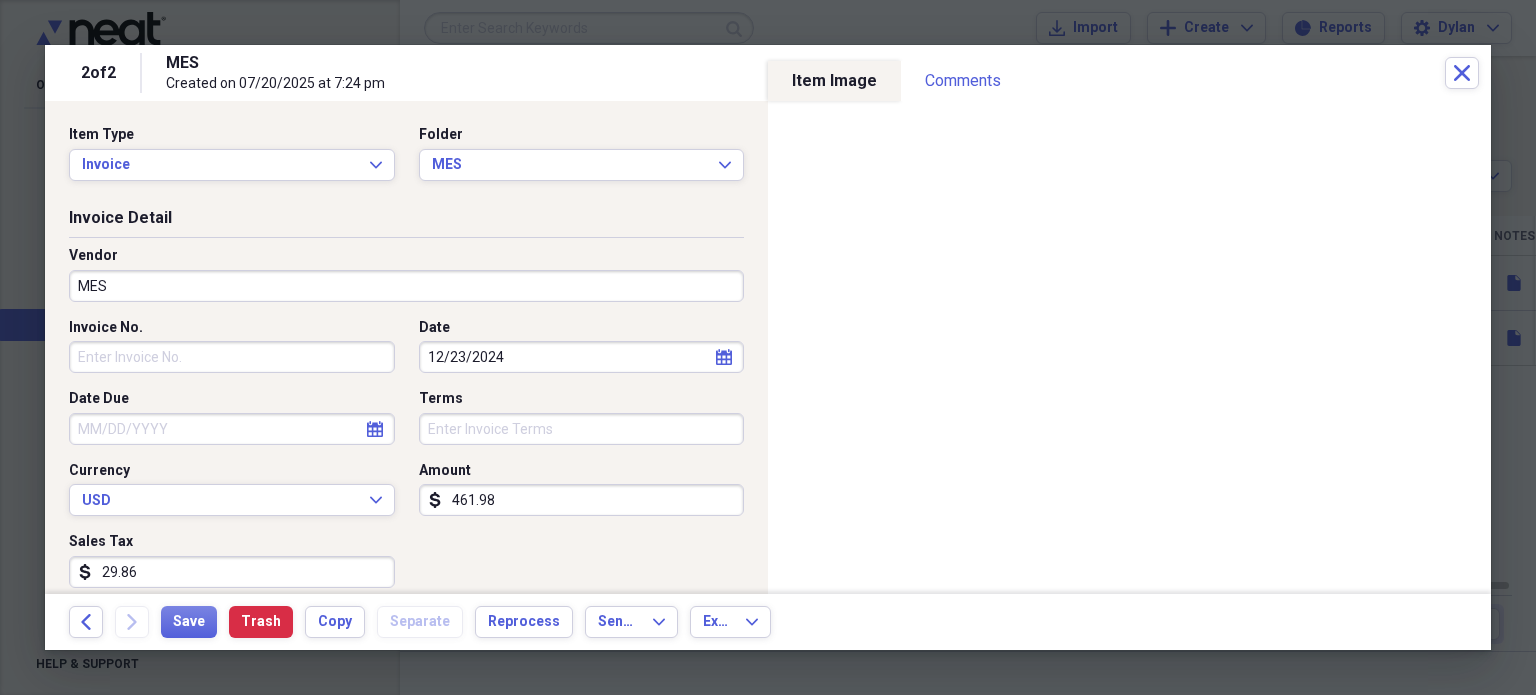click on "Invoice No." at bounding box center [232, 357] 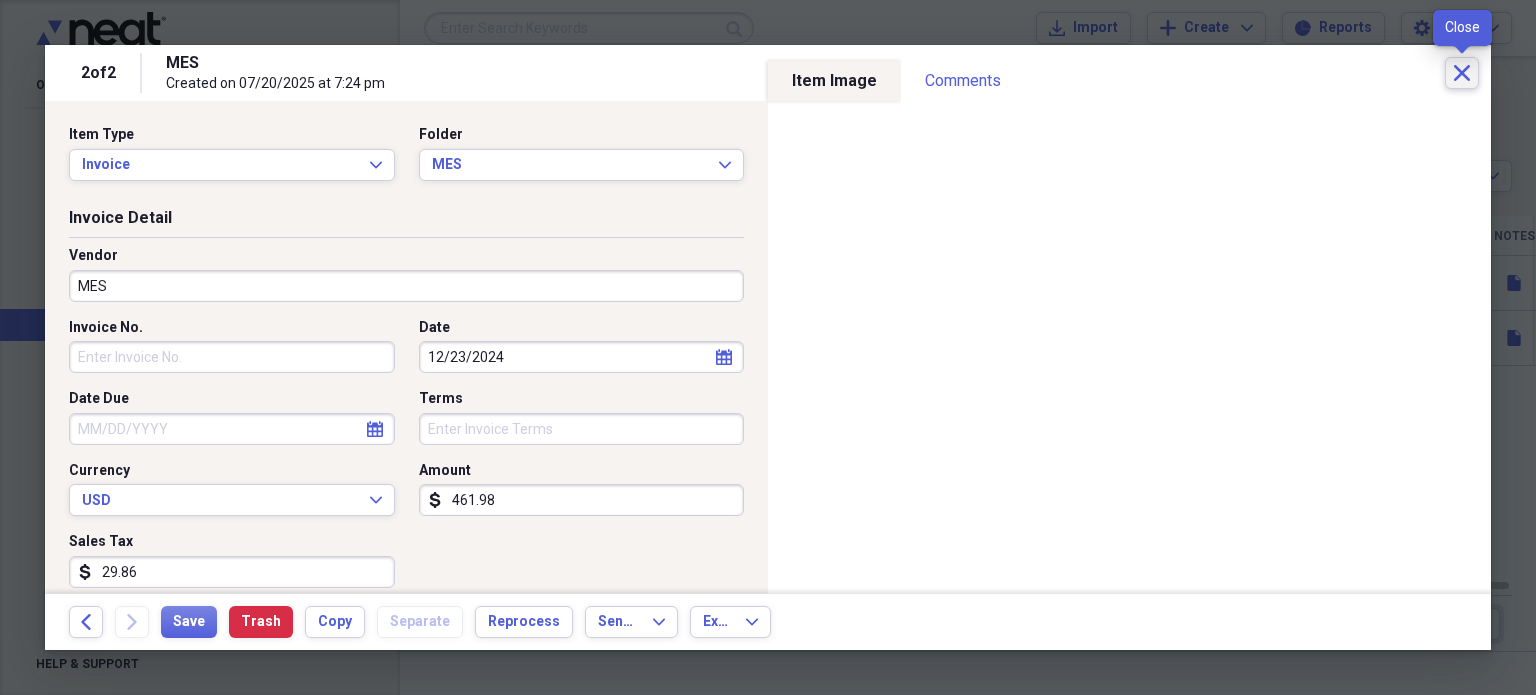 click 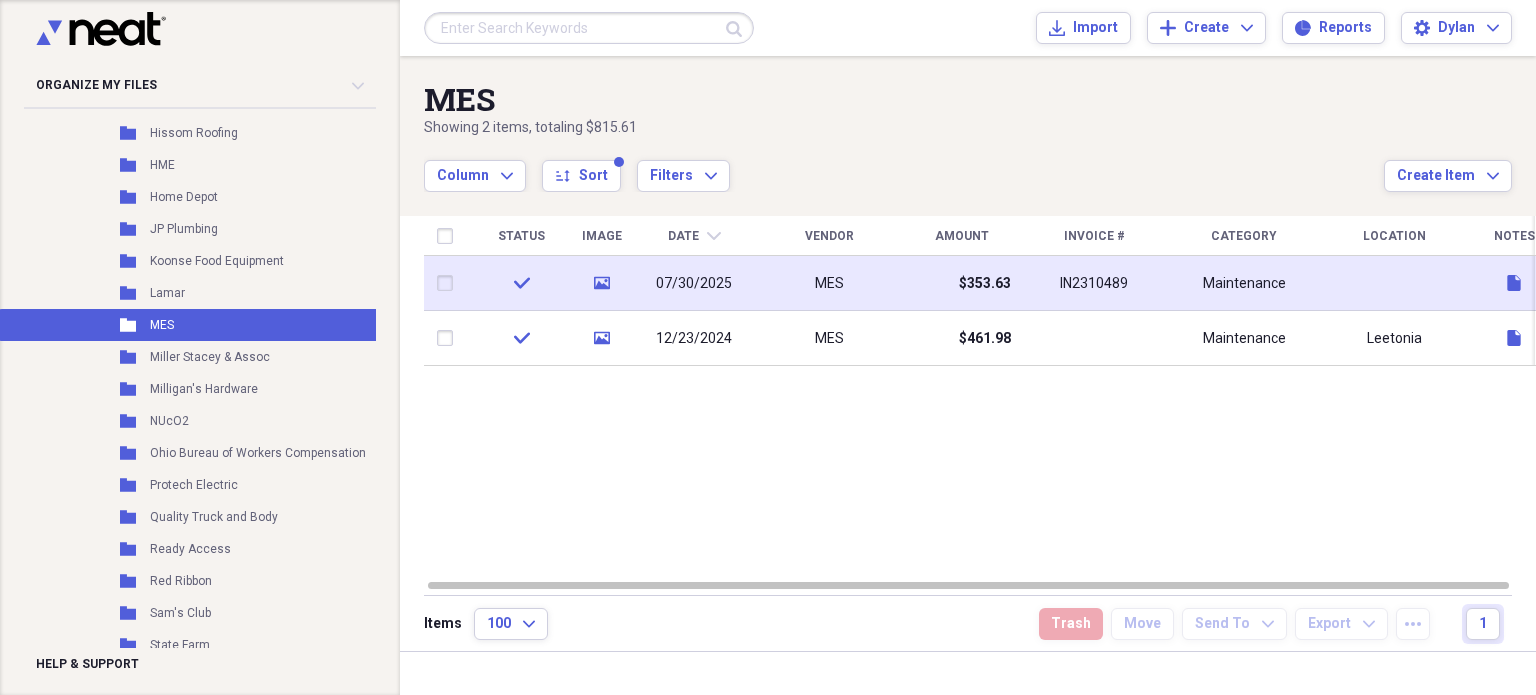 click on "07/30/2025" at bounding box center (694, 283) 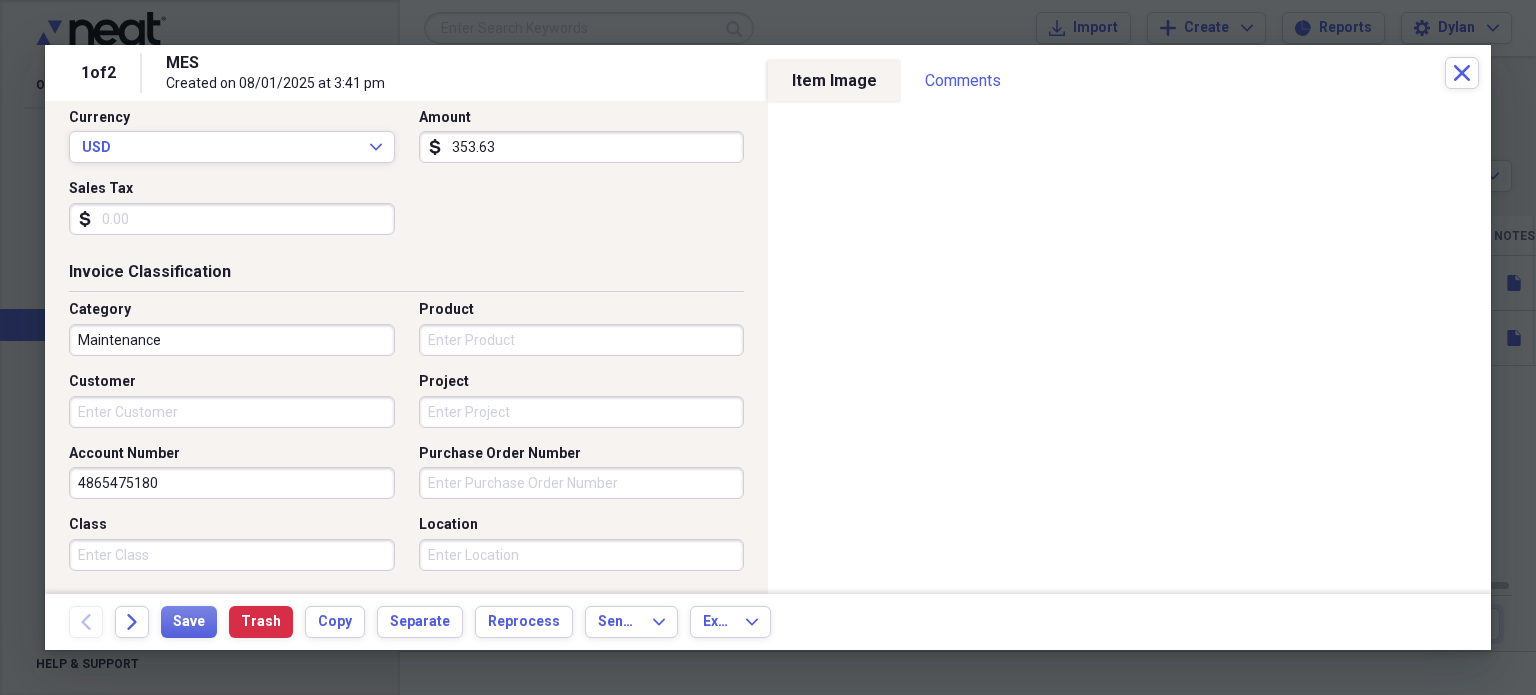 scroll, scrollTop: 697, scrollLeft: 0, axis: vertical 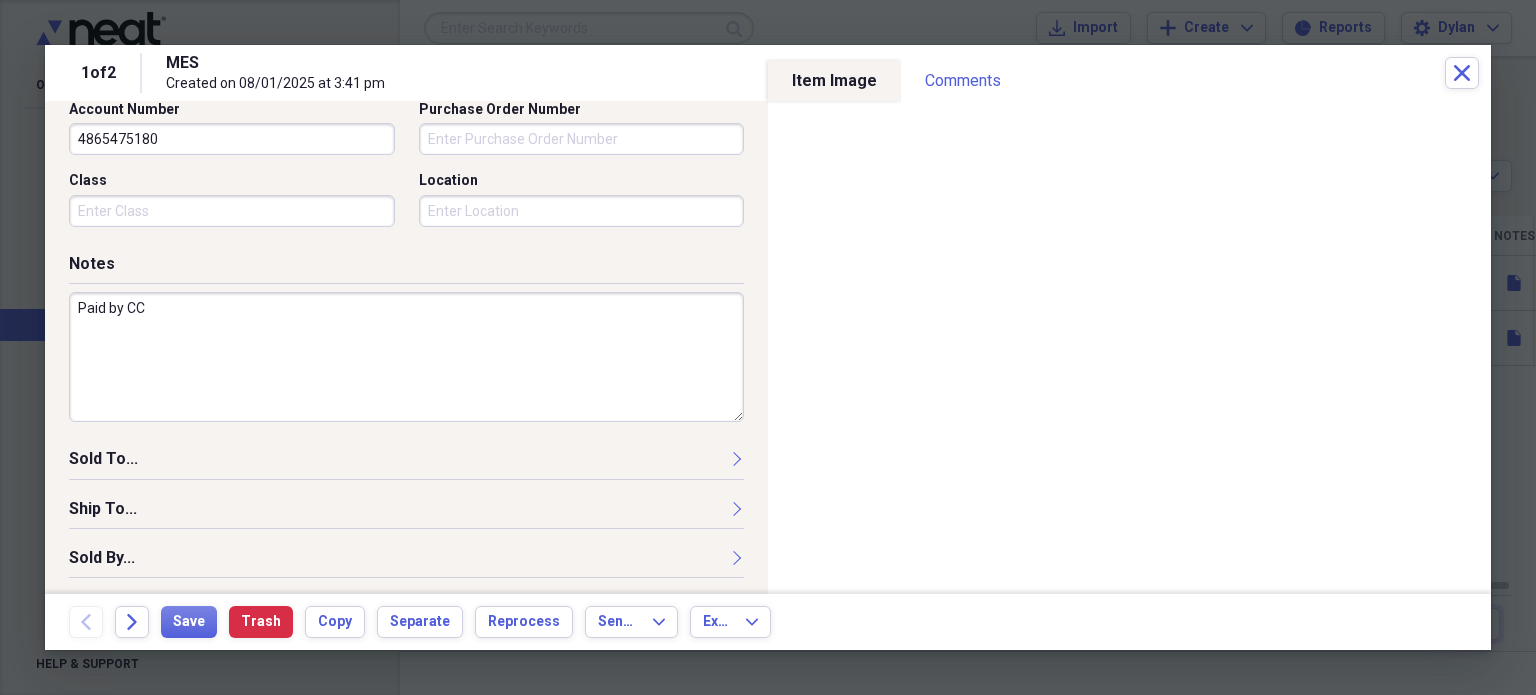 click on "Location" at bounding box center [582, 211] 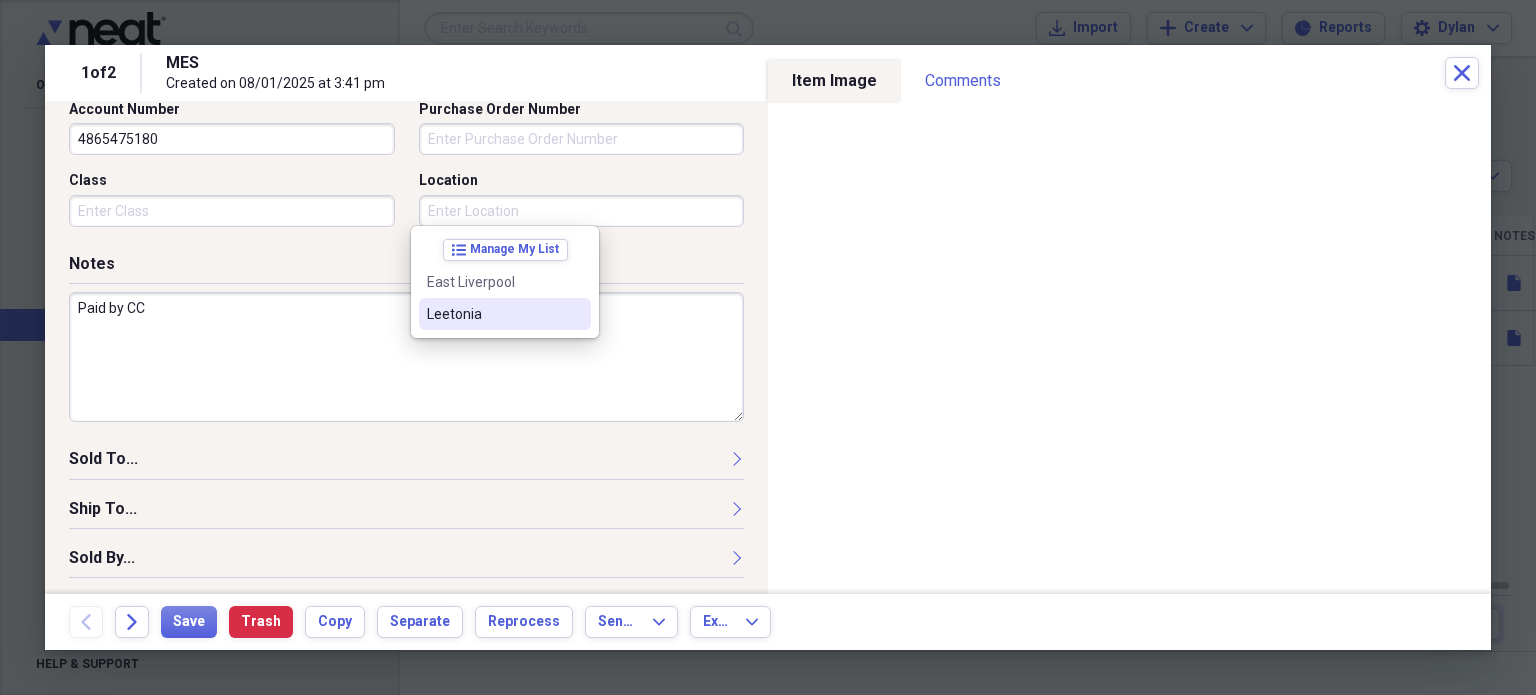 click on "Leetonia" at bounding box center (493, 314) 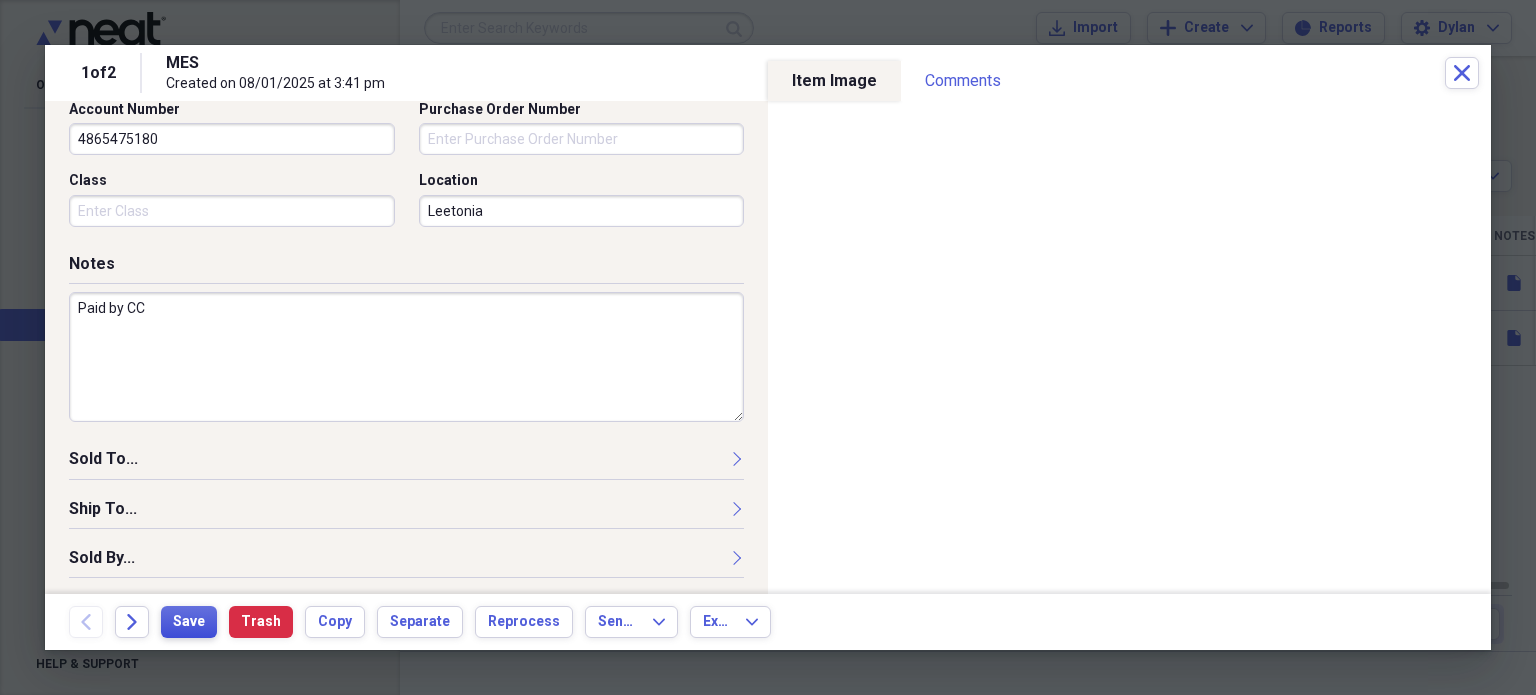 click on "Save" at bounding box center [189, 622] 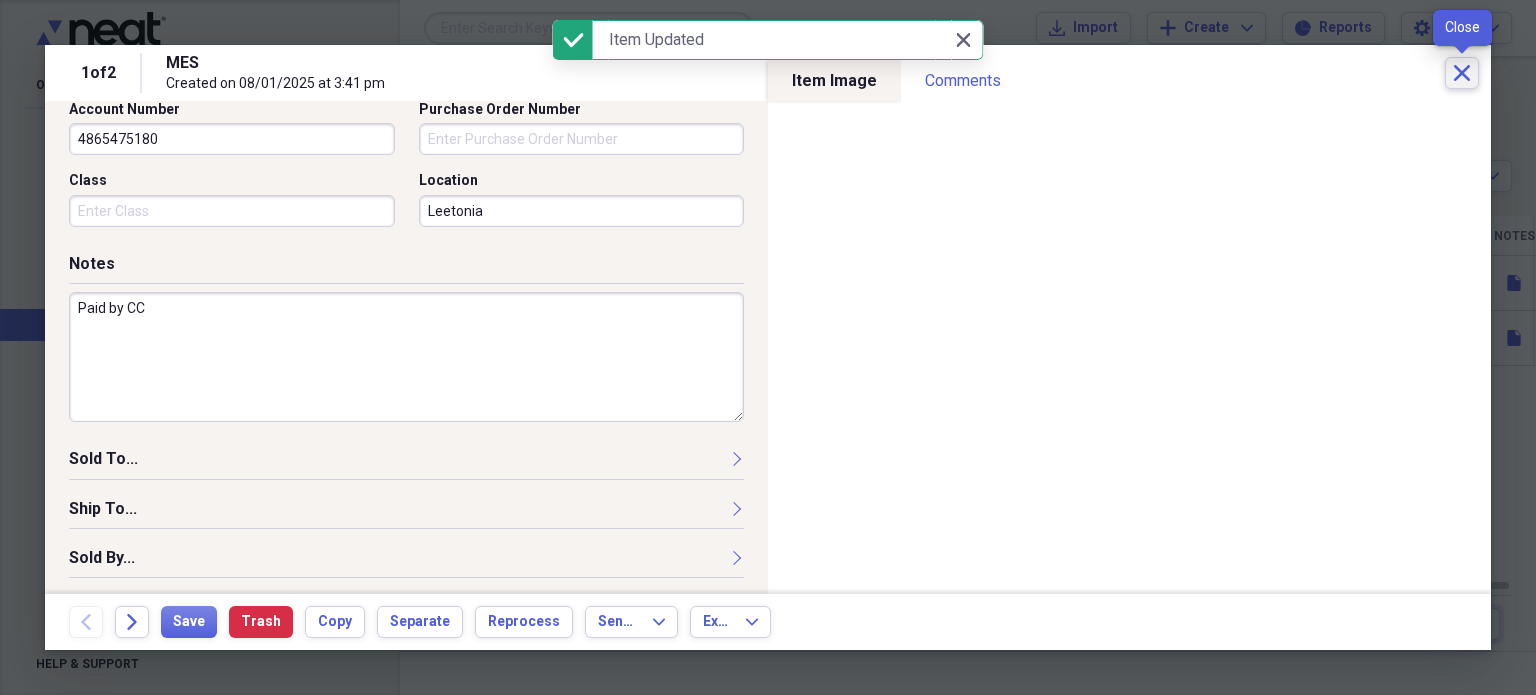 click on "Close" at bounding box center (1462, 73) 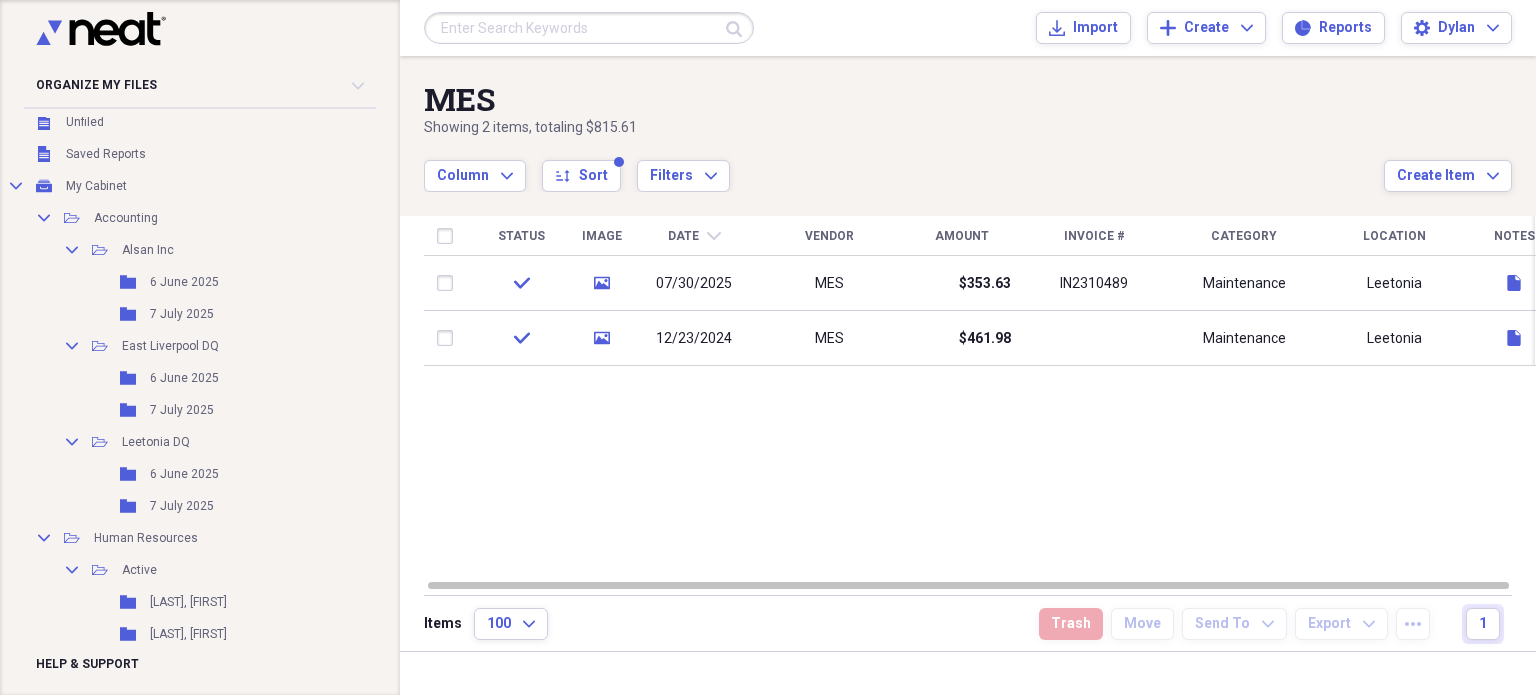scroll, scrollTop: 0, scrollLeft: 0, axis: both 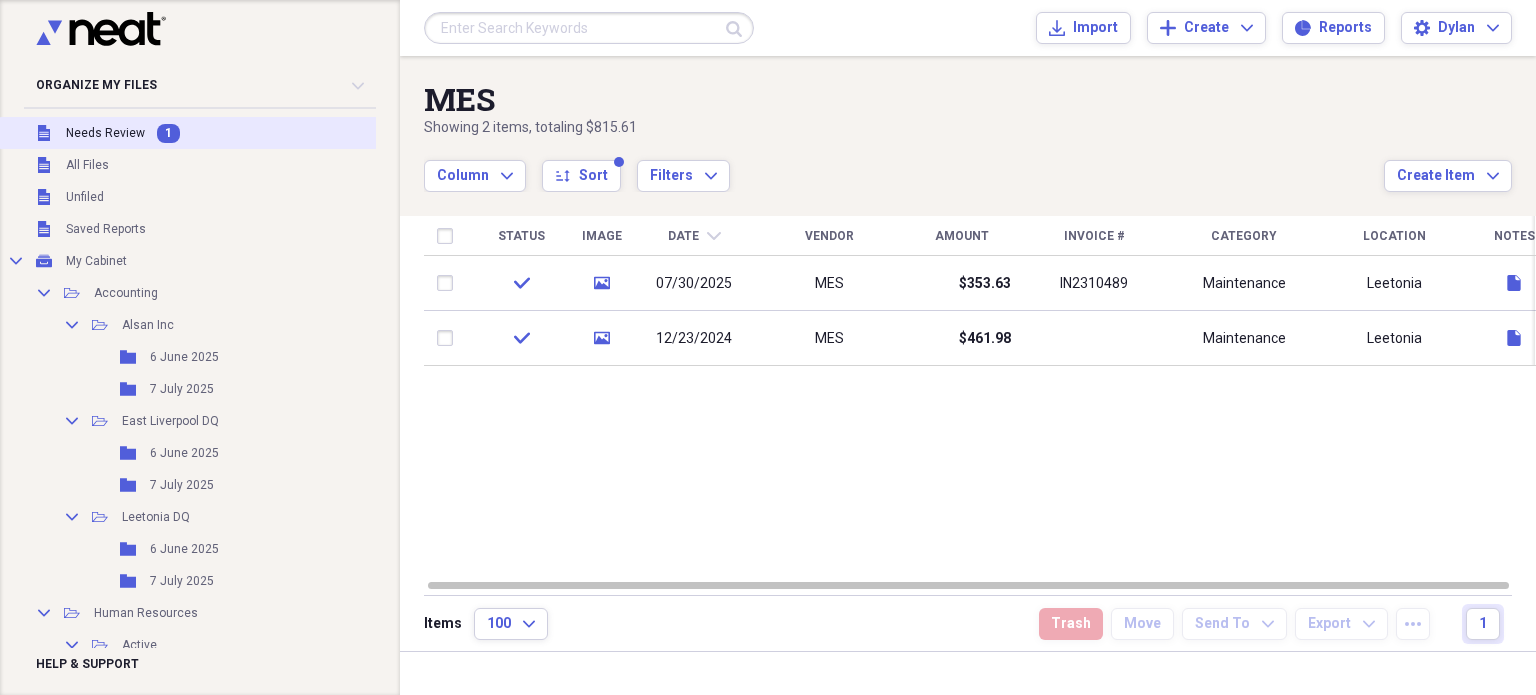 click on "Needs Review" at bounding box center [105, 133] 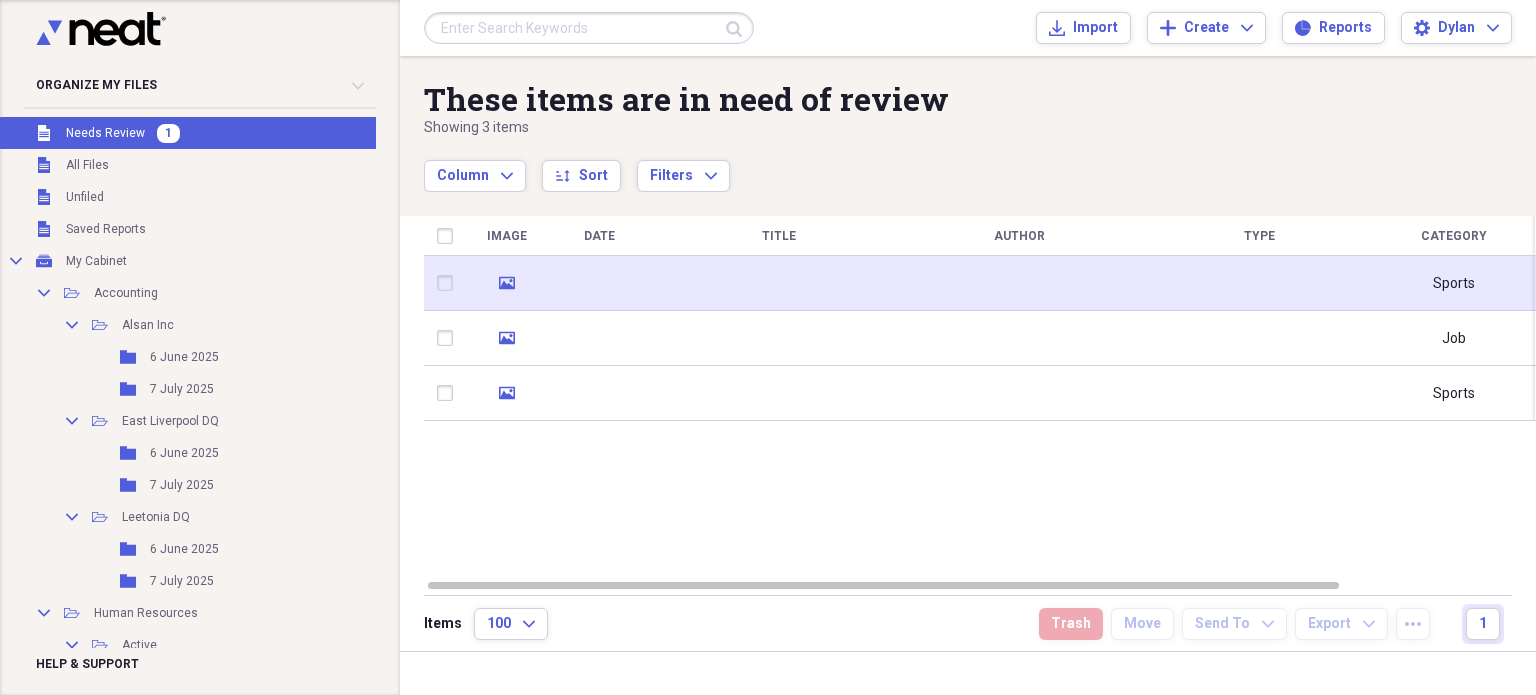 click at bounding box center (599, 283) 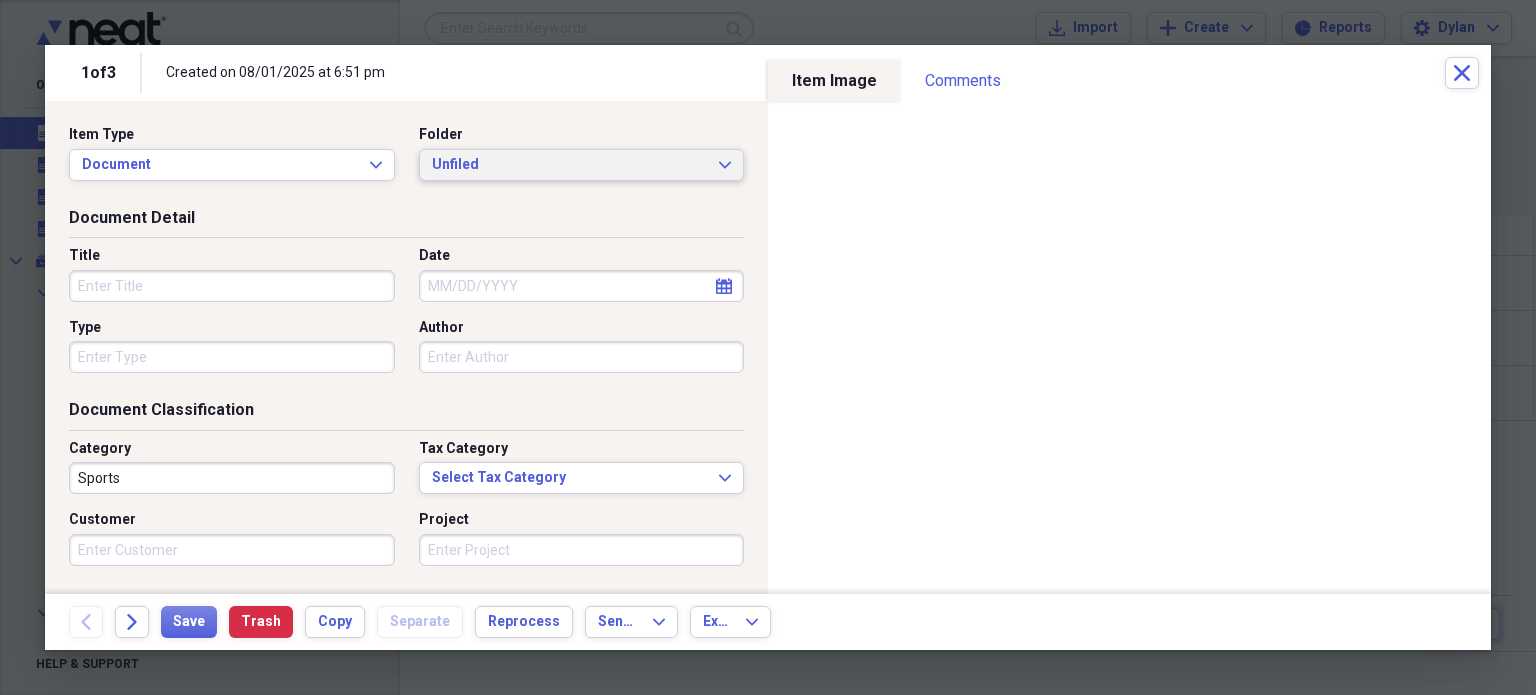 click on "Unfiled" at bounding box center [570, 165] 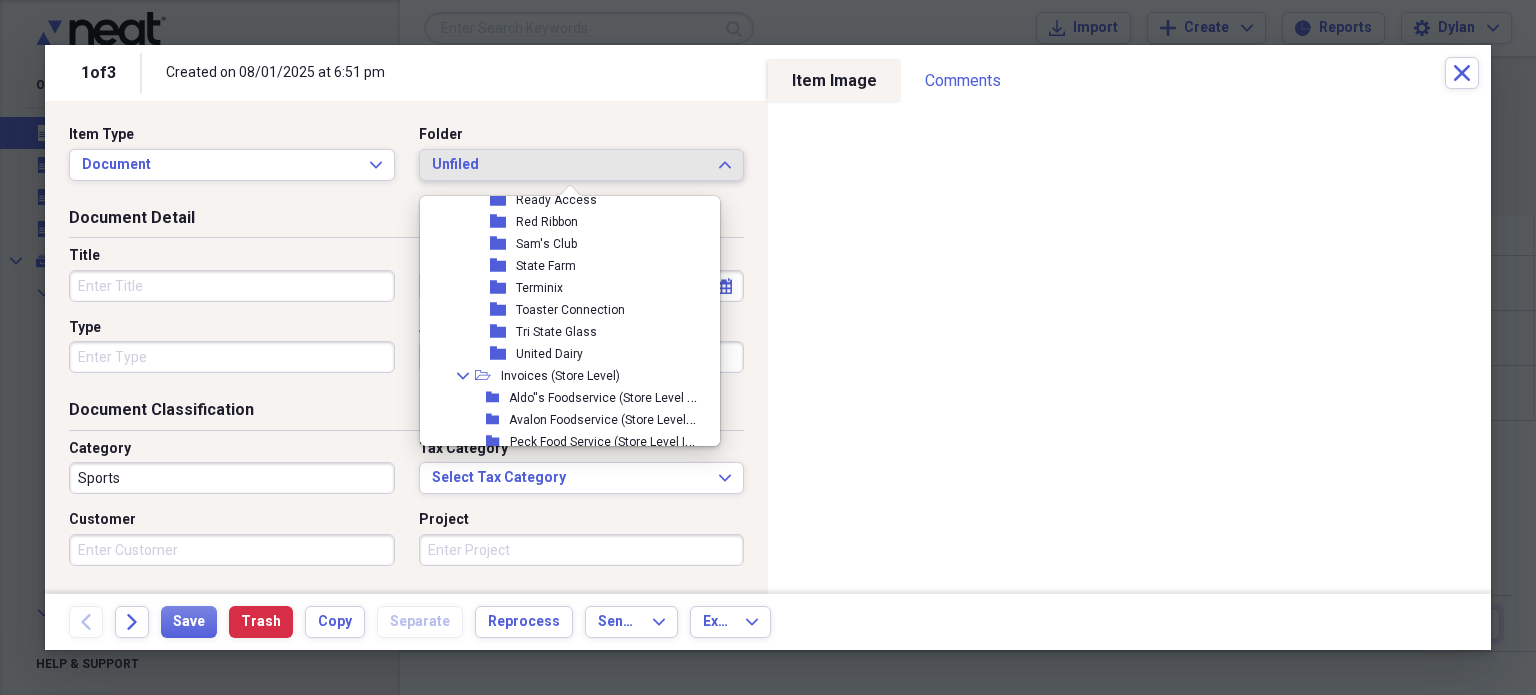 scroll, scrollTop: 3761, scrollLeft: 0, axis: vertical 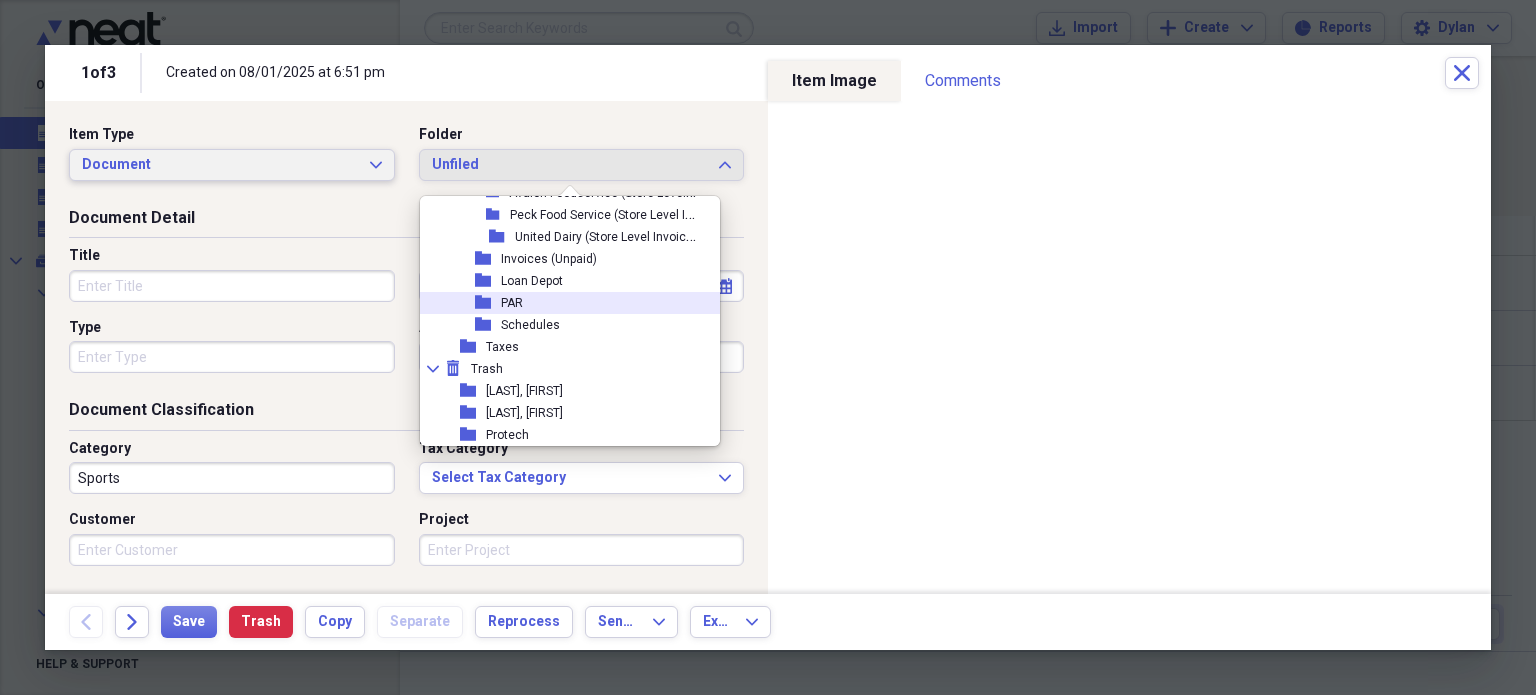 click on "Document Expand" at bounding box center [232, 165] 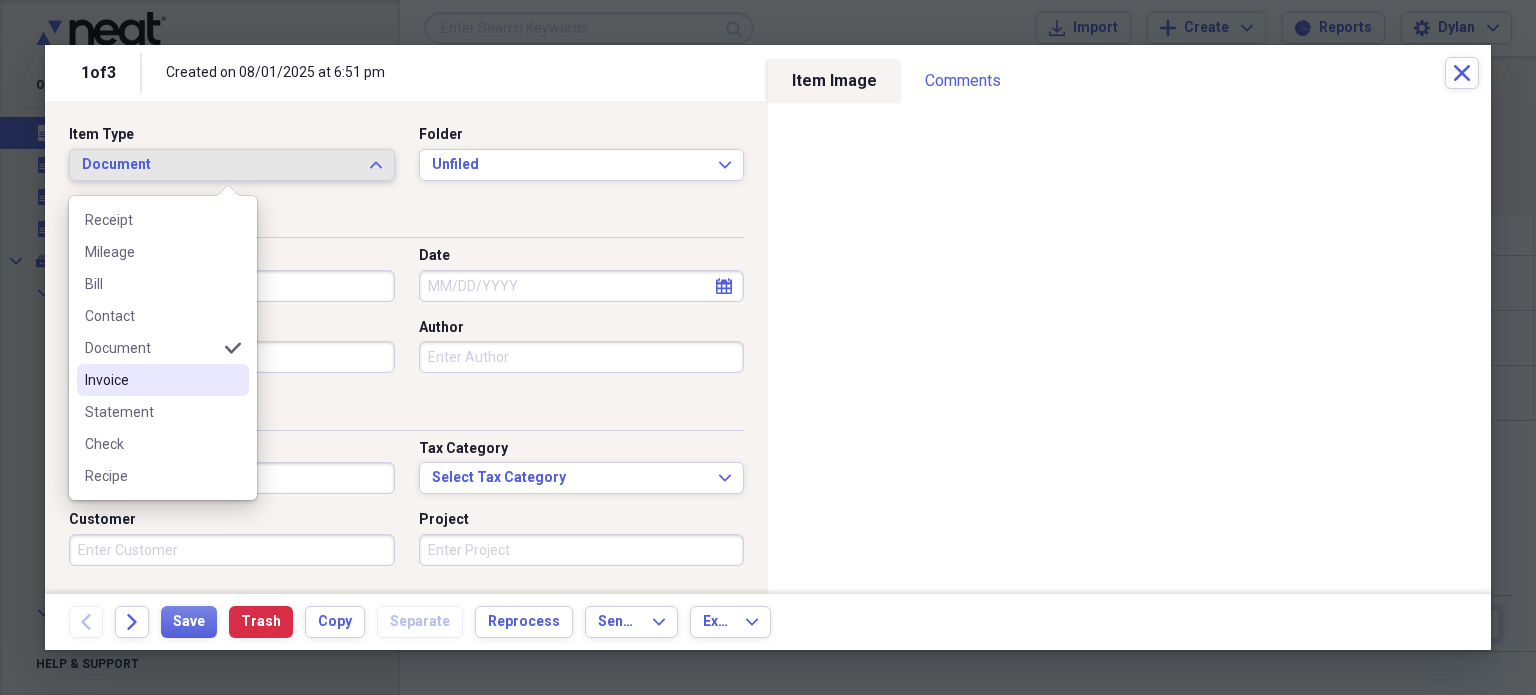 click on "Invoice" at bounding box center [151, 380] 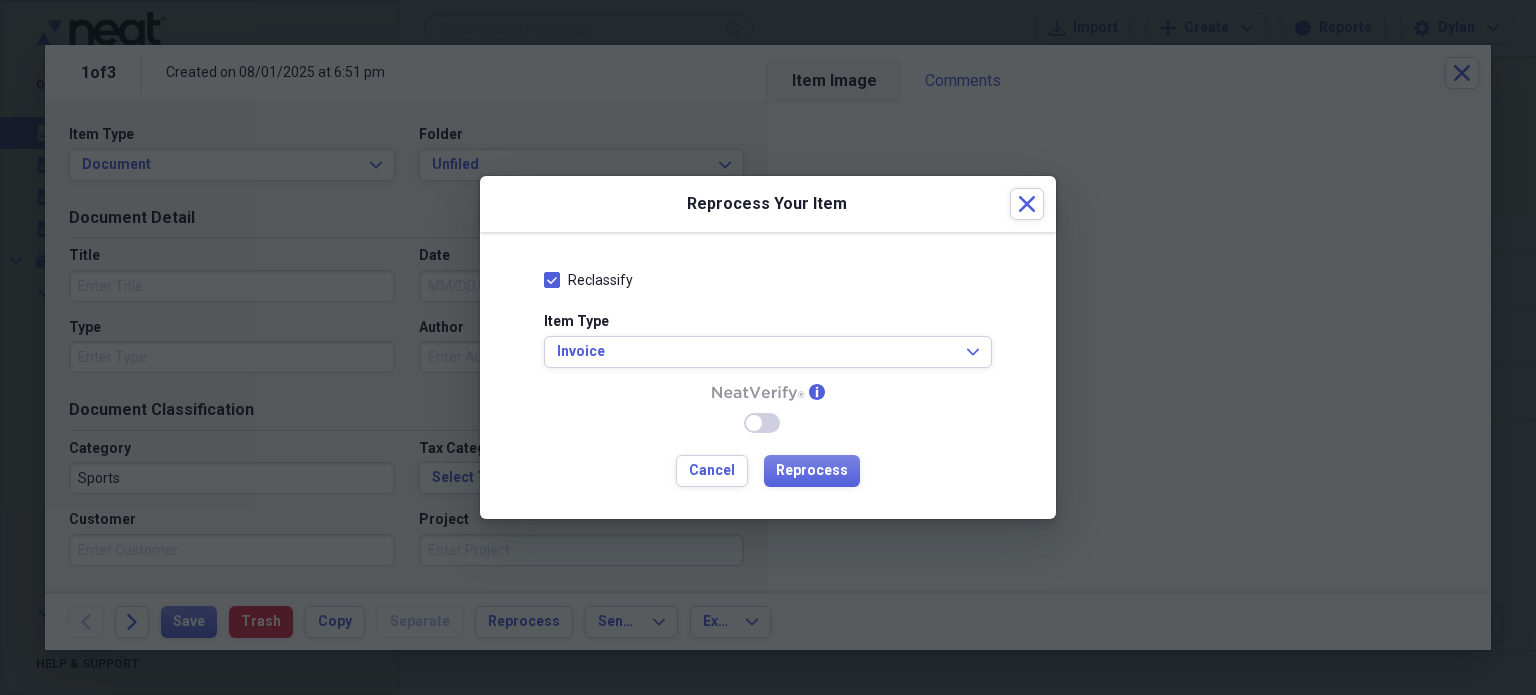 click on "Reclassify Item Type Invoice Expand info Enable Neat Verify Cancel Reprocess" at bounding box center [768, 375] 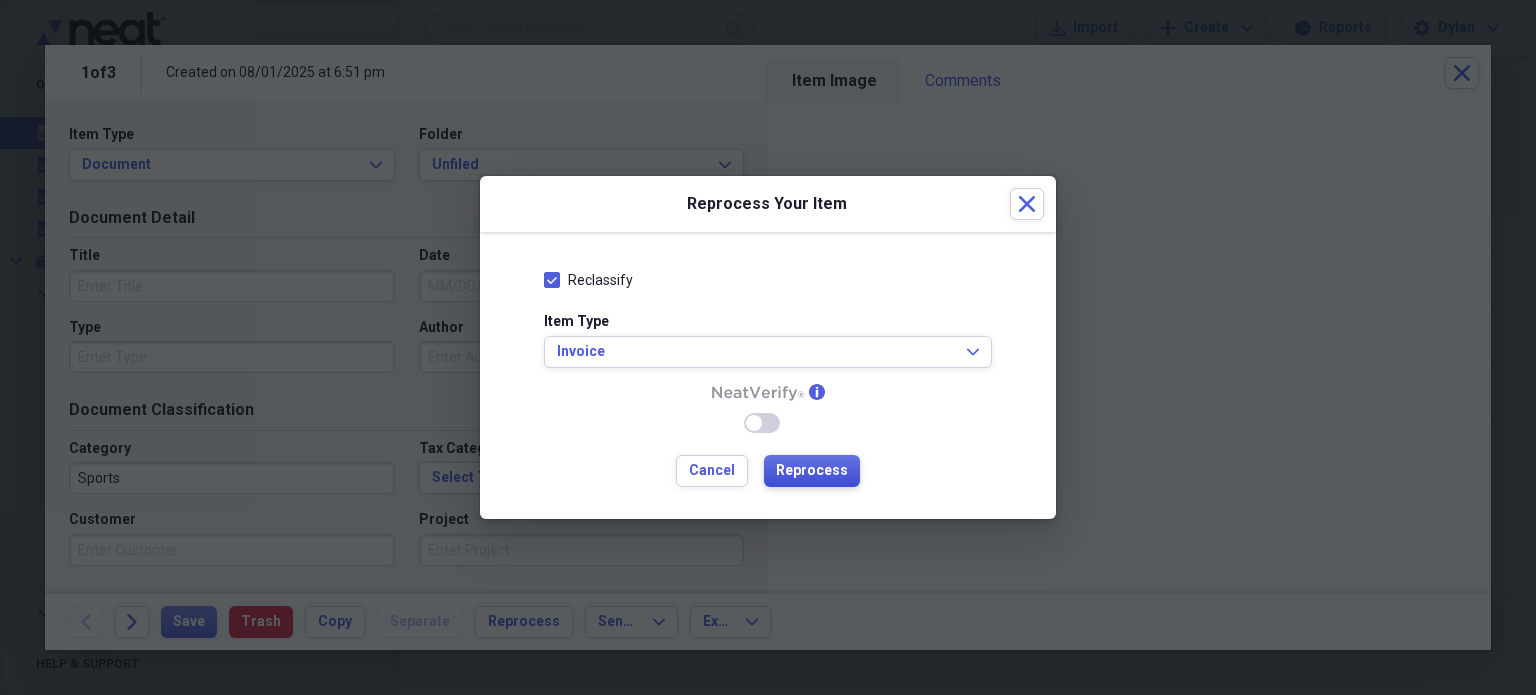 click on "Reprocess" at bounding box center (812, 471) 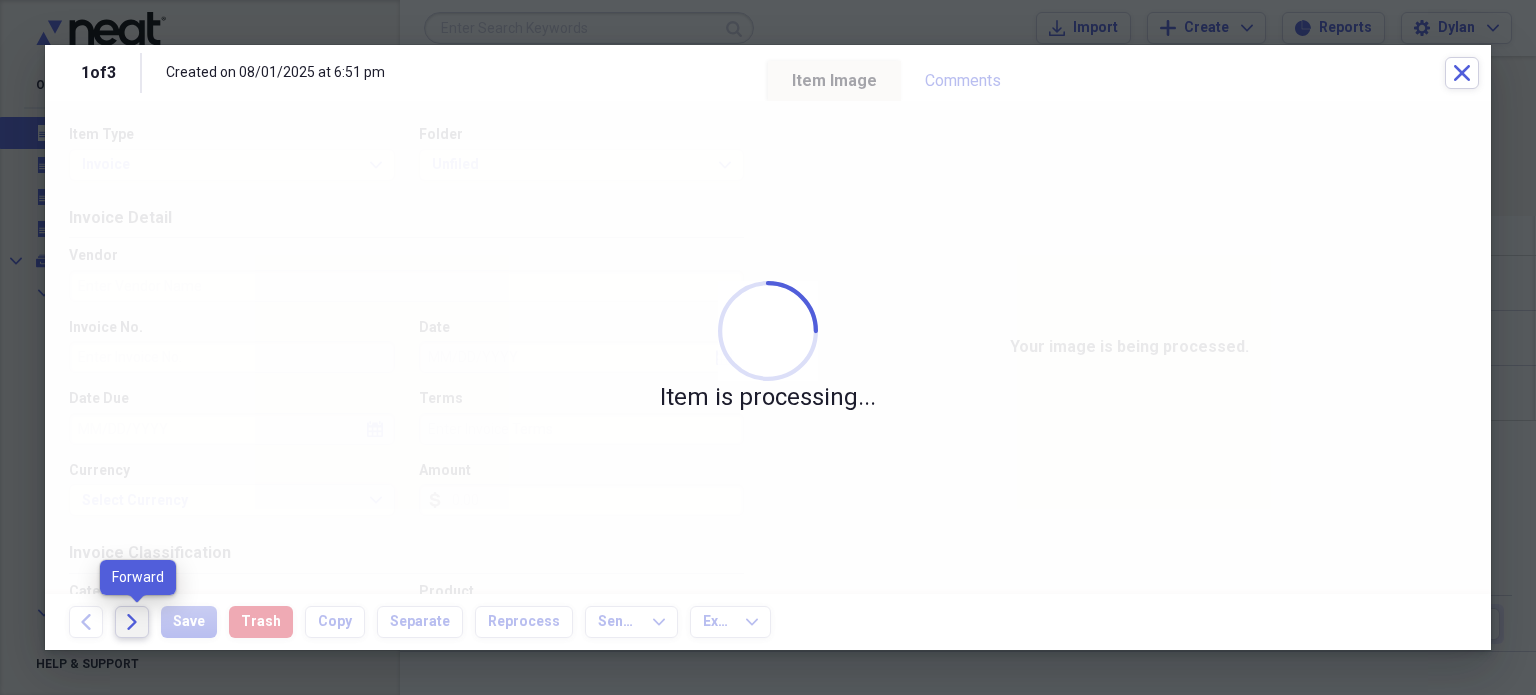 click on "Forward" 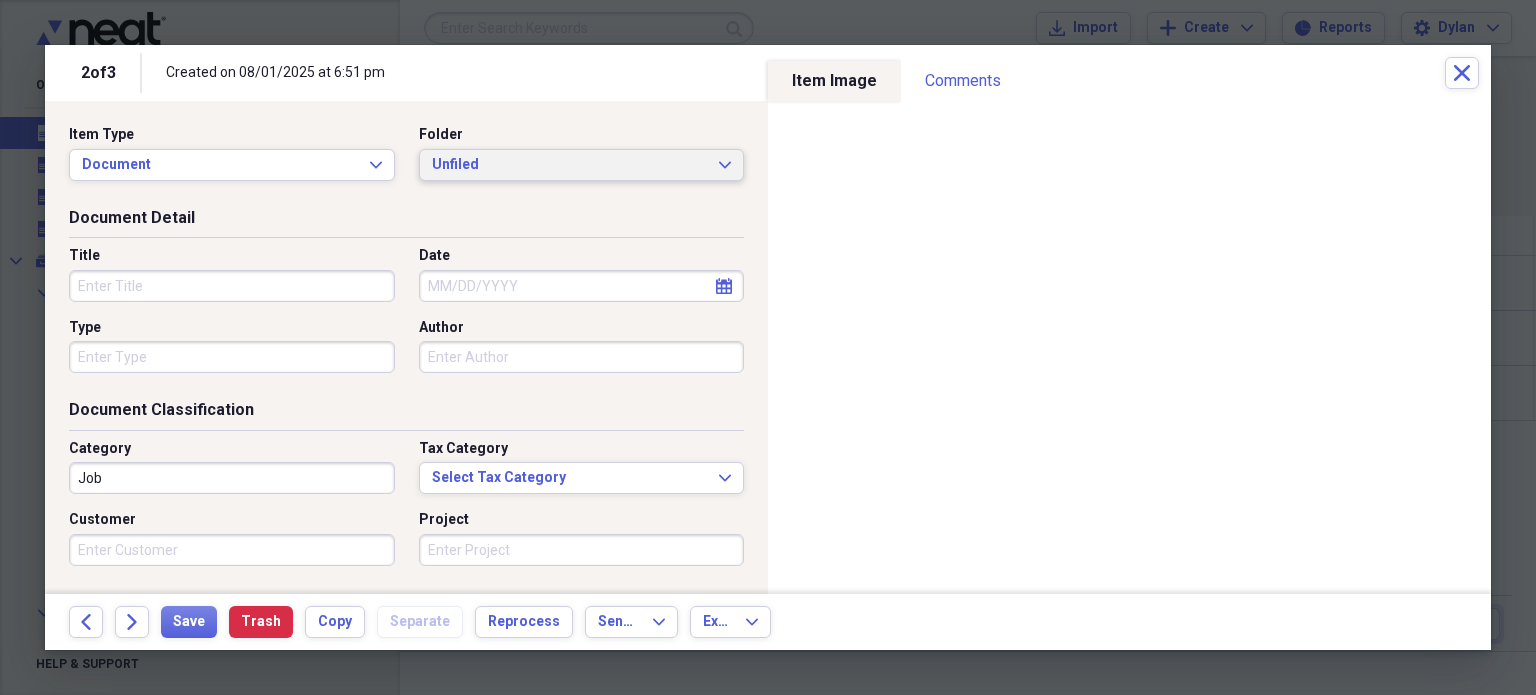 click on "Unfiled Expand" at bounding box center (582, 165) 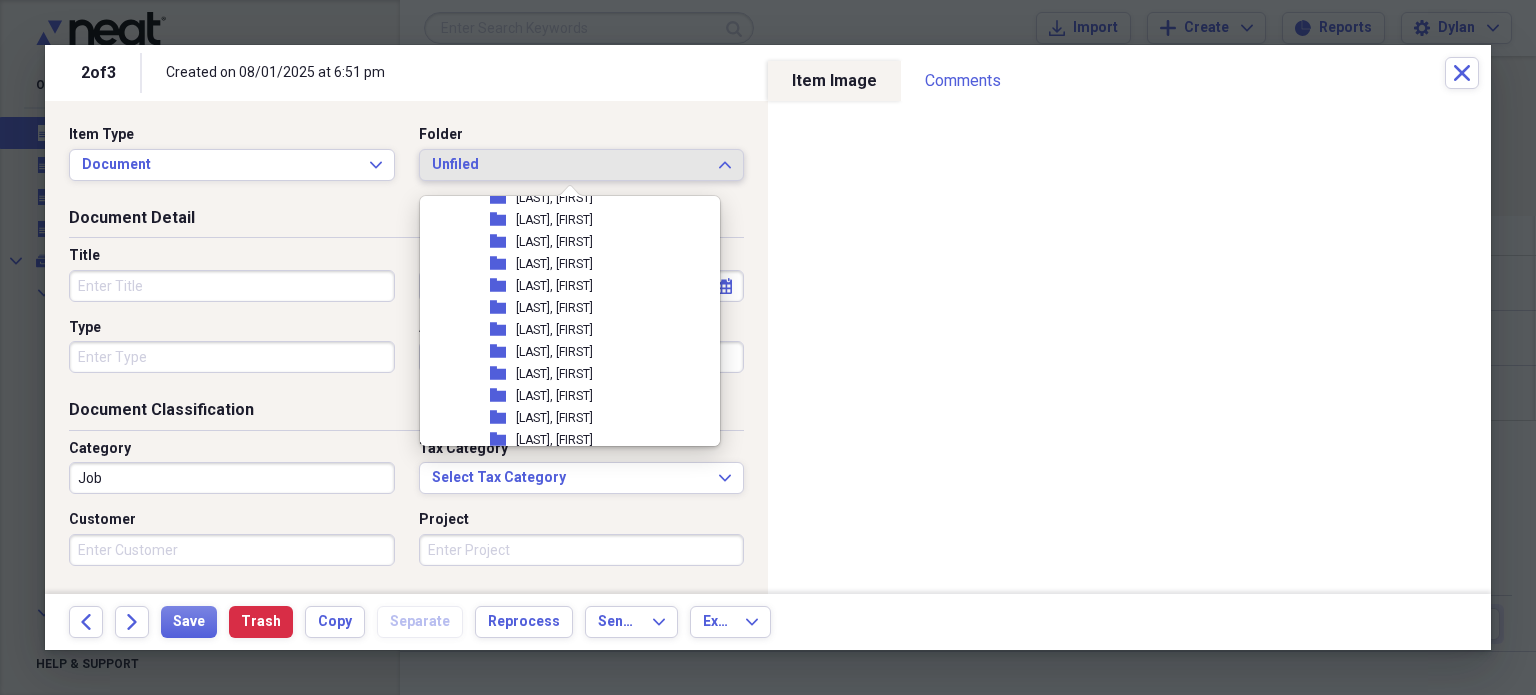 scroll, scrollTop: 1036, scrollLeft: 0, axis: vertical 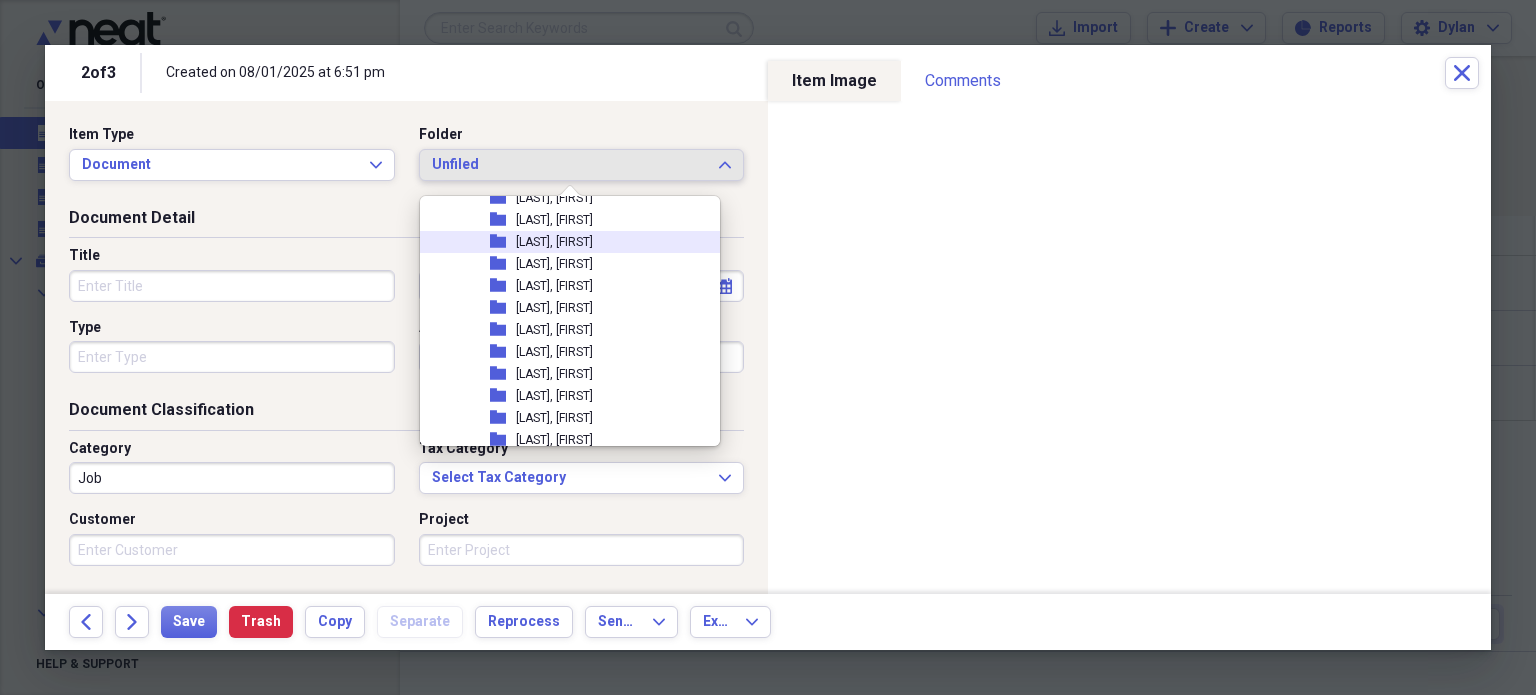 click on "[LAST], [FIRST]" at bounding box center (554, 242) 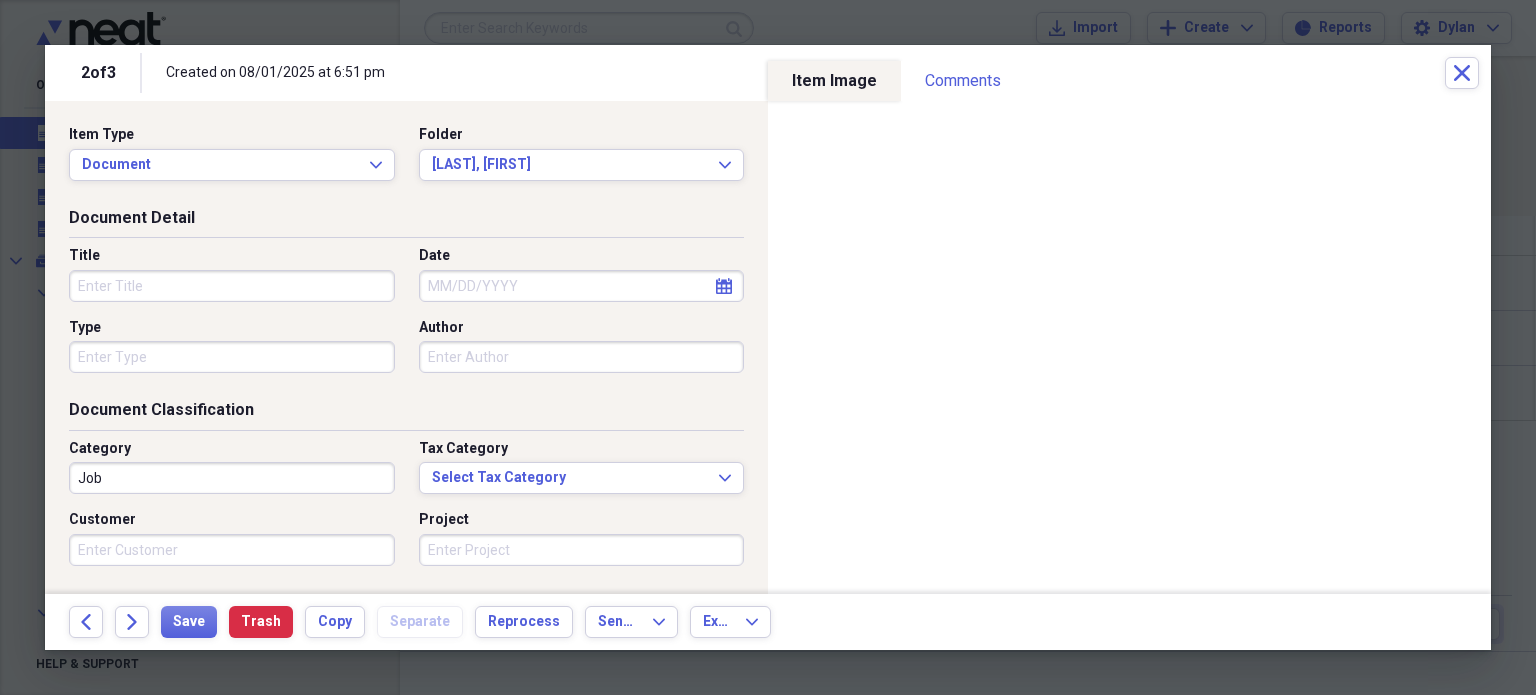 click on "Title" at bounding box center [232, 286] 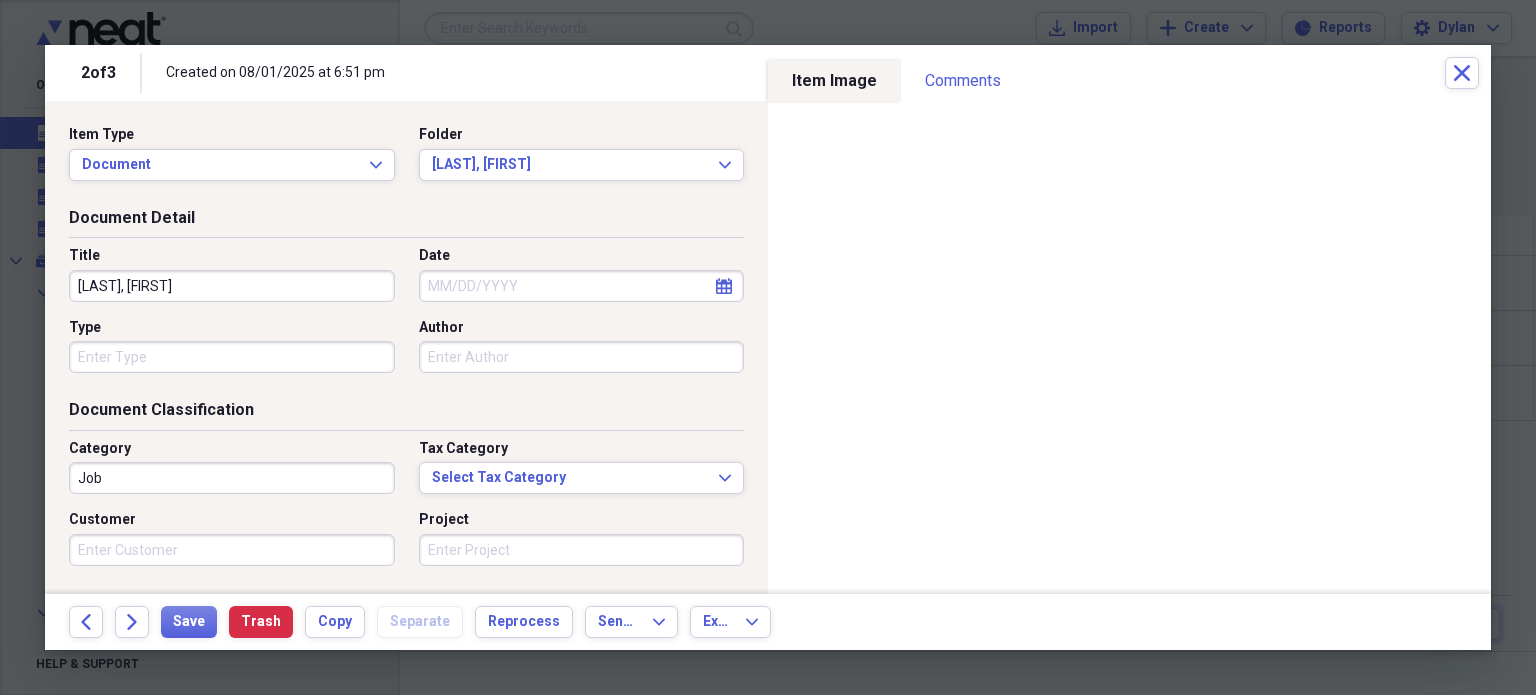 type on "[LAST], [FIRST]" 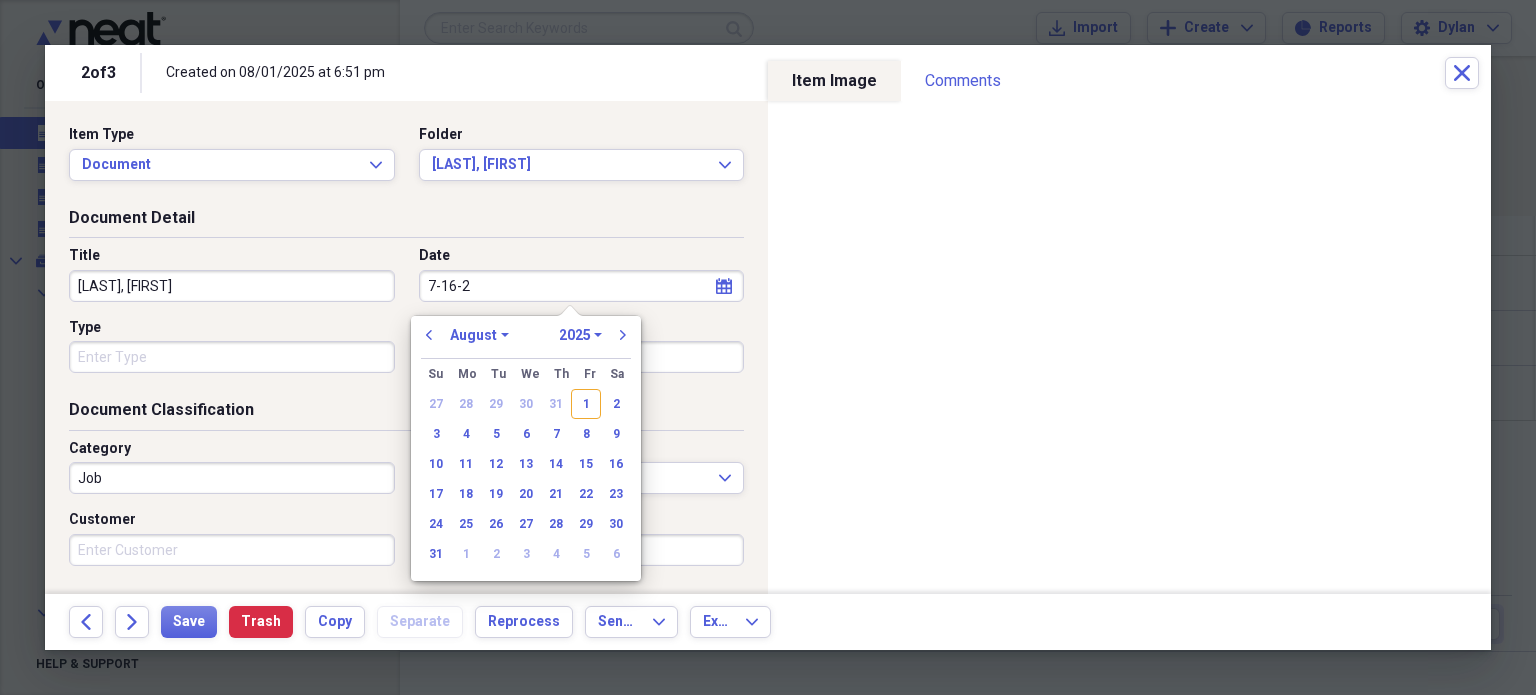 type on "7-16-25" 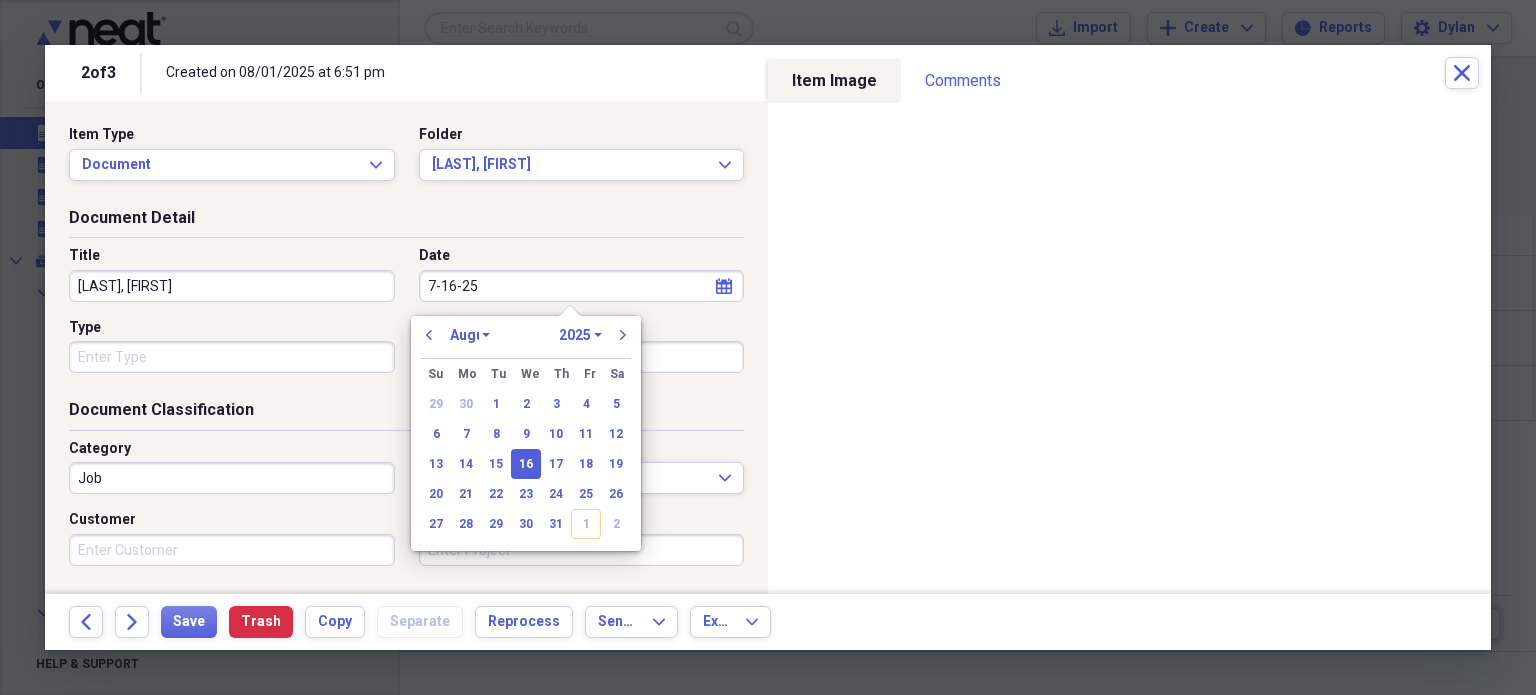 select on "6" 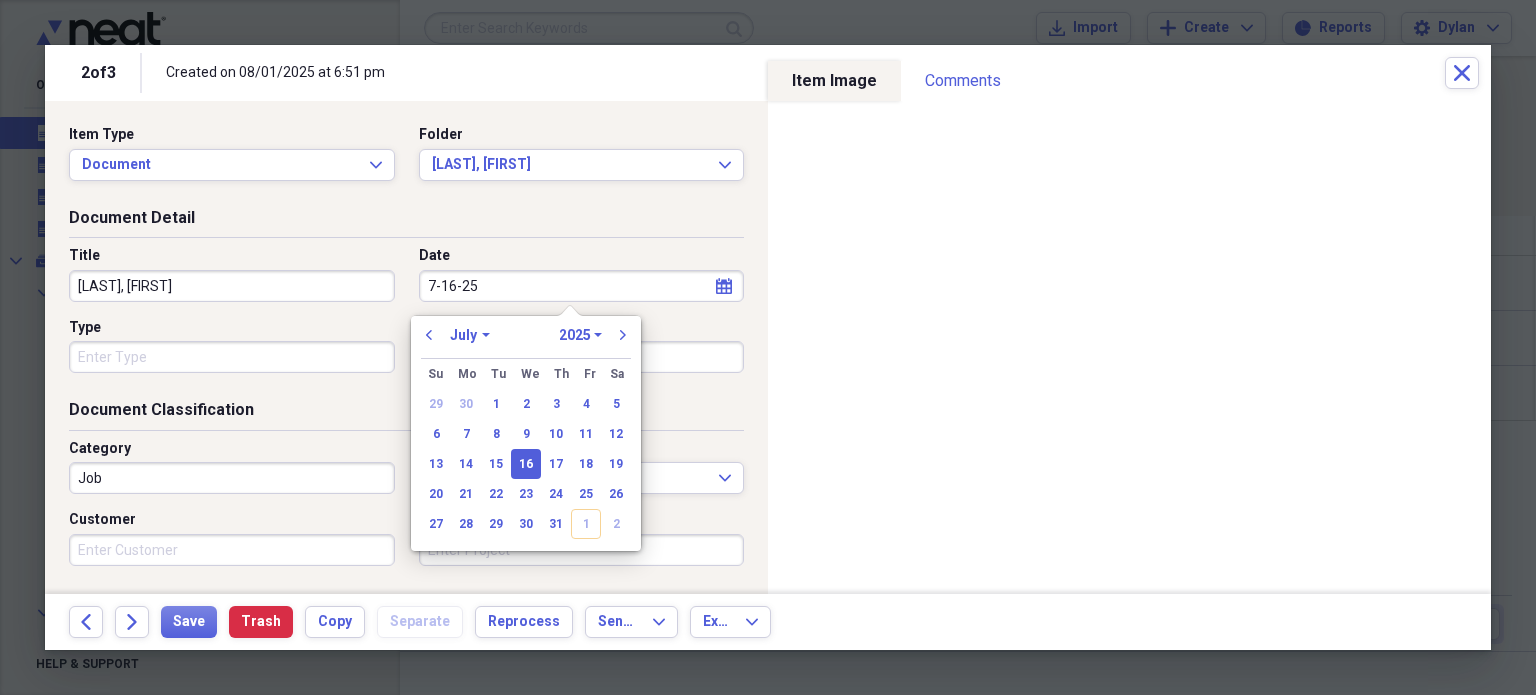 type on "07/16/2025" 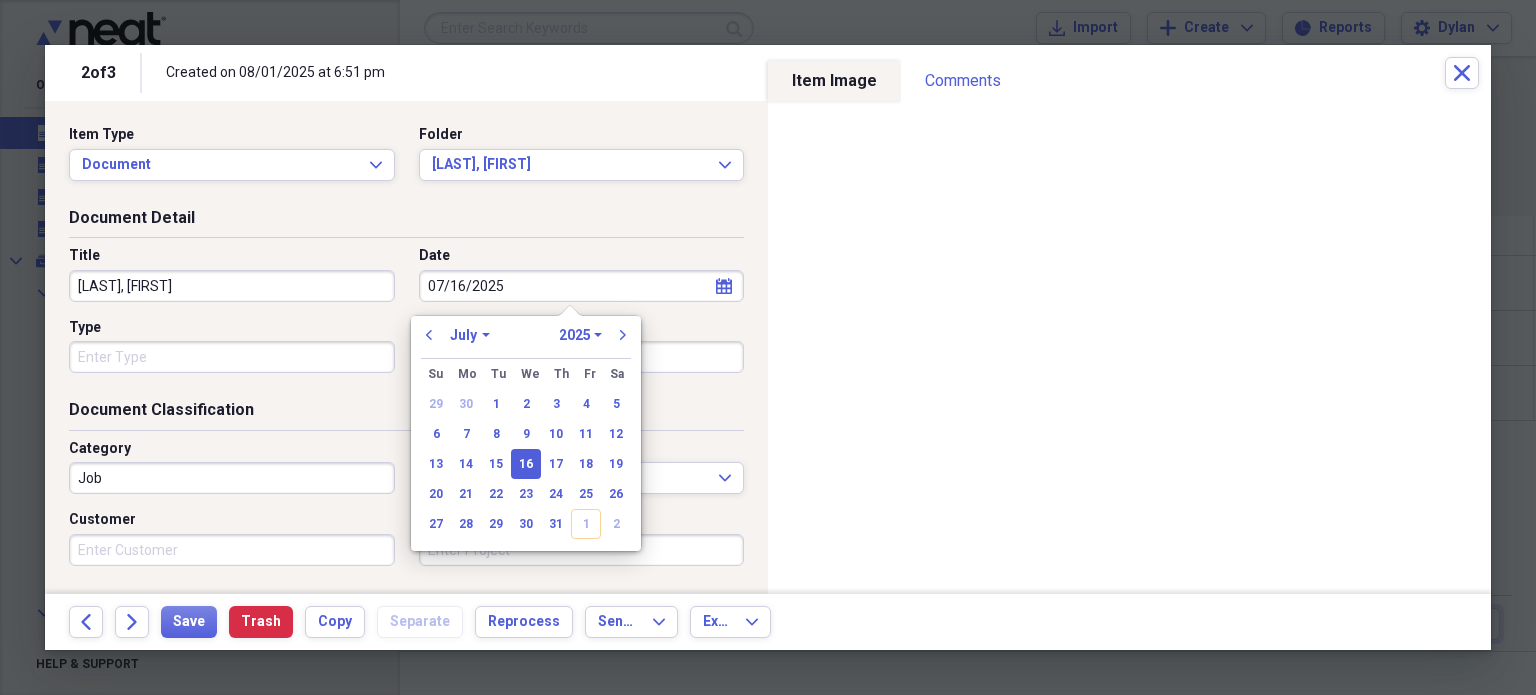 click on "Date" at bounding box center [582, 256] 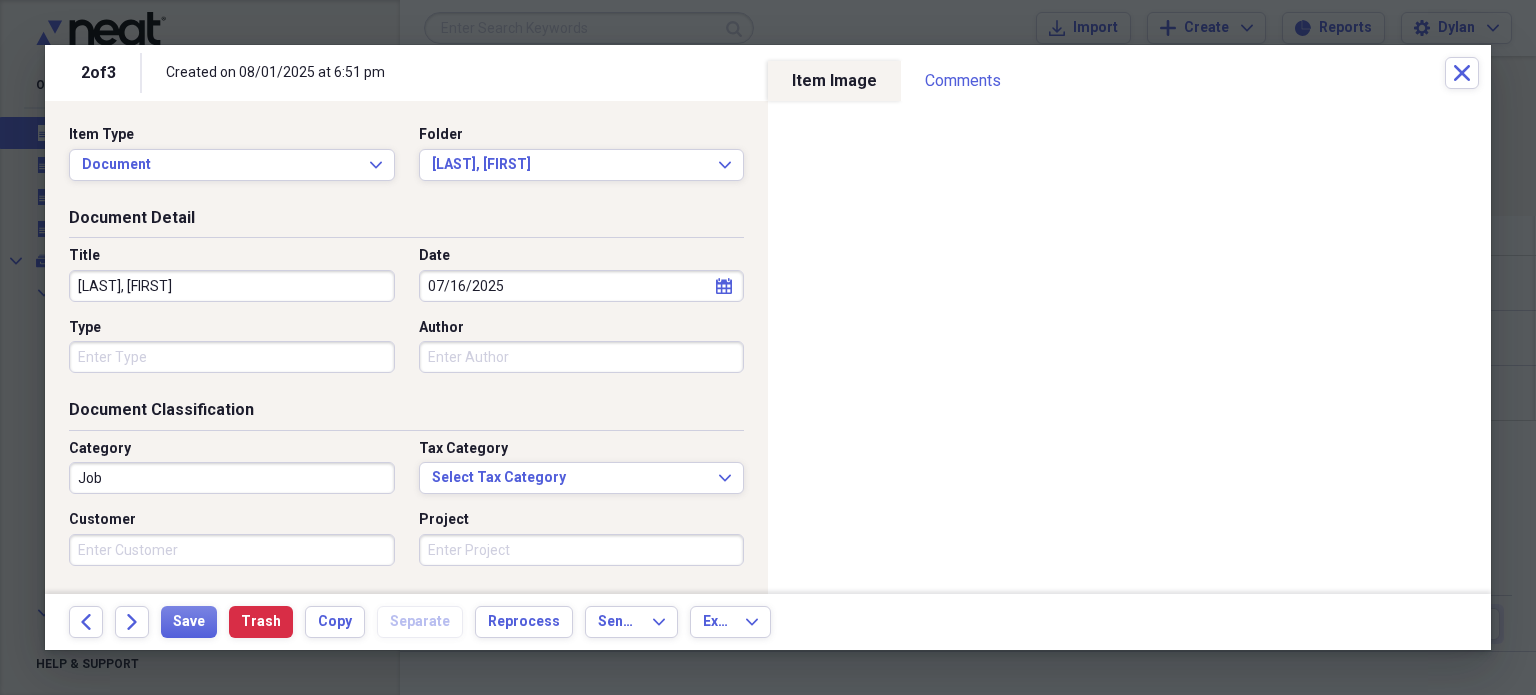 click on "Type" at bounding box center [232, 357] 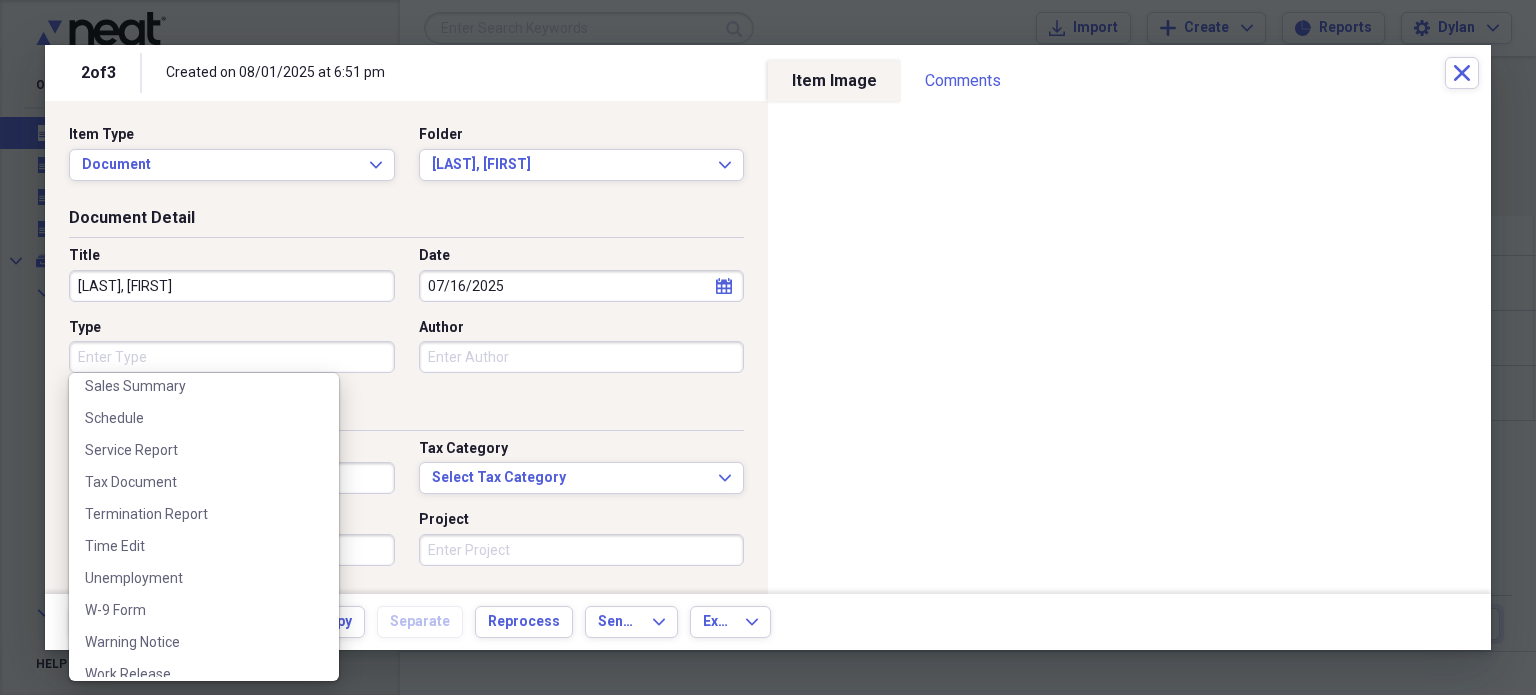scroll, scrollTop: 1148, scrollLeft: 0, axis: vertical 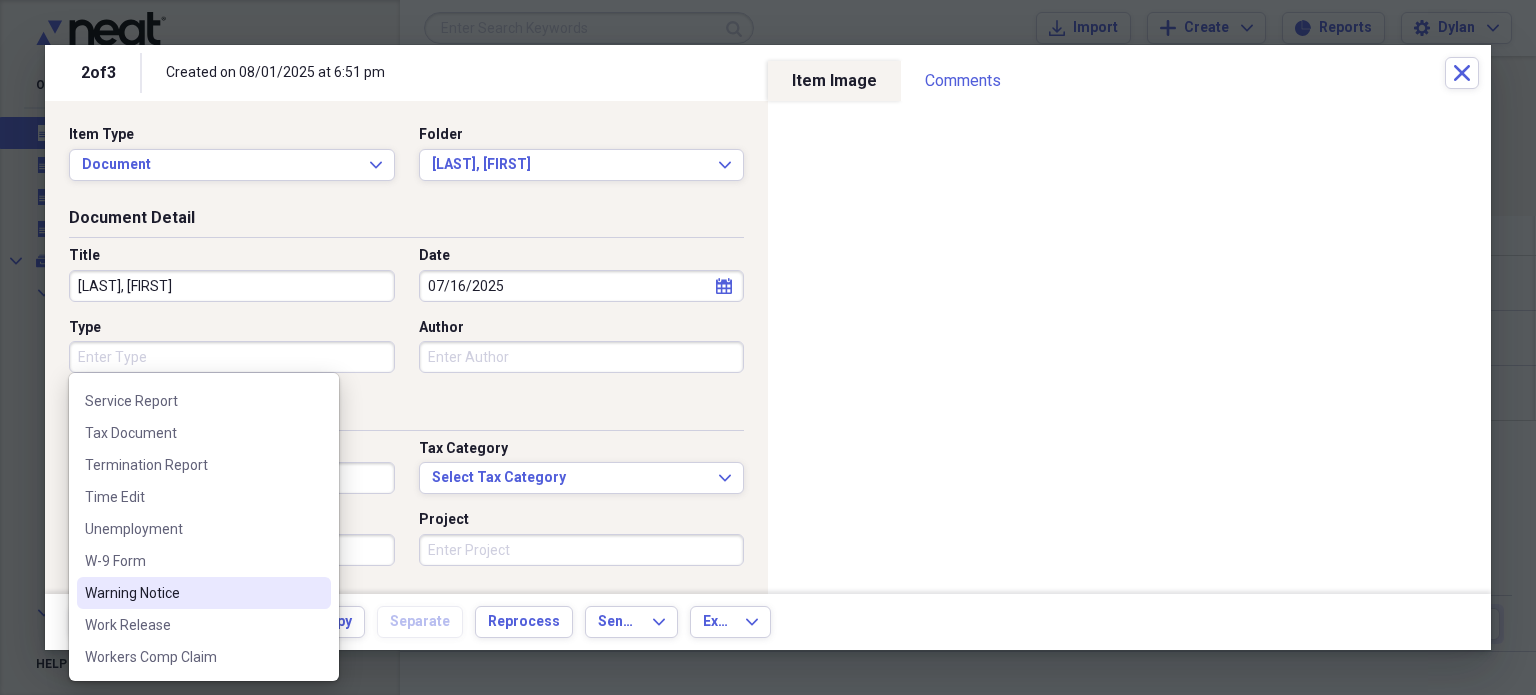 click on "Warning Notice" at bounding box center (204, 593) 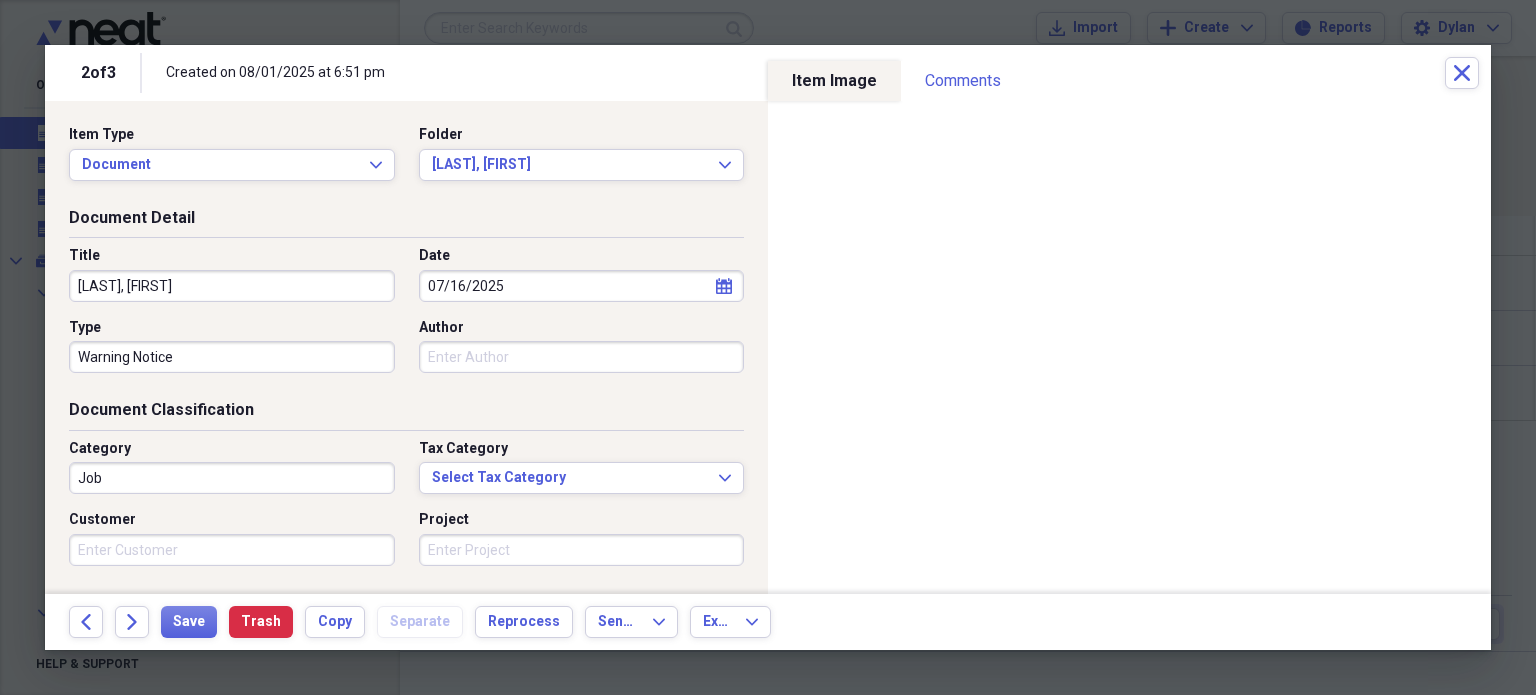click on "Job" at bounding box center (232, 478) 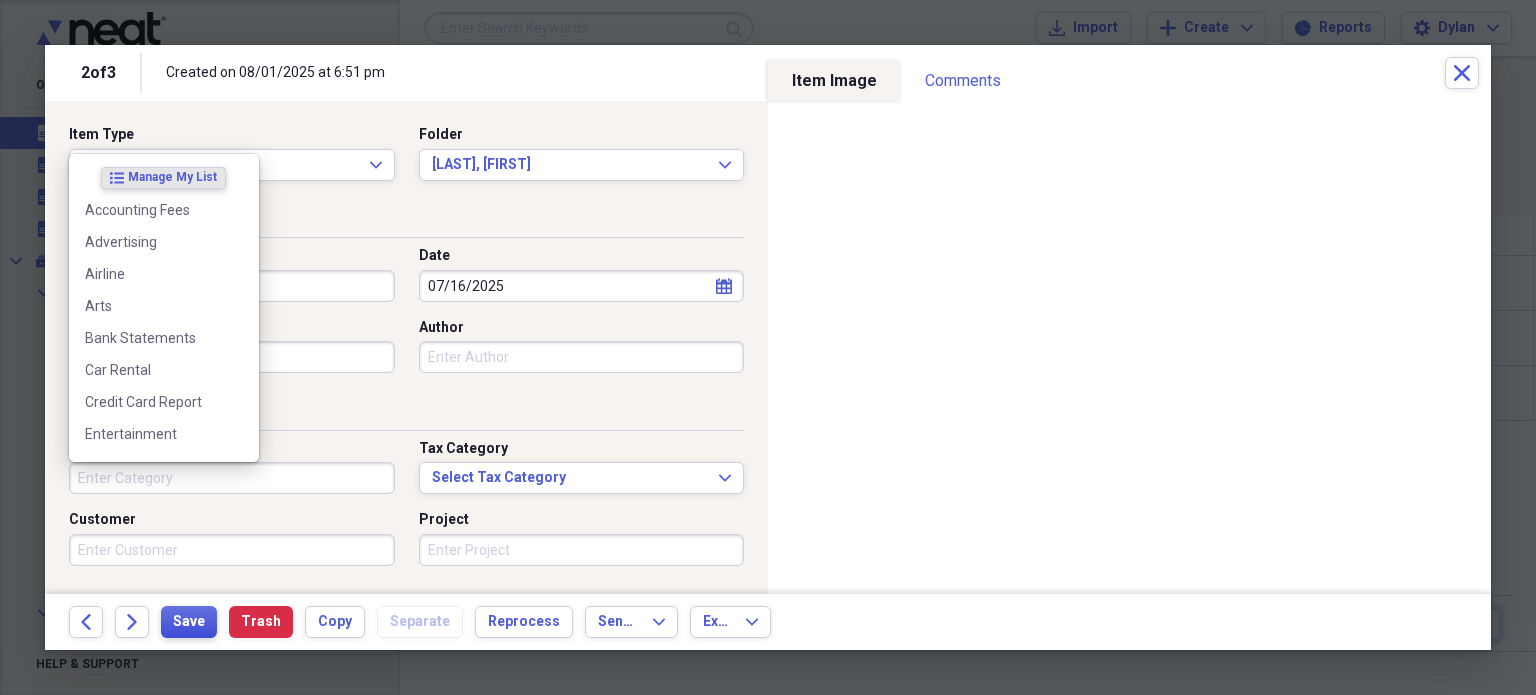 type 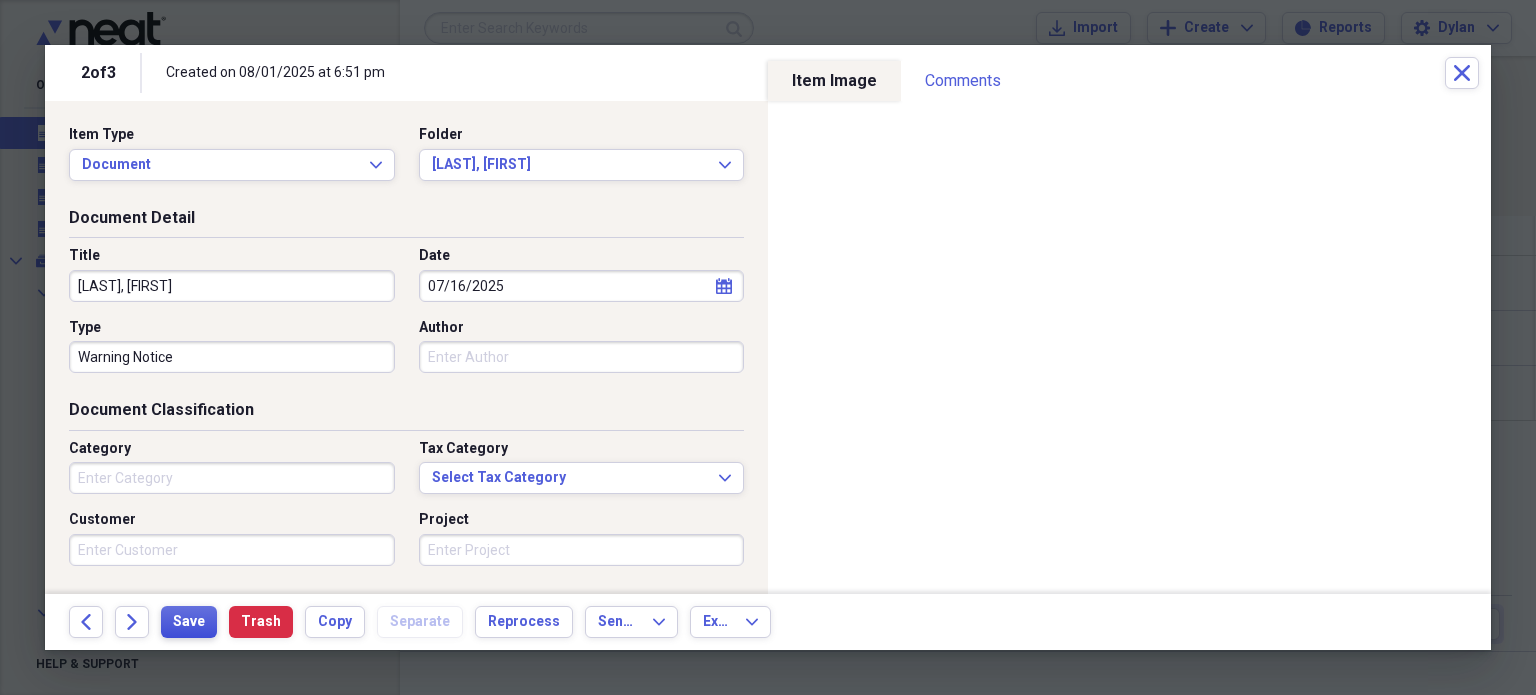 click on "Save" at bounding box center [189, 622] 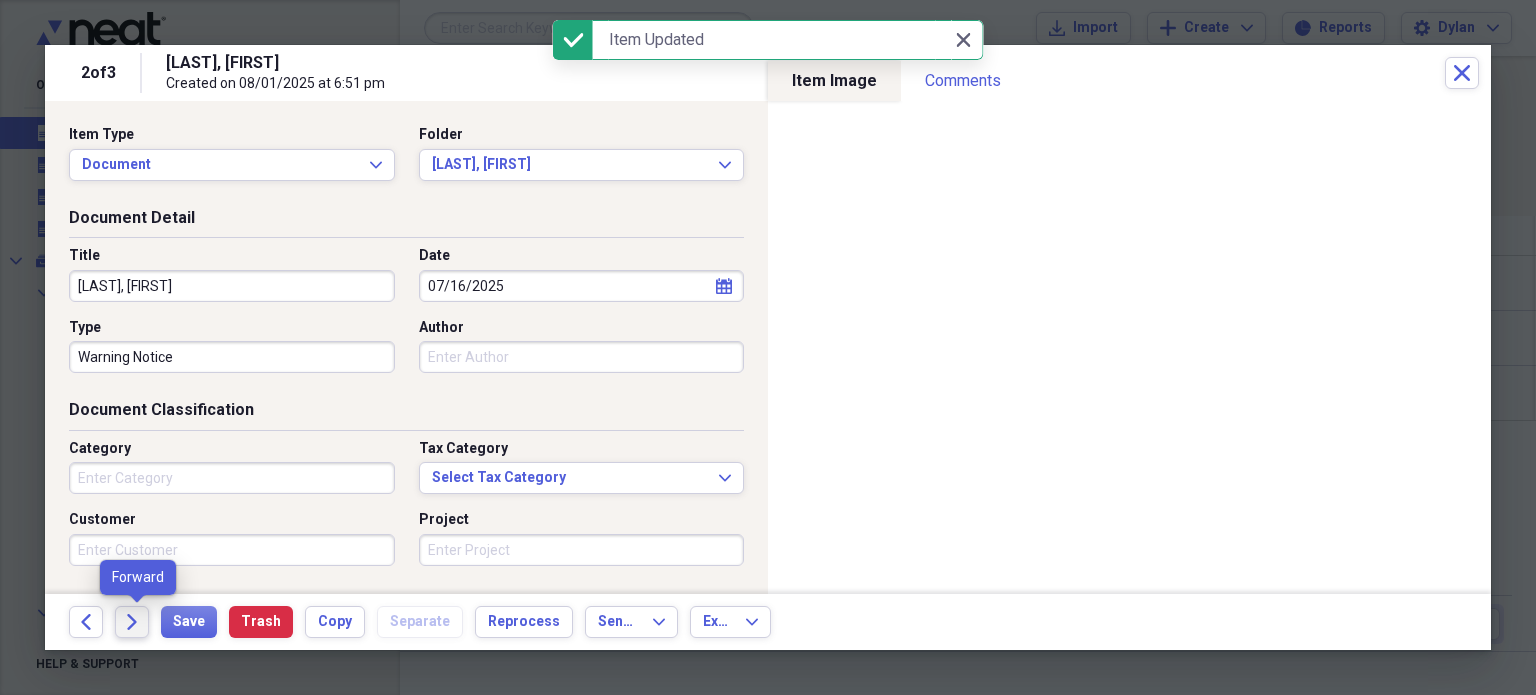 click on "Forward" 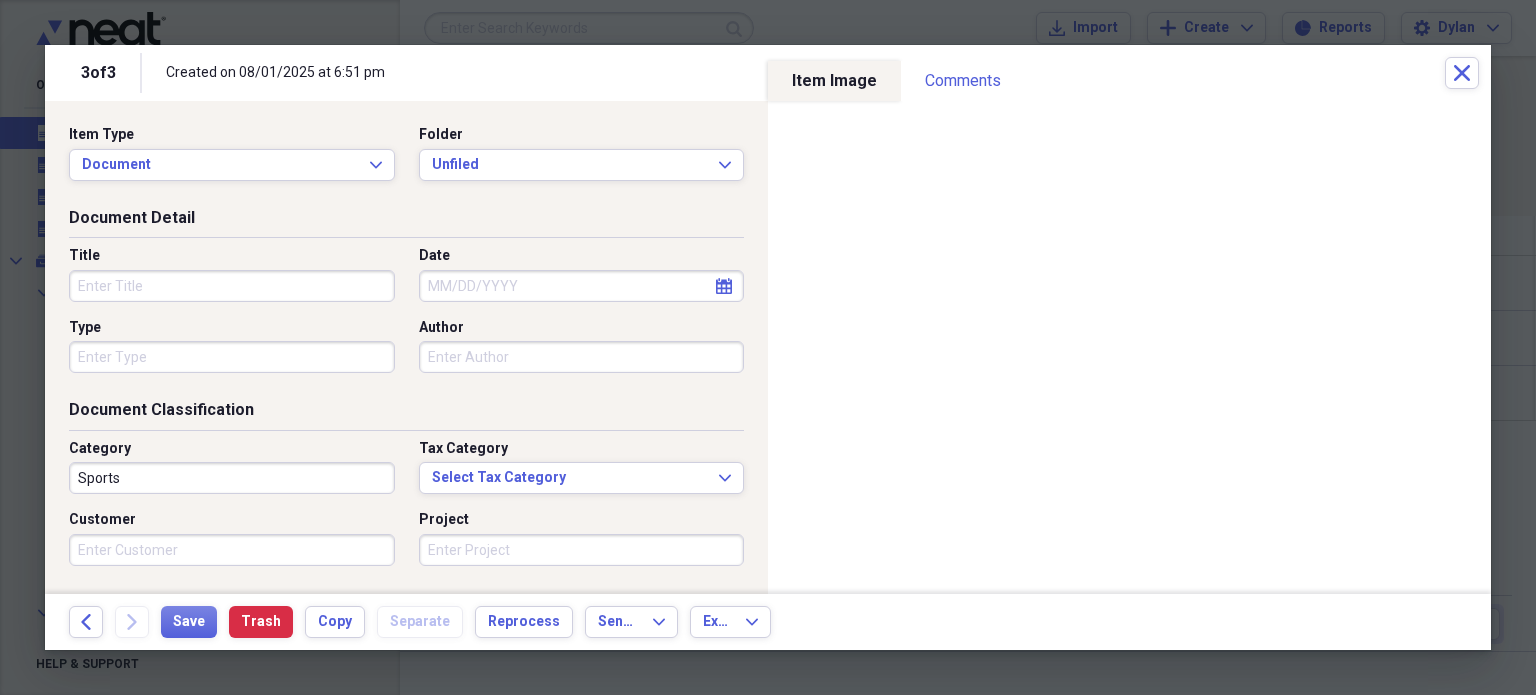 click on "Title" at bounding box center (232, 286) 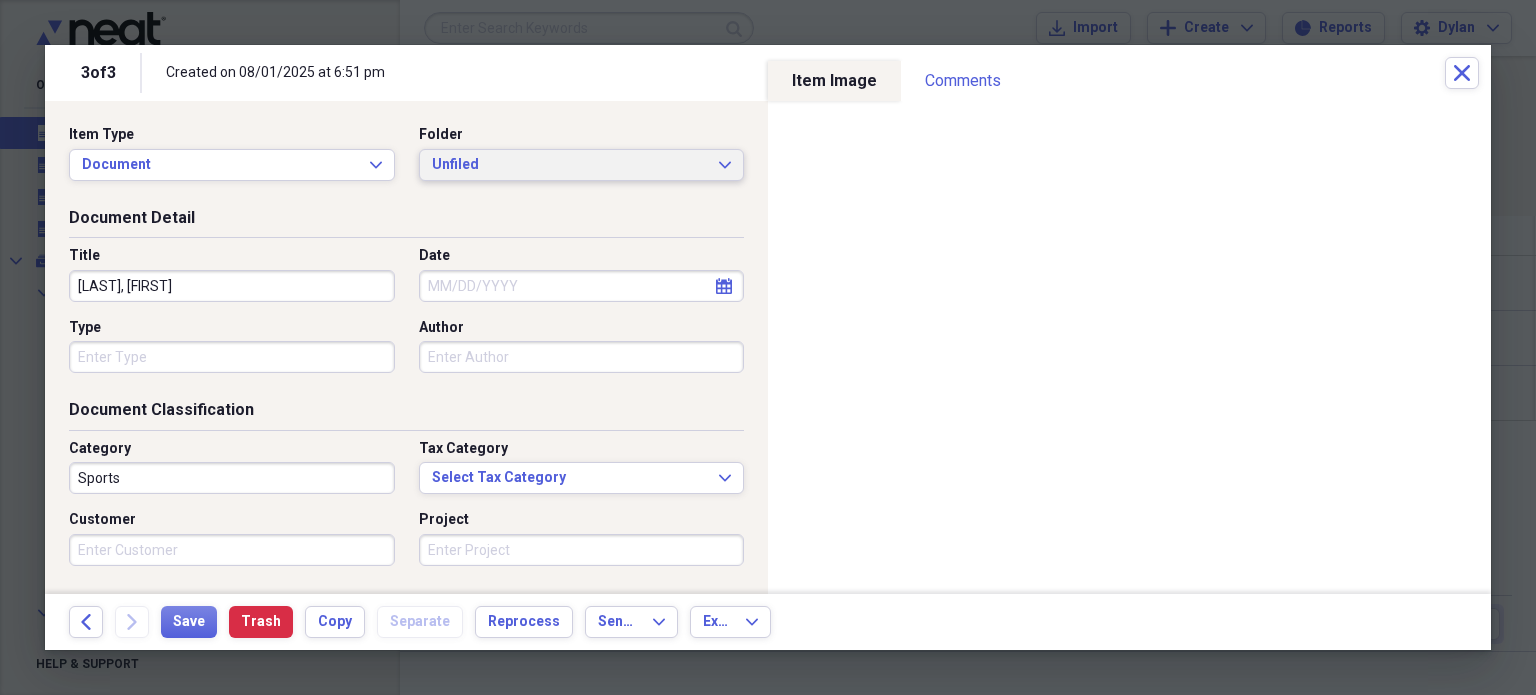 type on "[LAST], [FIRST]" 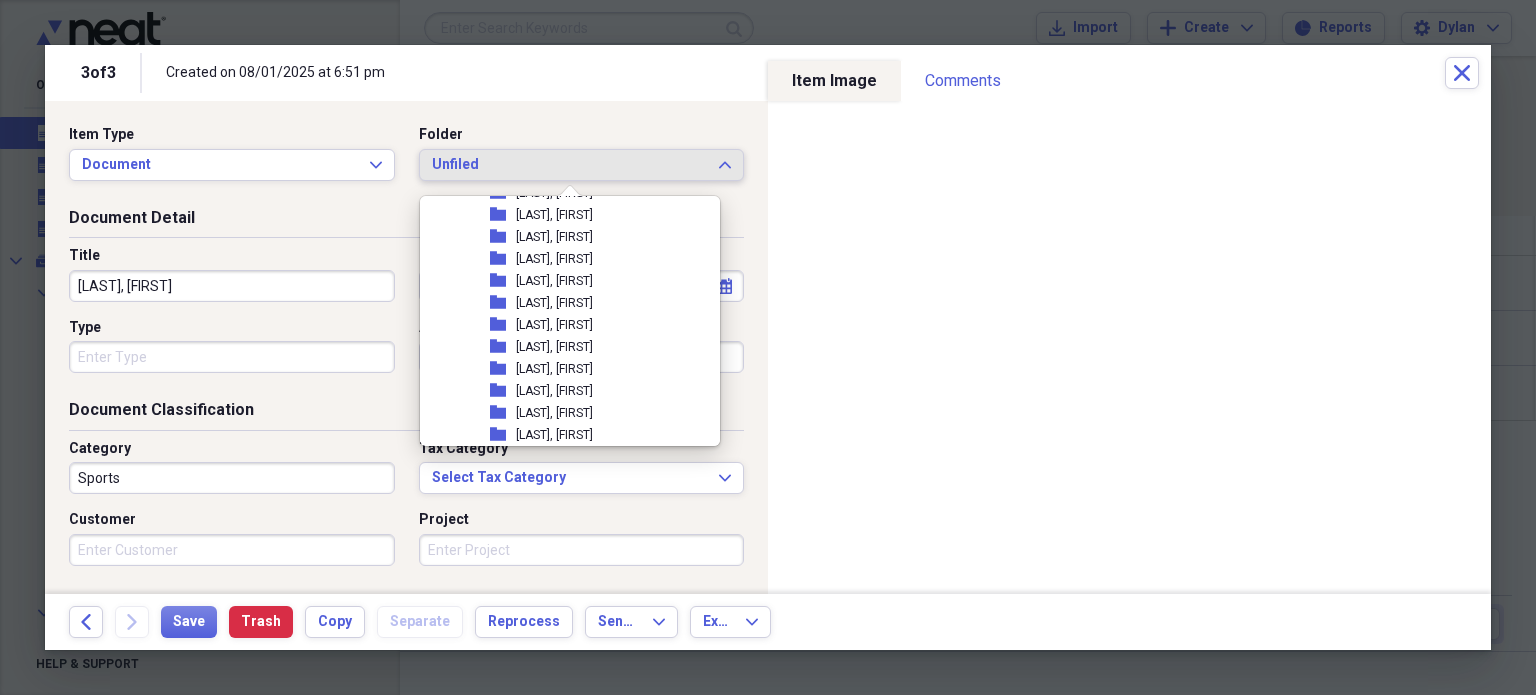 scroll, scrollTop: 1546, scrollLeft: 0, axis: vertical 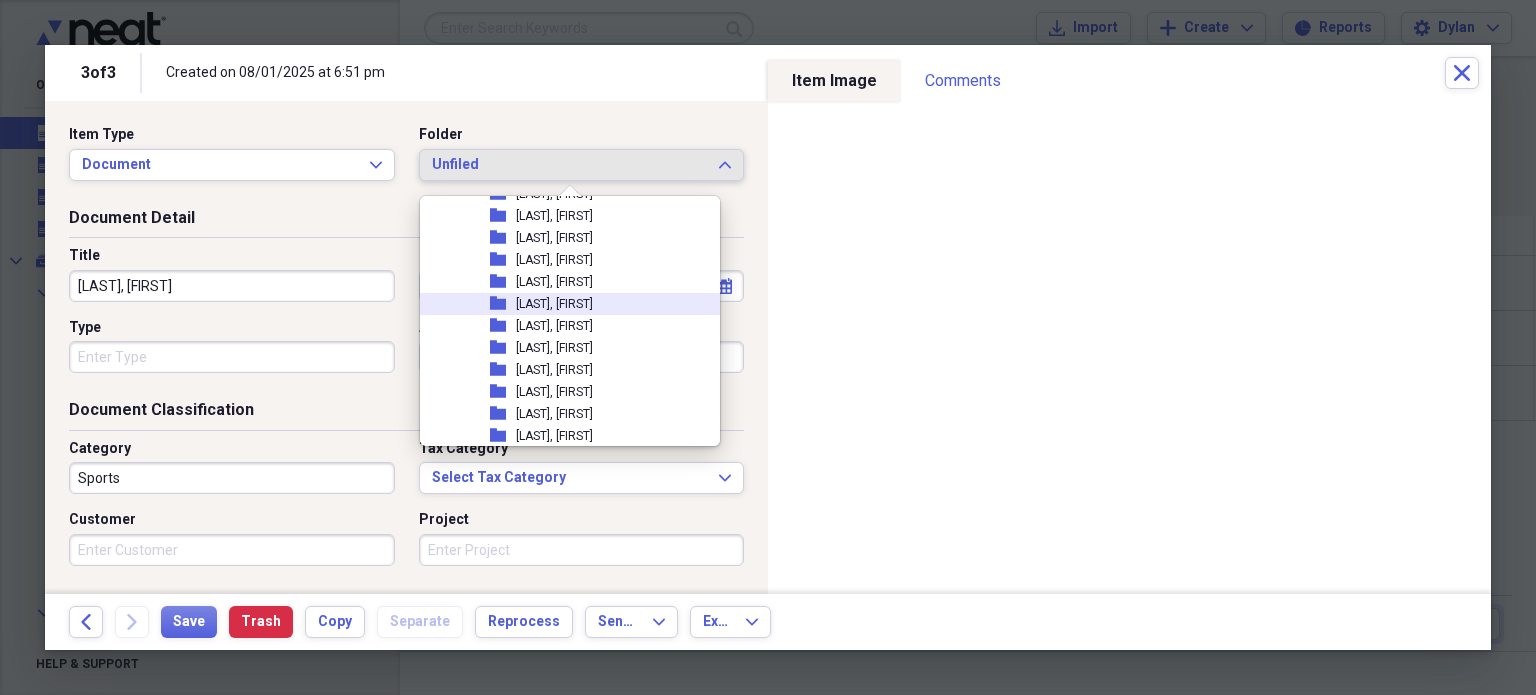 click 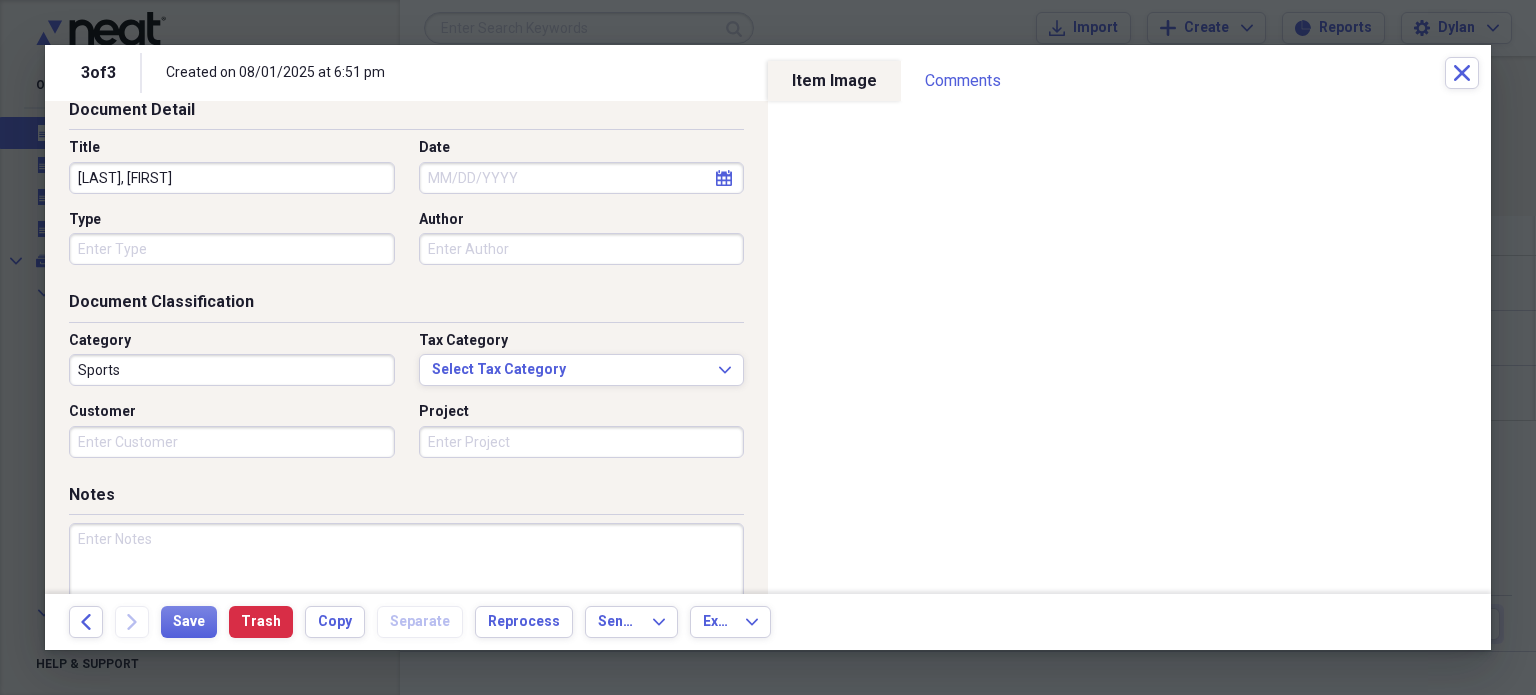scroll, scrollTop: 111, scrollLeft: 0, axis: vertical 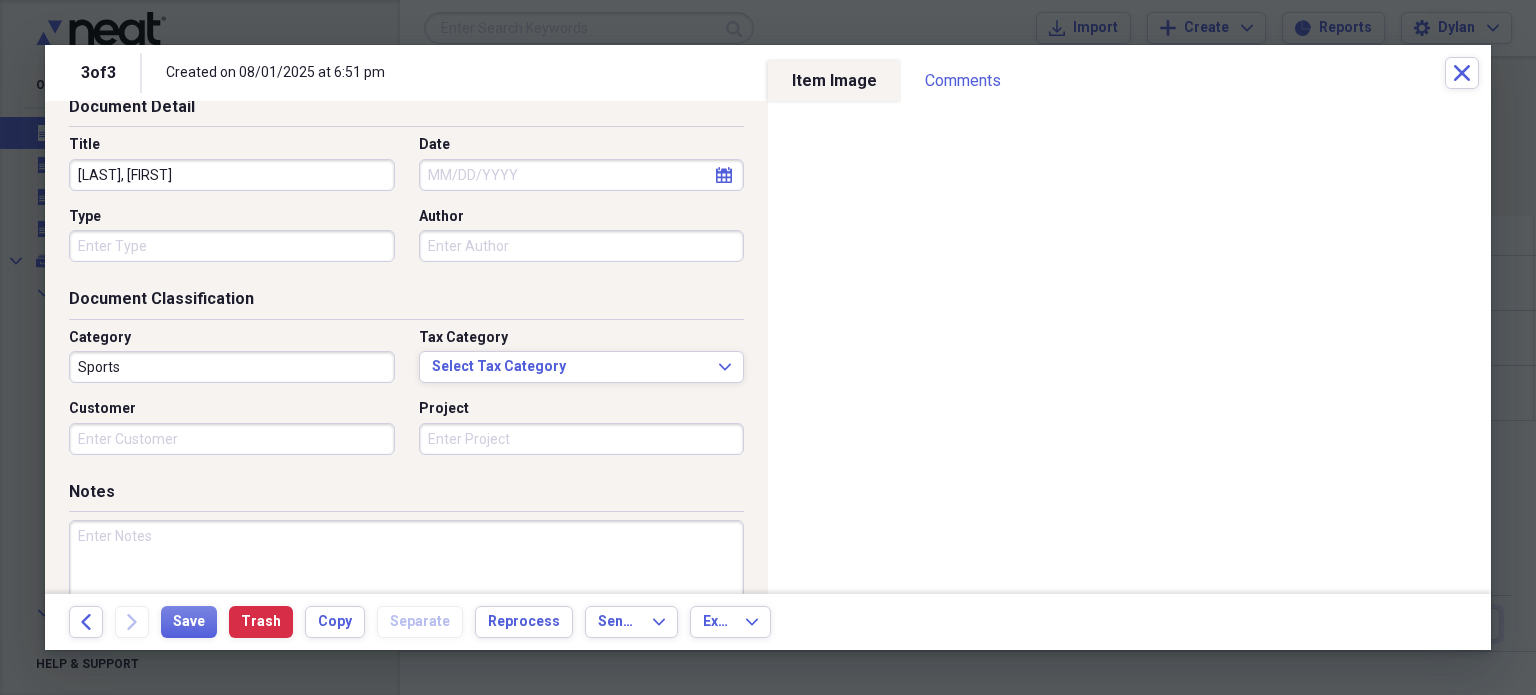 click on "Date" at bounding box center [582, 175] 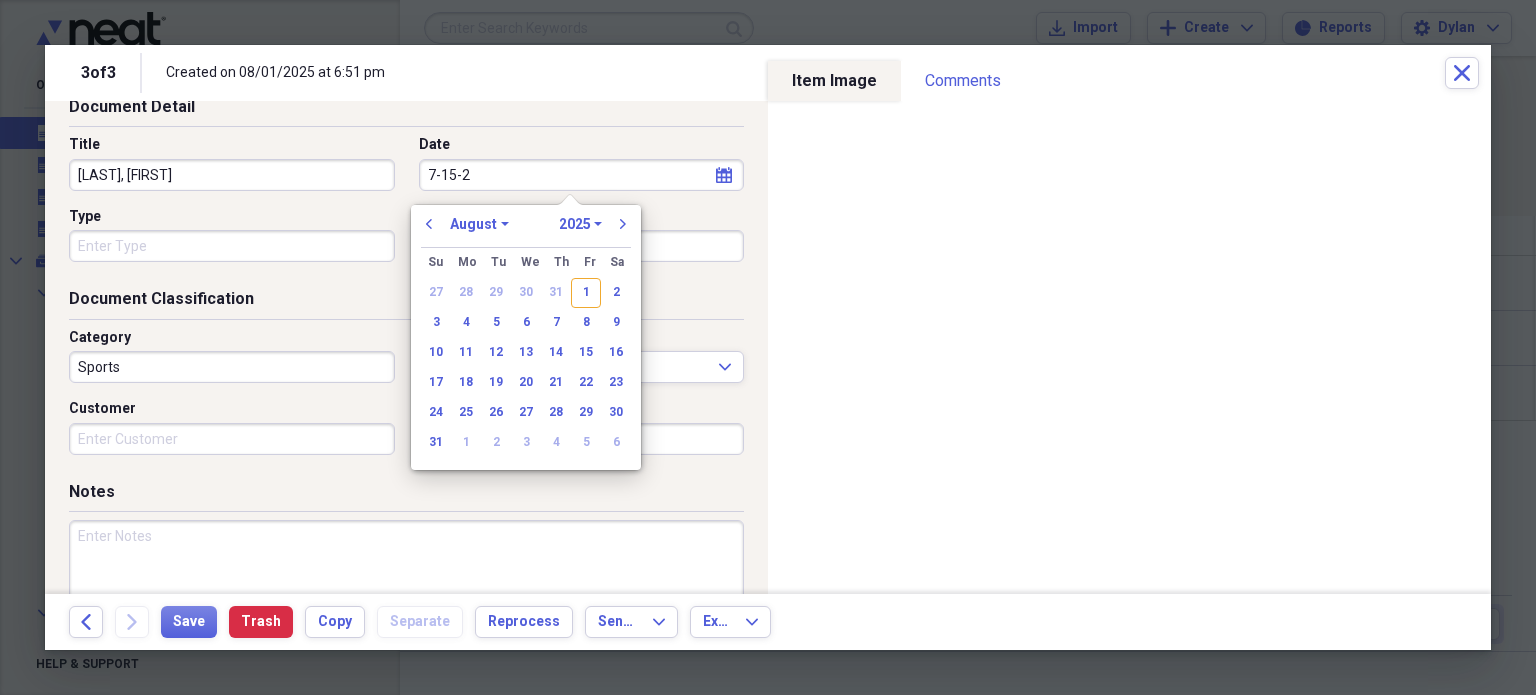type on "7-15-25" 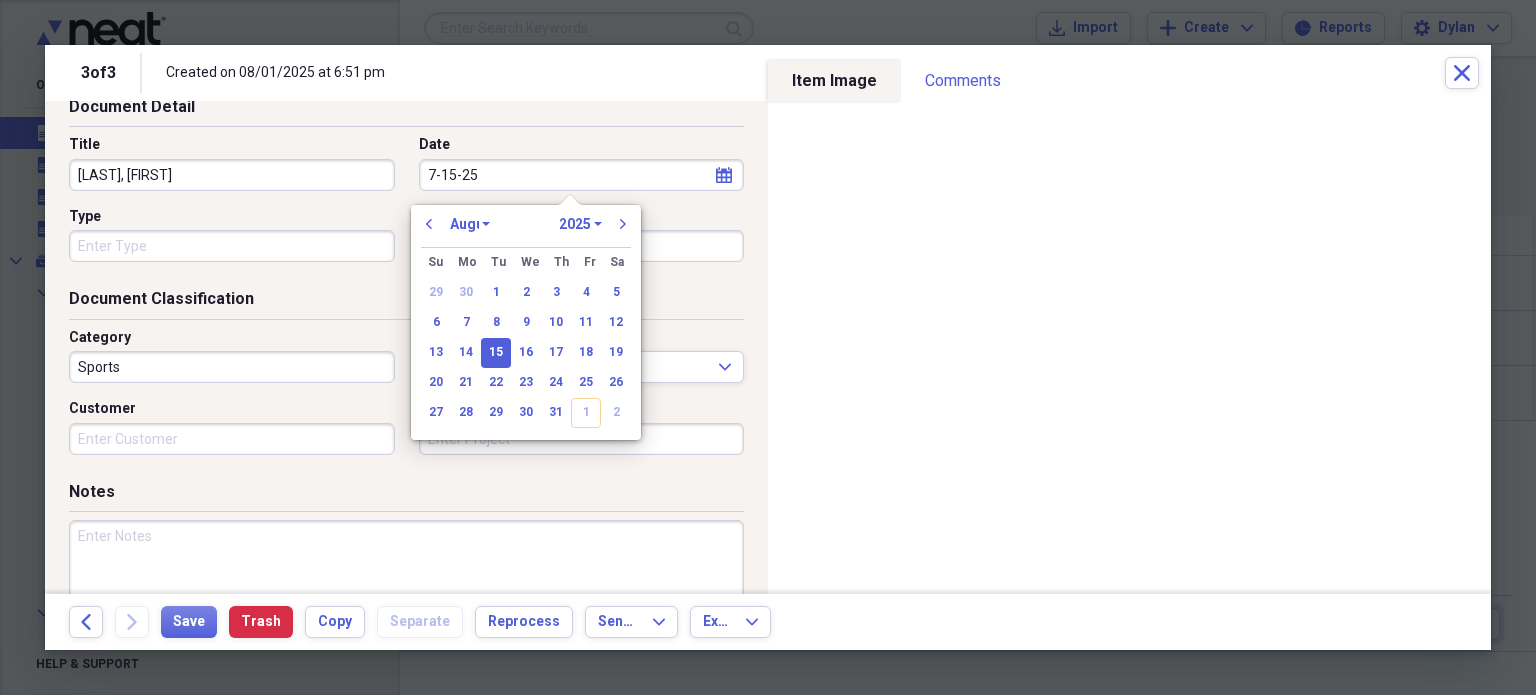 select on "6" 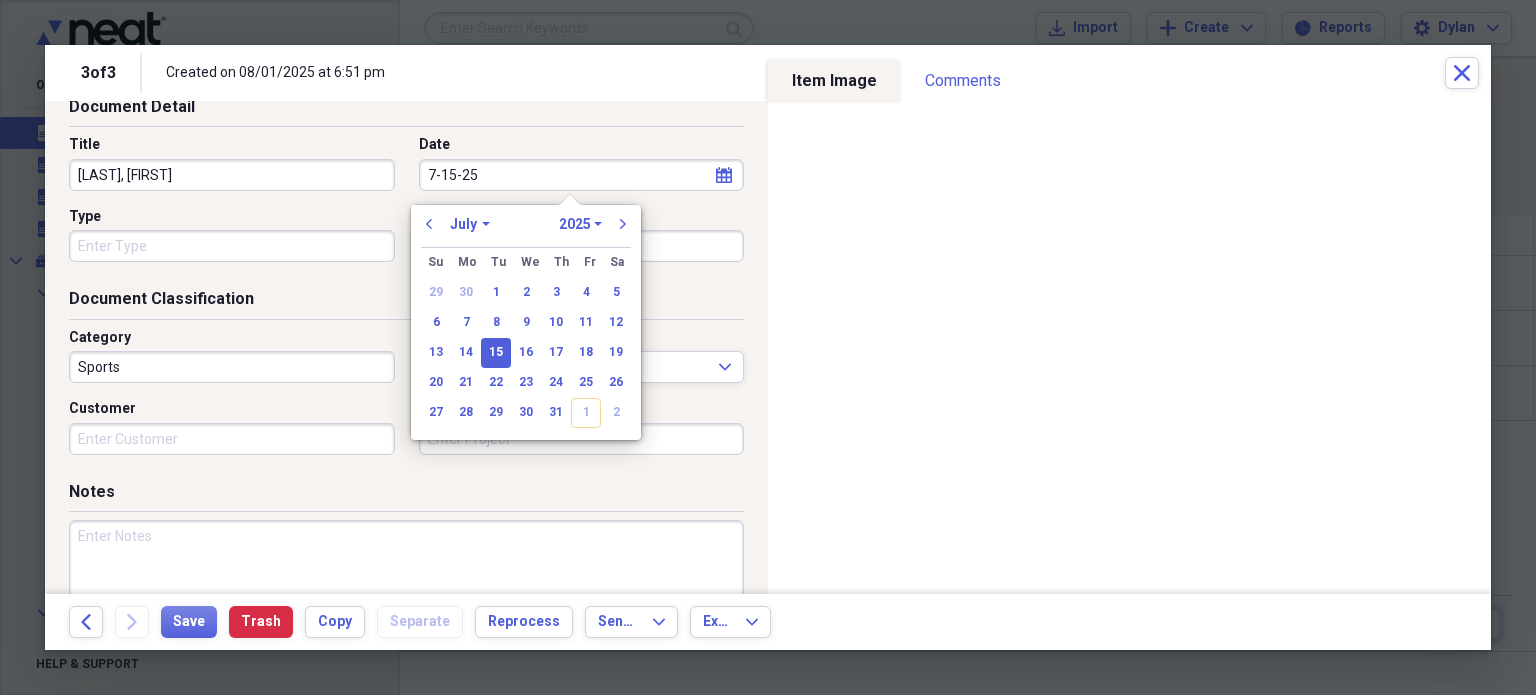 type on "07/15/2025" 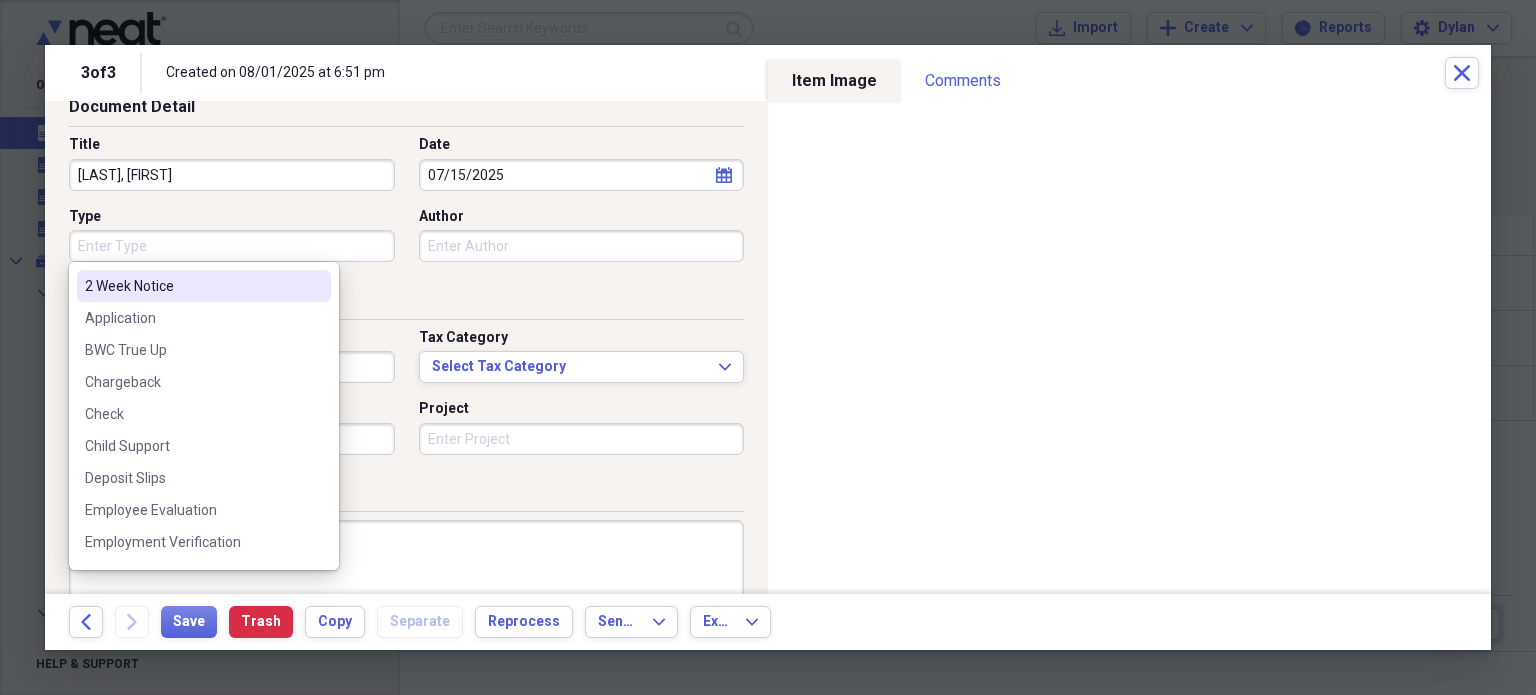 click on "Type" at bounding box center [232, 246] 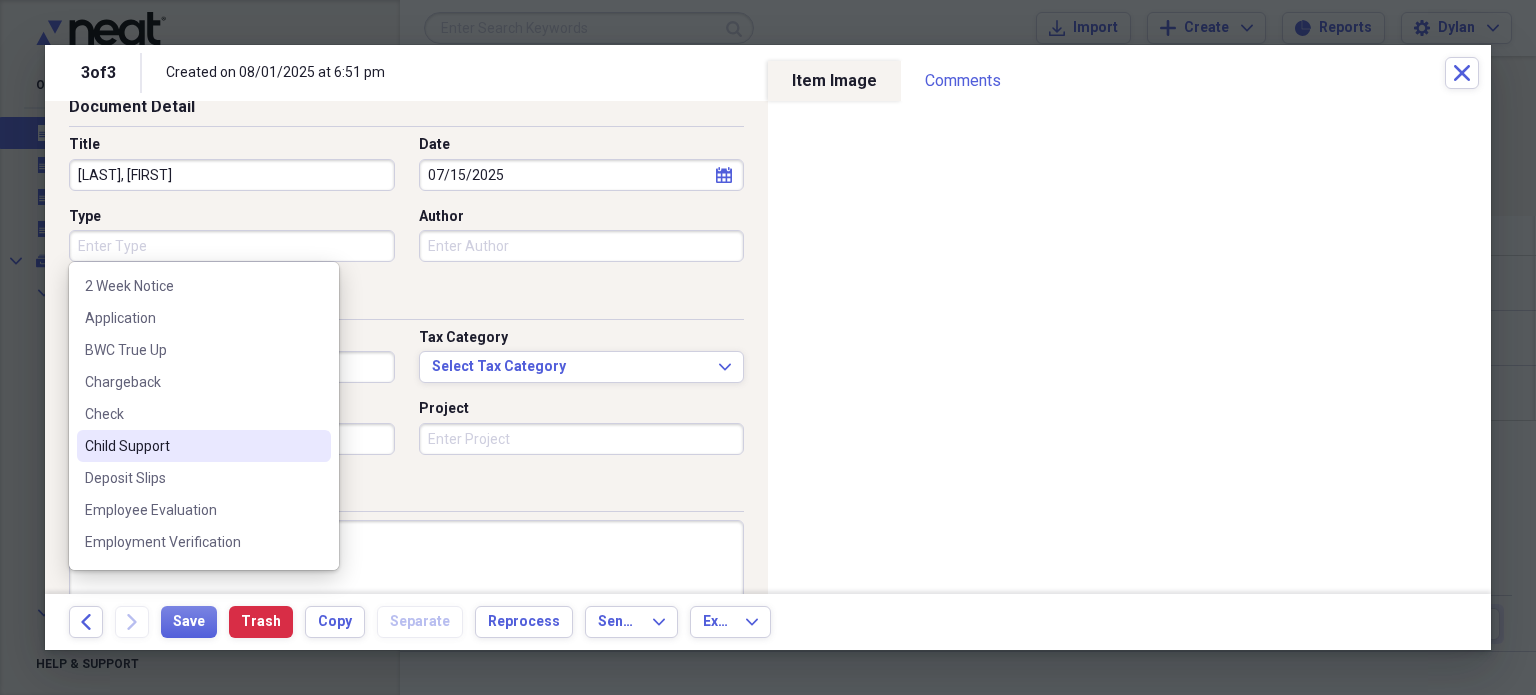 scroll, scrollTop: 1148, scrollLeft: 0, axis: vertical 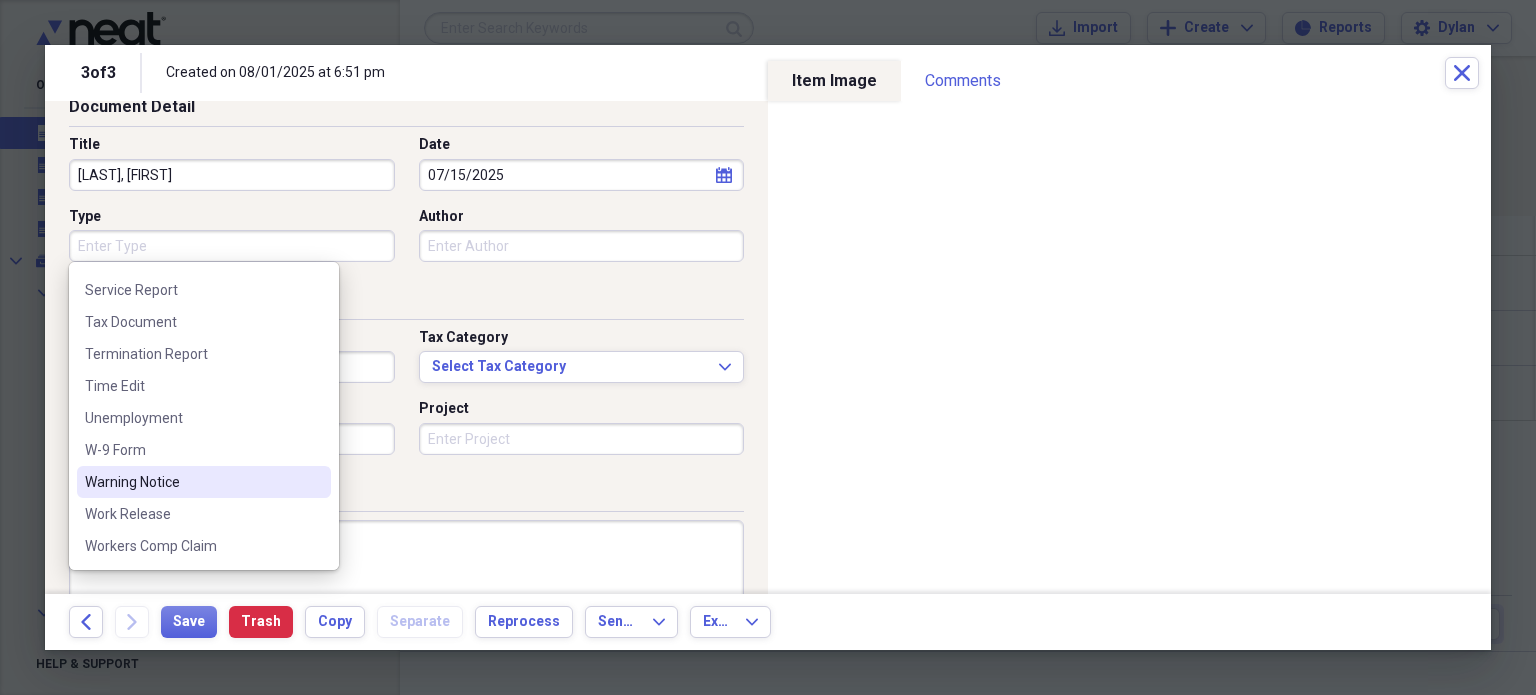 click on "Warning Notice" at bounding box center [192, 482] 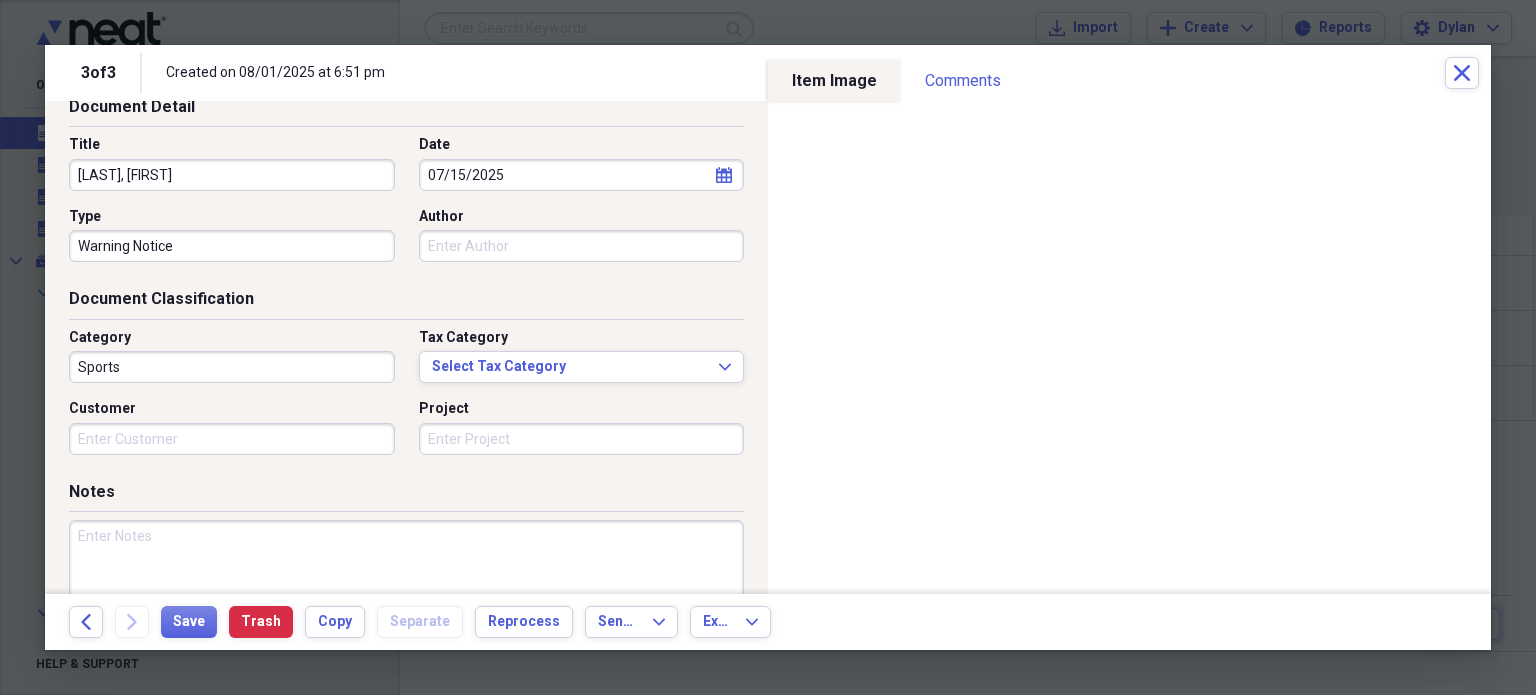 click on "Sports" at bounding box center (232, 367) 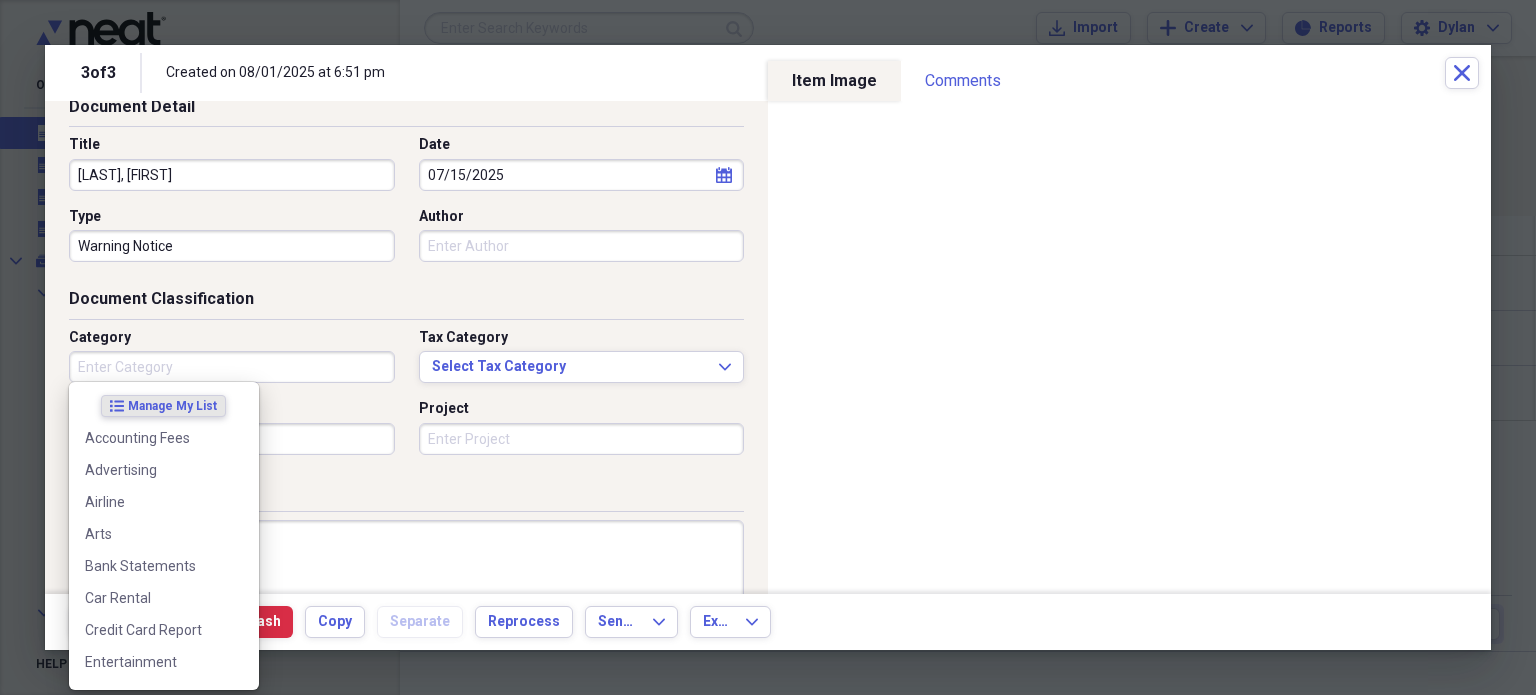 type 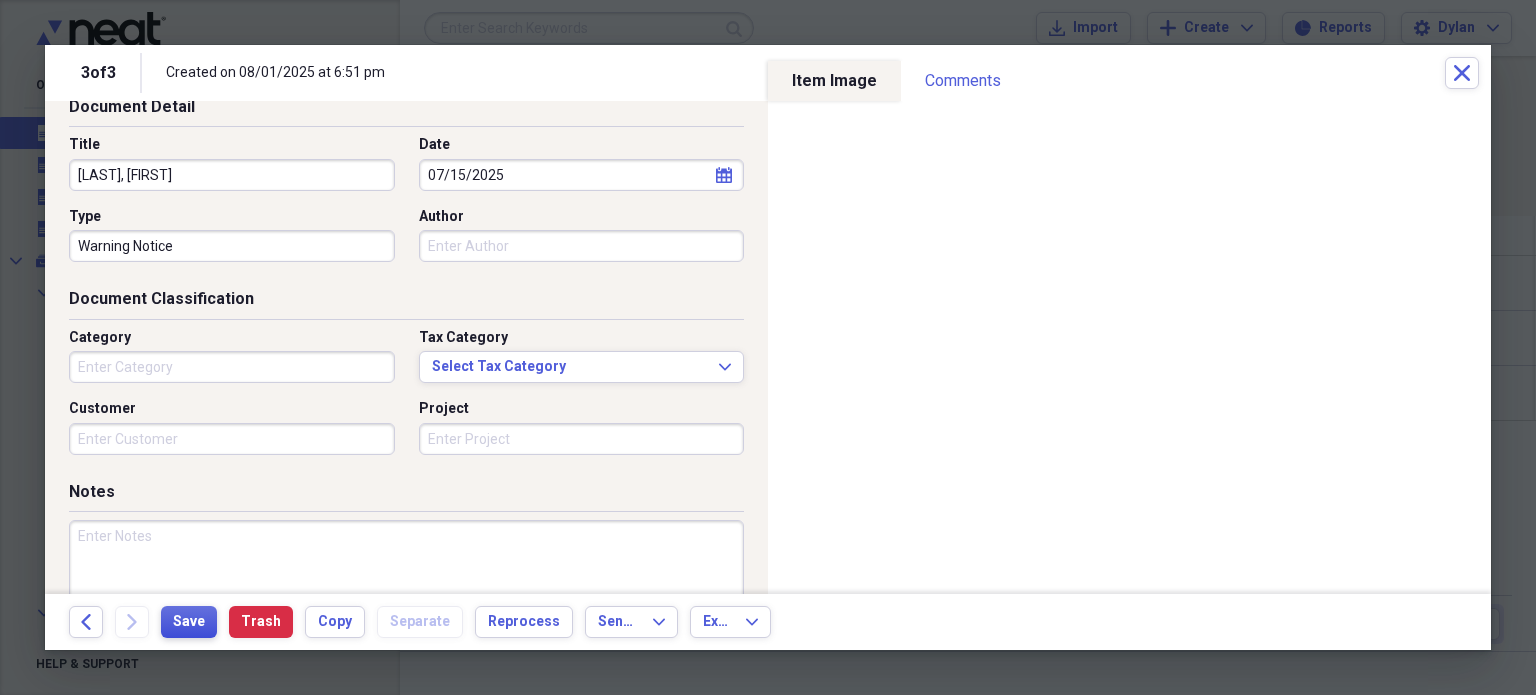 click on "Save" at bounding box center (189, 622) 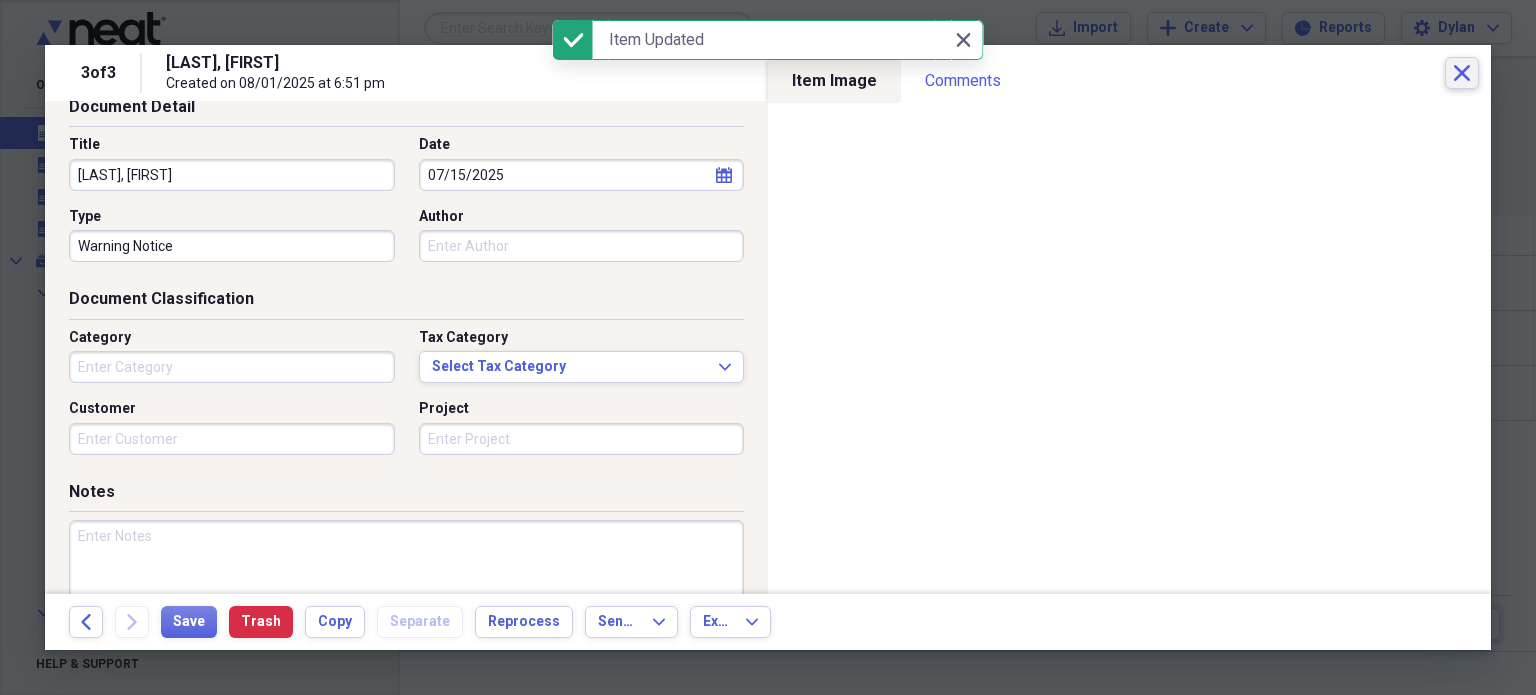 click on "Close" at bounding box center [1462, 73] 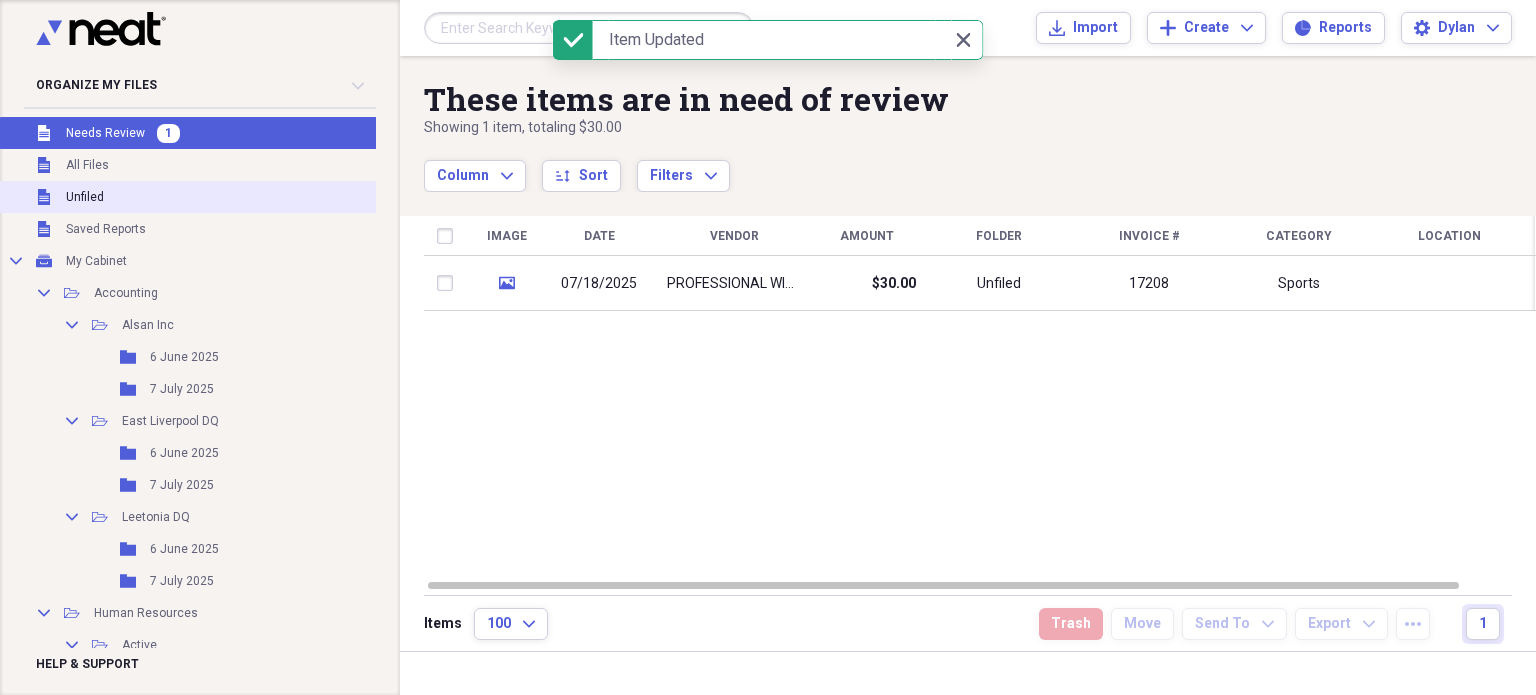 click on "Unfiled Unfiled" at bounding box center [221, 197] 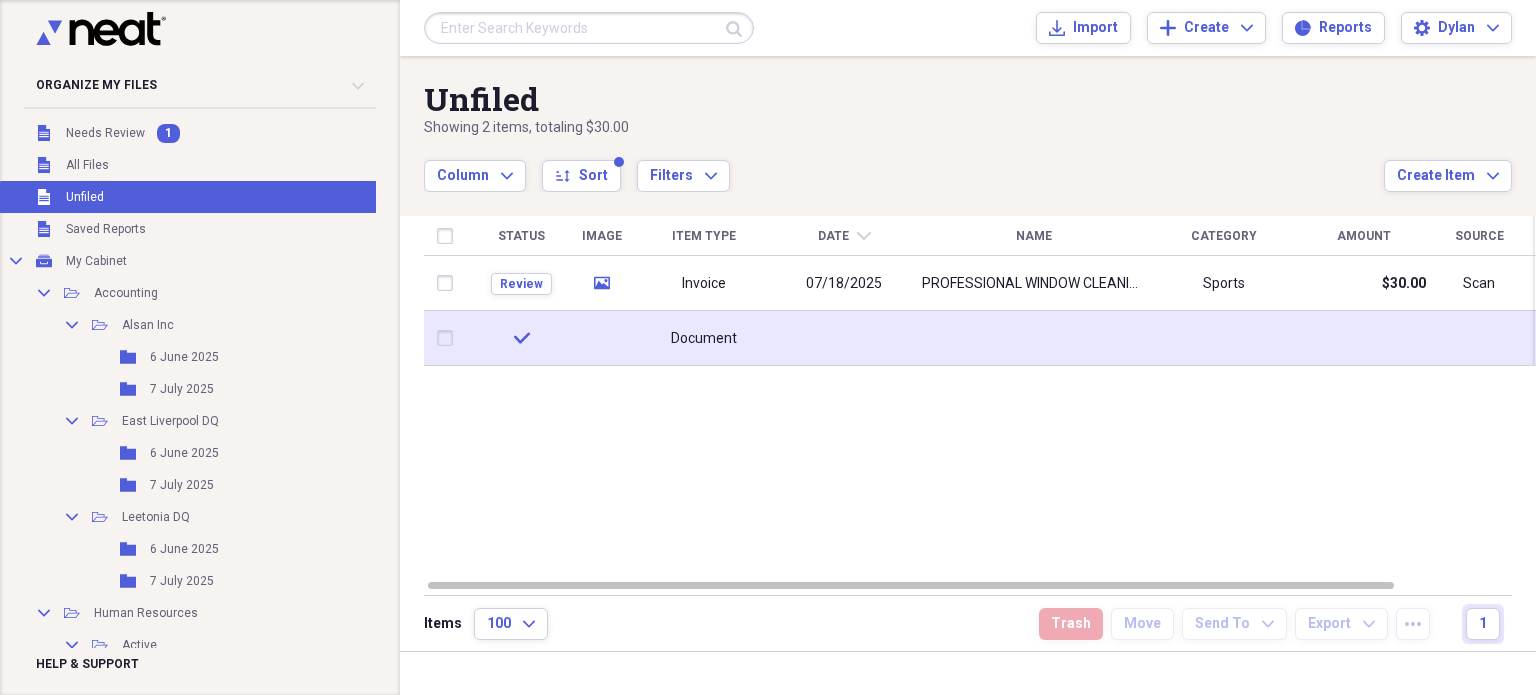 click at bounding box center (601, 338) 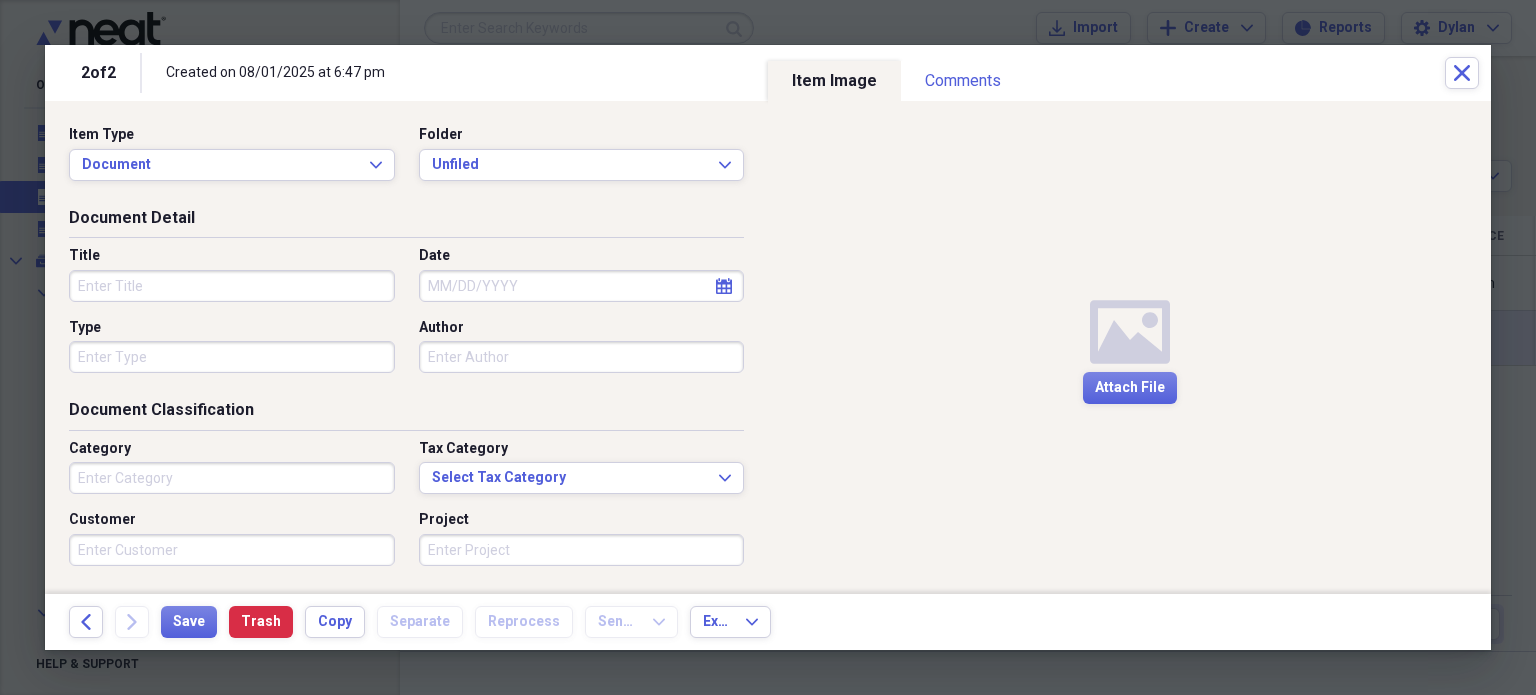 scroll, scrollTop: 240, scrollLeft: 0, axis: vertical 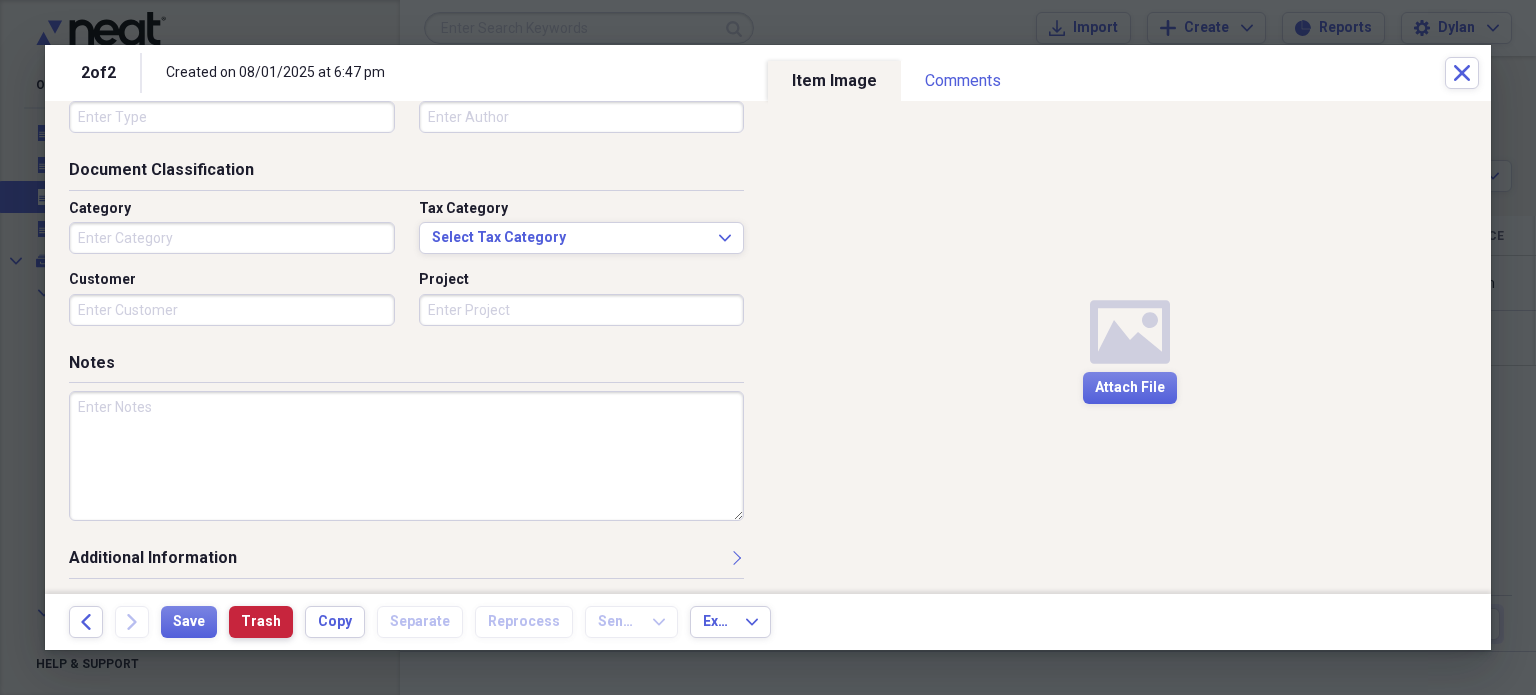 click on "Trash" at bounding box center (261, 622) 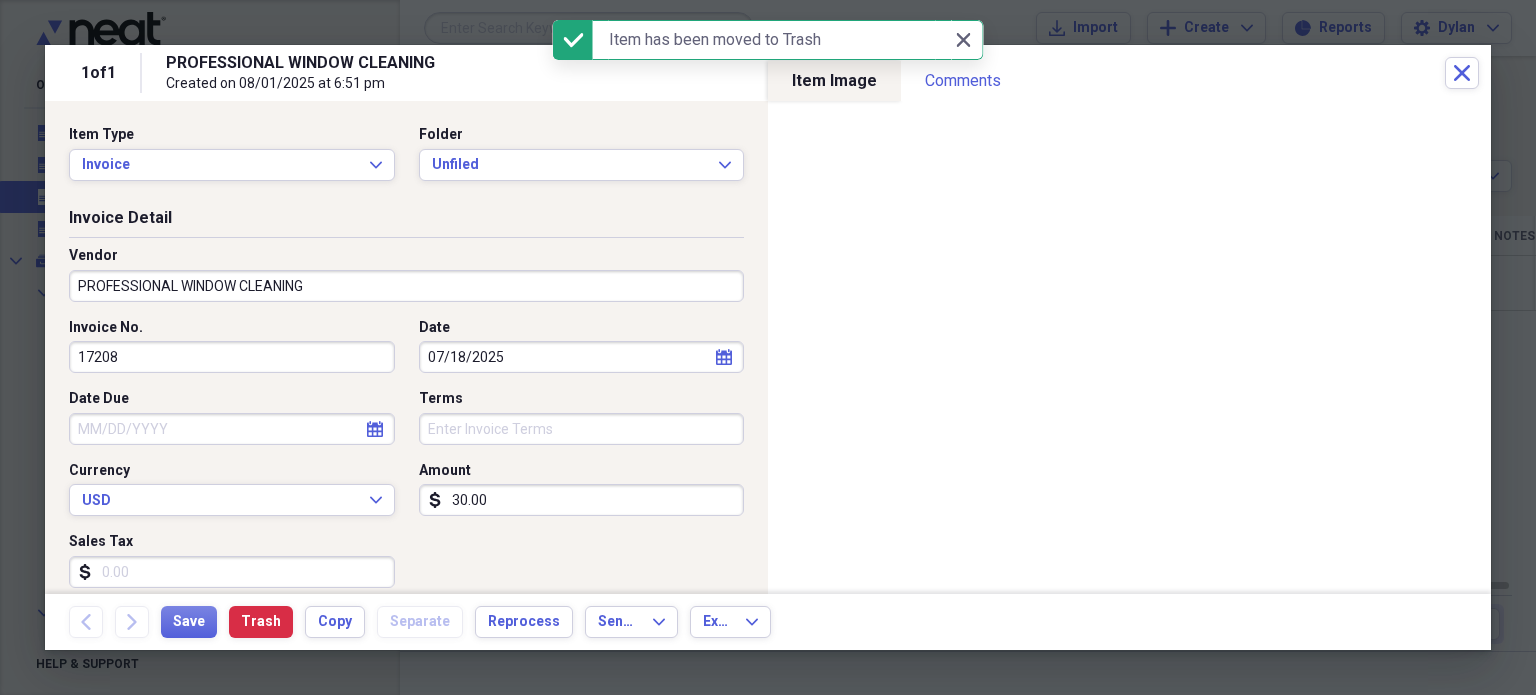 click on "PROFESSIONAL WINDOW CLEANING" at bounding box center (406, 286) 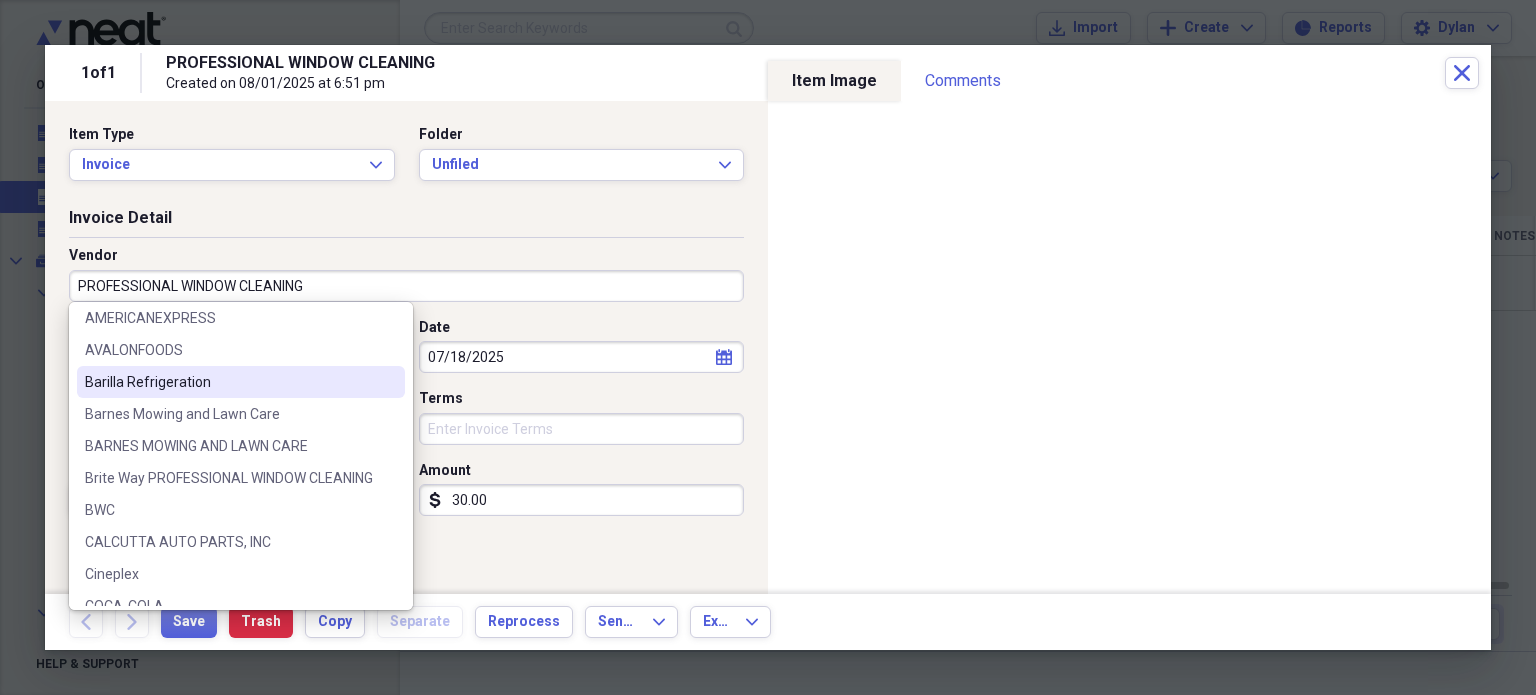 scroll, scrollTop: 182, scrollLeft: 0, axis: vertical 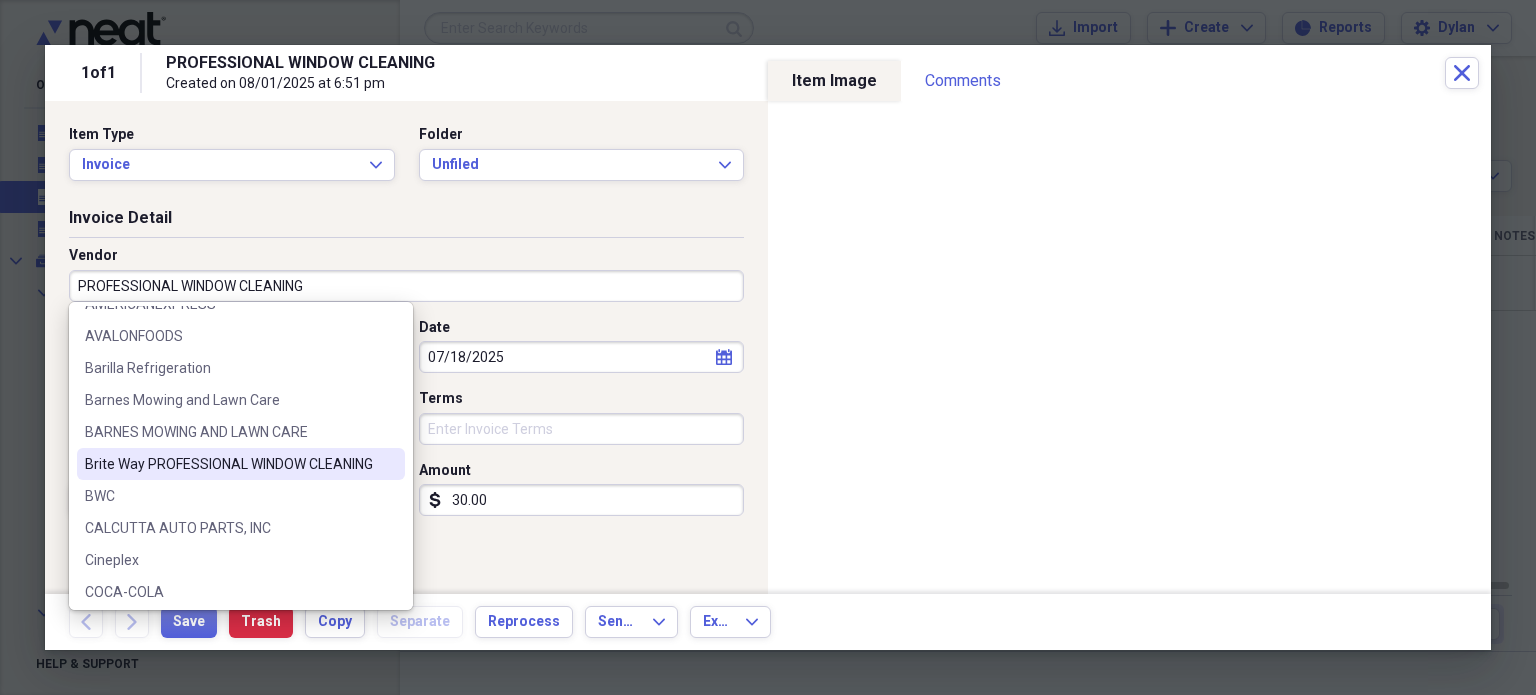 click on "Brite Way PROFESSIONAL WINDOW CLEANING" at bounding box center (229, 464) 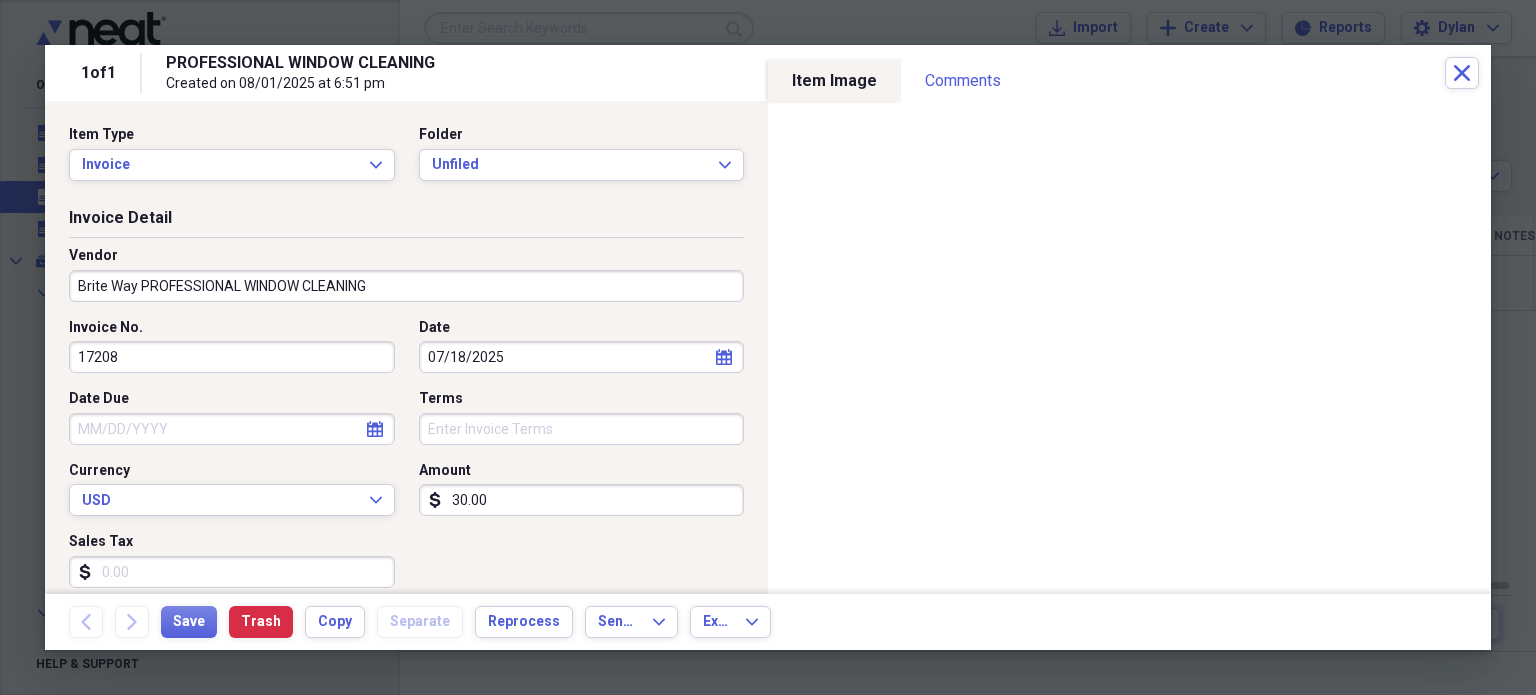 type on "Janitorial" 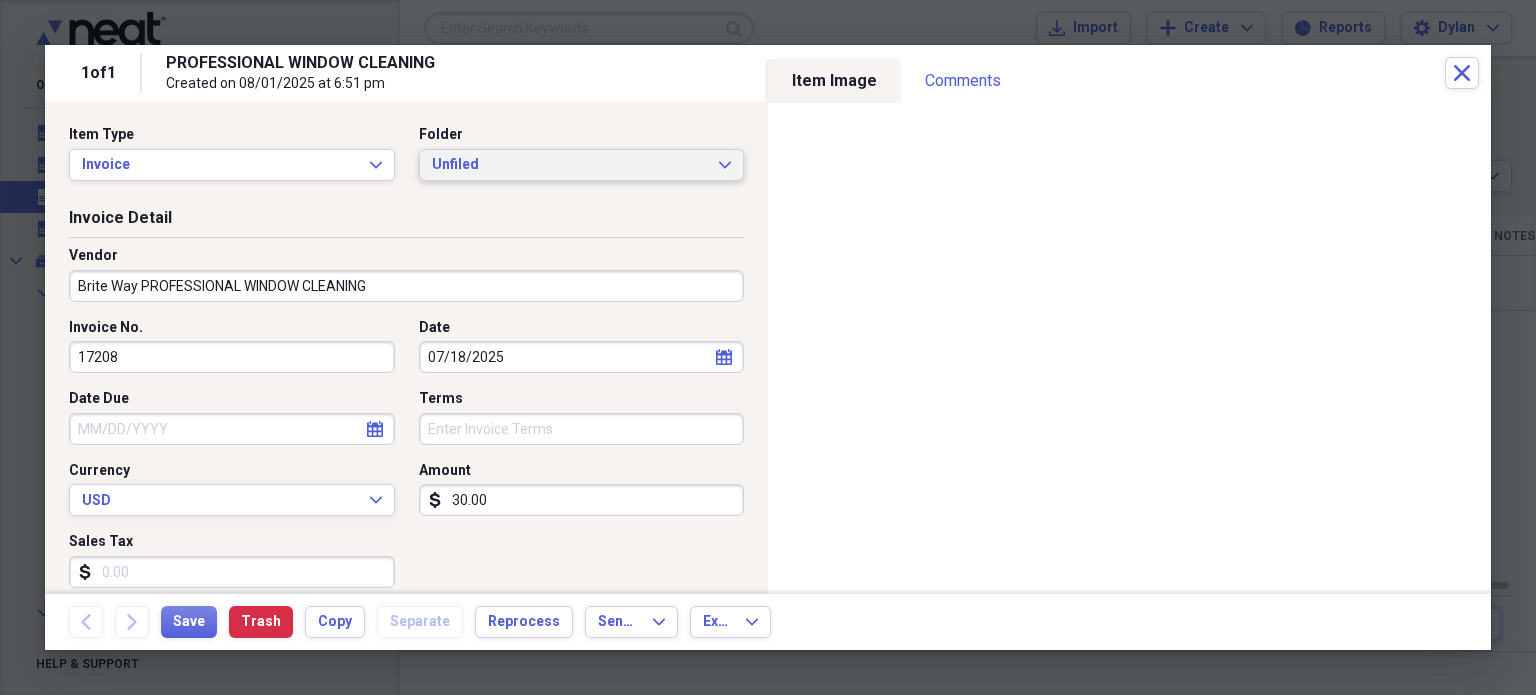 click on "Unfiled" at bounding box center (570, 165) 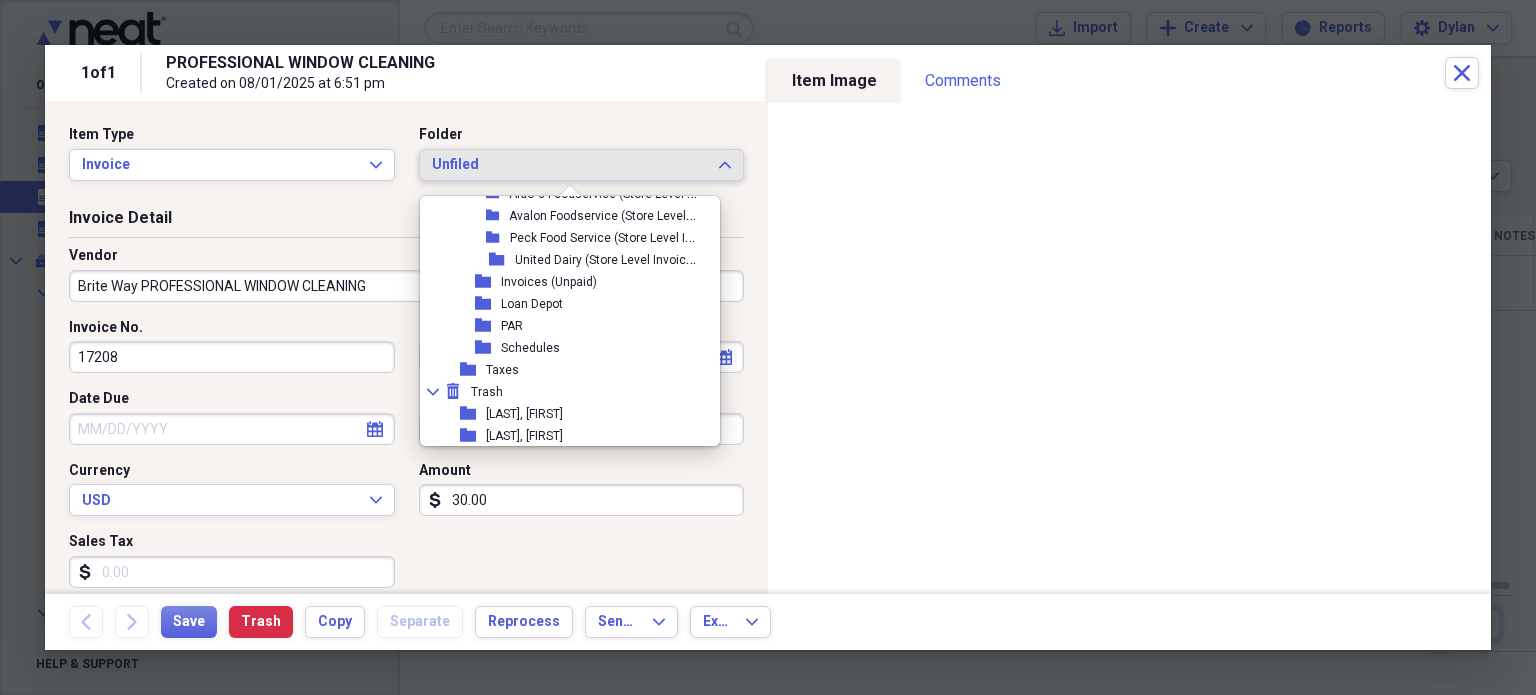 scroll, scrollTop: 3761, scrollLeft: 0, axis: vertical 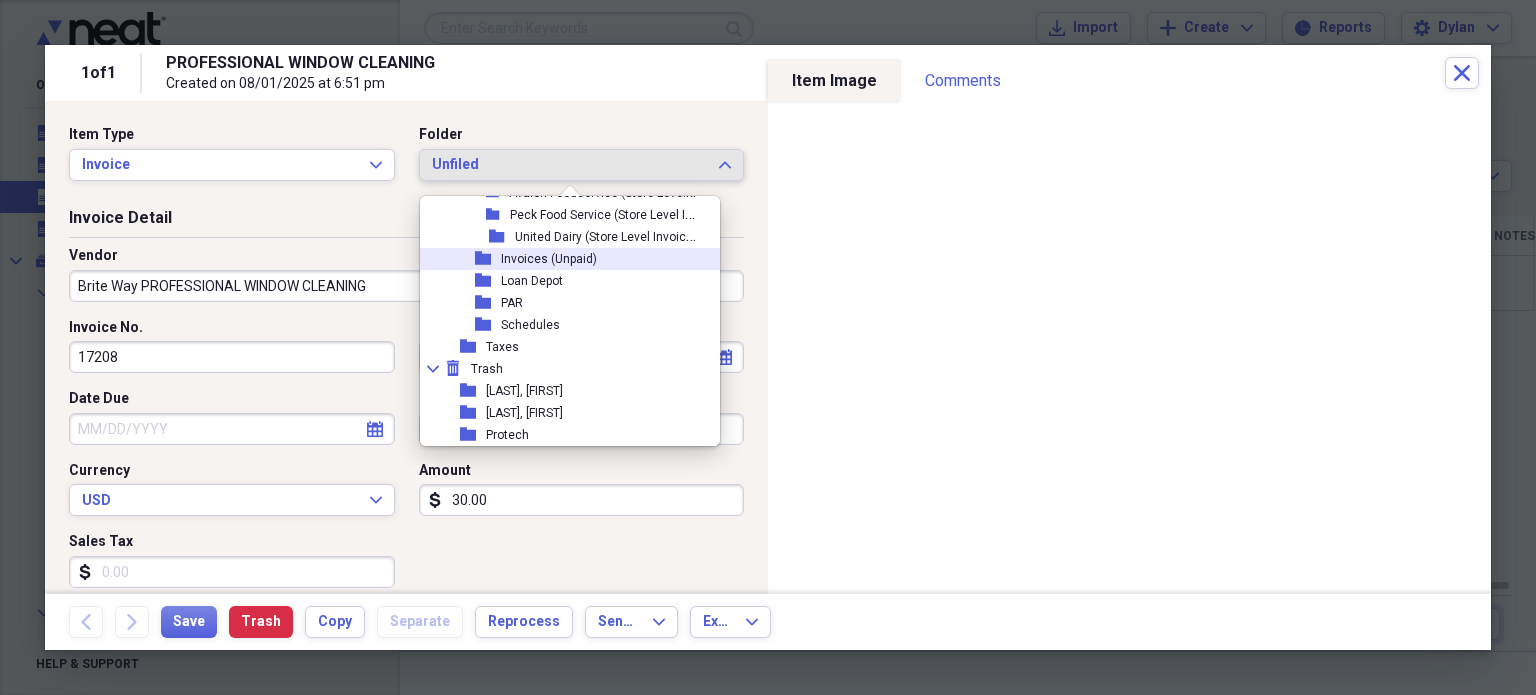 click on "folder Invoices (Unpaid)" at bounding box center (562, 259) 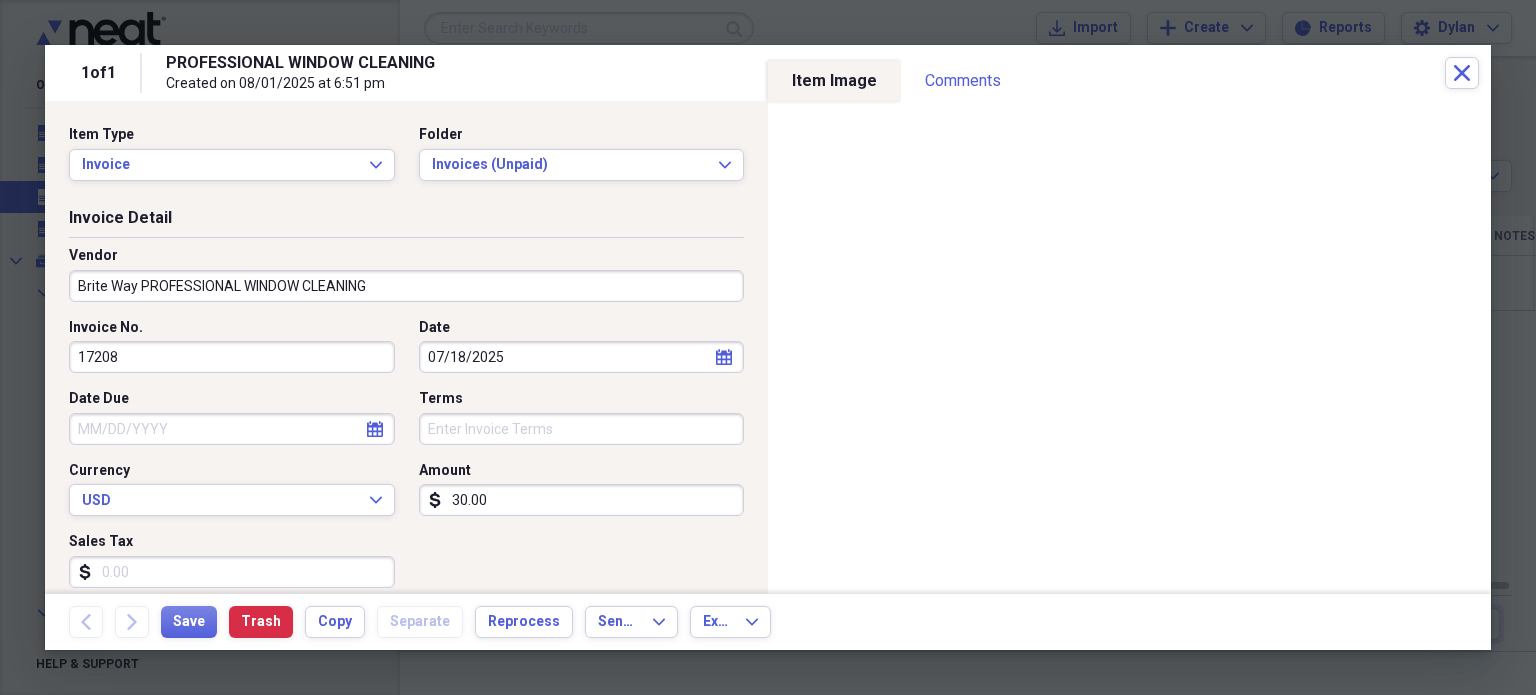 click on "Invoice No. 17208 Date 07/18/2025 calendar Calendar Date Due calendar Calendar Terms Currency USD Expand Amount dollar-sign 30.00 Sales Tax dollar-sign" at bounding box center [406, 461] 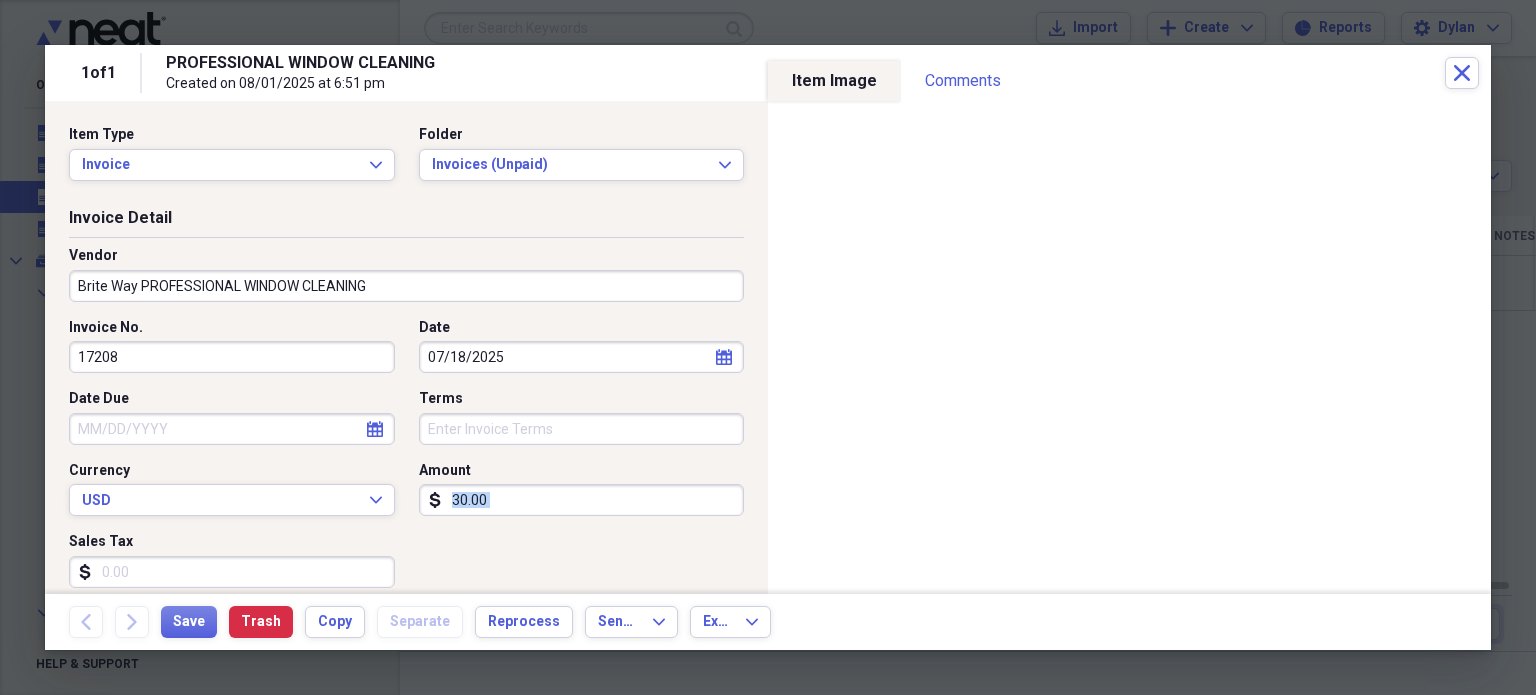 click on "Invoice No. 17208 Date 07/18/2025 calendar Calendar Date Due calendar Calendar Terms Currency USD Expand Amount dollar-sign 30.00 Sales Tax dollar-sign" at bounding box center (406, 461) 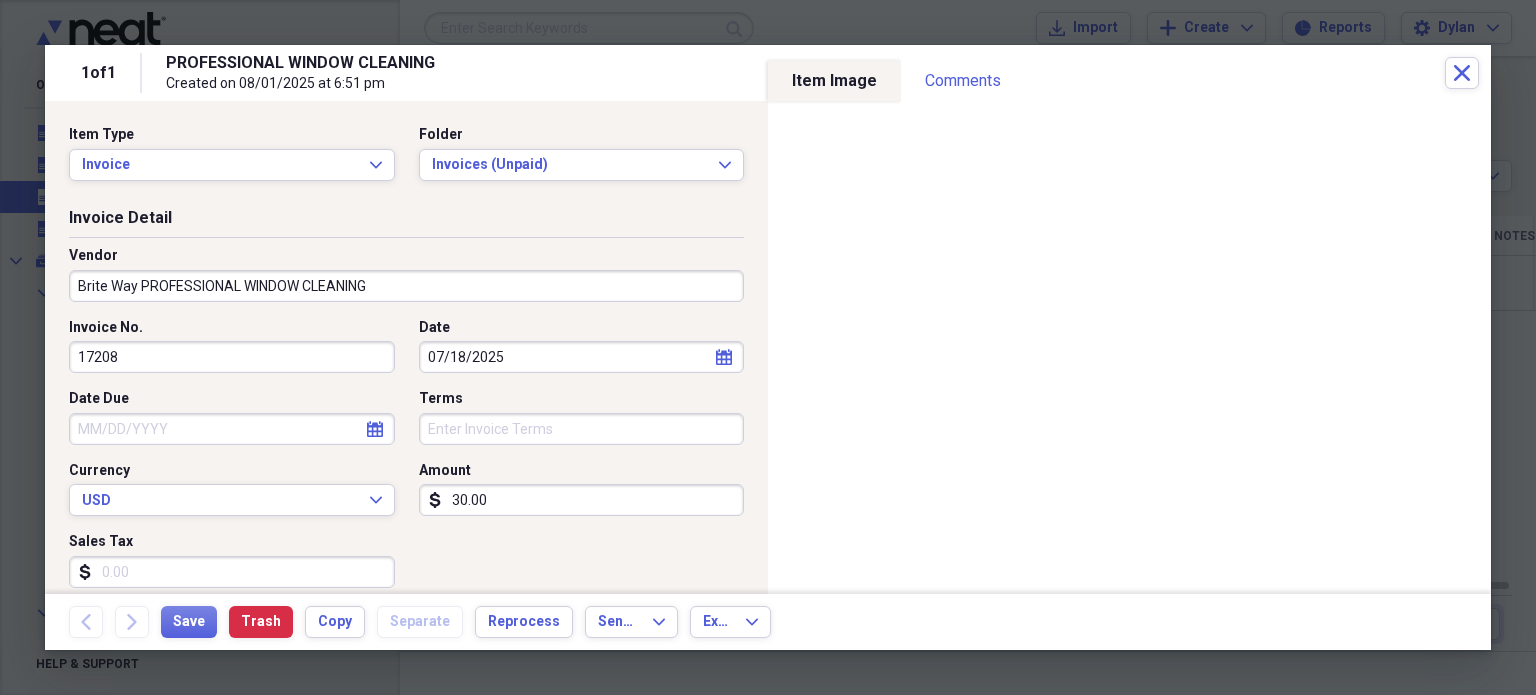 click on "30.00" at bounding box center [582, 500] 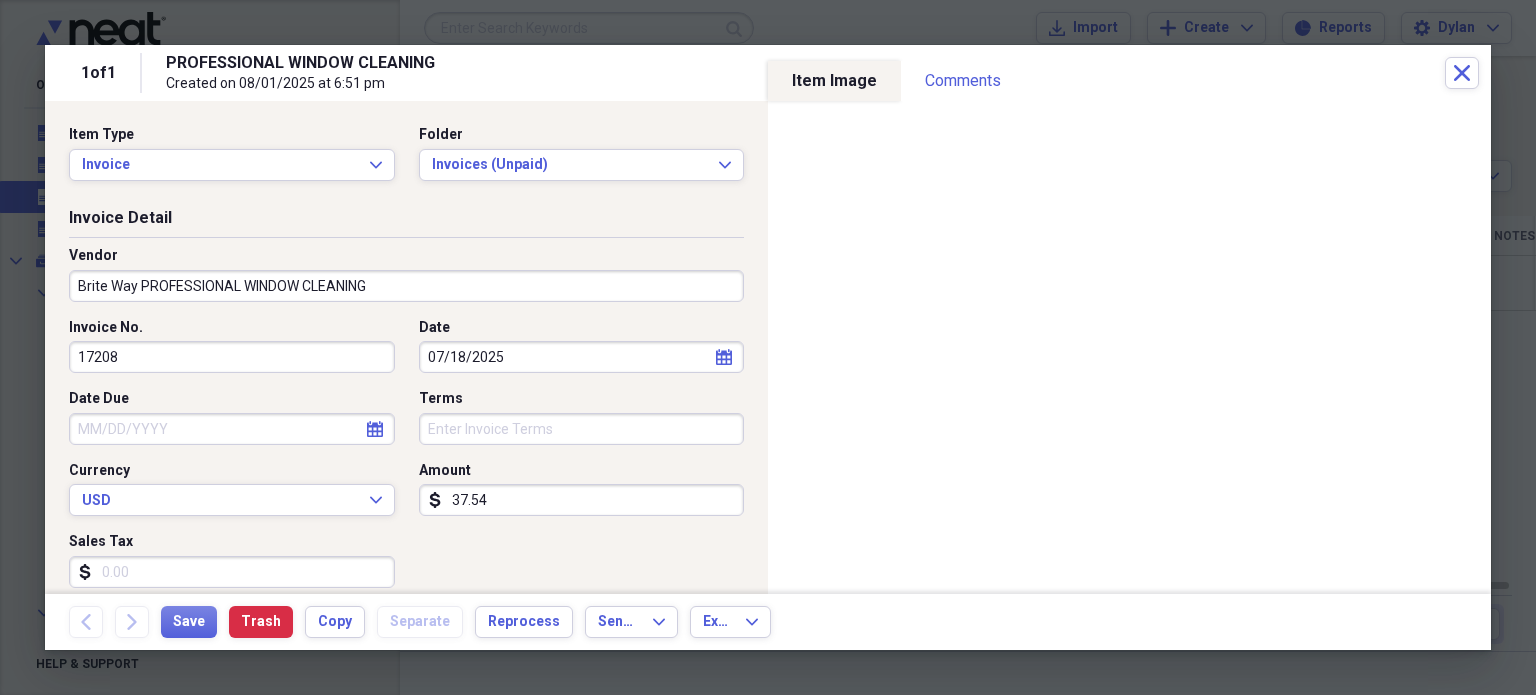 type on "37.54" 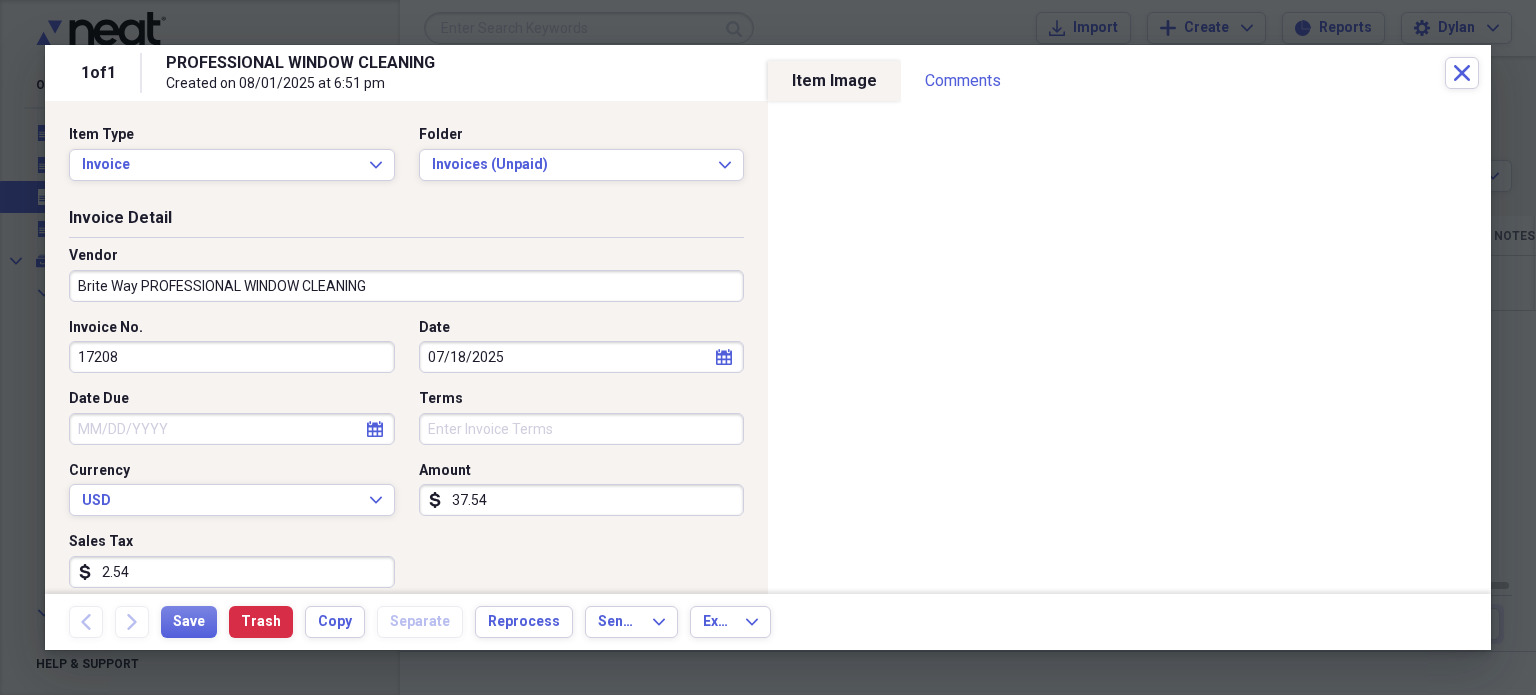 type on "2.54" 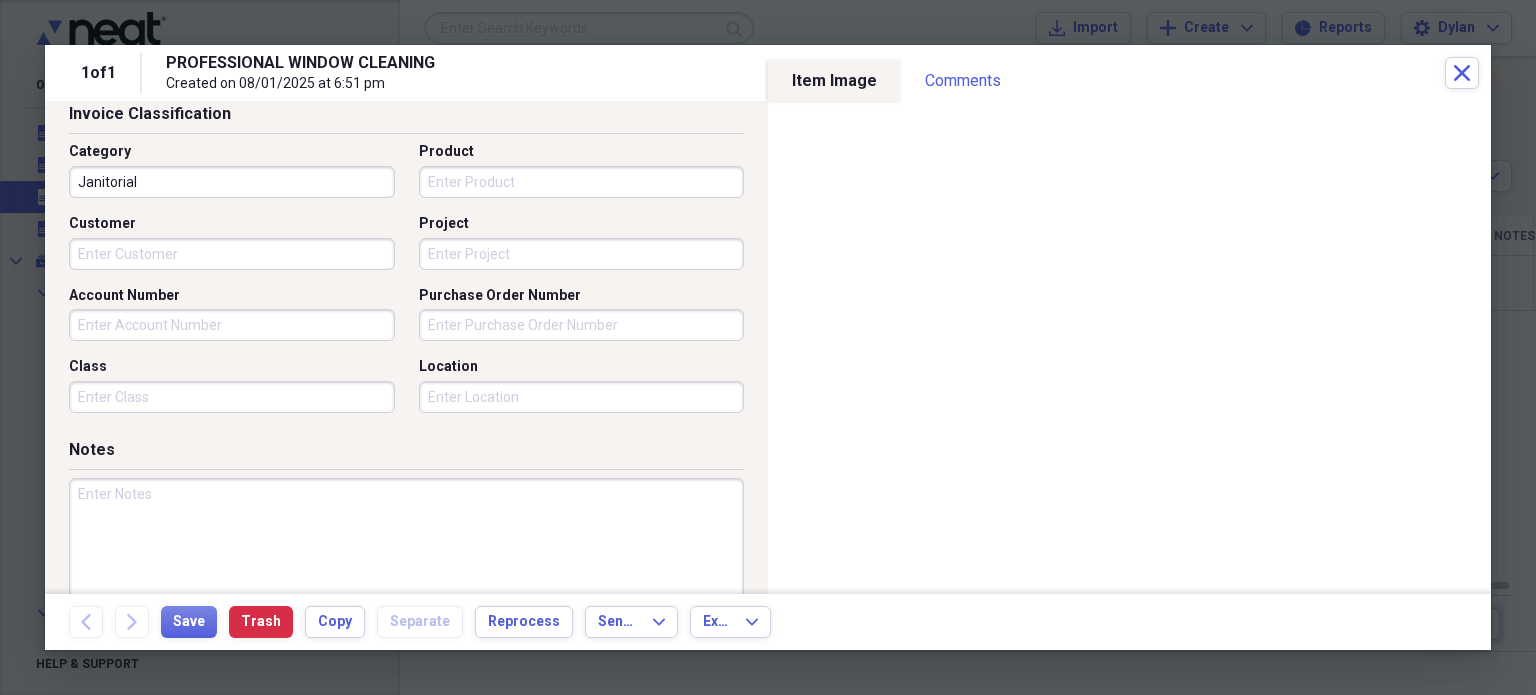 scroll, scrollTop: 512, scrollLeft: 0, axis: vertical 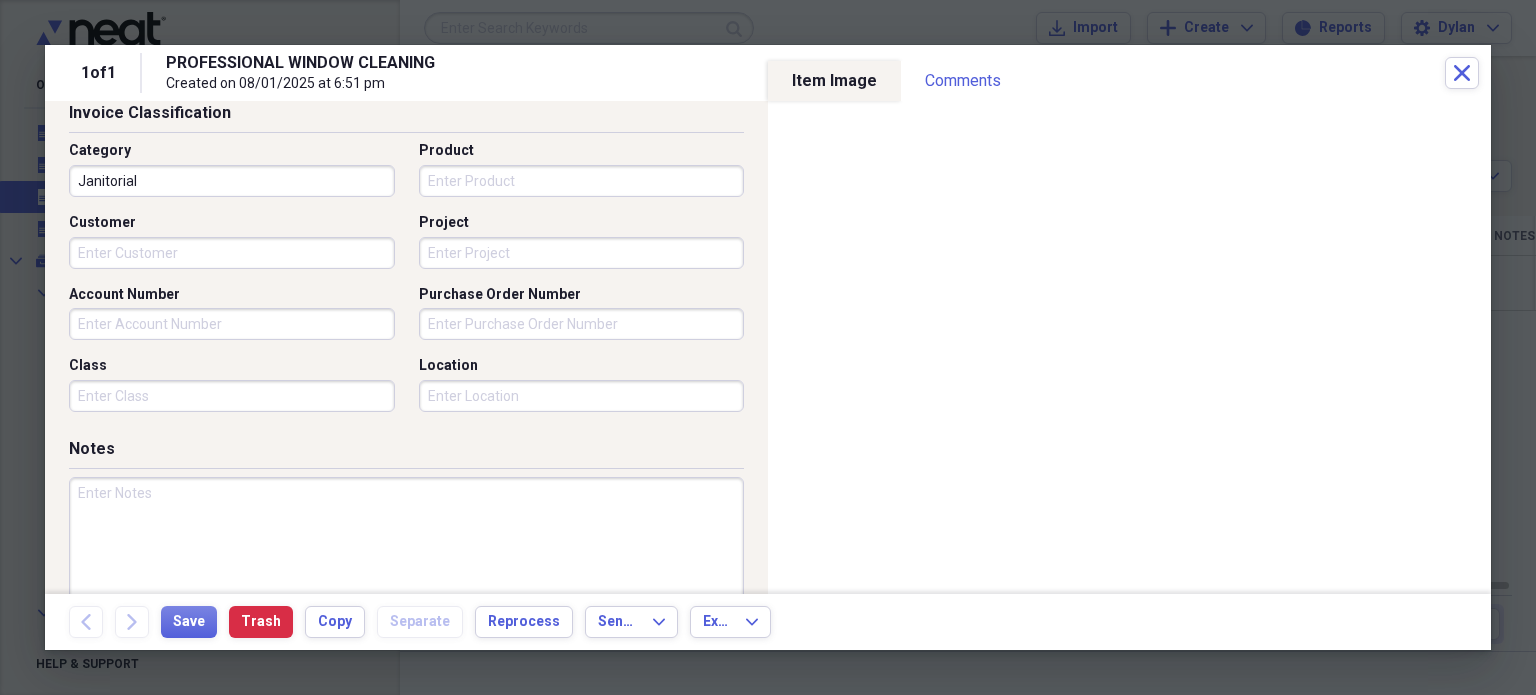 click on "Location" at bounding box center (582, 396) 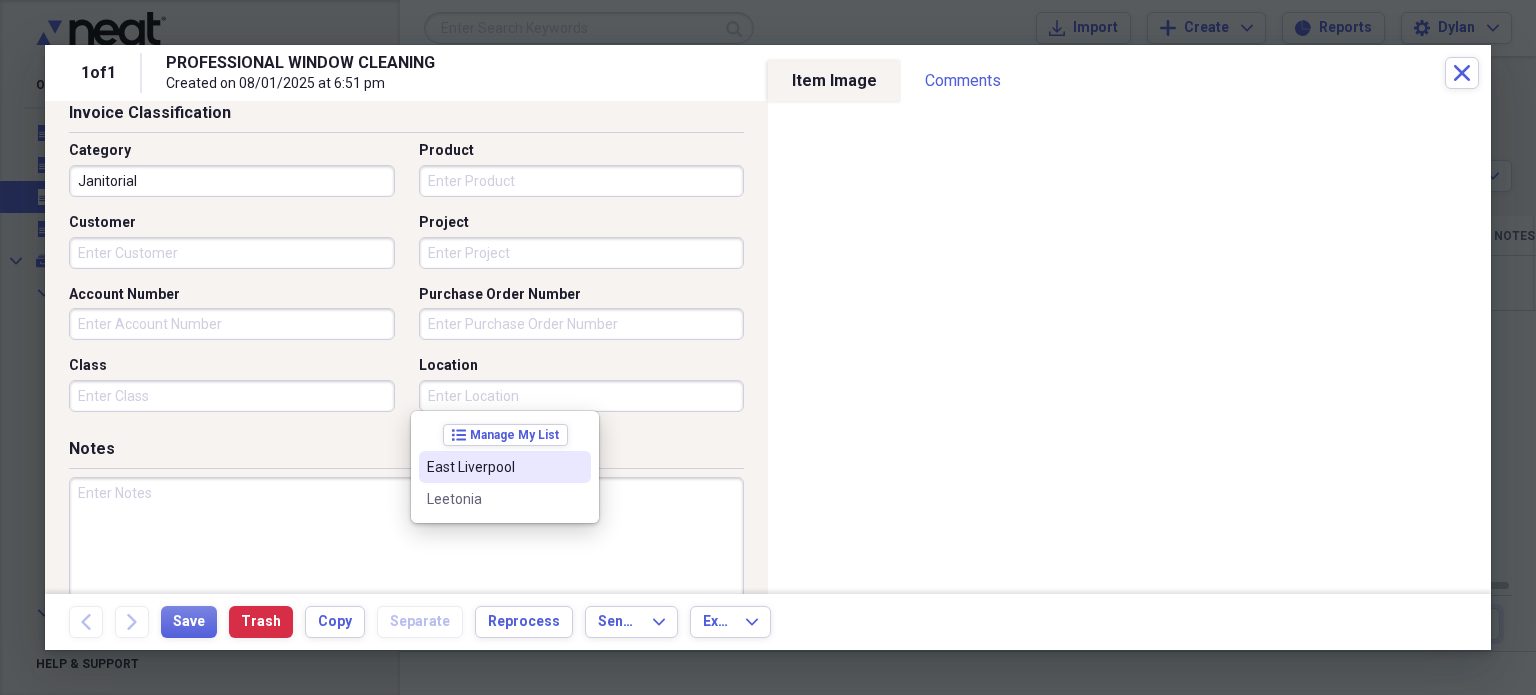click on "East Liverpool" at bounding box center (505, 467) 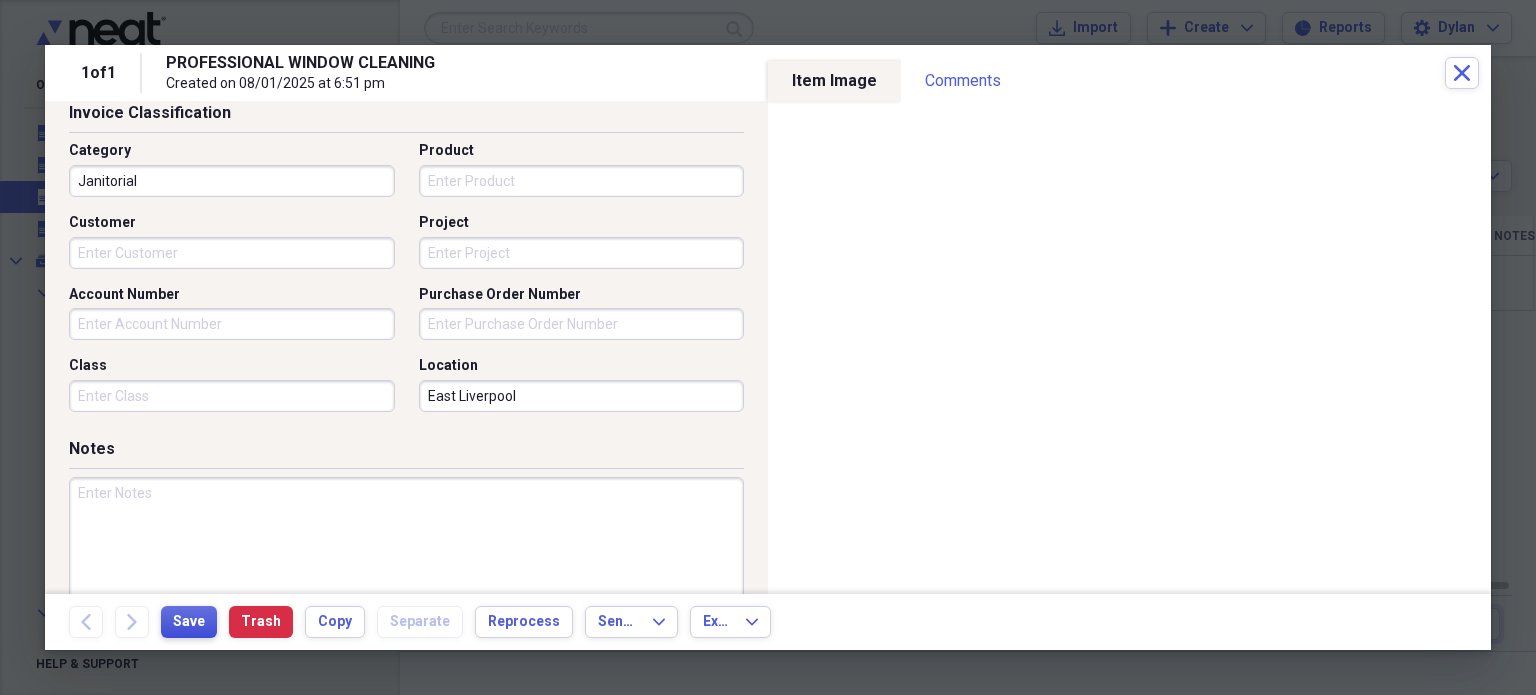 click on "Save" at bounding box center [189, 622] 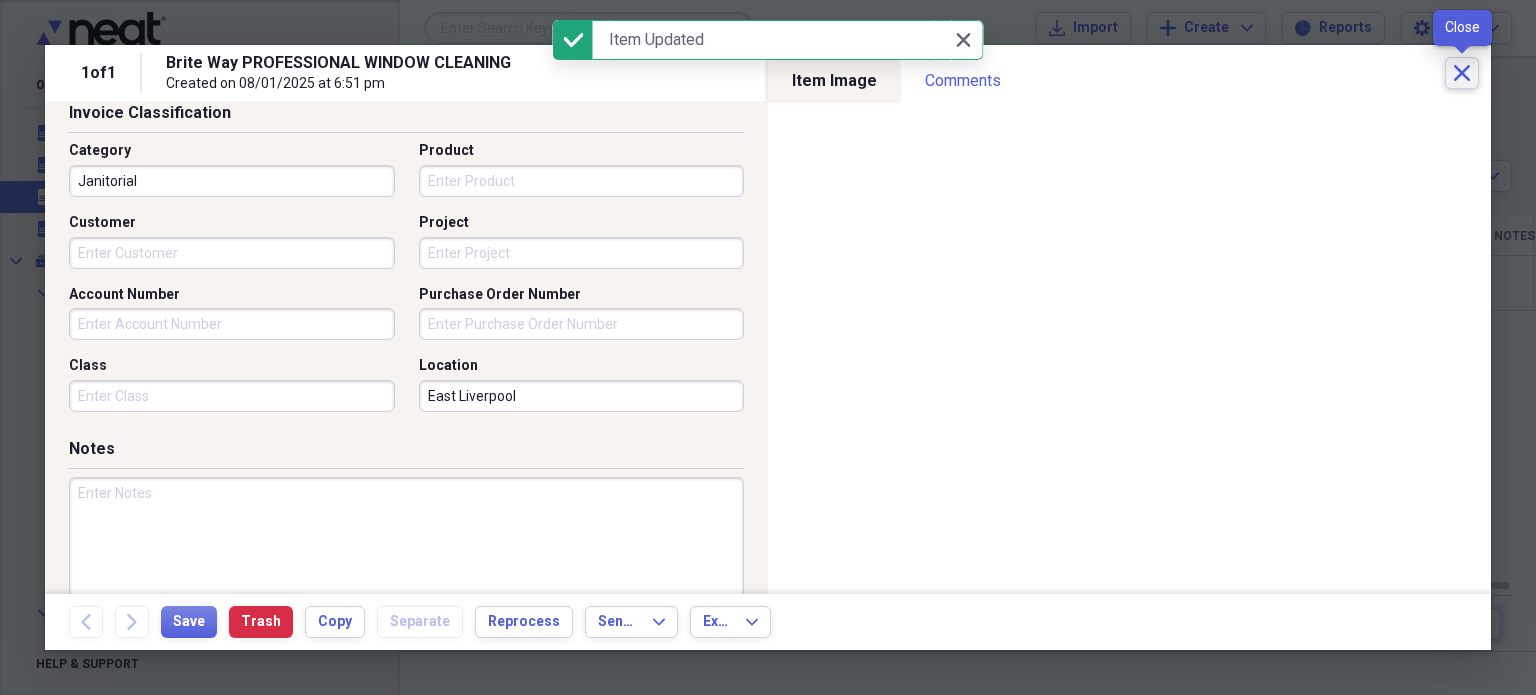 click on "Close" at bounding box center [1462, 73] 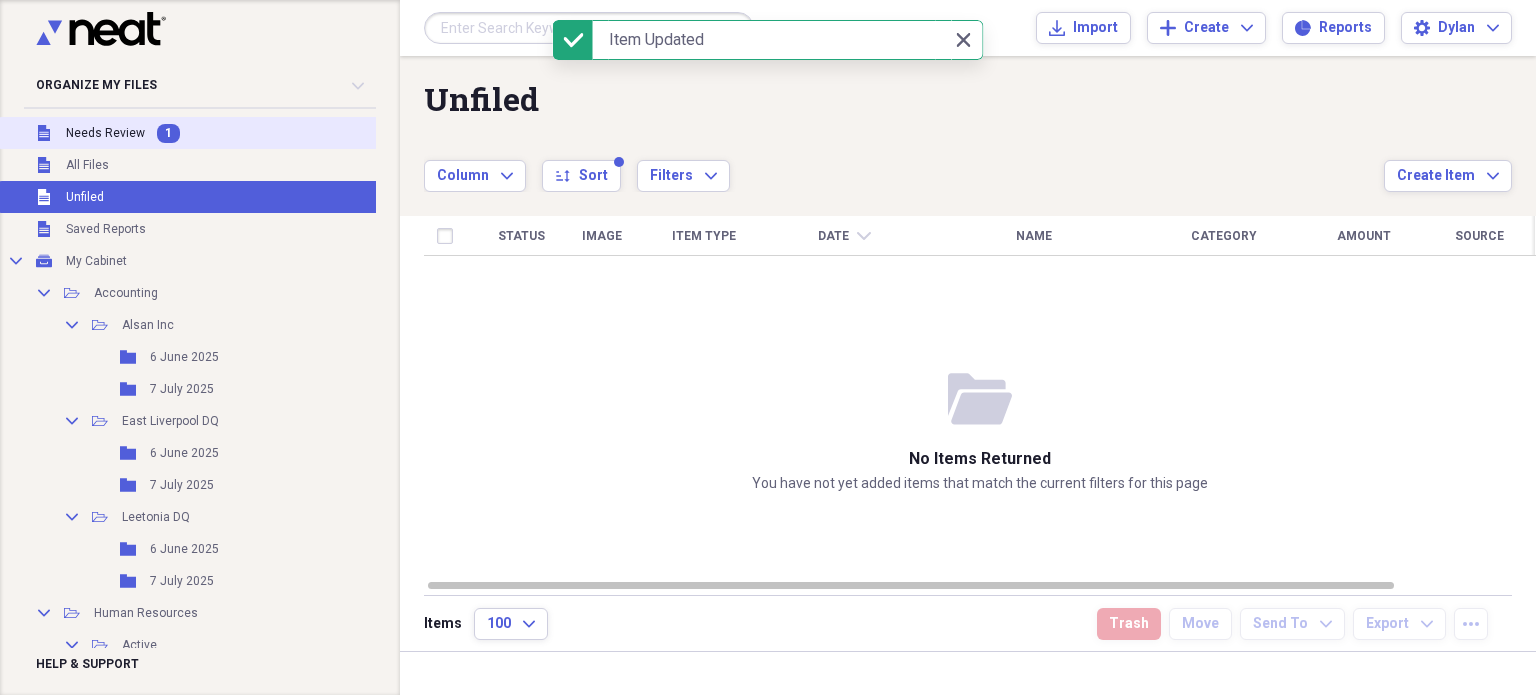 click on "Unfiled Needs Review 1" at bounding box center [221, 133] 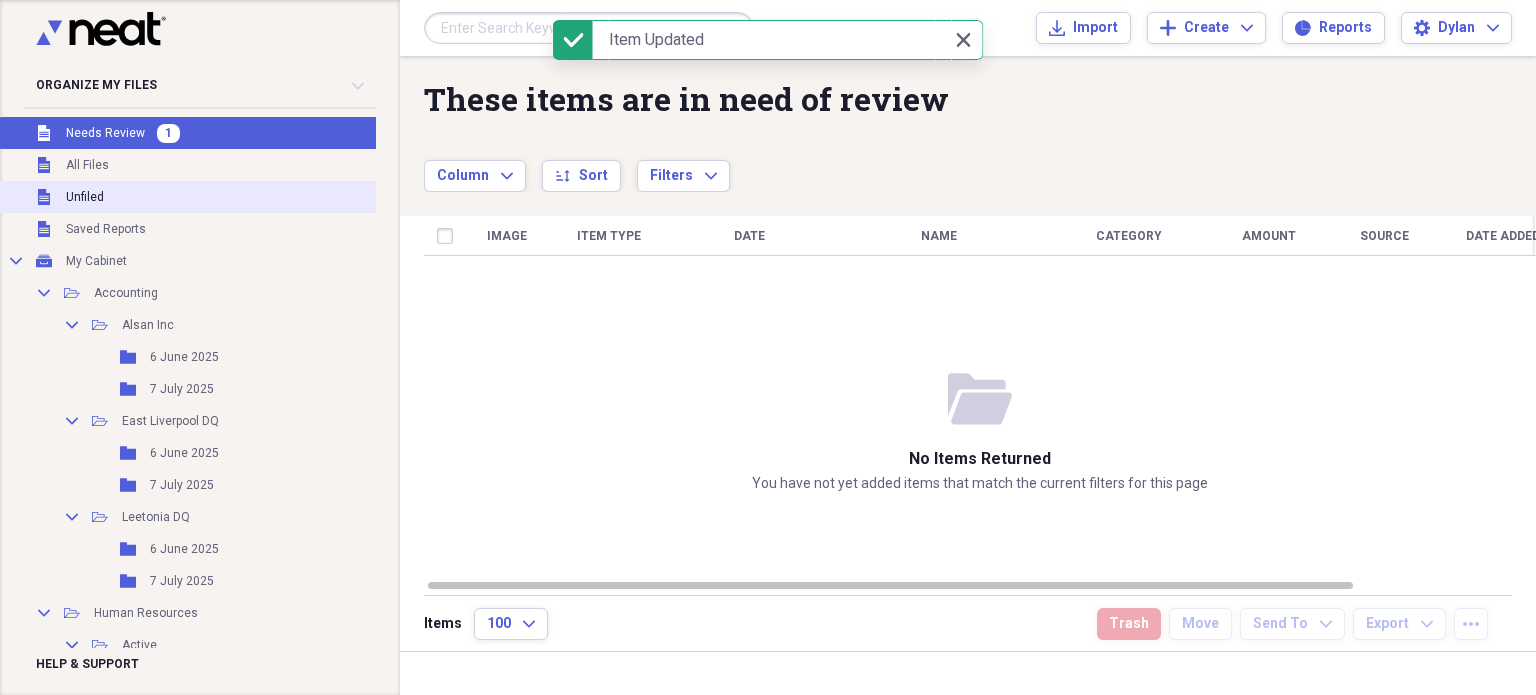 click on "Unfiled Unfiled" at bounding box center (221, 197) 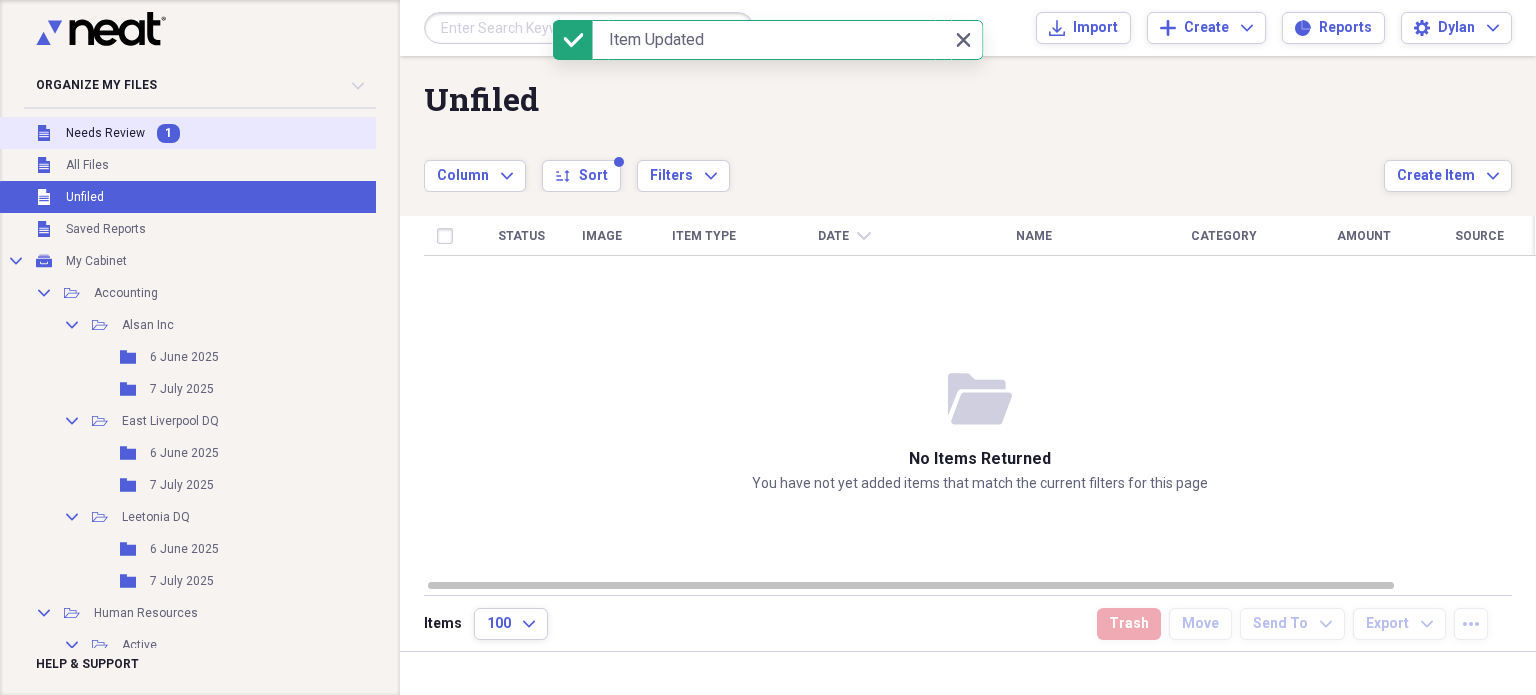 click on "Unfiled Needs Review 1" at bounding box center (221, 133) 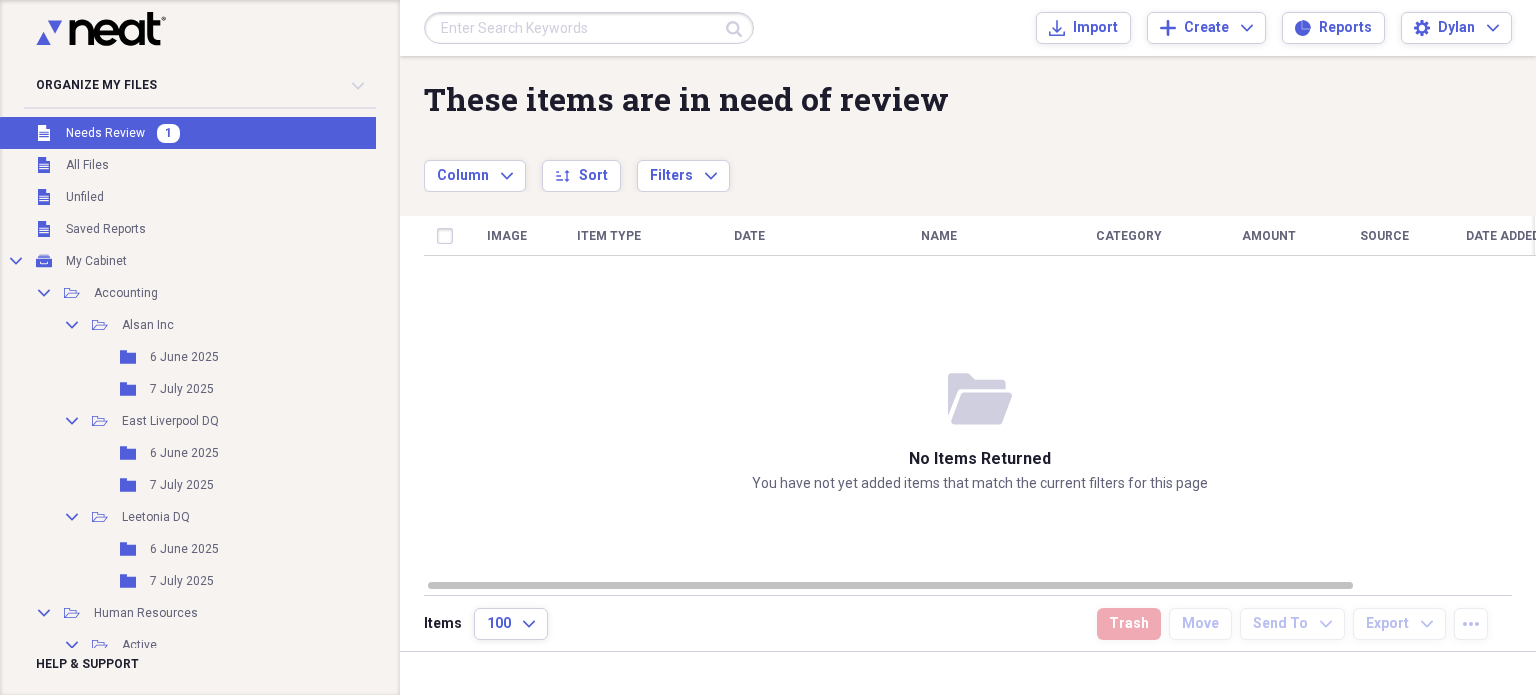 click on "Image Item Type Date Name Category Amount Source Date Added chevron-down Folder" at bounding box center (980, 397) 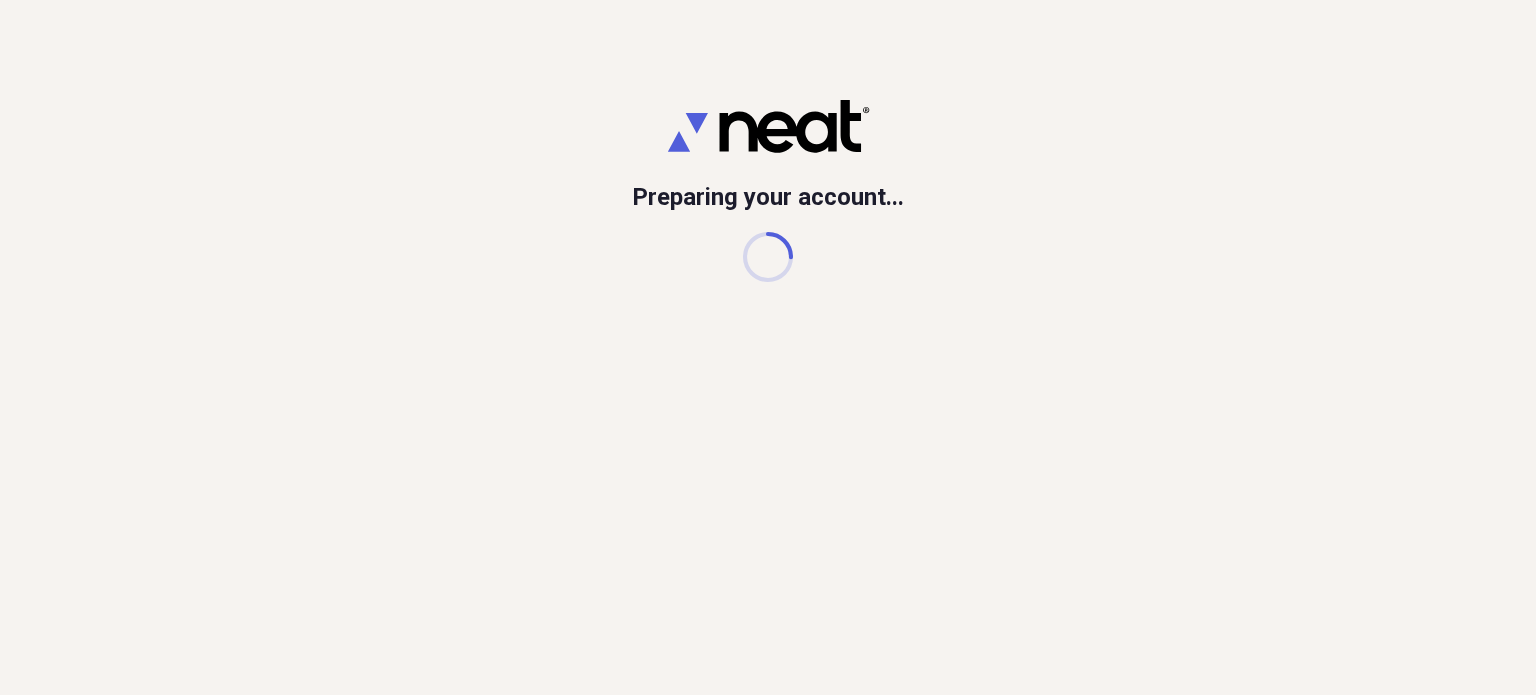scroll, scrollTop: 0, scrollLeft: 0, axis: both 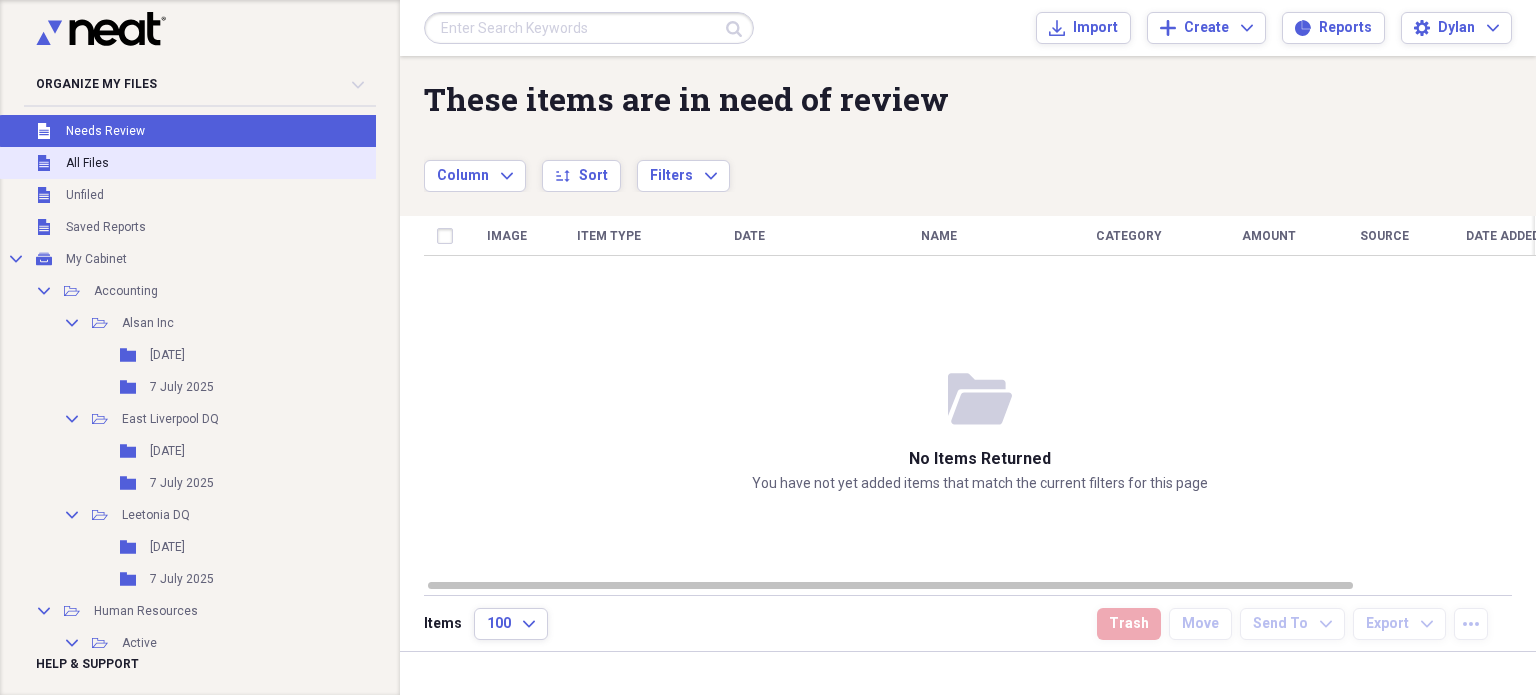 click on "Unfiled All Files" at bounding box center (221, 163) 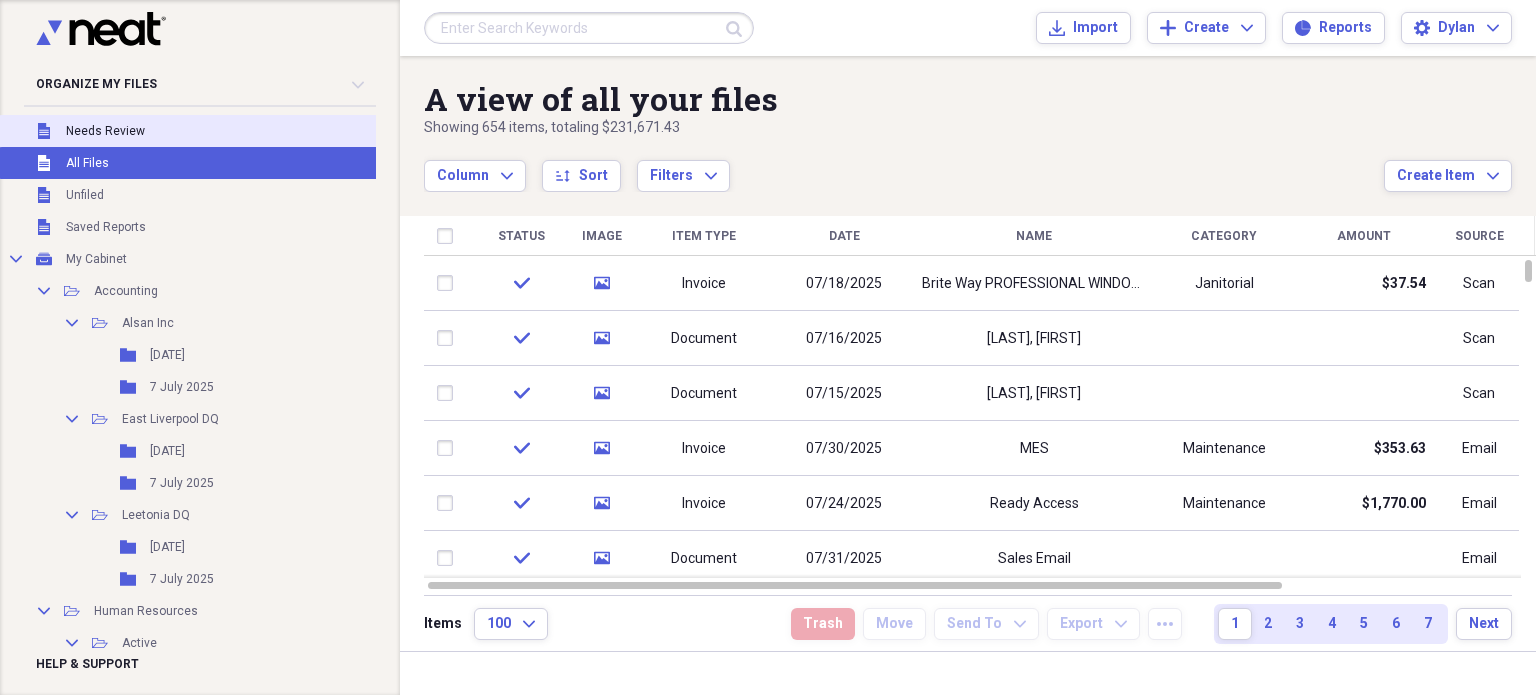 click on "Unfiled Needs Review" at bounding box center (221, 131) 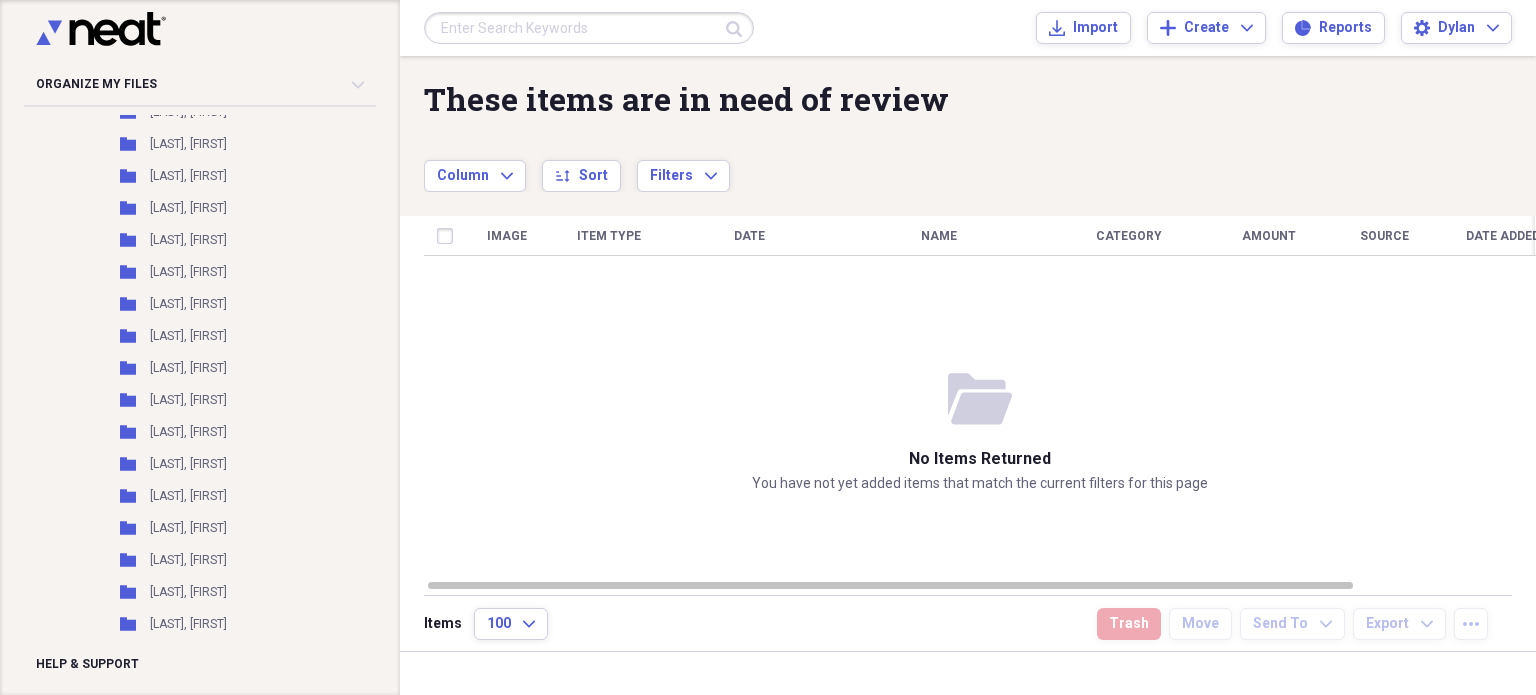scroll, scrollTop: 0, scrollLeft: 0, axis: both 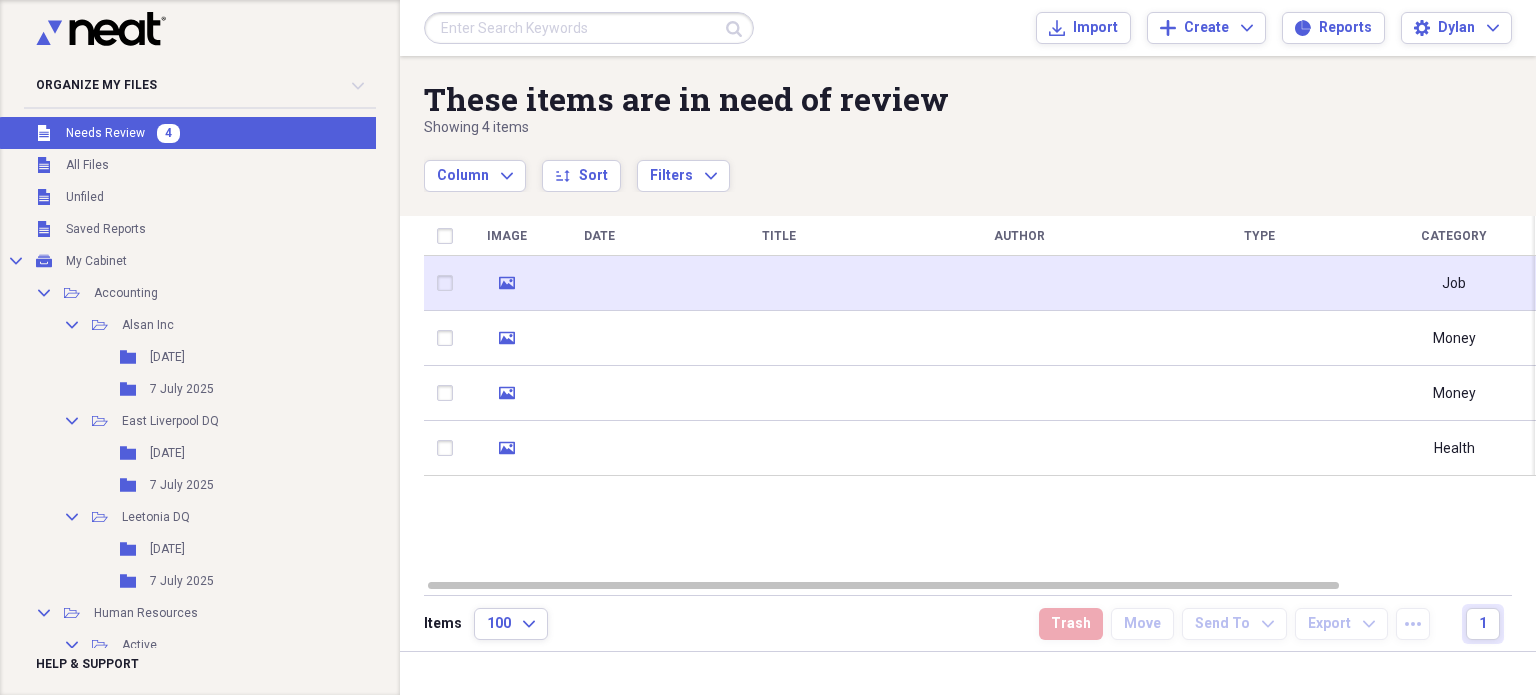 click on "media" 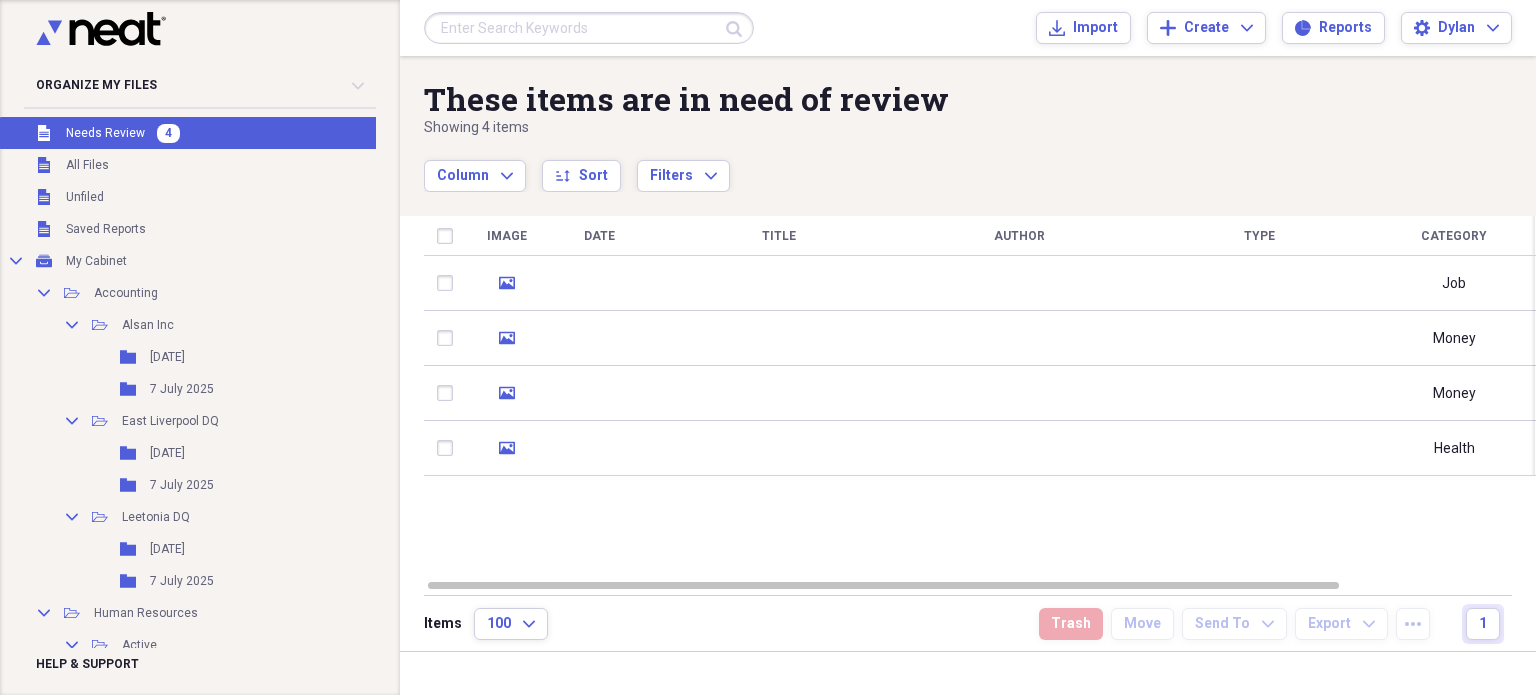 click on "These items are in need of review Showing 4 items Column Expand sort Sort Filters  Expand Create Item Expand Image Date Title Author Type Category Source Folder media Job Scan Unfiled media Money Scan Unfiled media Money Scan Unfiled media Health Scan Unfiled Items 100 Expand Trash Move Send To Expand Export Expand more 1" at bounding box center (968, 353) 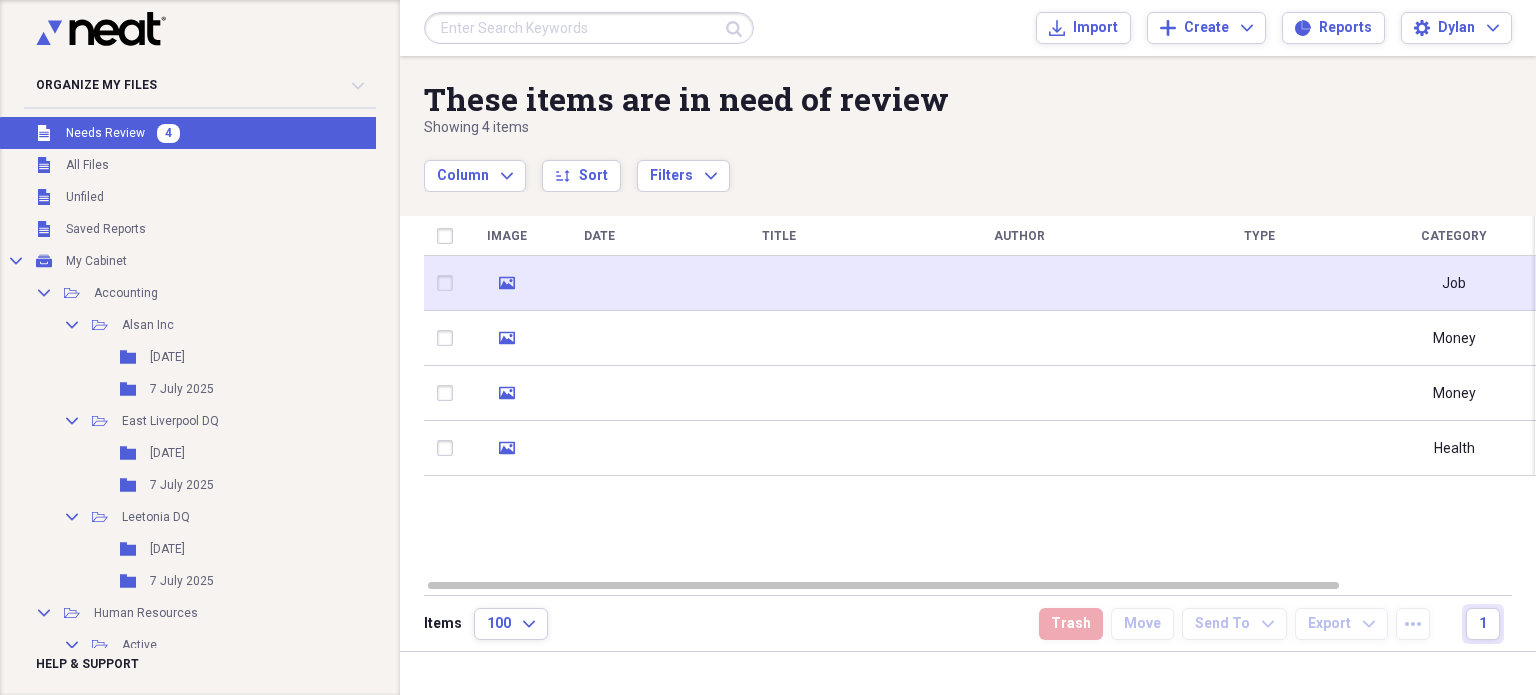 click at bounding box center (779, 283) 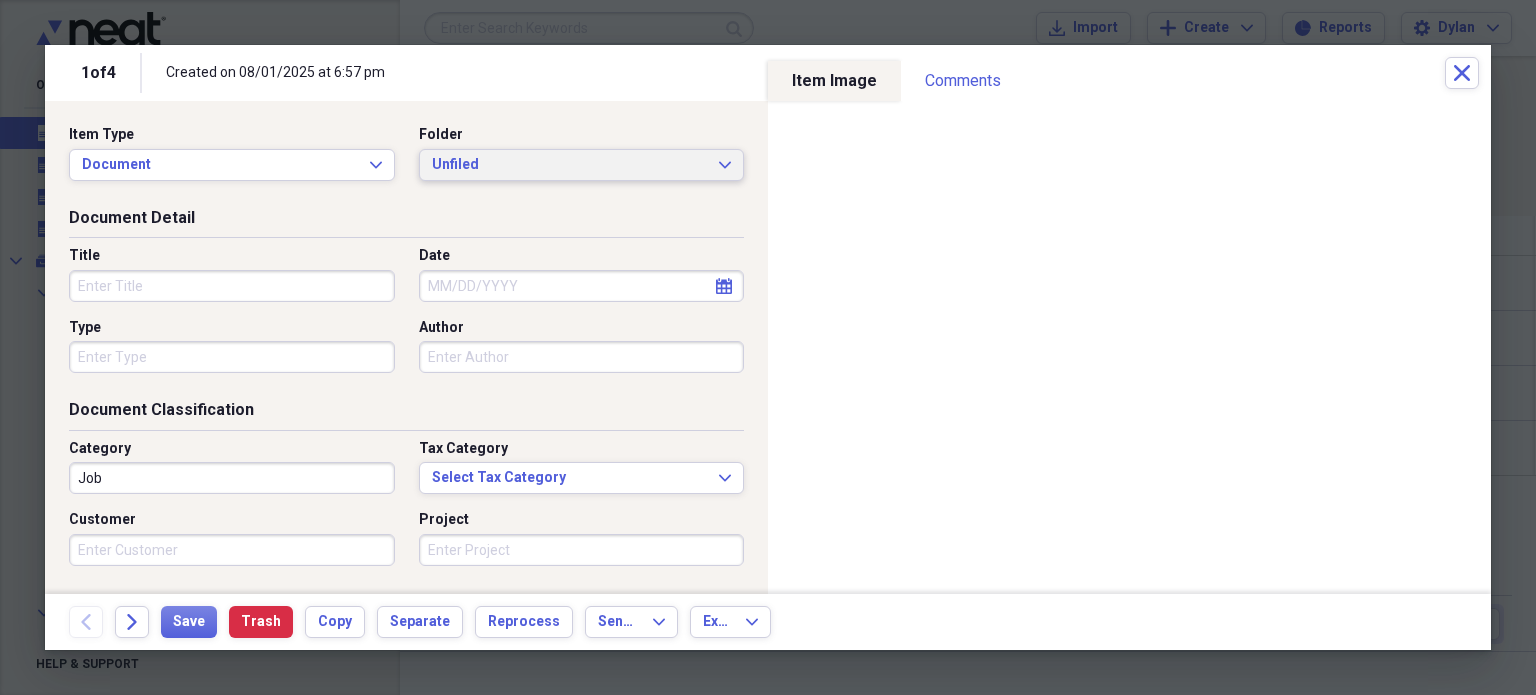 click on "Unfiled" at bounding box center [570, 165] 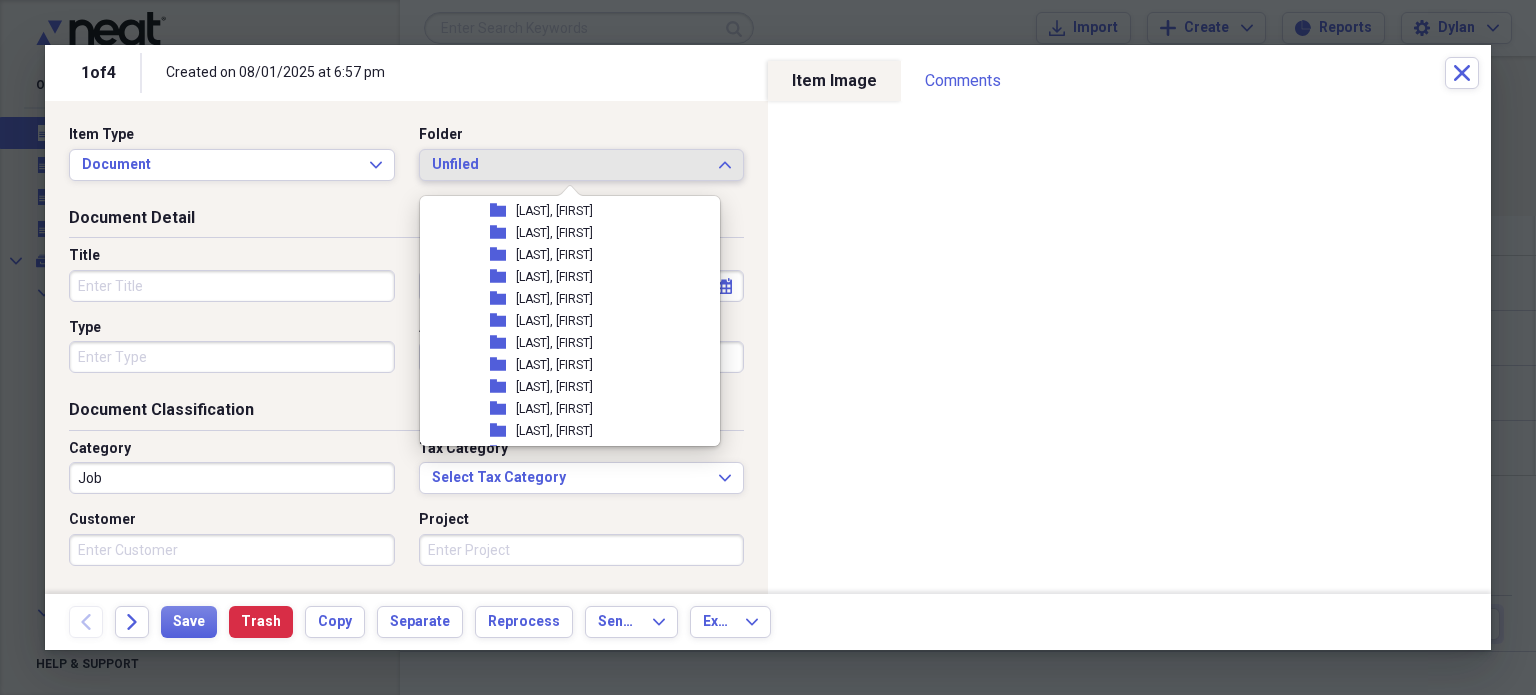 scroll, scrollTop: 1592, scrollLeft: 13, axis: both 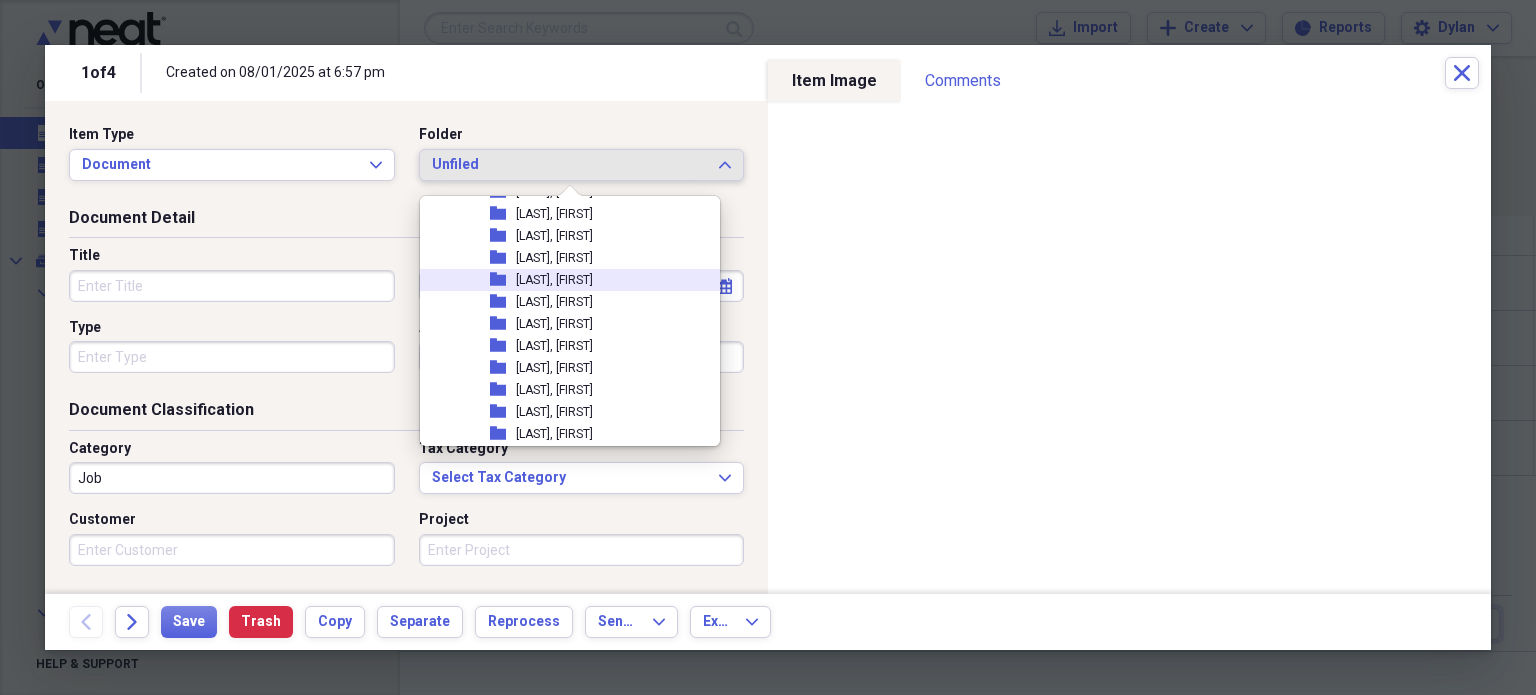 click on "[LAST], [FIRST]" at bounding box center [554, 258] 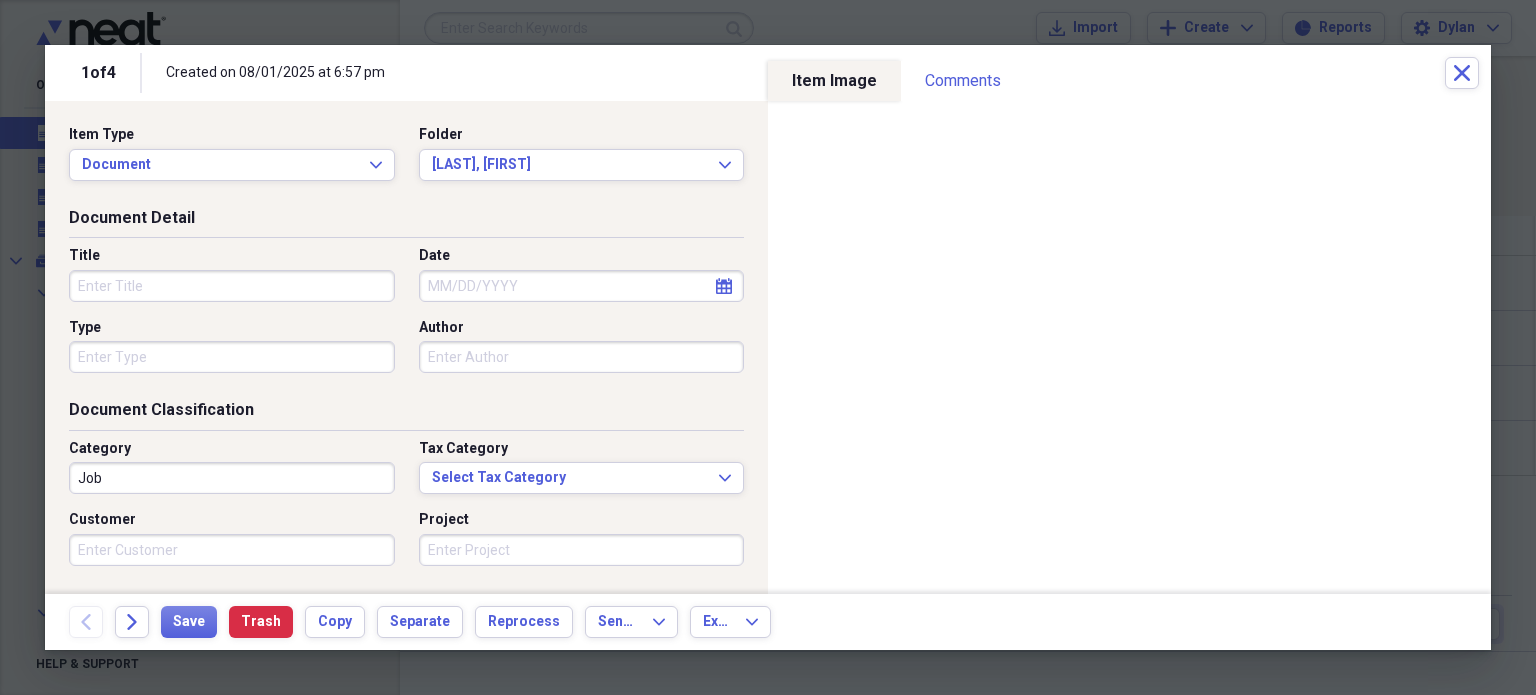 click on "Title" at bounding box center (232, 286) 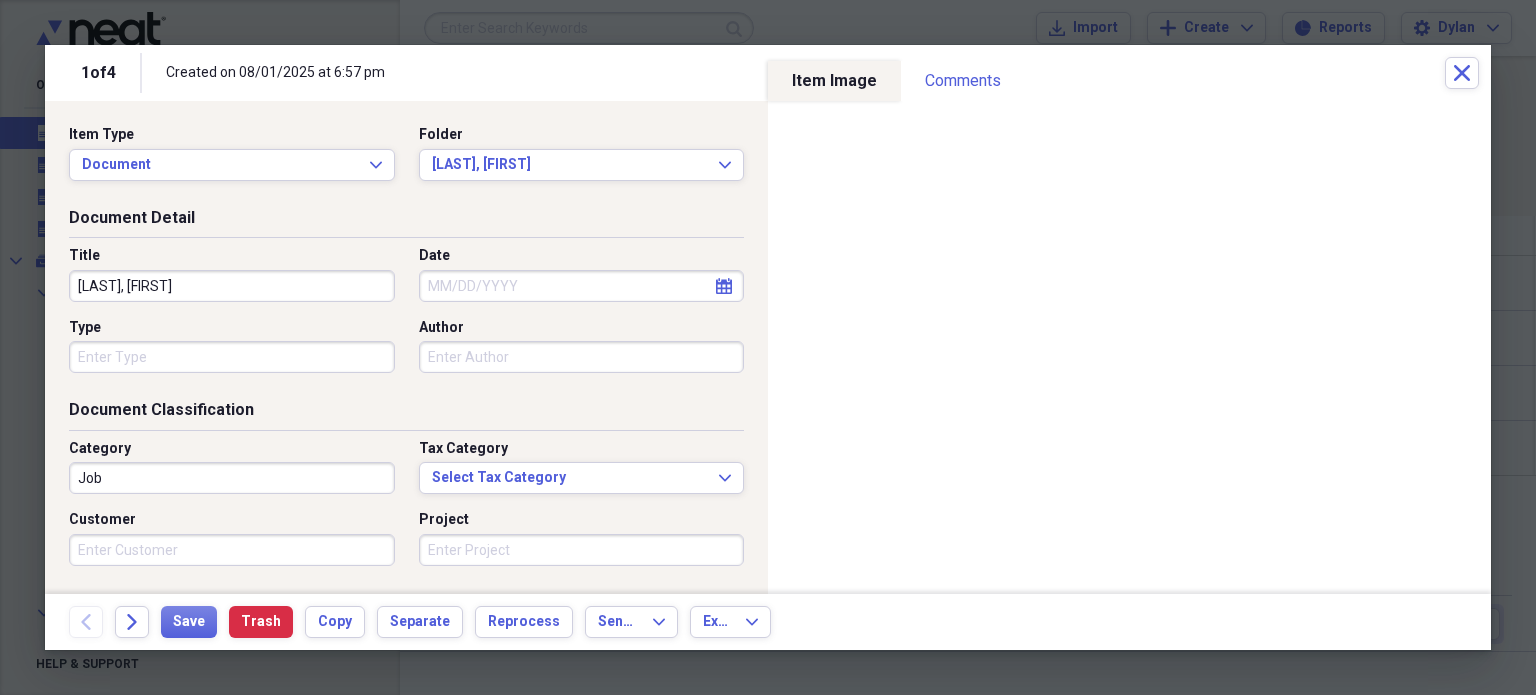 type on "[LAST], [FIRST]" 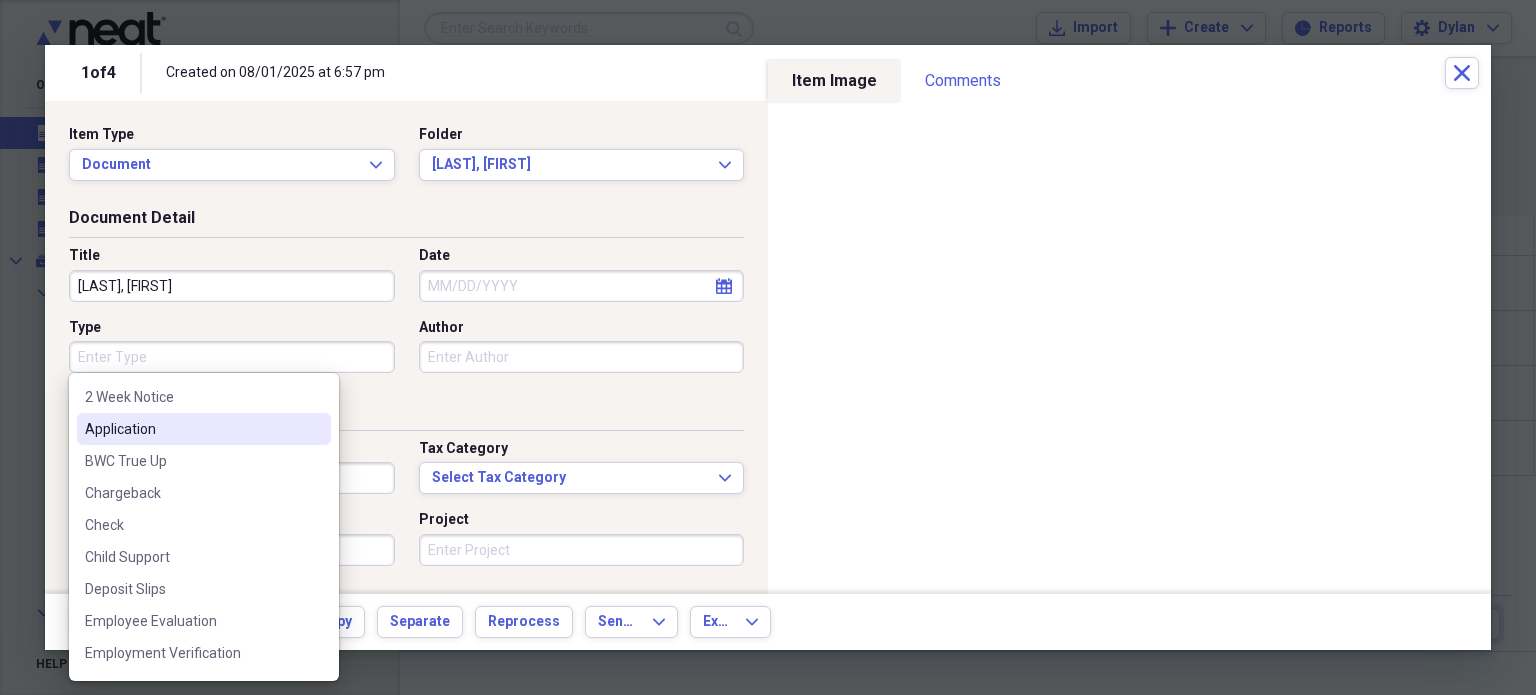 click on "Application" at bounding box center (192, 429) 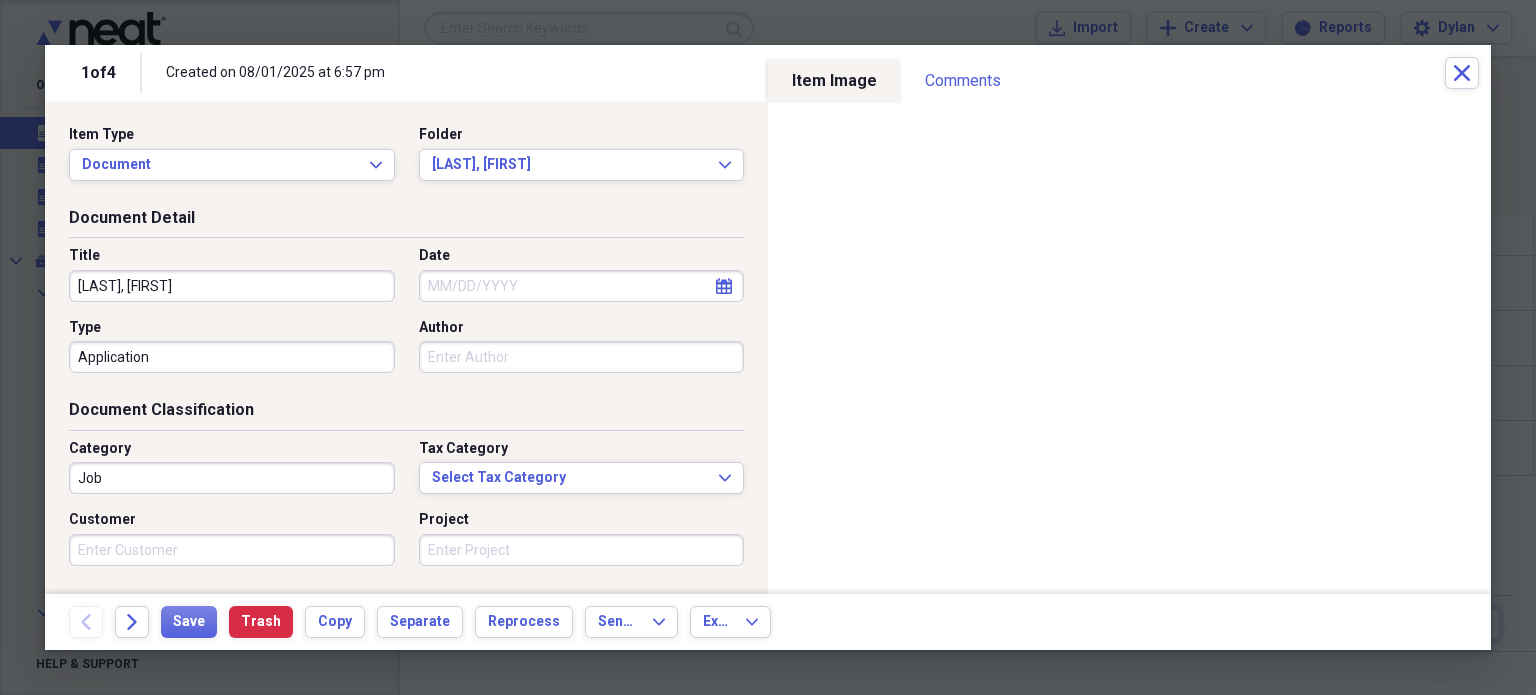 click on "Date" at bounding box center (582, 286) 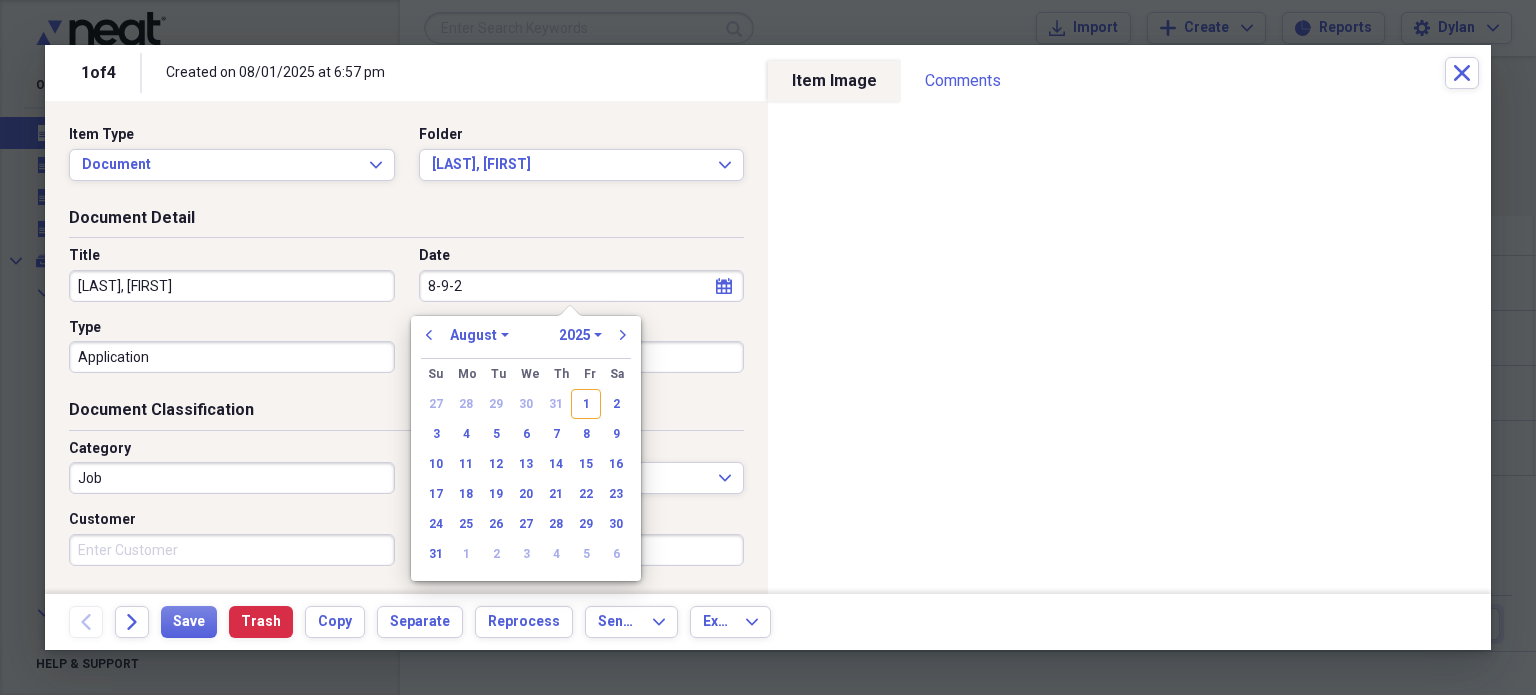 type on "8-9-24" 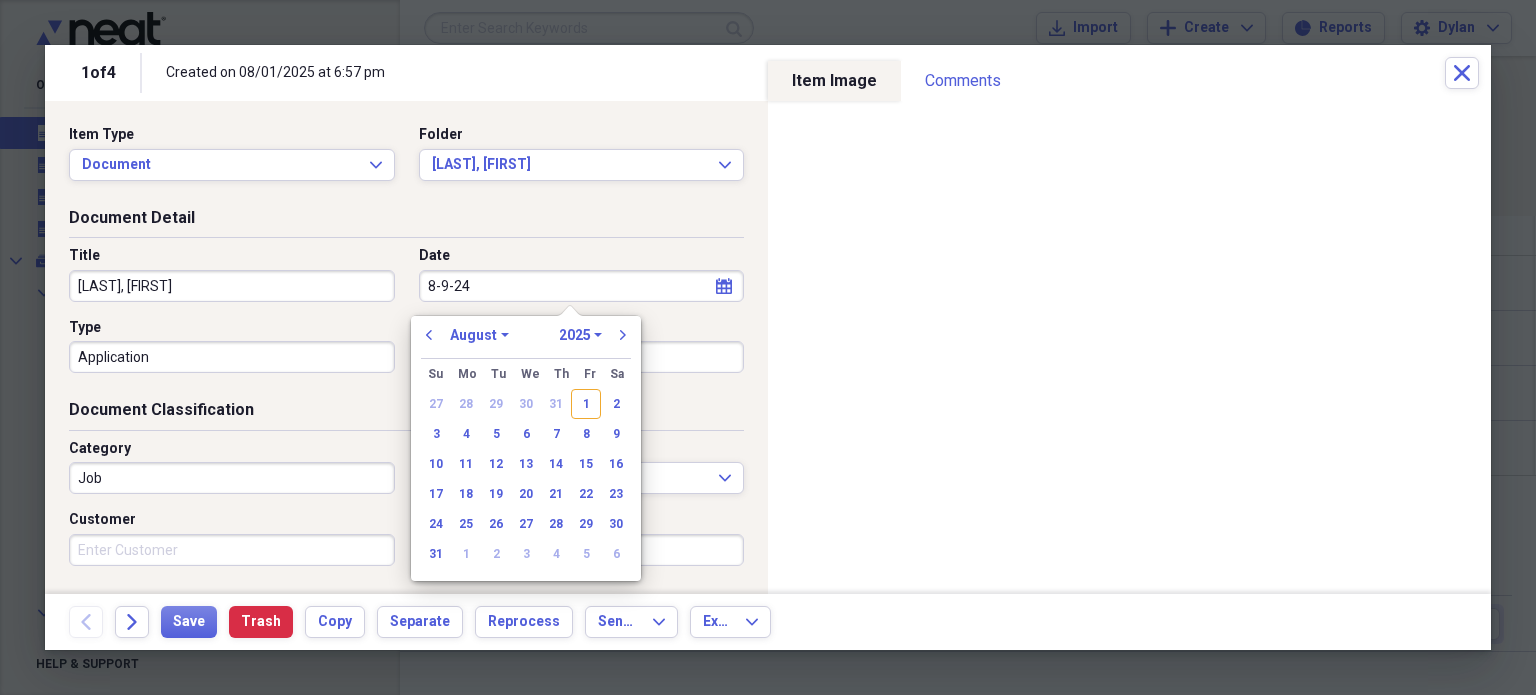 select on "2024" 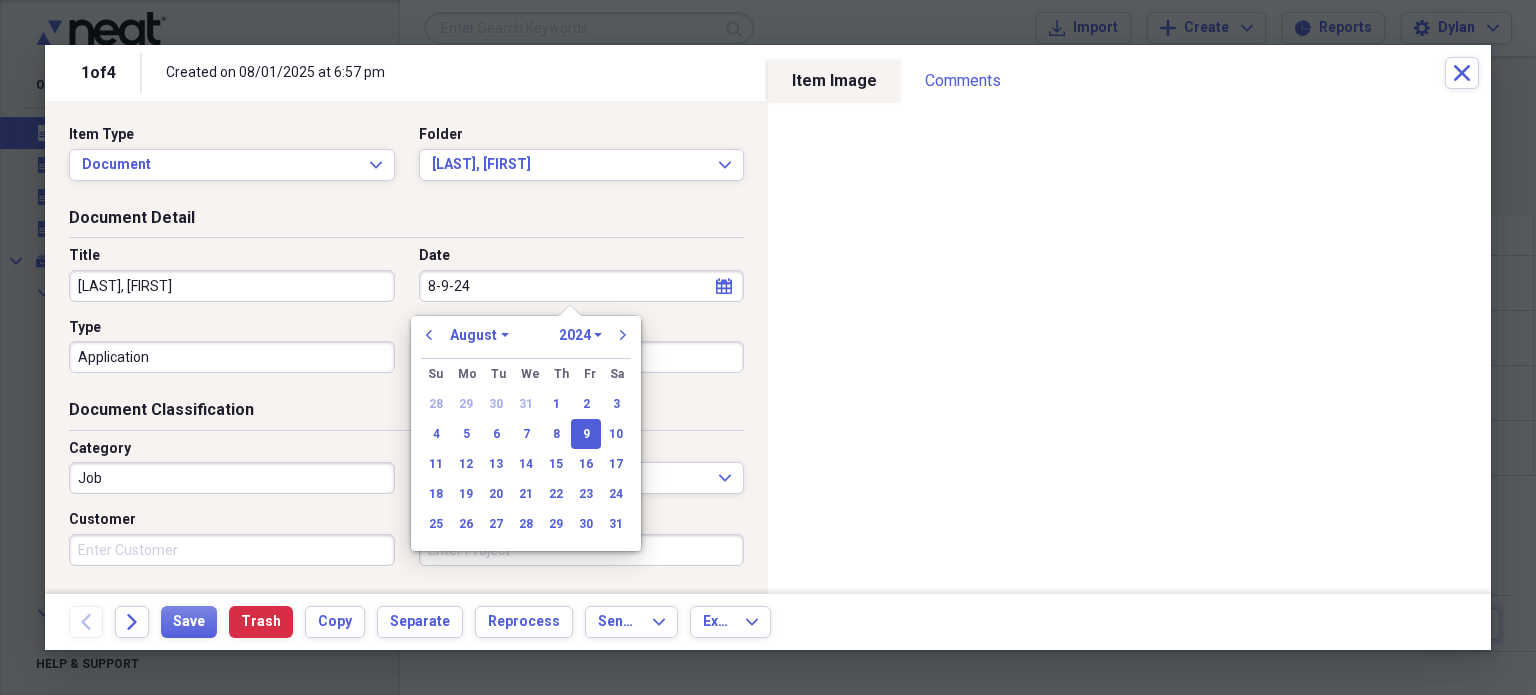 type on "08/09/2024" 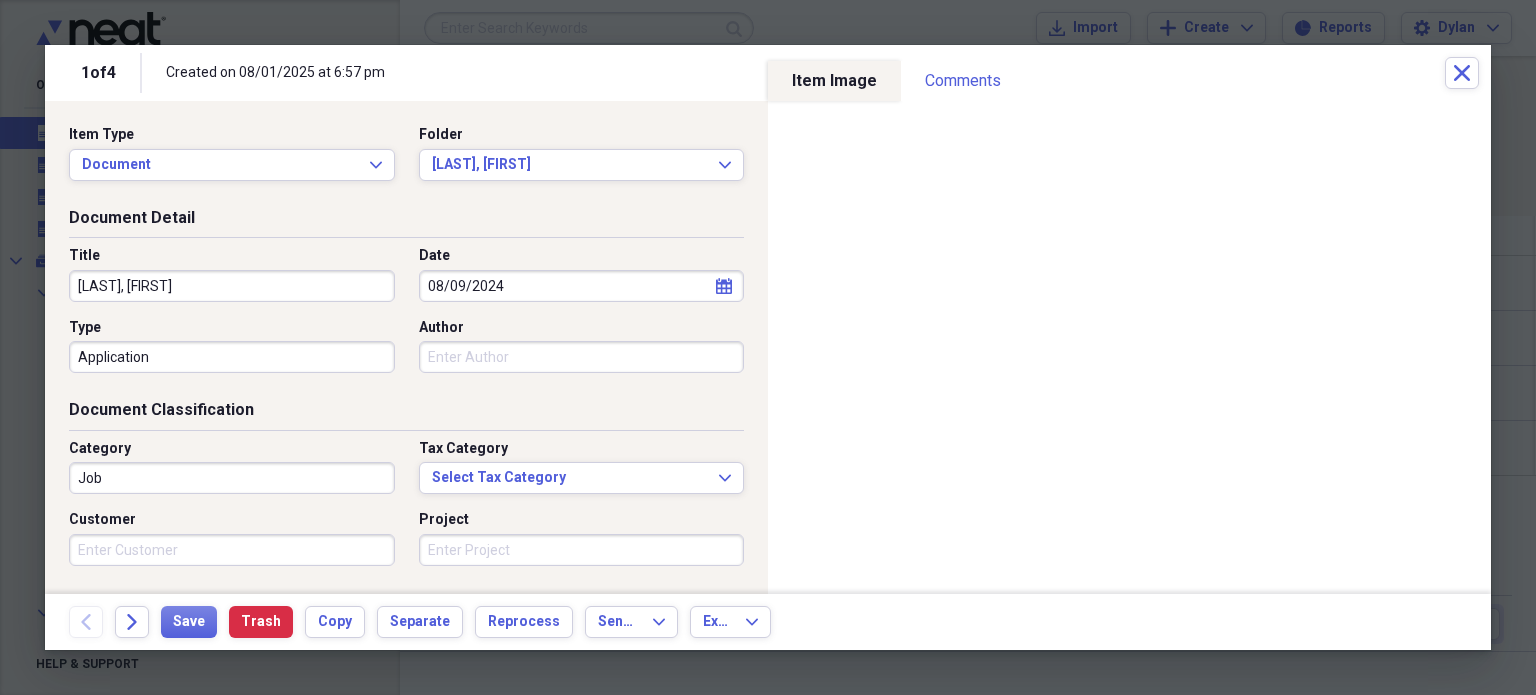 click on "Title Keyes, Trenten Date 08/09/2024 calendar Calendar Type Application Author" at bounding box center (406, 317) 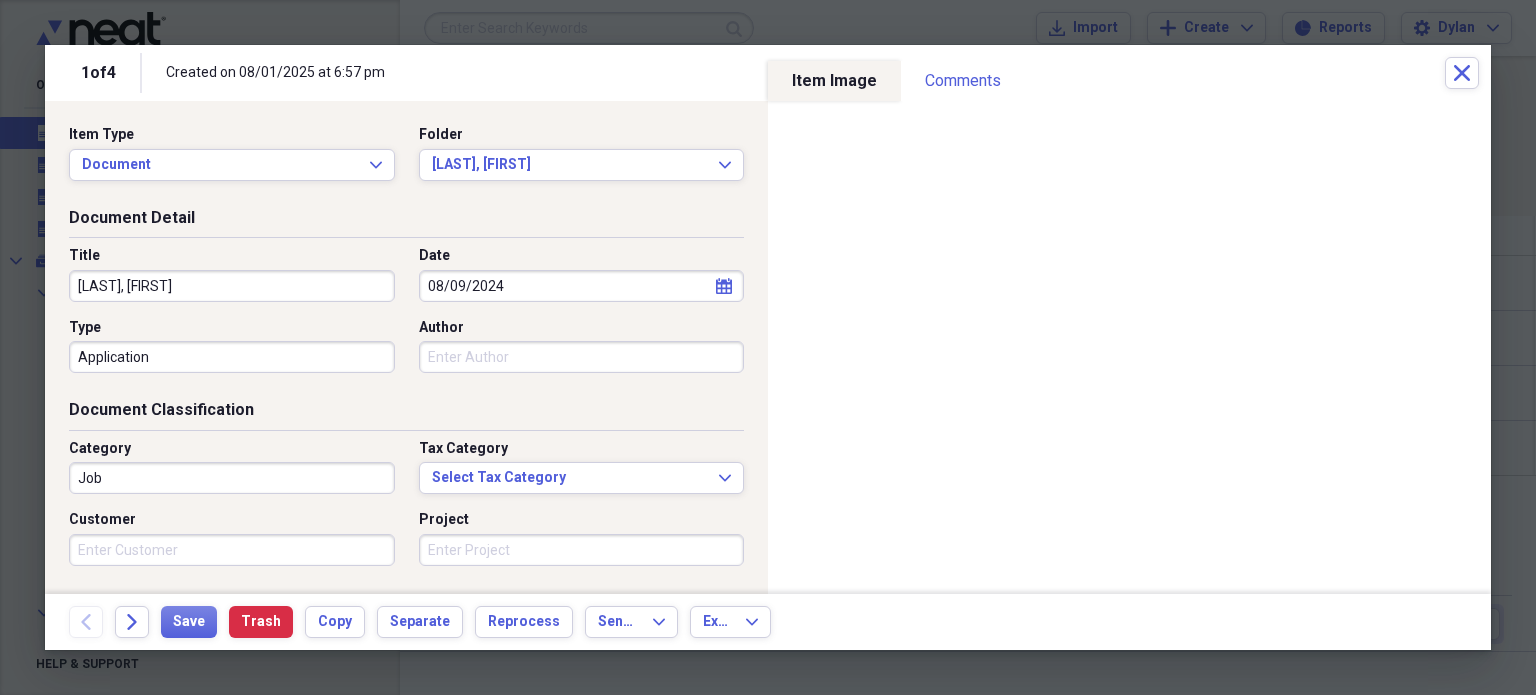 click on "Job" at bounding box center [232, 478] 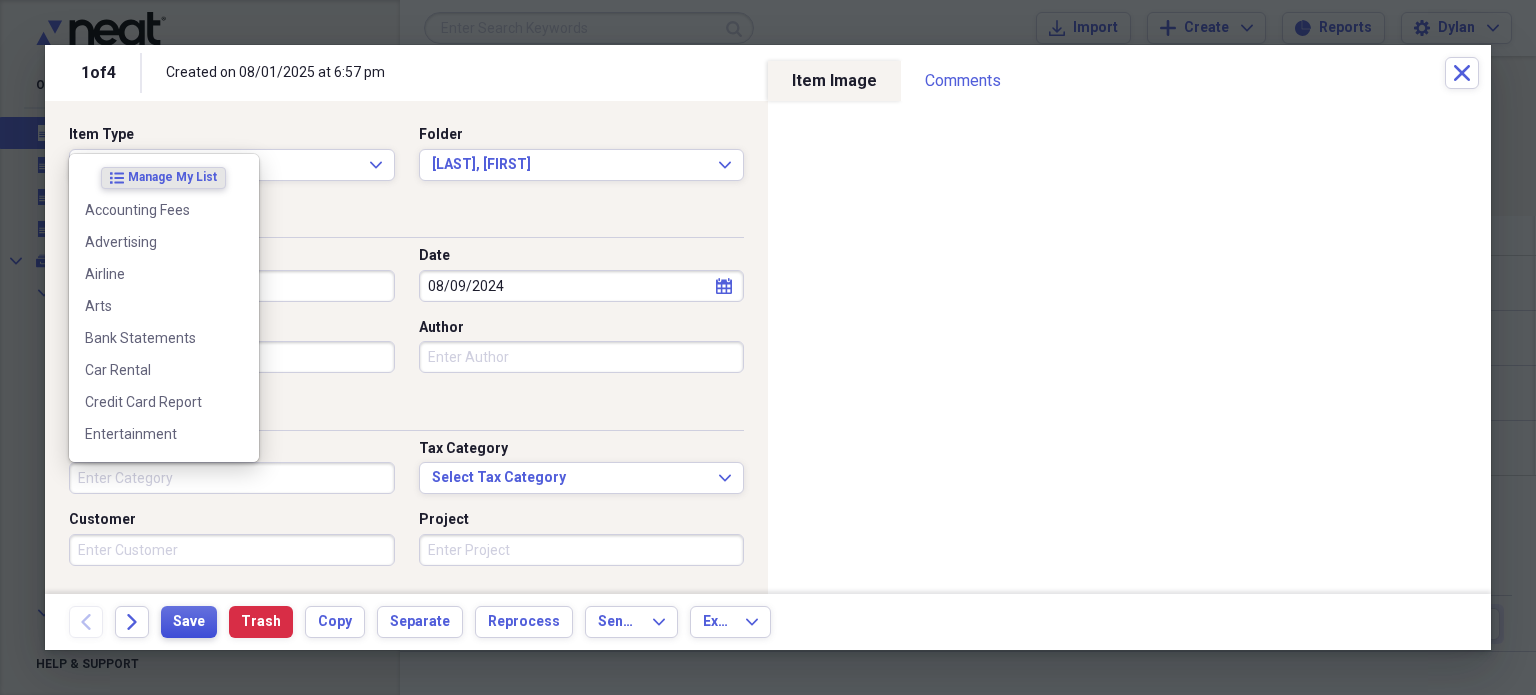 type 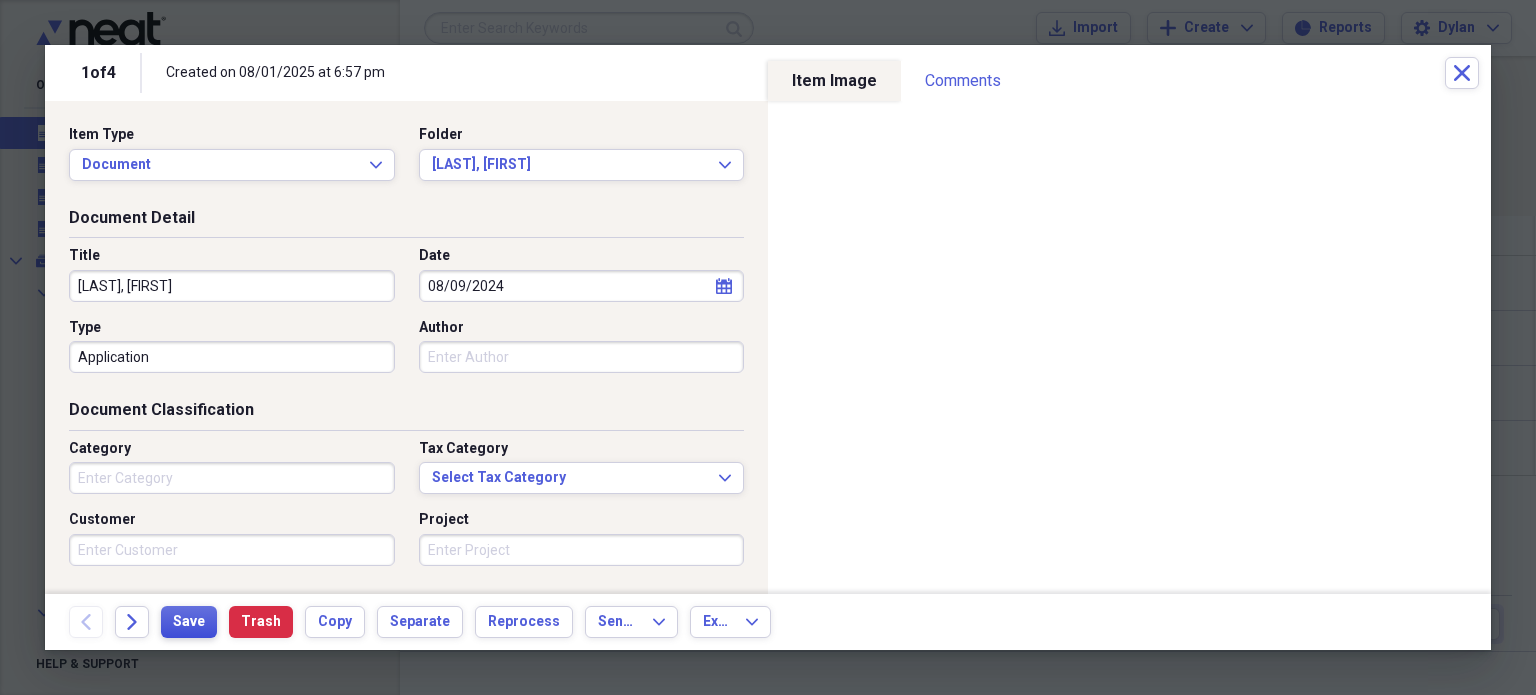 click on "Save" at bounding box center [189, 622] 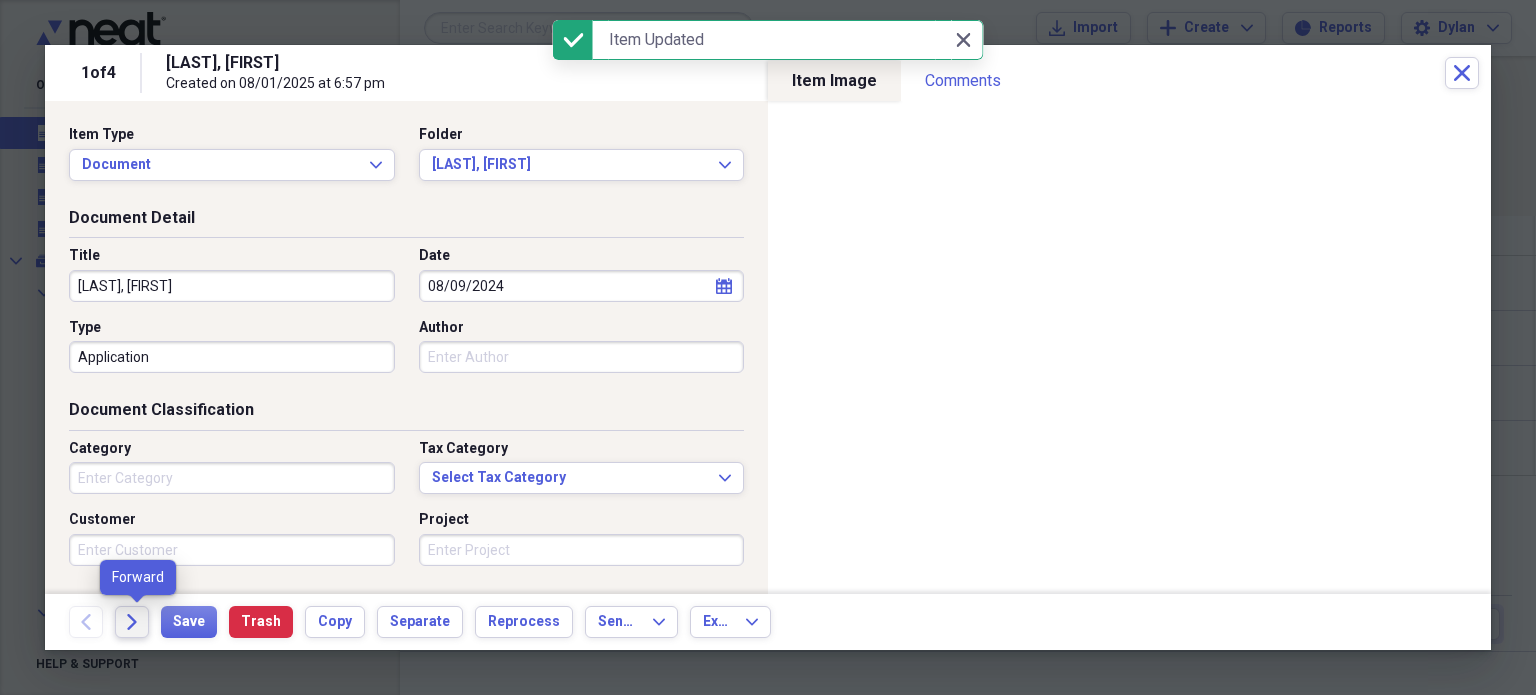 click on "Forward" 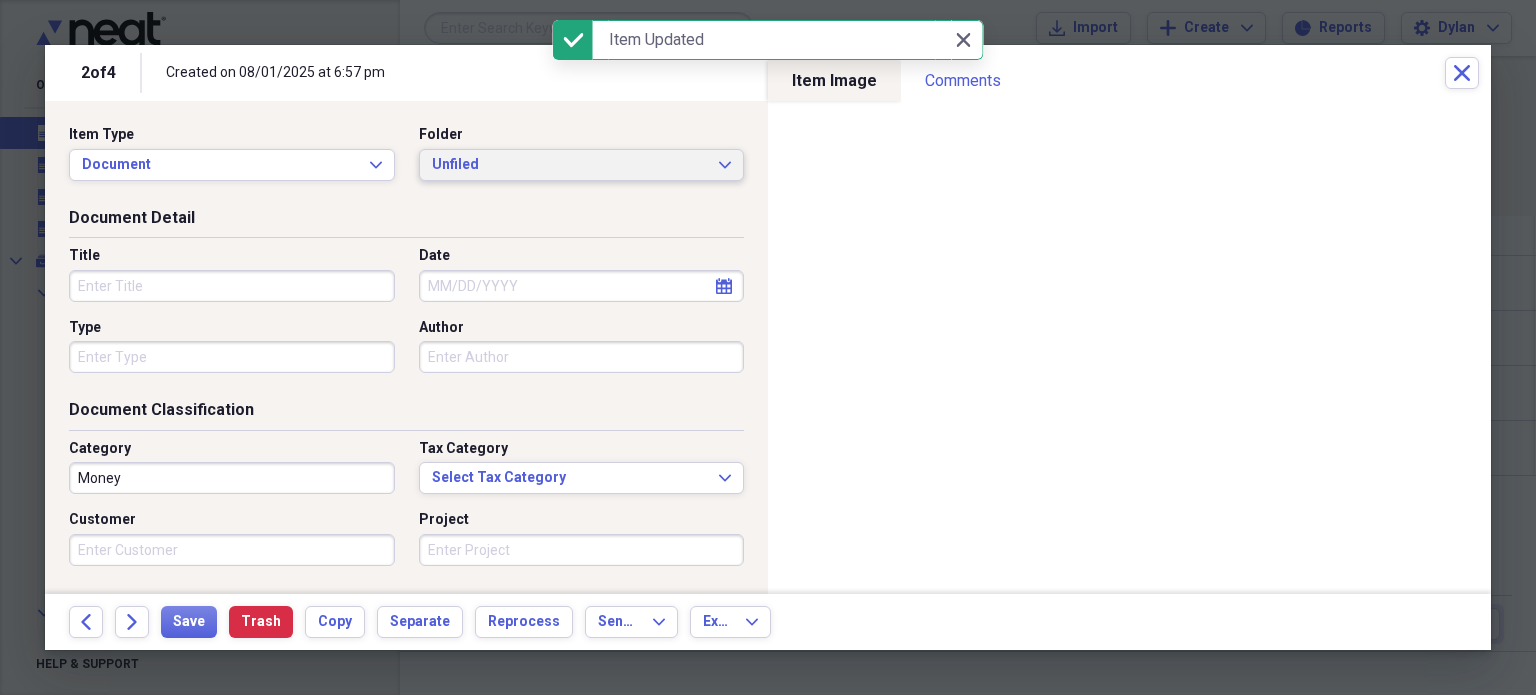 click on "Unfiled" at bounding box center [570, 165] 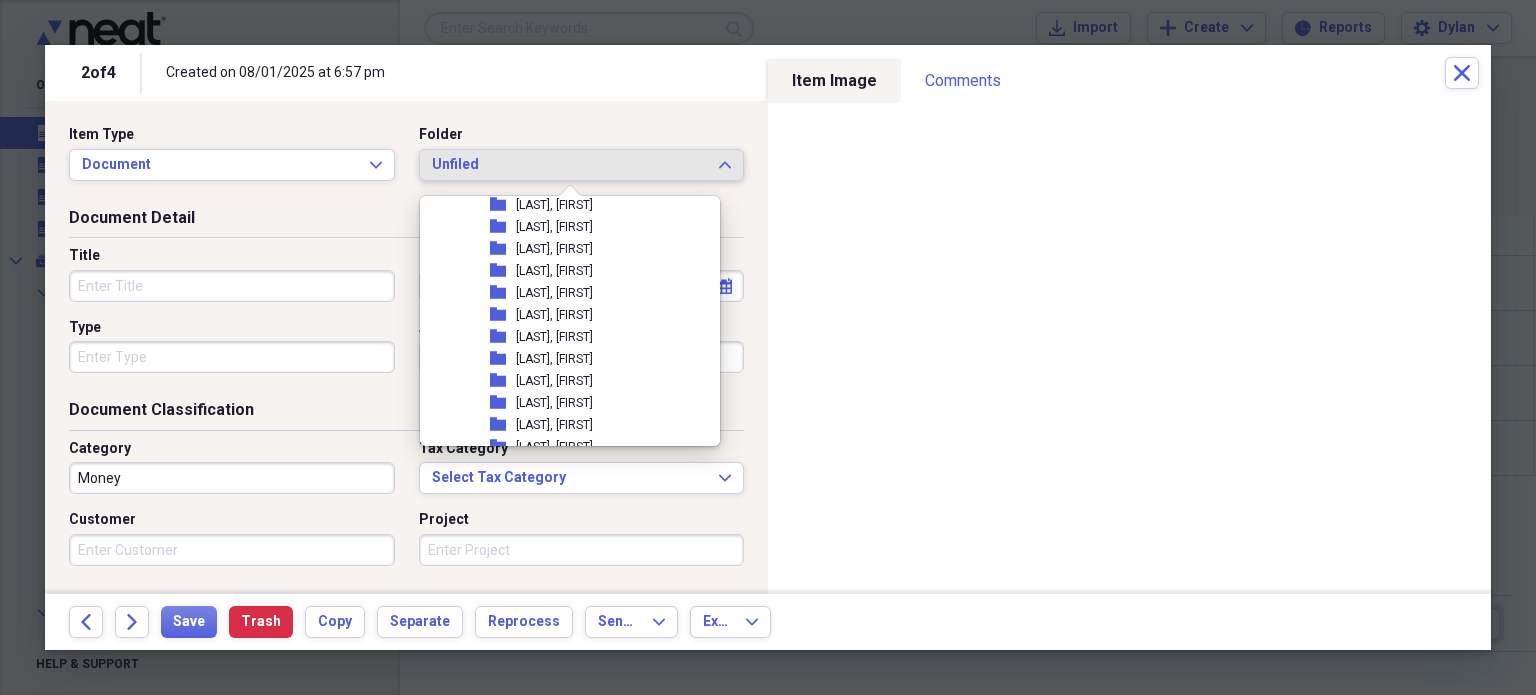 scroll, scrollTop: 332, scrollLeft: 0, axis: vertical 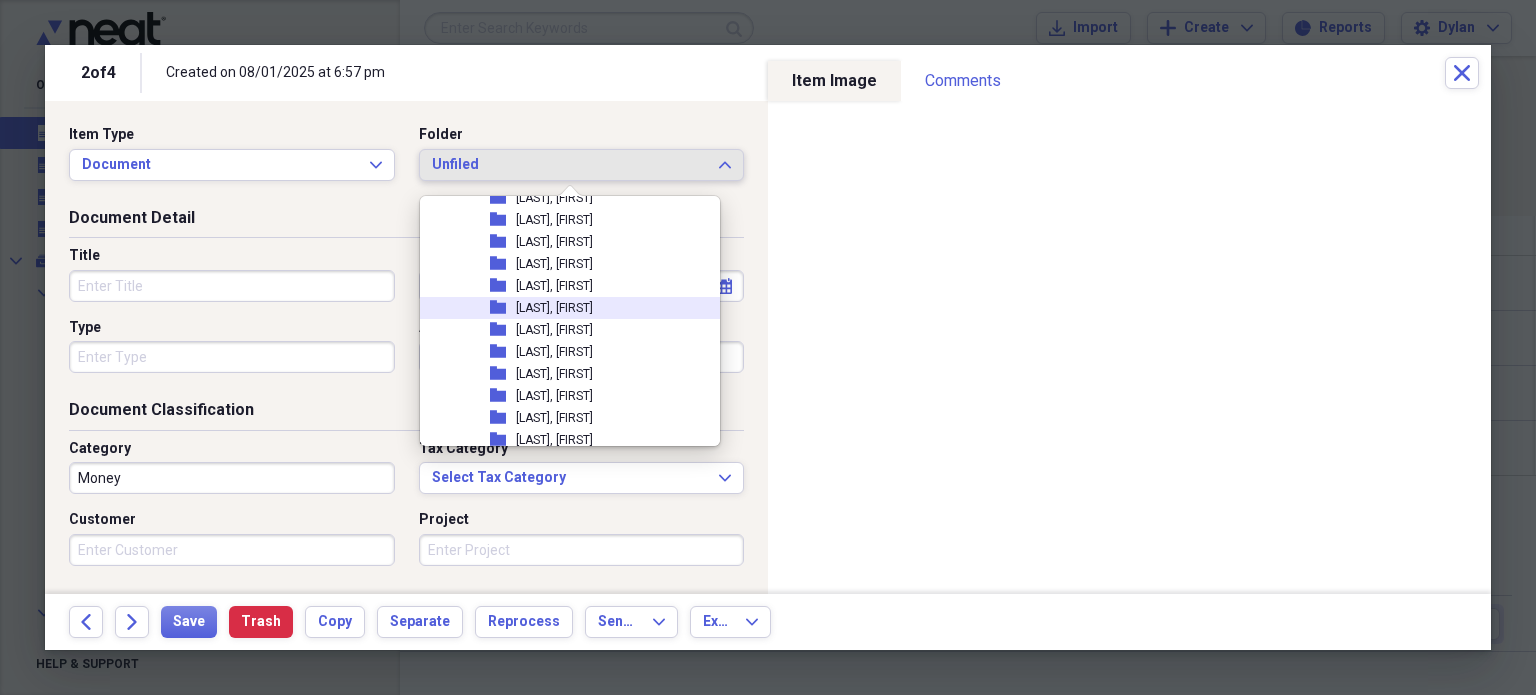 click on "[LAST], [FIRST]" at bounding box center [554, 308] 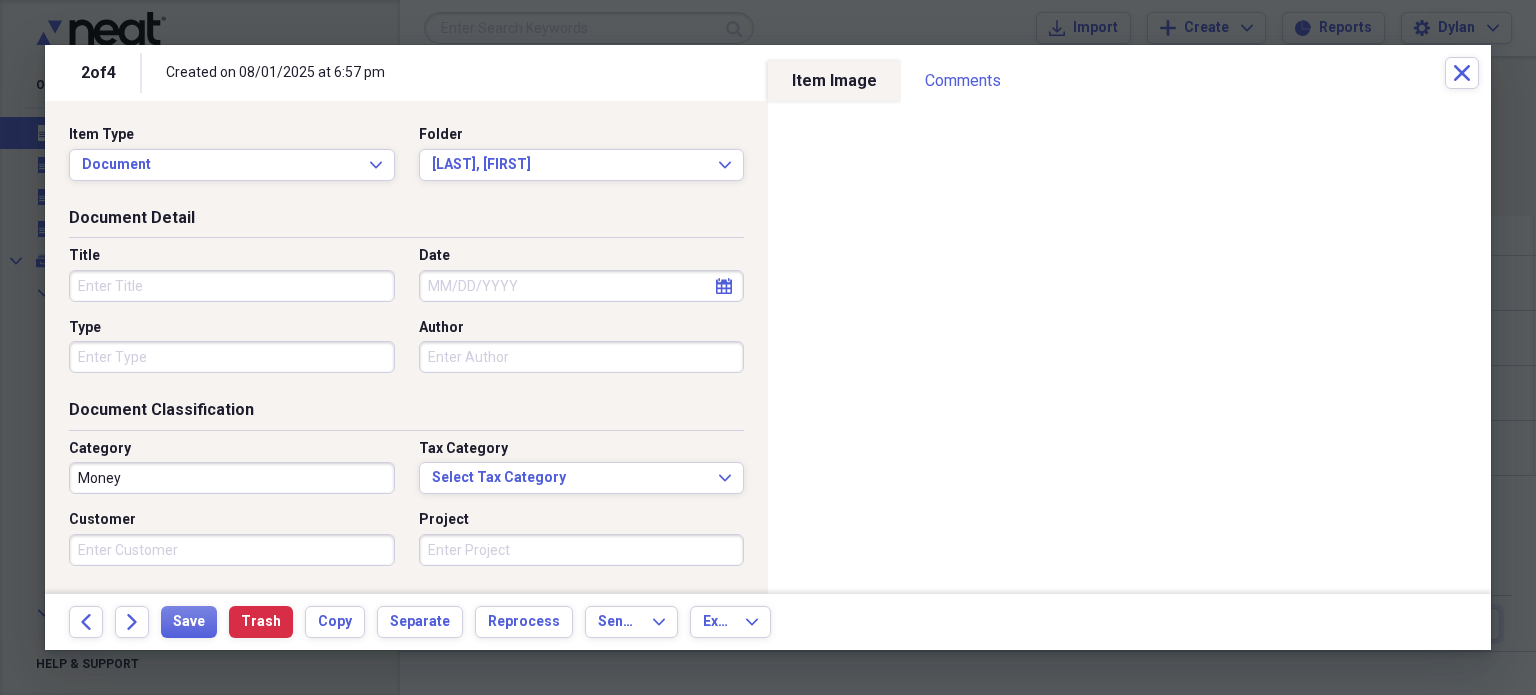 click on "Title" at bounding box center (232, 286) 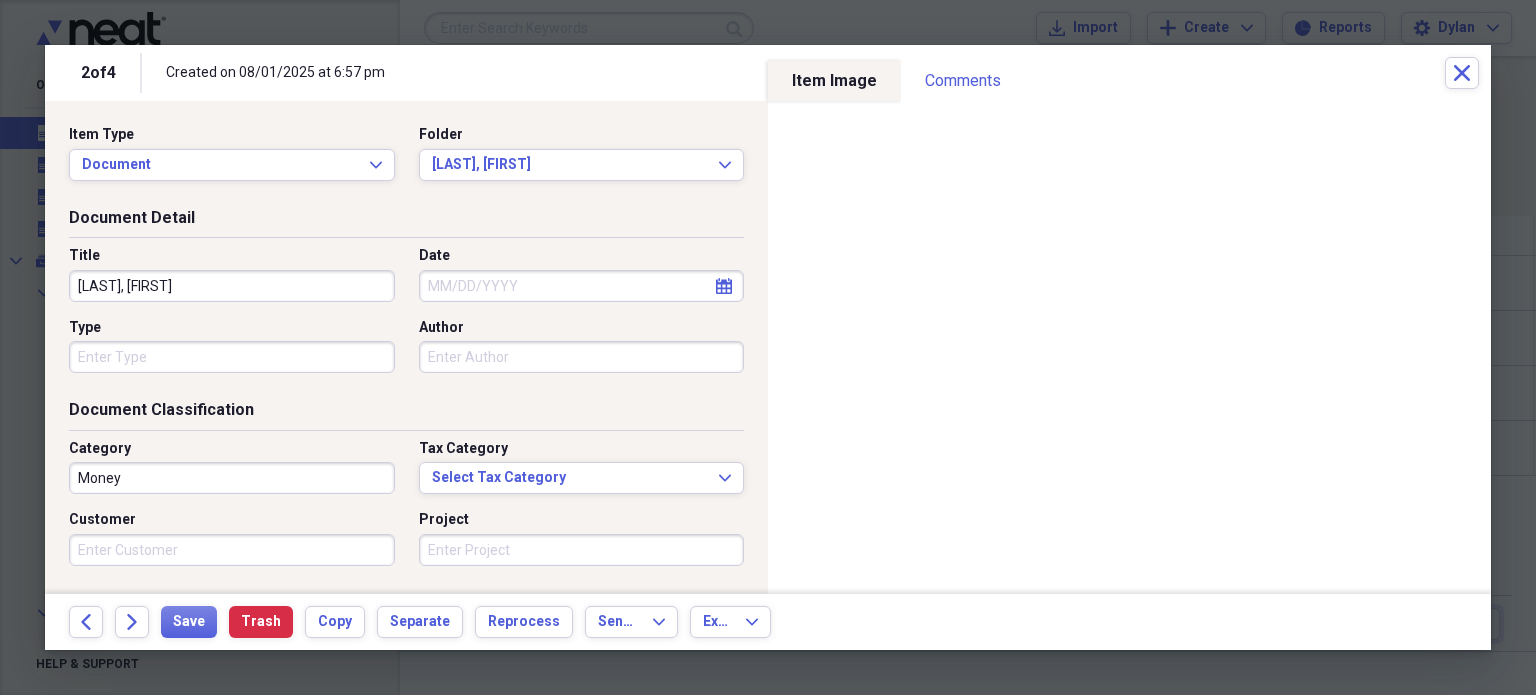 type on "[LAST], [FIRST]" 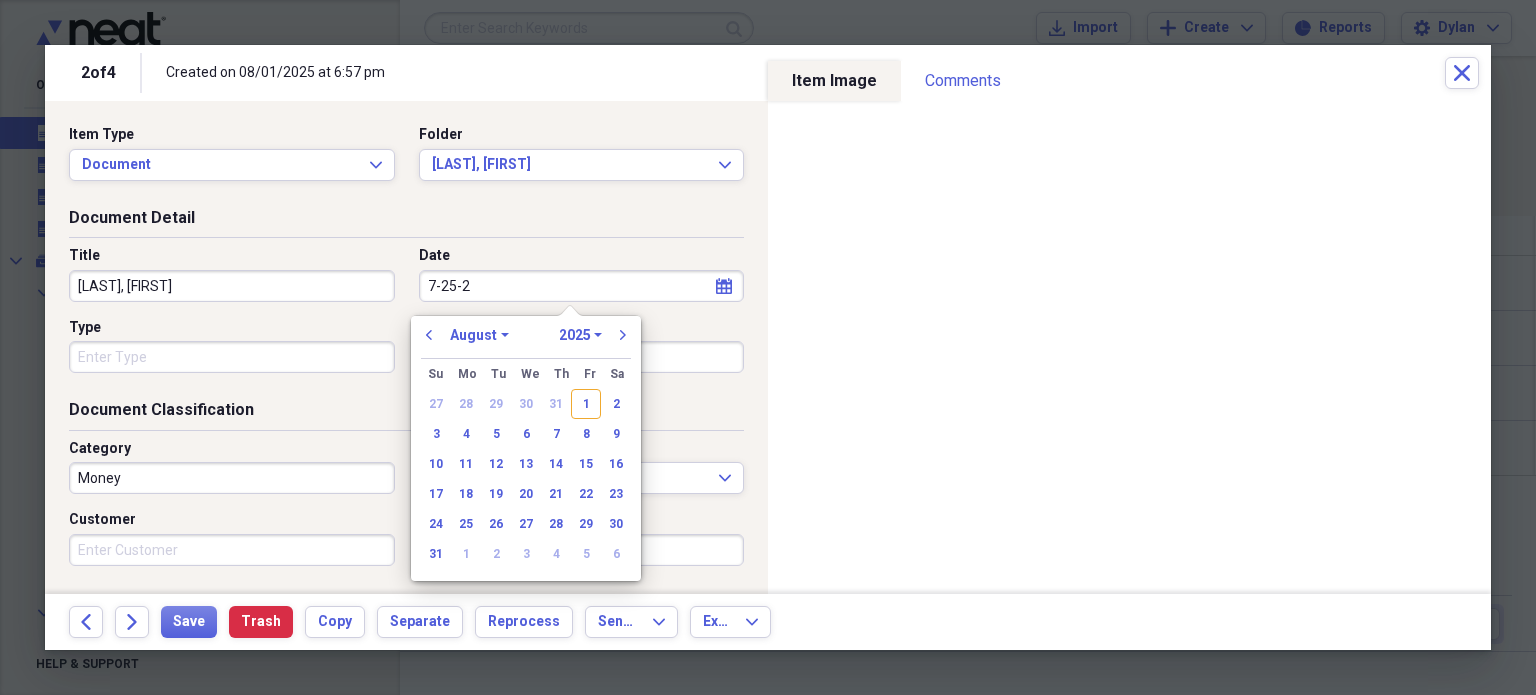 type on "7-25-25" 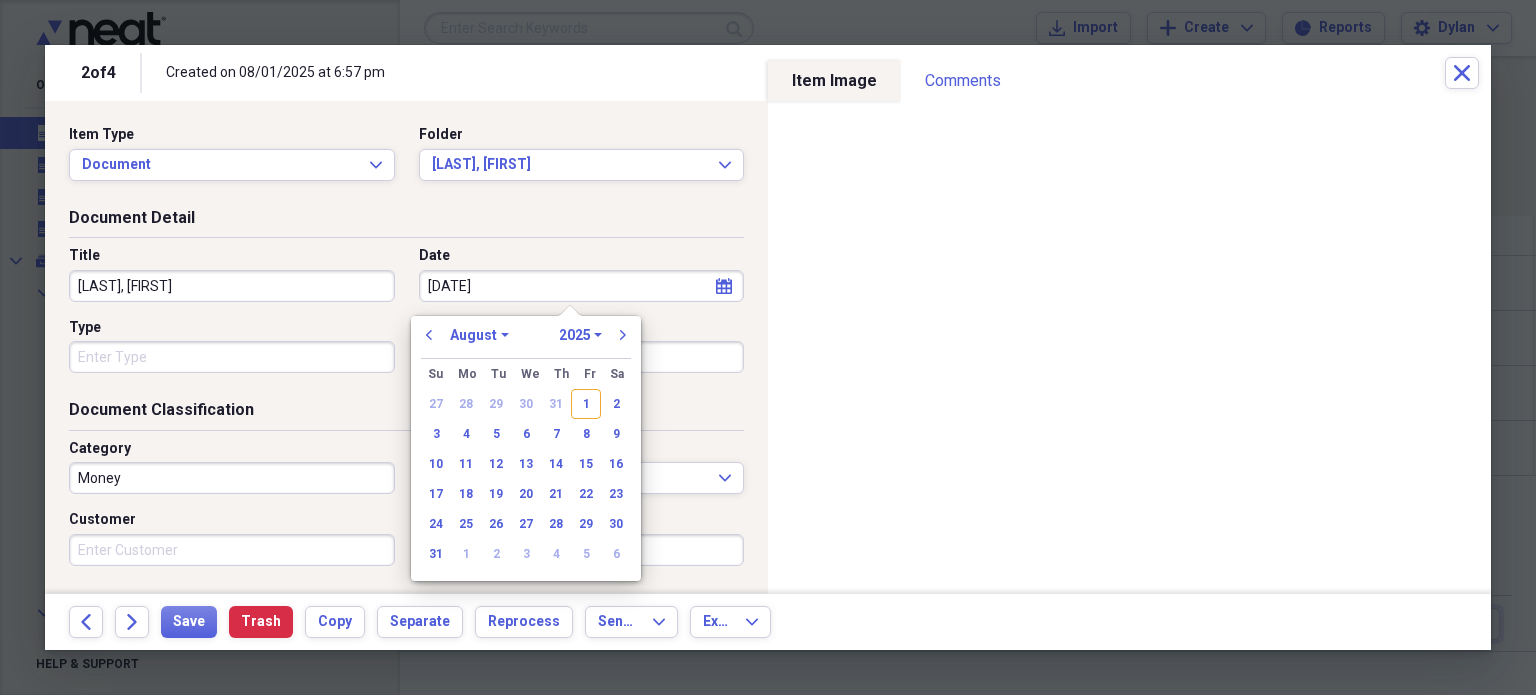 select on "6" 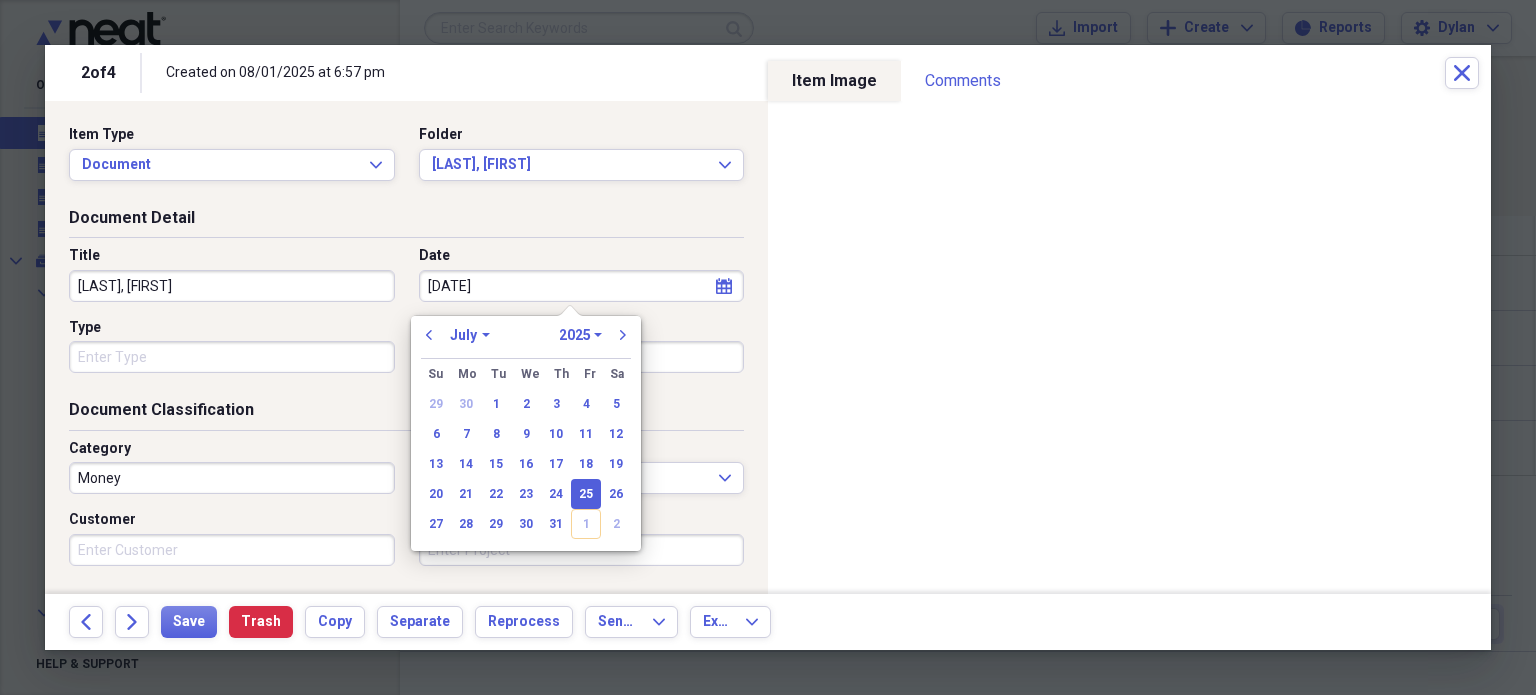 type on "07/25/2025" 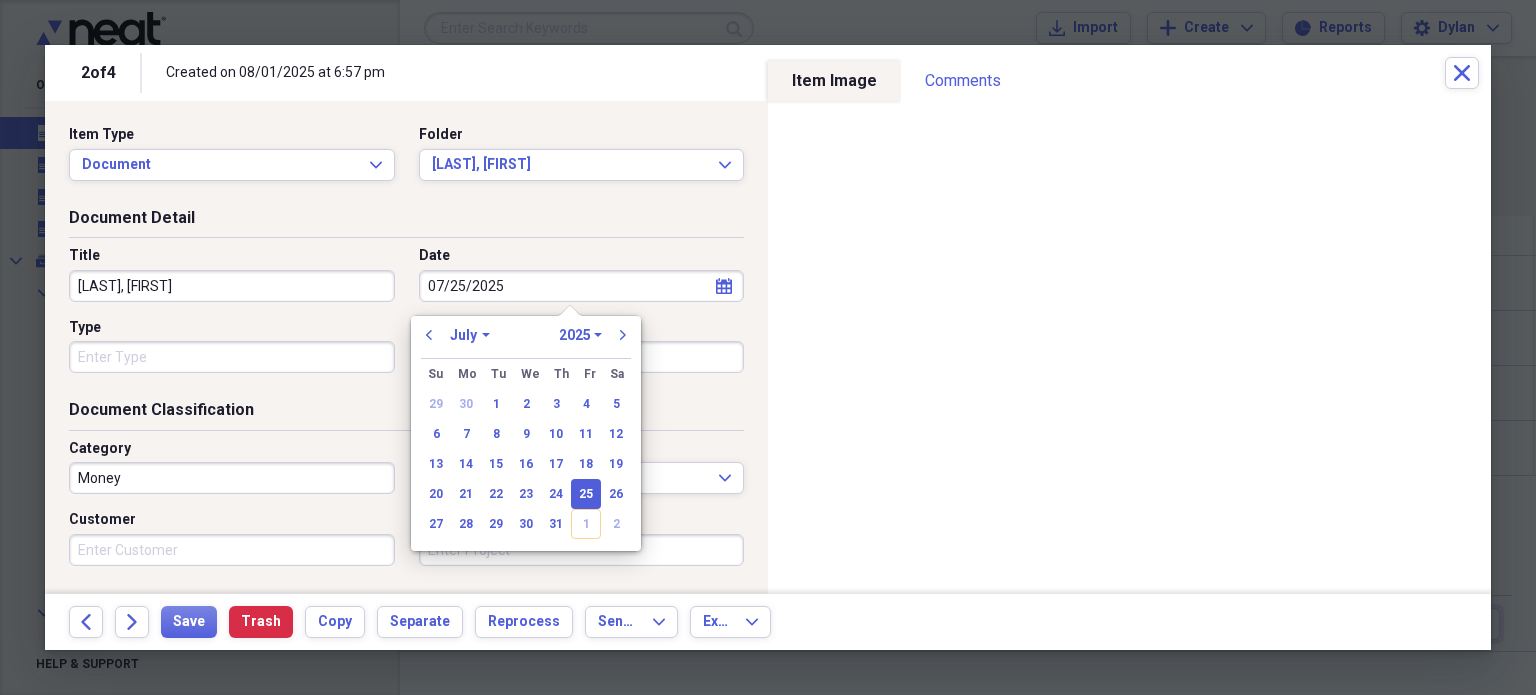 click on "Type" at bounding box center (232, 357) 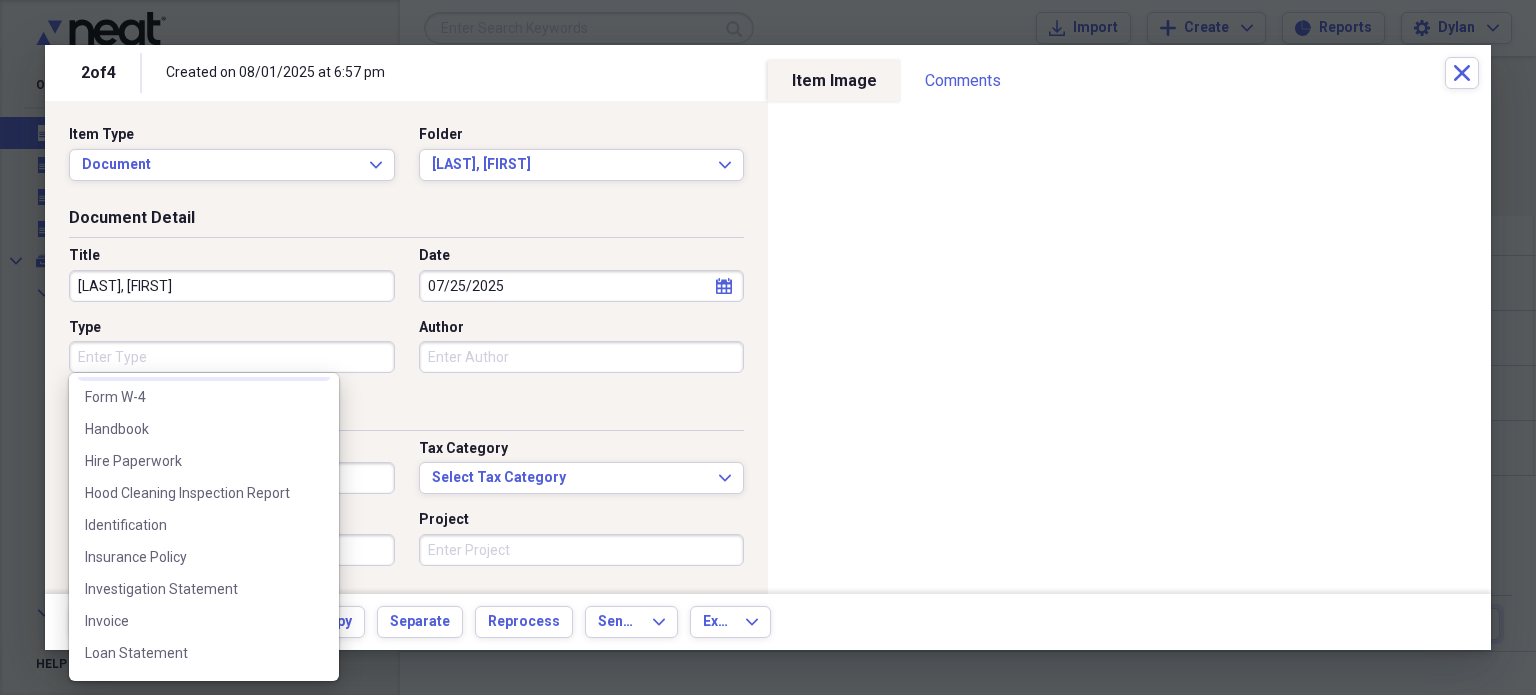 scroll, scrollTop: 512, scrollLeft: 0, axis: vertical 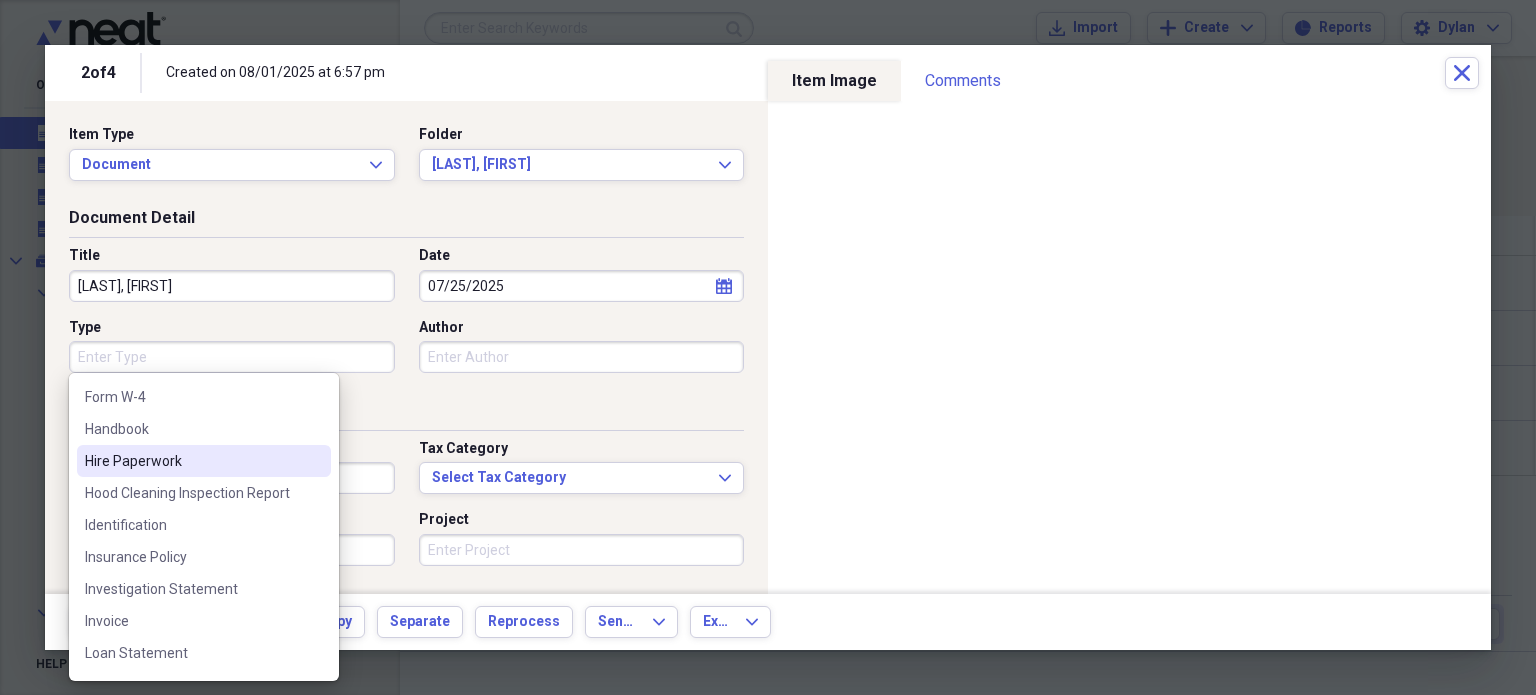 click on "Hire Paperwork" at bounding box center [192, 461] 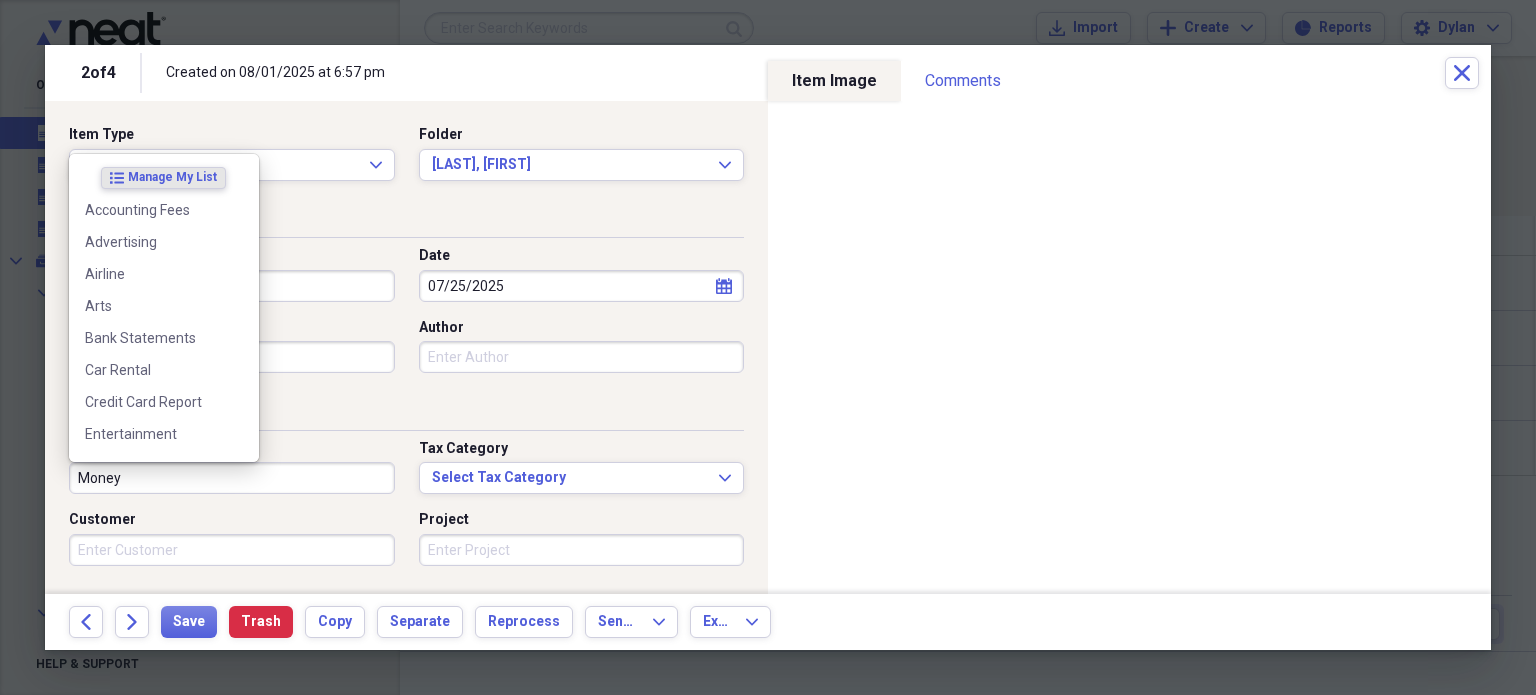 click on "Money" at bounding box center (232, 478) 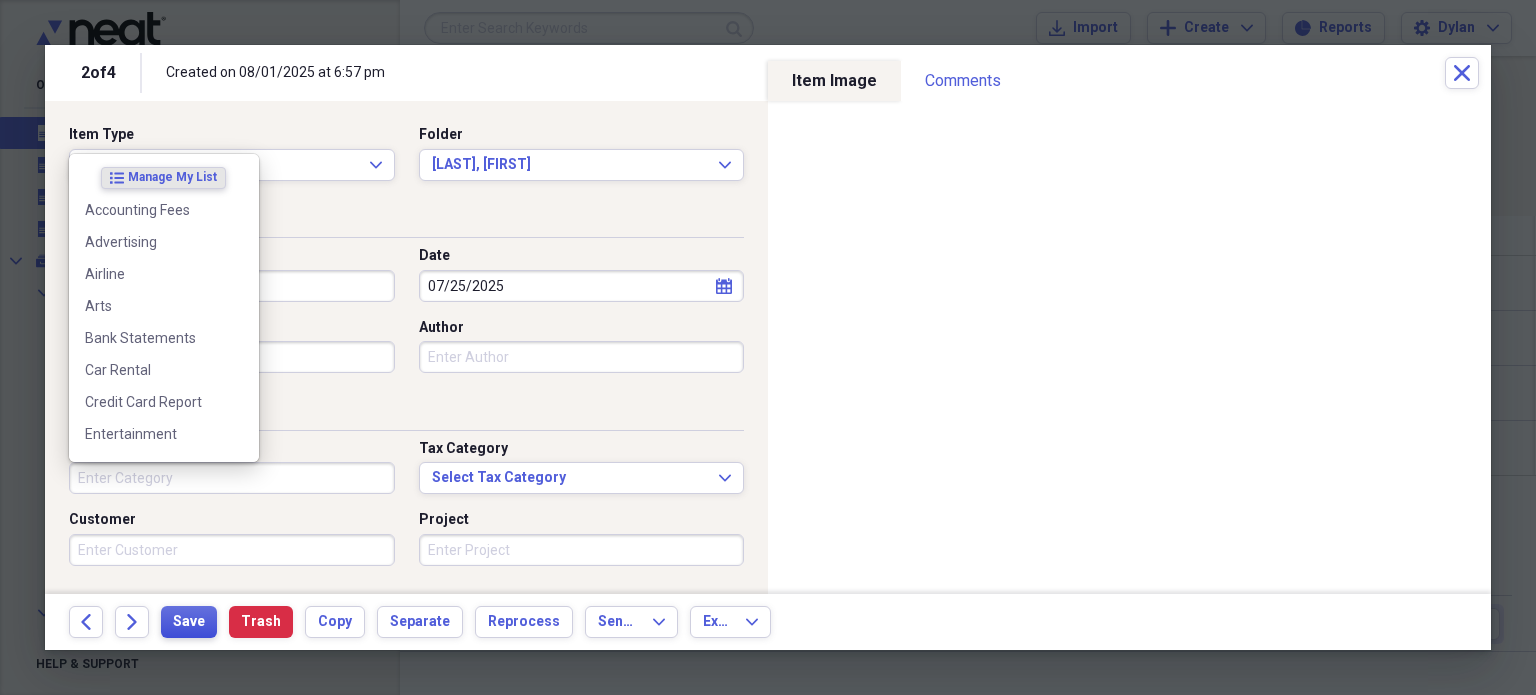 type 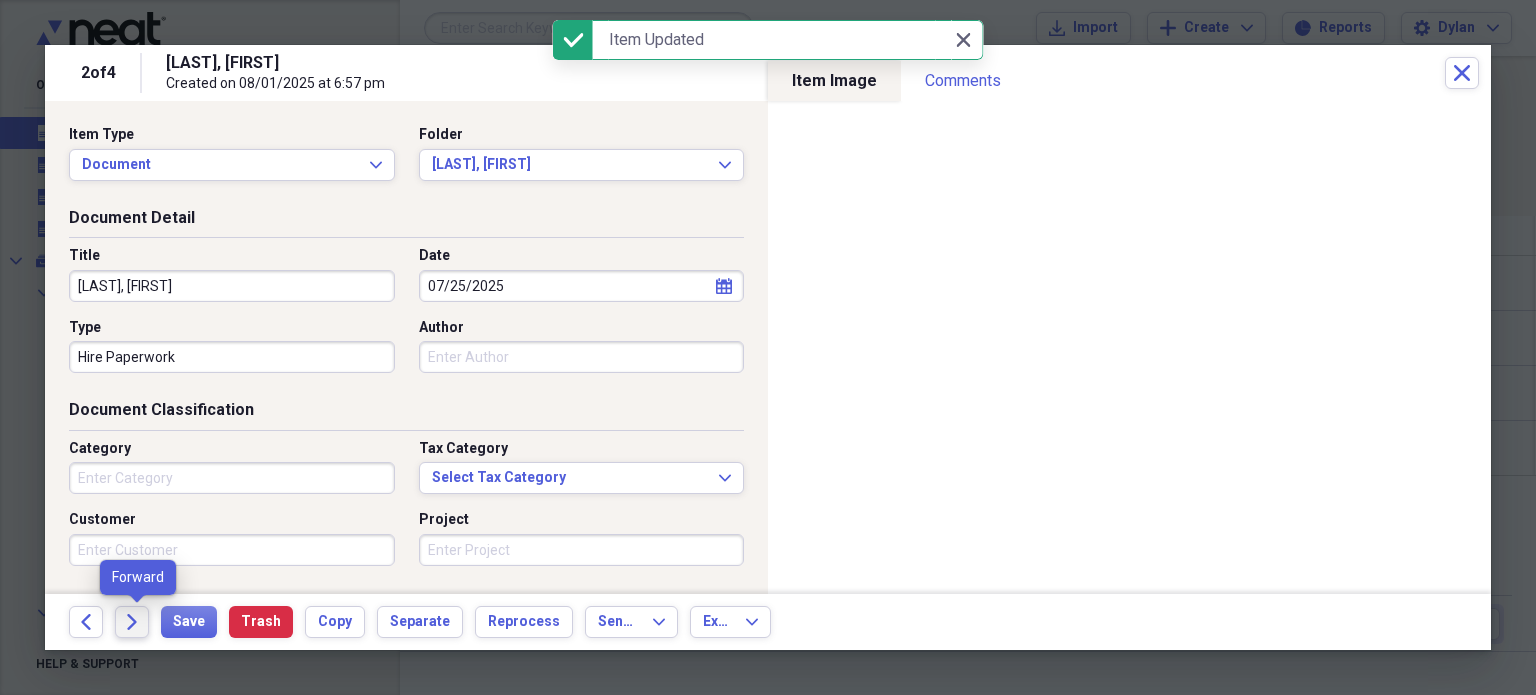 click on "Forward" 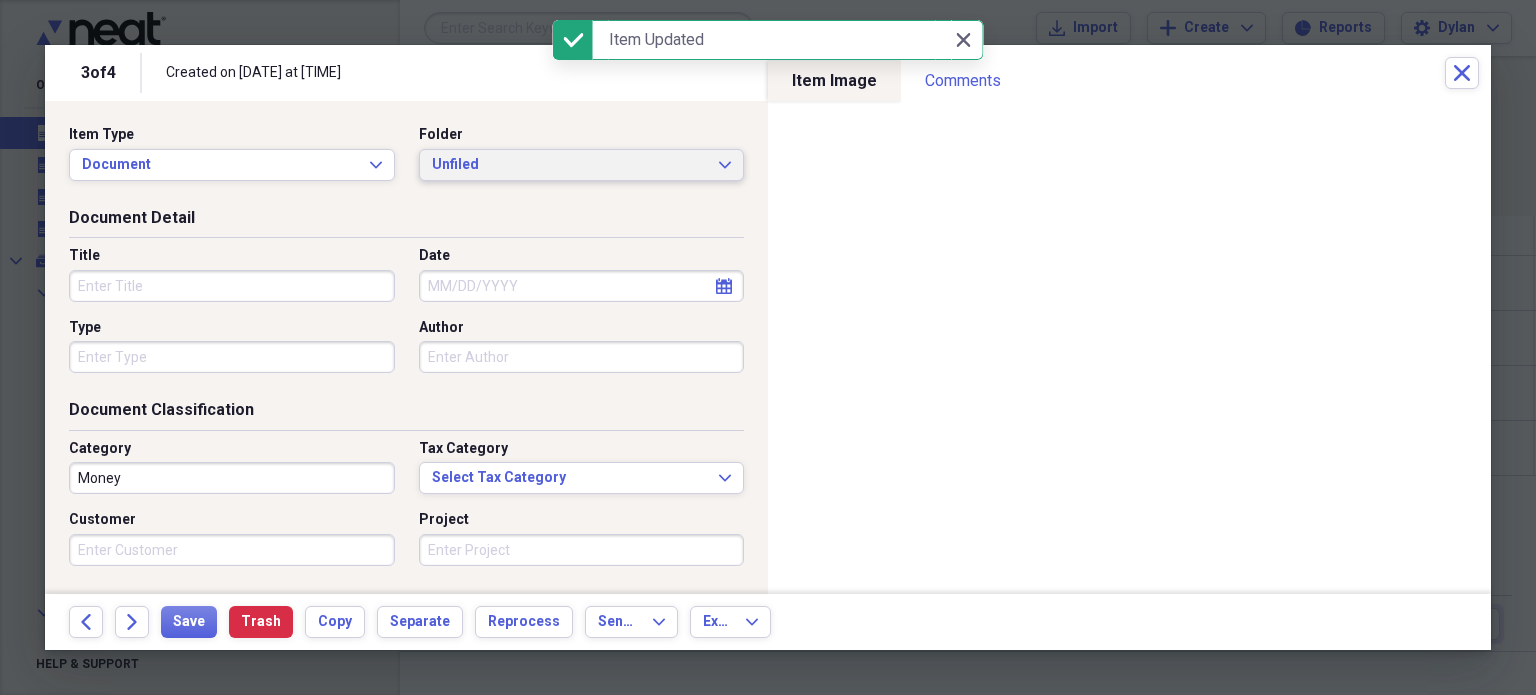 click on "Unfiled" at bounding box center [570, 165] 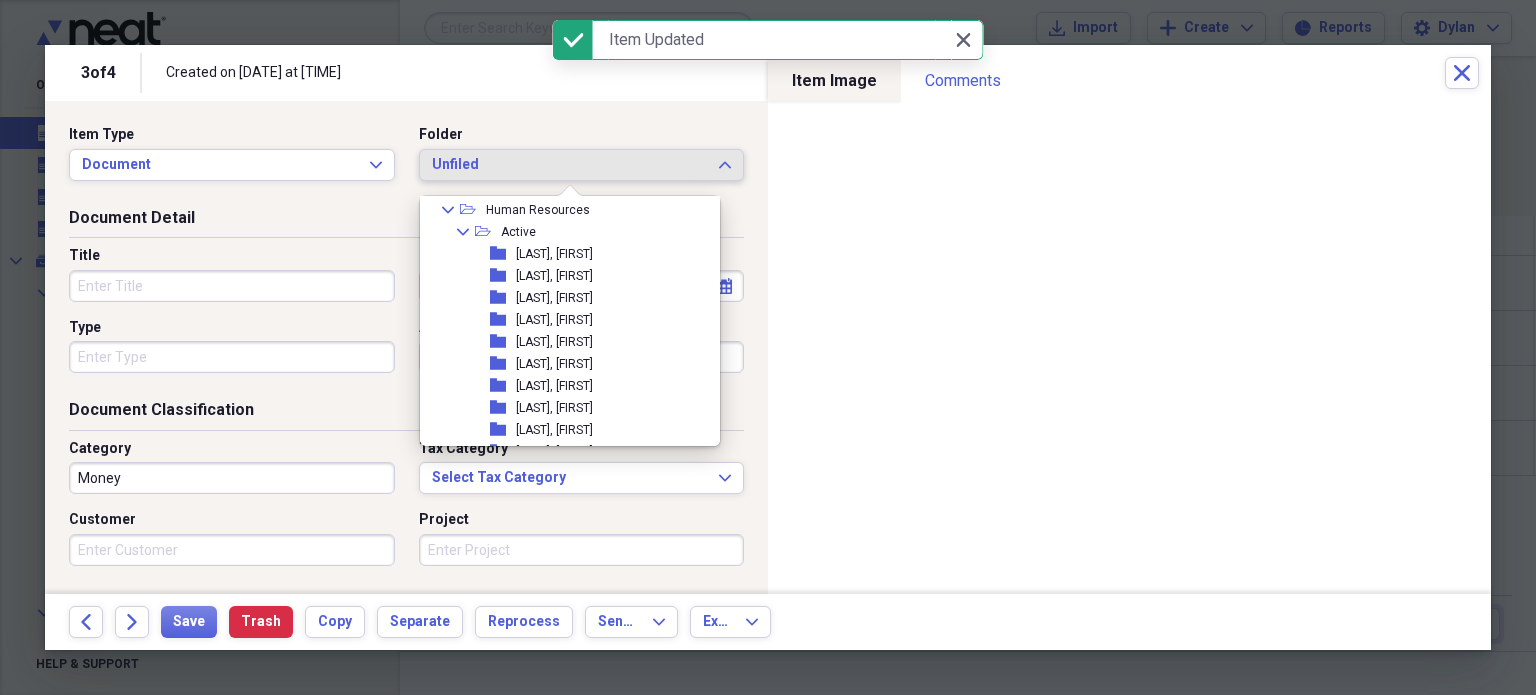 scroll, scrollTop: 231, scrollLeft: 0, axis: vertical 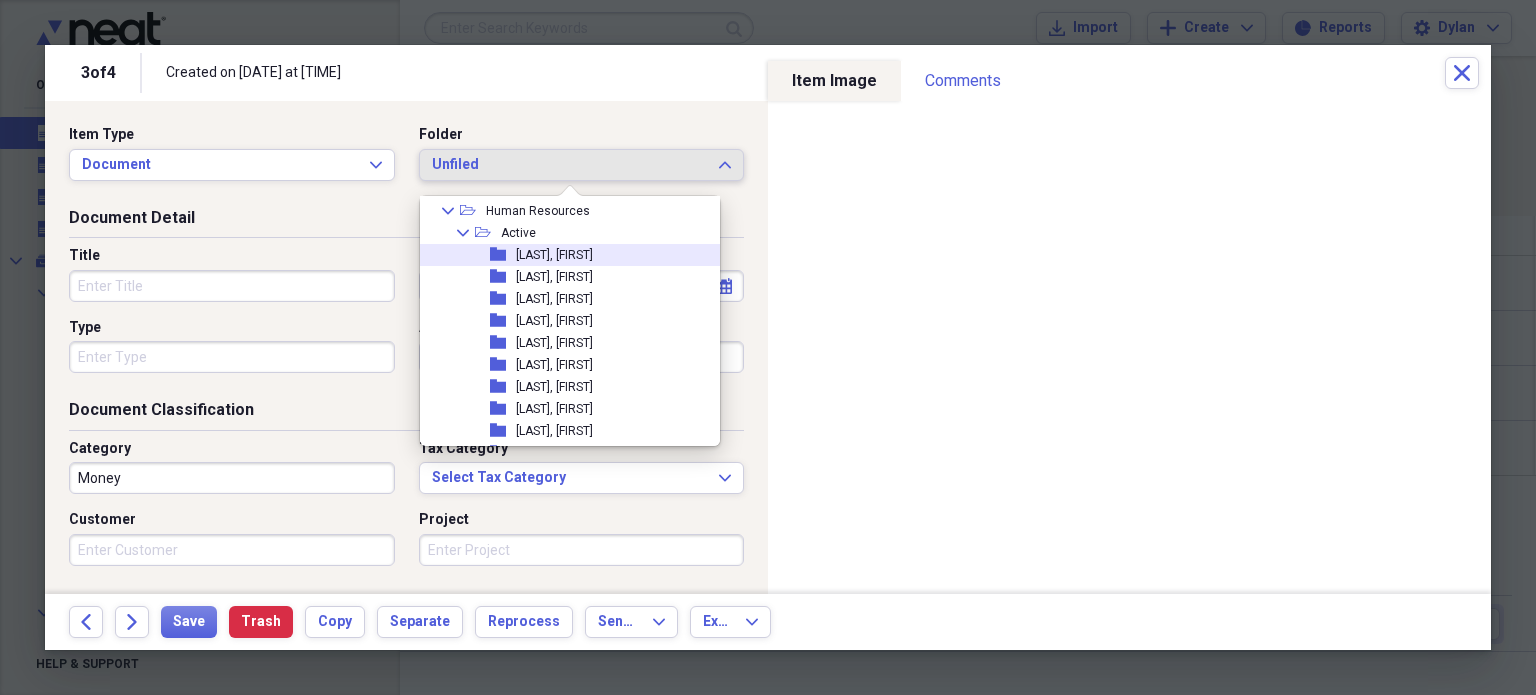 click on "[LAST], [FIRST]" at bounding box center (554, 255) 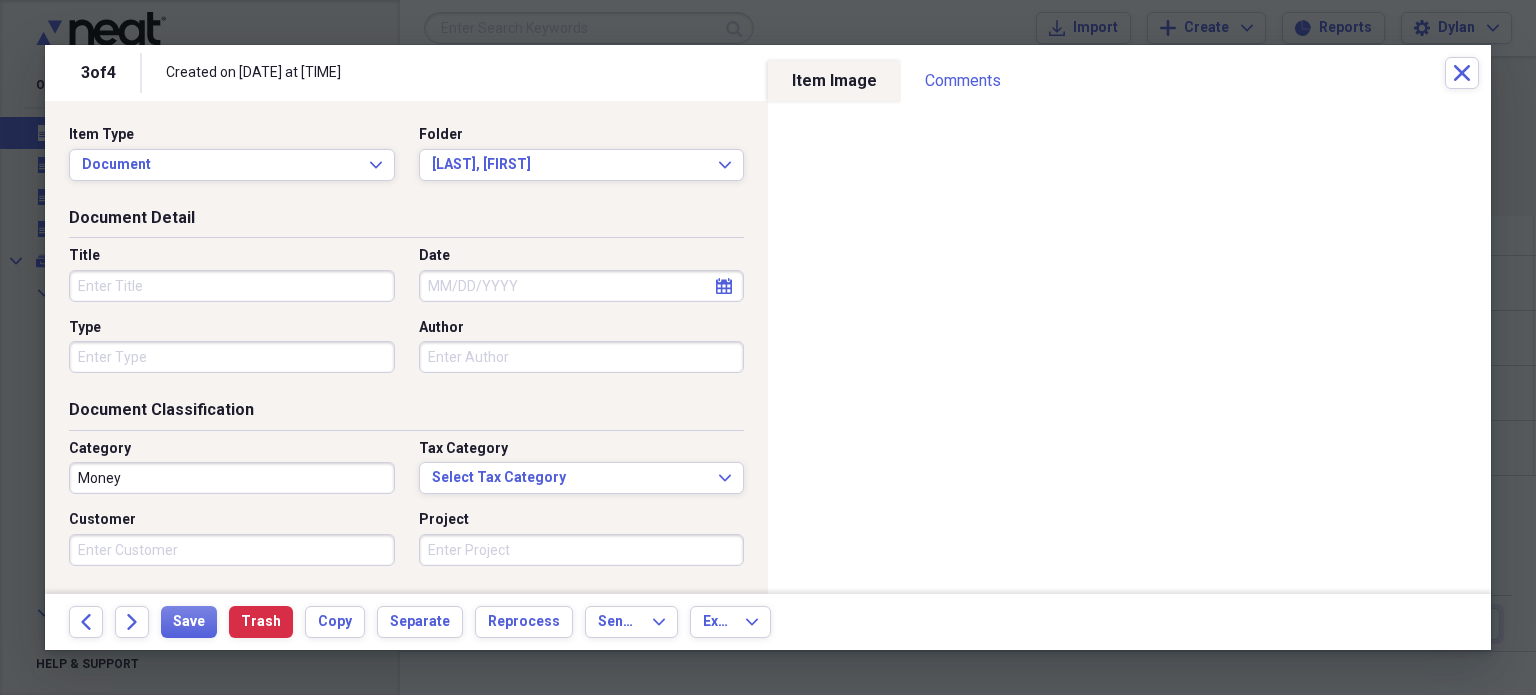 click on "Title Date calendar Calendar Type Author" at bounding box center [406, 317] 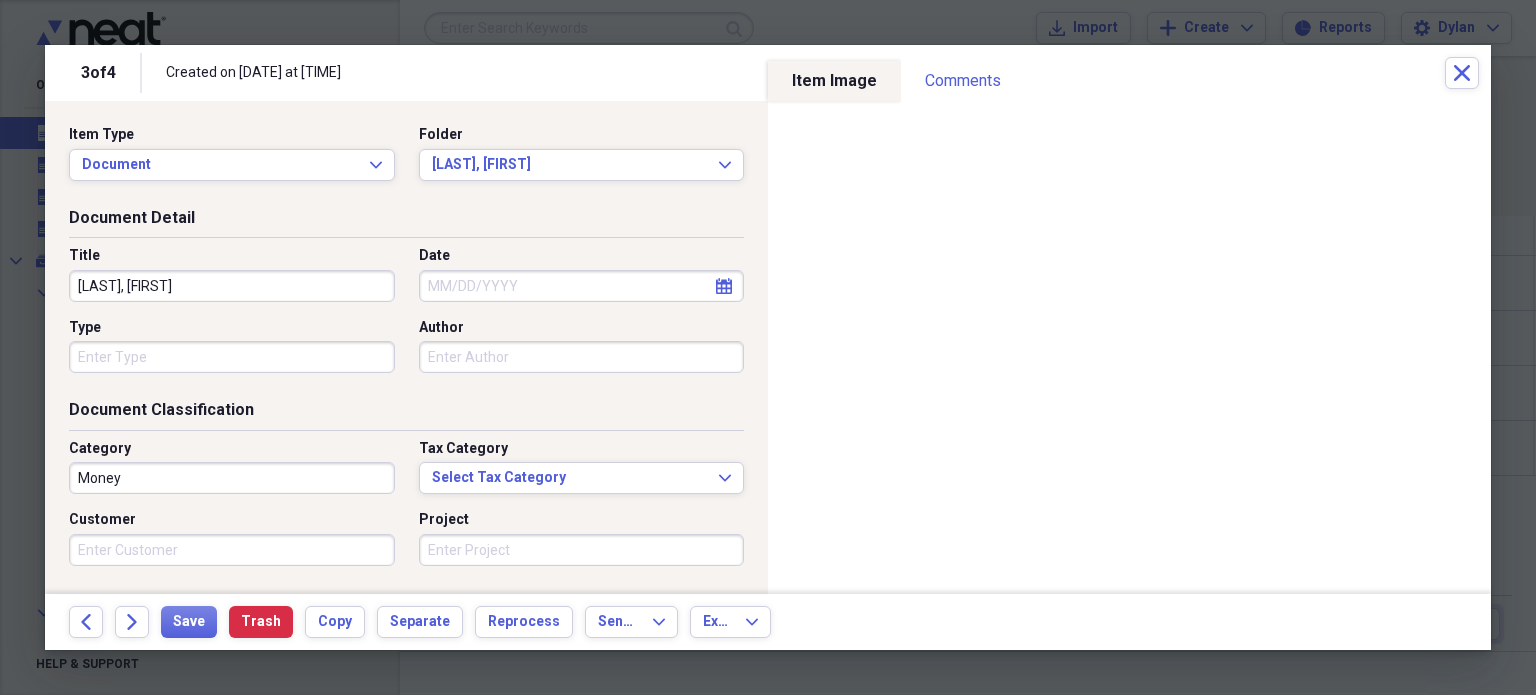 type on "[LAST], [FIRST]" 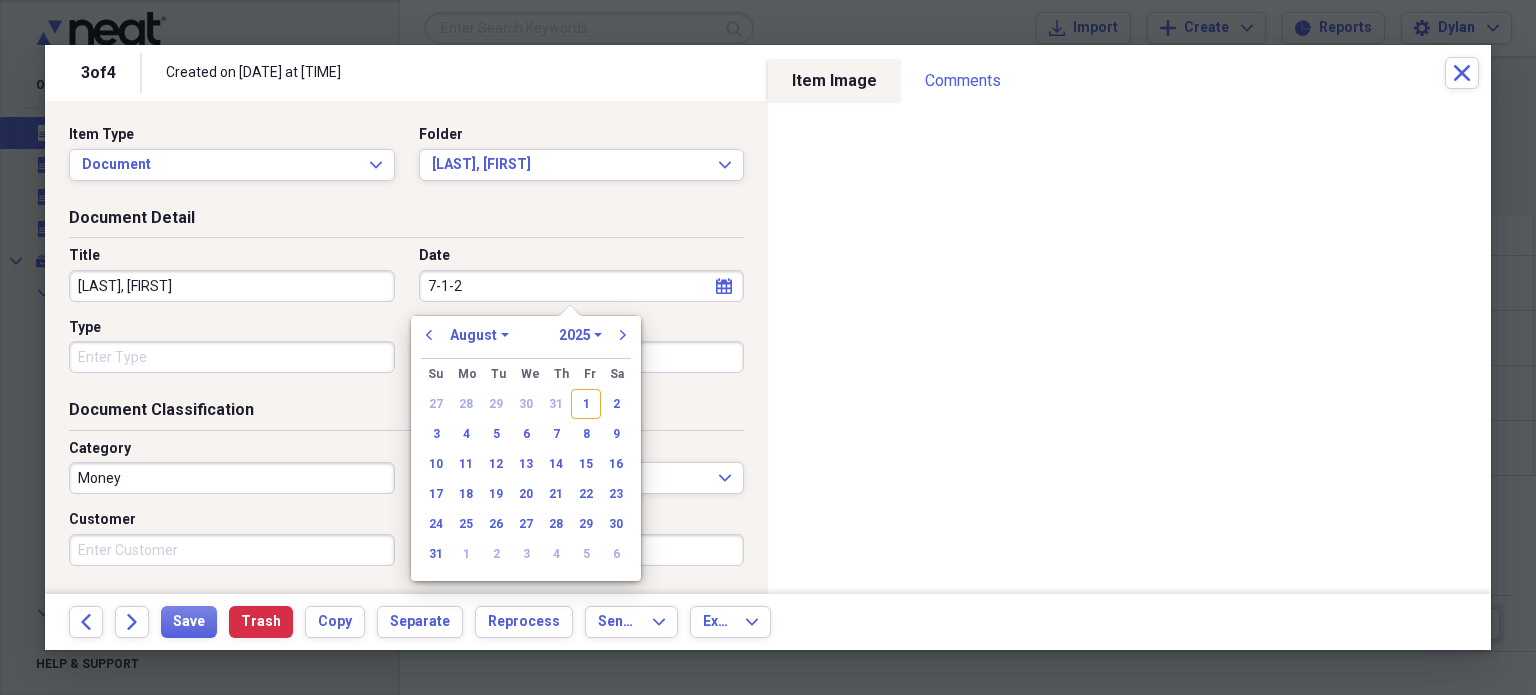 type on "7-1-25" 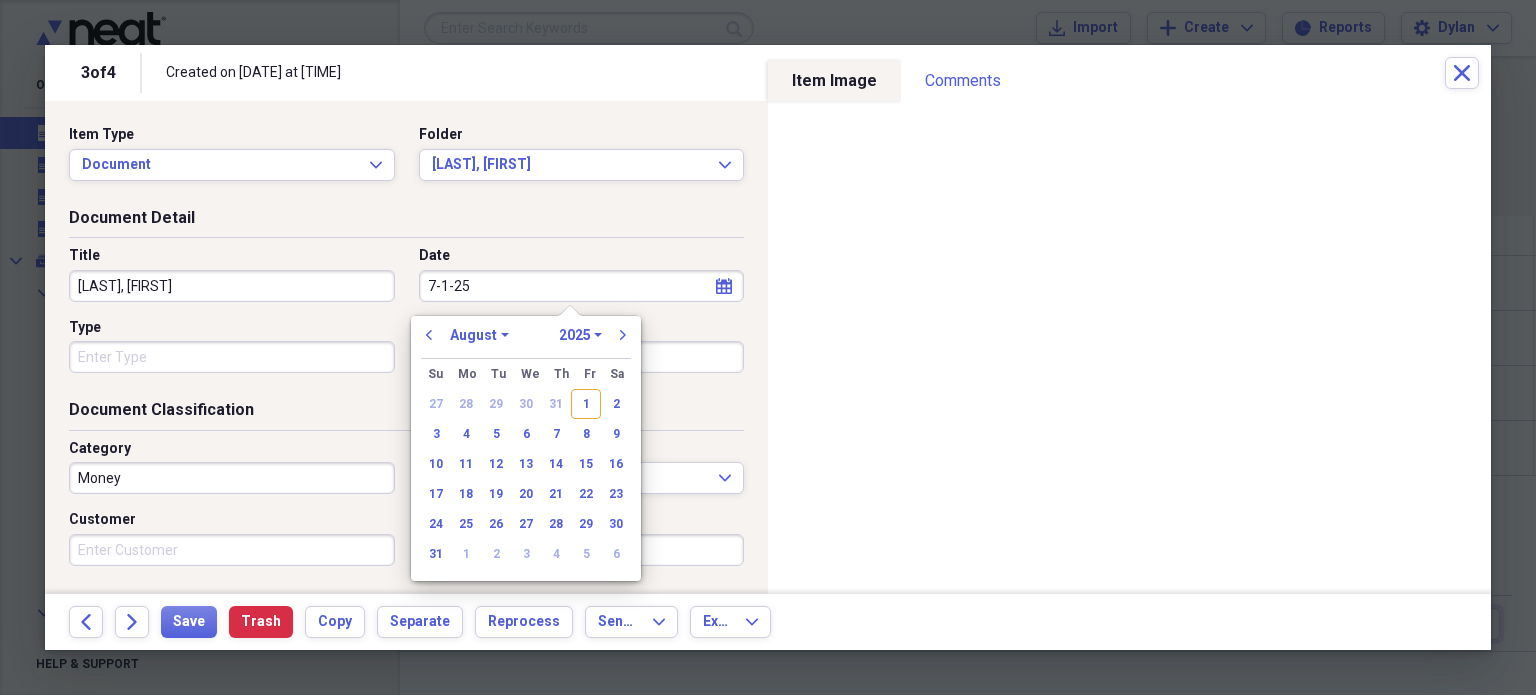select on "6" 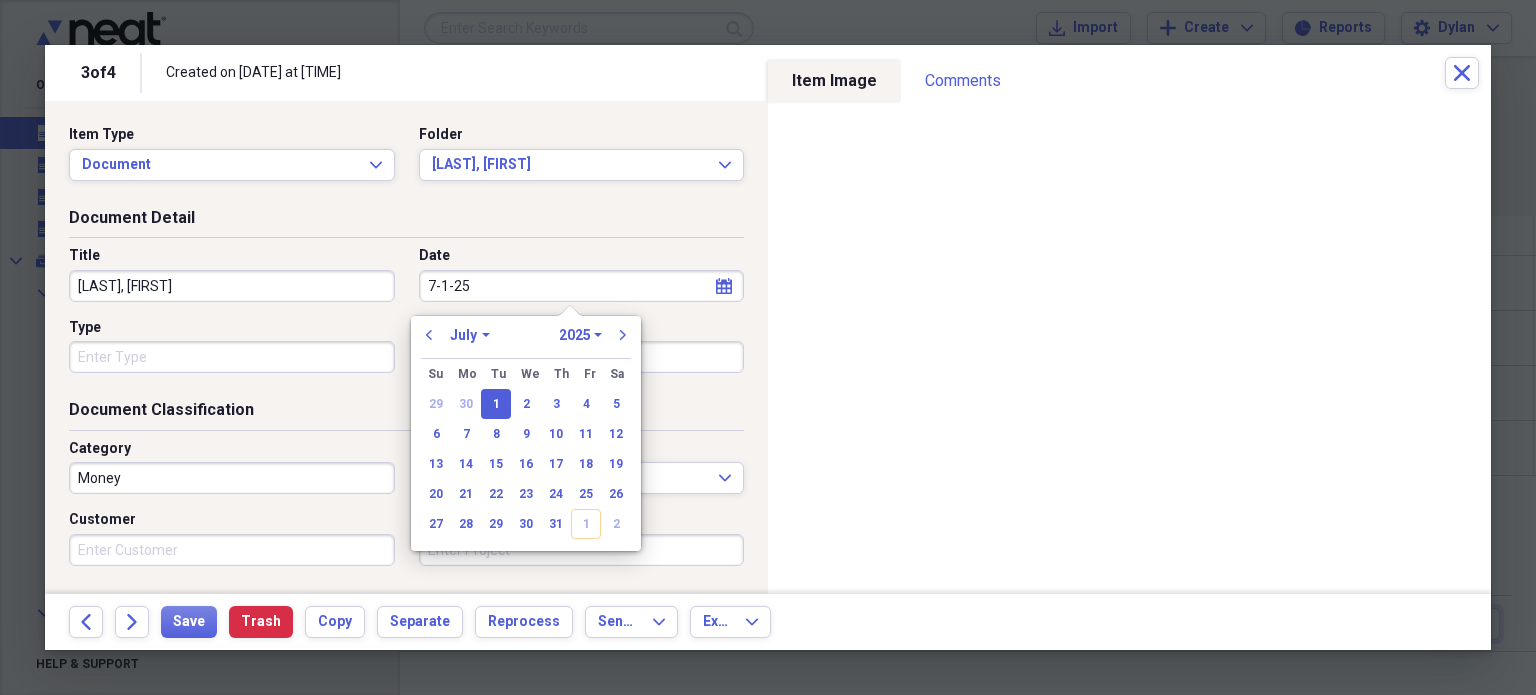 type on "07/01/2025" 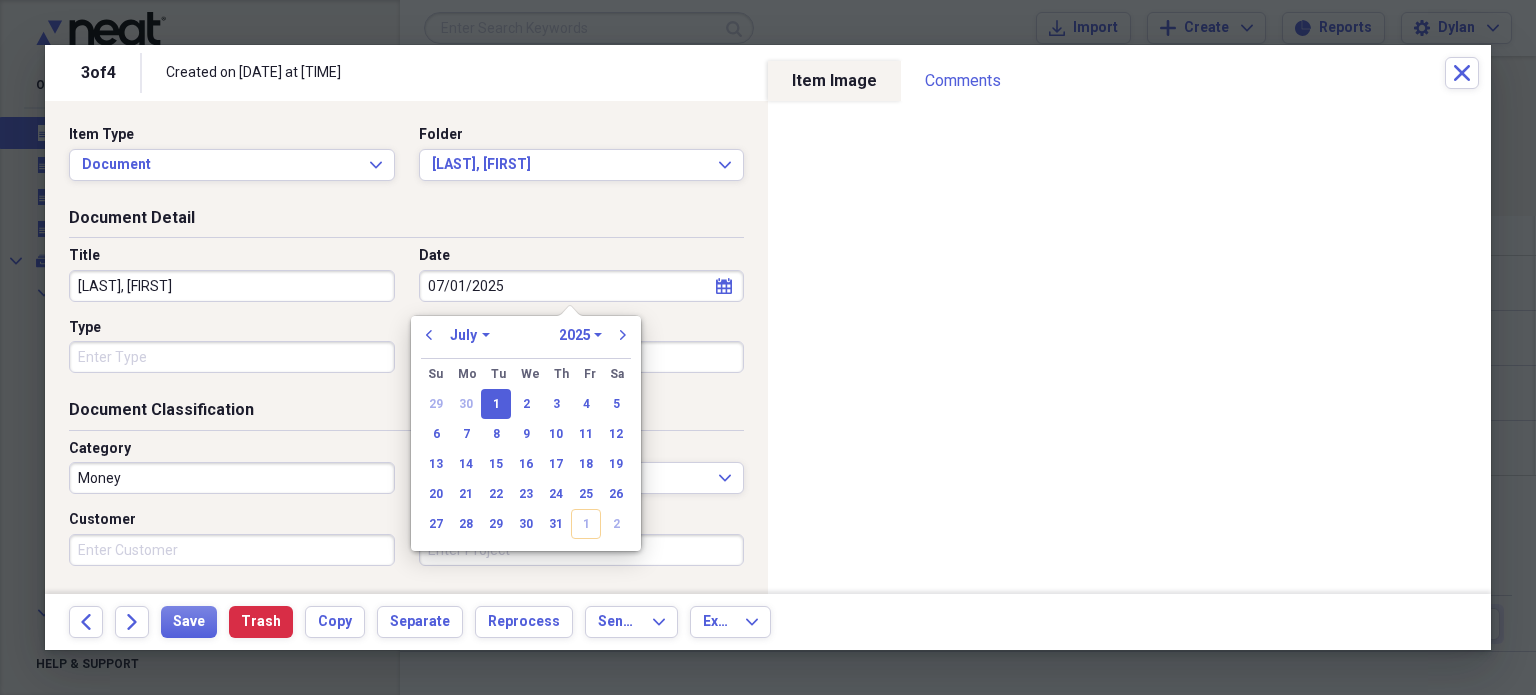 click on "Type" at bounding box center (232, 357) 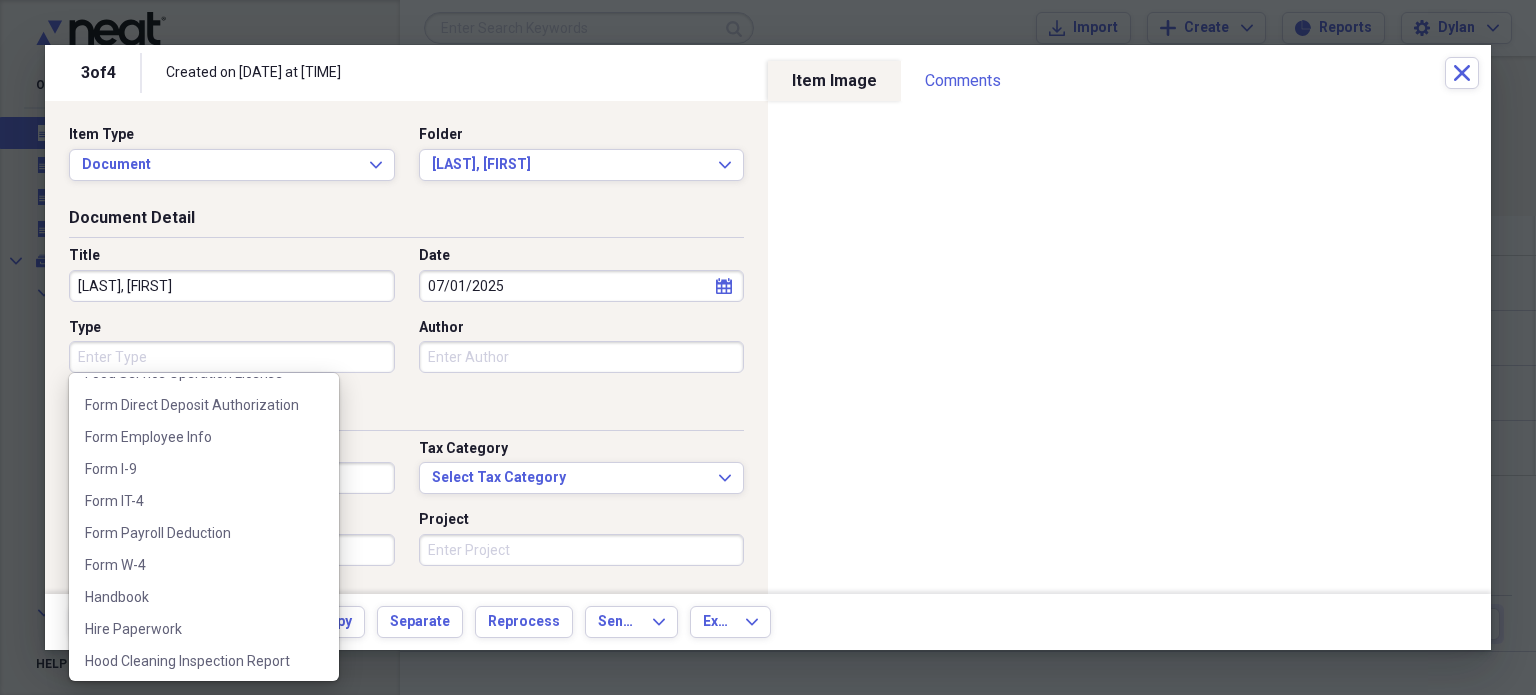 scroll, scrollTop: 339, scrollLeft: 0, axis: vertical 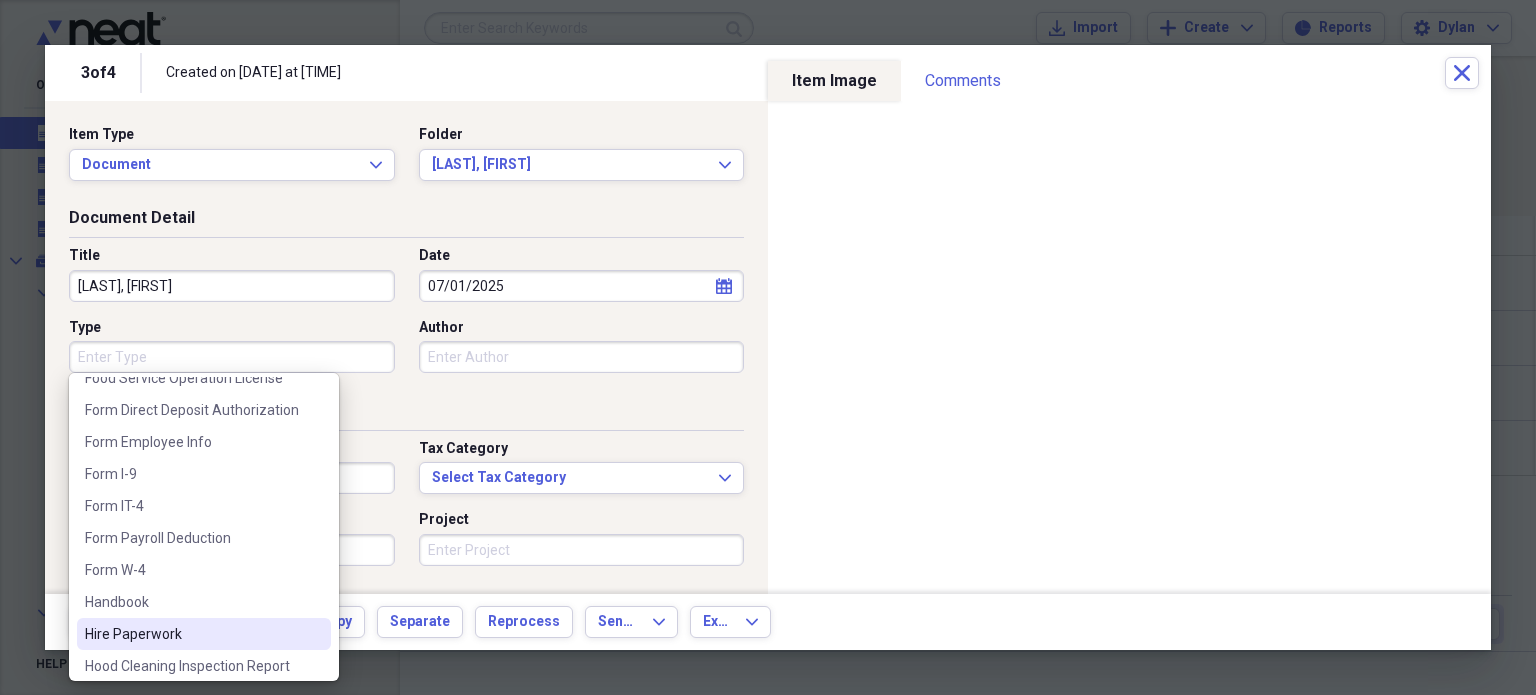 click on "Hire Paperwork" at bounding box center [192, 634] 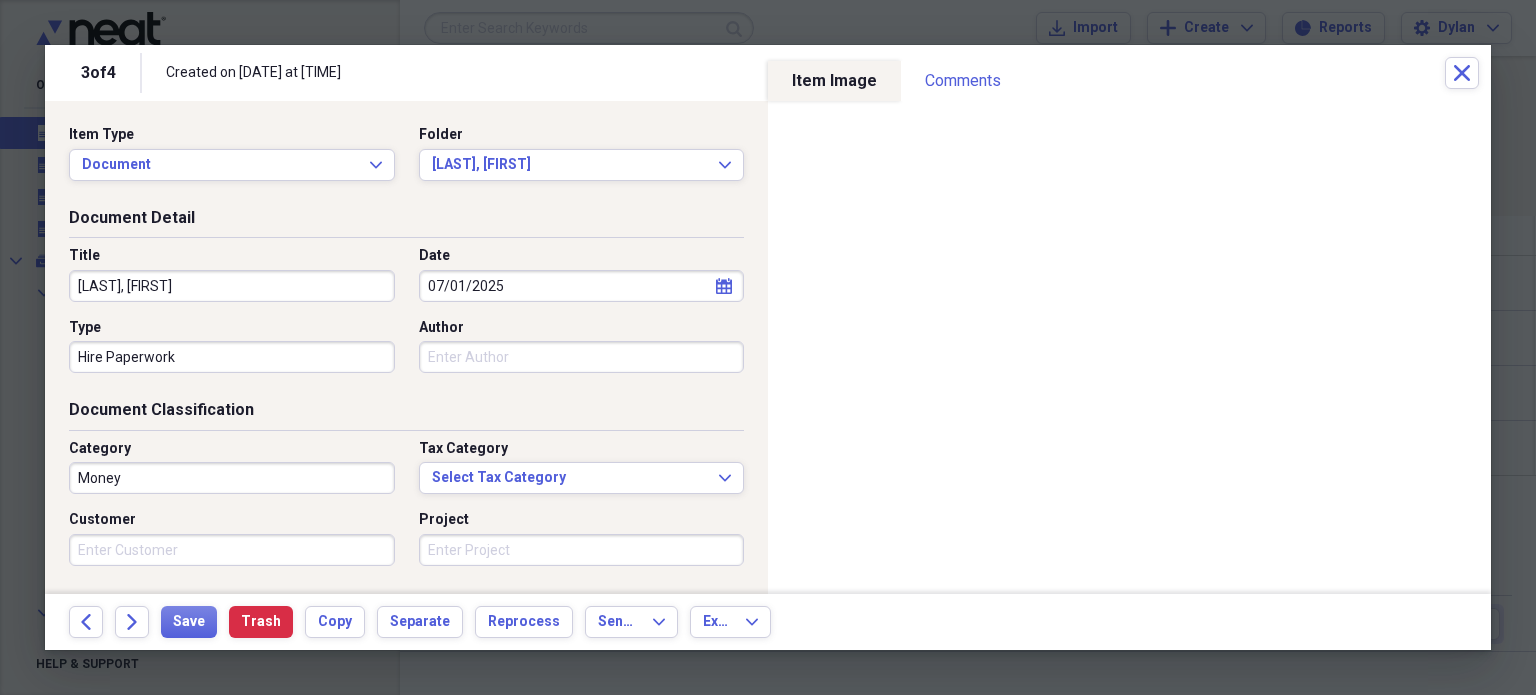 click on "Money" at bounding box center (232, 478) 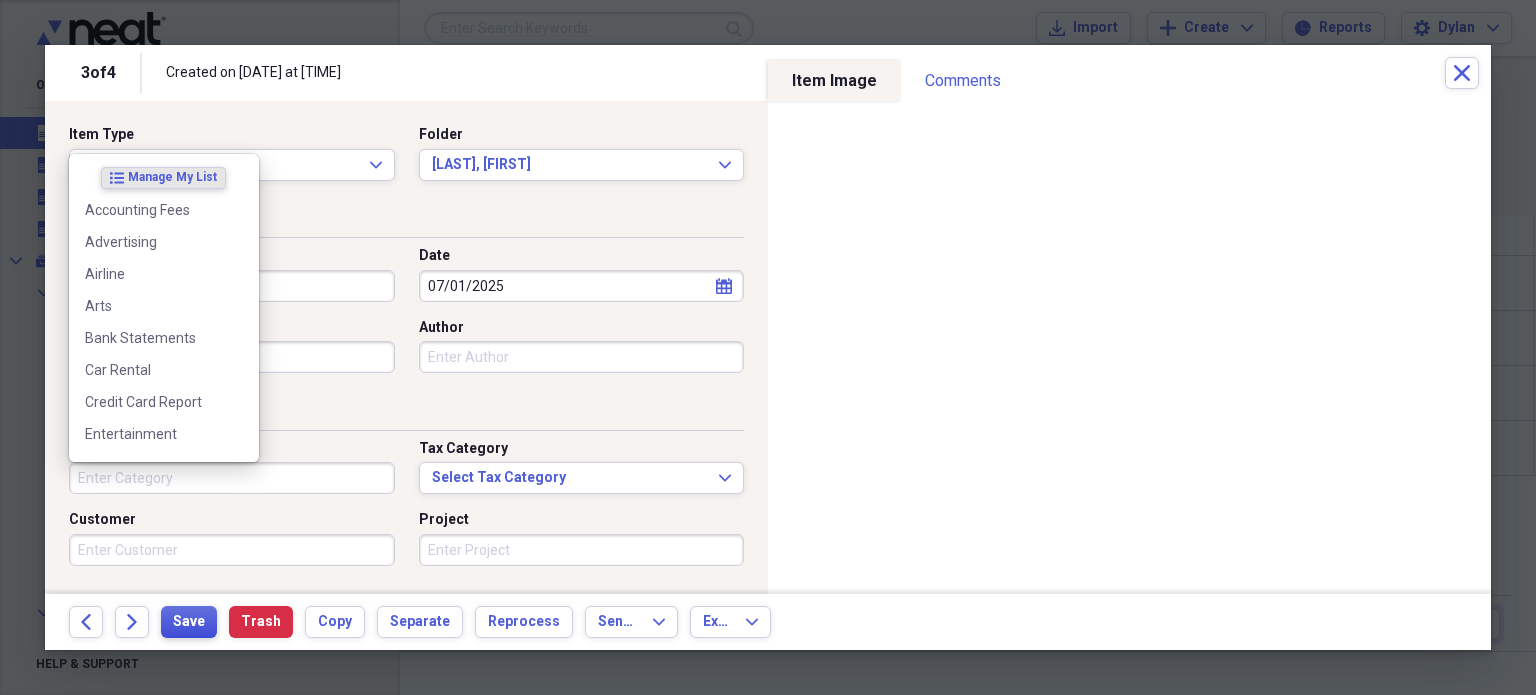 type 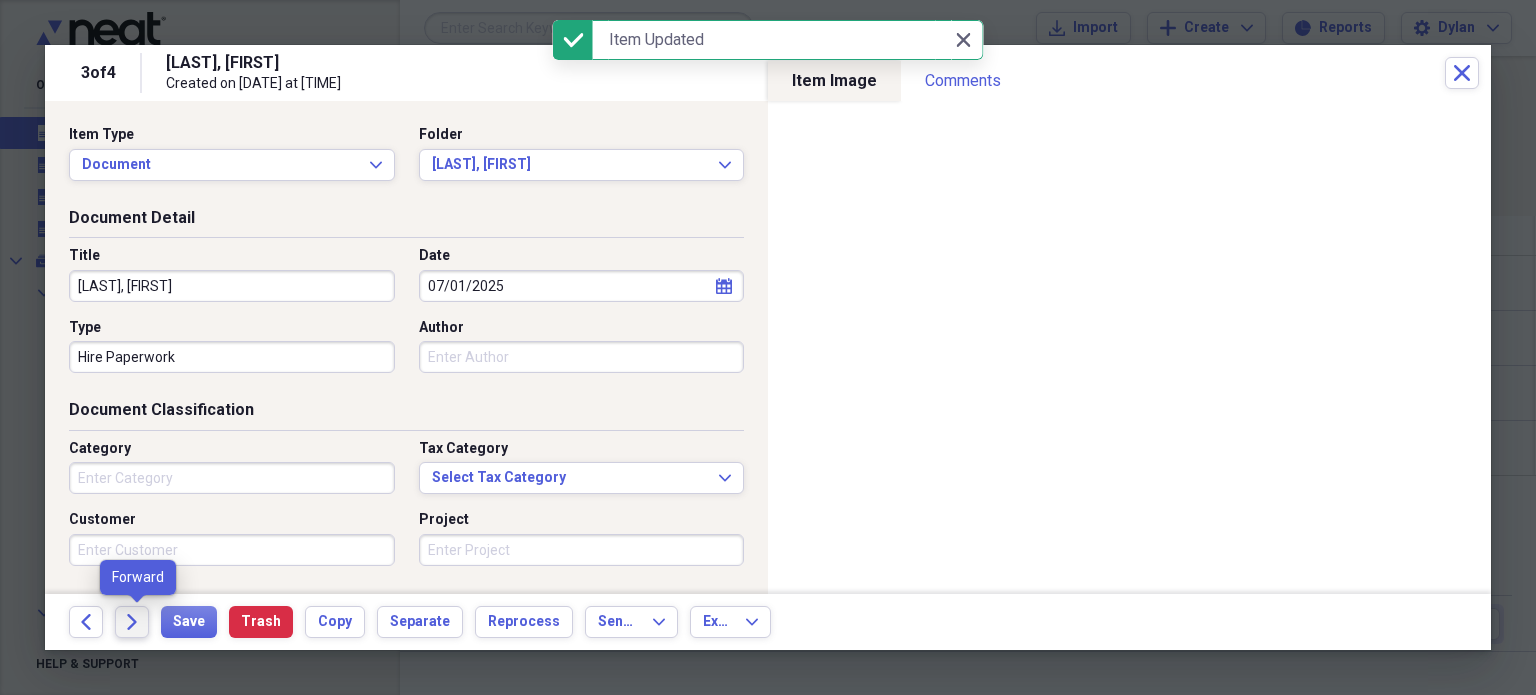 click on "Forward" 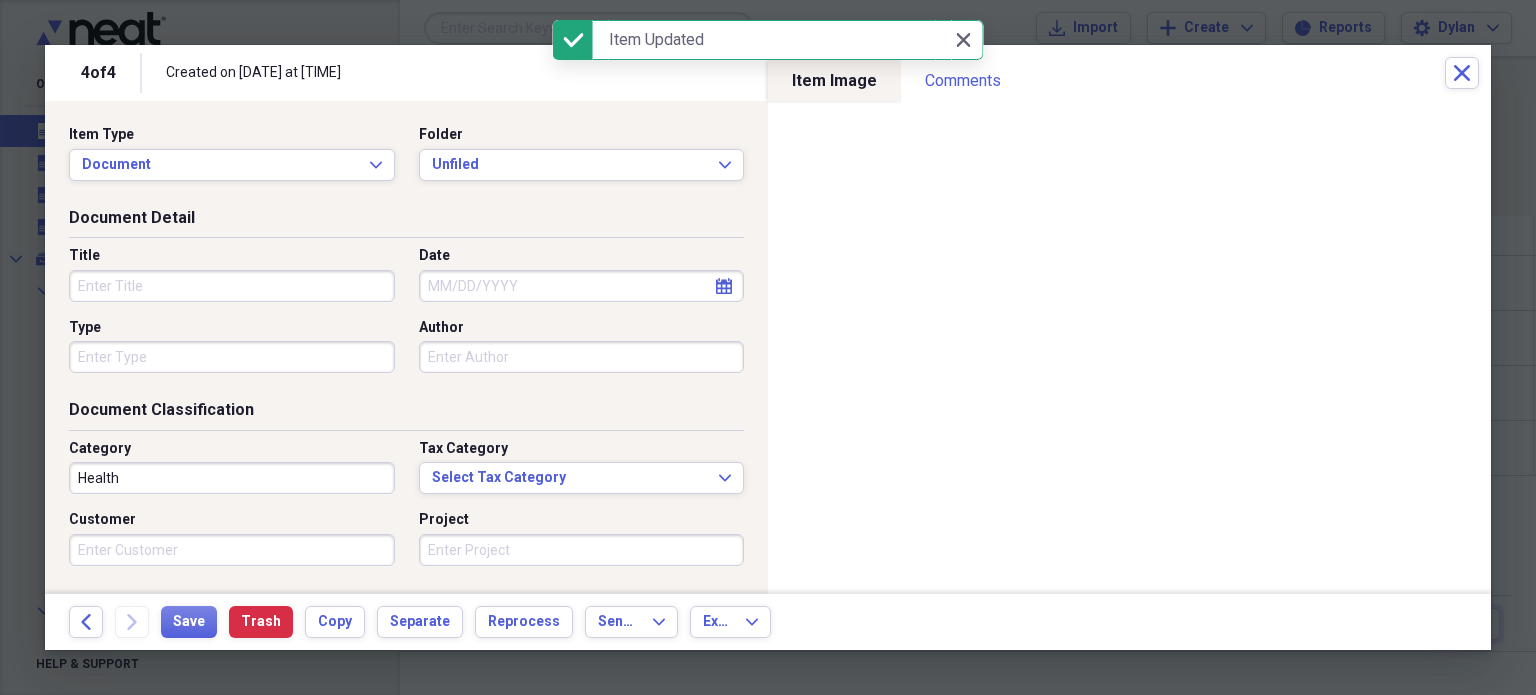 click on "Title" at bounding box center [232, 286] 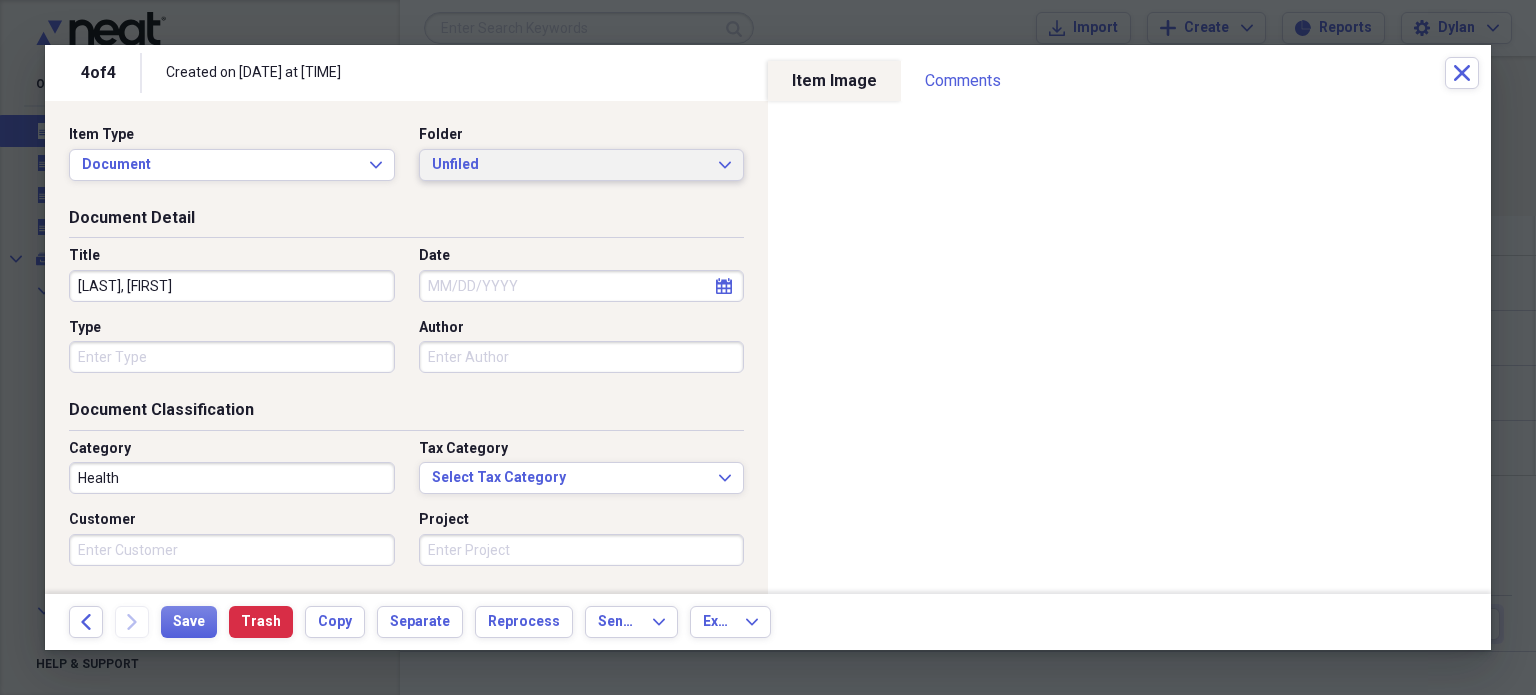 type on "[LAST], [FIRST]" 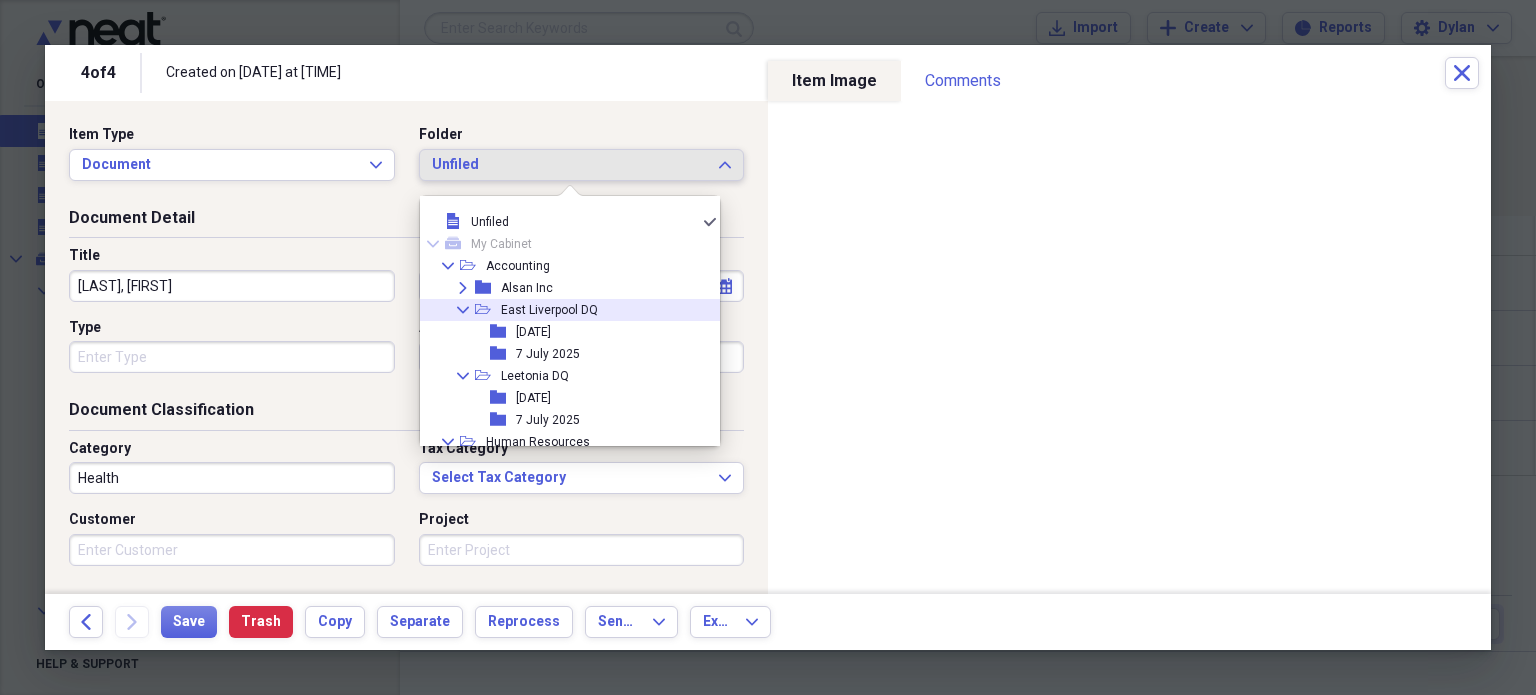 drag, startPoint x: 474, startPoint y: 319, endPoint x: 491, endPoint y: 259, distance: 62.361847 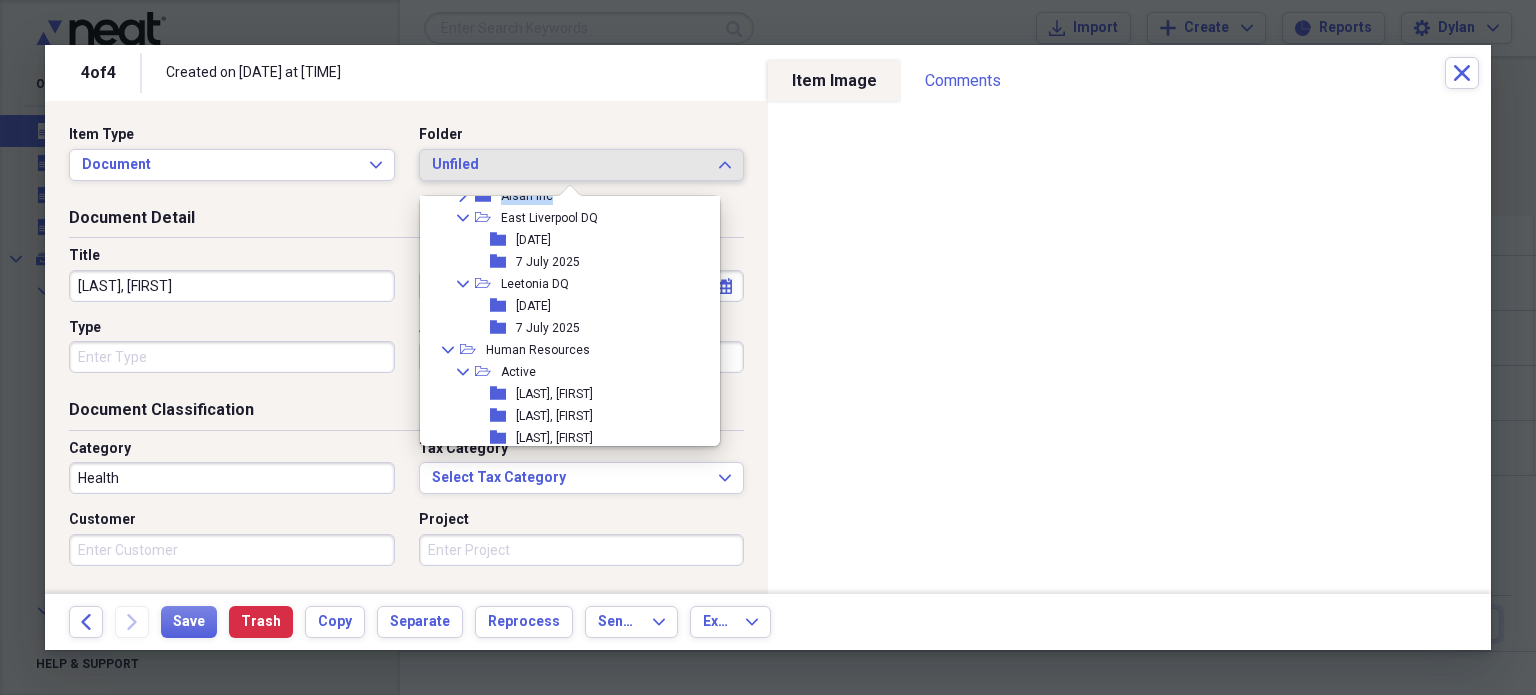 scroll, scrollTop: 144, scrollLeft: 0, axis: vertical 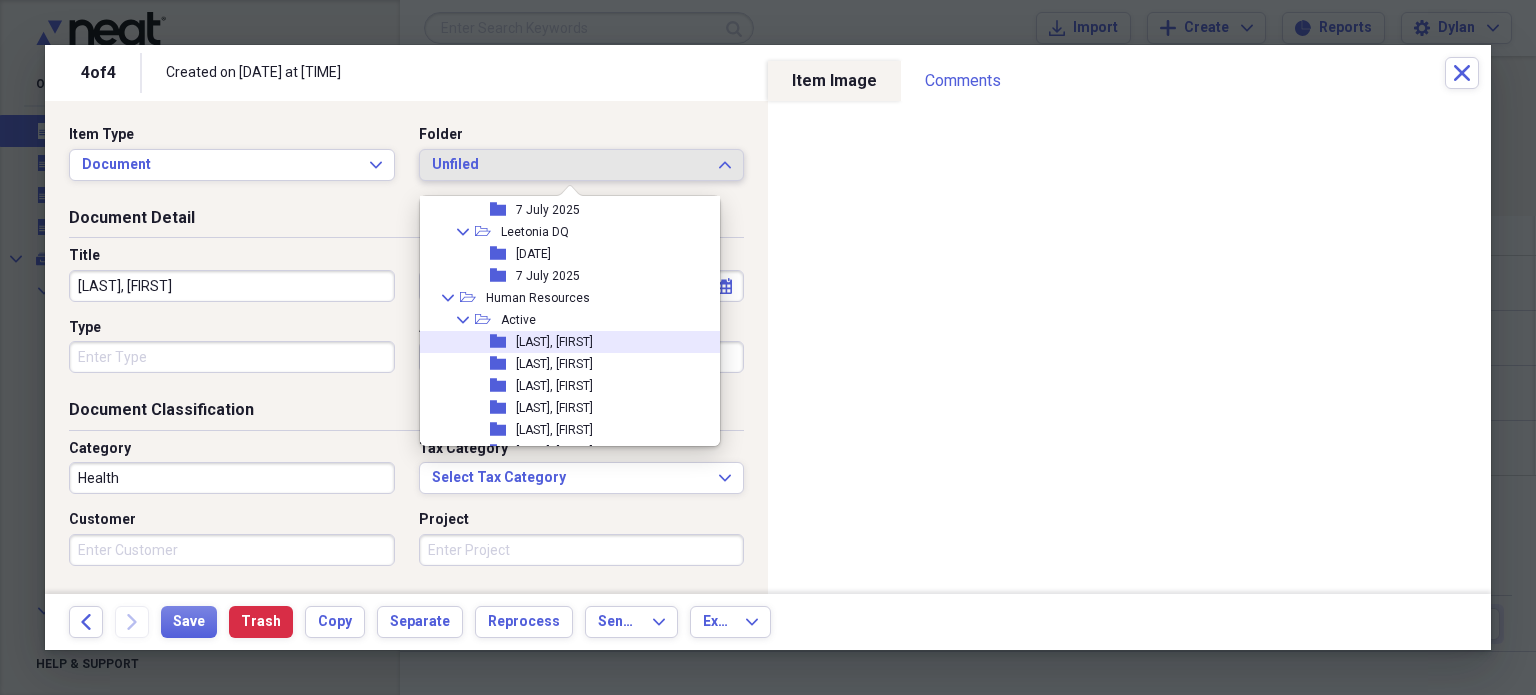 click on "[LAST], [FIRST]" at bounding box center [554, 342] 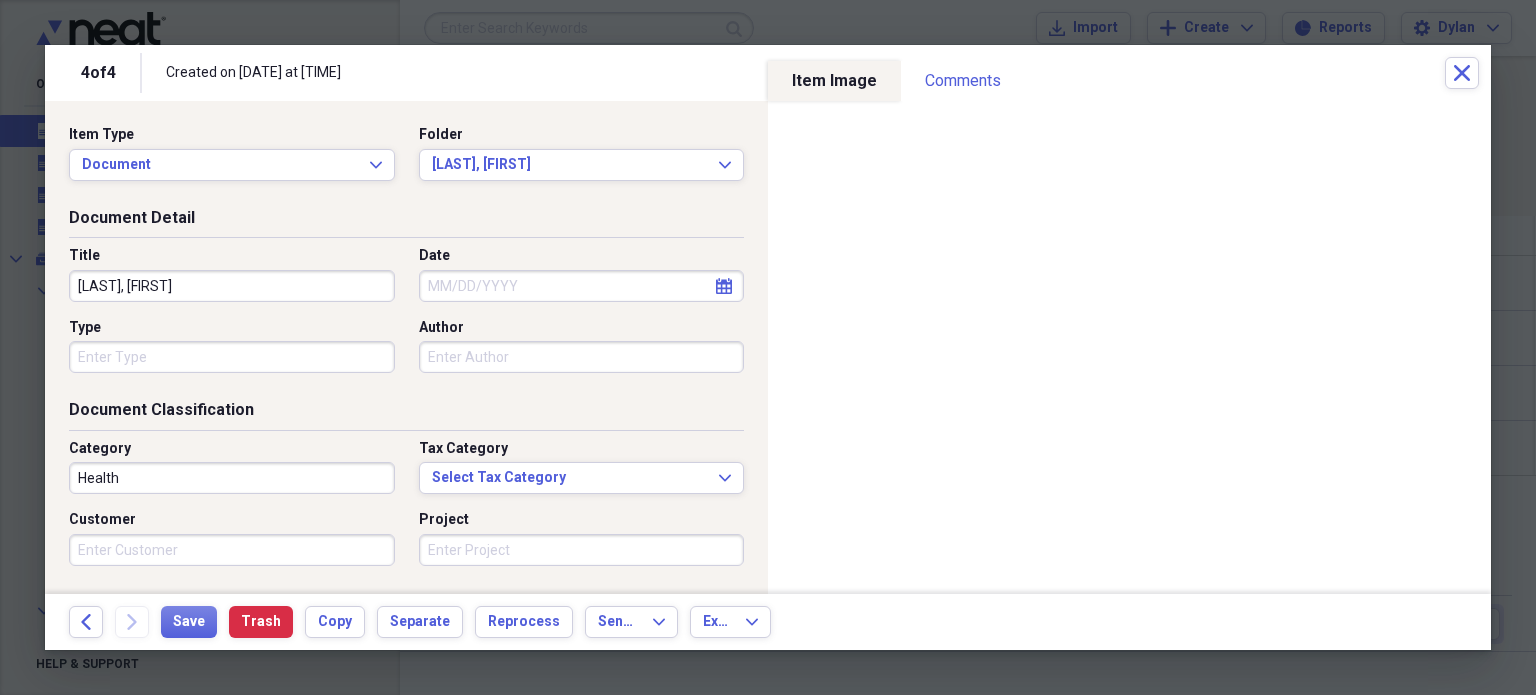 select on "7" 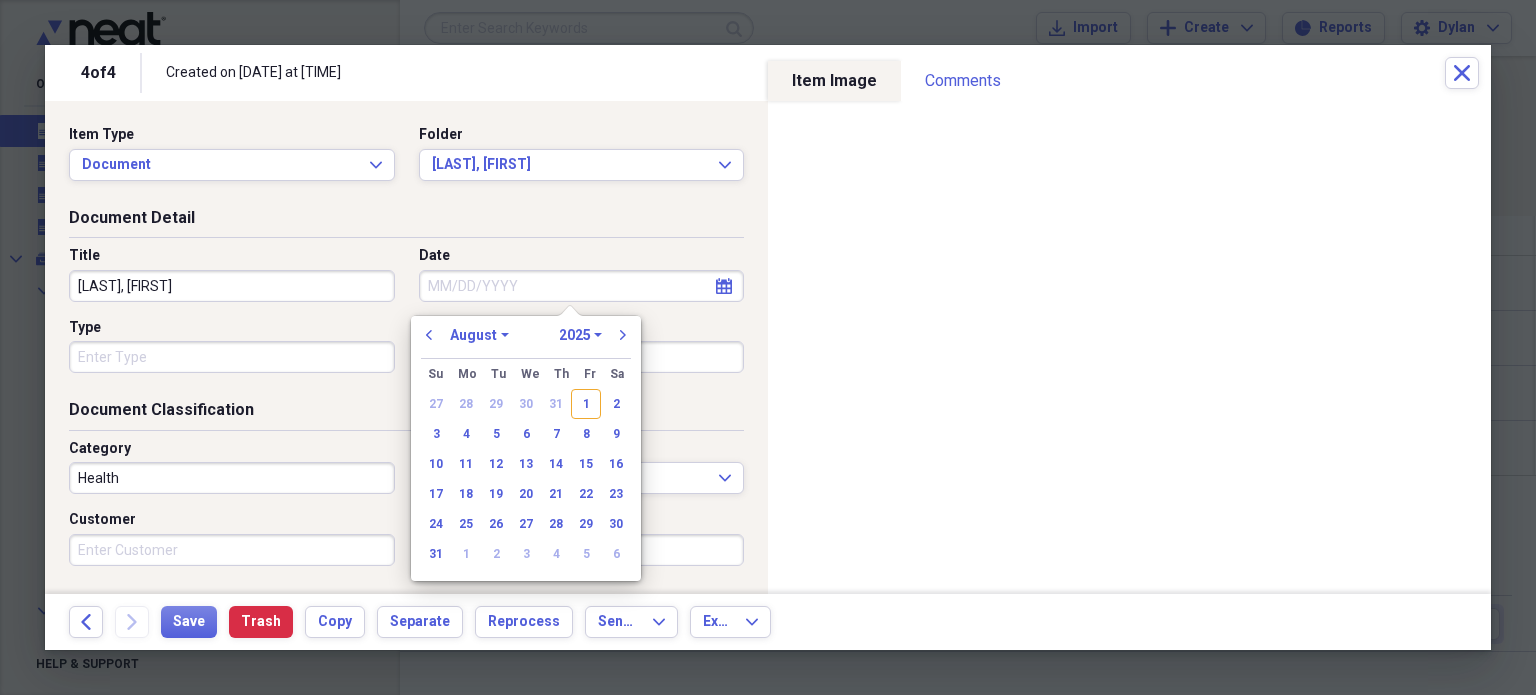 click on "Date" at bounding box center (582, 286) 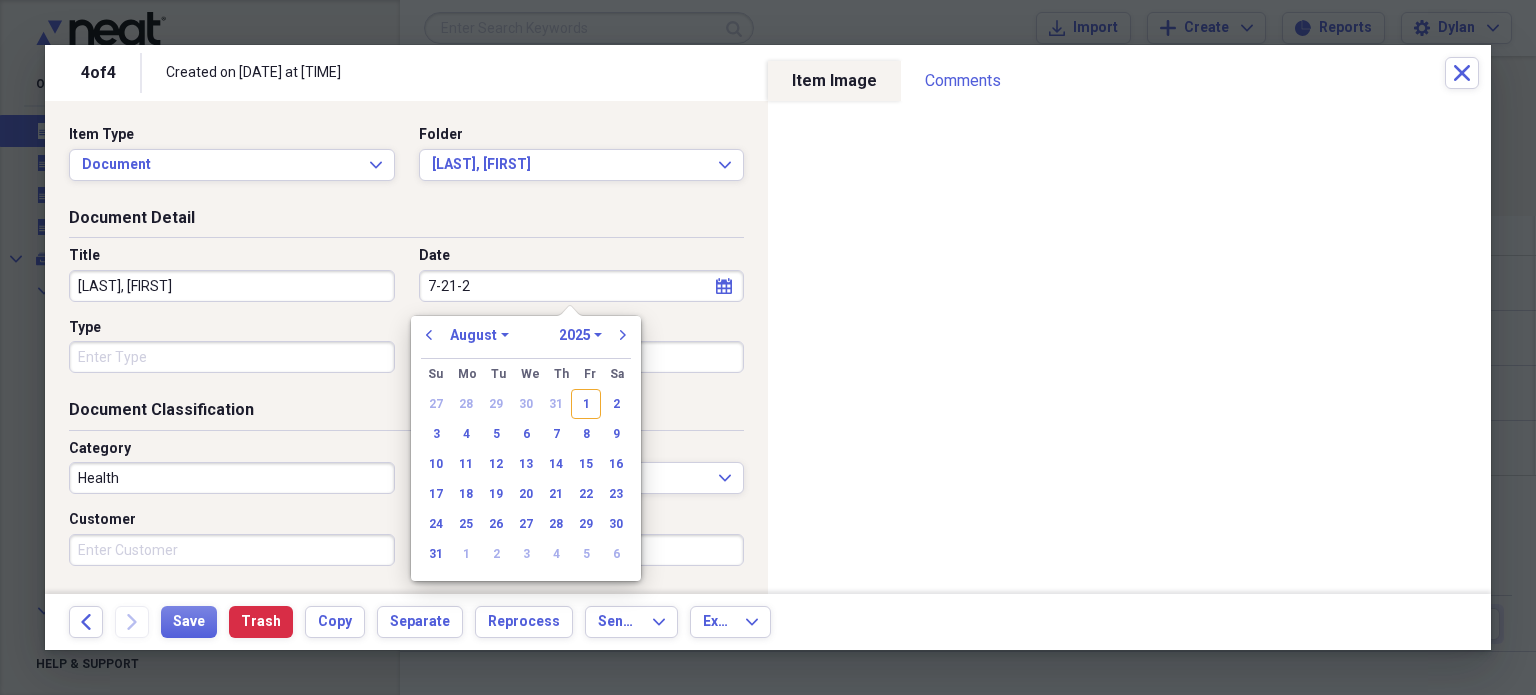 type on "7-21-25" 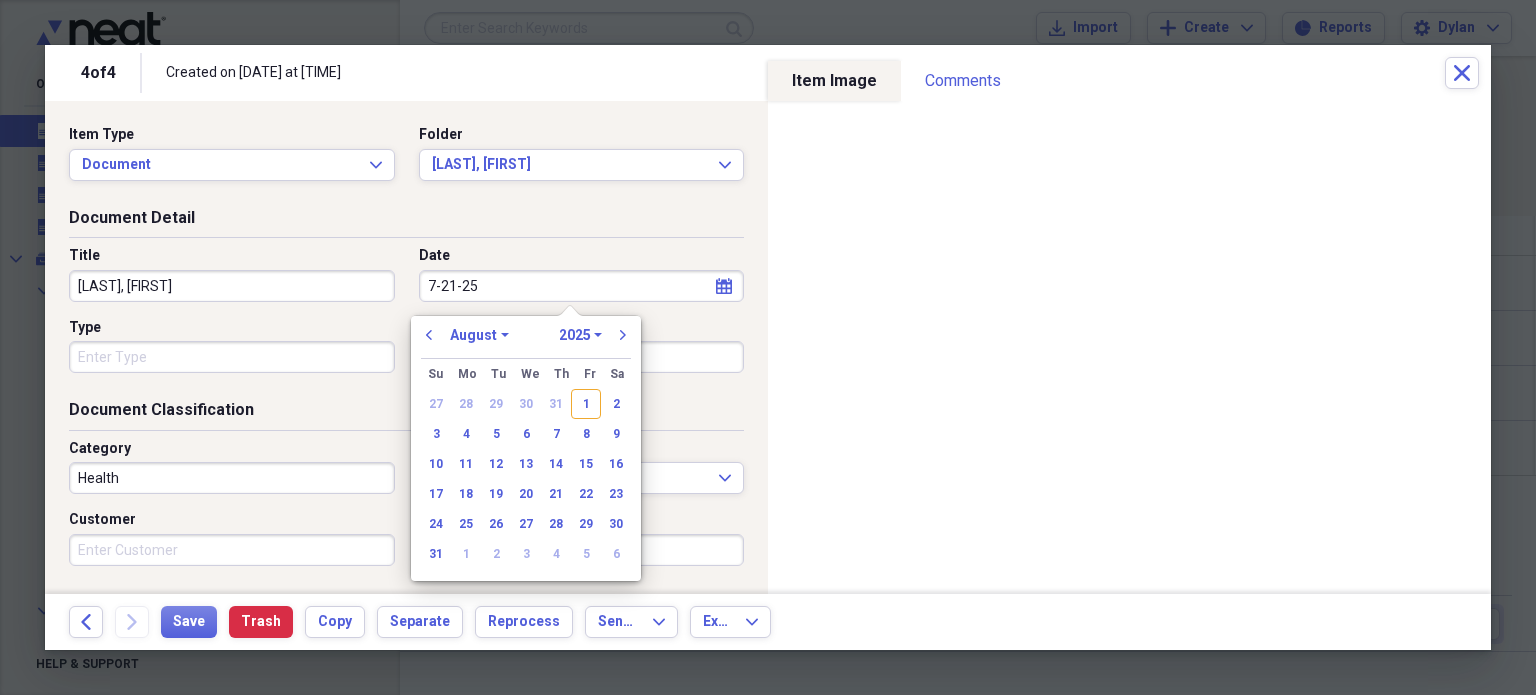 select on "6" 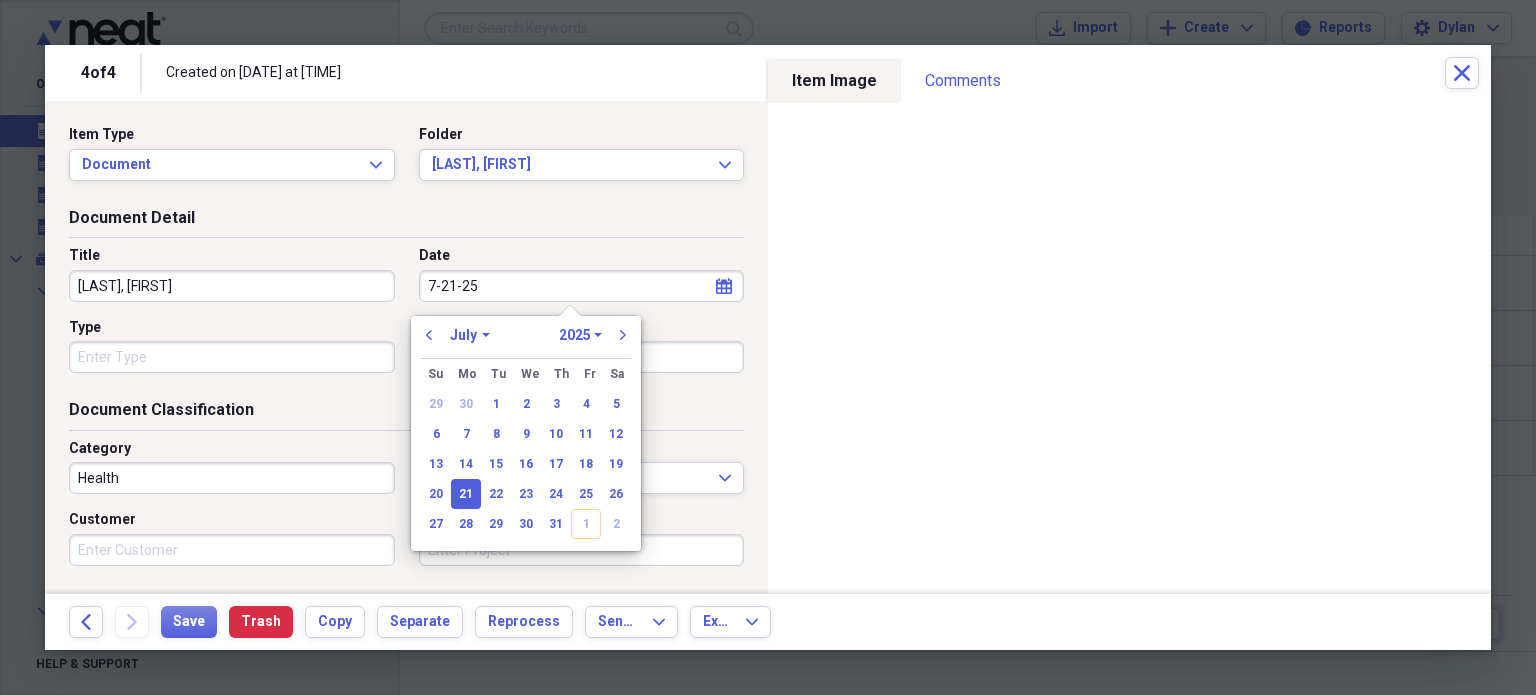 type on "07/21/2025" 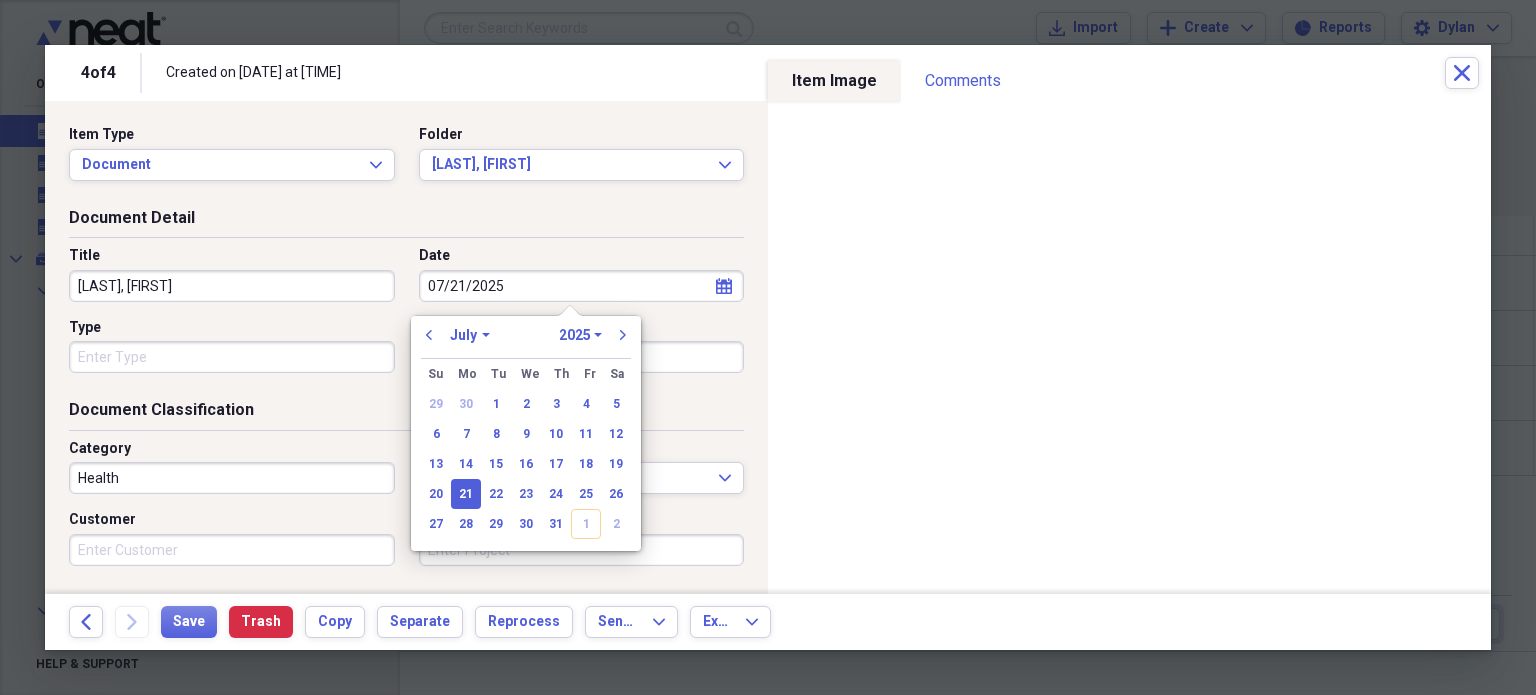 click on "Type" at bounding box center (232, 357) 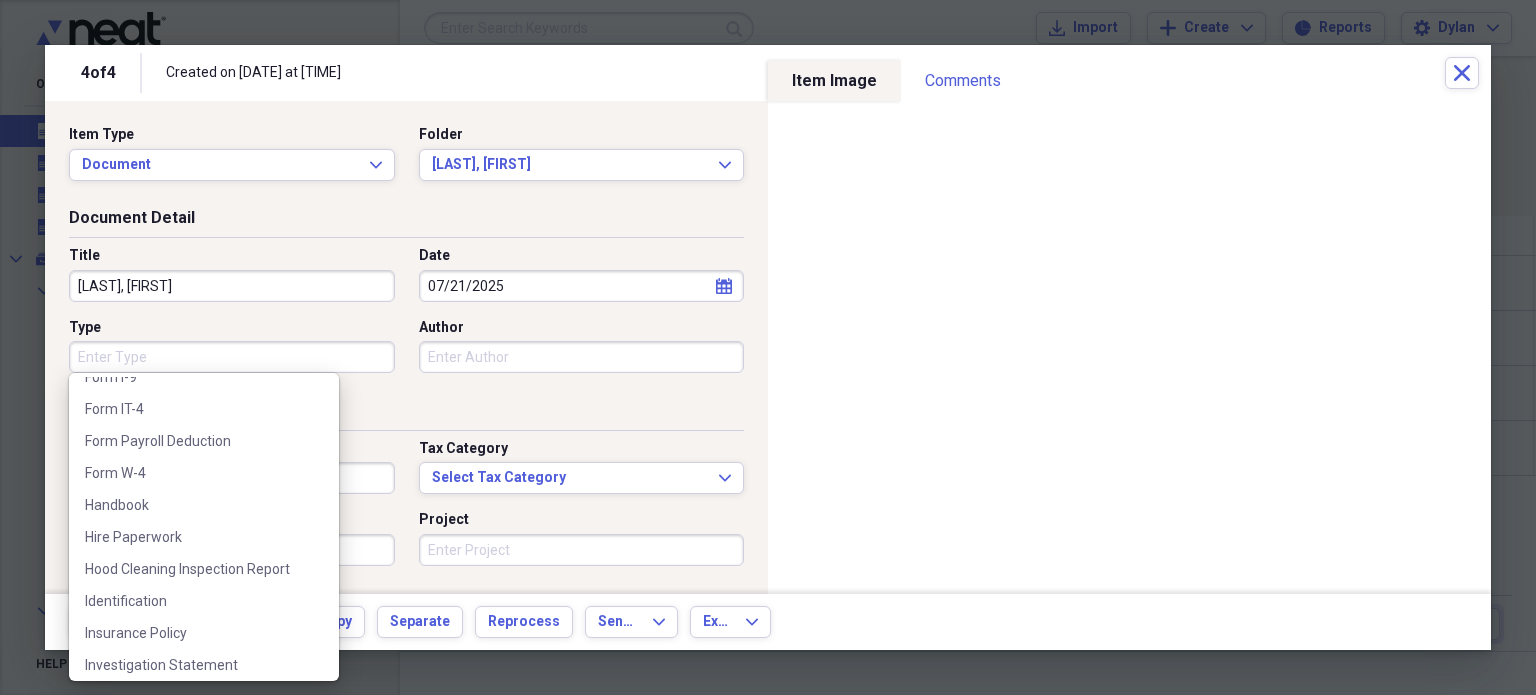 scroll, scrollTop: 440, scrollLeft: 0, axis: vertical 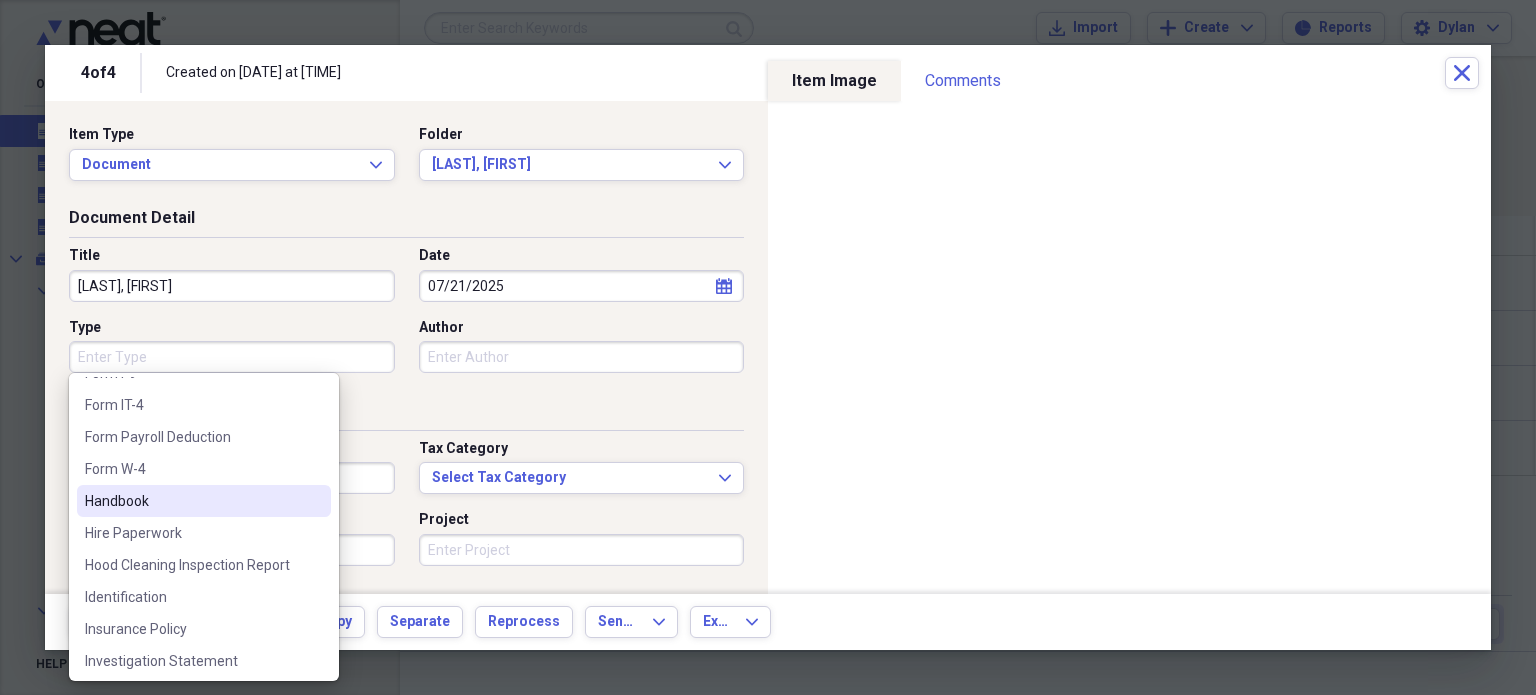 click on "Handbook" at bounding box center (204, 501) 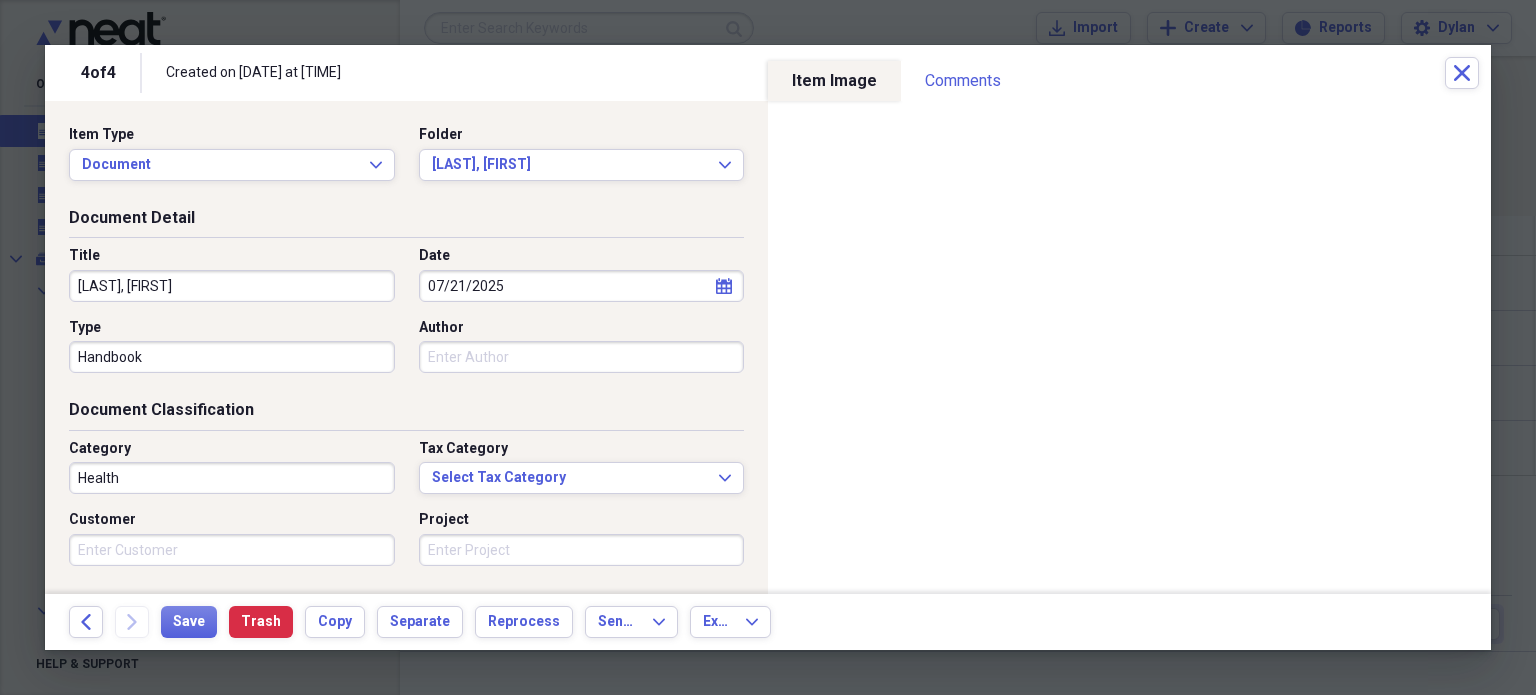 click on "Health" at bounding box center (232, 478) 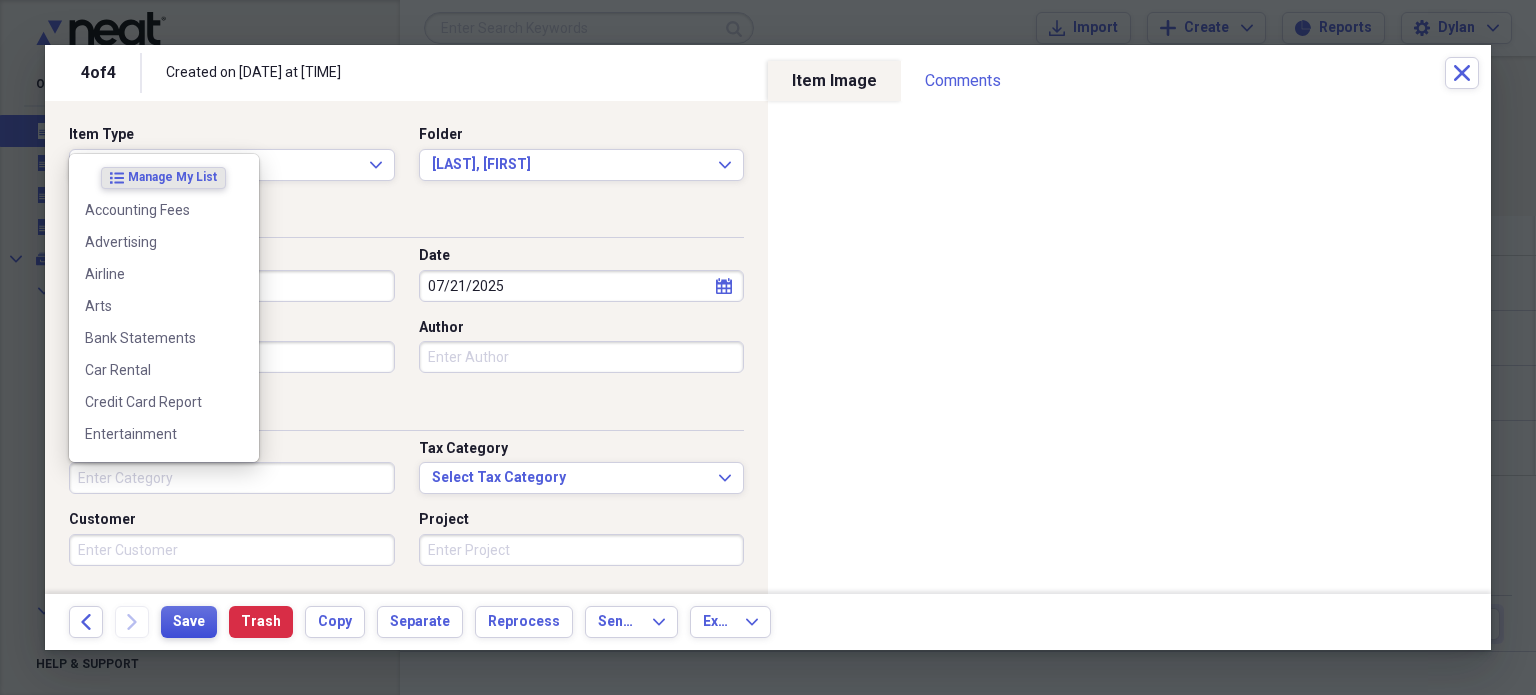 type 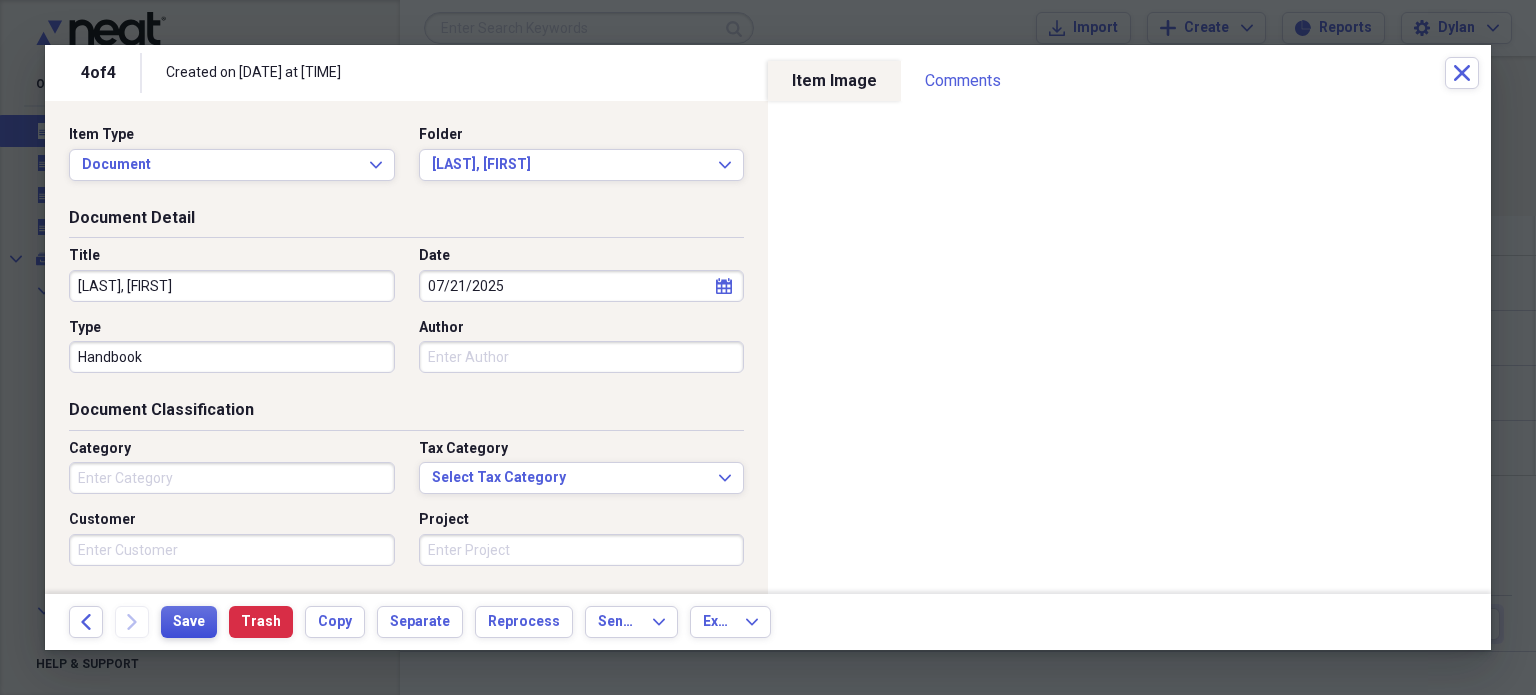 click on "Save" at bounding box center (189, 622) 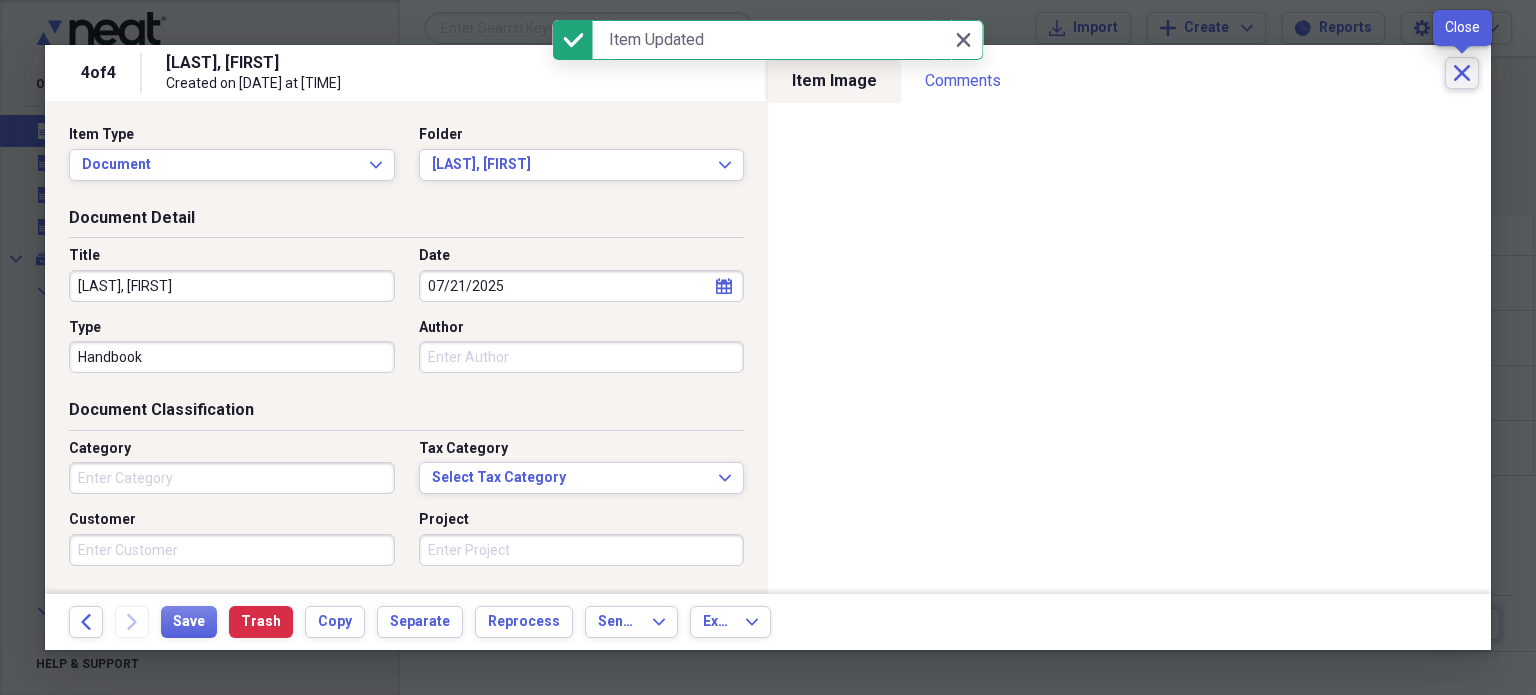 click 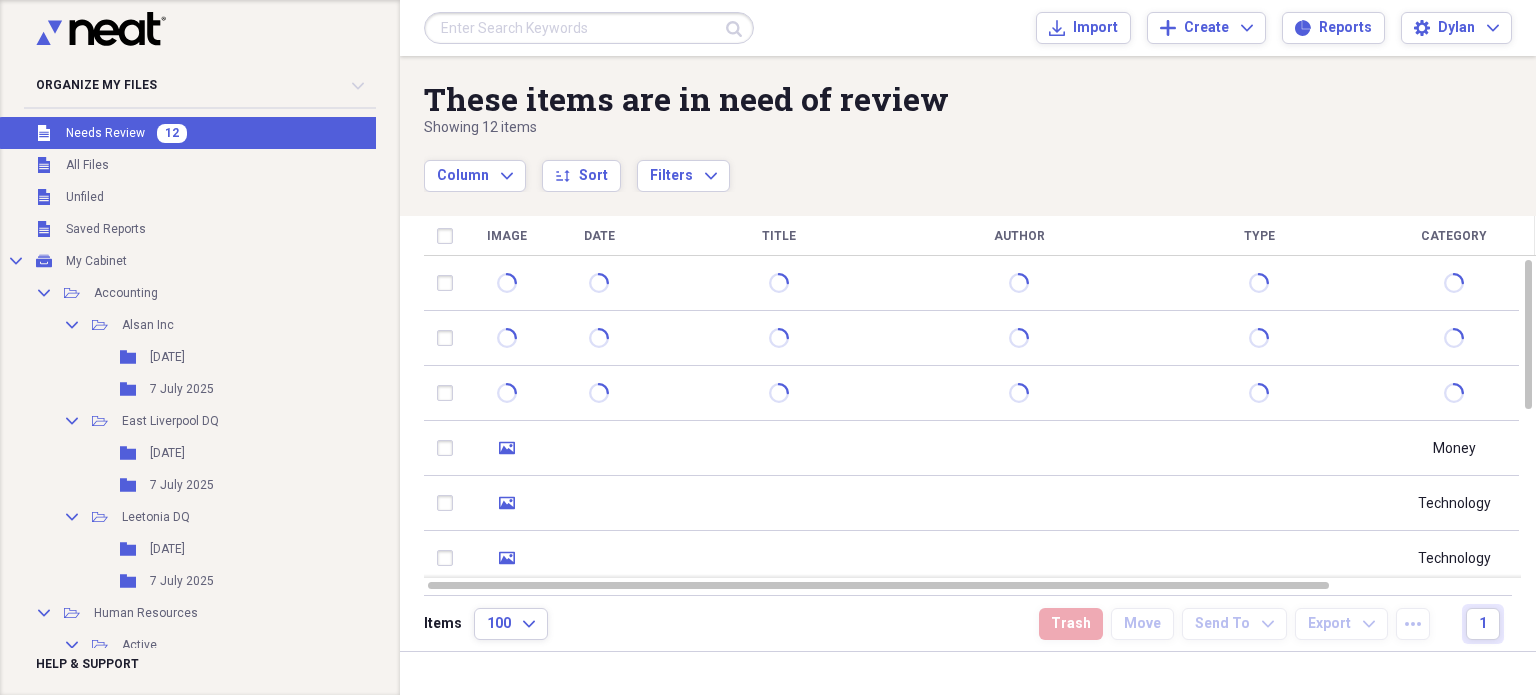 click on "These items are in need of review Showing 12 items Column Expand sort Sort Filters  Expand Create Item Expand" at bounding box center [968, 124] 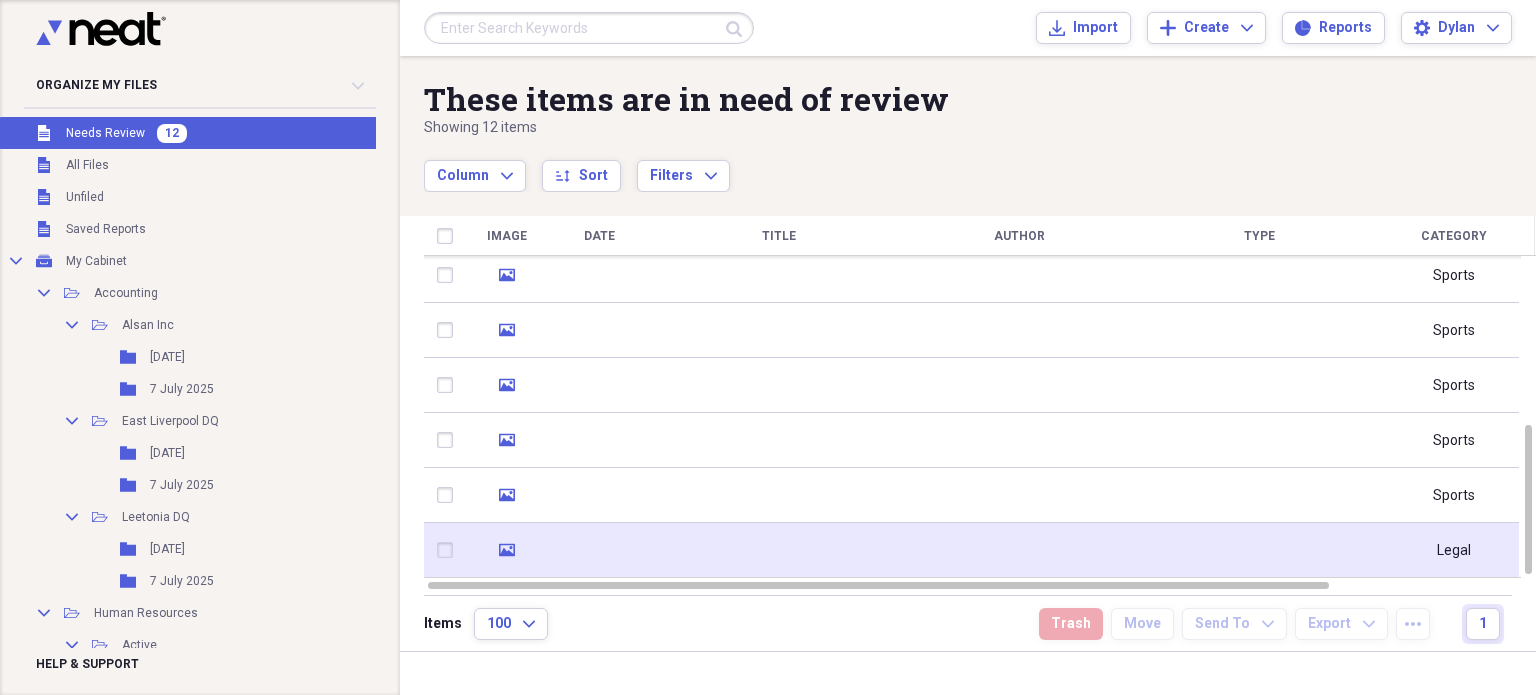 click on "media" 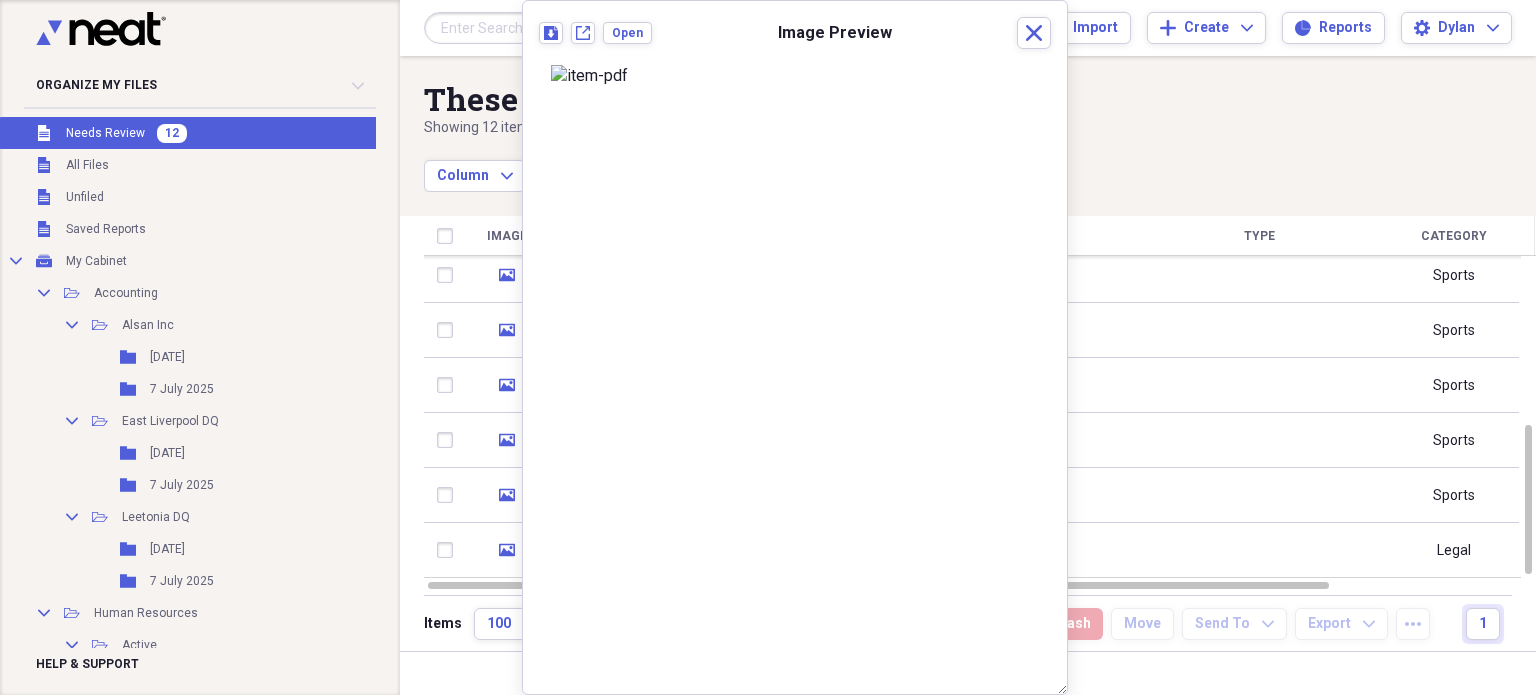 click on "Showing 12 items" at bounding box center [904, 128] 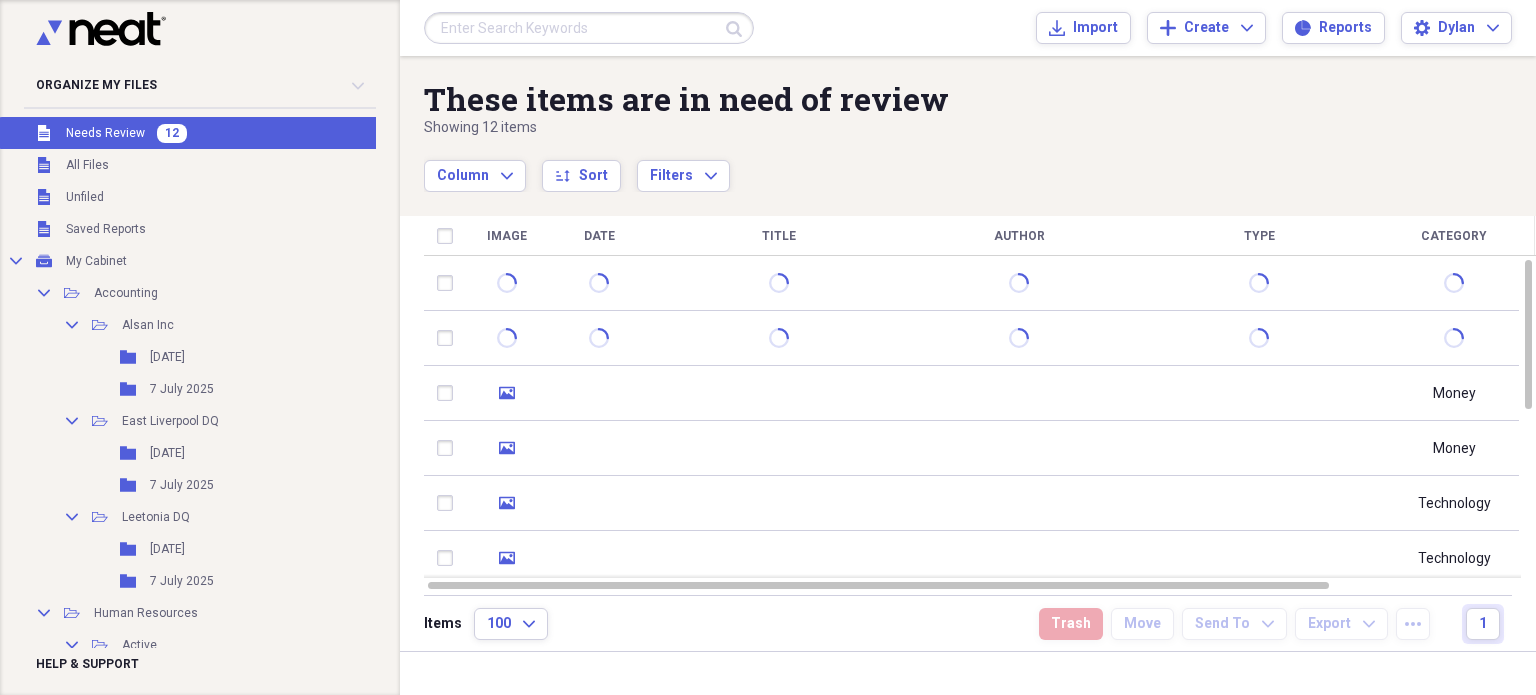 click at bounding box center [449, 236] 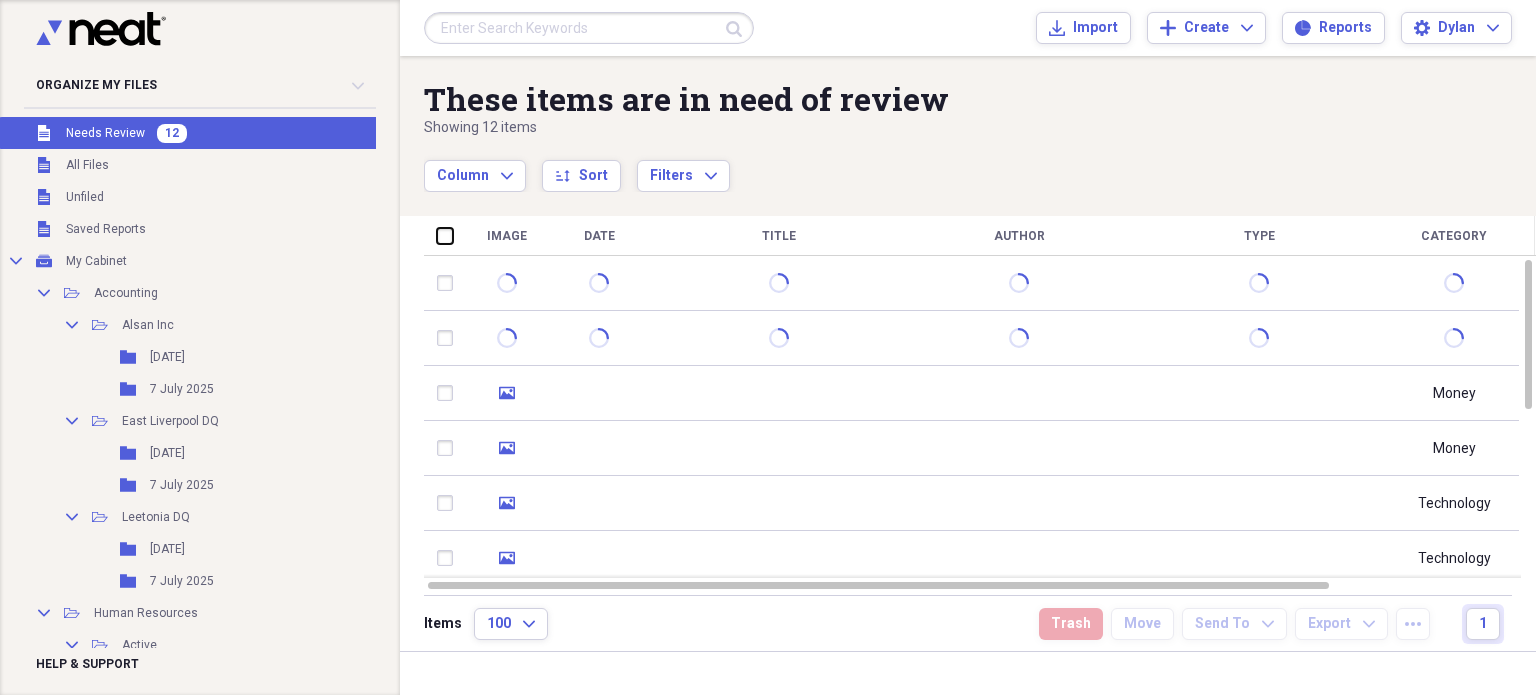 click at bounding box center (437, 235) 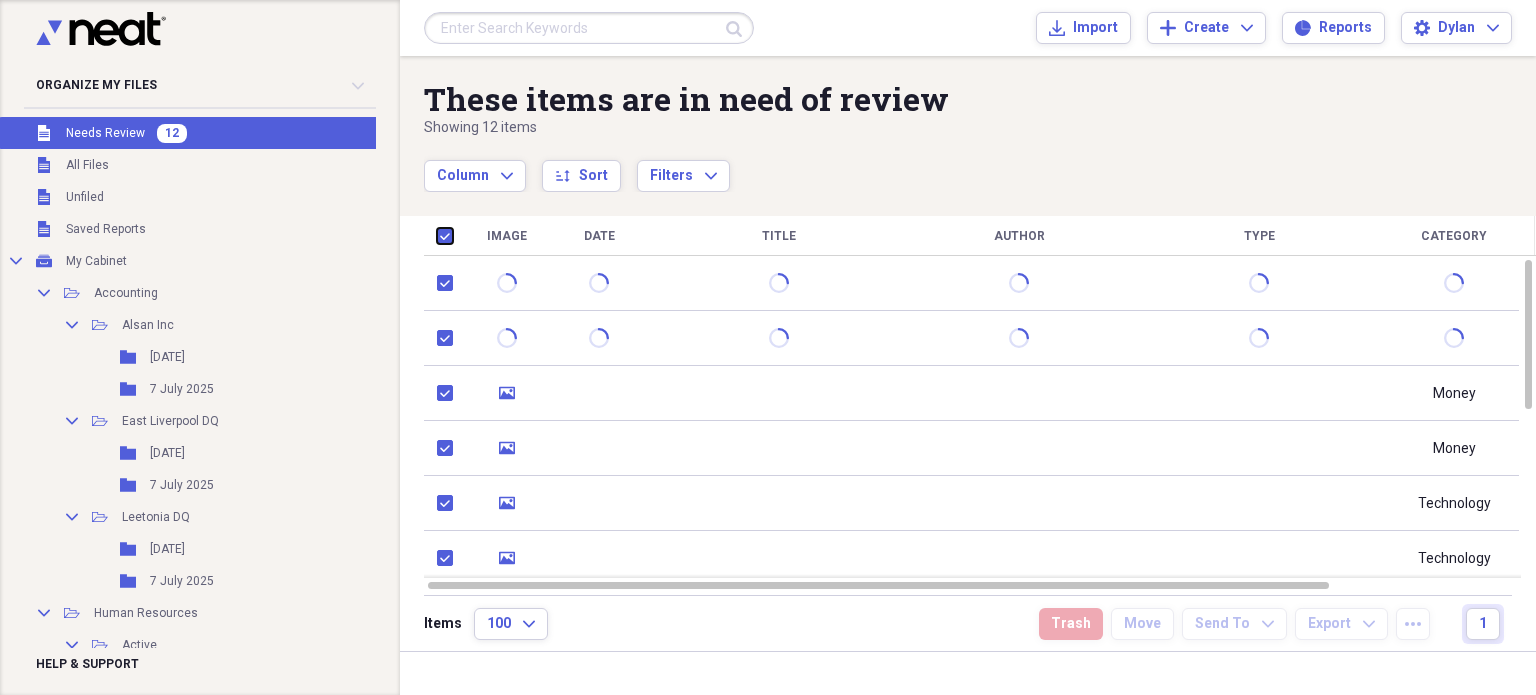 checkbox on "true" 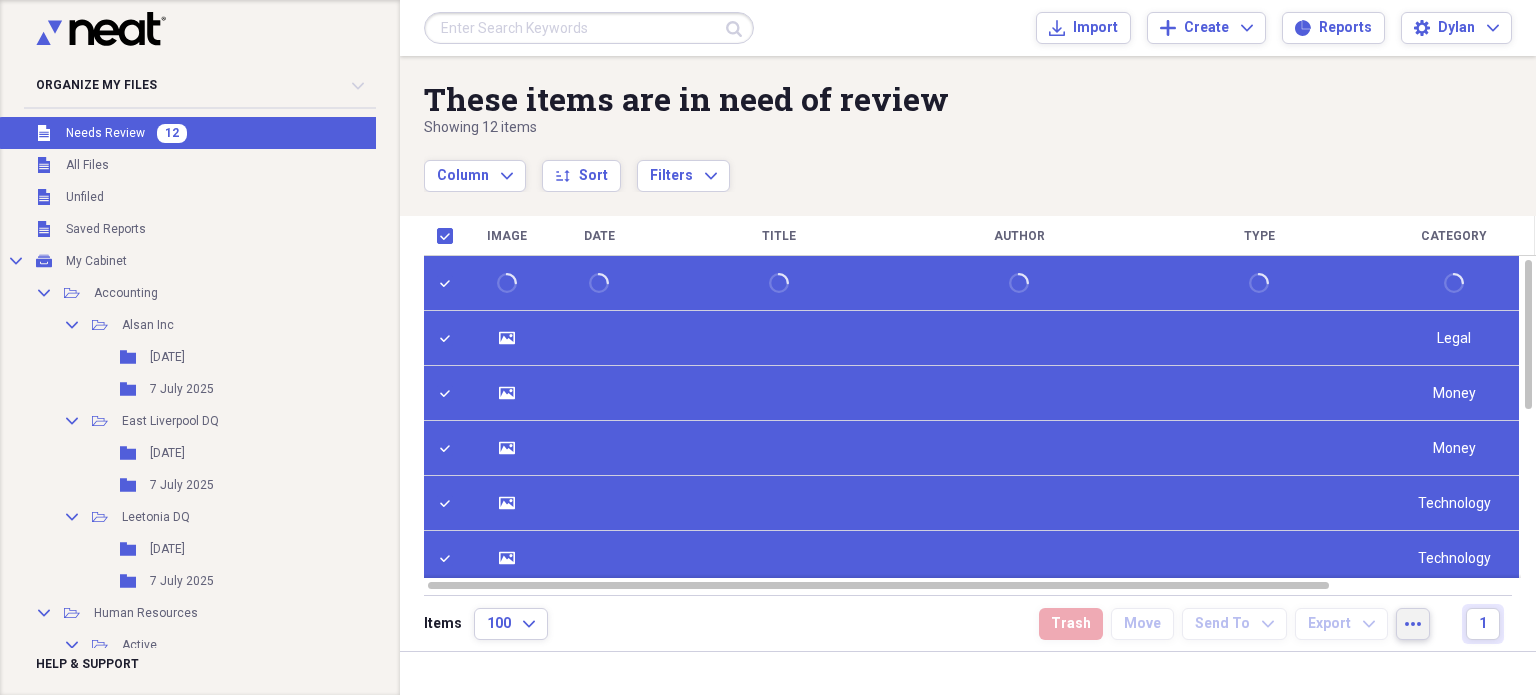 click on "more" 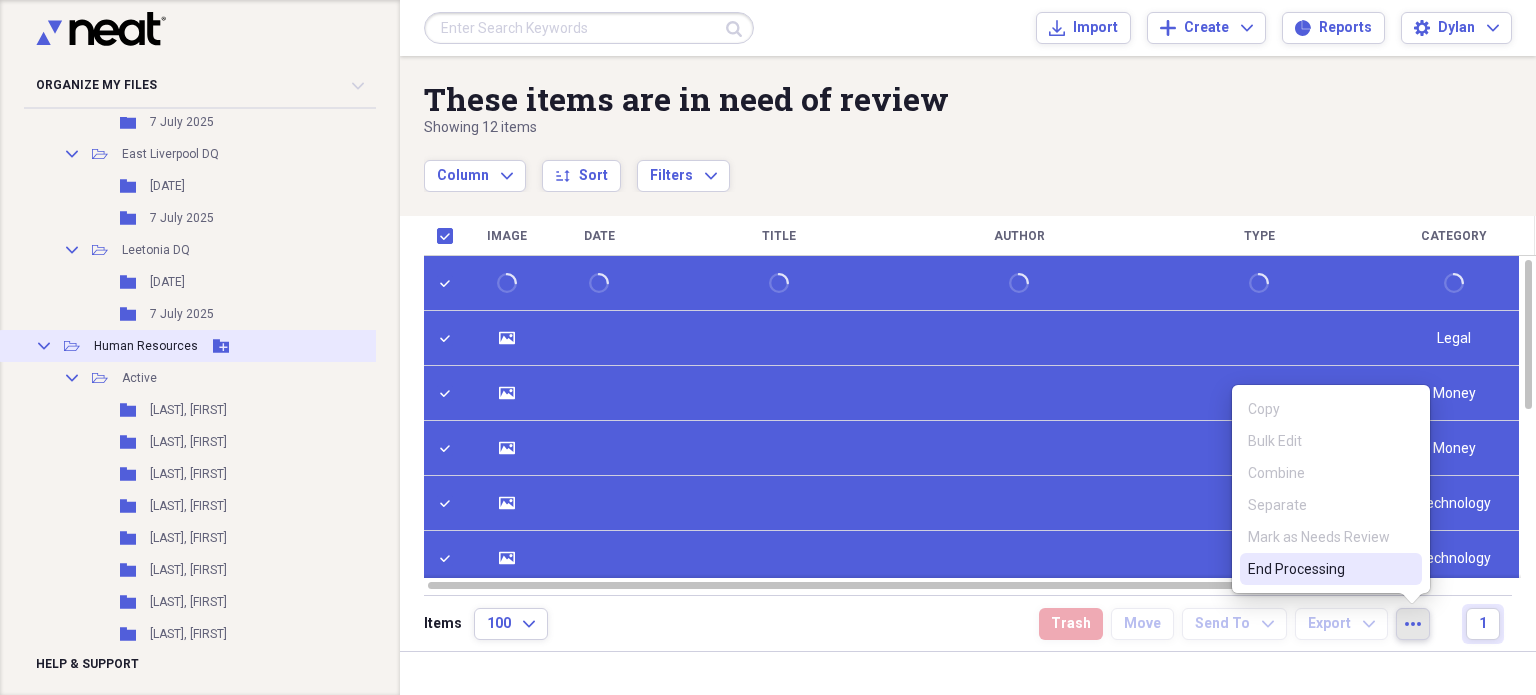 scroll, scrollTop: 266, scrollLeft: 0, axis: vertical 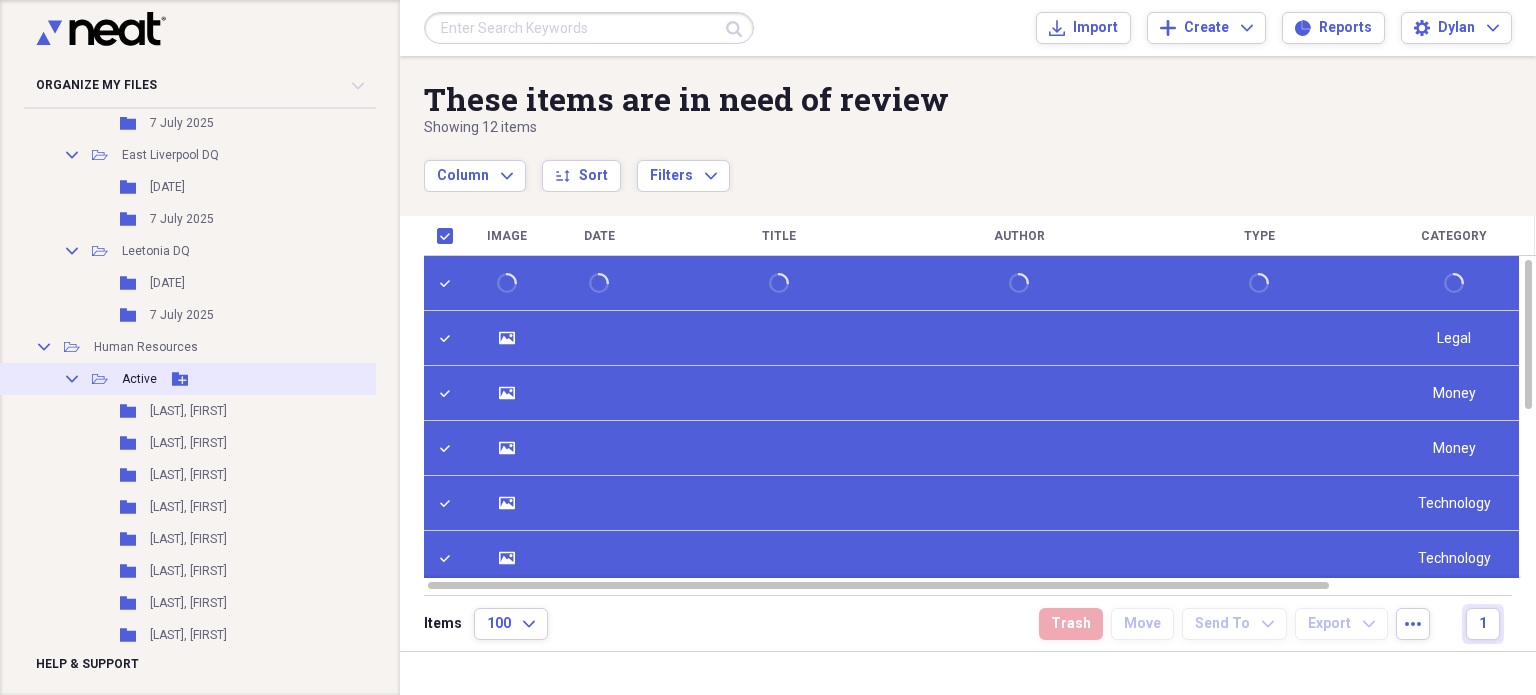 click on "Add Folder" at bounding box center (180, 379) 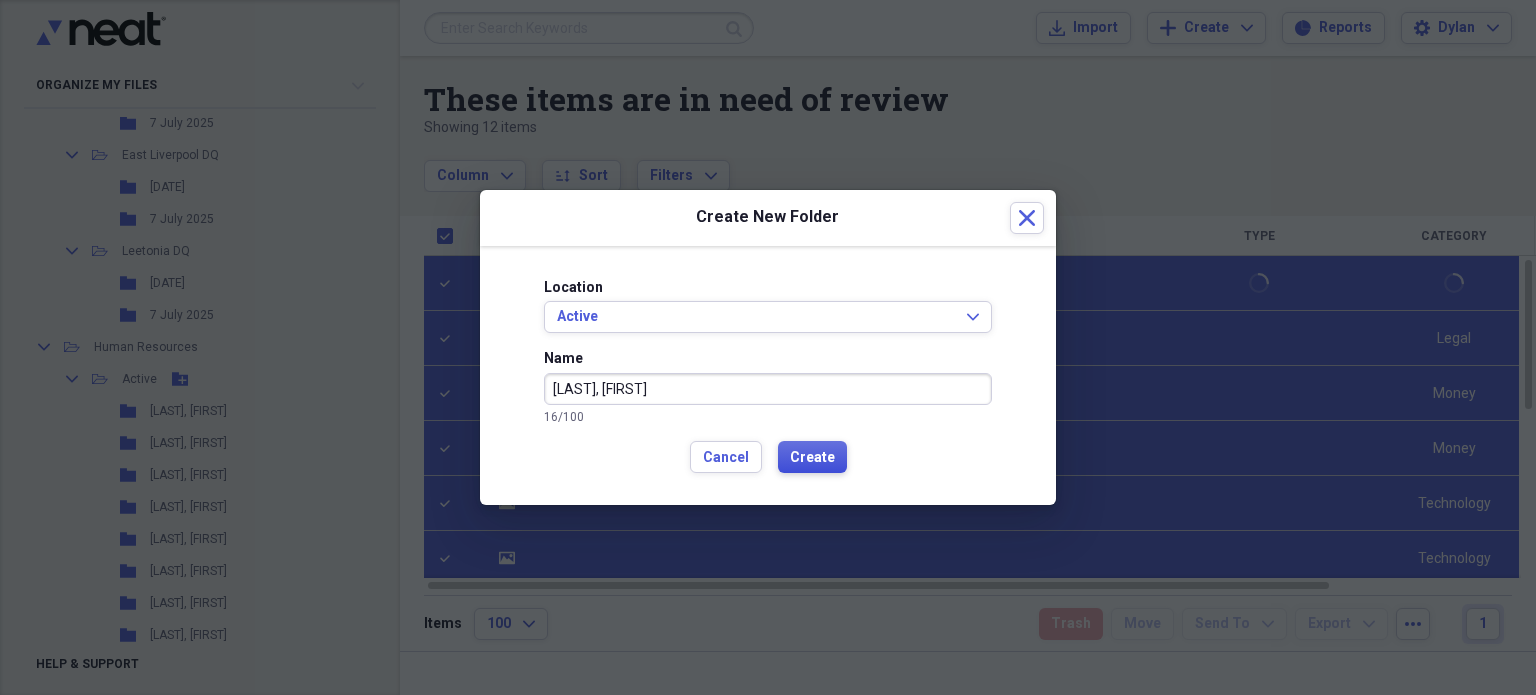 type on "[LAST], [FIRST]" 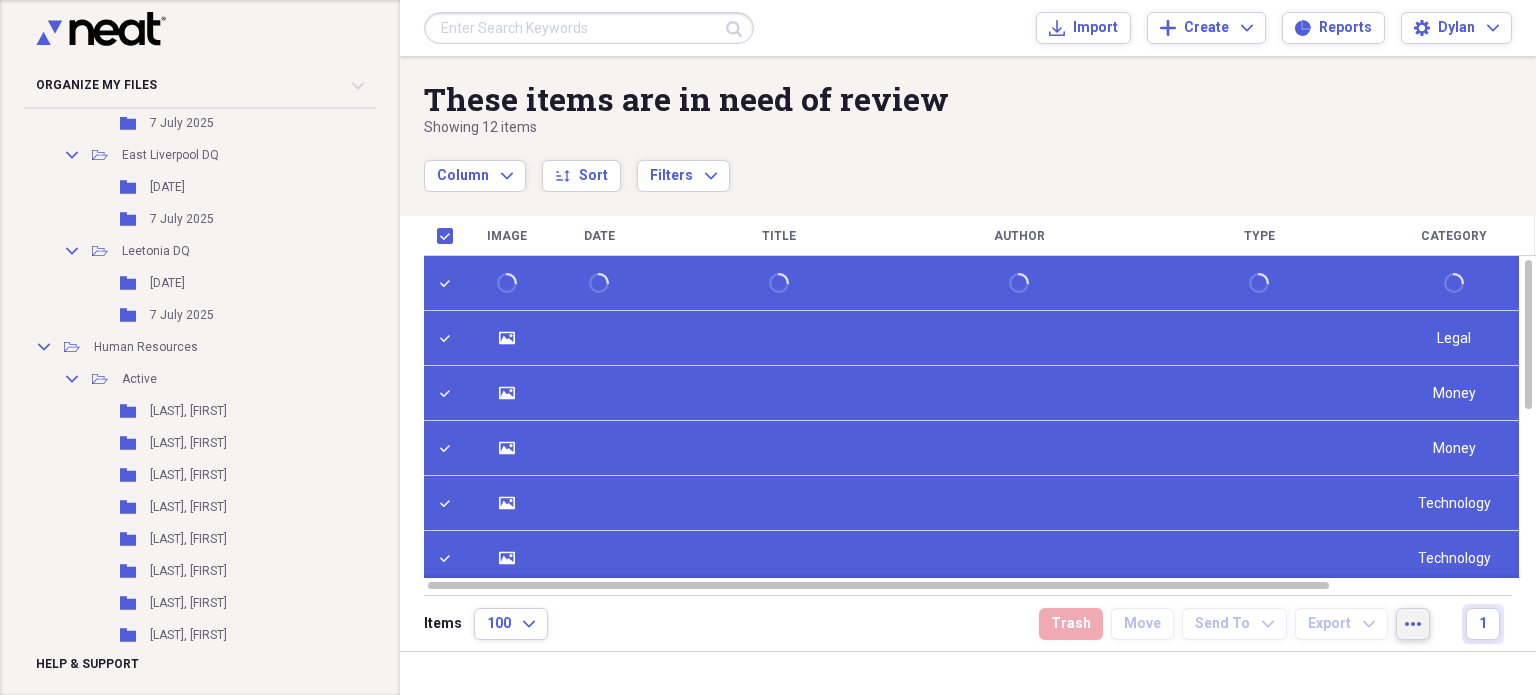click on "more" 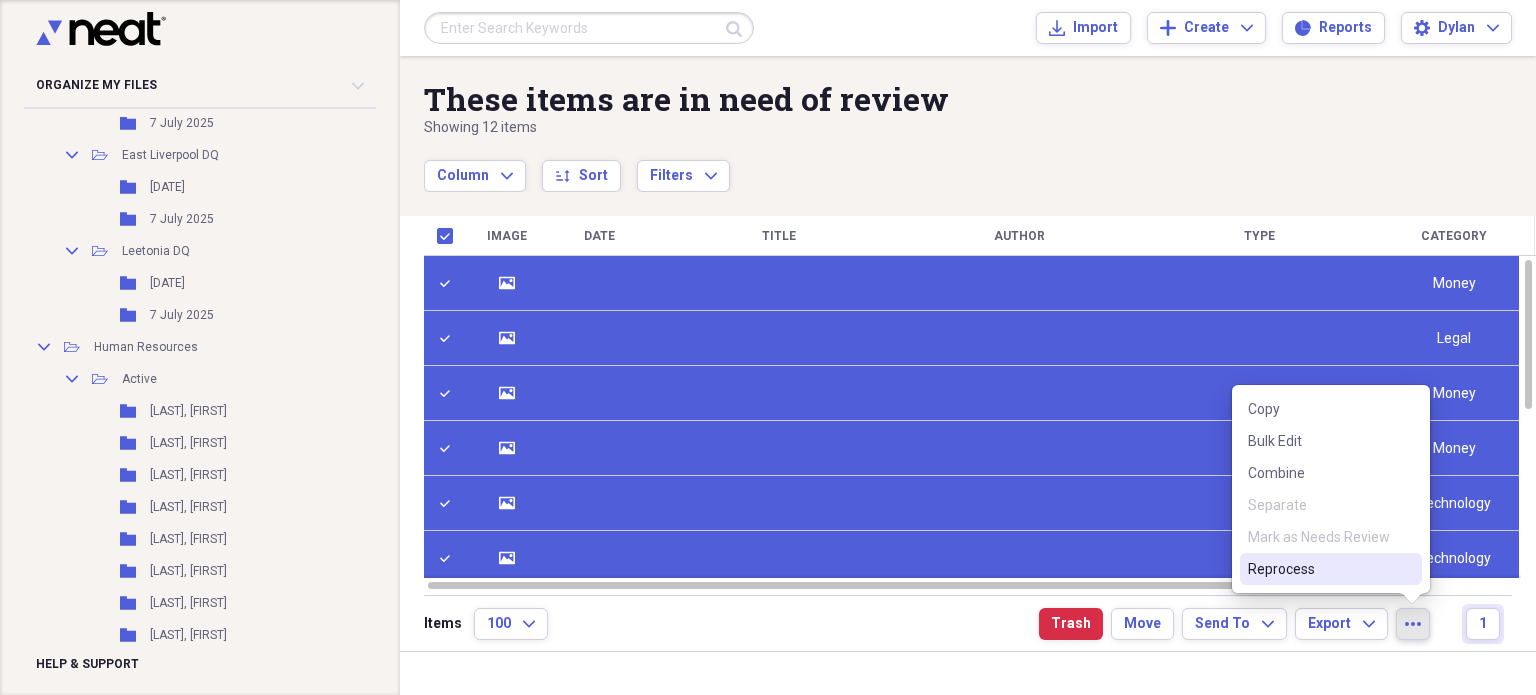 click on "Bulk Edit" at bounding box center (1319, 441) 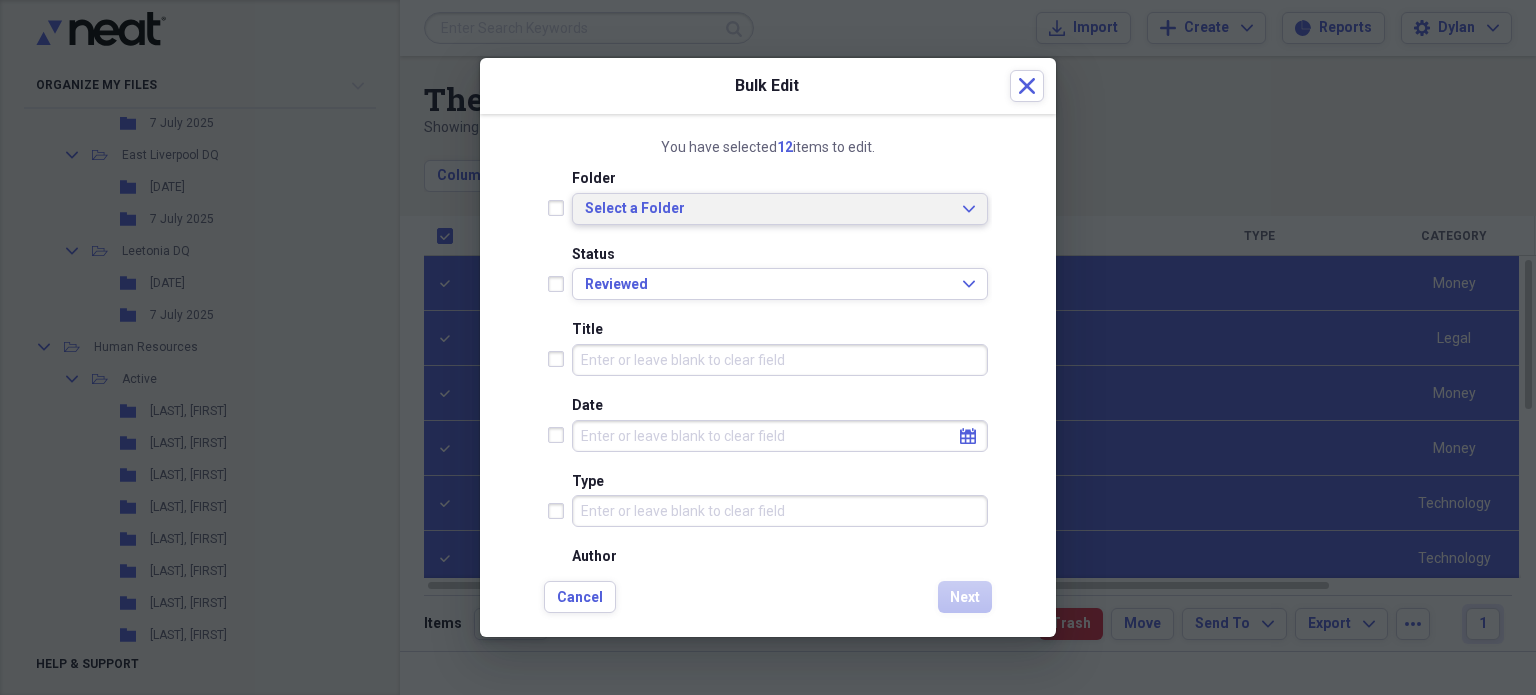 click on "Select a Folder" at bounding box center (768, 209) 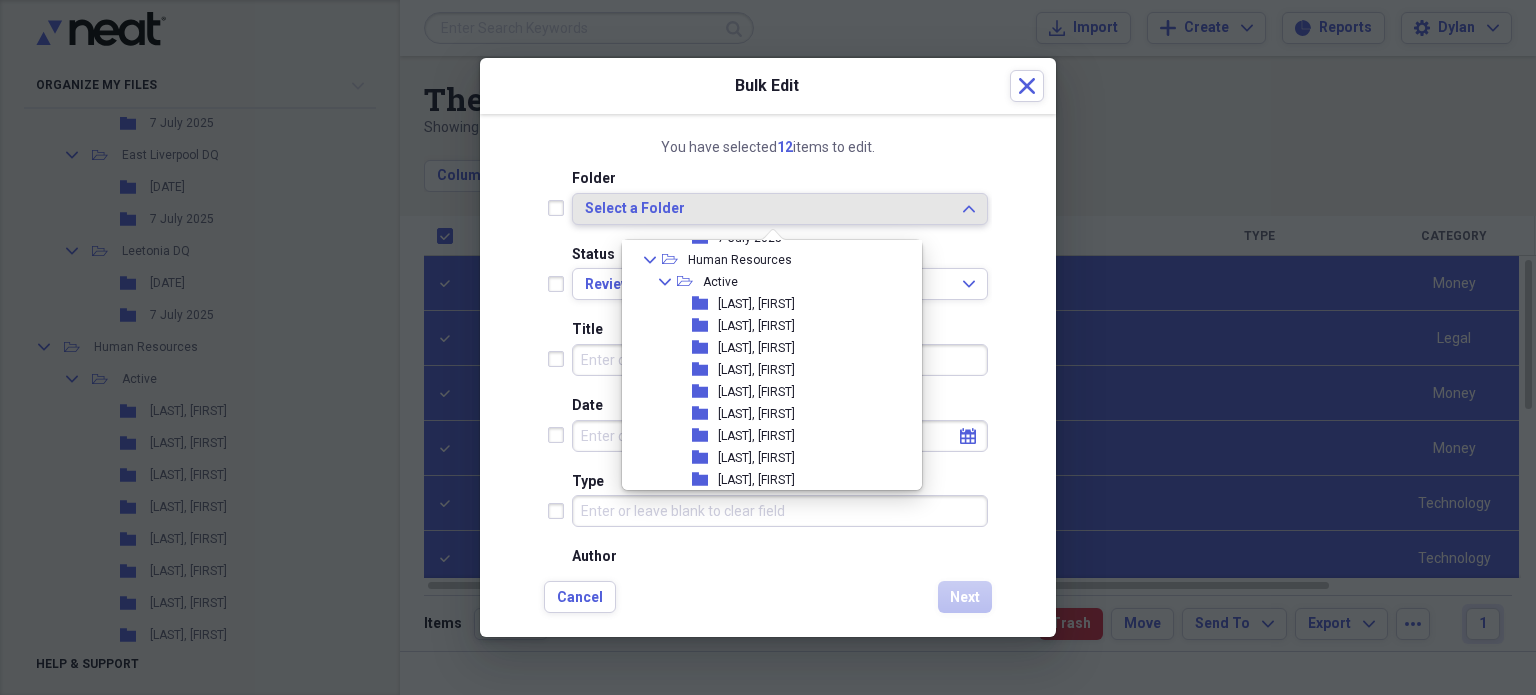 scroll, scrollTop: 224, scrollLeft: 0, axis: vertical 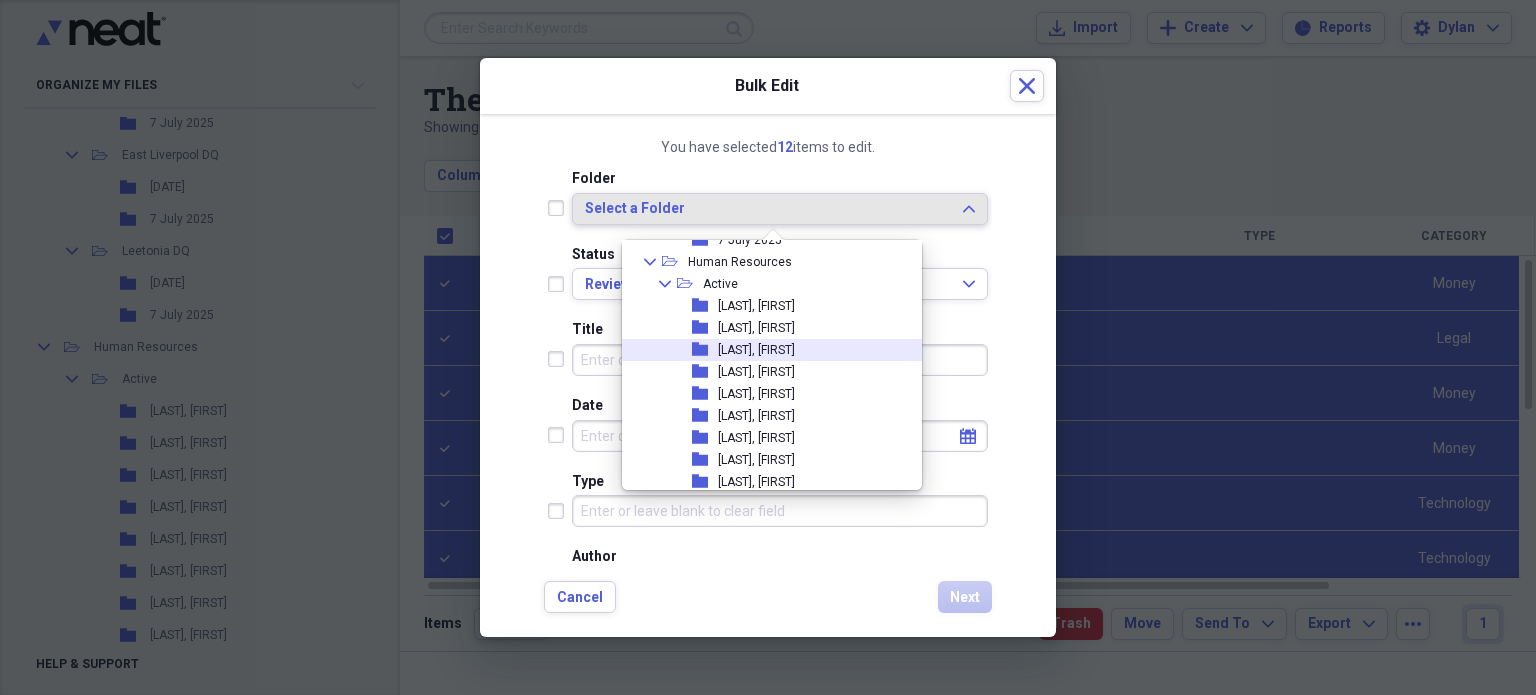 click on "[LAST], [FIRST]" at bounding box center (756, 350) 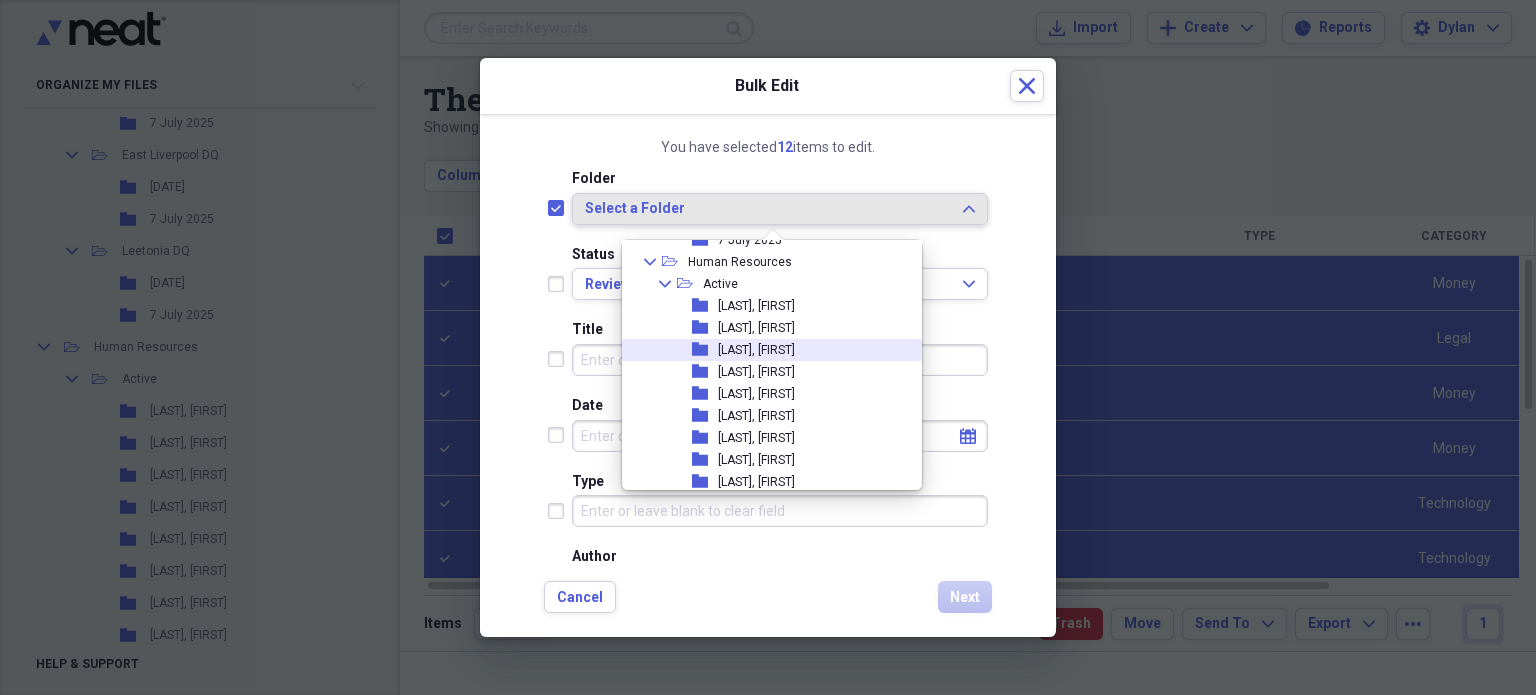checkbox on "true" 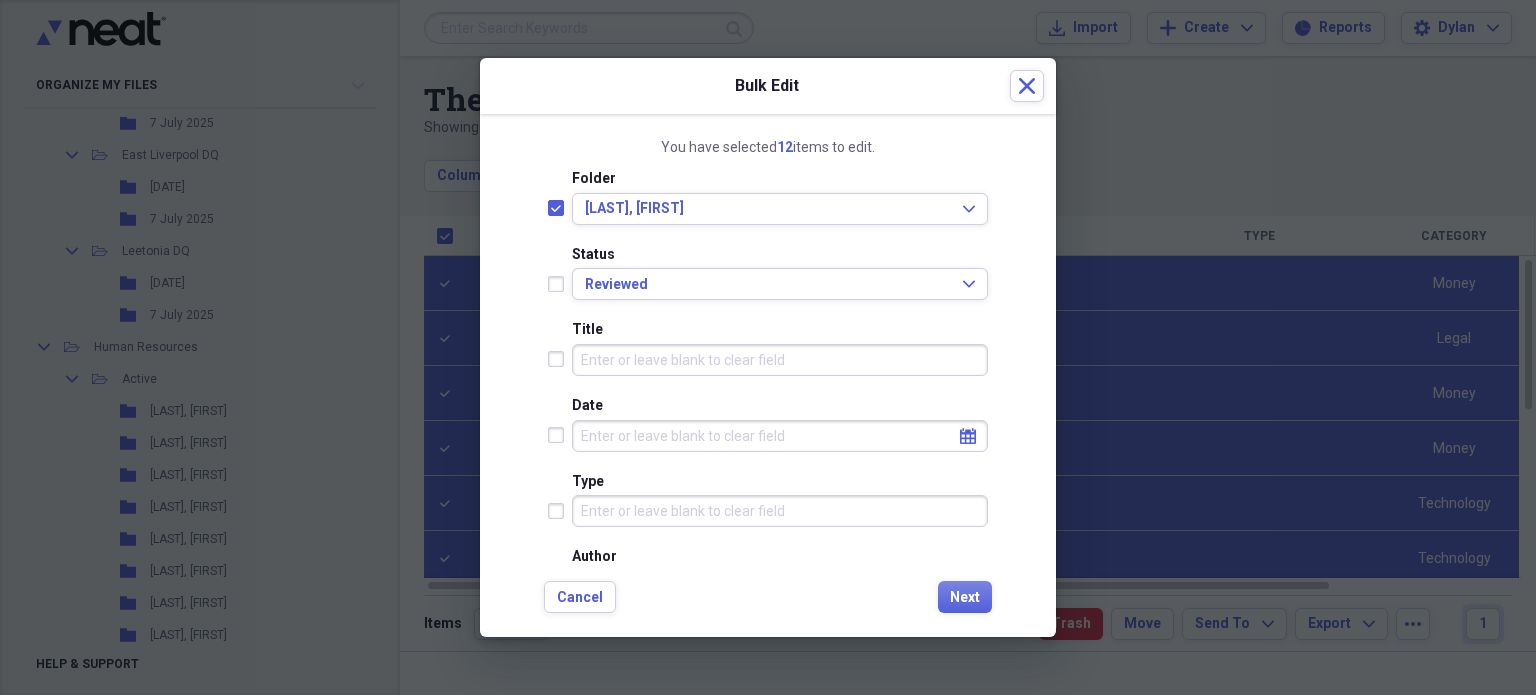 click on "Title" at bounding box center [780, 360] 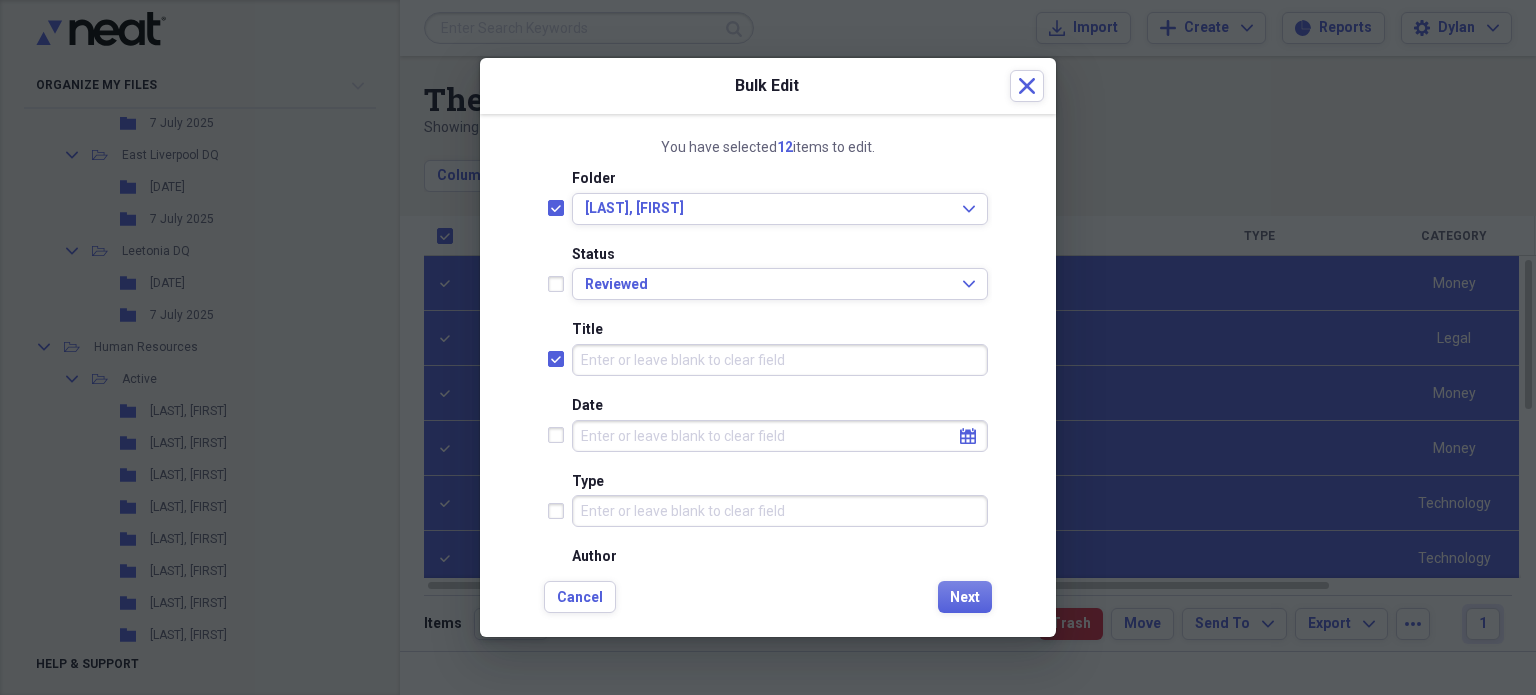 checkbox on "true" 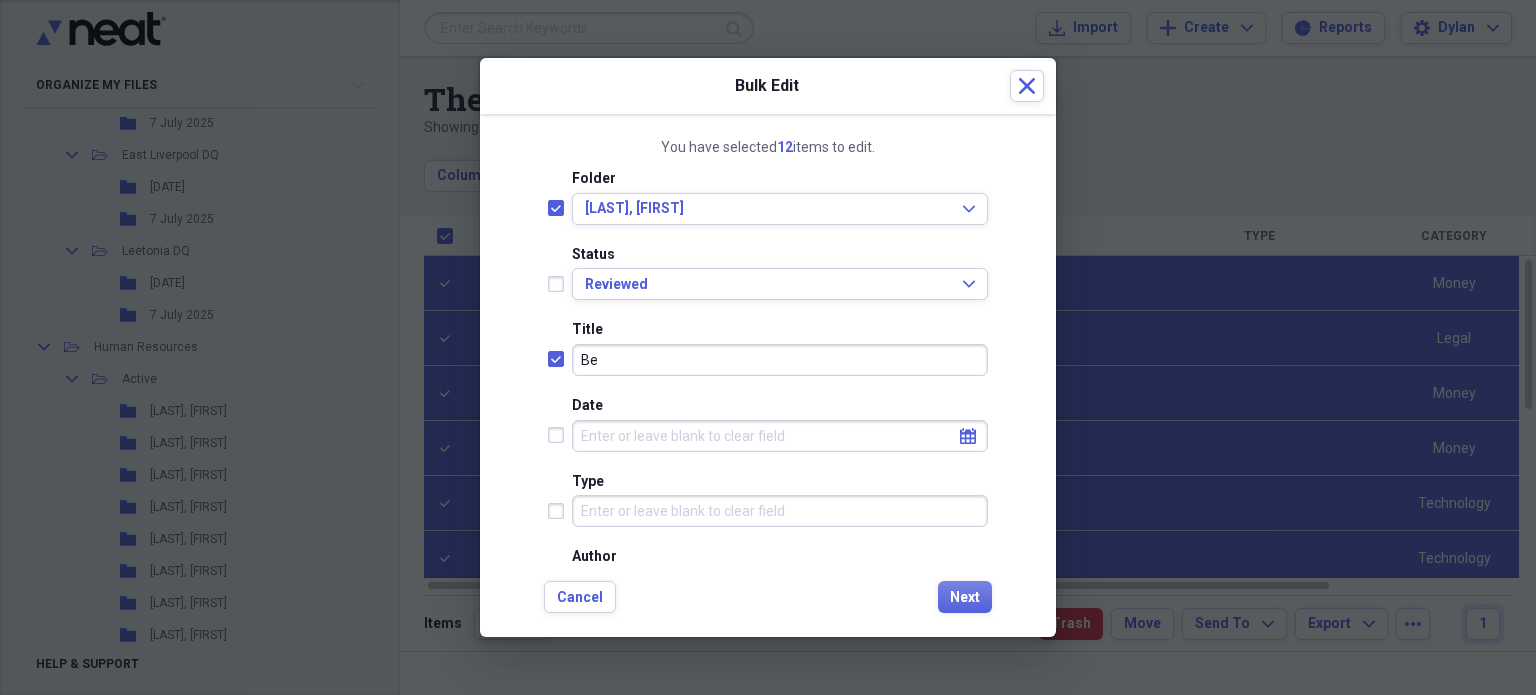 type on "B" 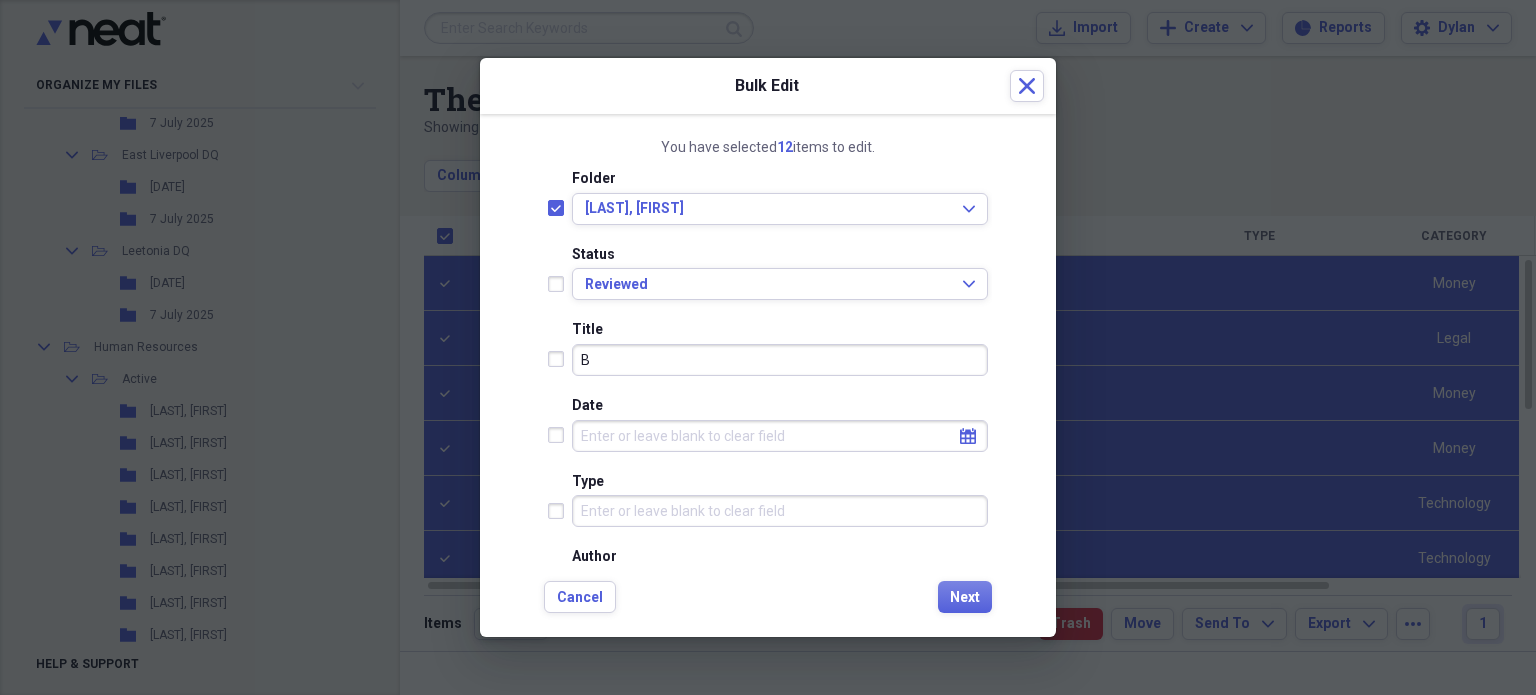 checkbox on "false" 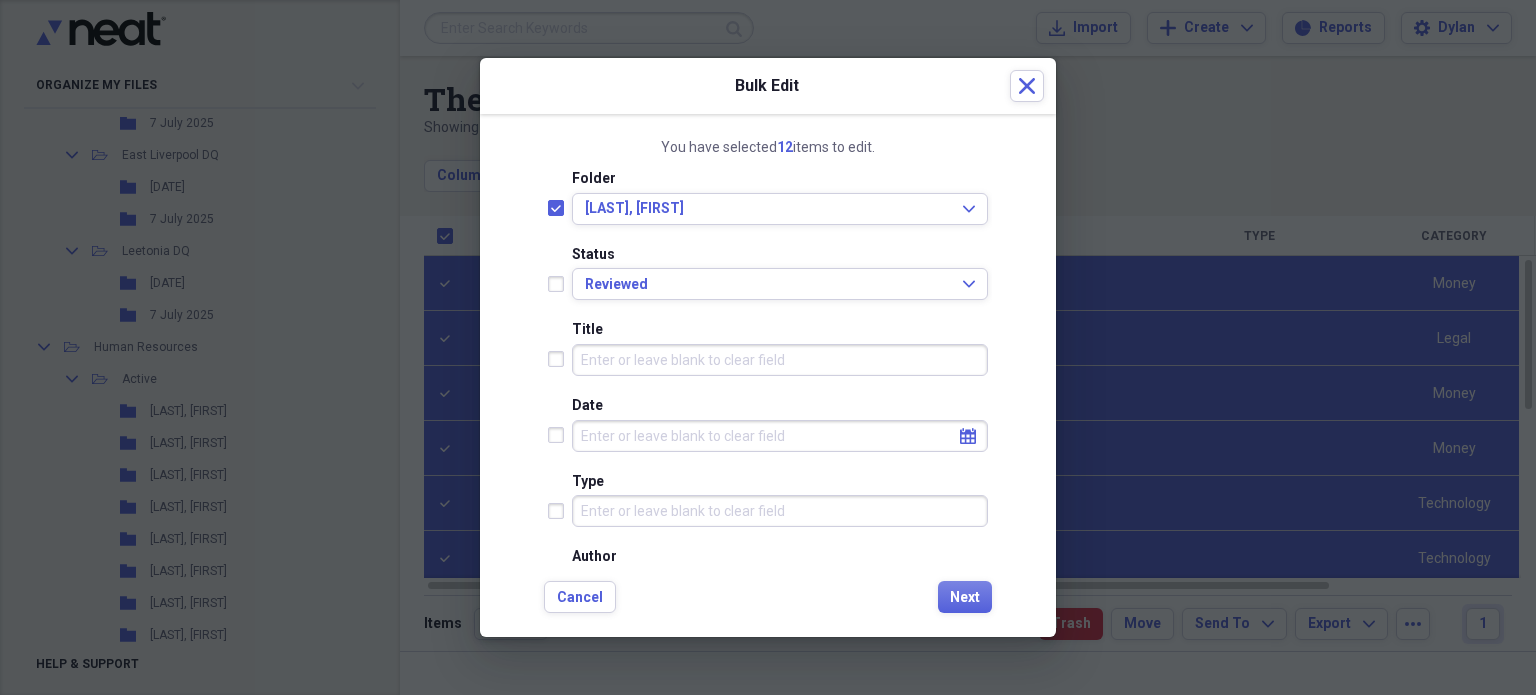 checkbox on "true" 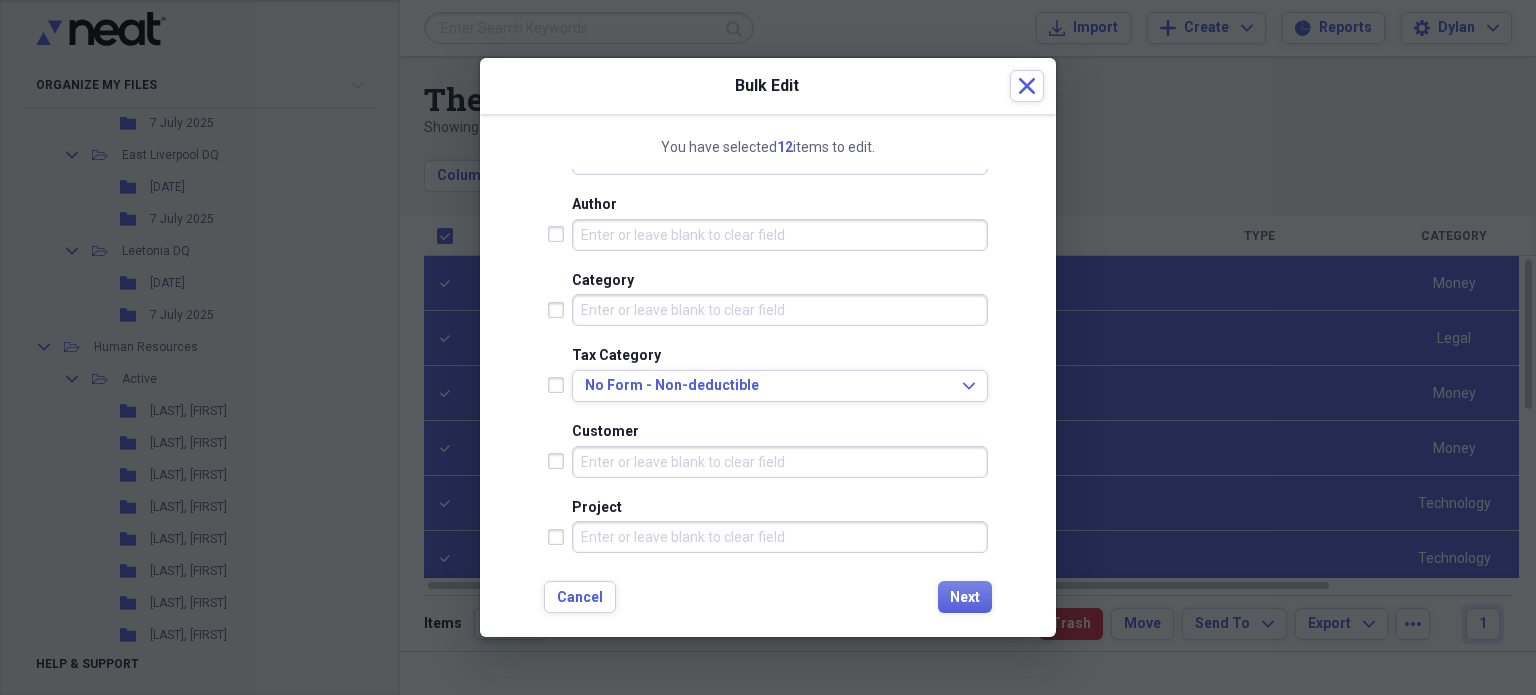 scroll, scrollTop: 352, scrollLeft: 0, axis: vertical 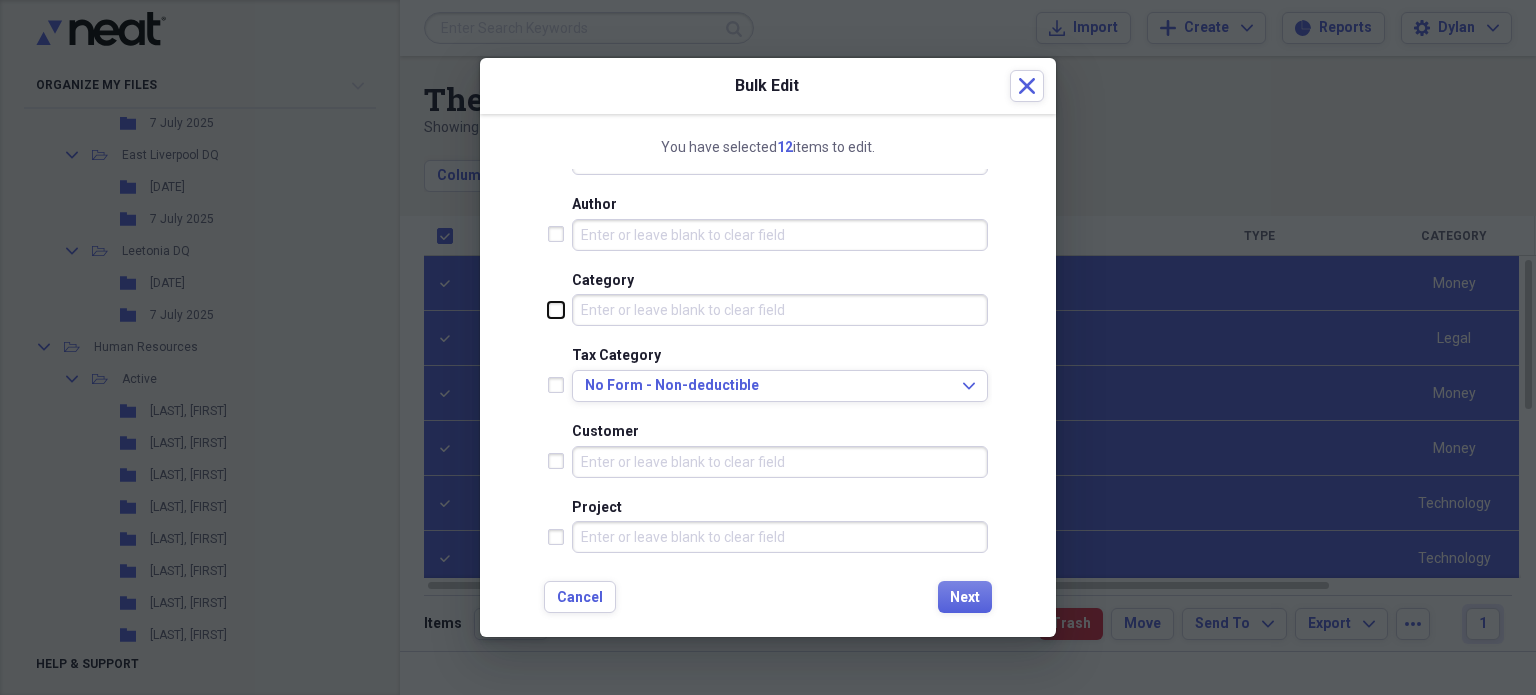 click at bounding box center [548, 309] 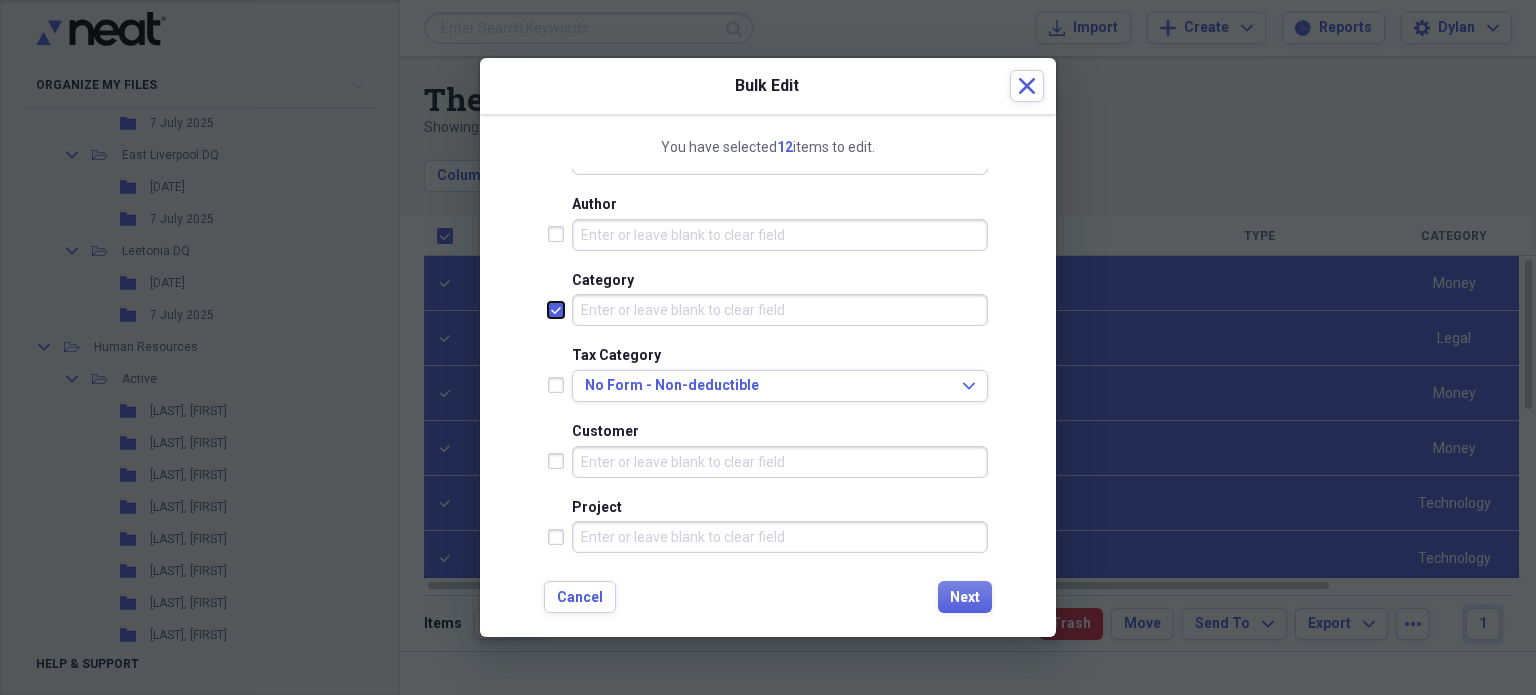 checkbox on "true" 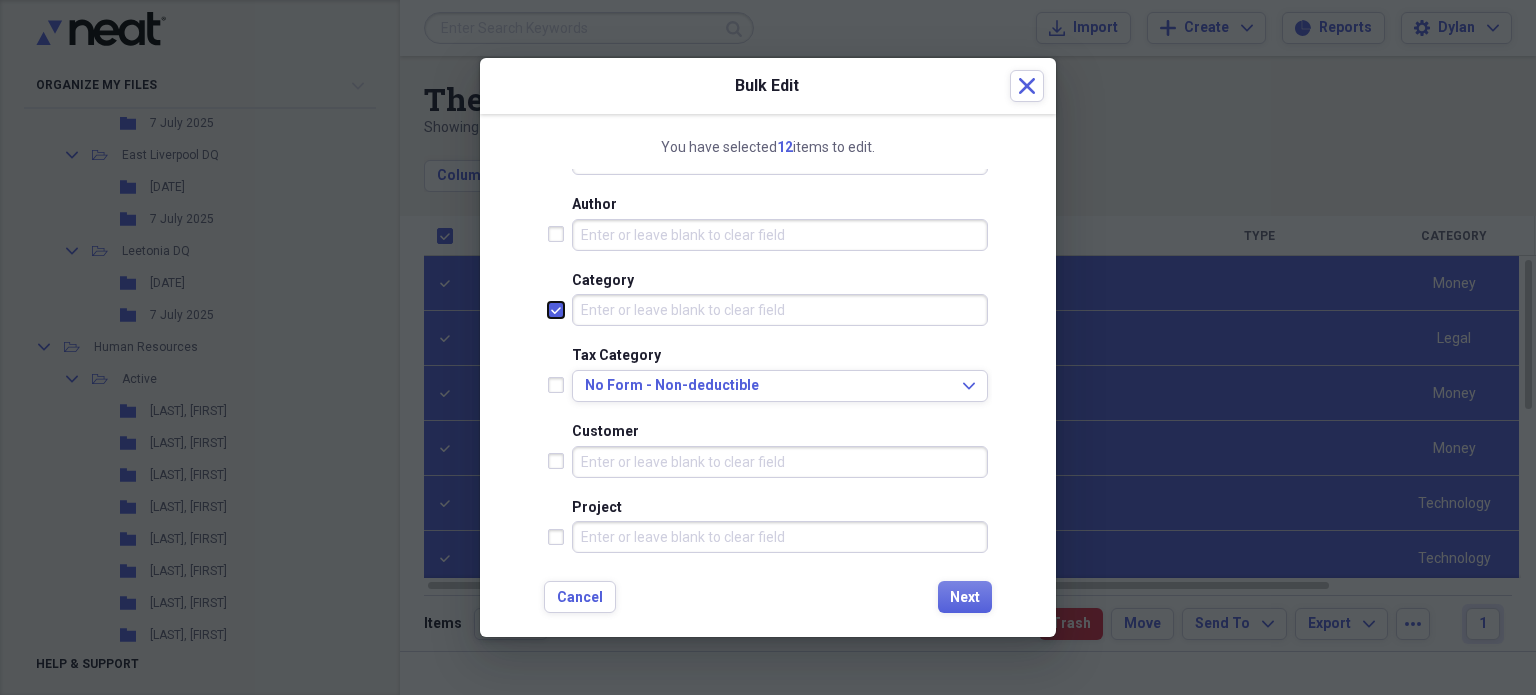 scroll, scrollTop: 444, scrollLeft: 0, axis: vertical 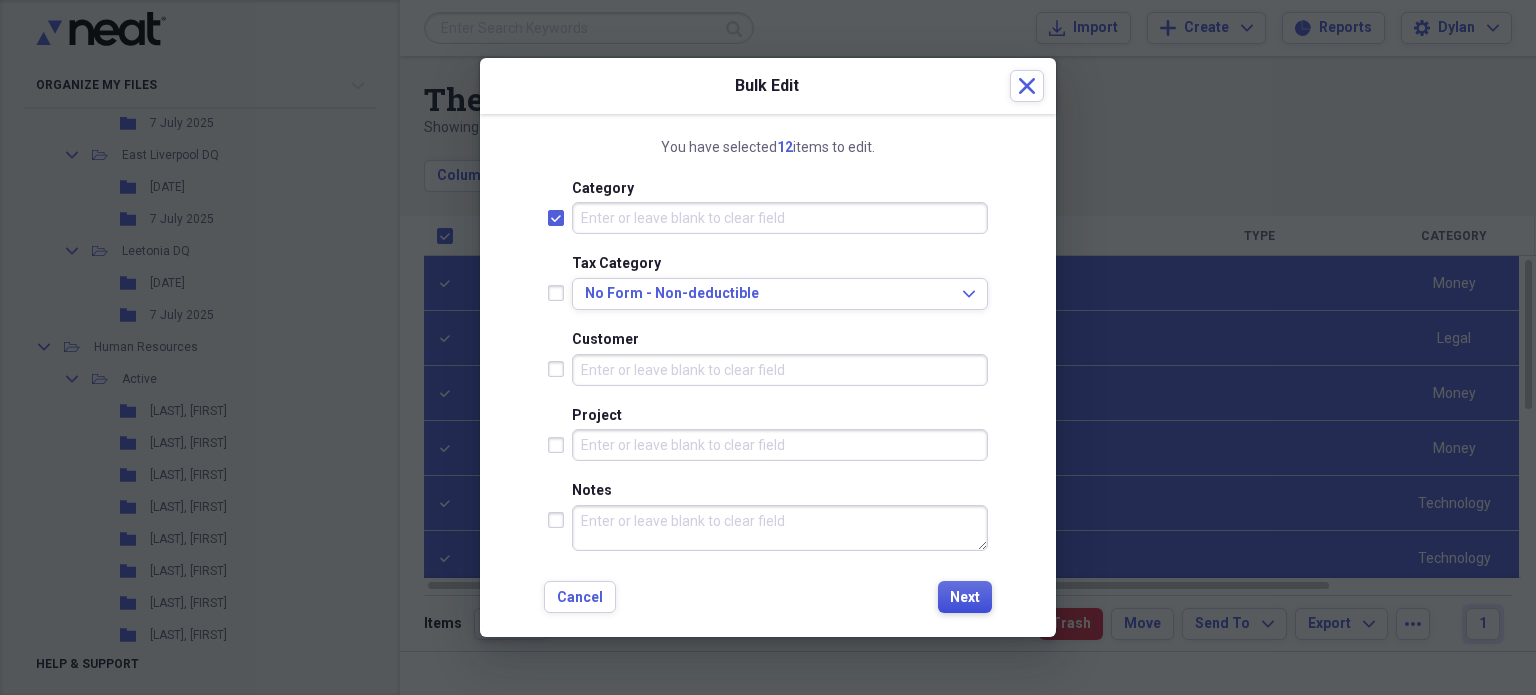 click on "Next" at bounding box center [965, 598] 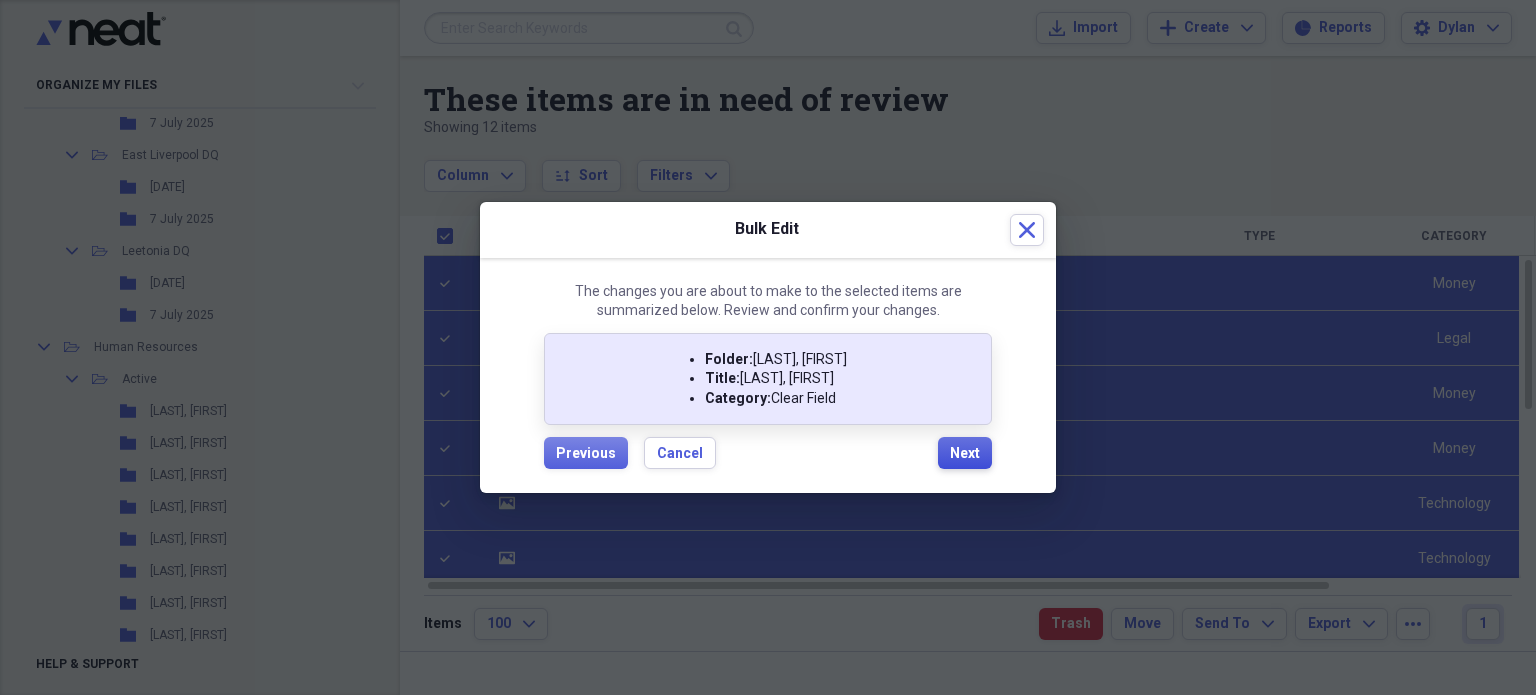 click on "Next" at bounding box center [965, 453] 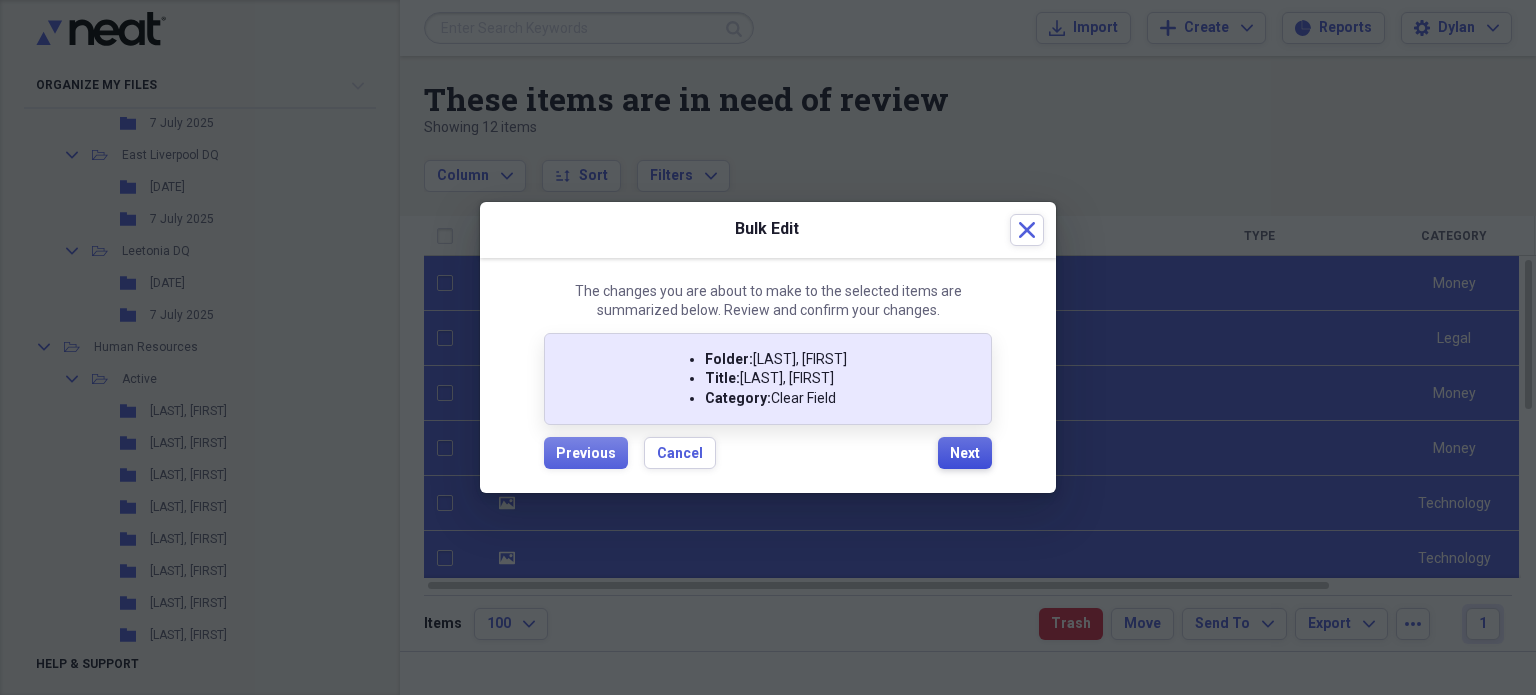 checkbox on "false" 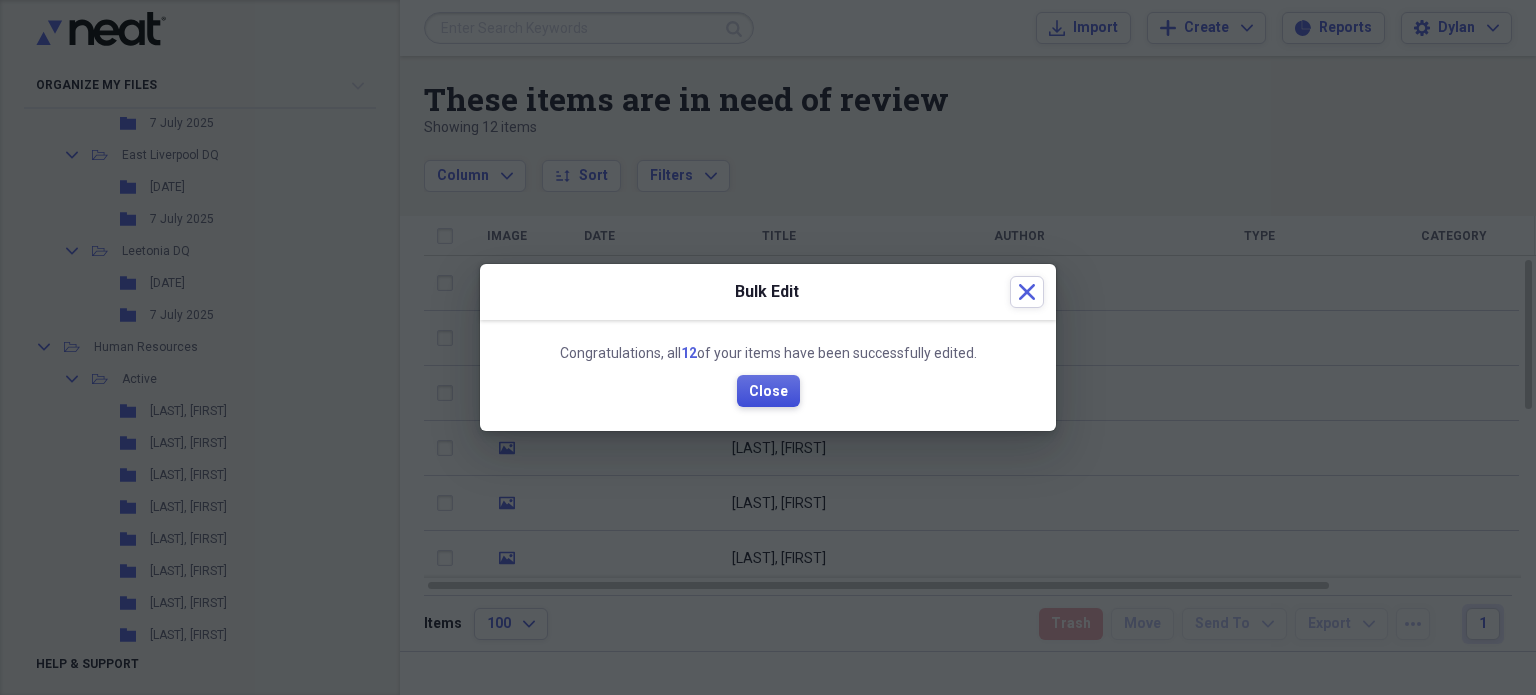 click on "Close" at bounding box center [768, 392] 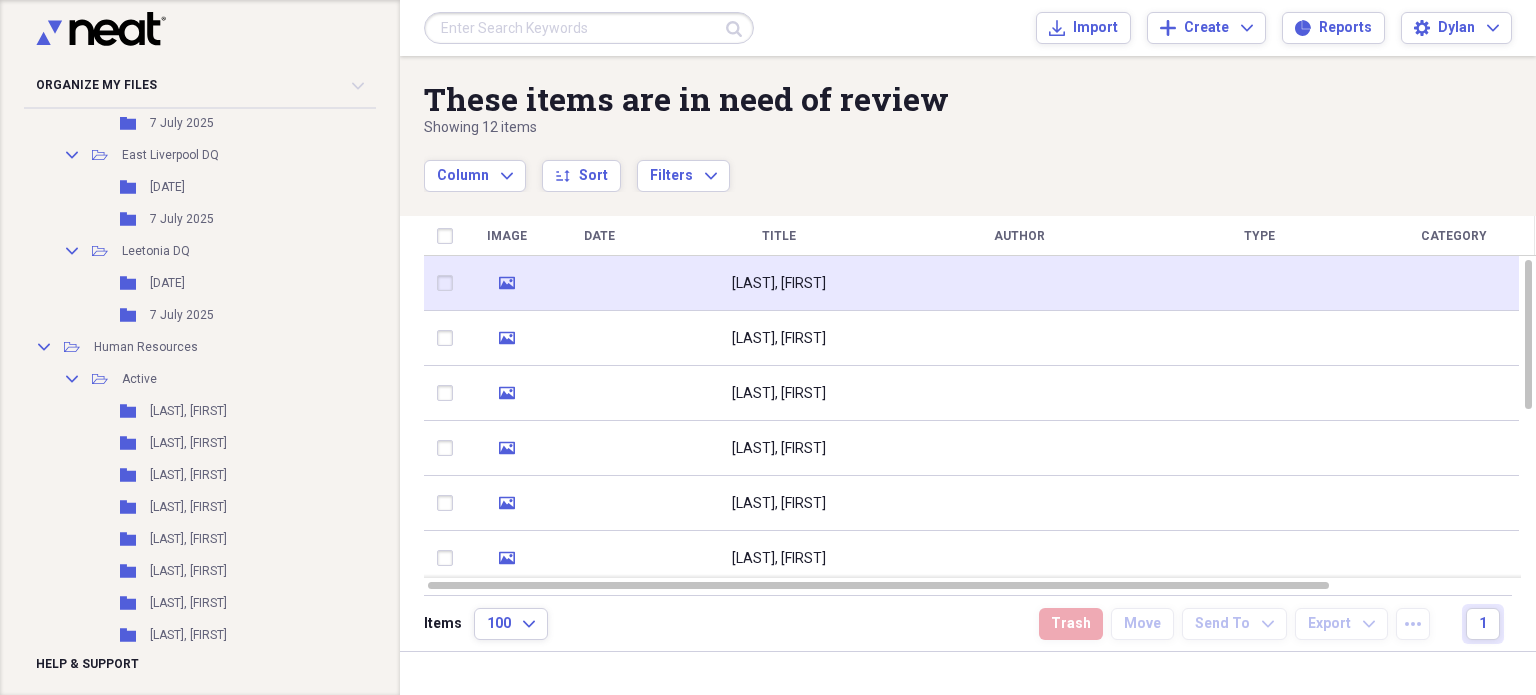 click on "[LAST], [FIRST]" at bounding box center [779, 283] 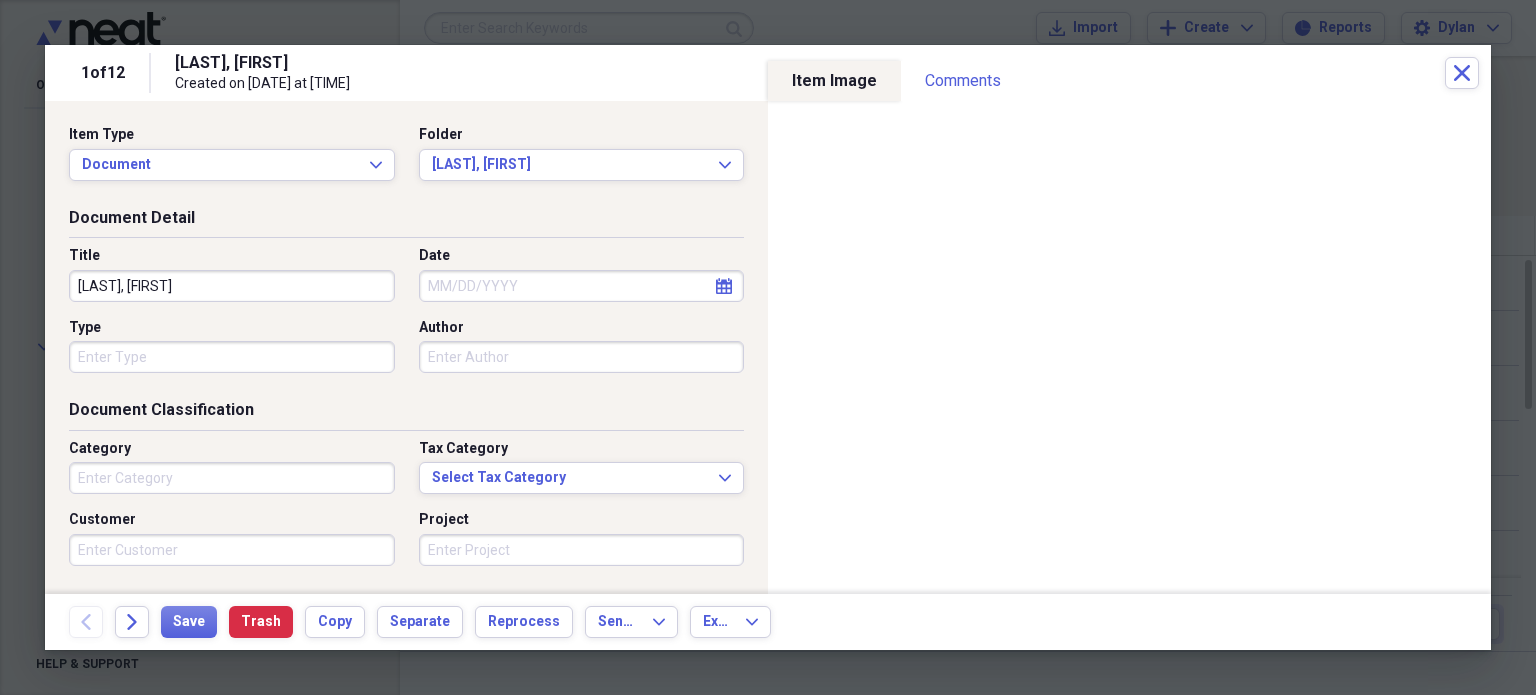 click on "Type" at bounding box center (232, 357) 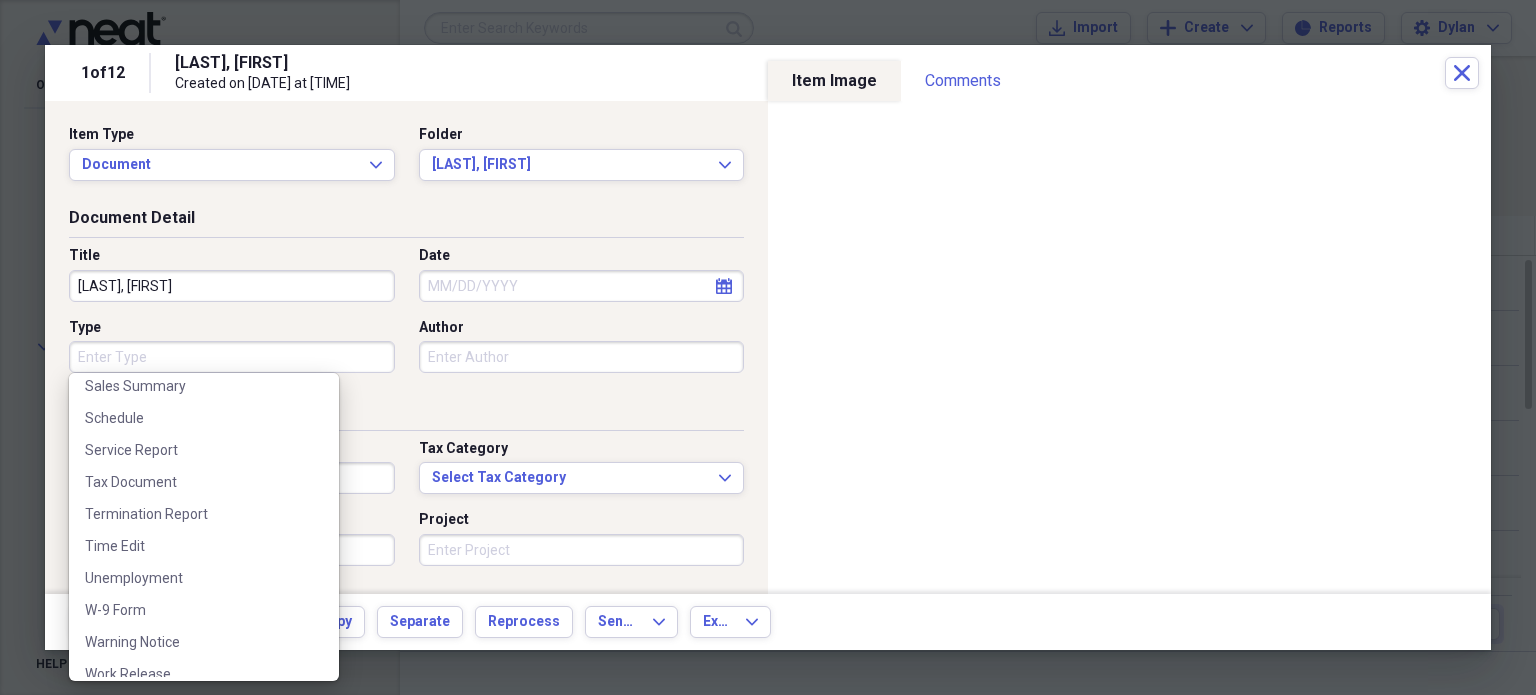scroll, scrollTop: 1148, scrollLeft: 0, axis: vertical 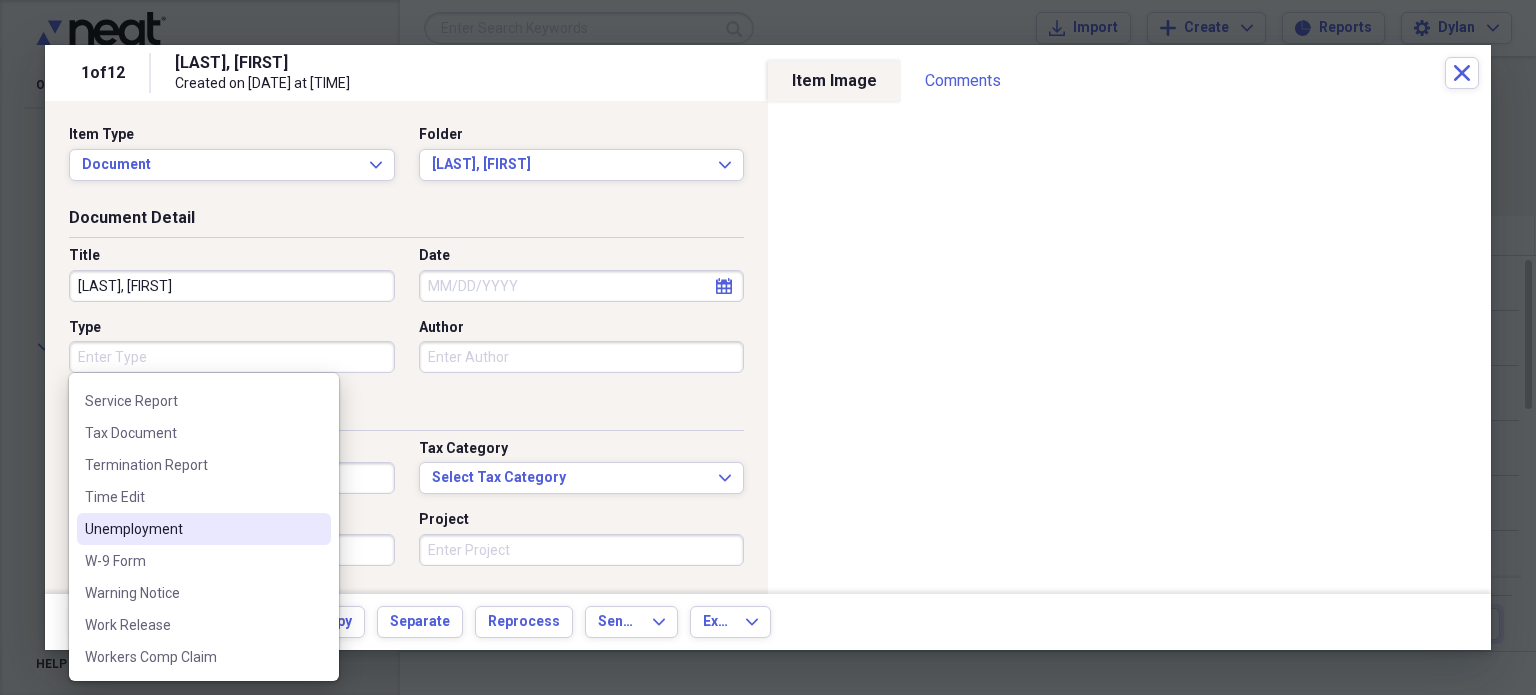 click on "Unemployment" at bounding box center [192, 529] 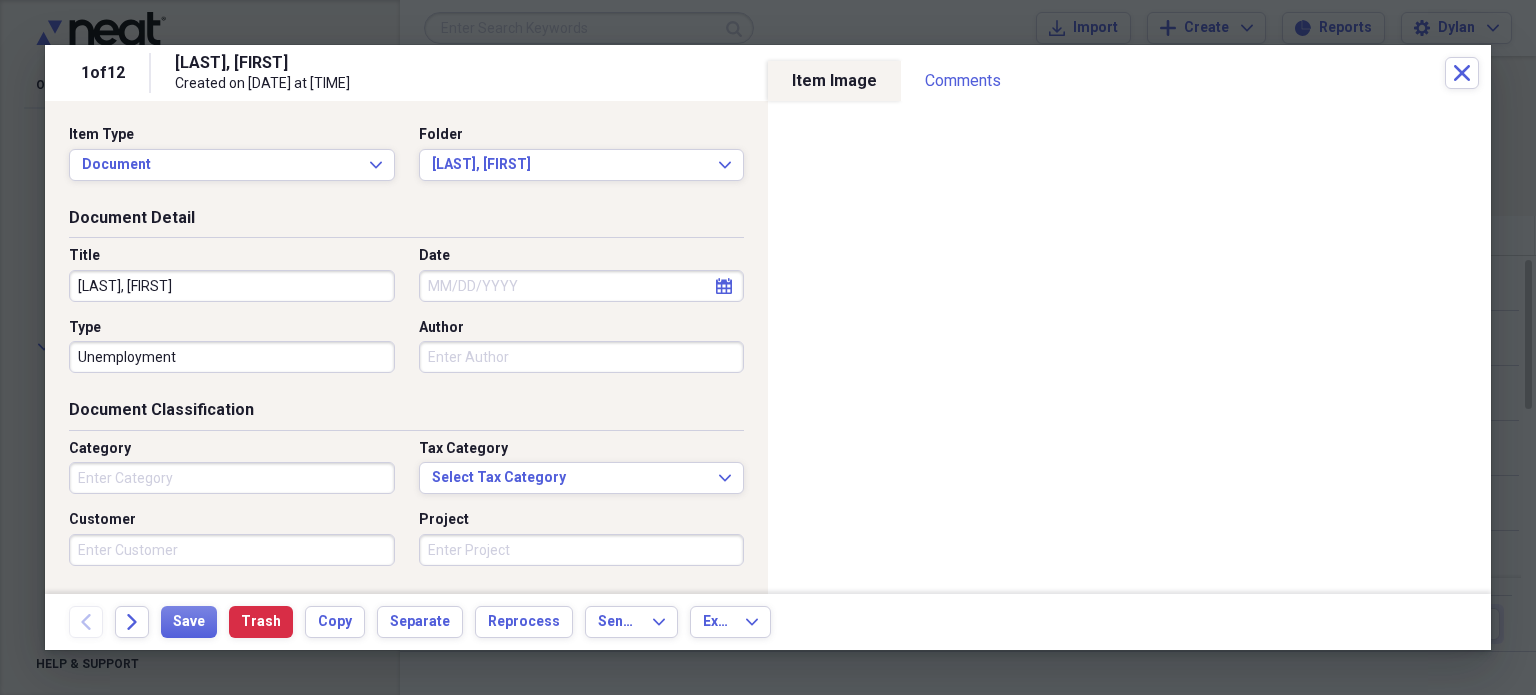 click on "Date" at bounding box center (582, 286) 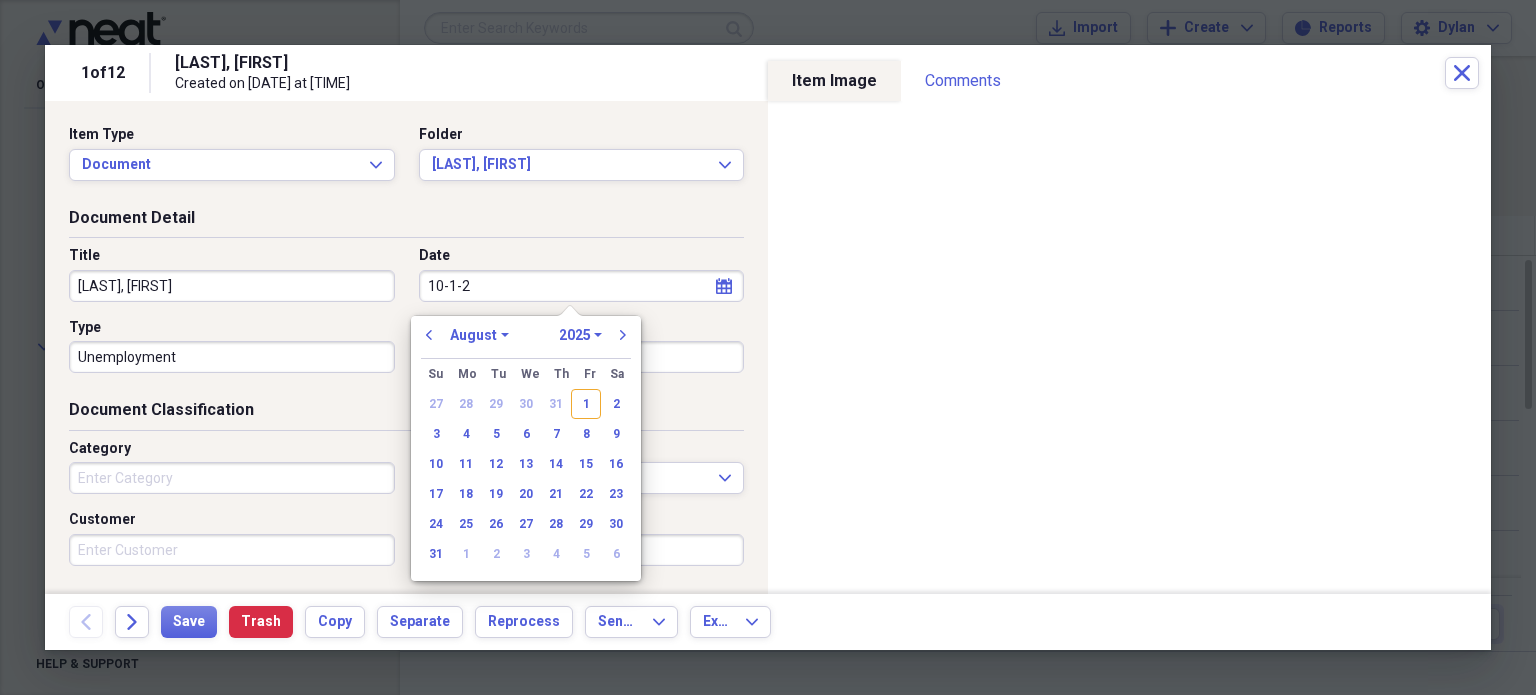 type on "10-1-20" 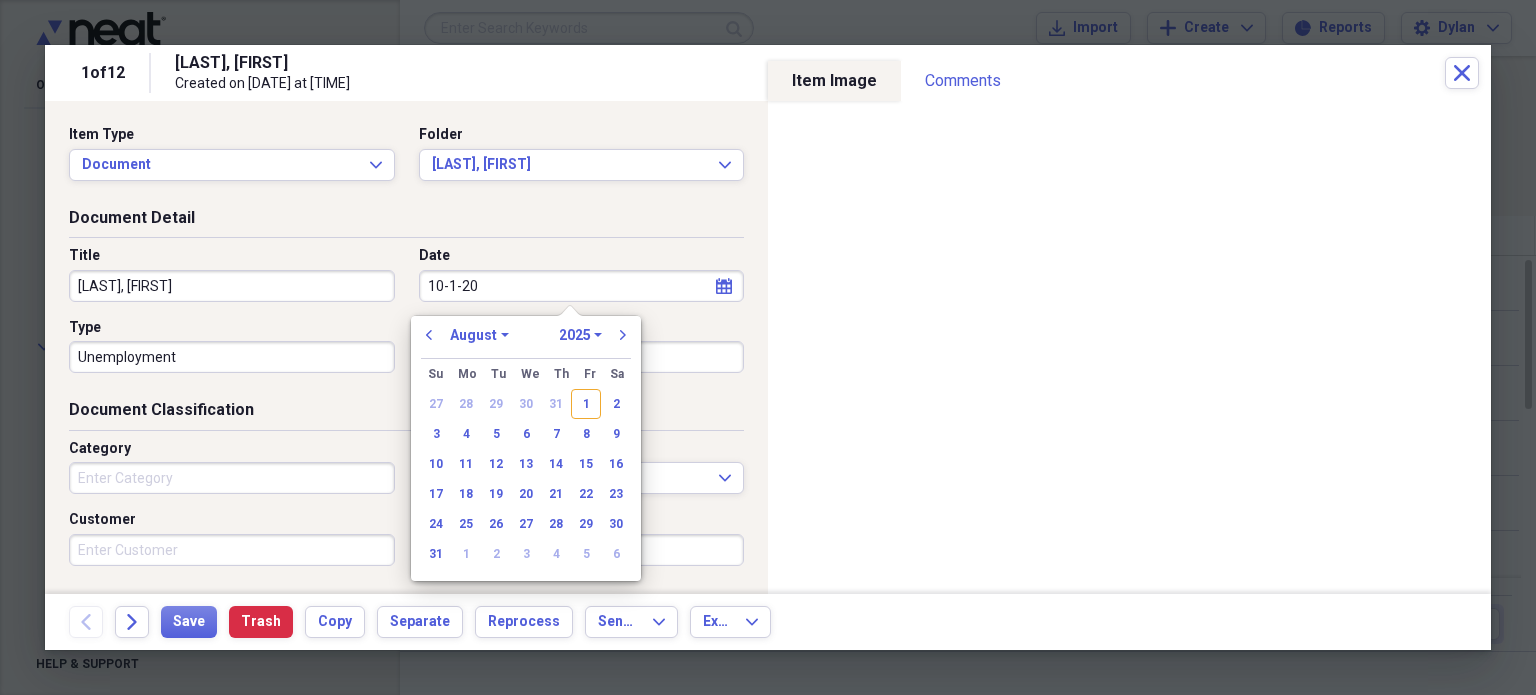 select on "9" 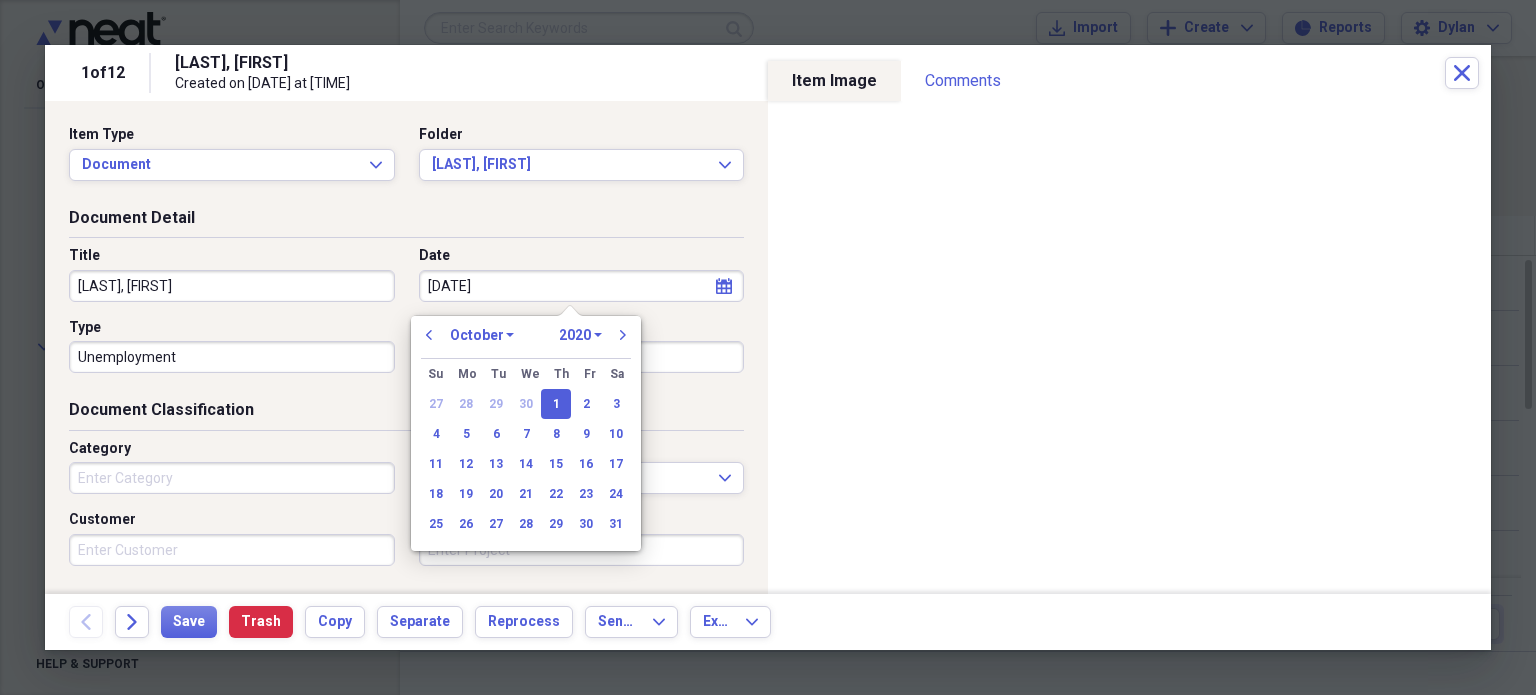 type on "10-1-2010" 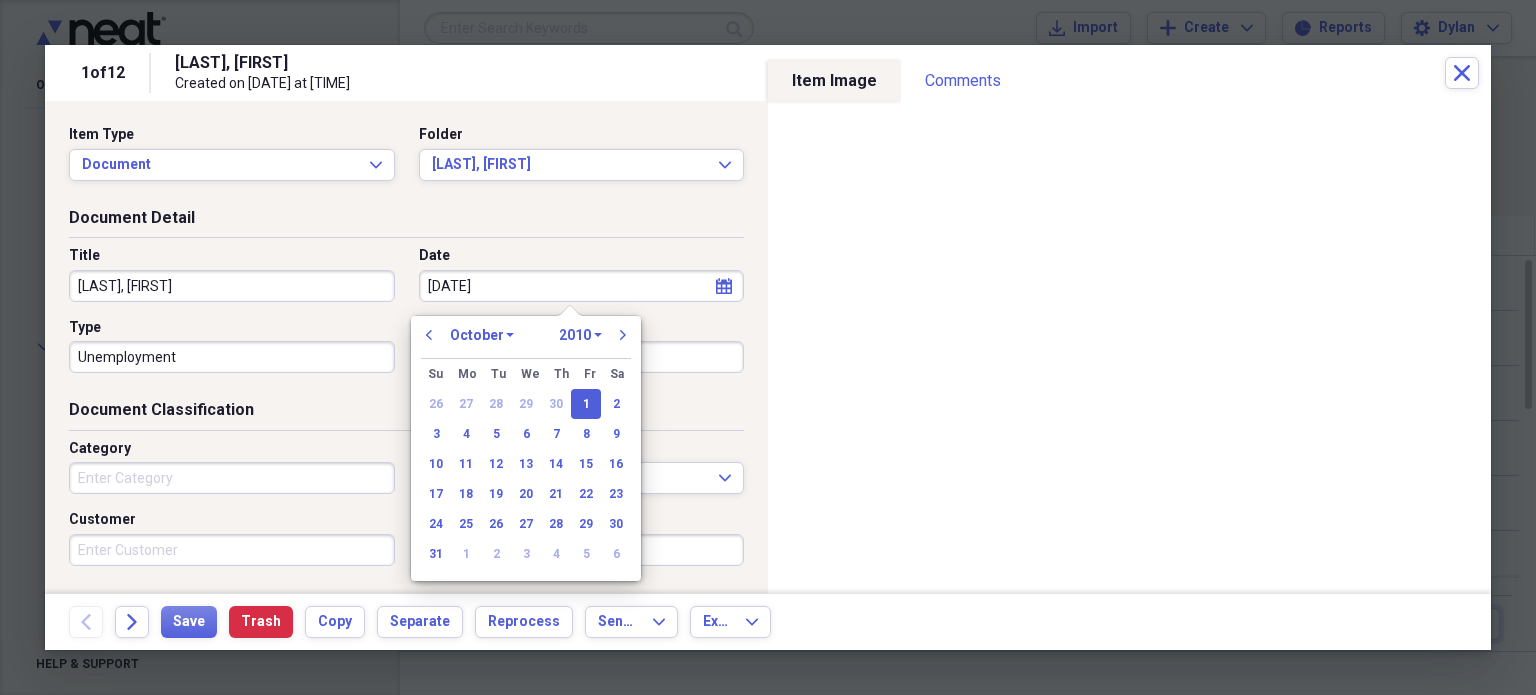 type on "10/01/2010" 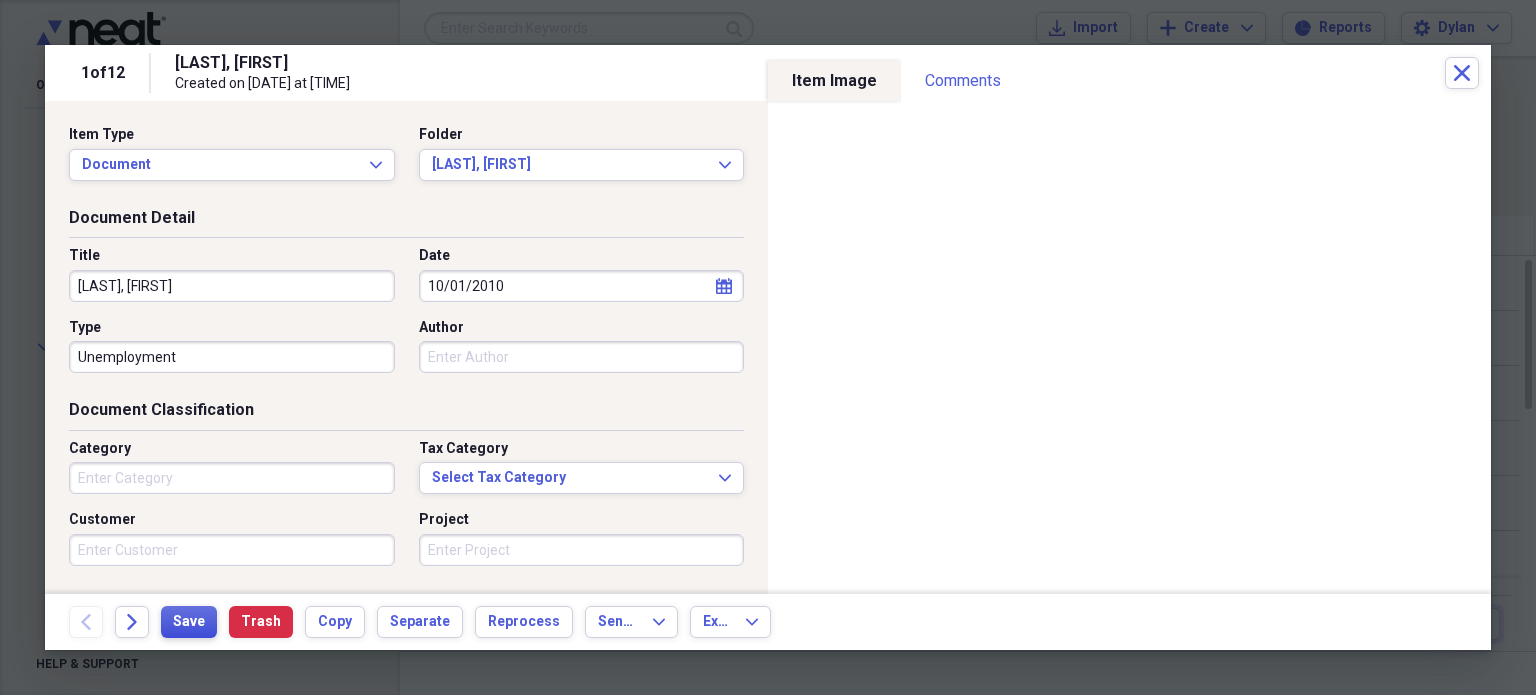 click on "Save" at bounding box center (189, 622) 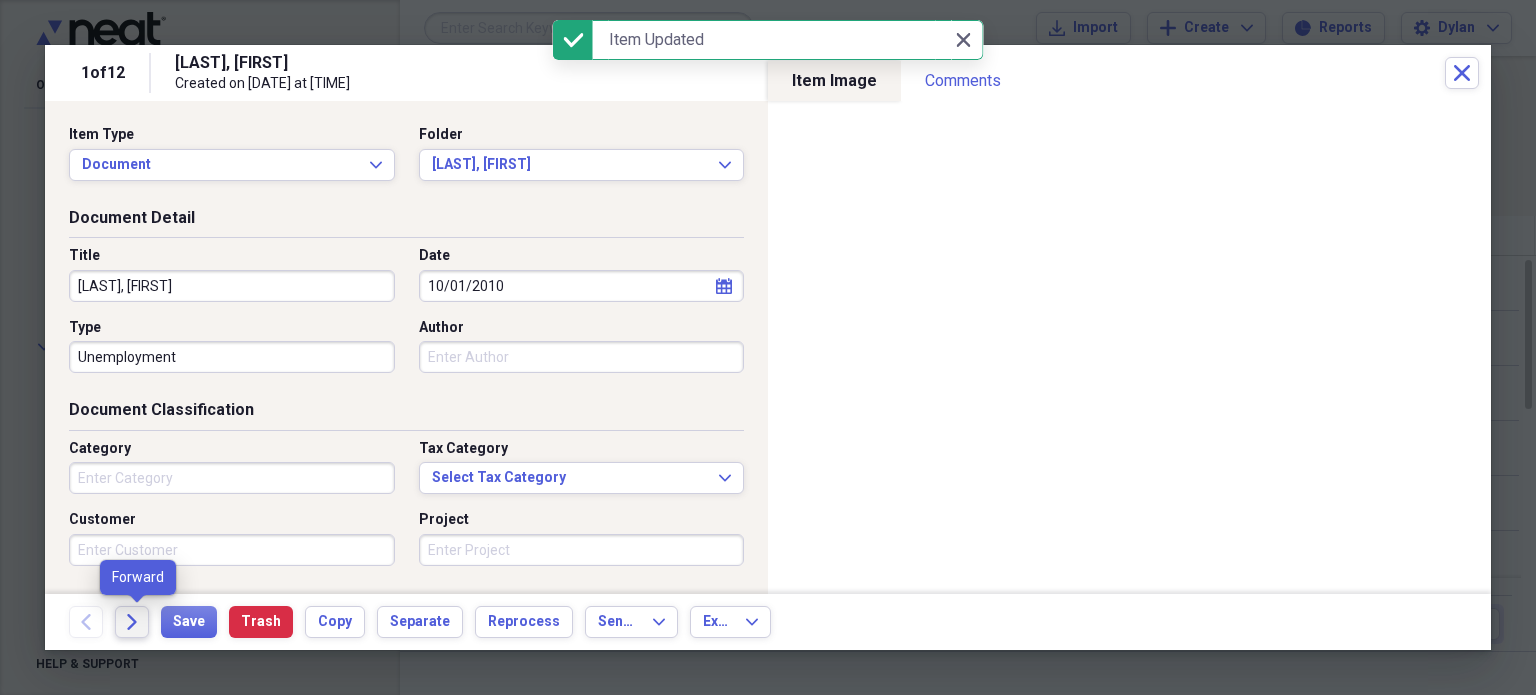 click 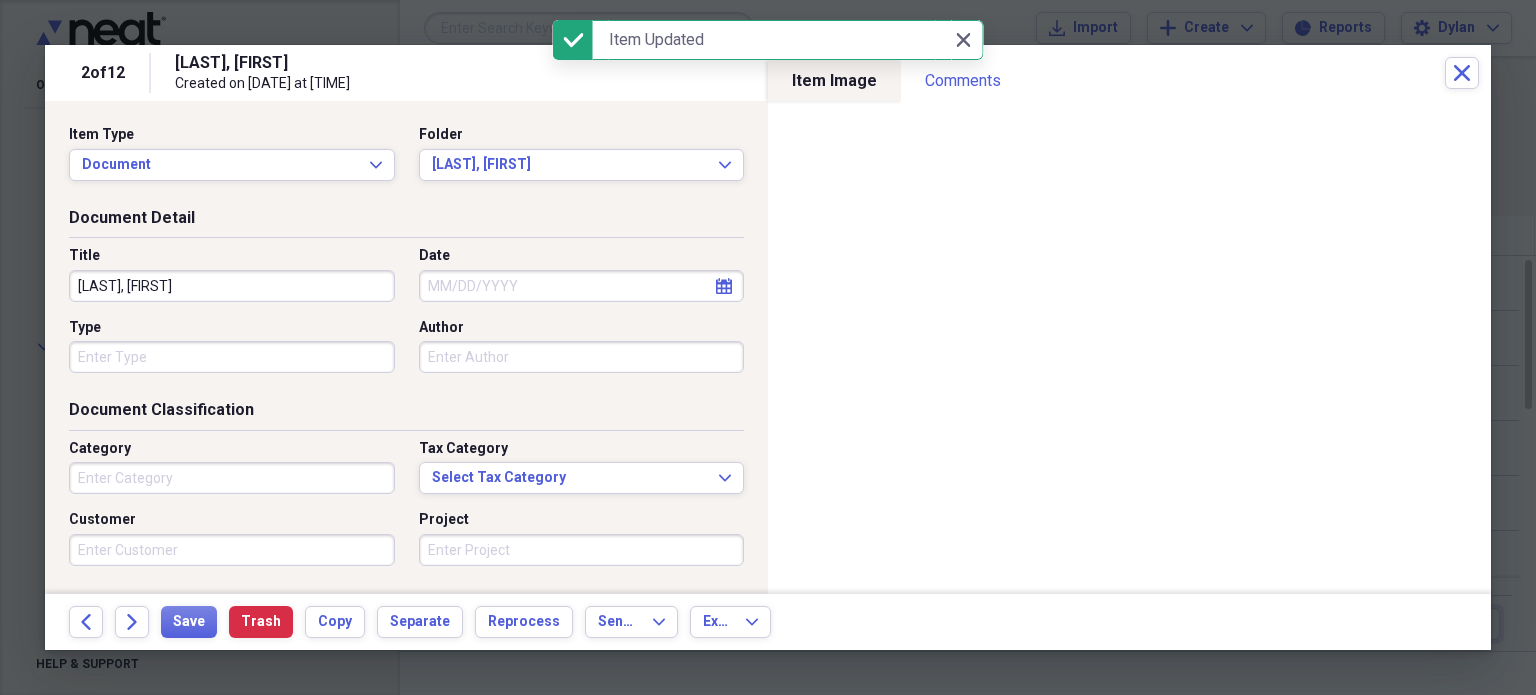 click on "Type" at bounding box center [232, 357] 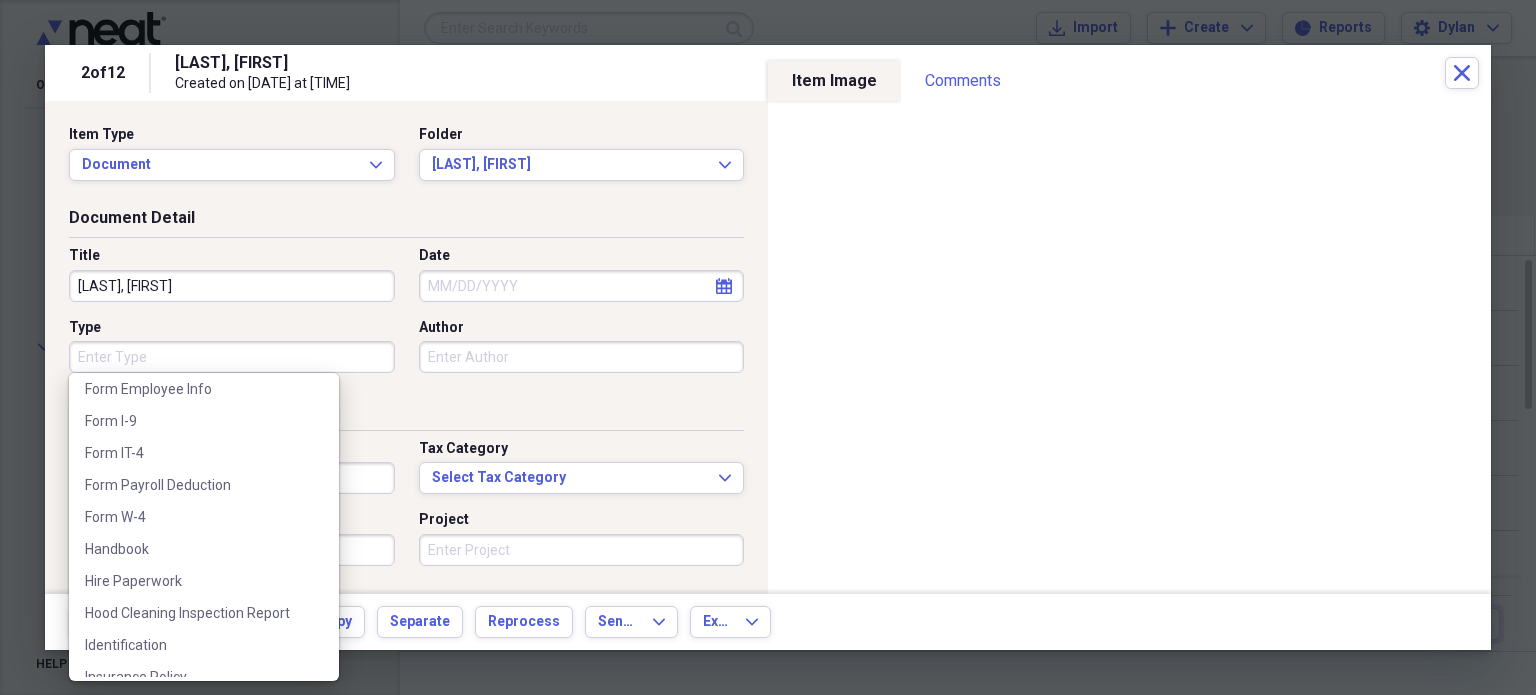 scroll, scrollTop: 392, scrollLeft: 0, axis: vertical 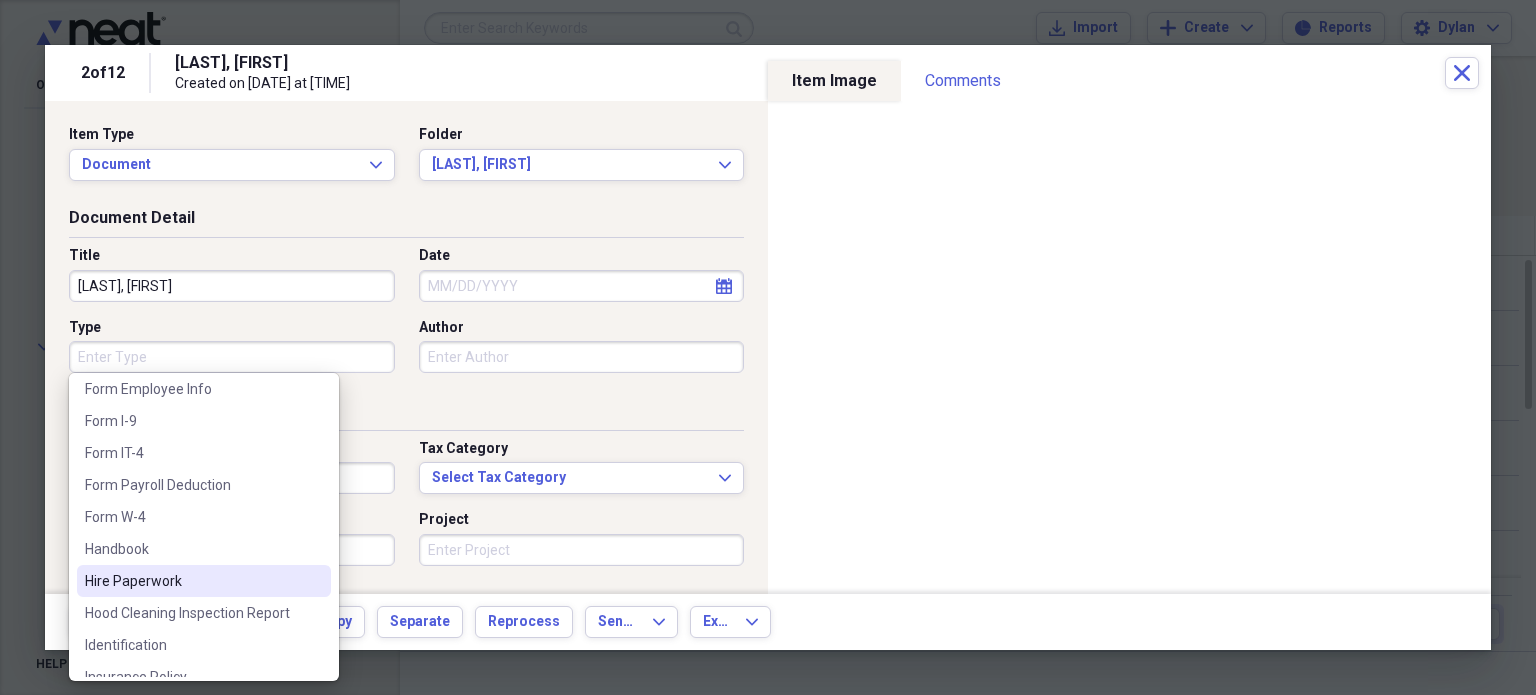 click on "Hire Paperwork" at bounding box center (192, 581) 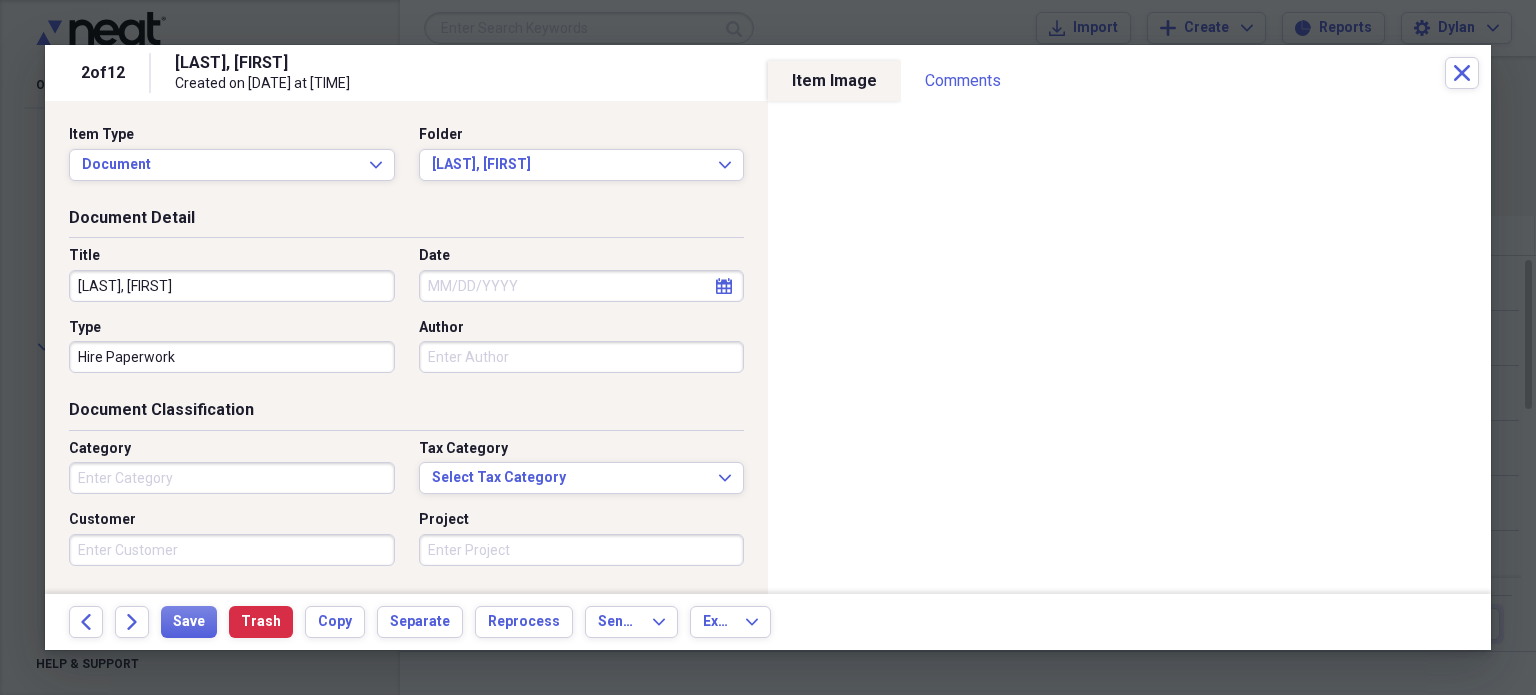 select on "7" 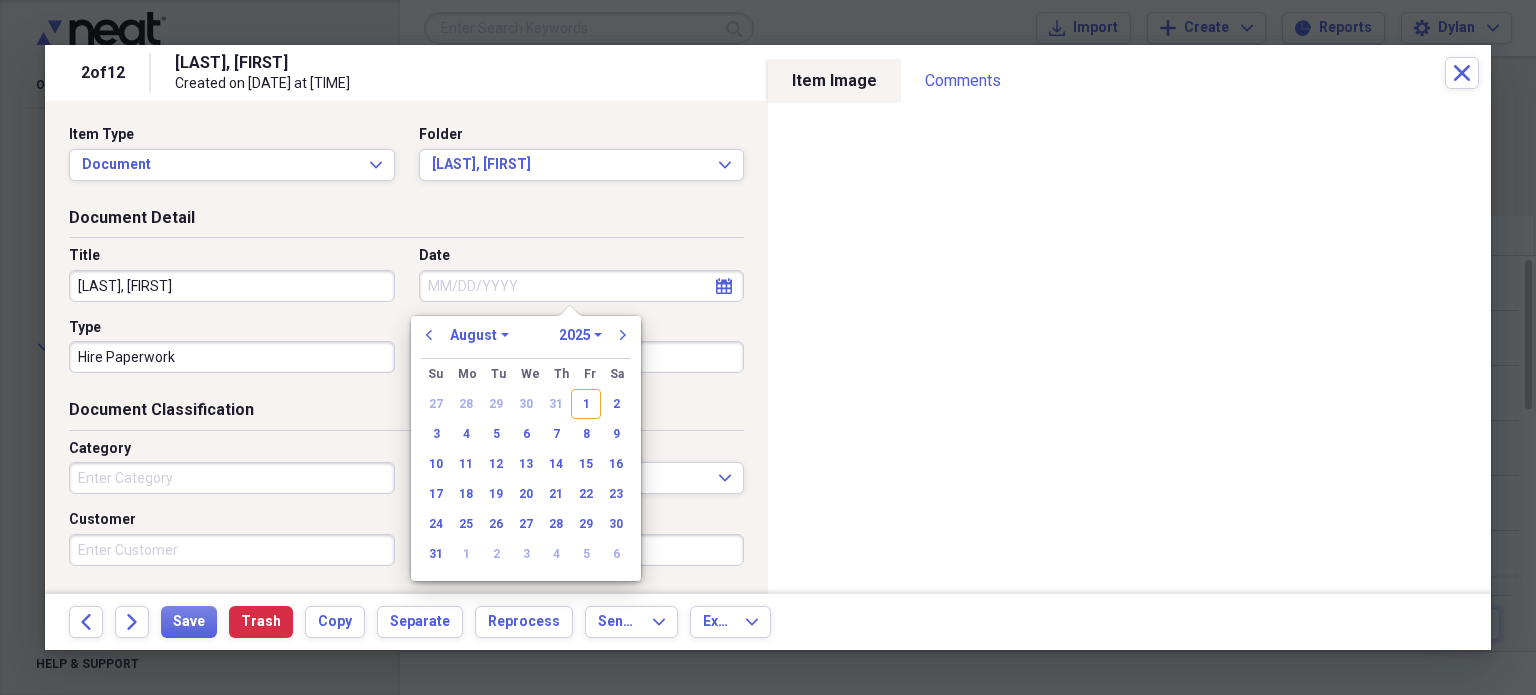 click on "Date" at bounding box center [582, 286] 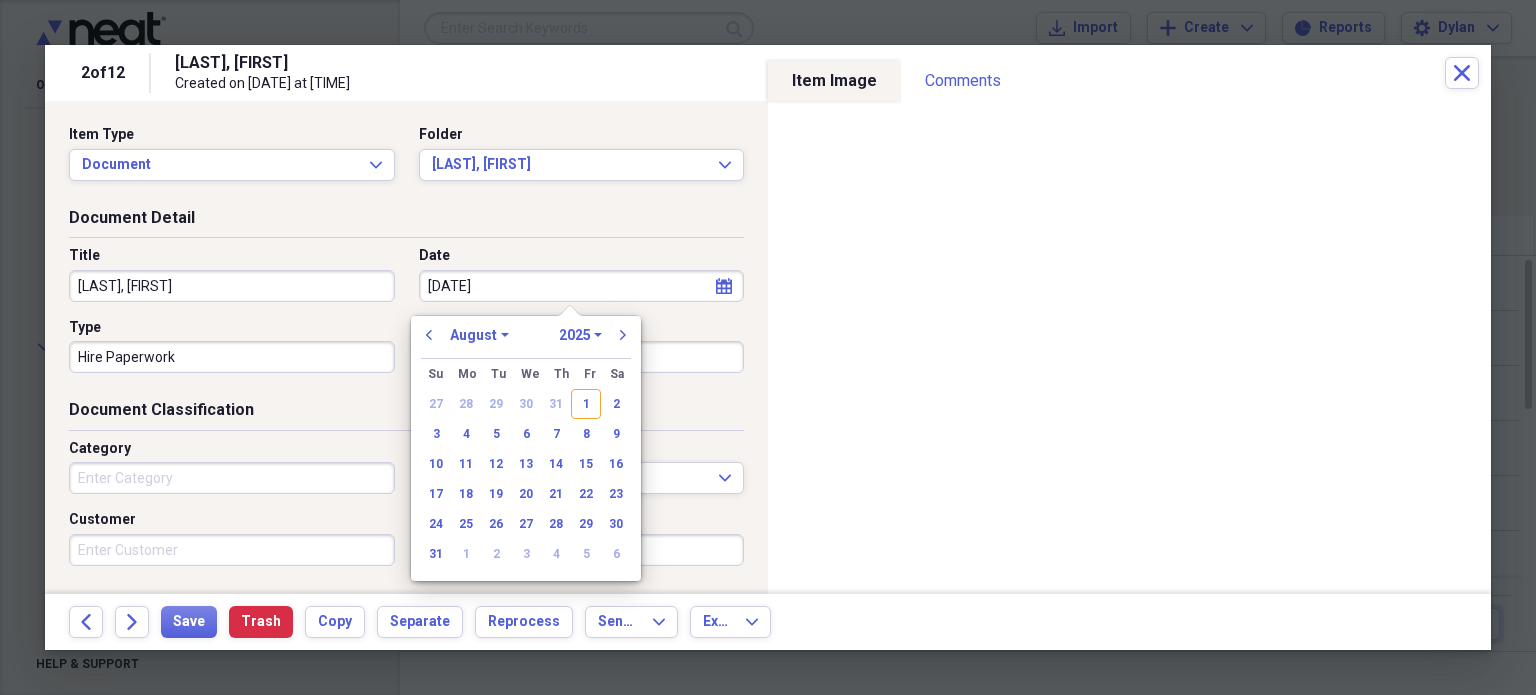 type on "10-20-11" 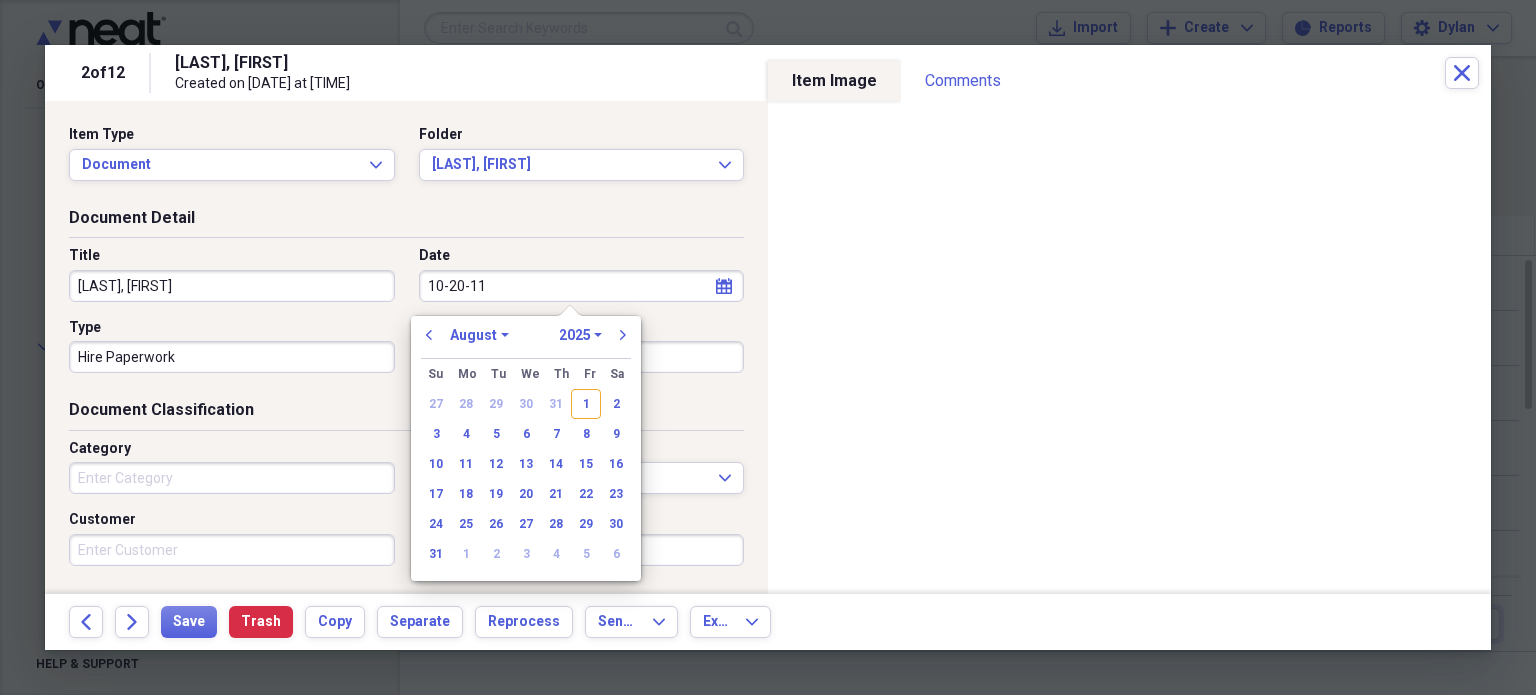 select on "9" 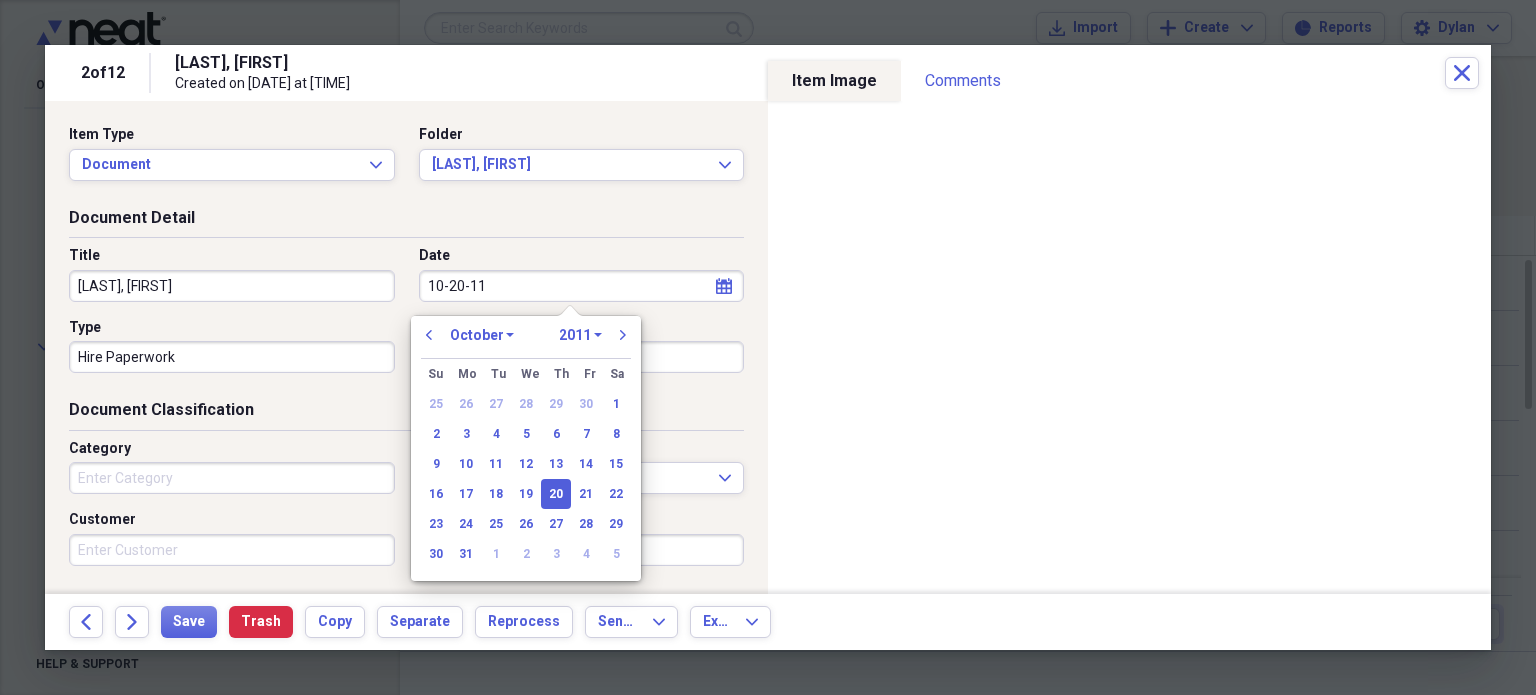 type on "10/20/2011" 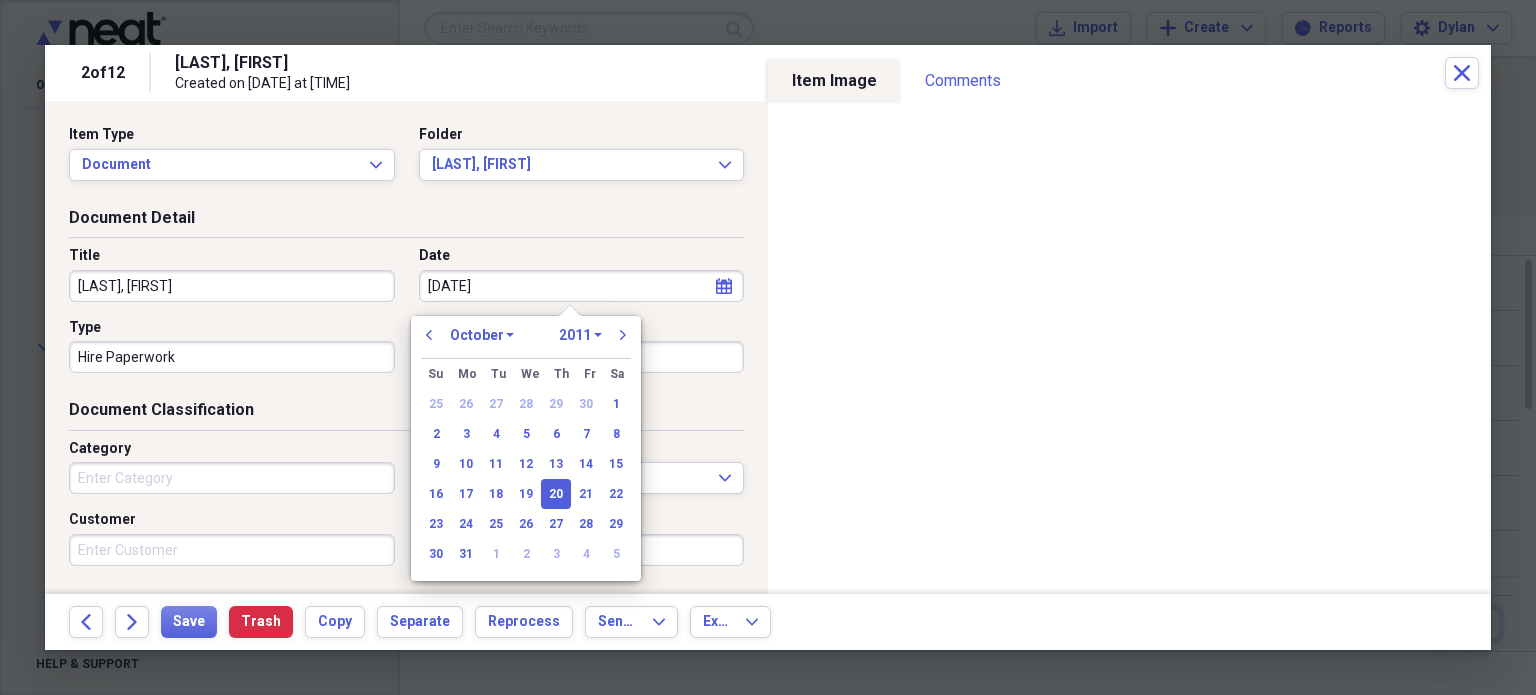 click on "Document Detail" at bounding box center [406, 222] 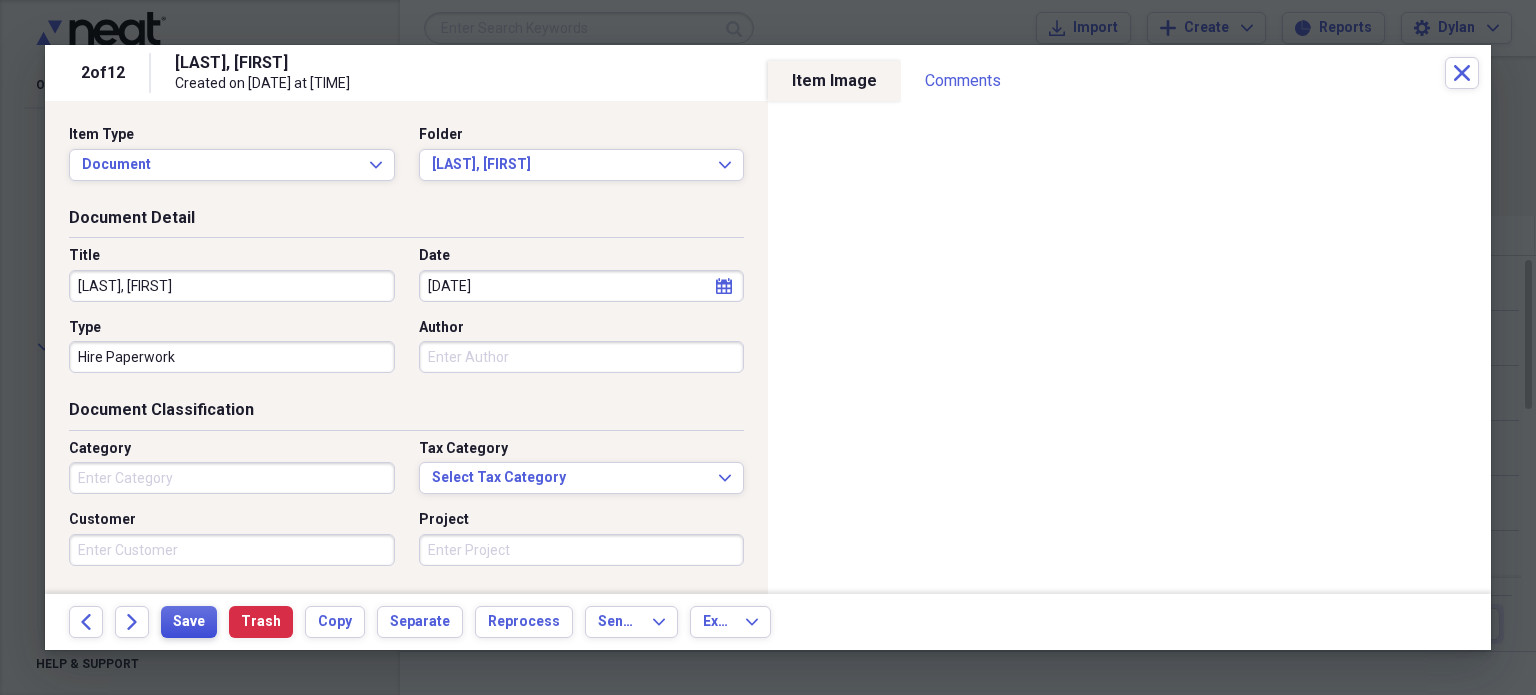 click on "Save" at bounding box center [189, 622] 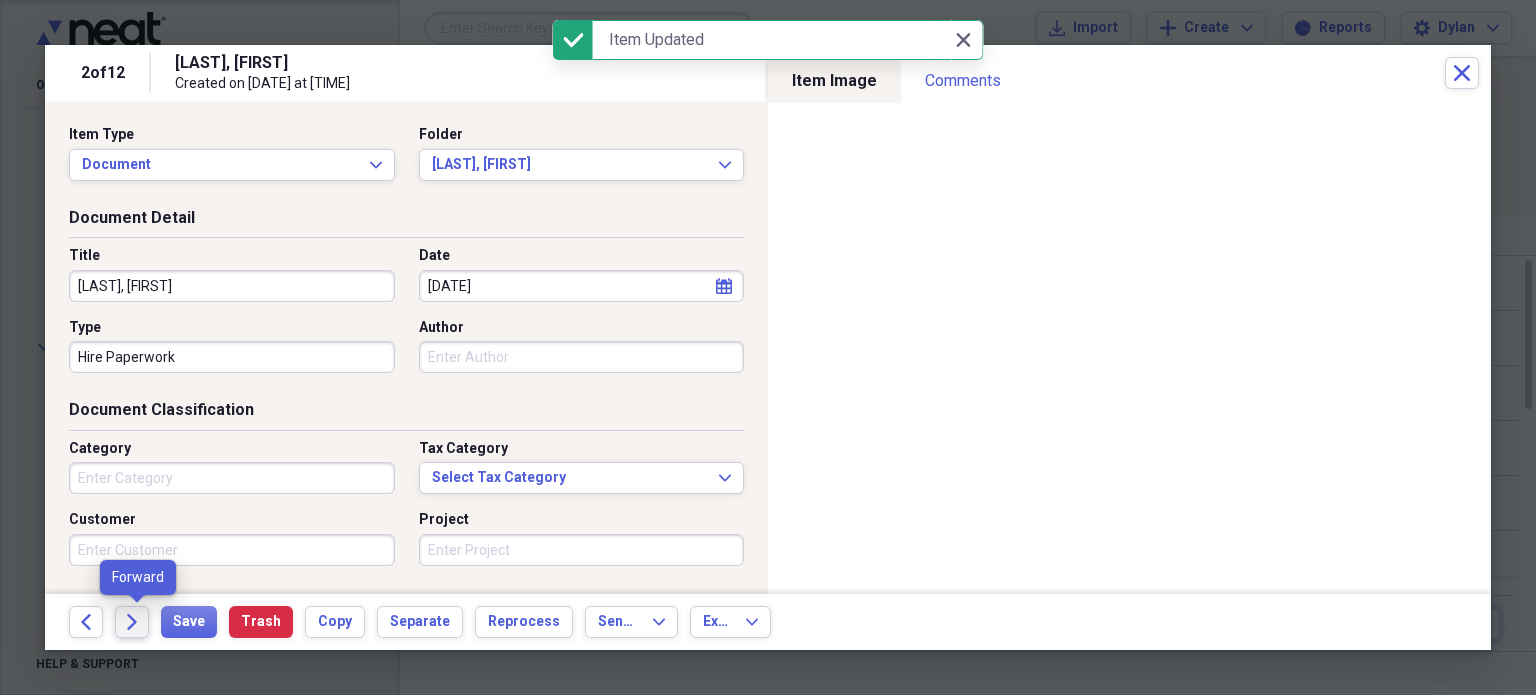 click on "Forward" 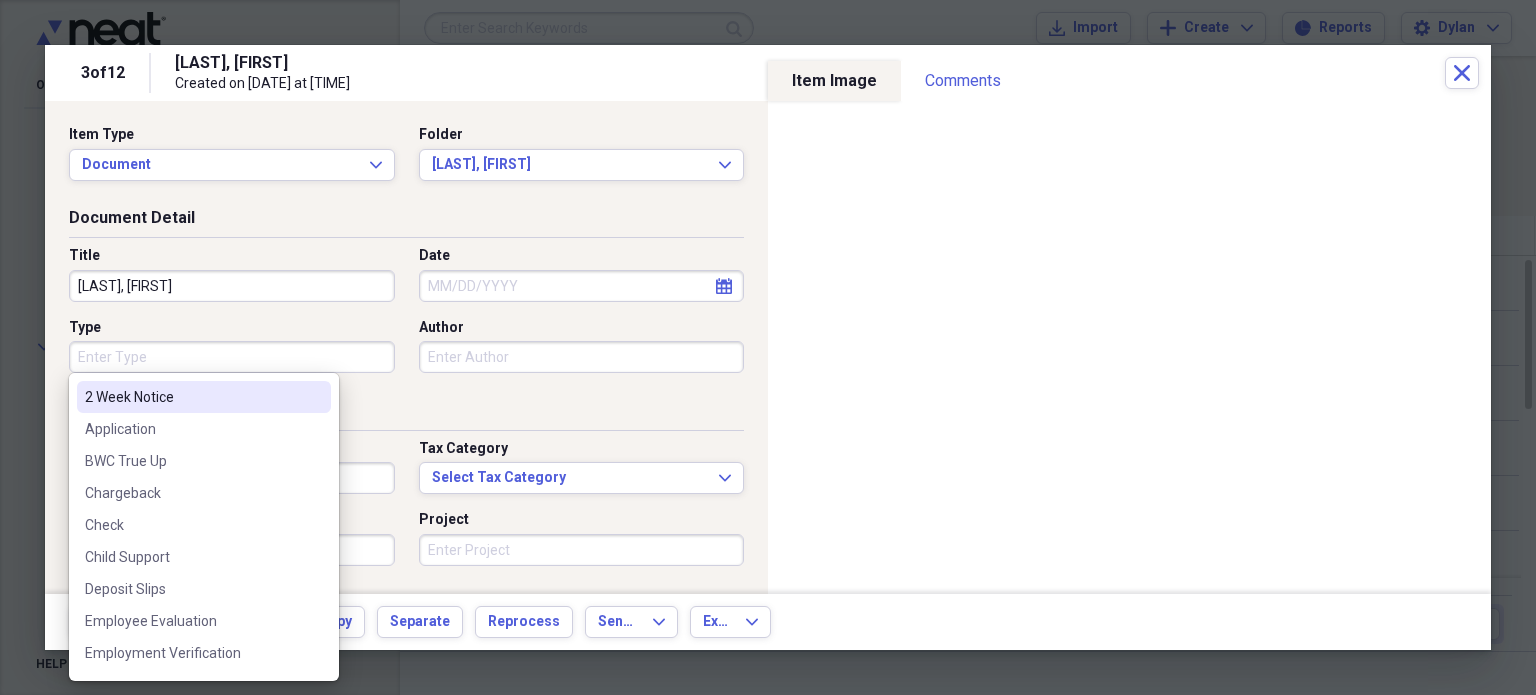 click on "Type" at bounding box center [232, 357] 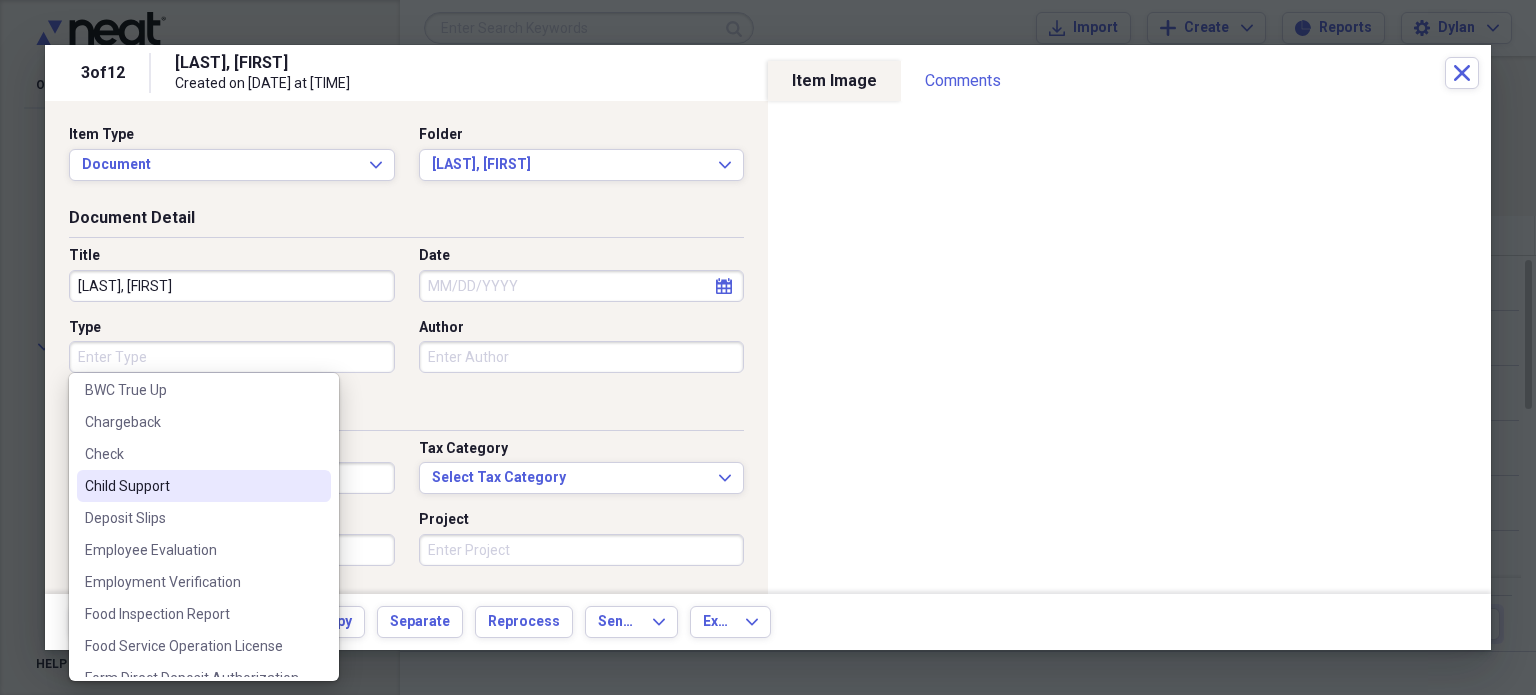 scroll, scrollTop: 72, scrollLeft: 0, axis: vertical 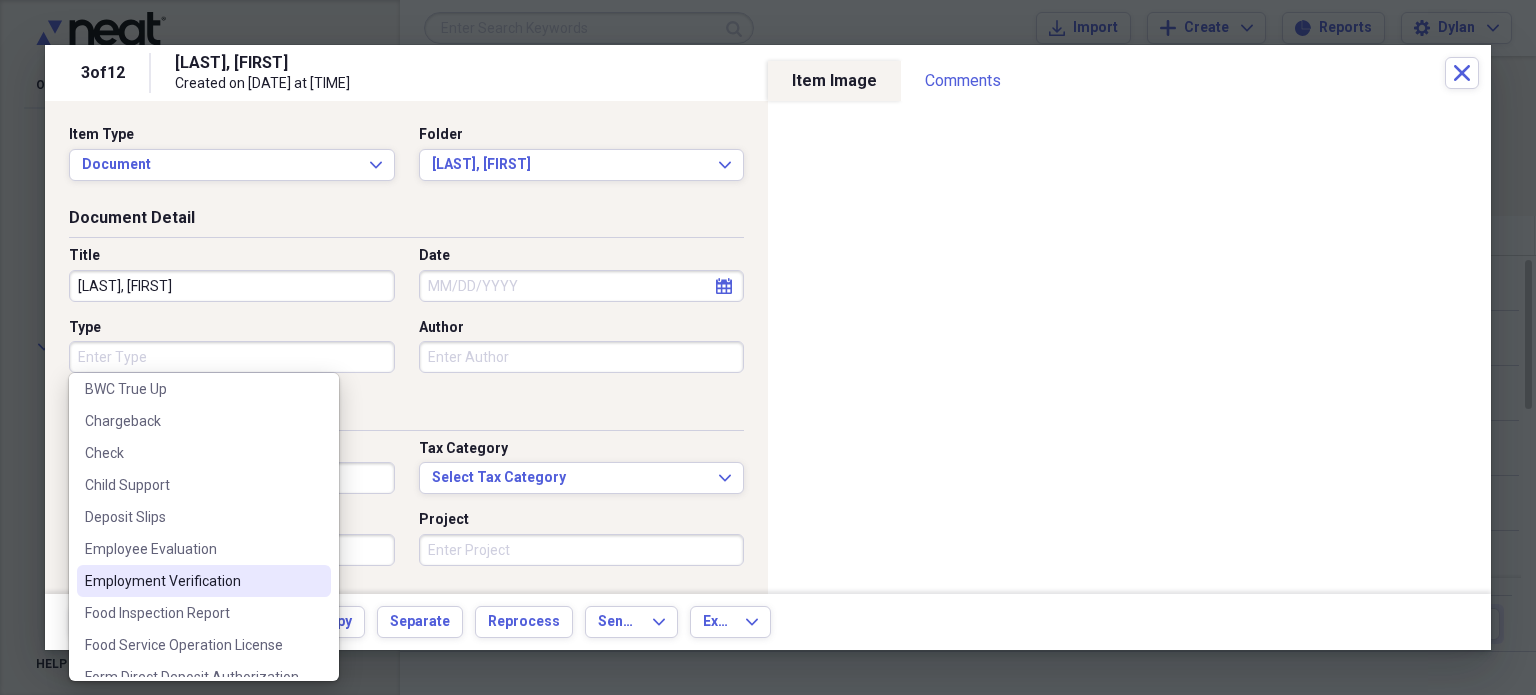 click on "Employment Verification" at bounding box center [192, 581] 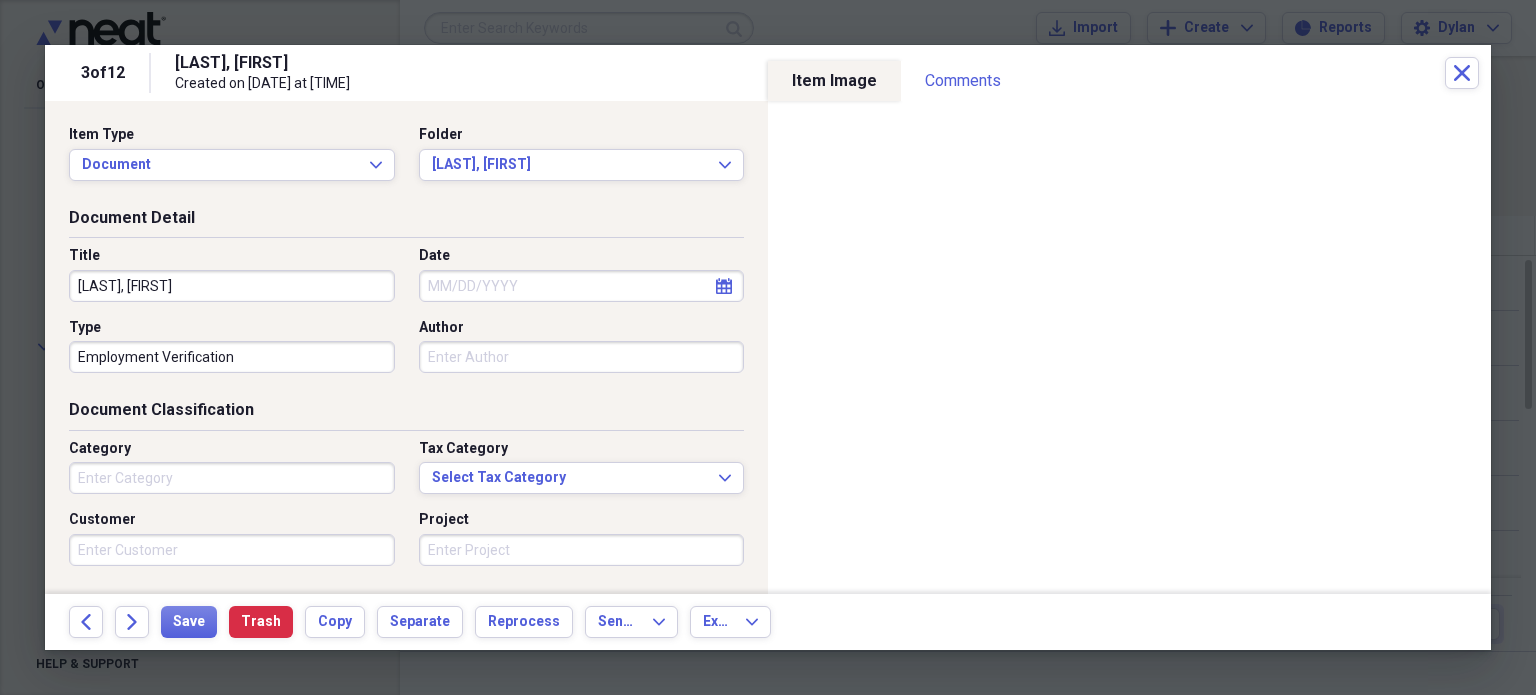 select on "7" 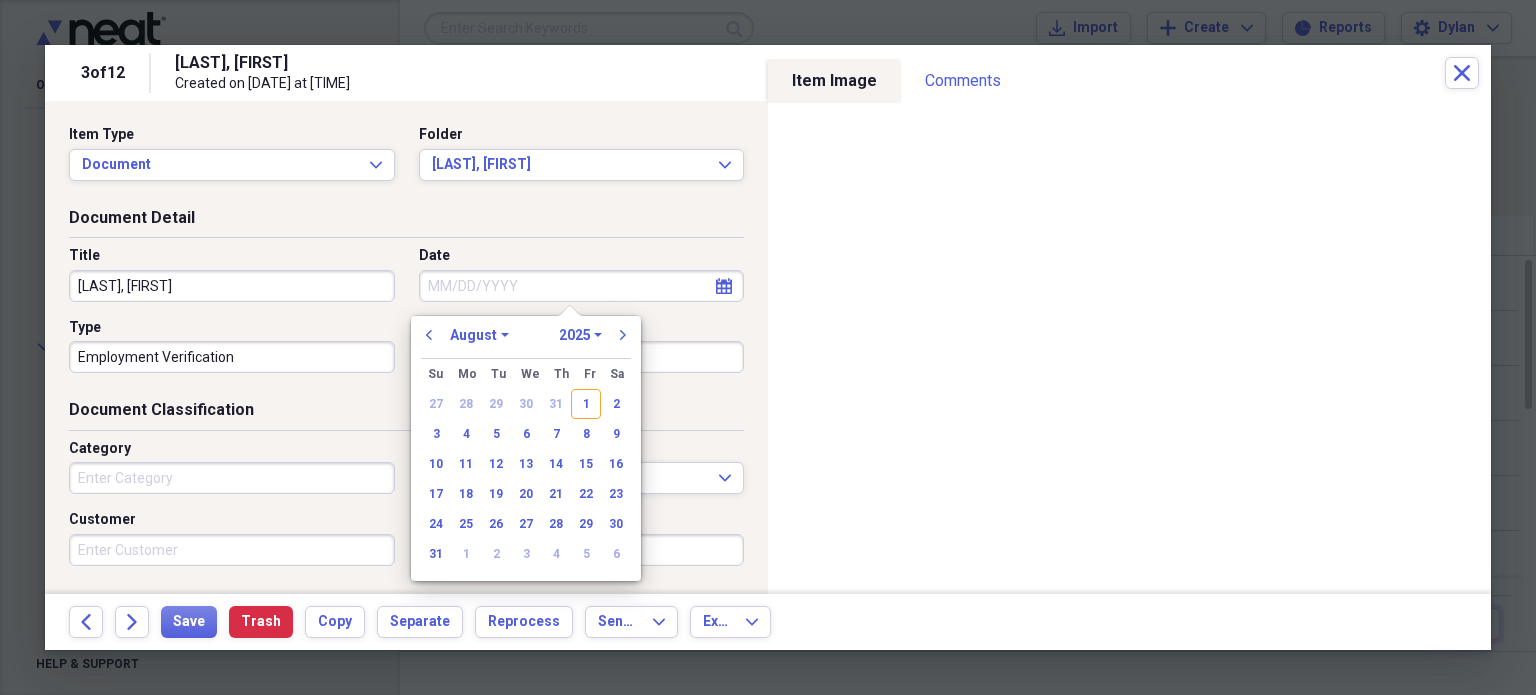 click on "Date" at bounding box center [582, 286] 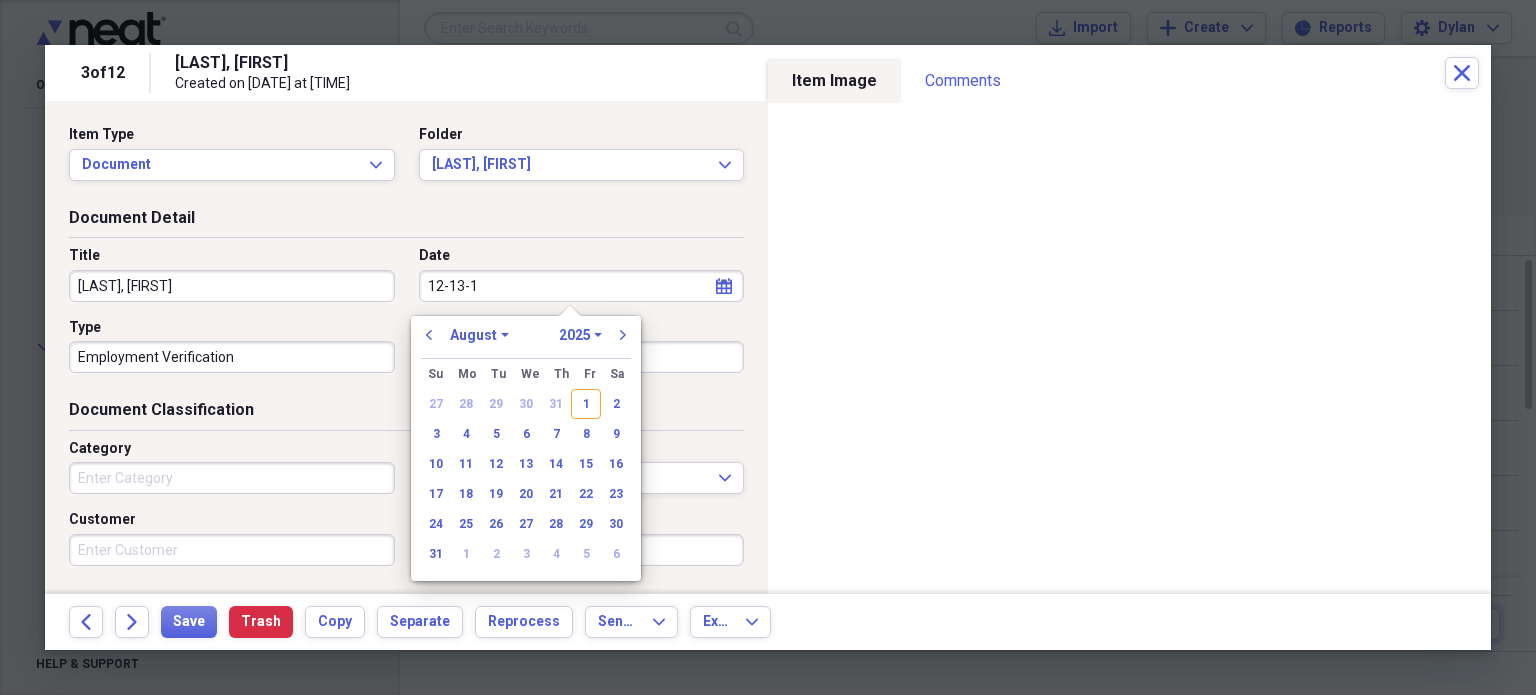 type on "12-13-17" 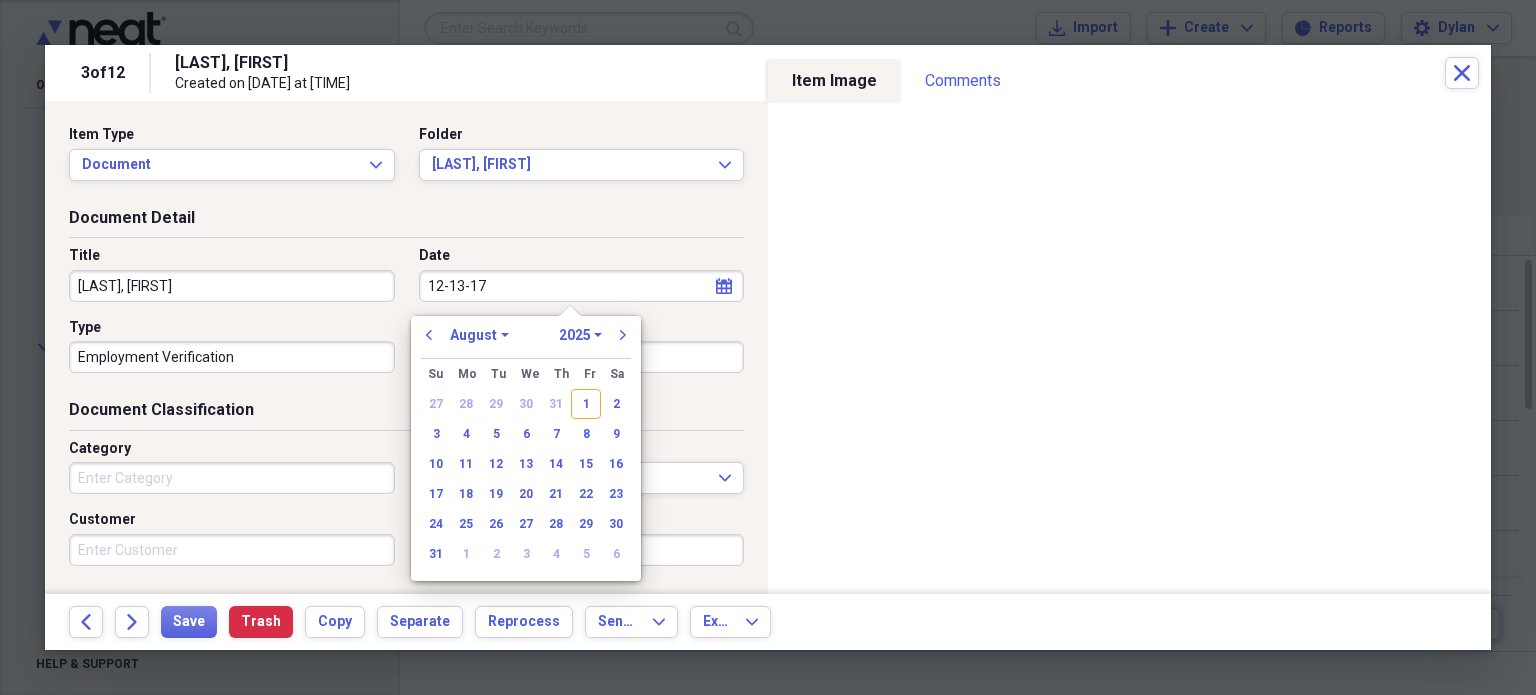 select on "11" 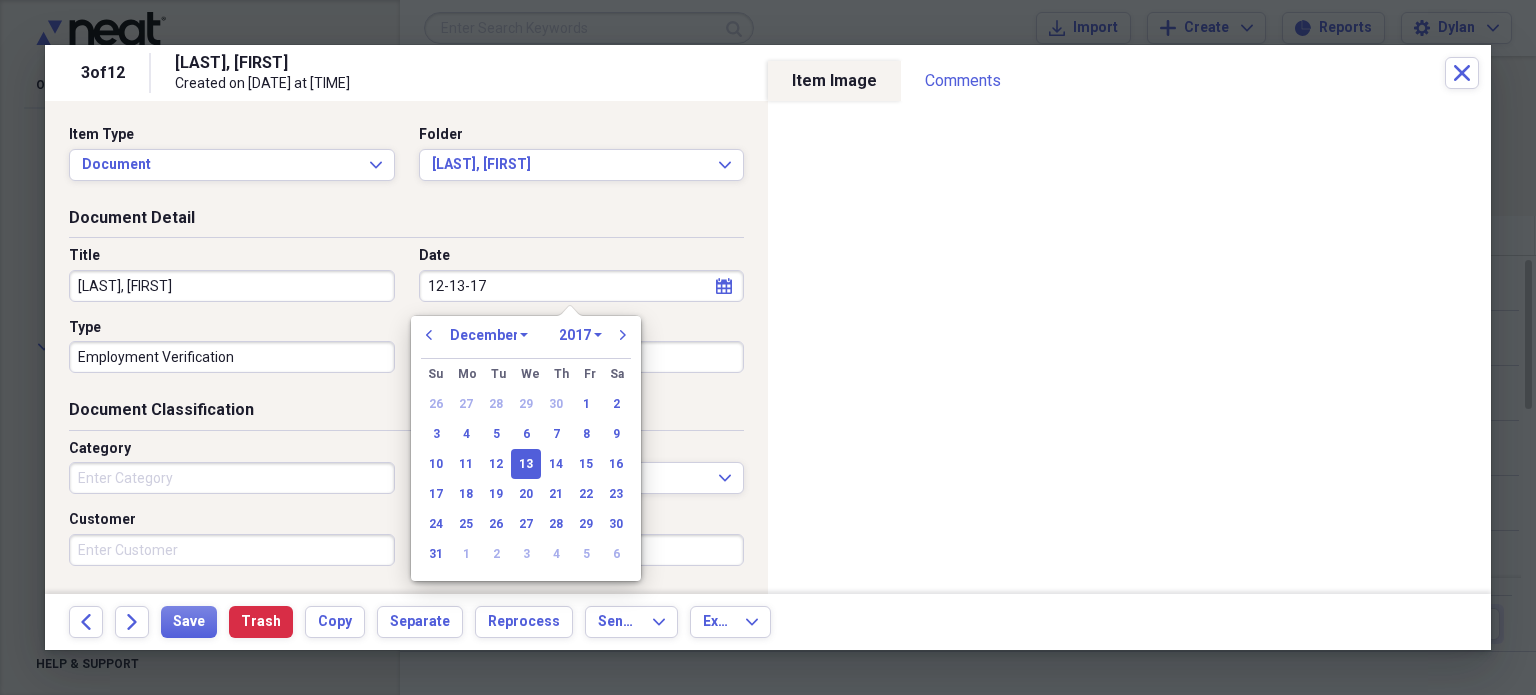 type on "12/13/2017" 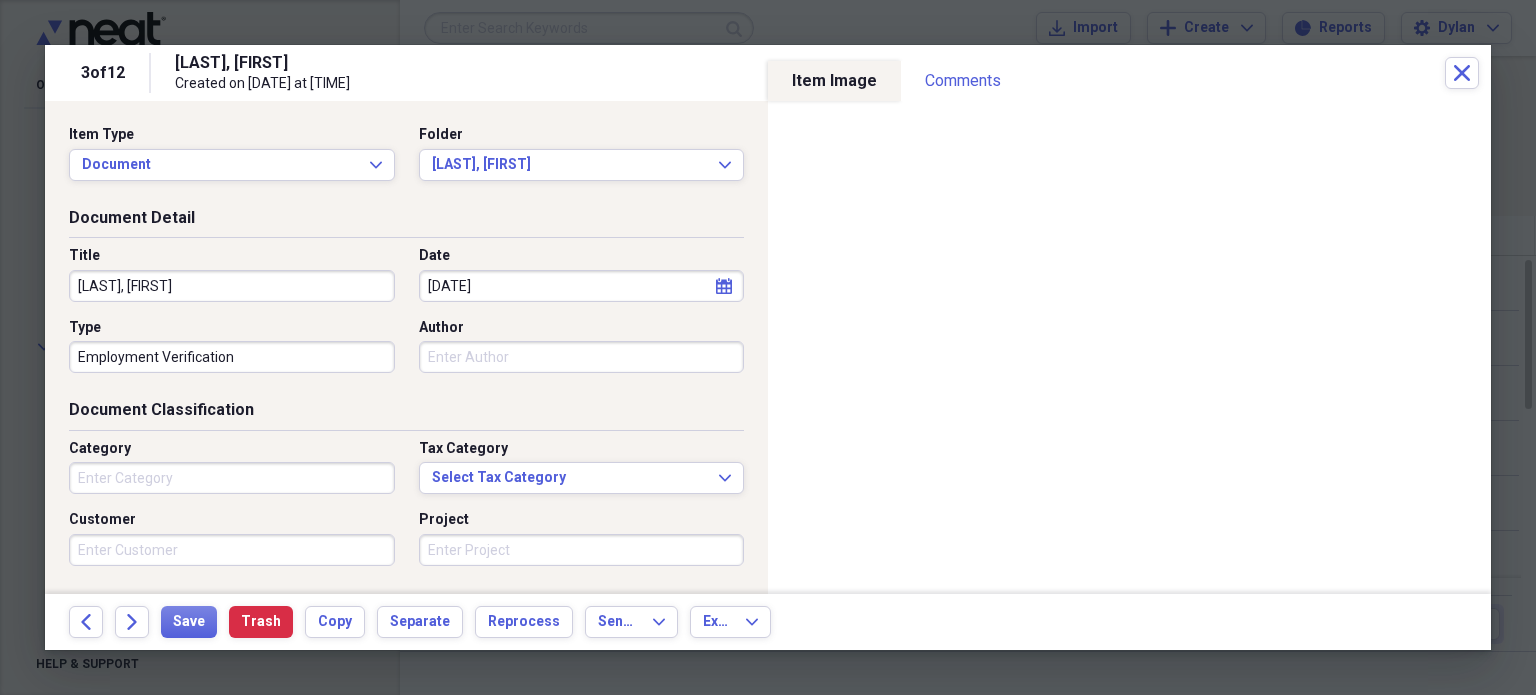 click on "Document Detail" at bounding box center [406, 222] 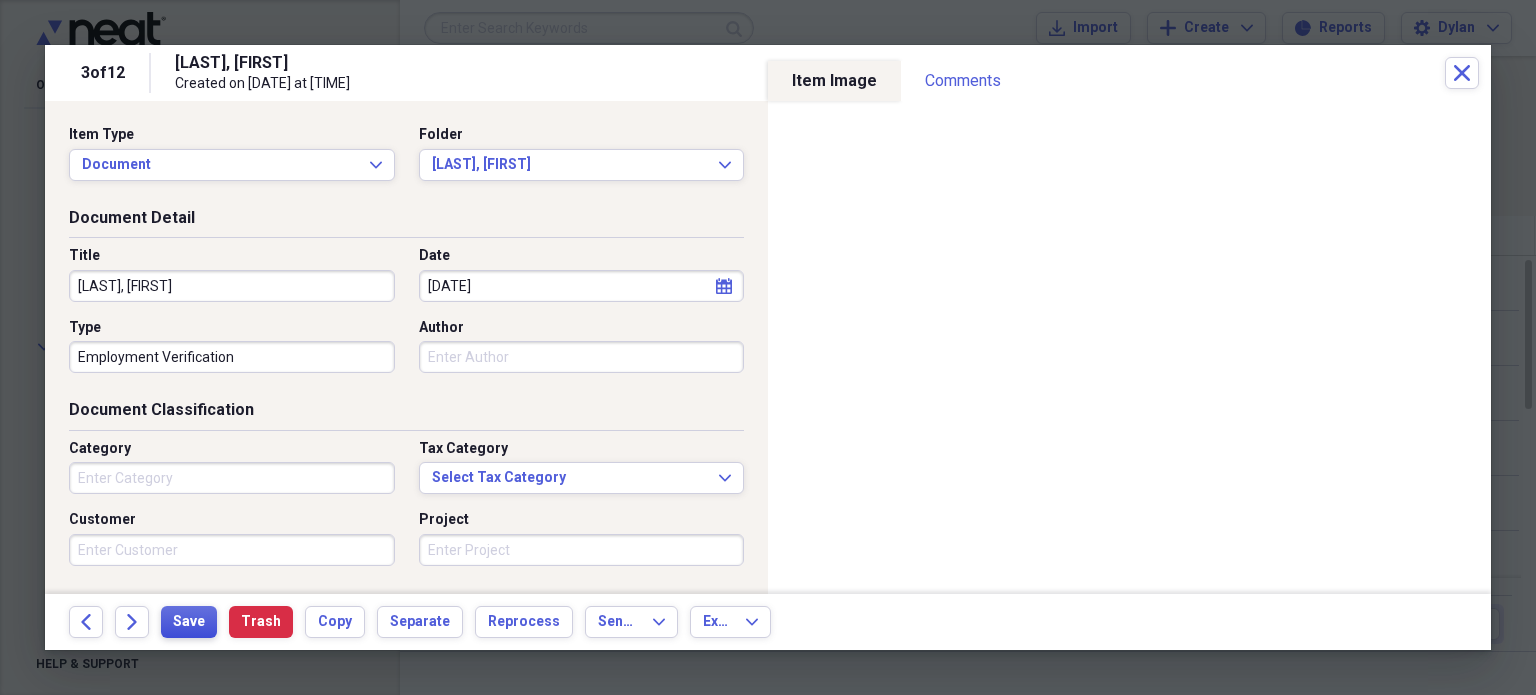 click on "Save" at bounding box center (189, 622) 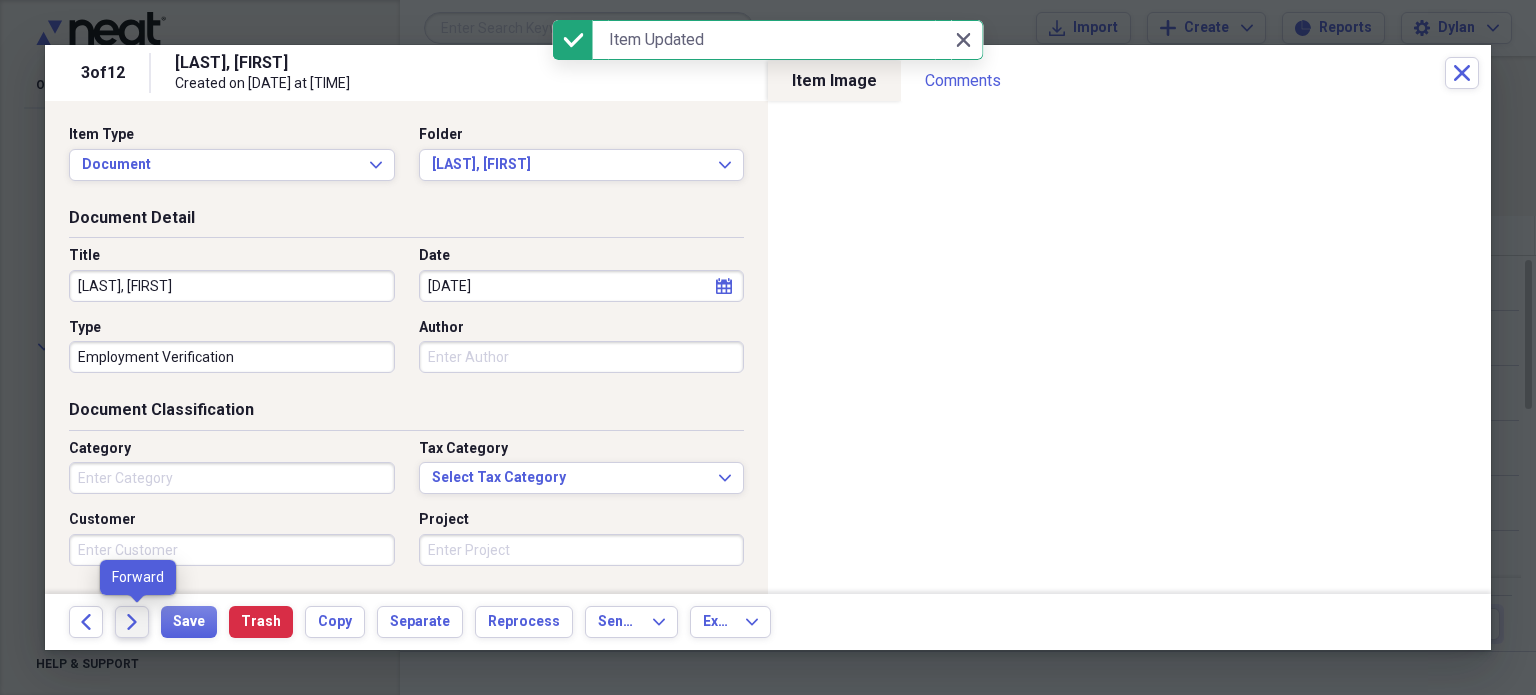 click on "Forward" 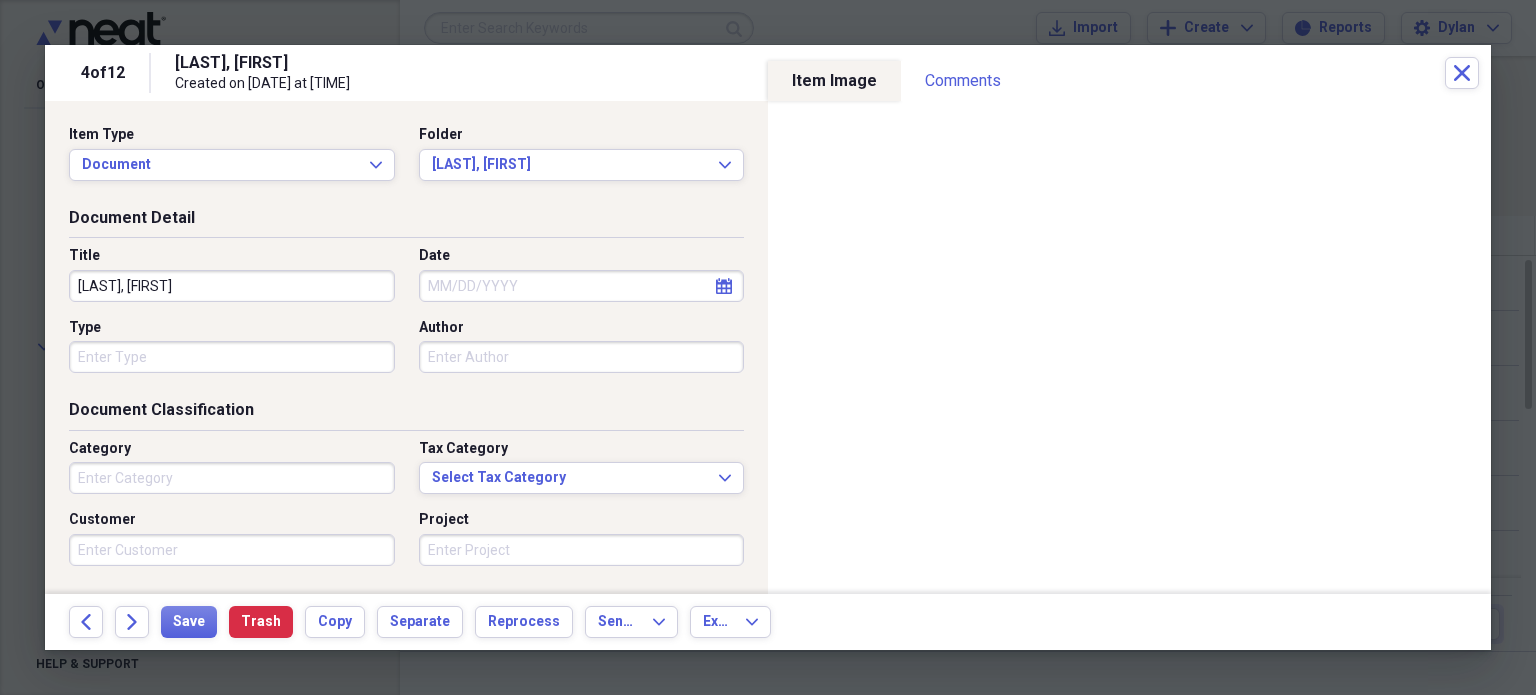 click on "Date" at bounding box center (582, 286) 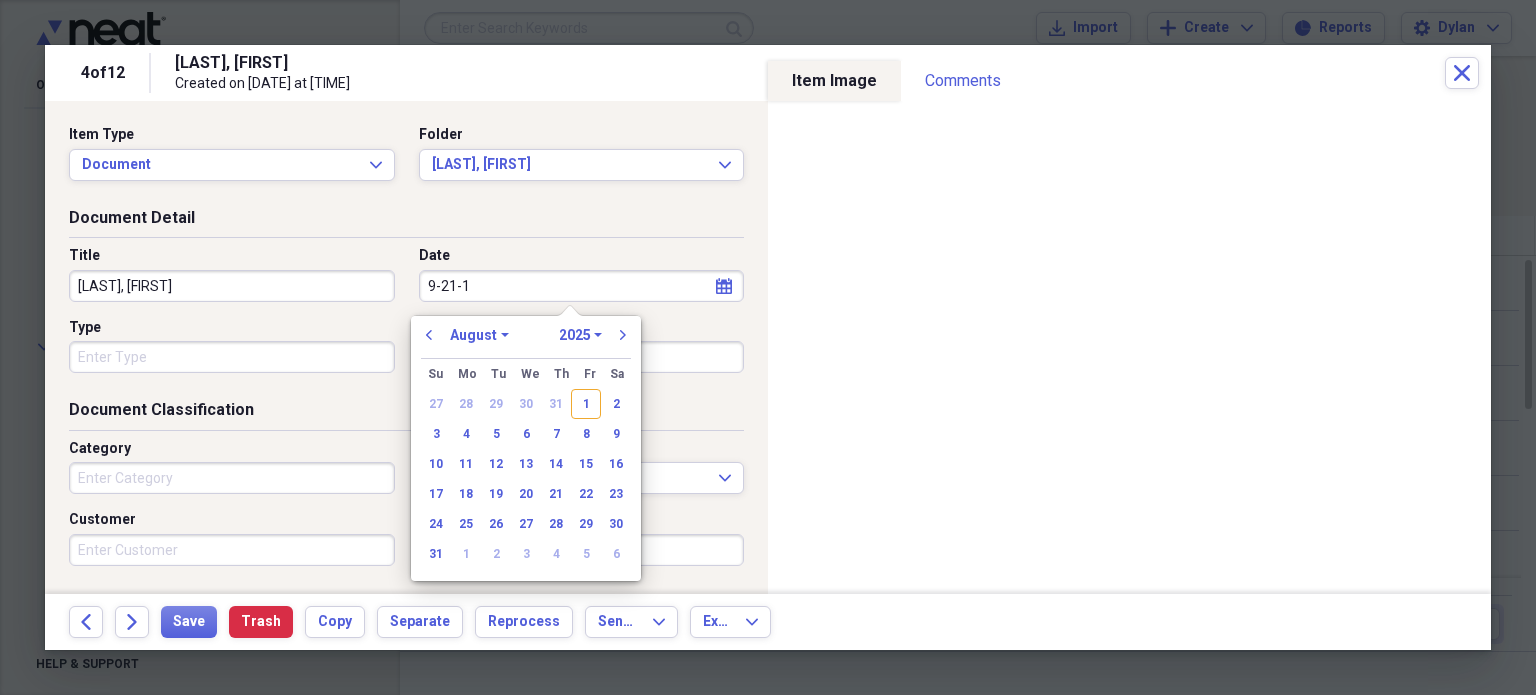 type on "9-21-15" 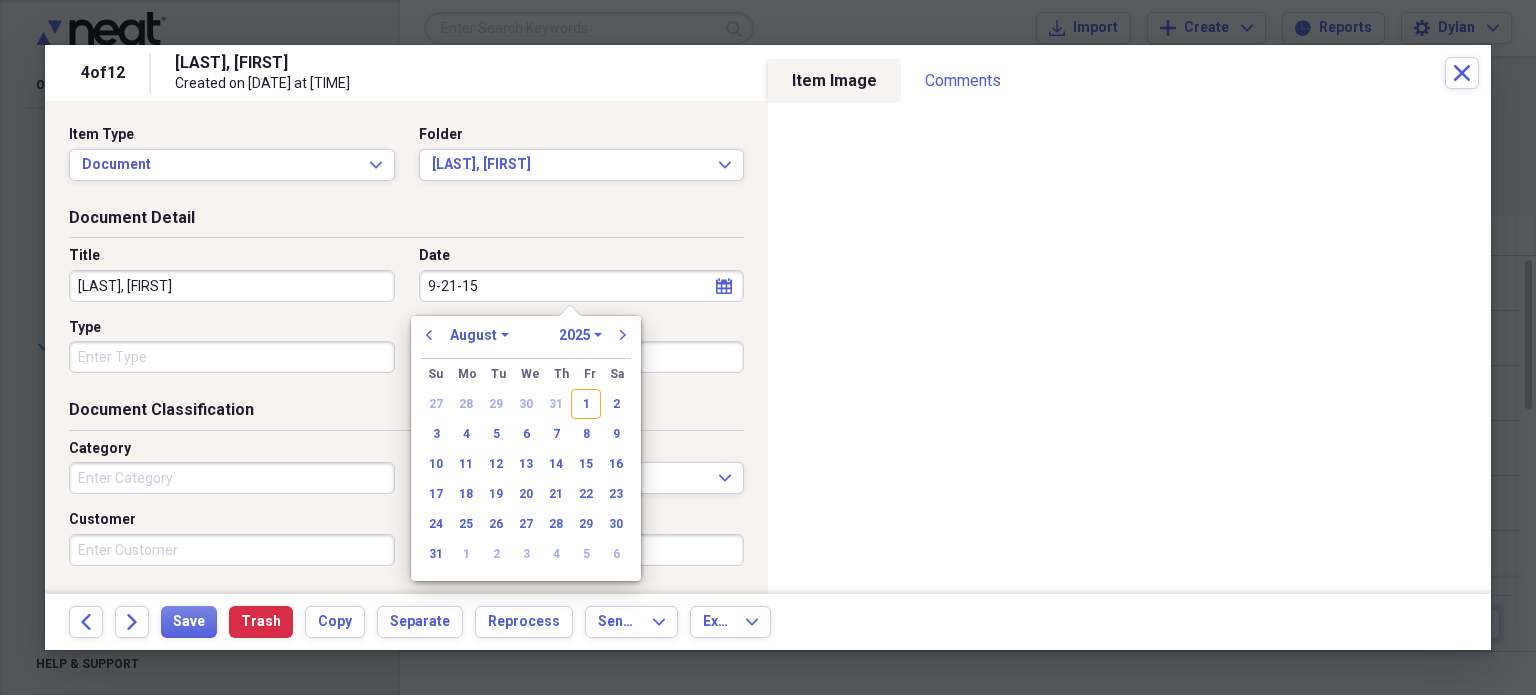 select on "8" 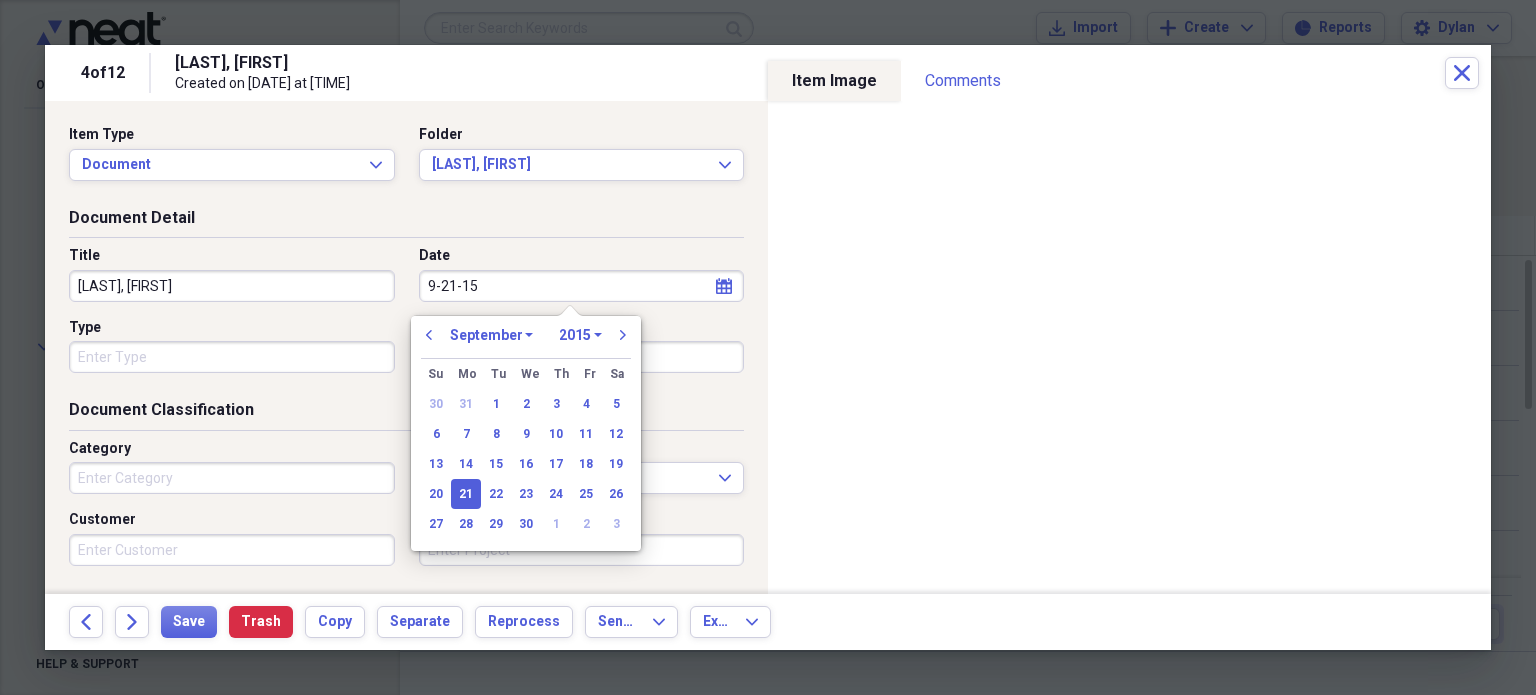 type on "09/21/2015" 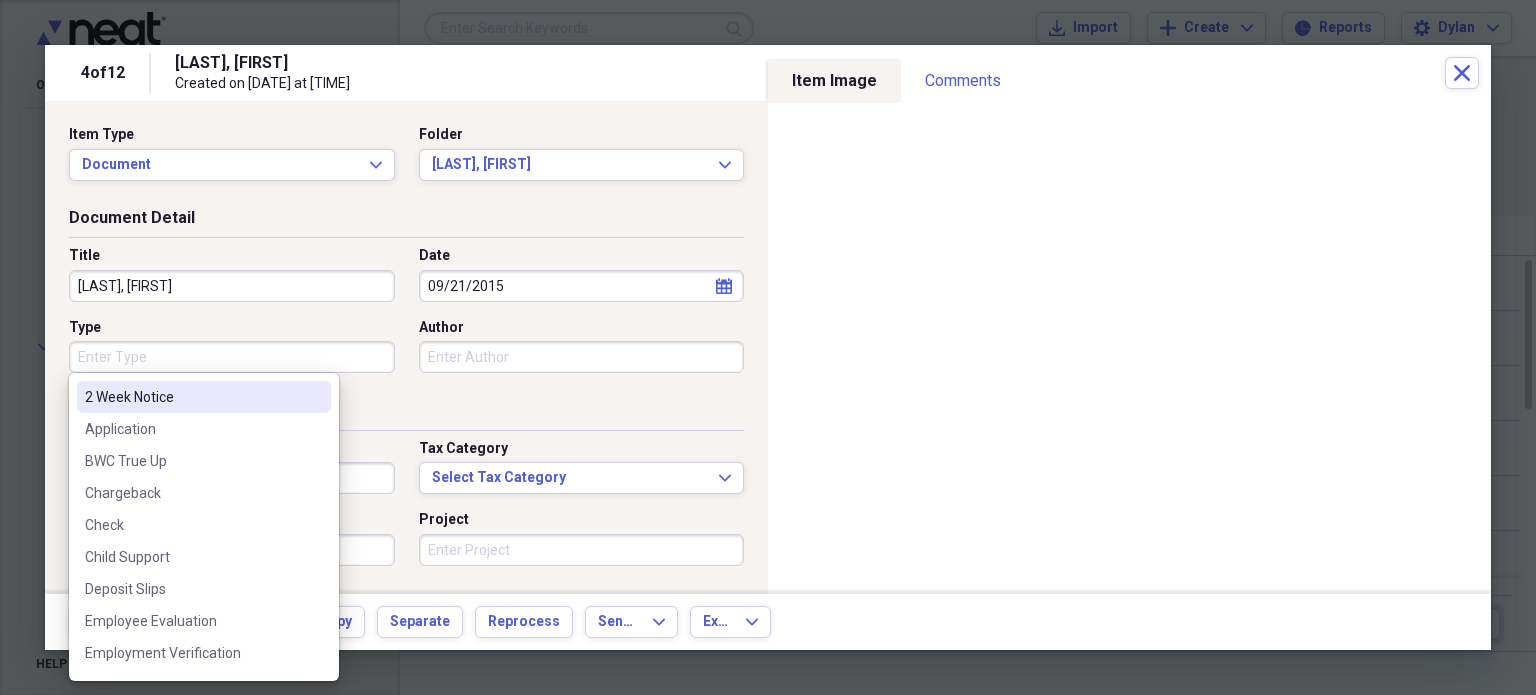 click on "Type" at bounding box center [232, 357] 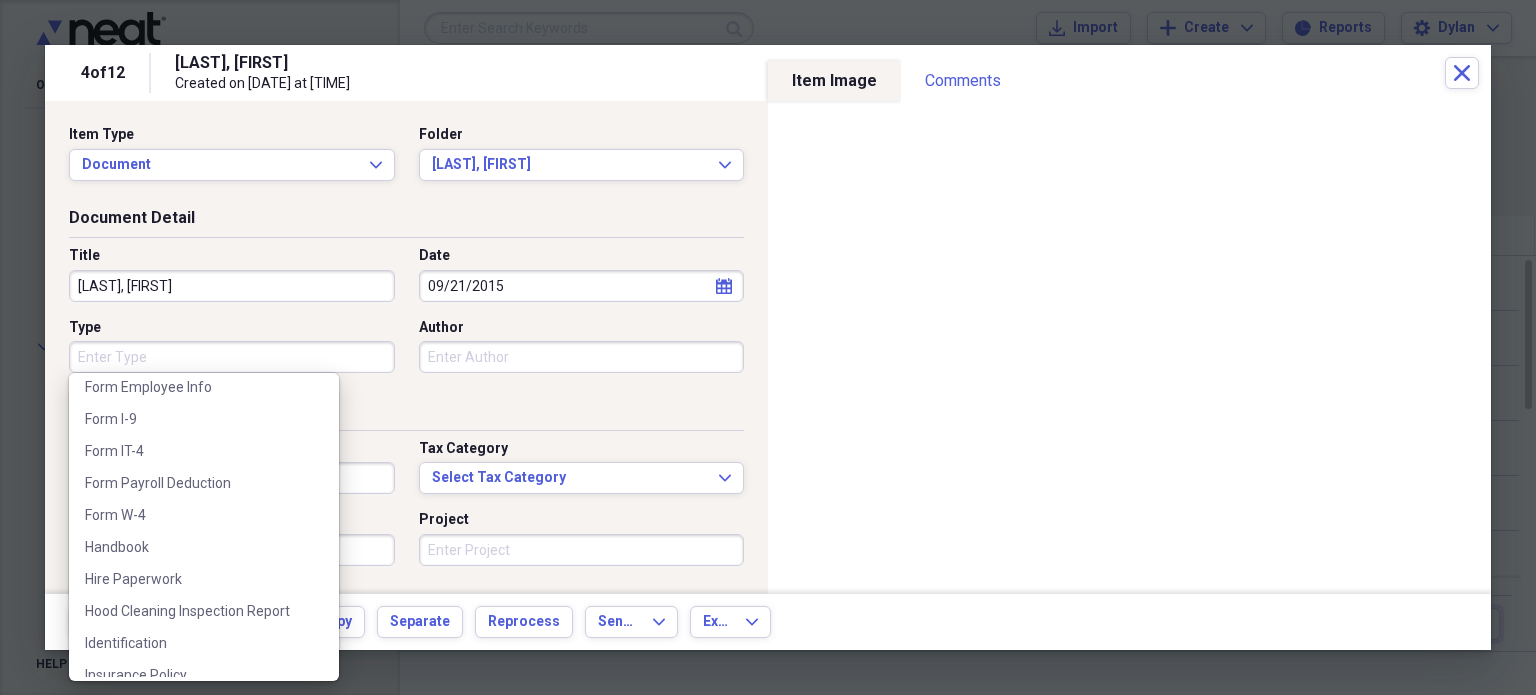 scroll, scrollTop: 395, scrollLeft: 0, axis: vertical 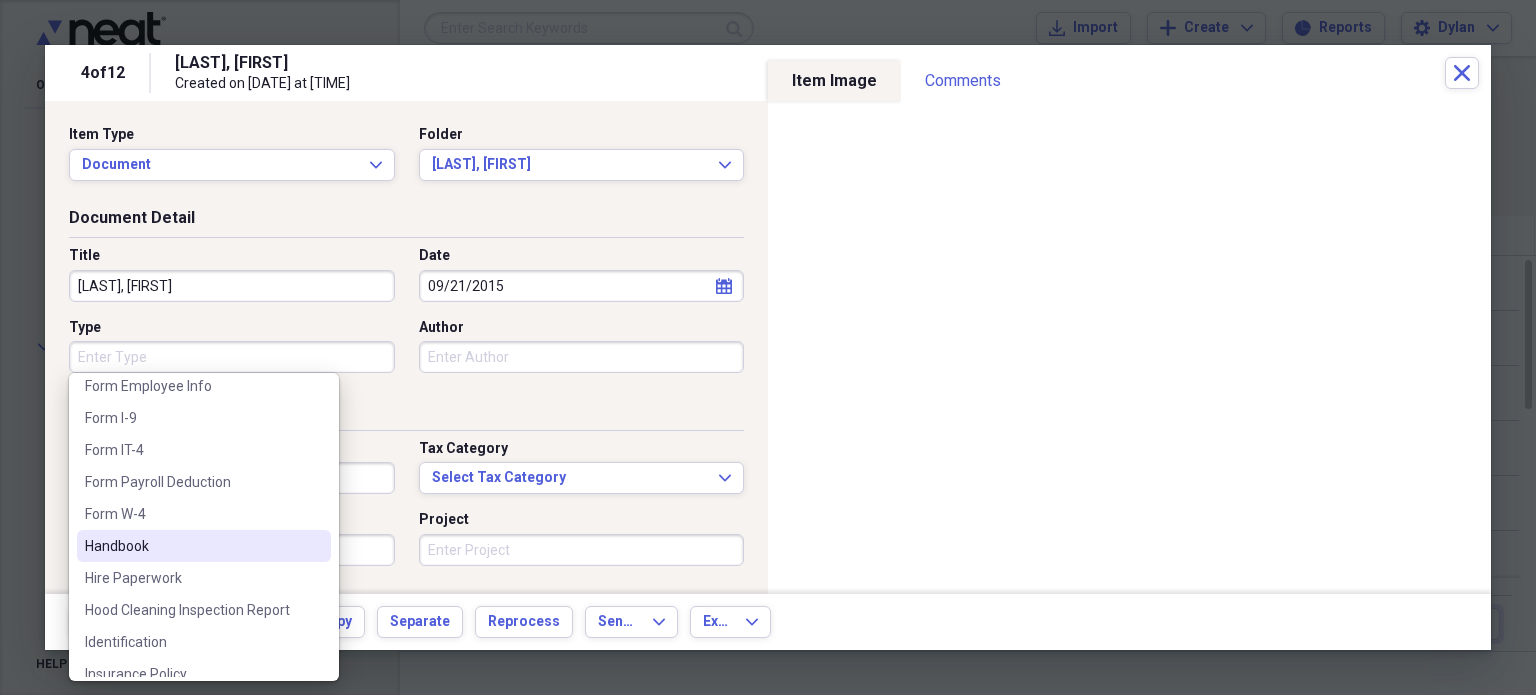 click on "Handbook" at bounding box center (192, 546) 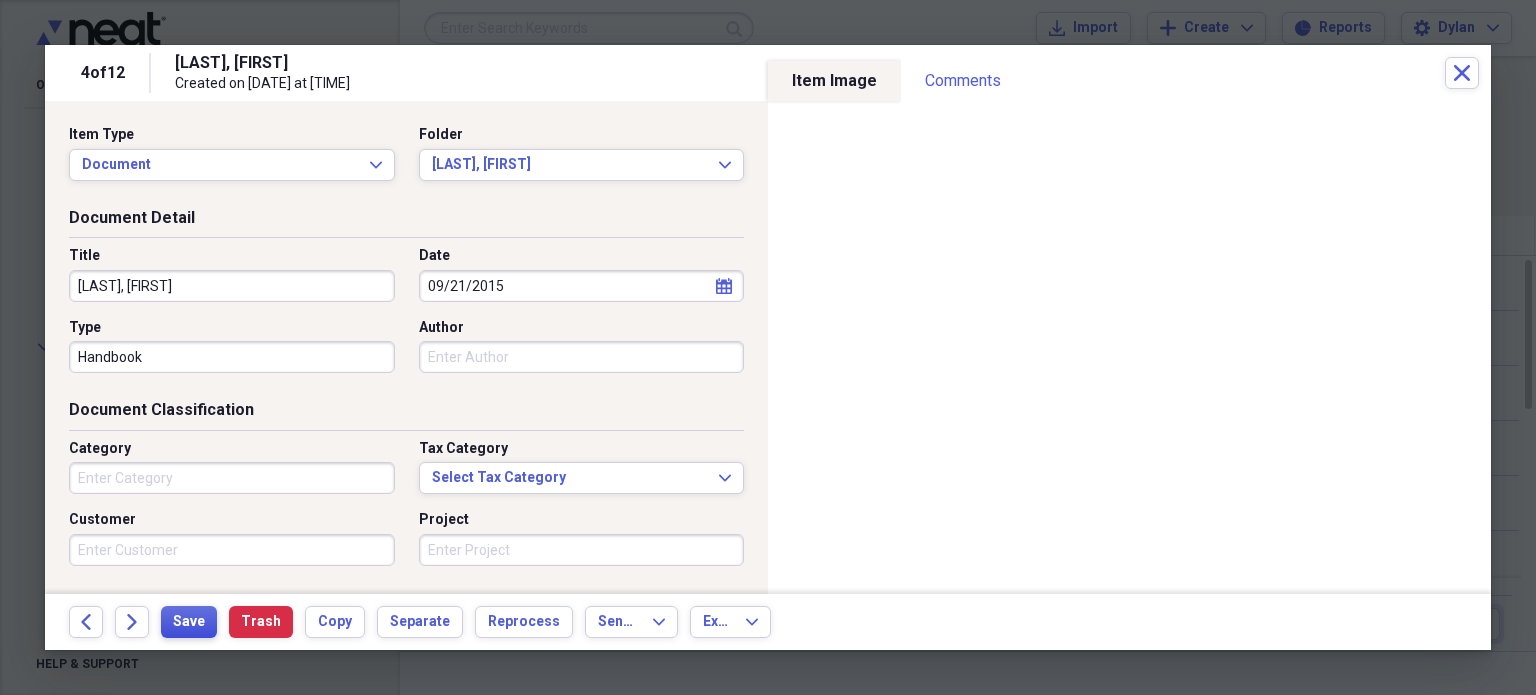 click on "Save" at bounding box center [189, 622] 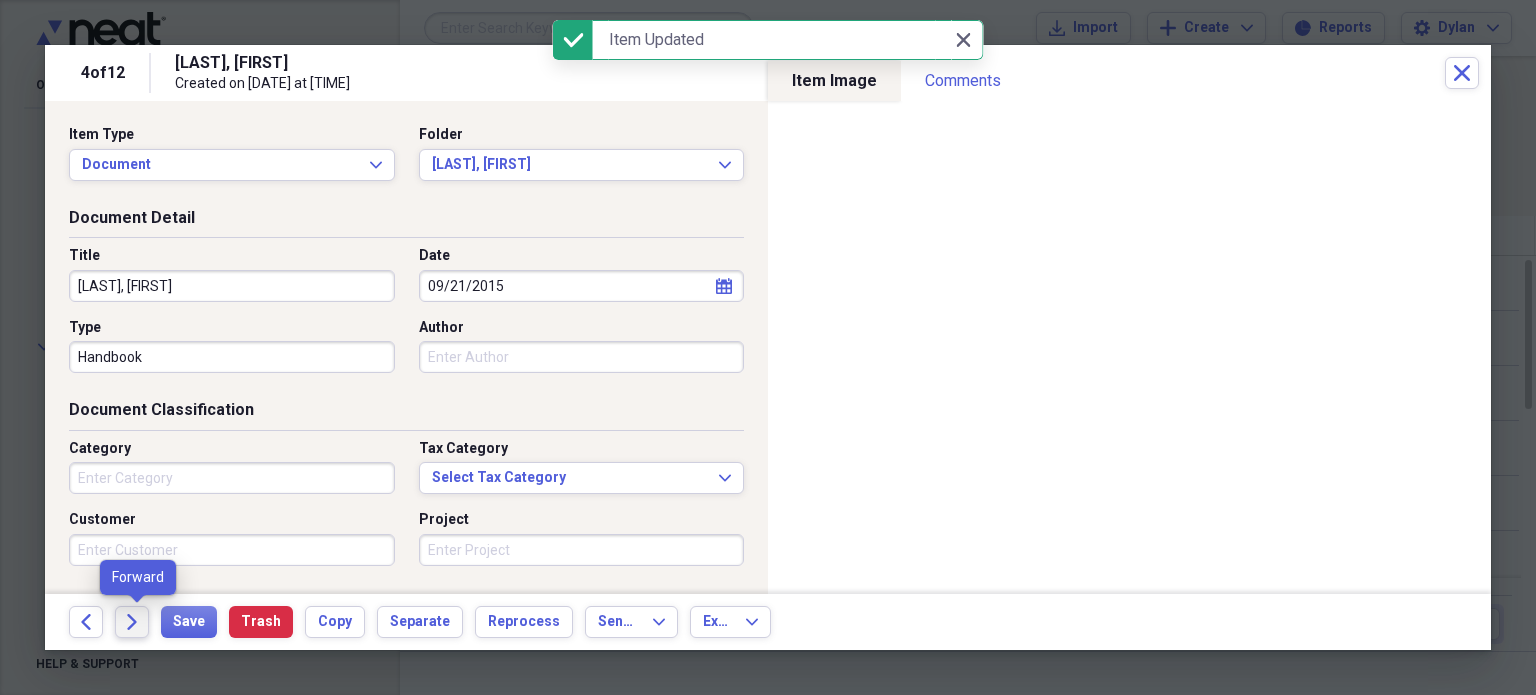 click on "Forward" 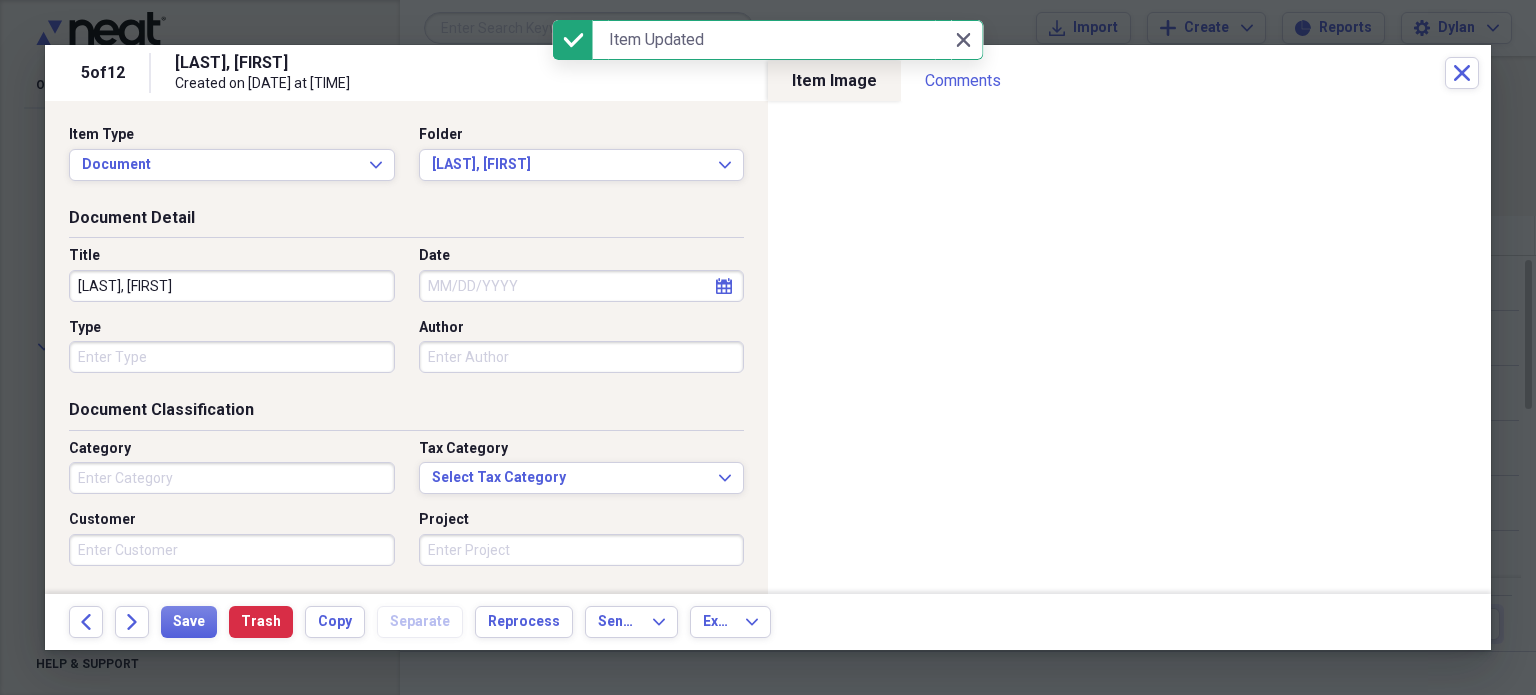 click on "Type" at bounding box center [232, 357] 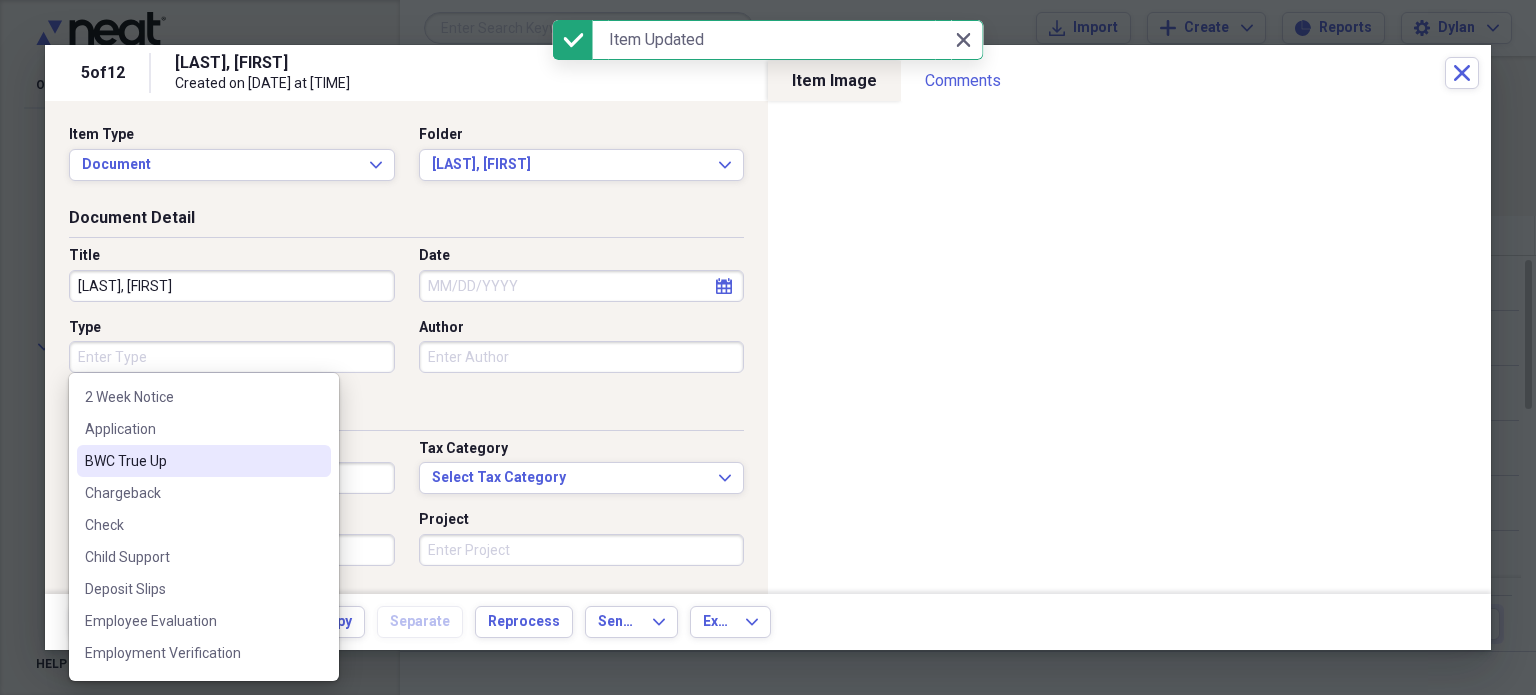 scroll, scrollTop: 1148, scrollLeft: 0, axis: vertical 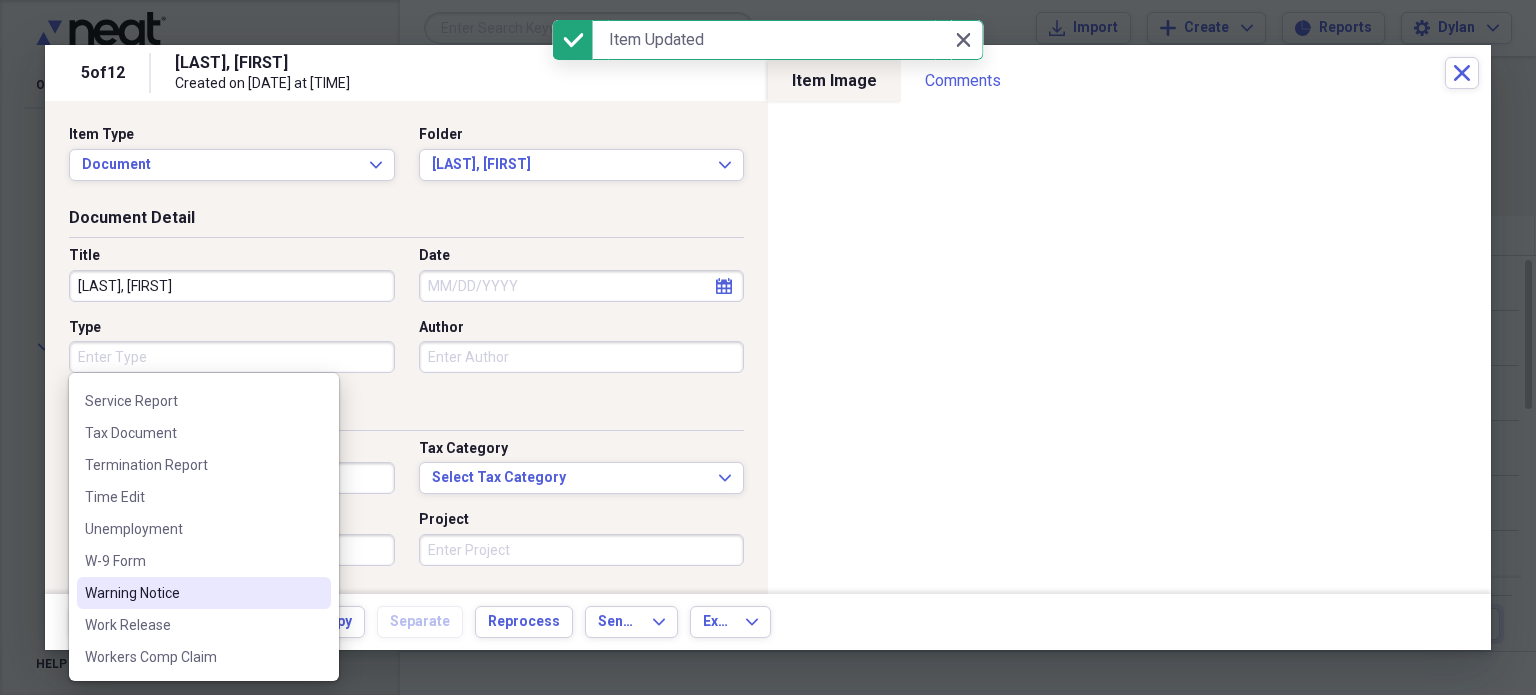 click on "Warning Notice" at bounding box center (192, 593) 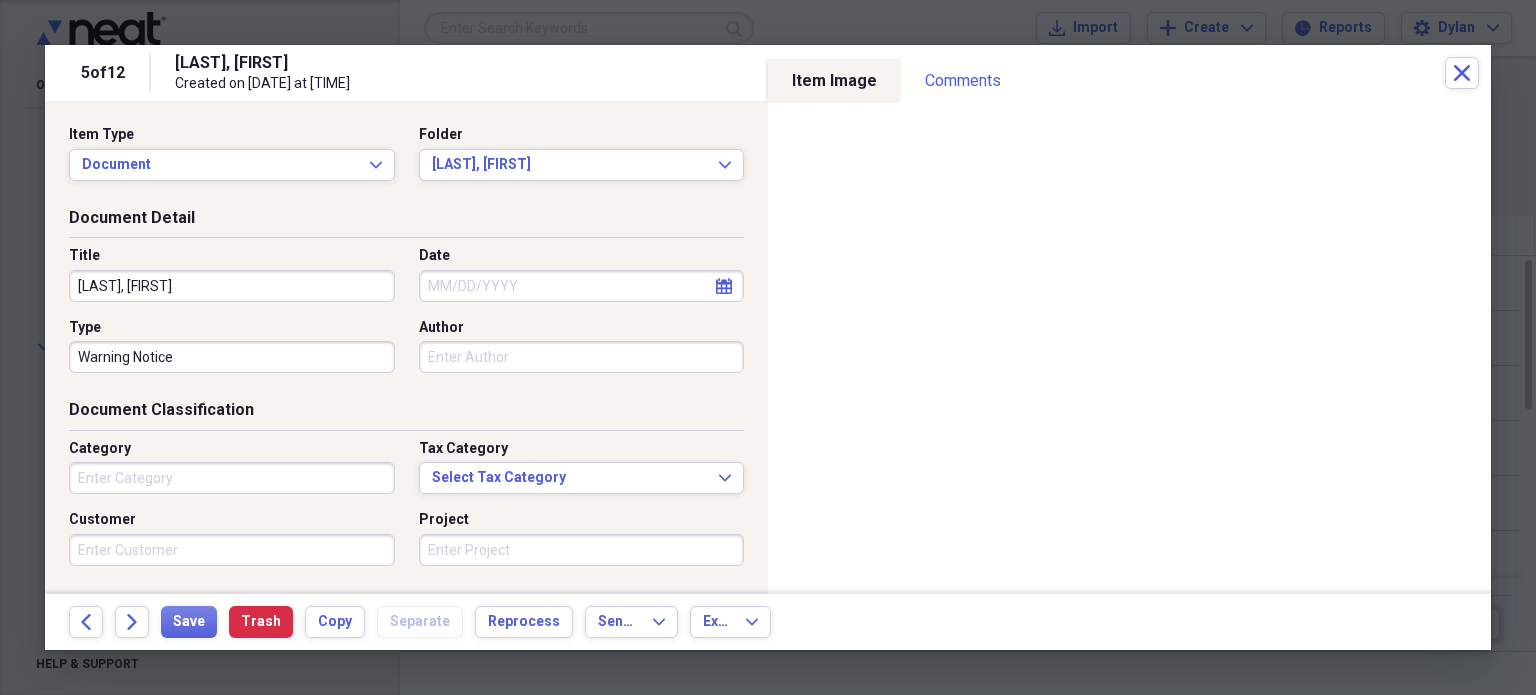 select on "7" 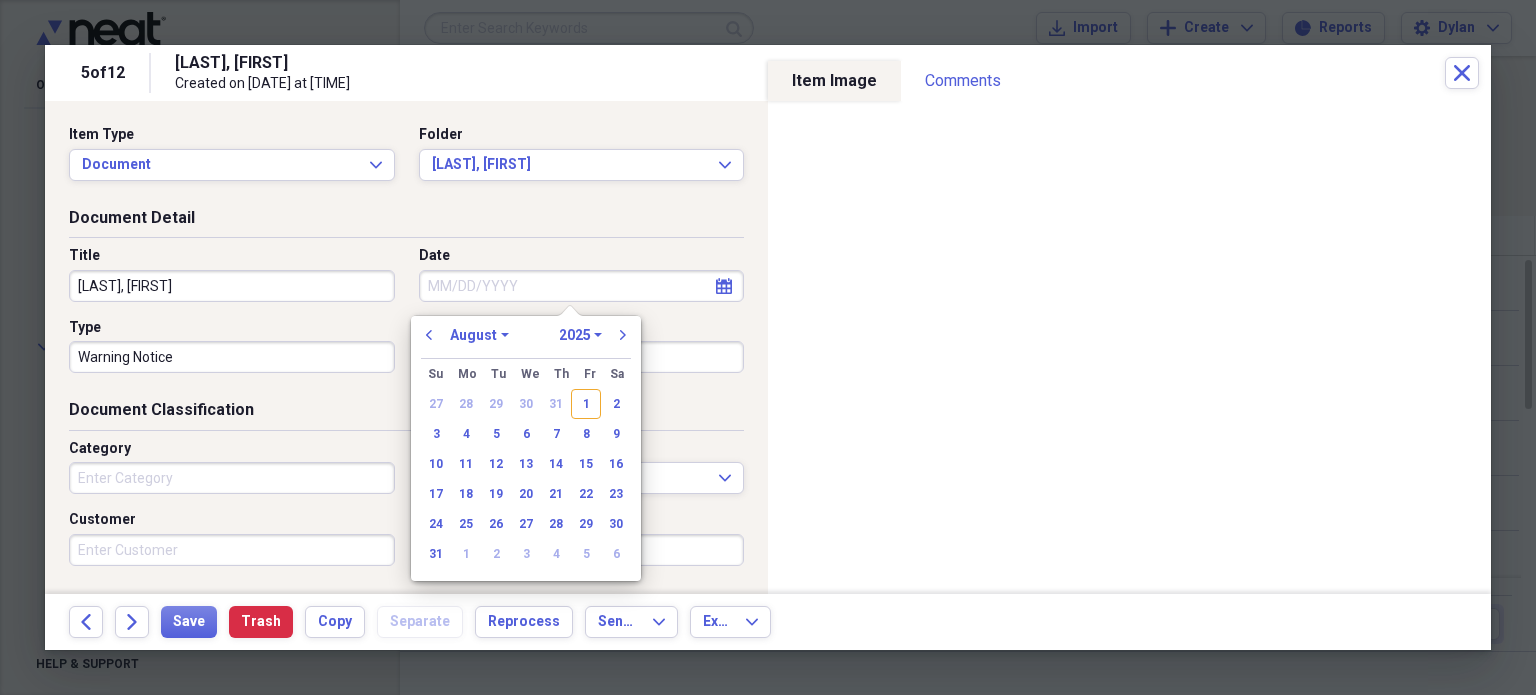 click on "Date" at bounding box center (582, 286) 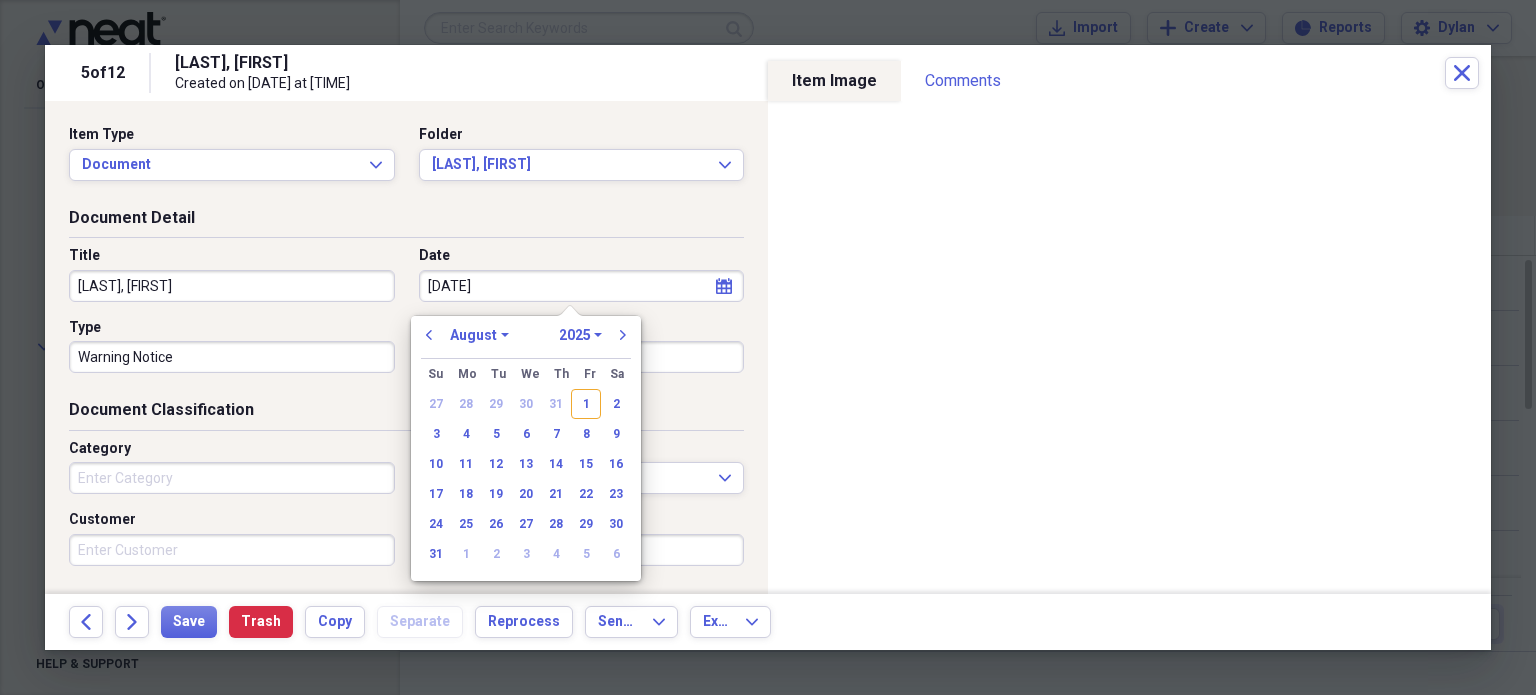 type on "10-5-13" 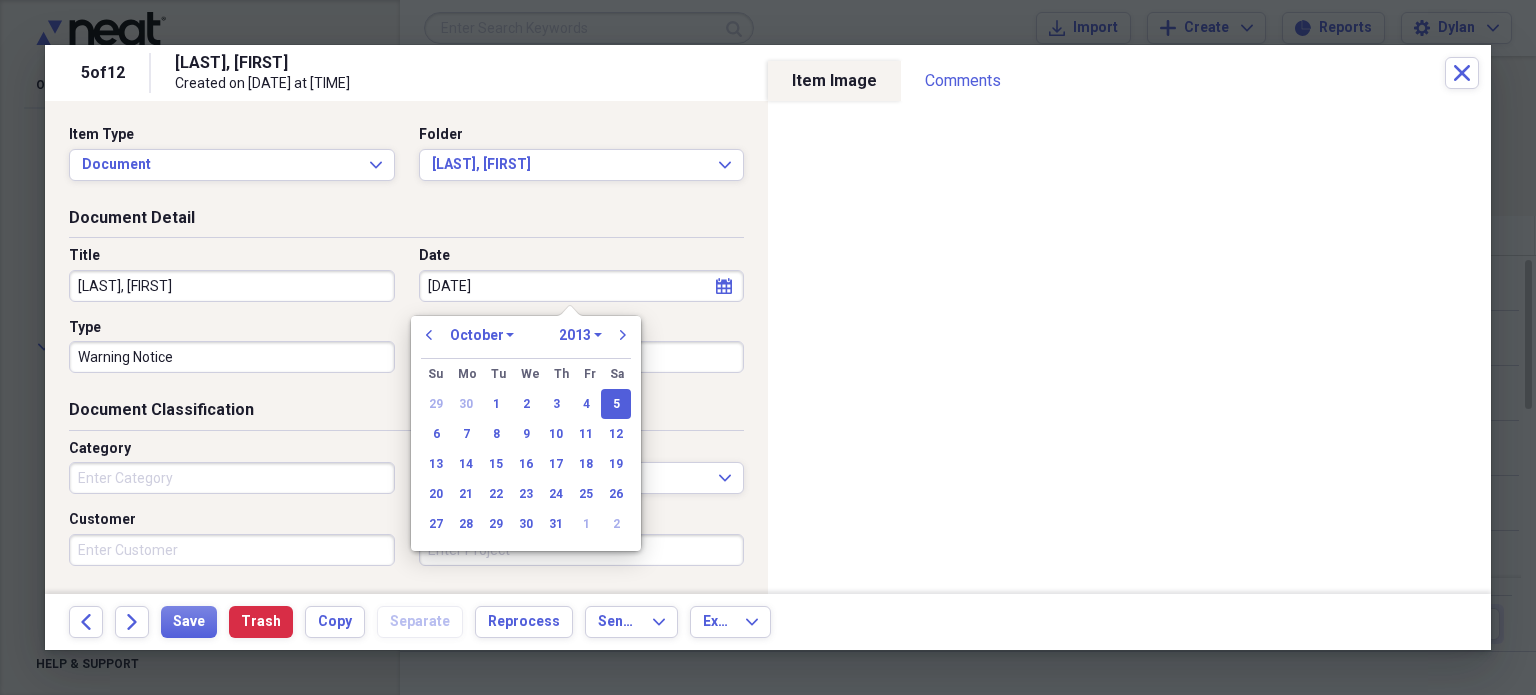 type on "10/05/2013" 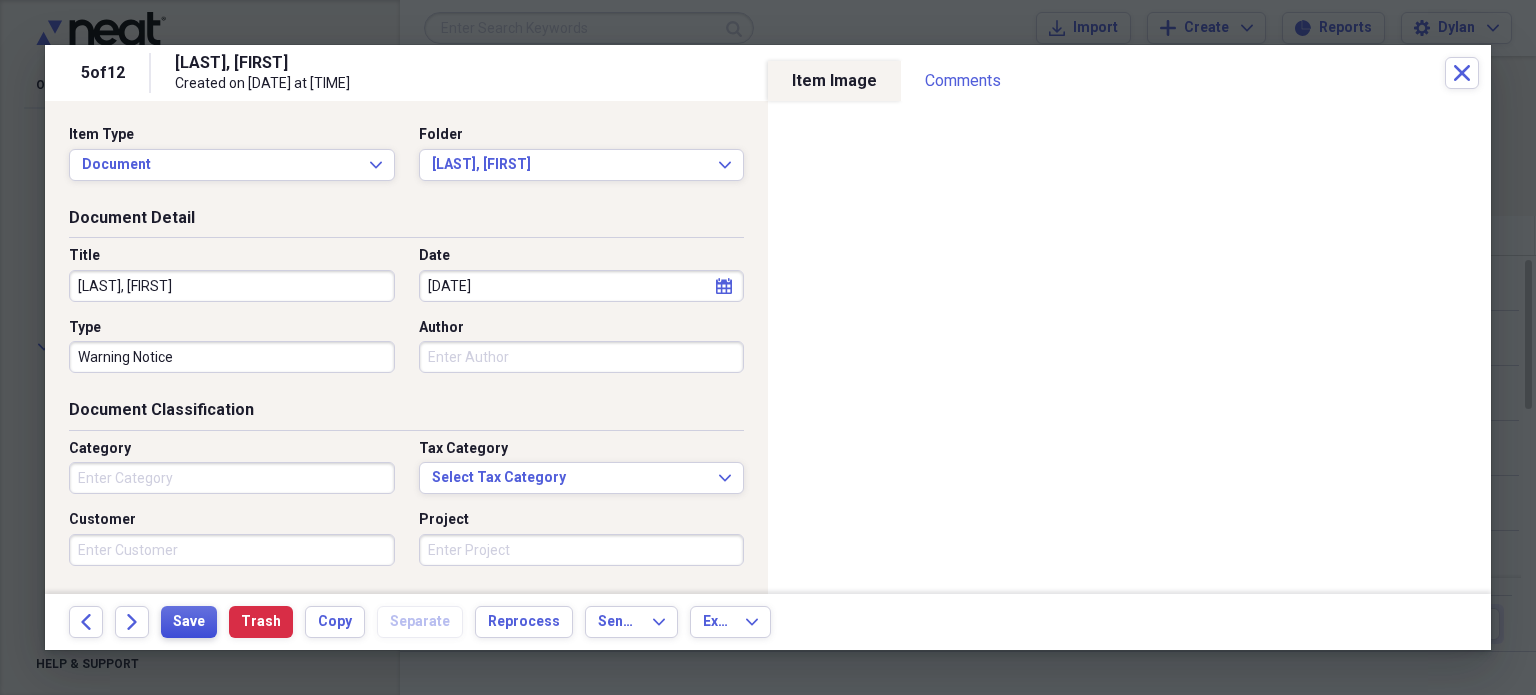 click on "Save" at bounding box center (189, 622) 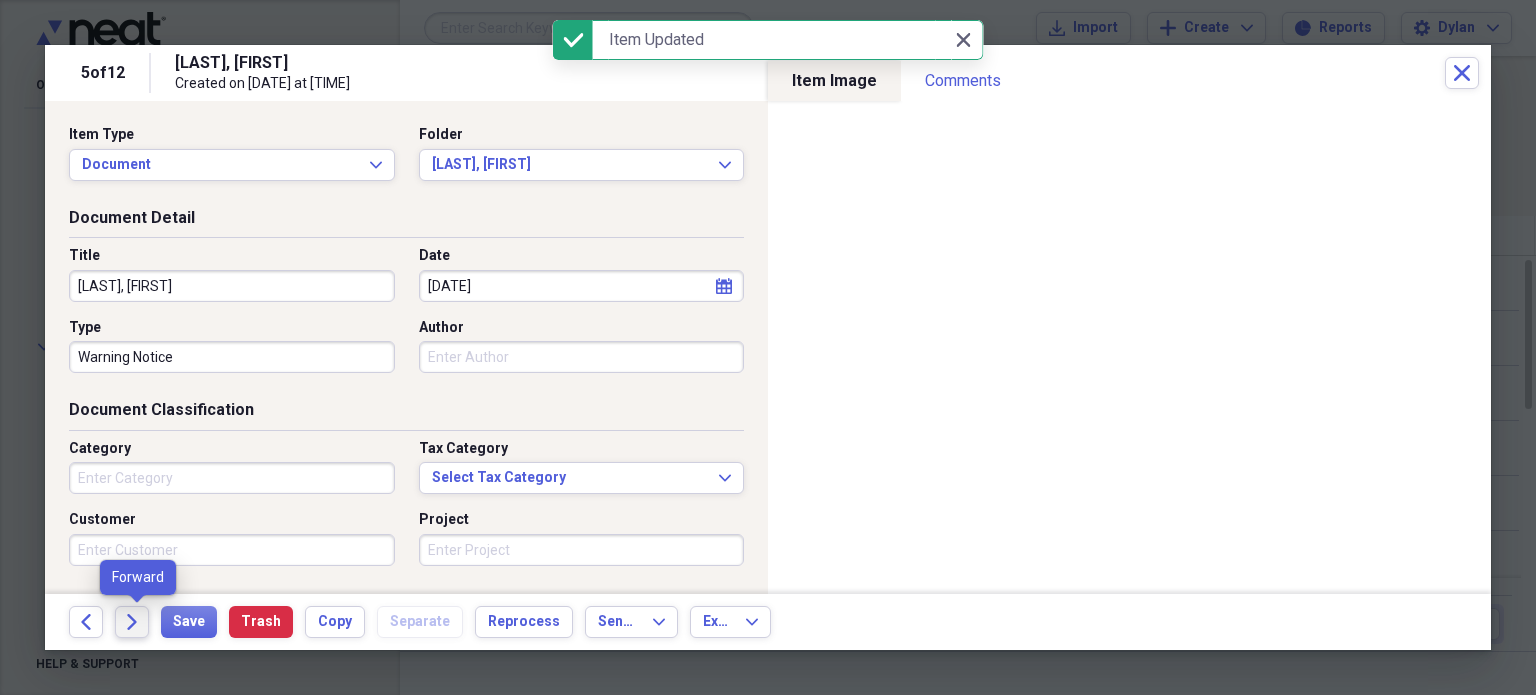 click on "Forward" 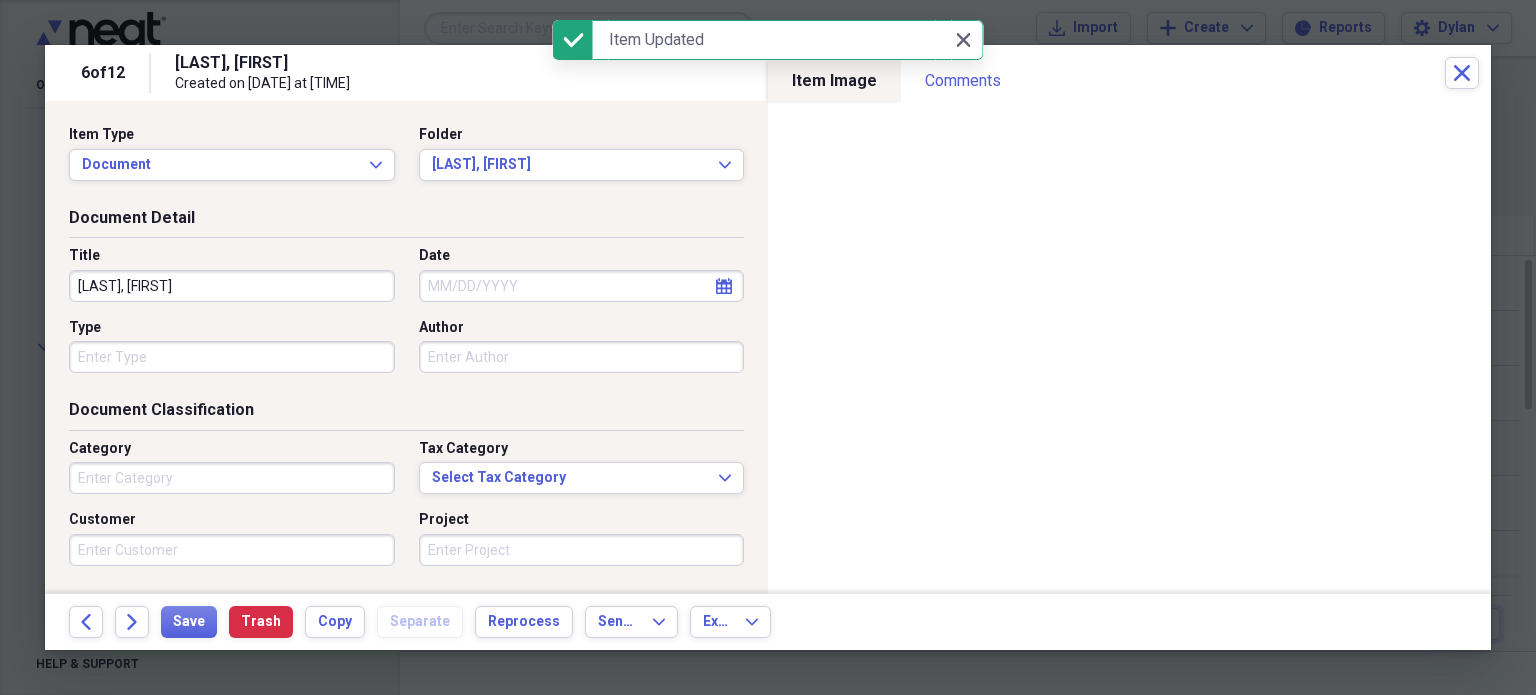 click on "Type" at bounding box center (232, 357) 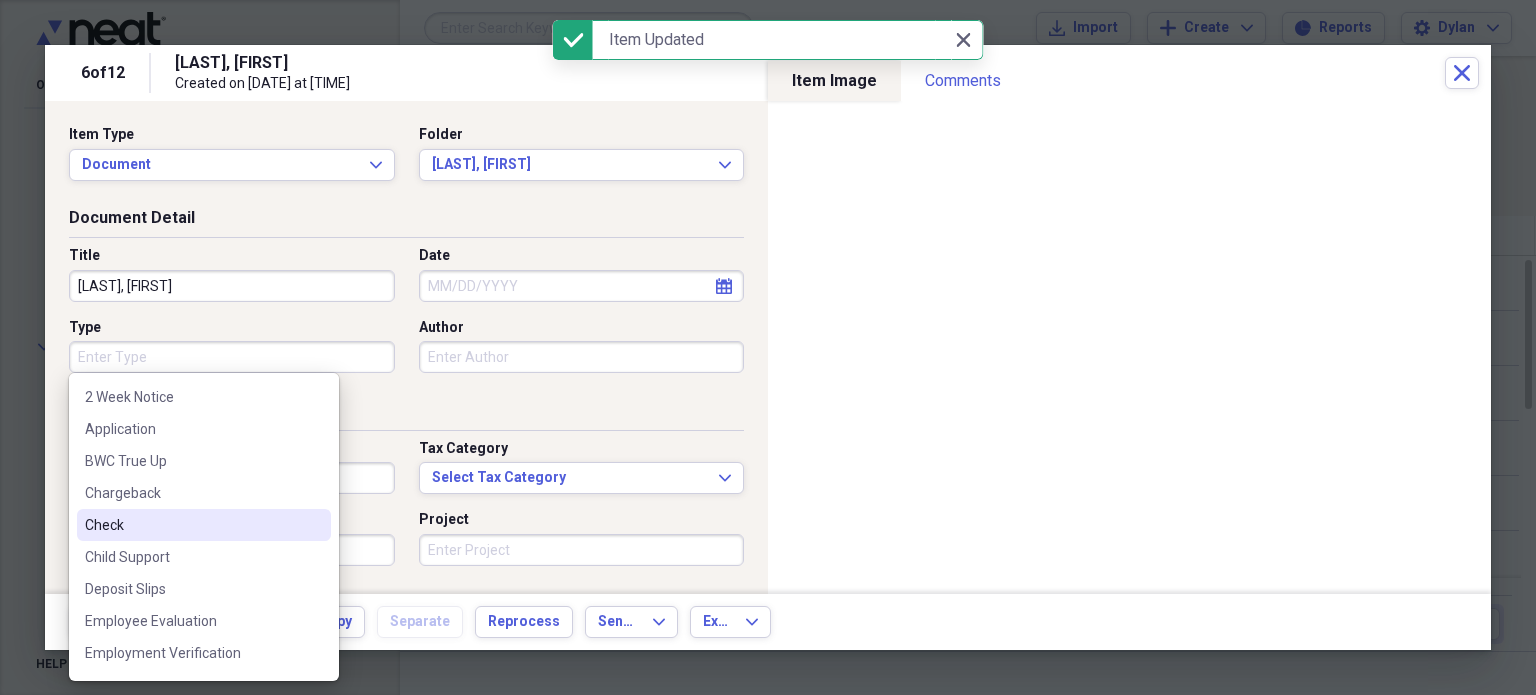 scroll, scrollTop: 1148, scrollLeft: 0, axis: vertical 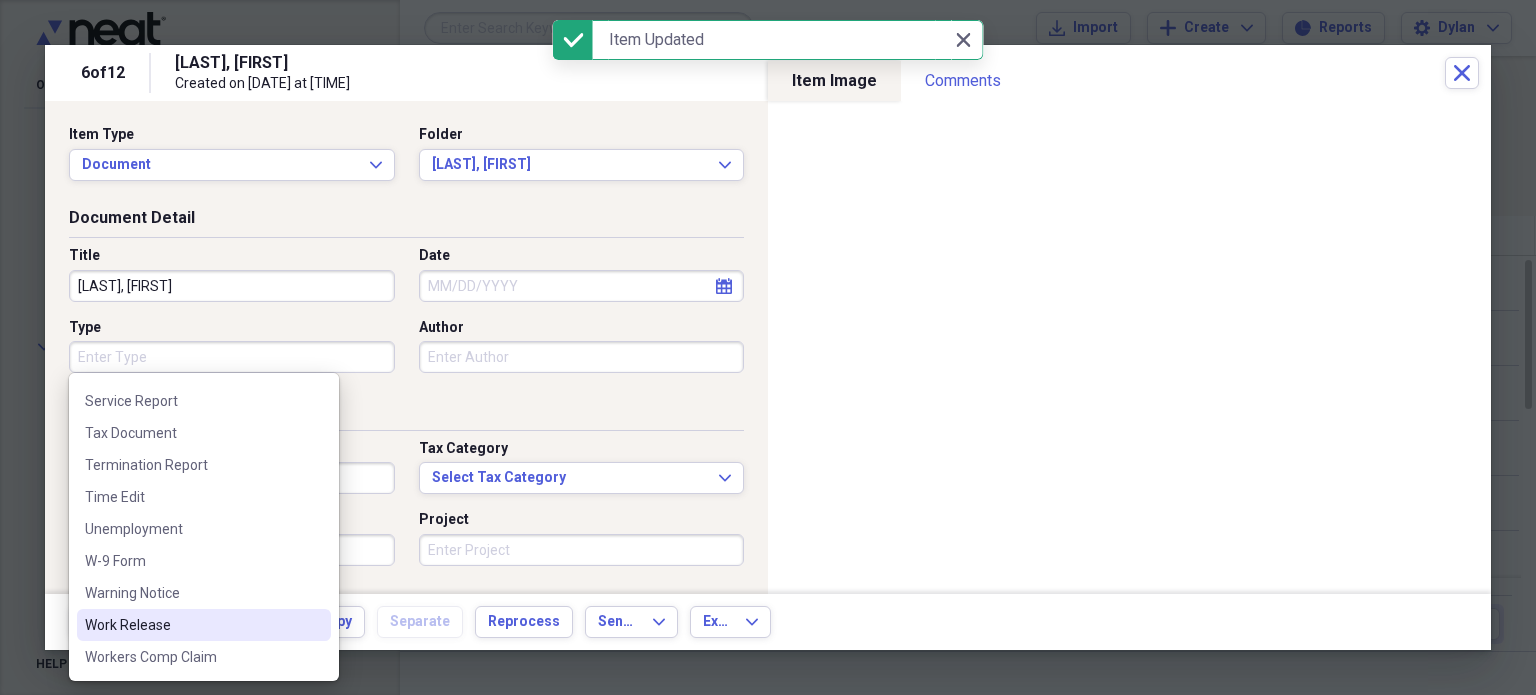 click on "Work Release" at bounding box center (192, 625) 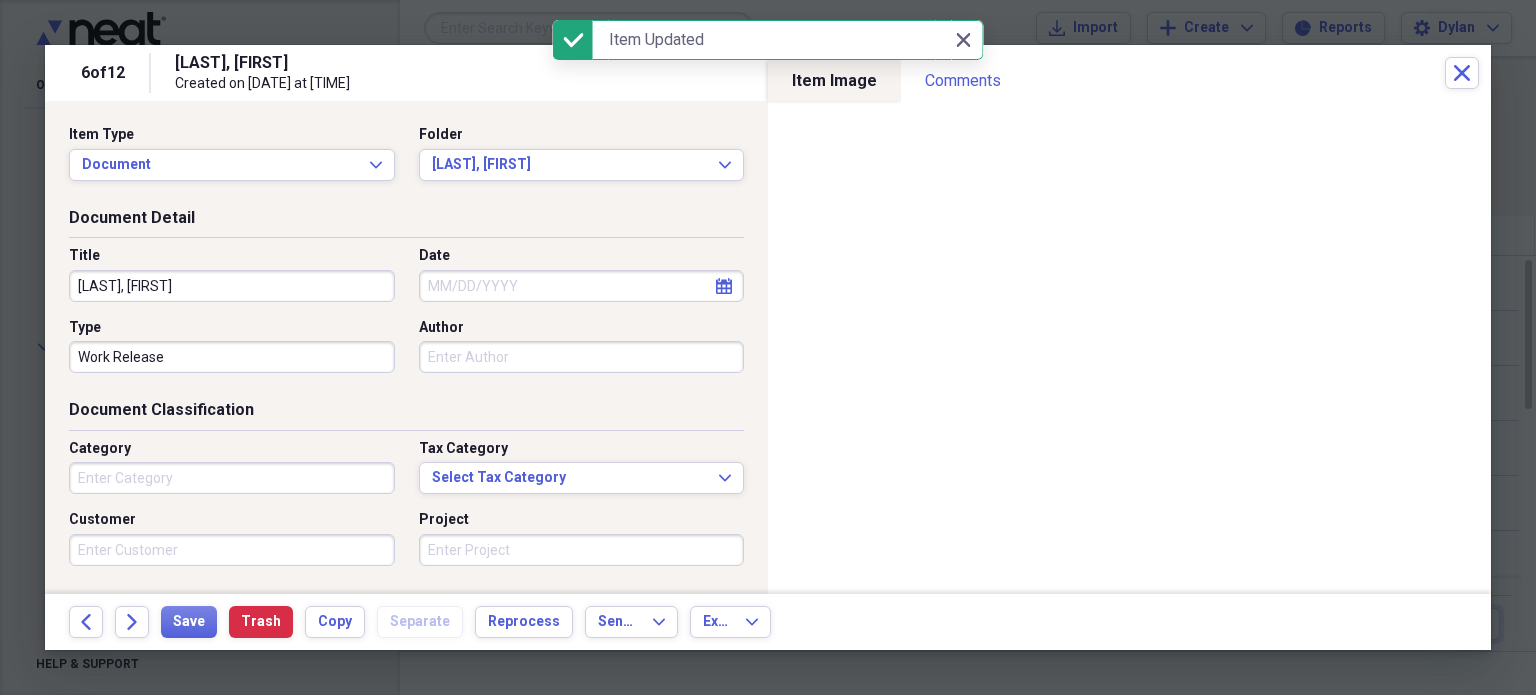 select on "7" 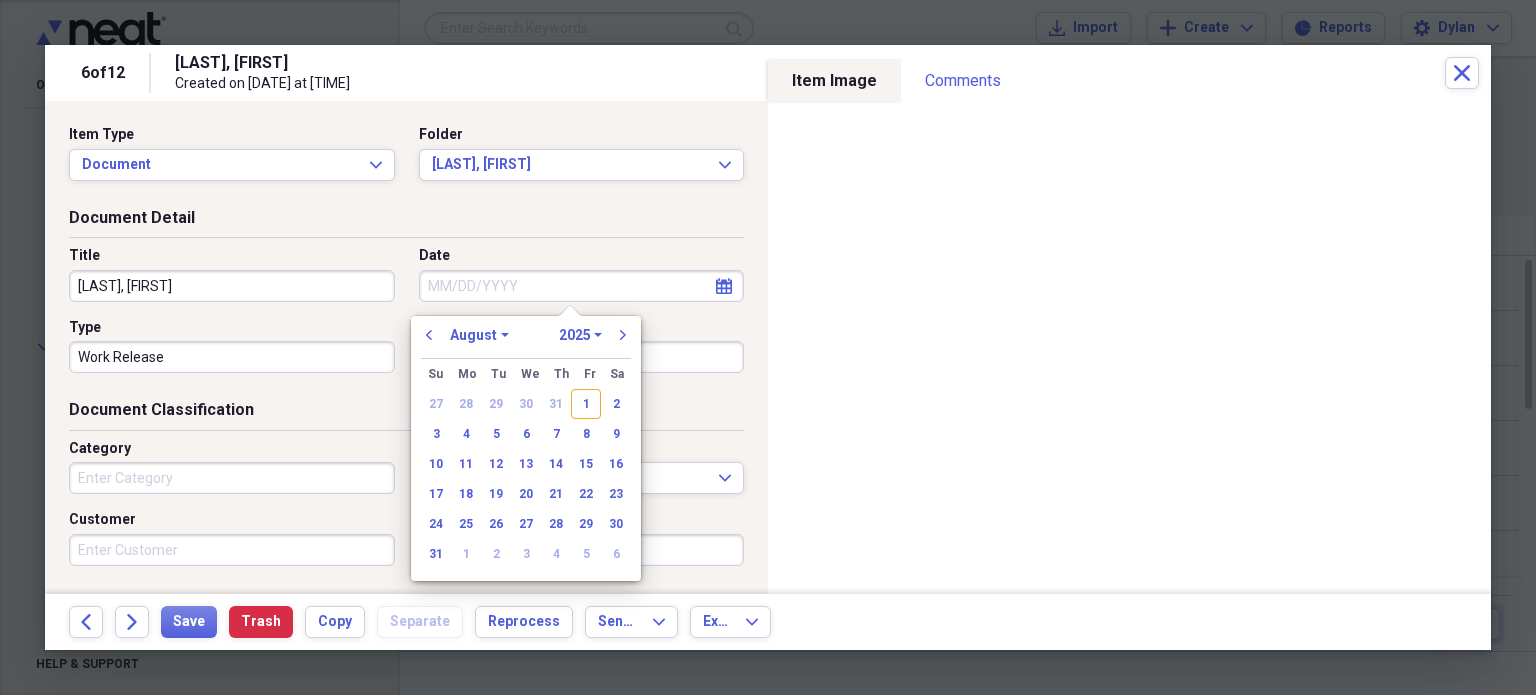 click on "Date" at bounding box center (582, 286) 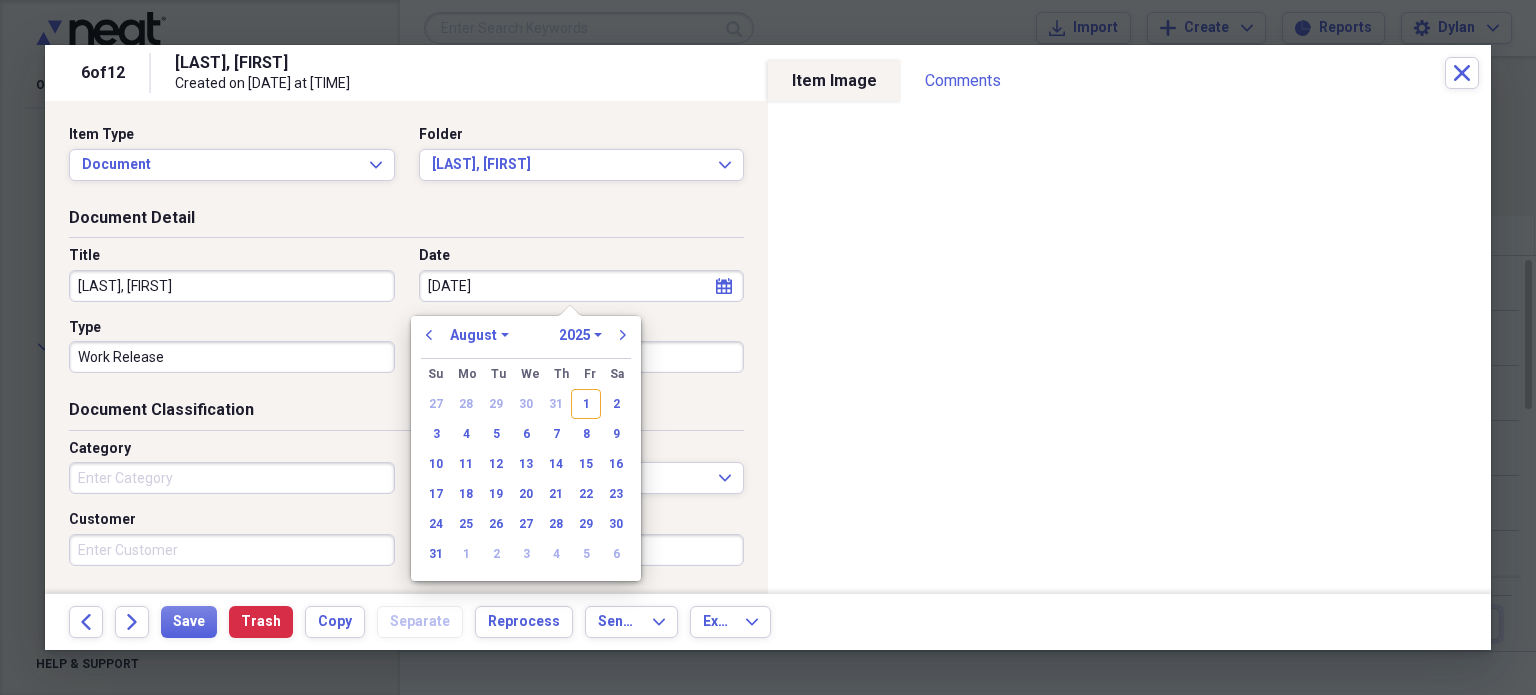 type on "1-2-15" 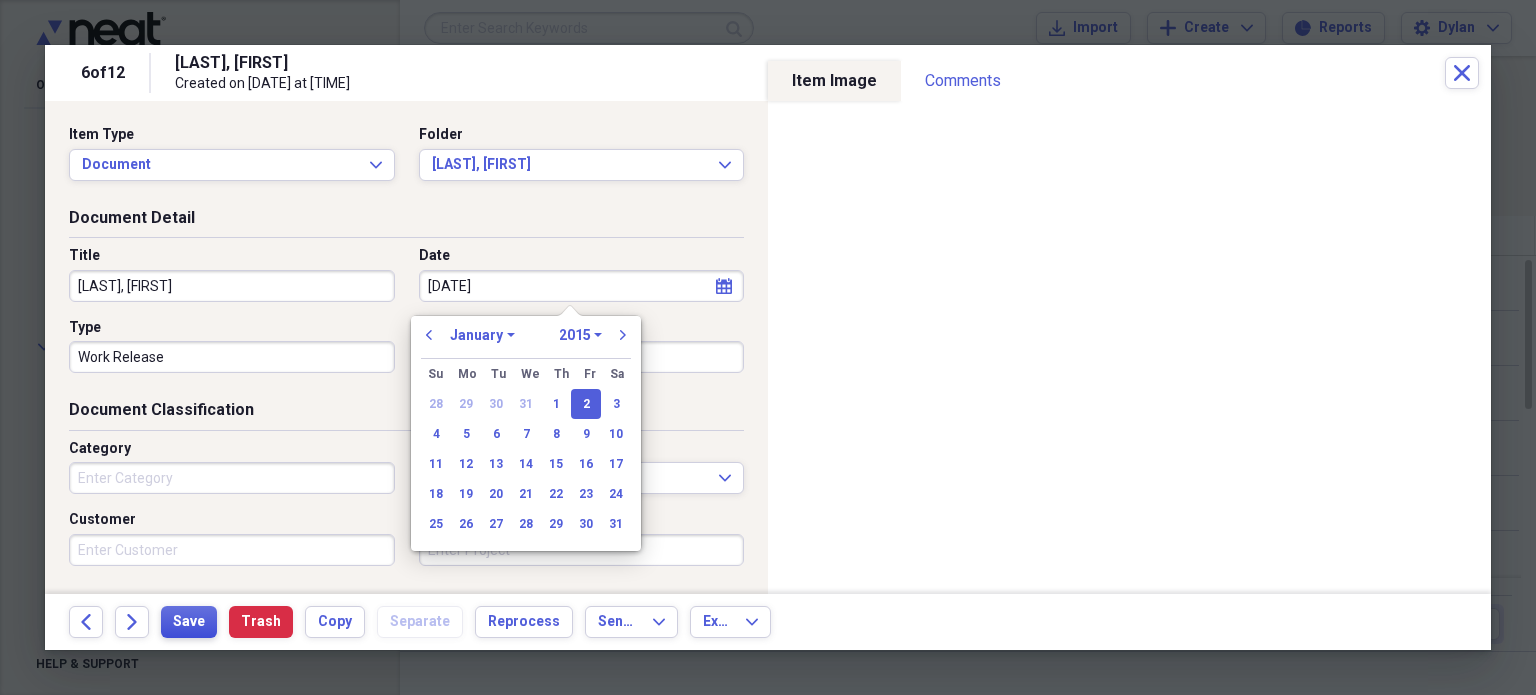 type on "01/02/2015" 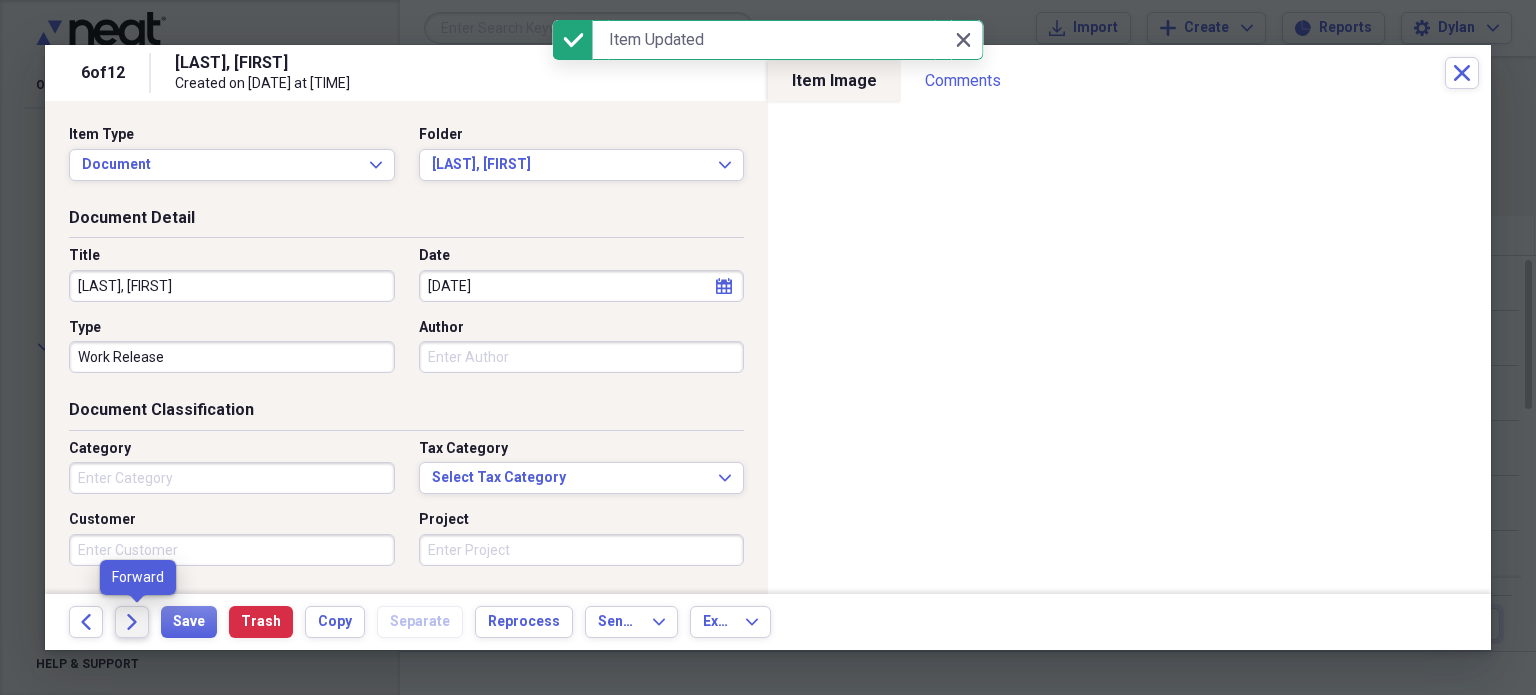click 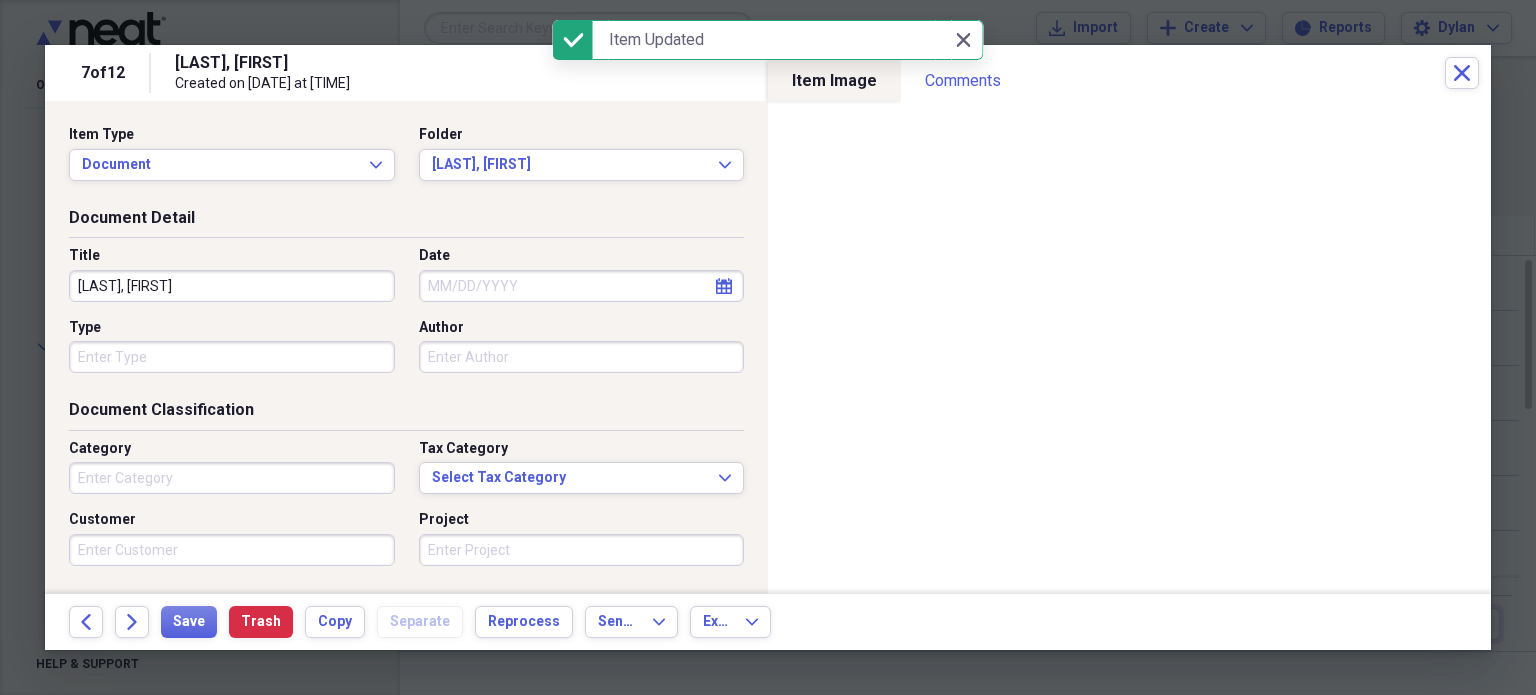 click on "Date" at bounding box center (582, 286) 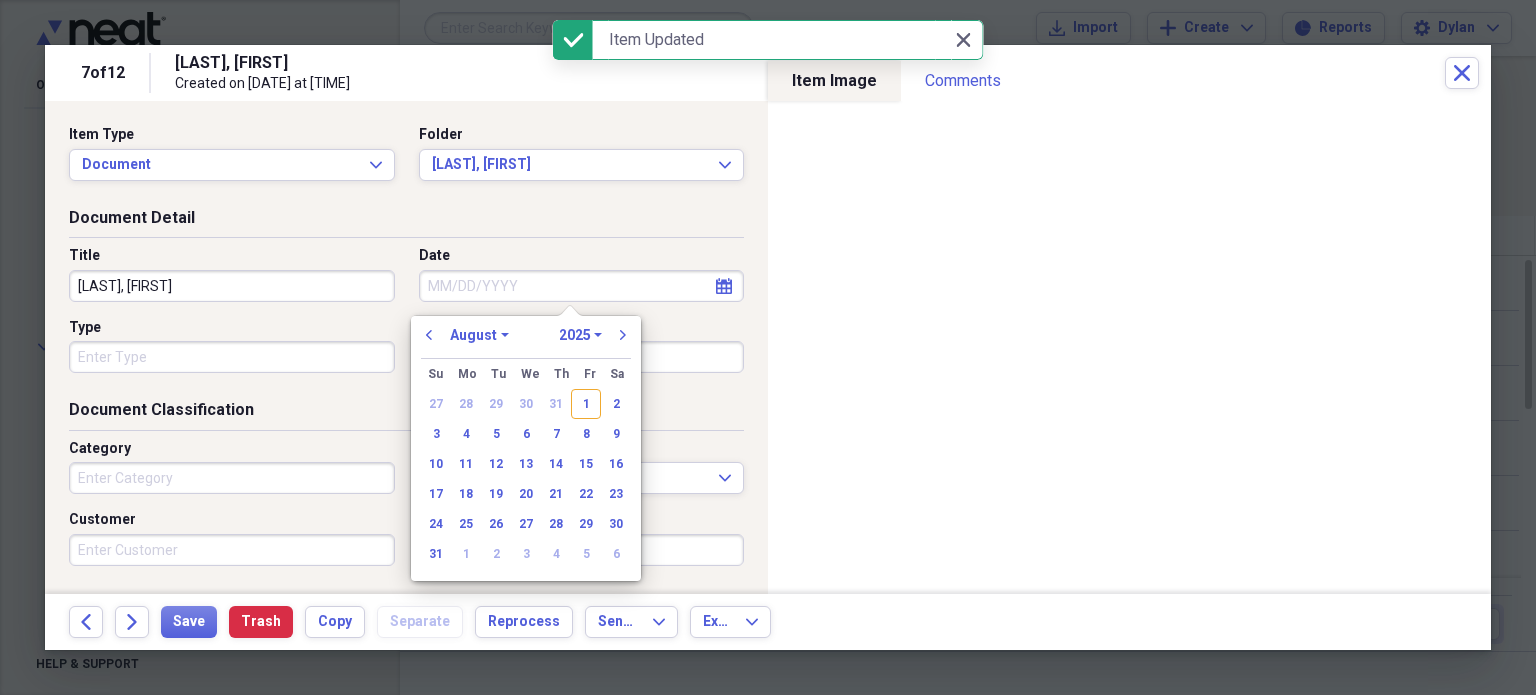 click on "Title Barker, Margaret Date calendar Calendar Type Author" at bounding box center [406, 317] 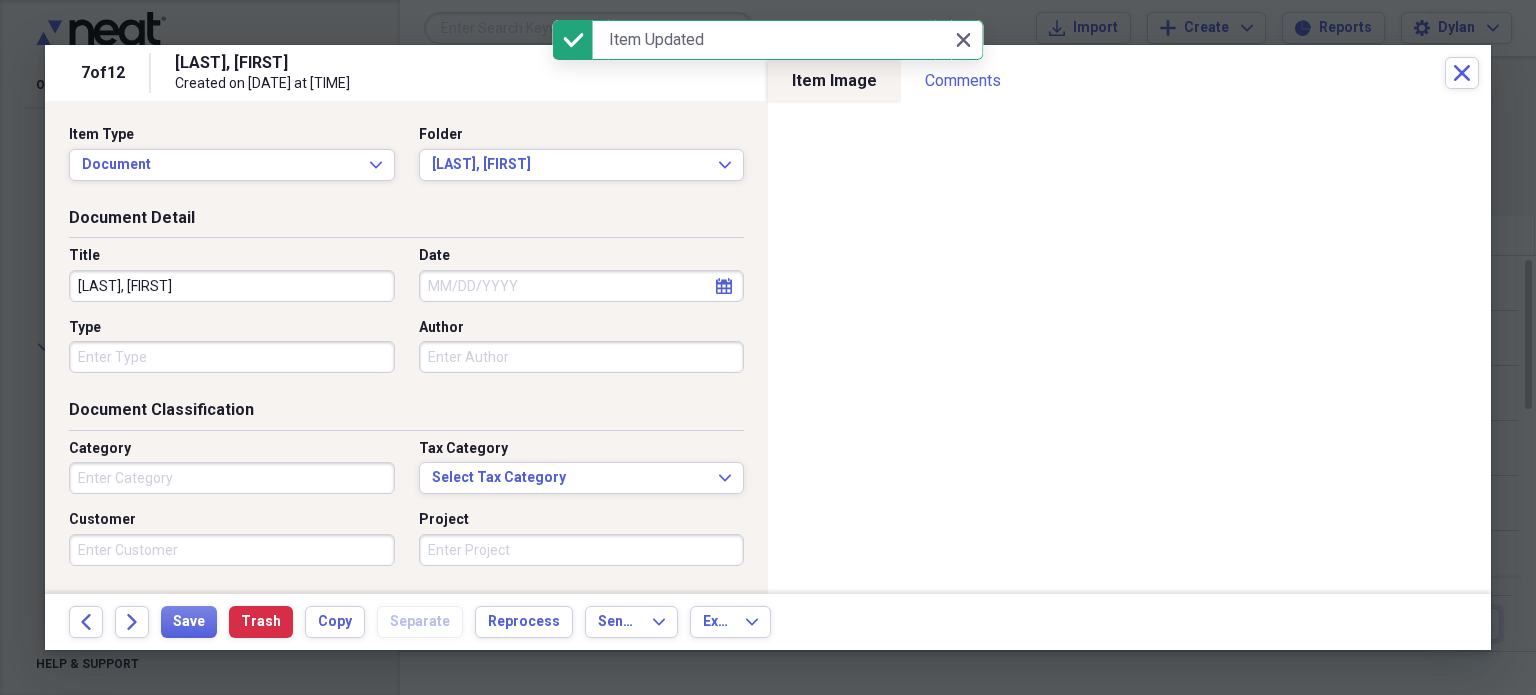 click on "Type" at bounding box center [232, 357] 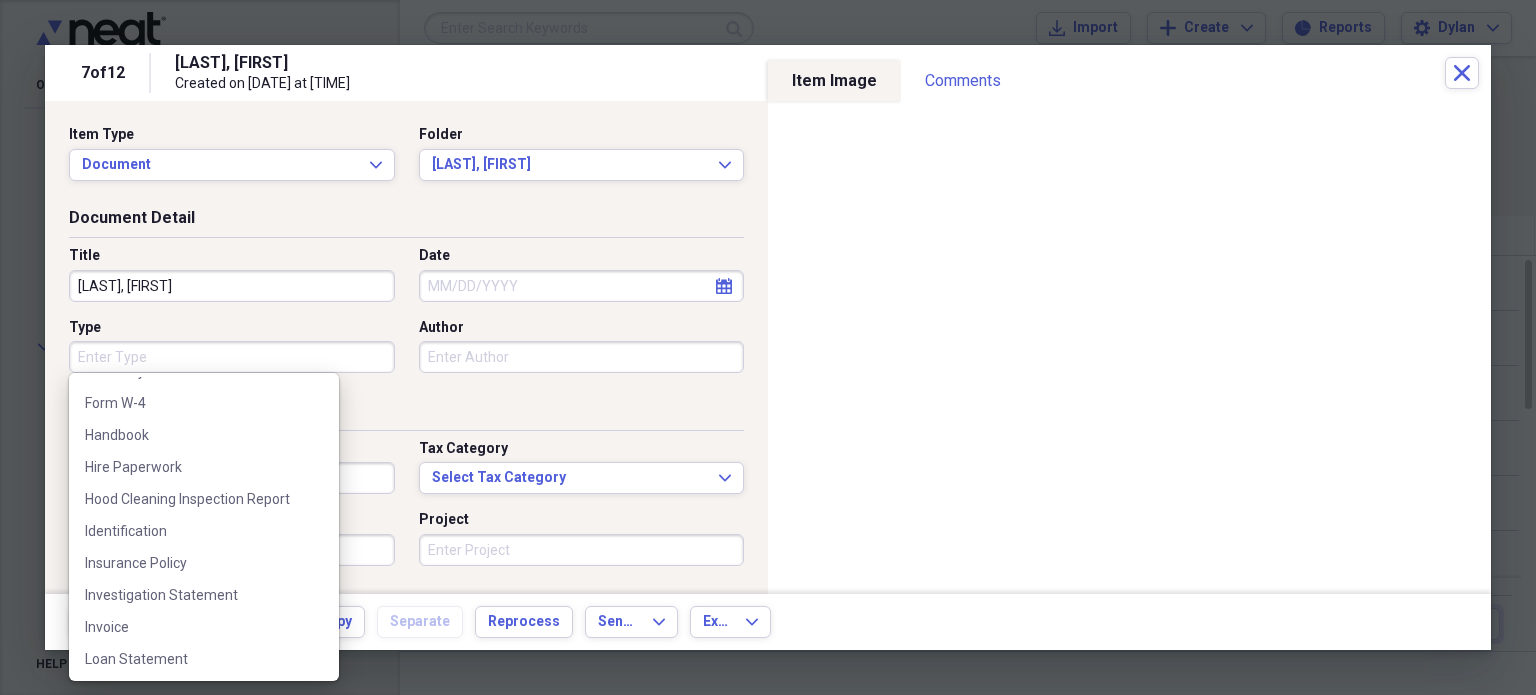 scroll, scrollTop: 507, scrollLeft: 0, axis: vertical 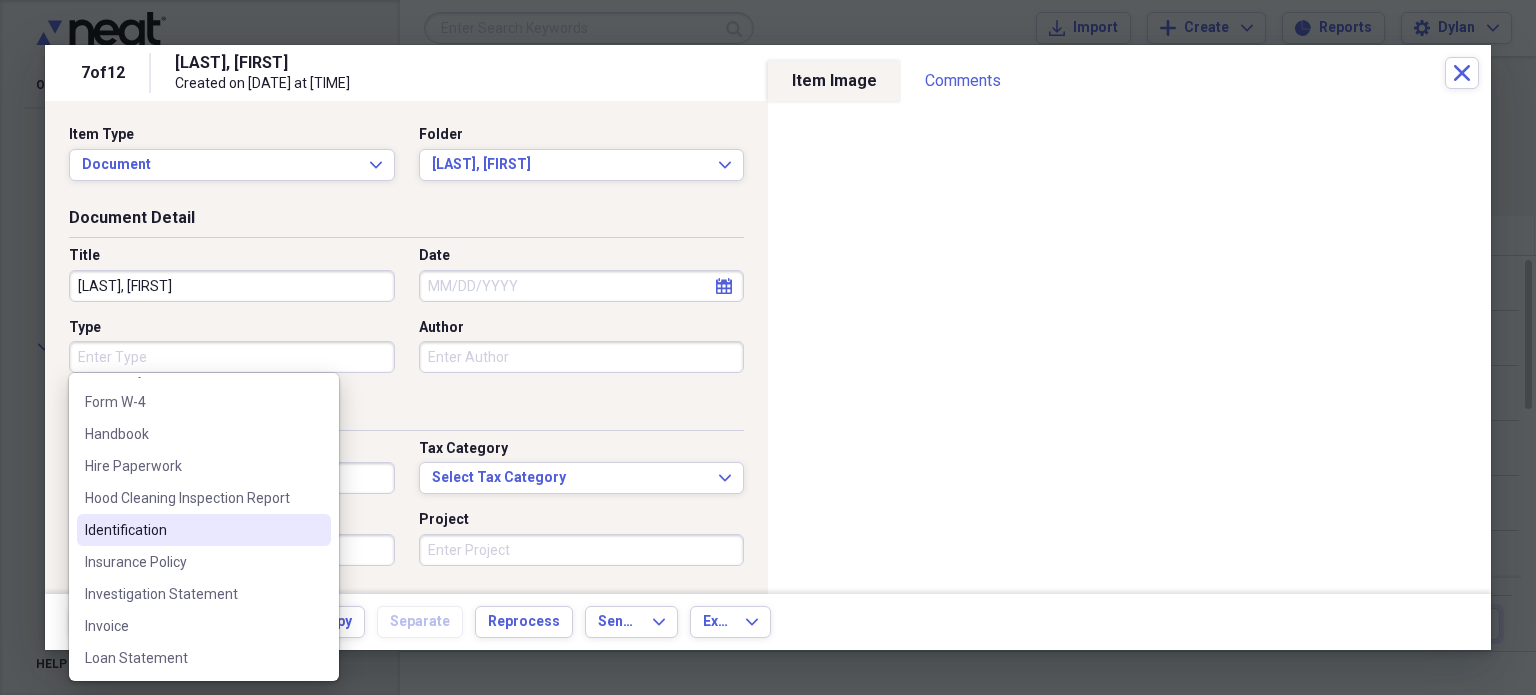 click on "Identification" at bounding box center [204, 530] 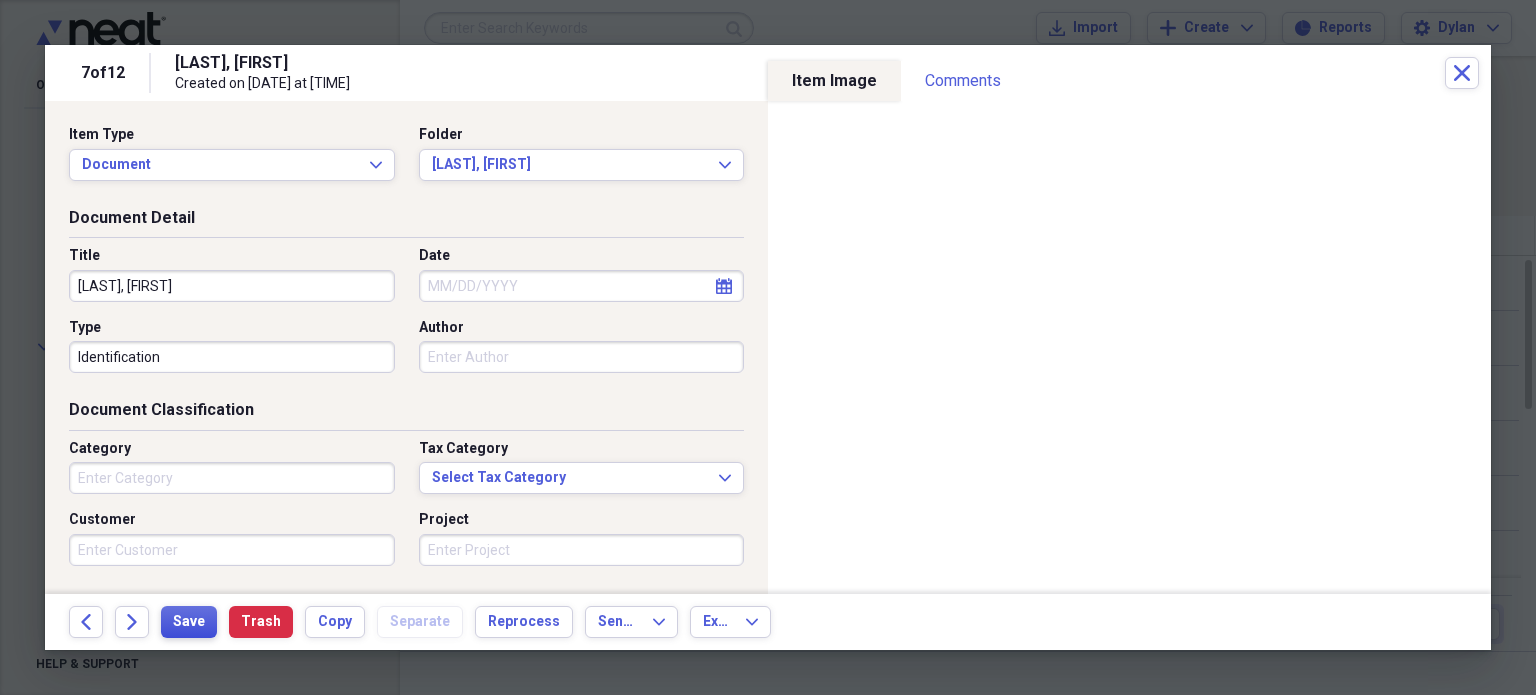 click on "Save" at bounding box center [189, 622] 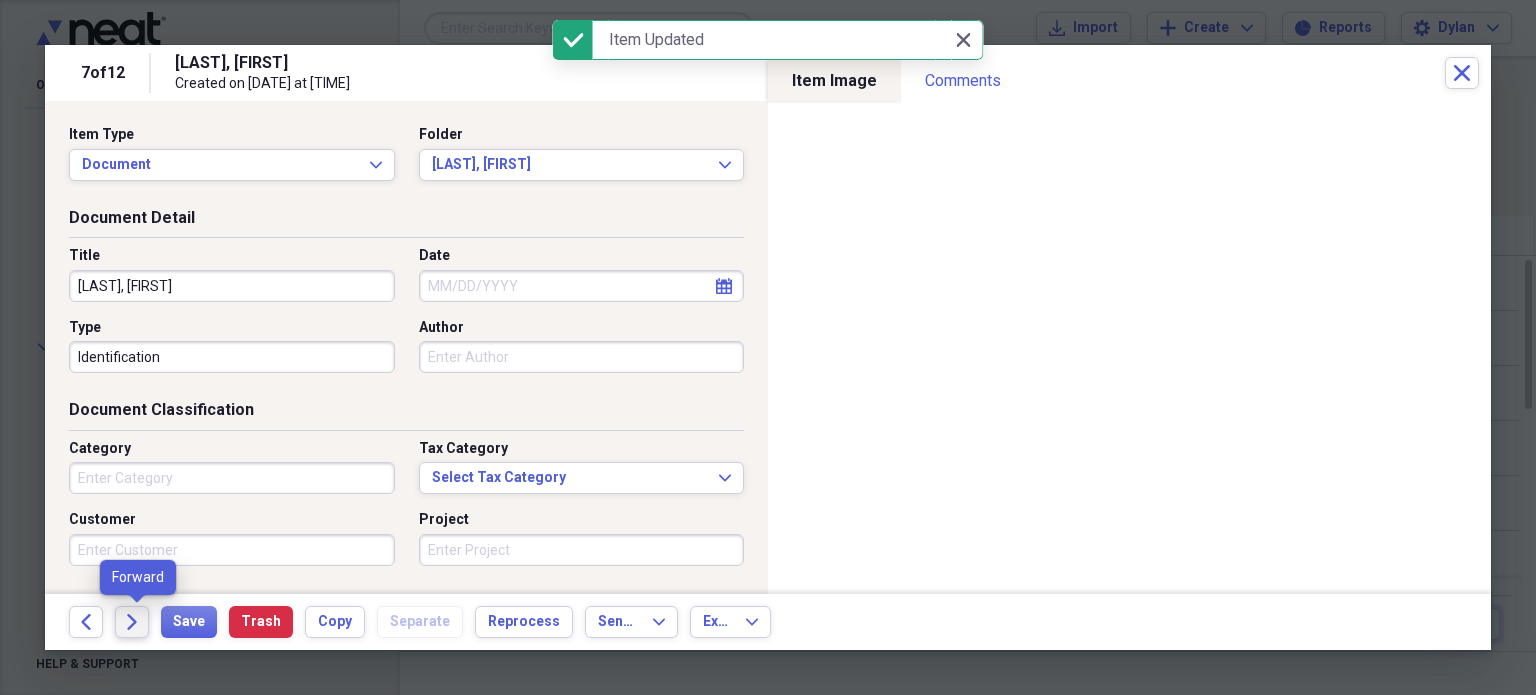click on "Forward" 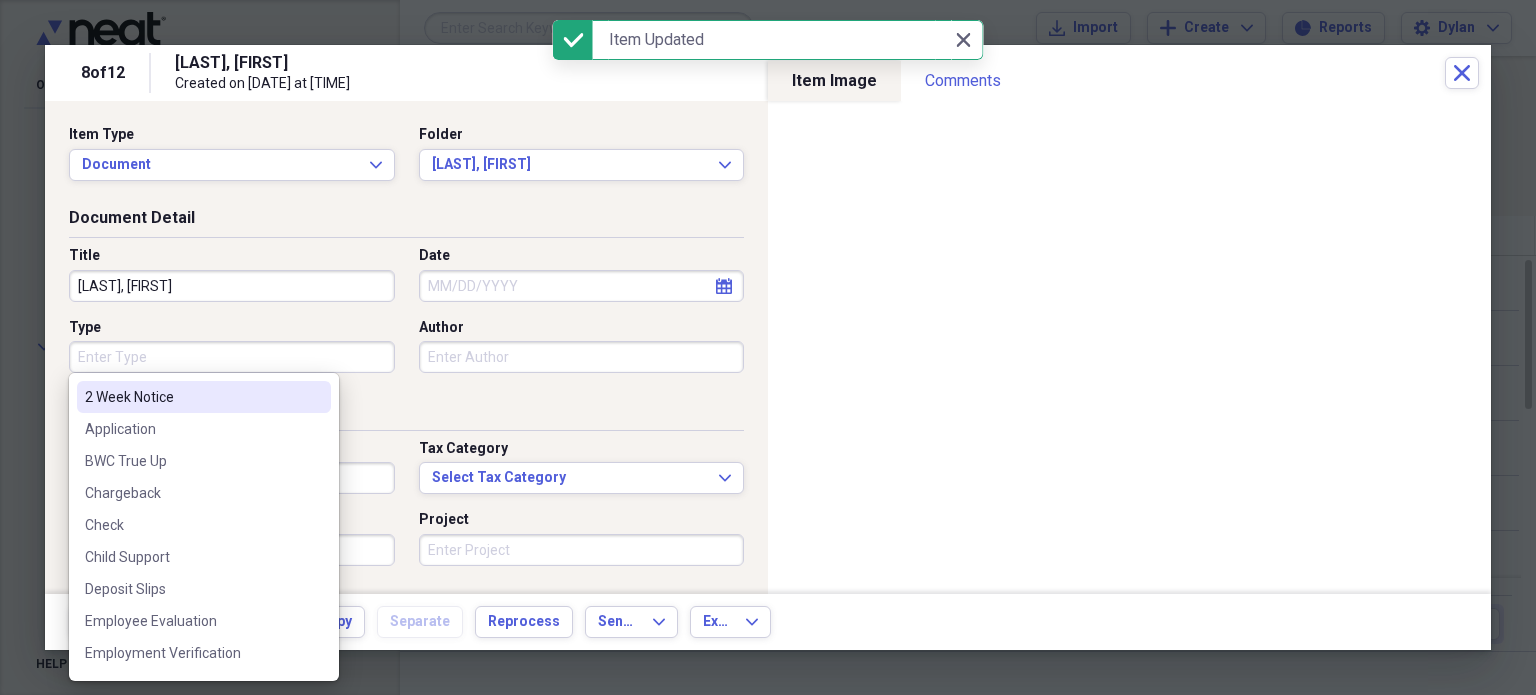 click on "Type" at bounding box center (232, 357) 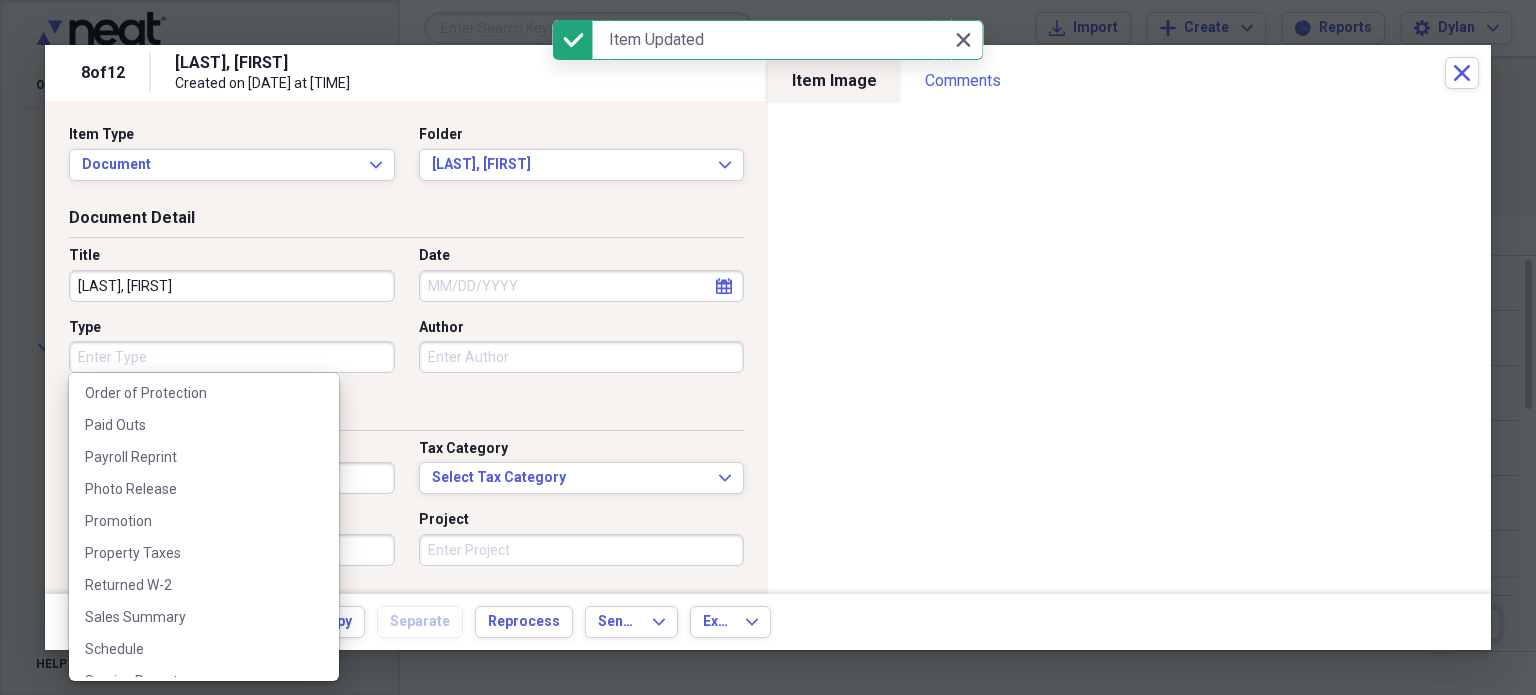 scroll, scrollTop: 1148, scrollLeft: 0, axis: vertical 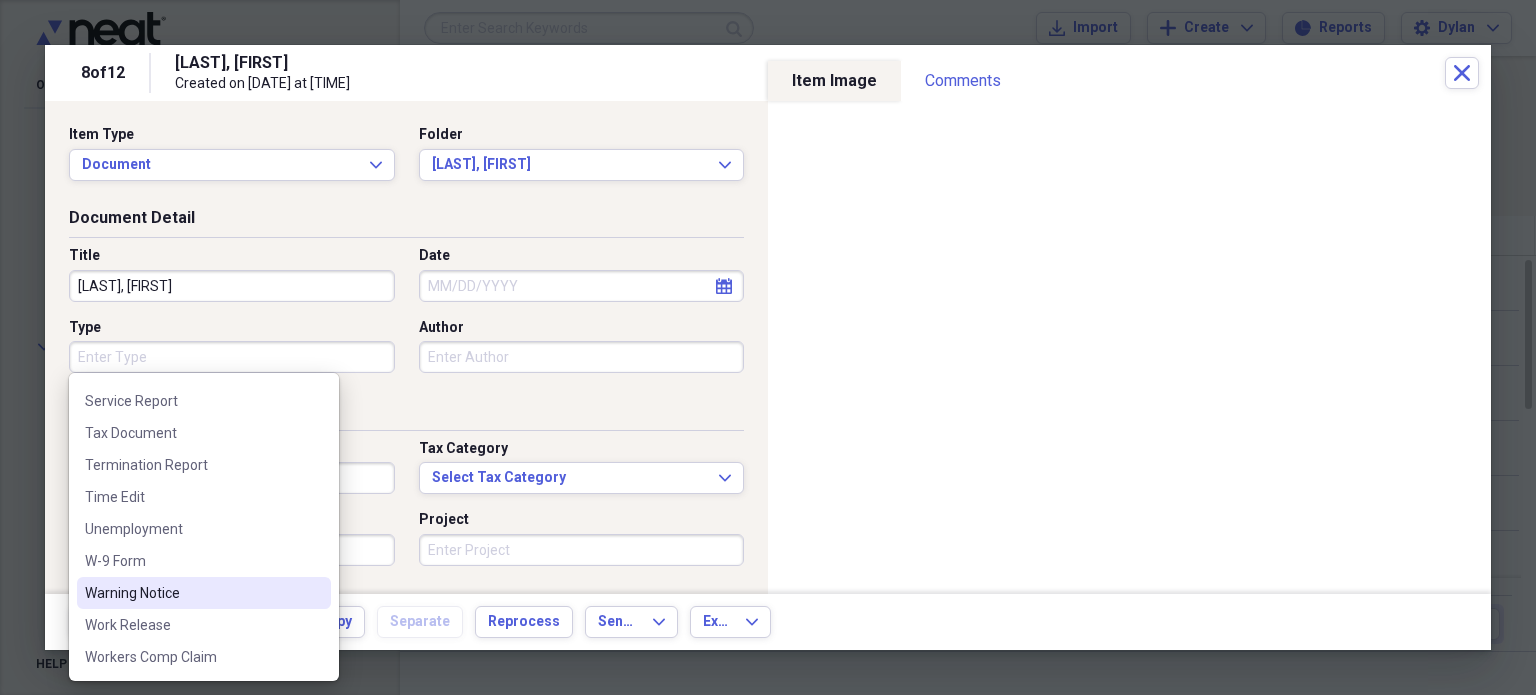 click on "Warning Notice" at bounding box center (204, 593) 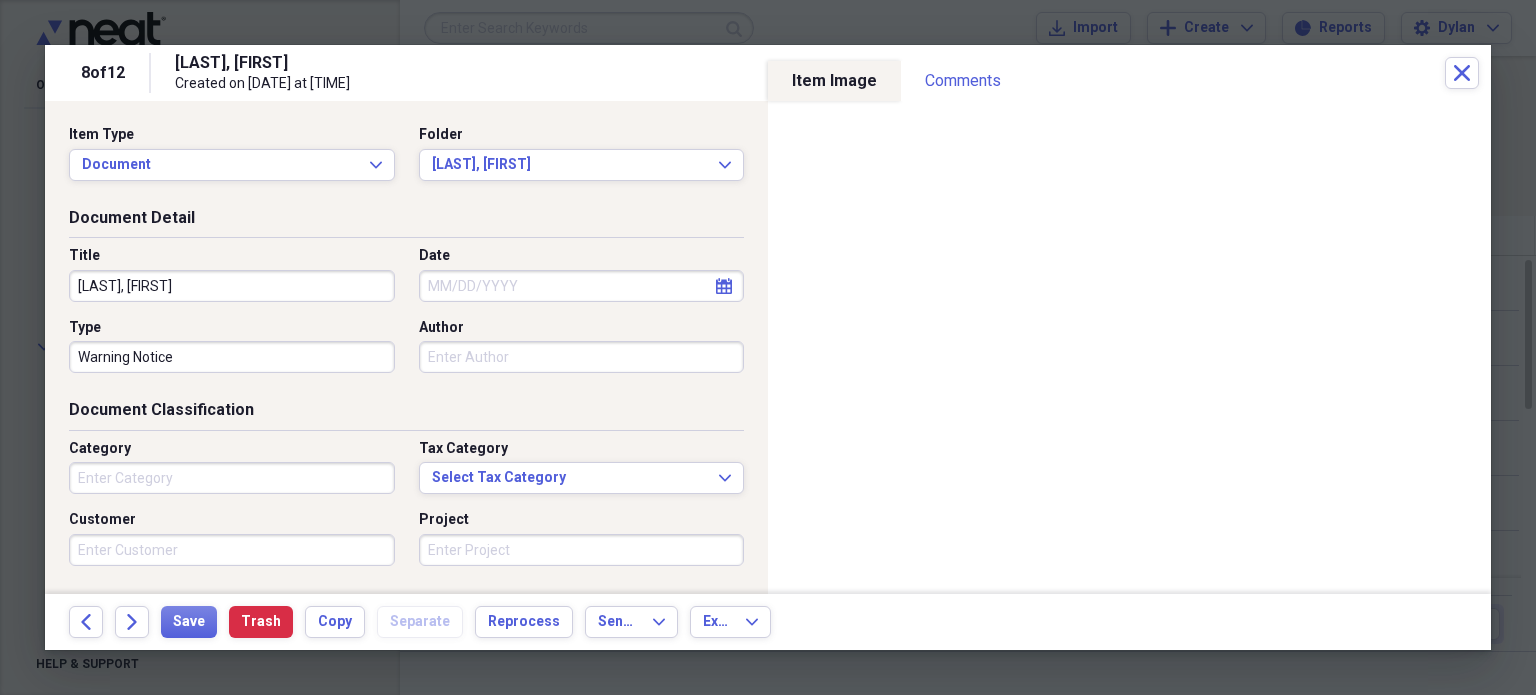 click on "Date" at bounding box center (582, 286) 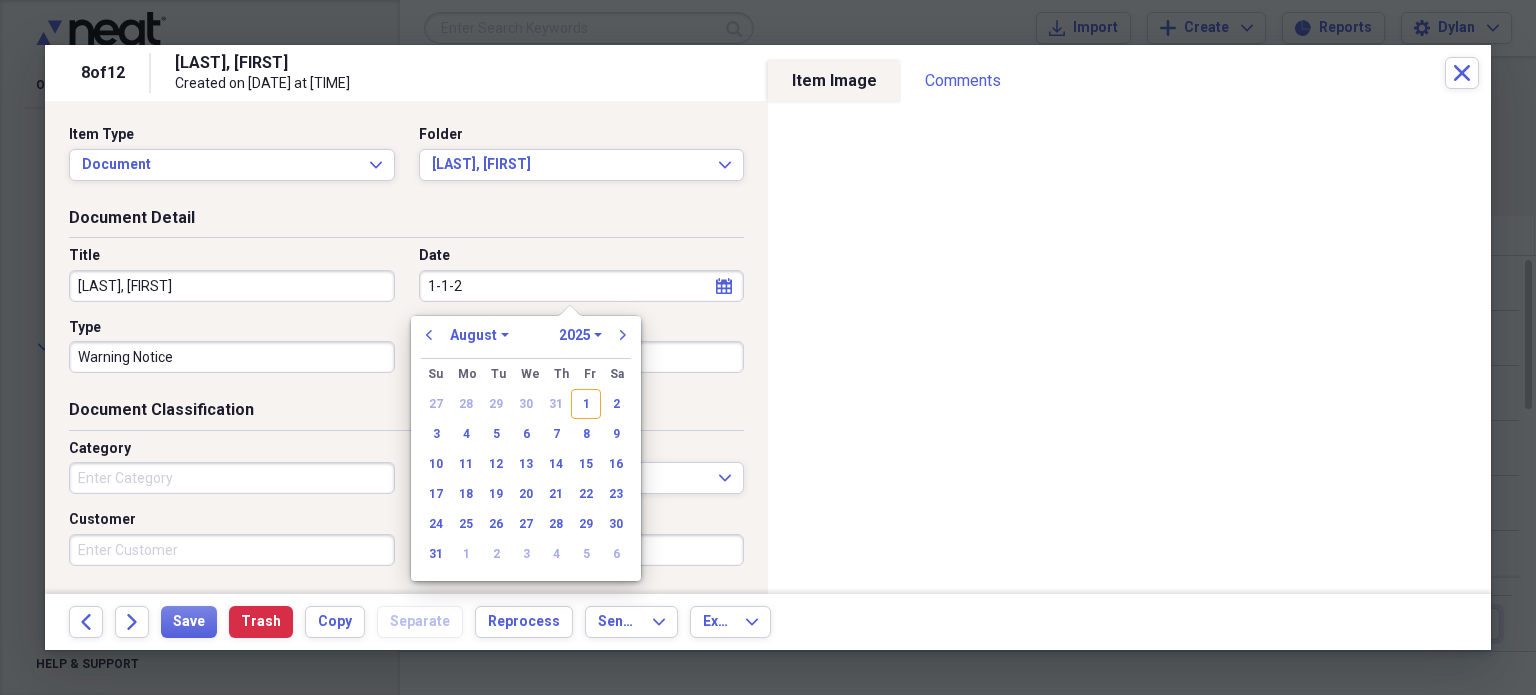 type on "1-1-20" 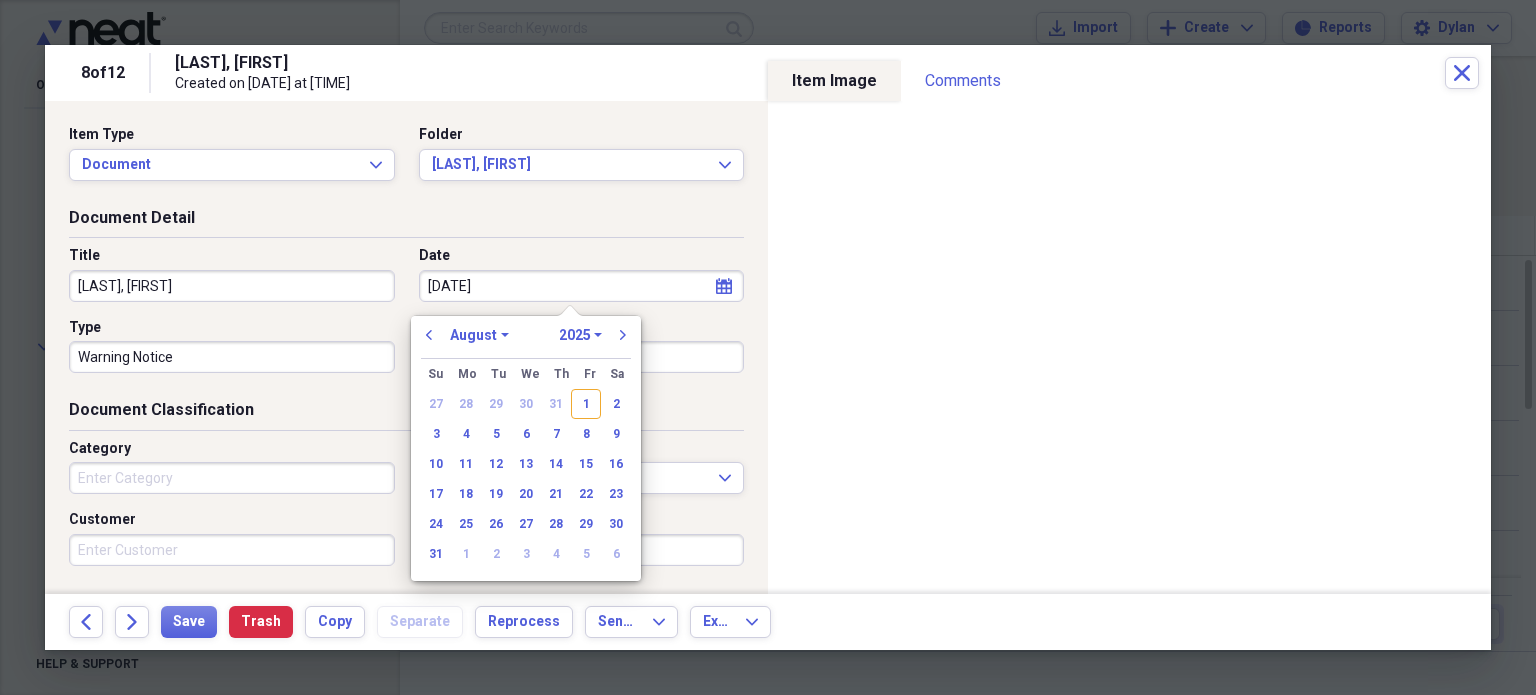 select on "0" 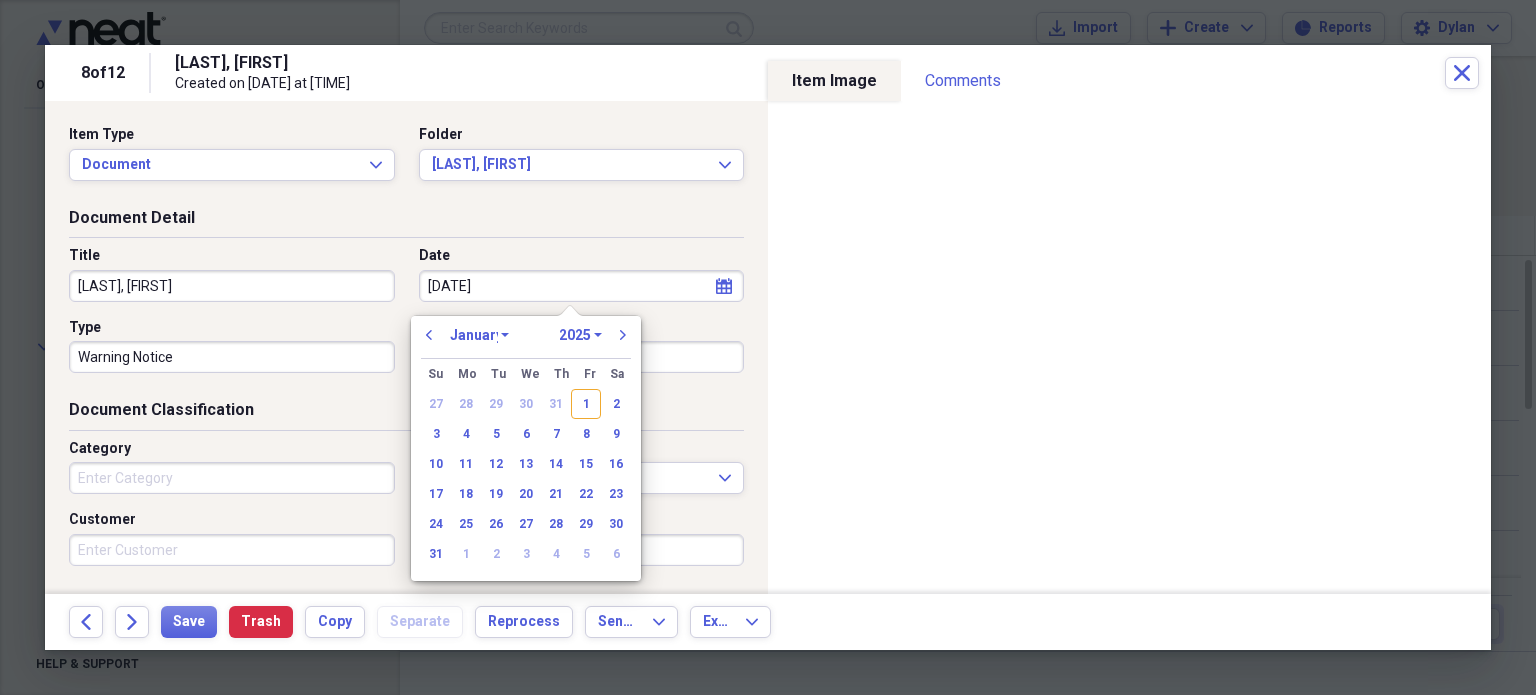 select on "2020" 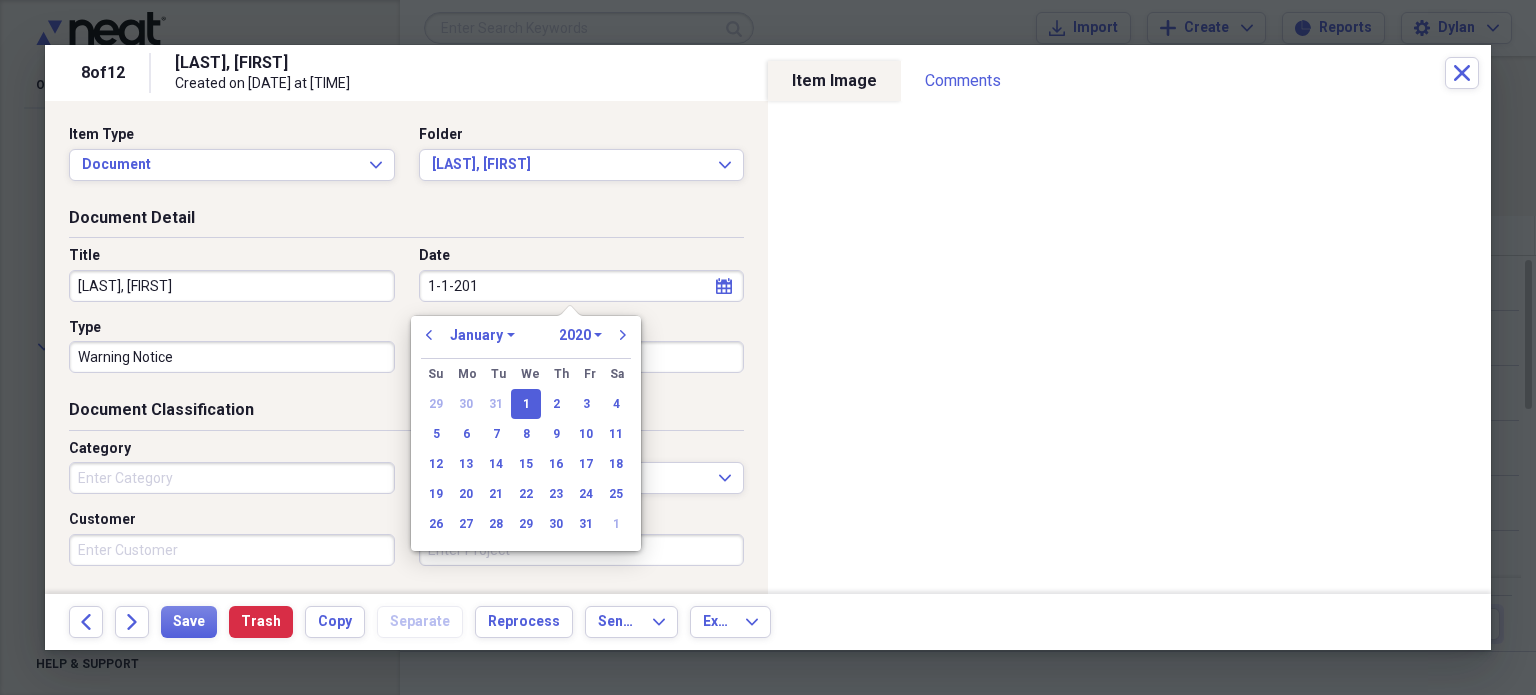 type on "1-1-2011" 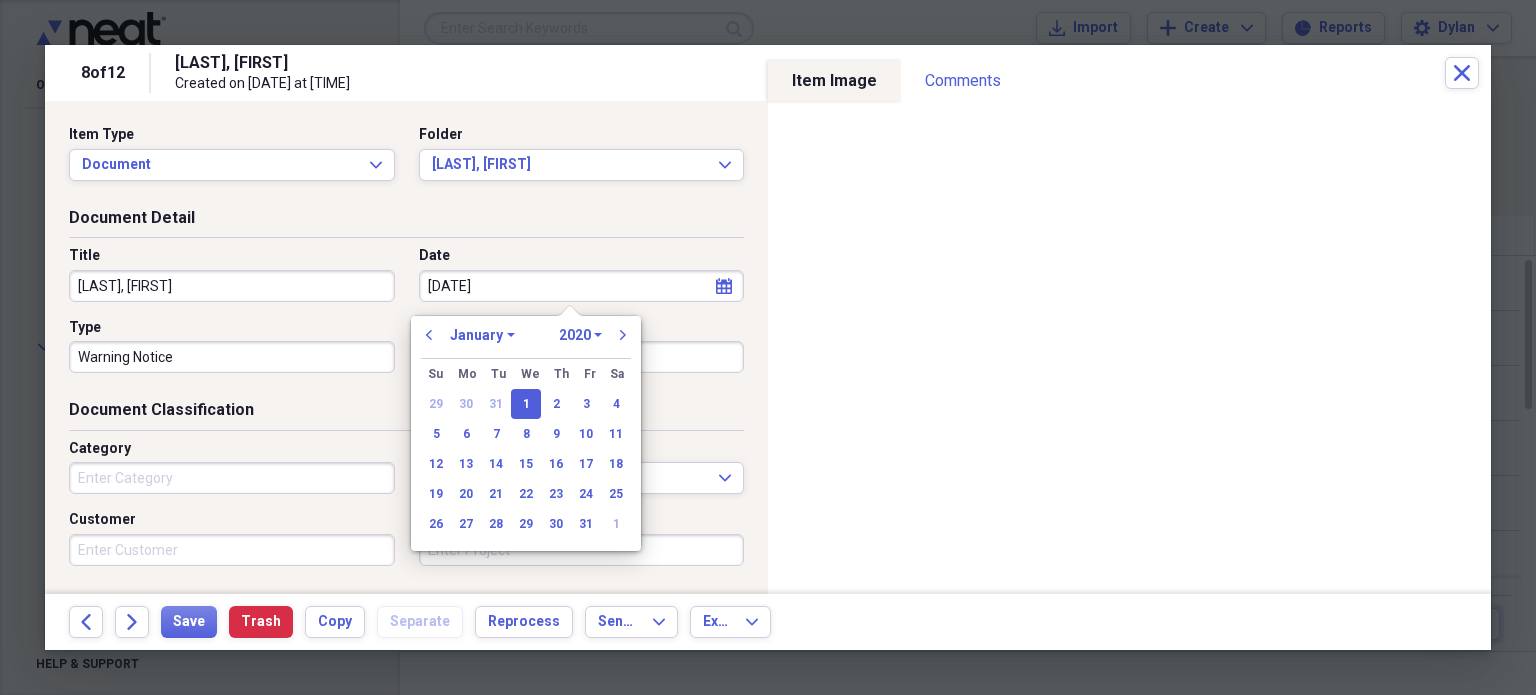 select on "2011" 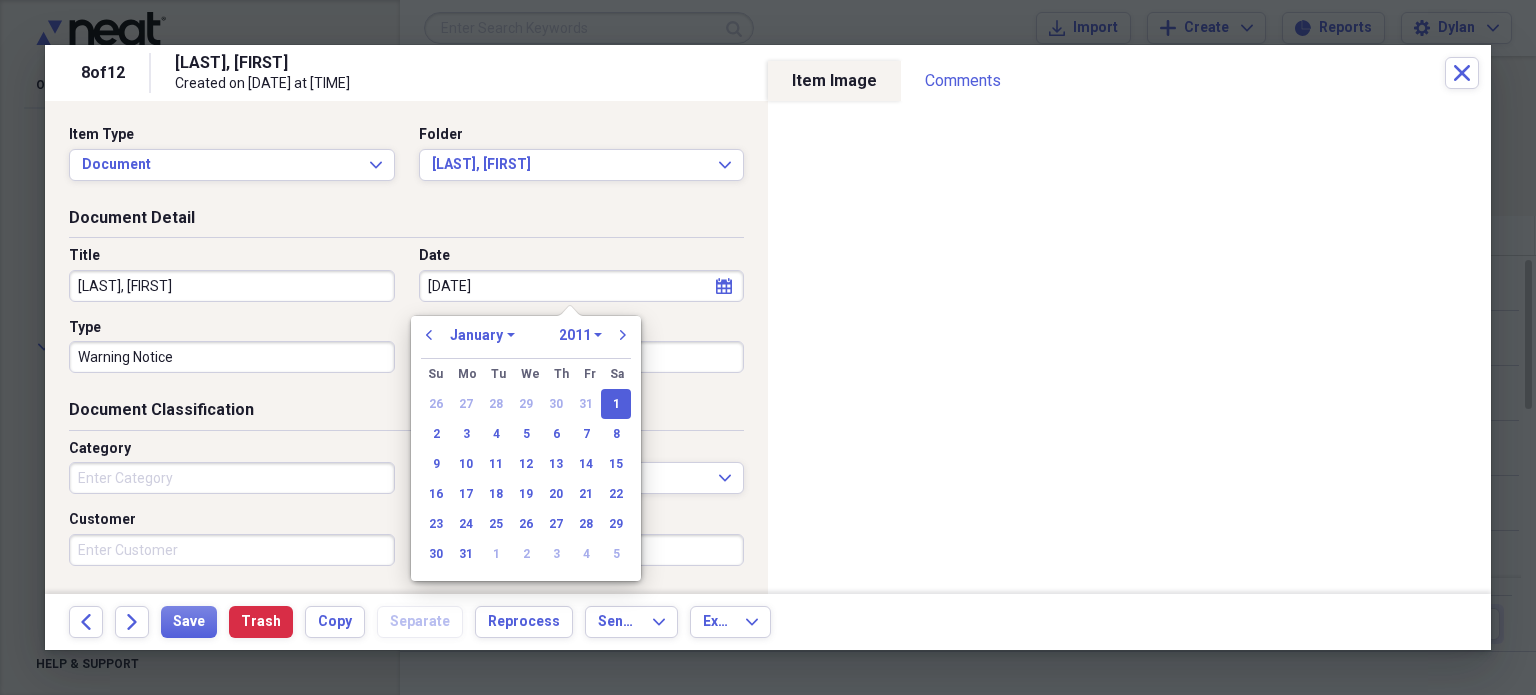 click on "1-1-2011" at bounding box center (582, 286) 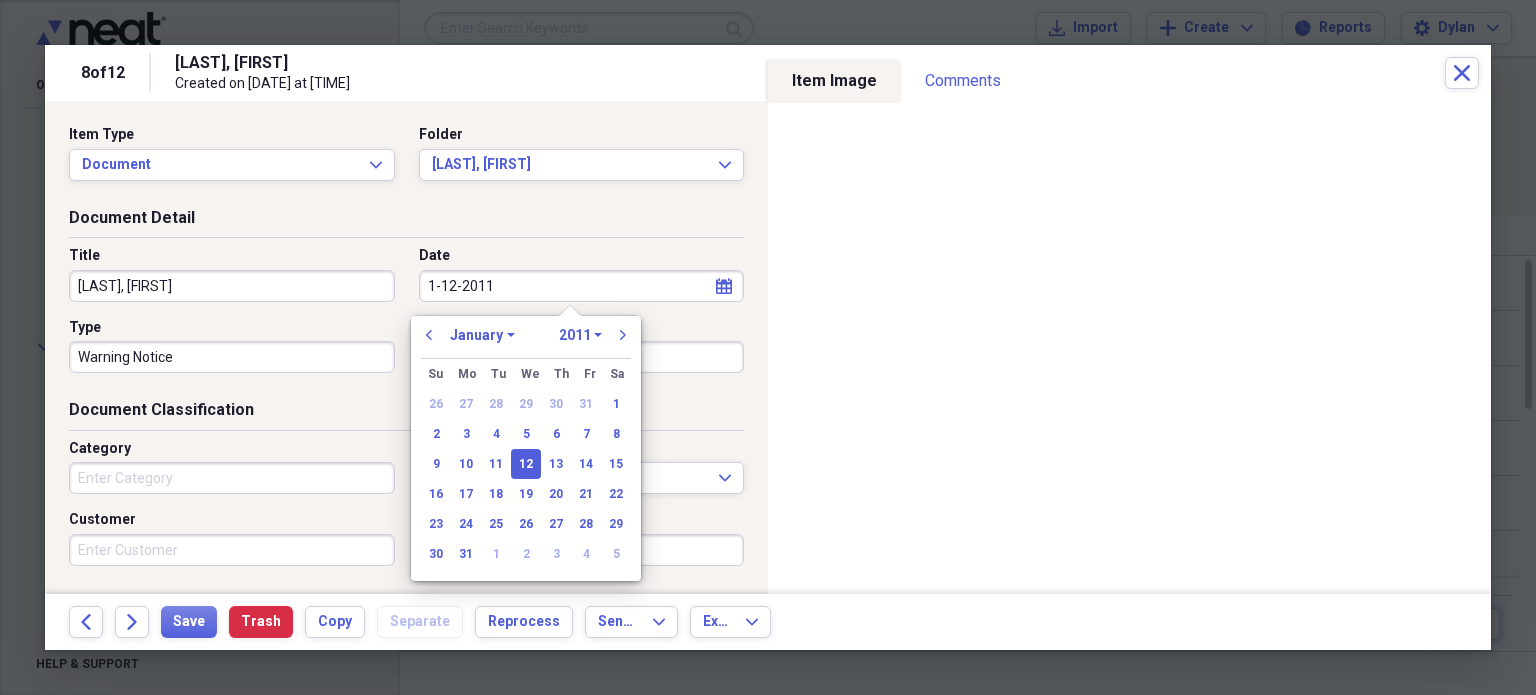 type on "01/12/2011" 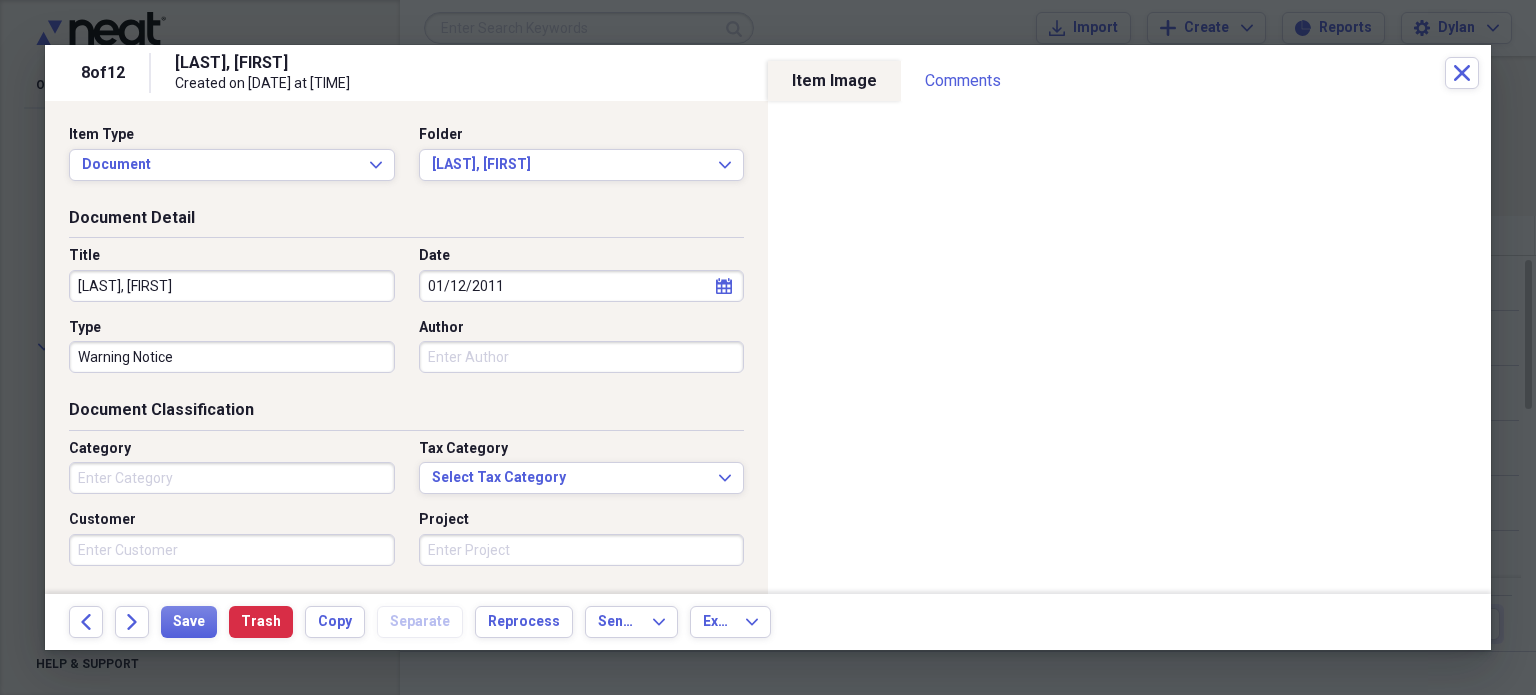 click on "Title Barker, Margaret Date 01/12/2011 calendar Calendar Type Warning Notice Author" at bounding box center [406, 317] 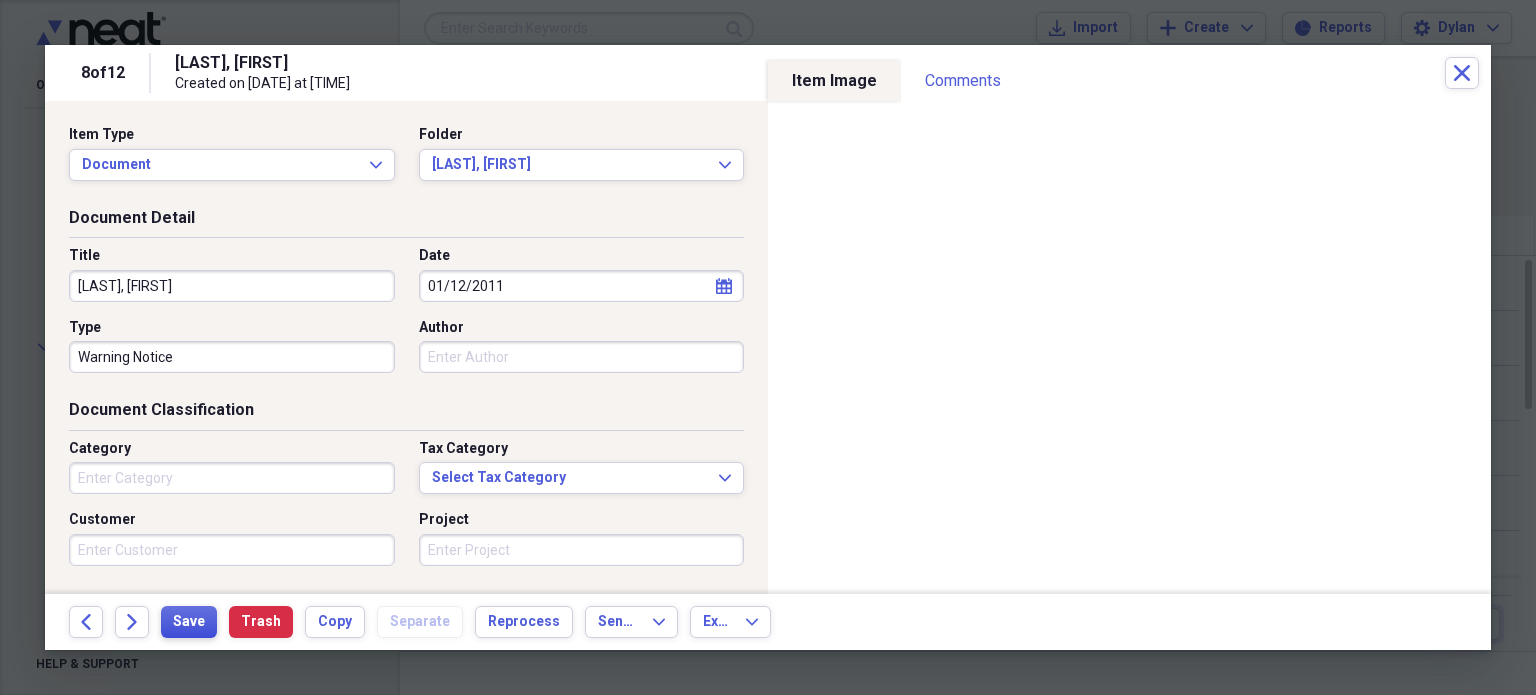 click on "Save" at bounding box center (189, 622) 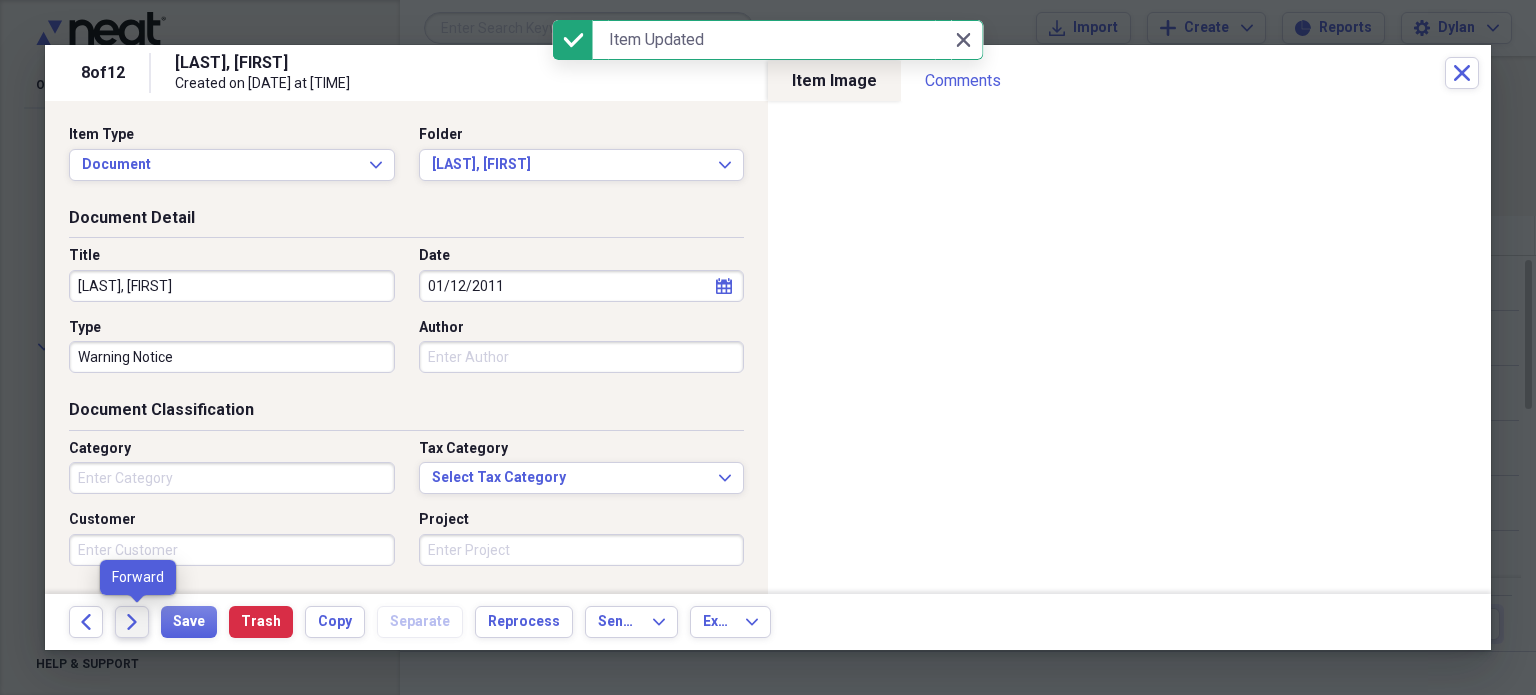 click on "Forward" at bounding box center (132, 622) 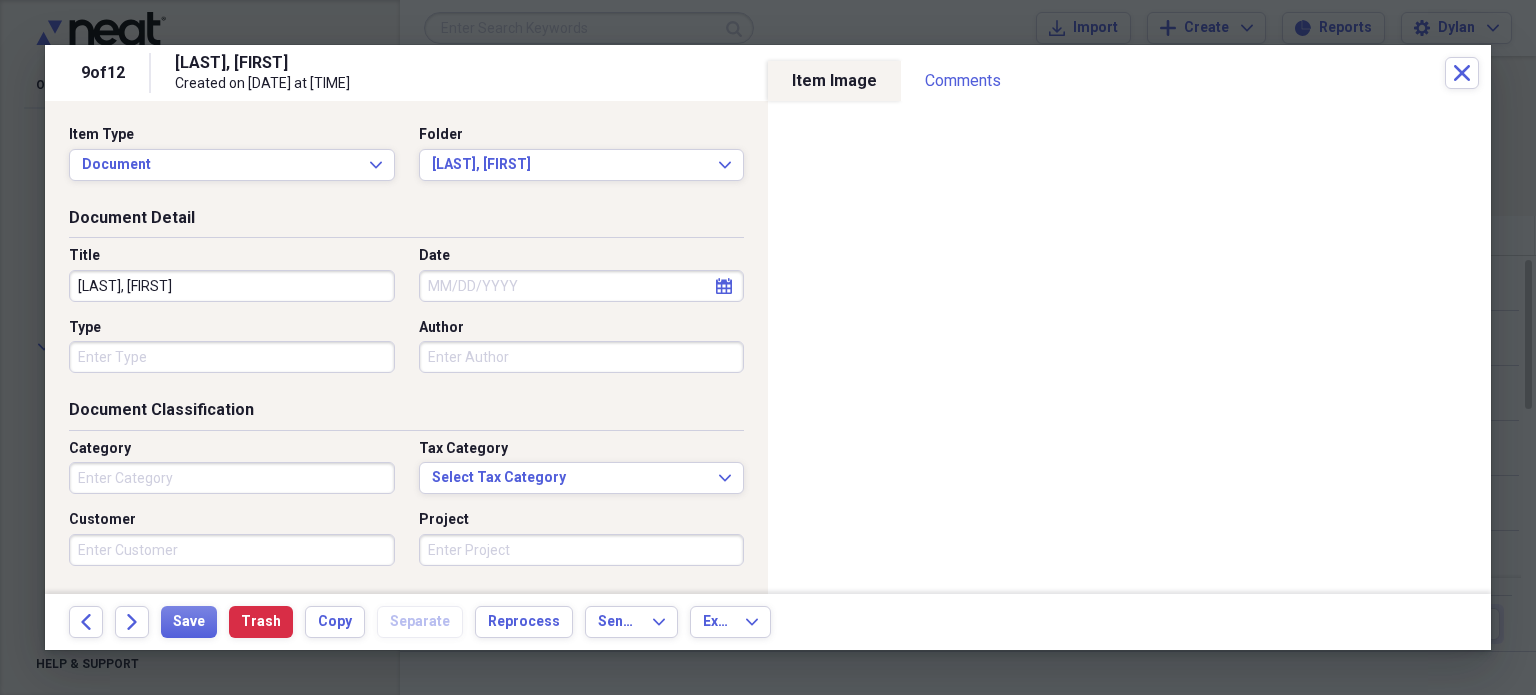 click on "Title Barker, Margaret Date calendar Calendar Type Author" at bounding box center [406, 317] 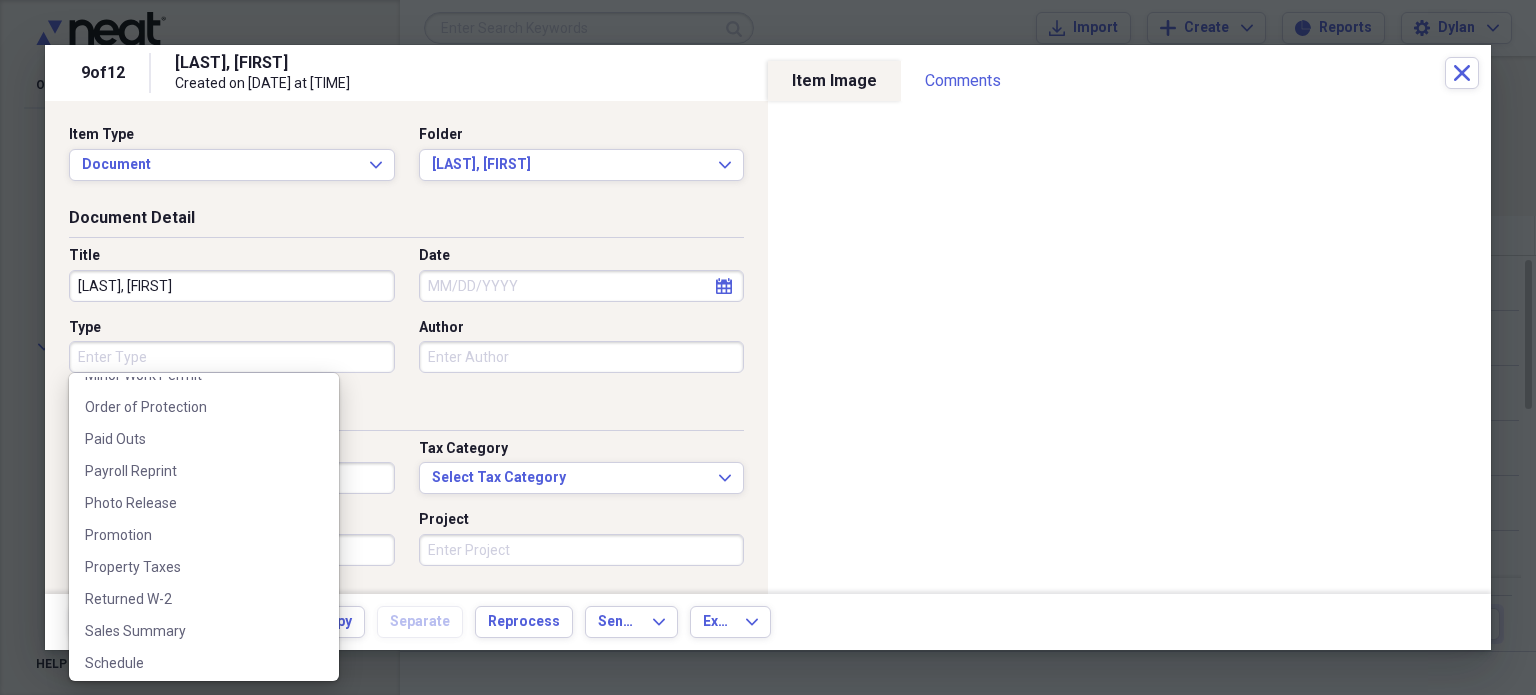 scroll, scrollTop: 1148, scrollLeft: 0, axis: vertical 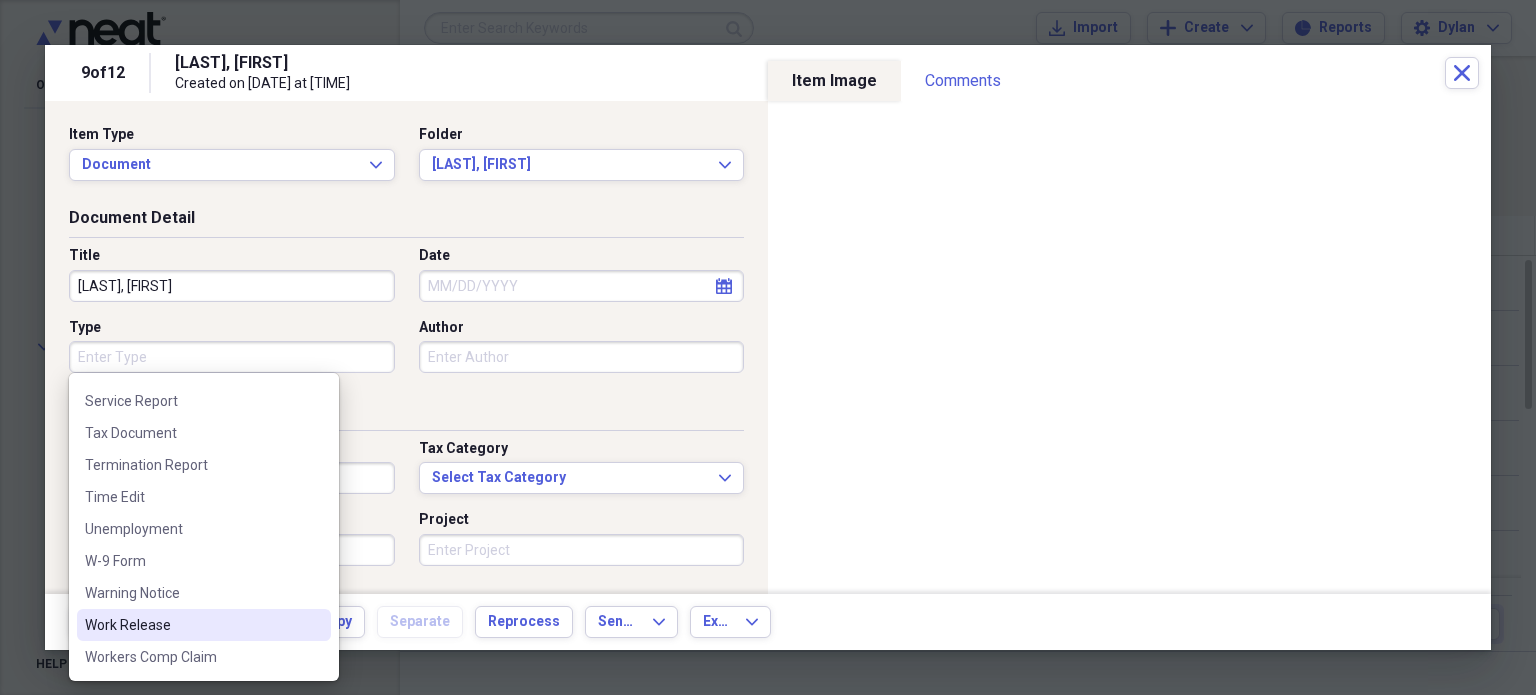 click on "Work Release" at bounding box center (192, 625) 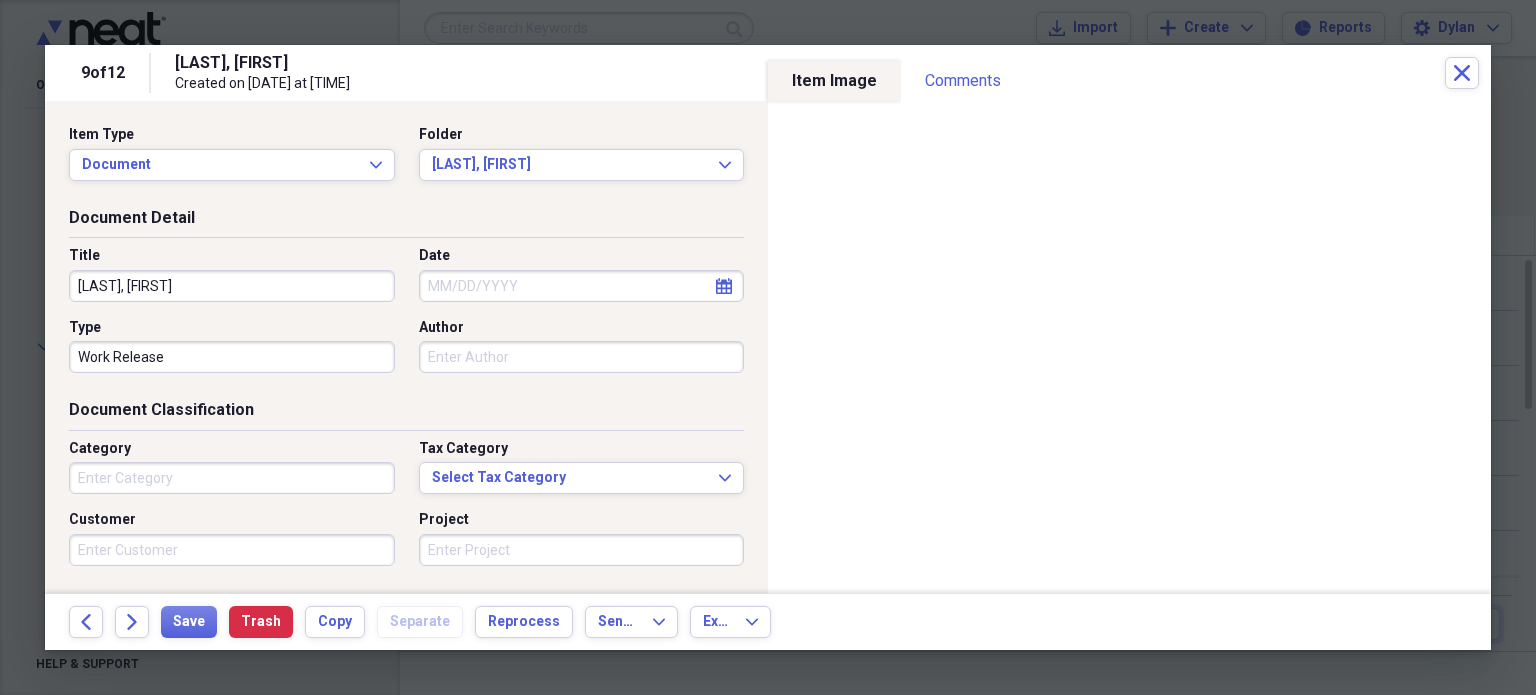 select on "7" 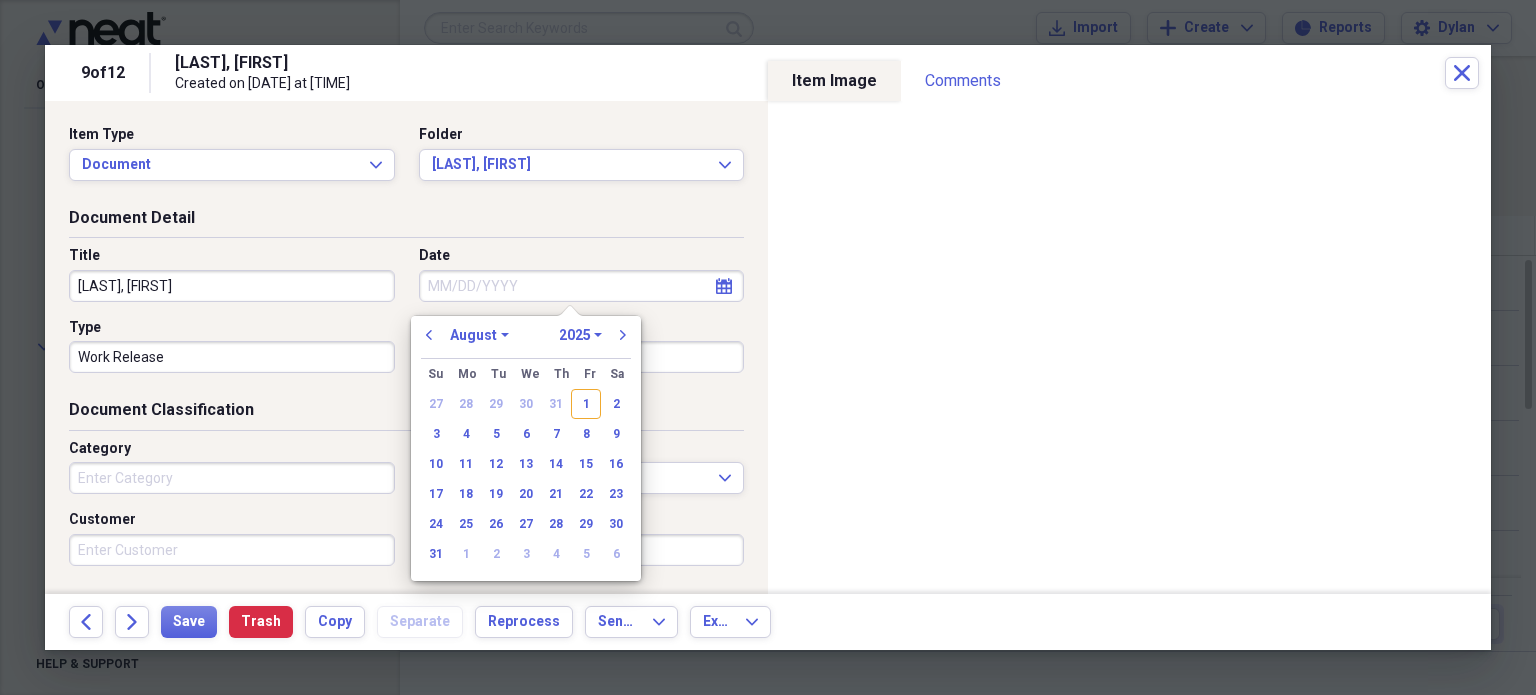 click on "Date" at bounding box center [582, 286] 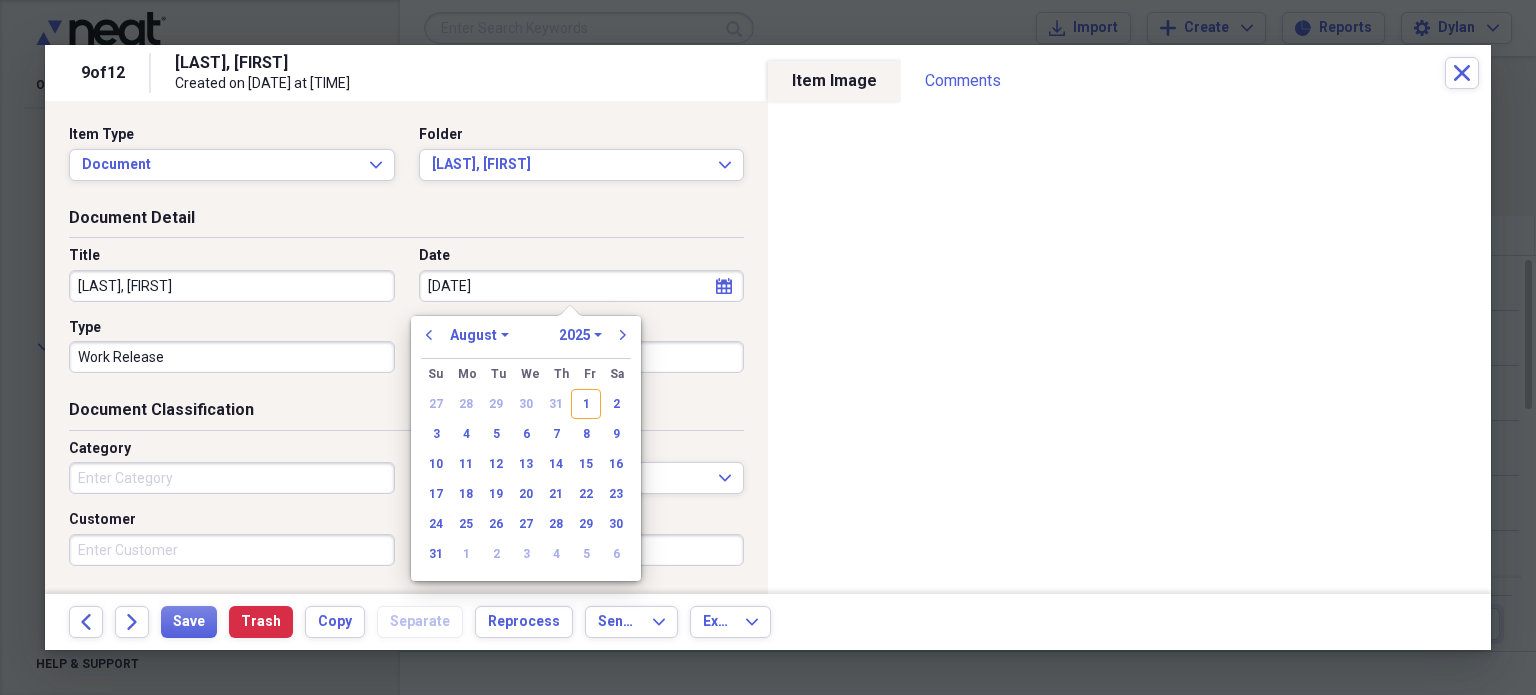 type on "6-10-08" 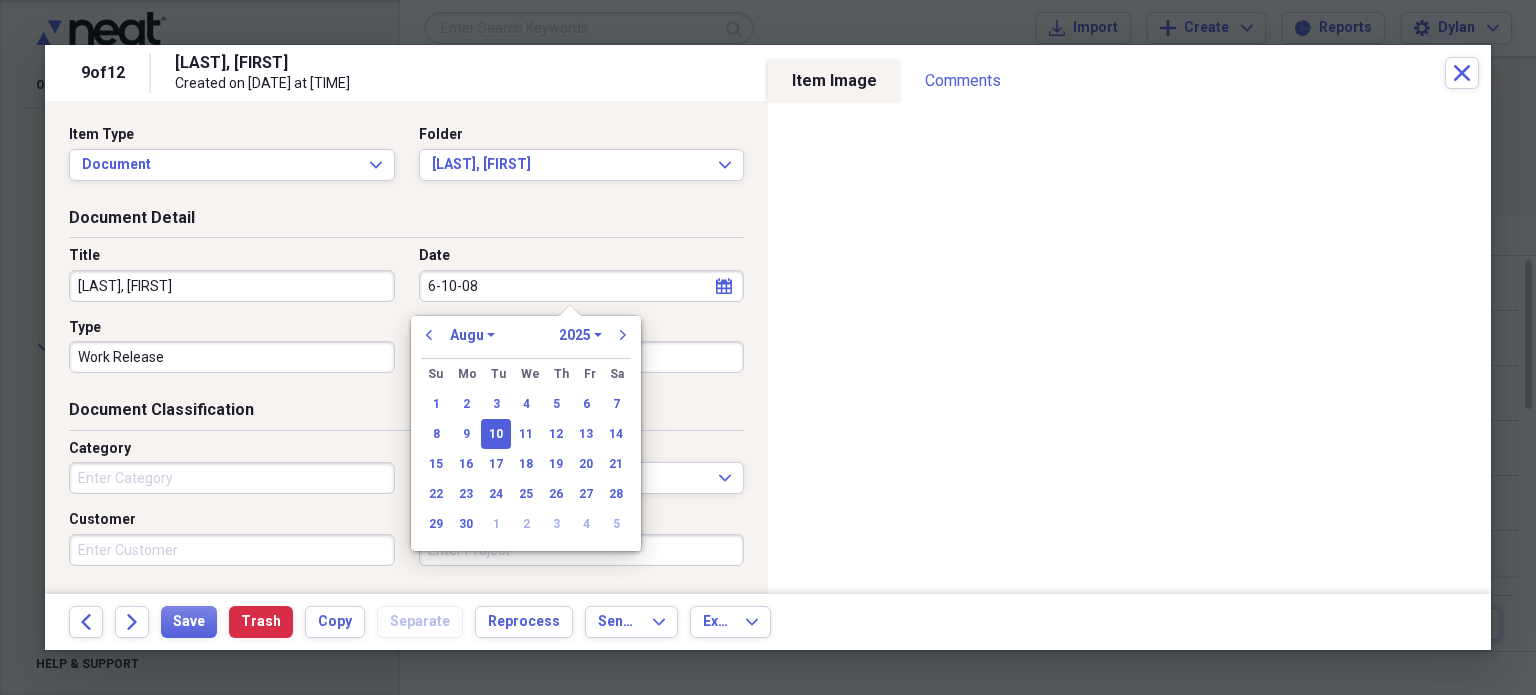 select on "5" 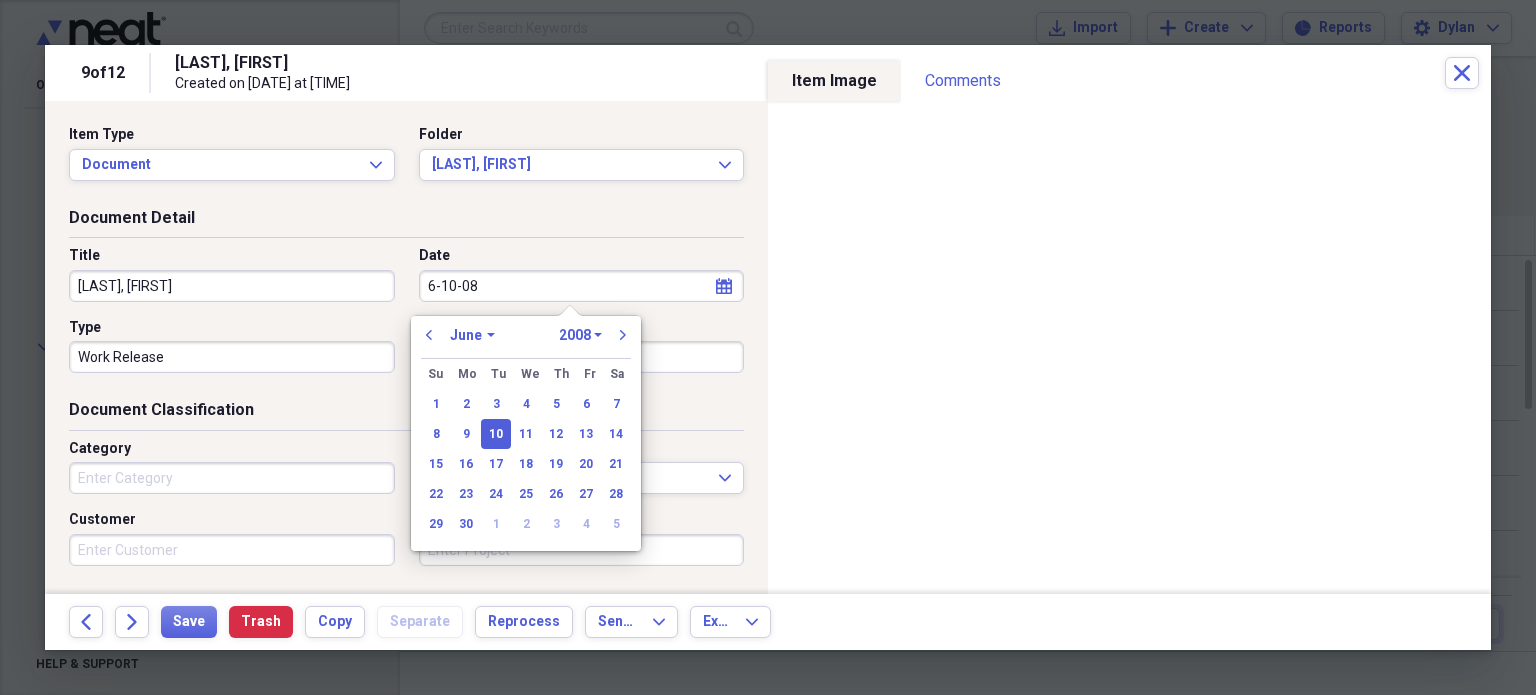 type on "06/10/2008" 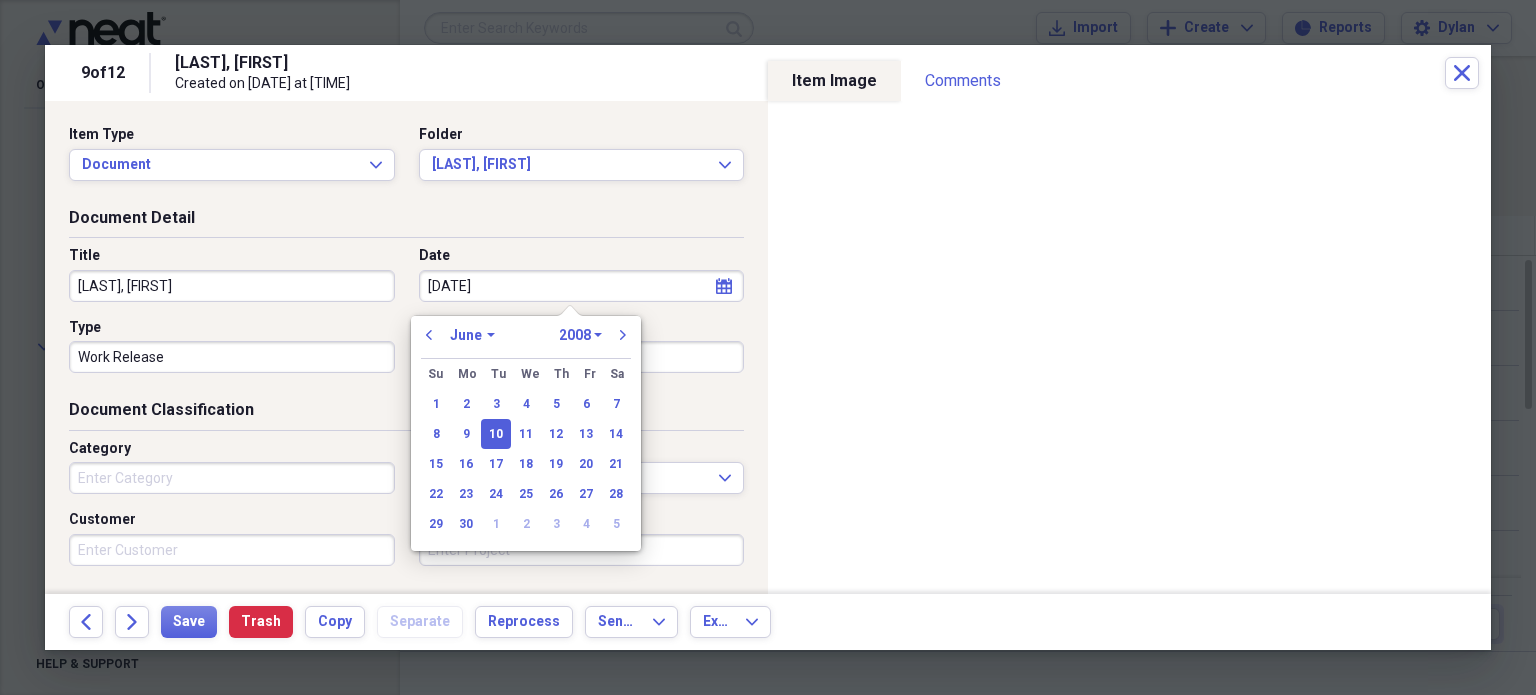 click on "Document Detail" at bounding box center (406, 222) 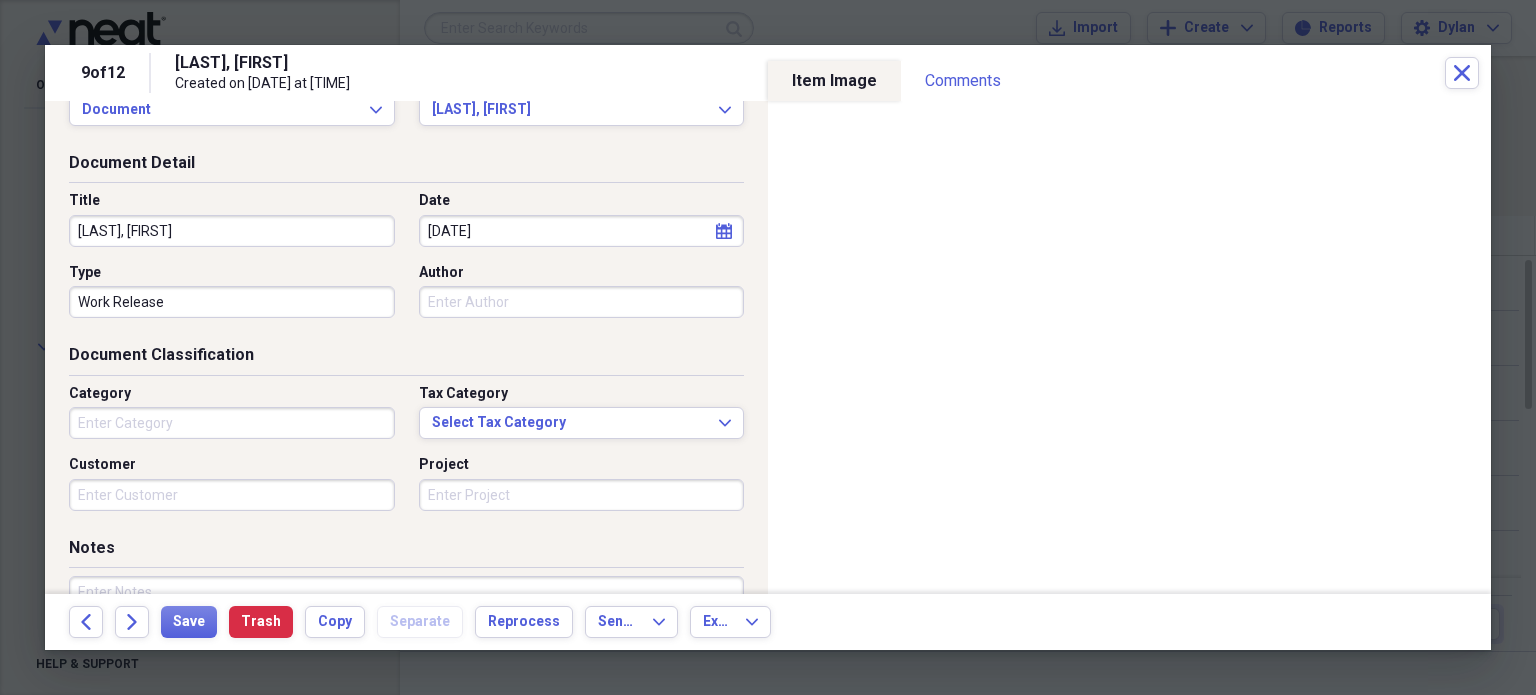 scroll, scrollTop: 56, scrollLeft: 0, axis: vertical 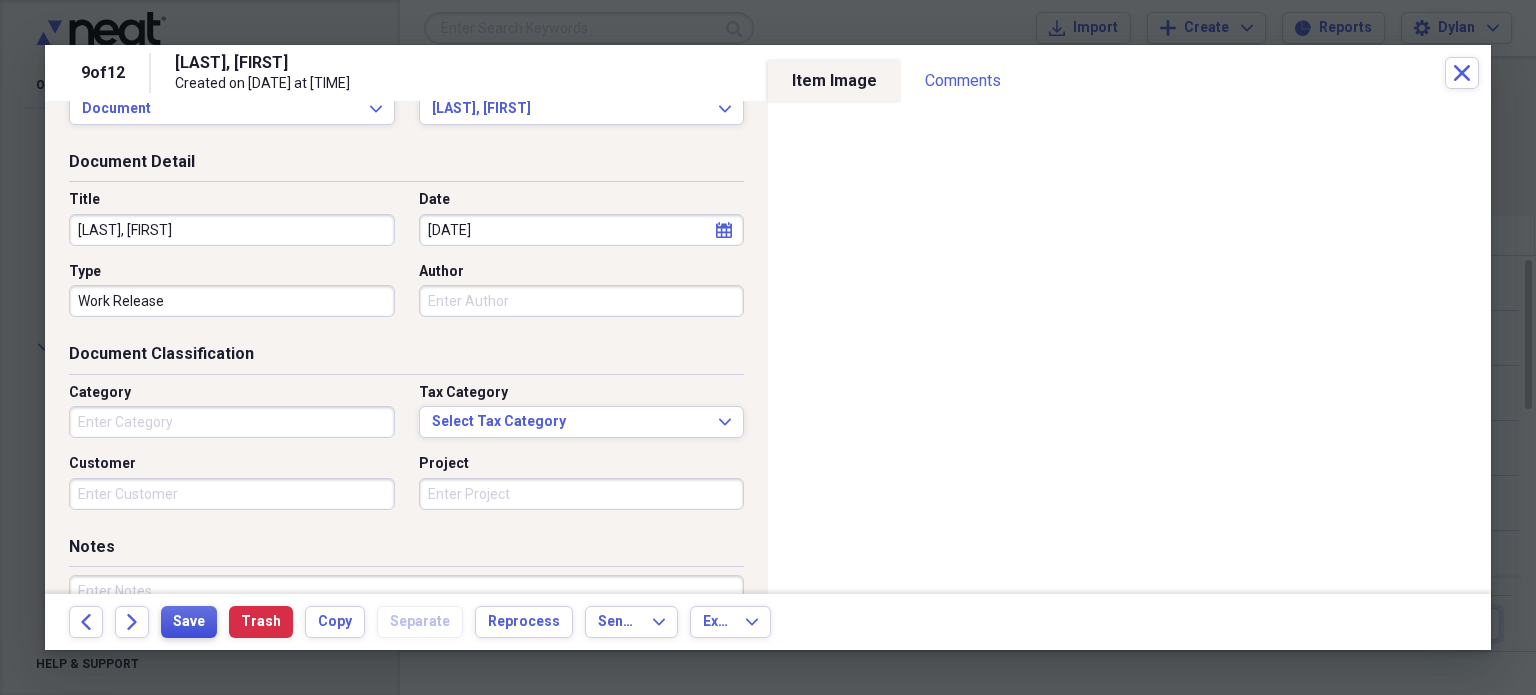 click on "Save" at bounding box center [189, 622] 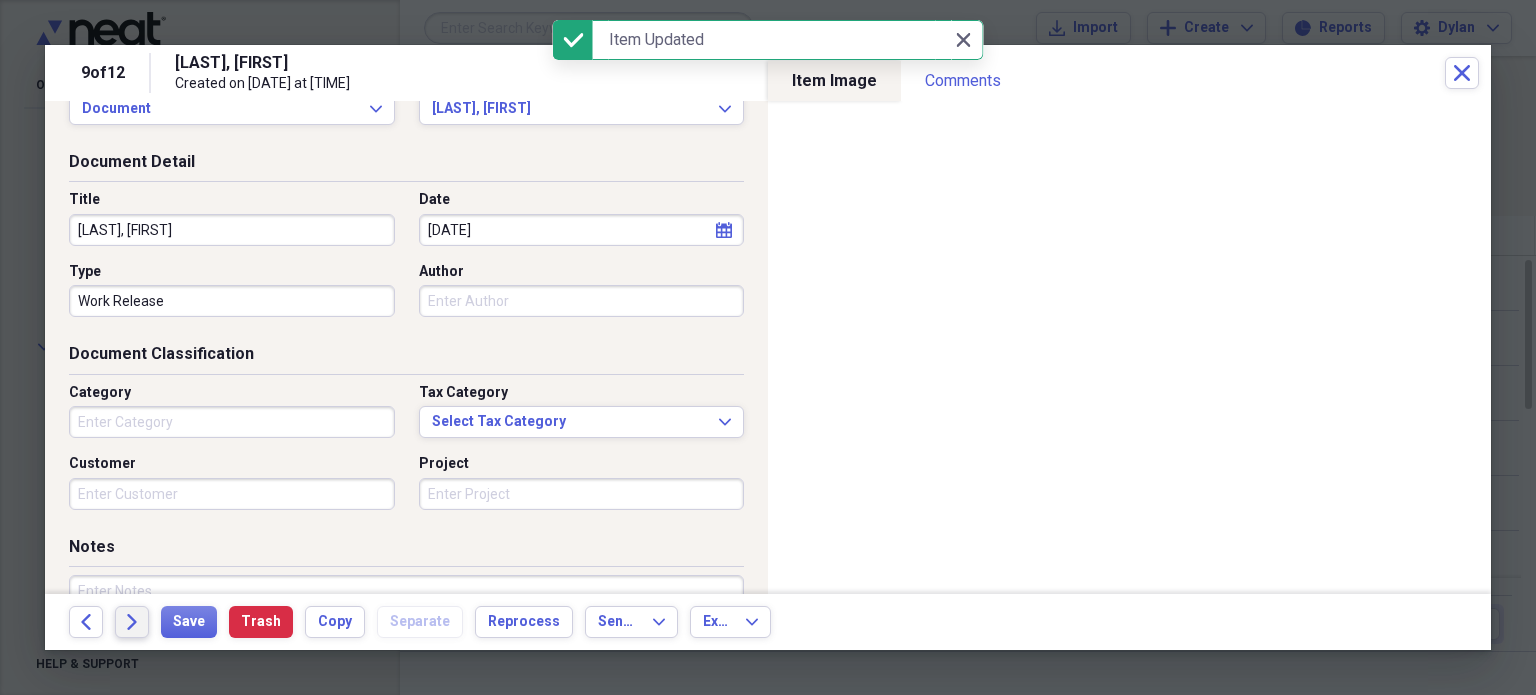 click on "Forward" at bounding box center [132, 622] 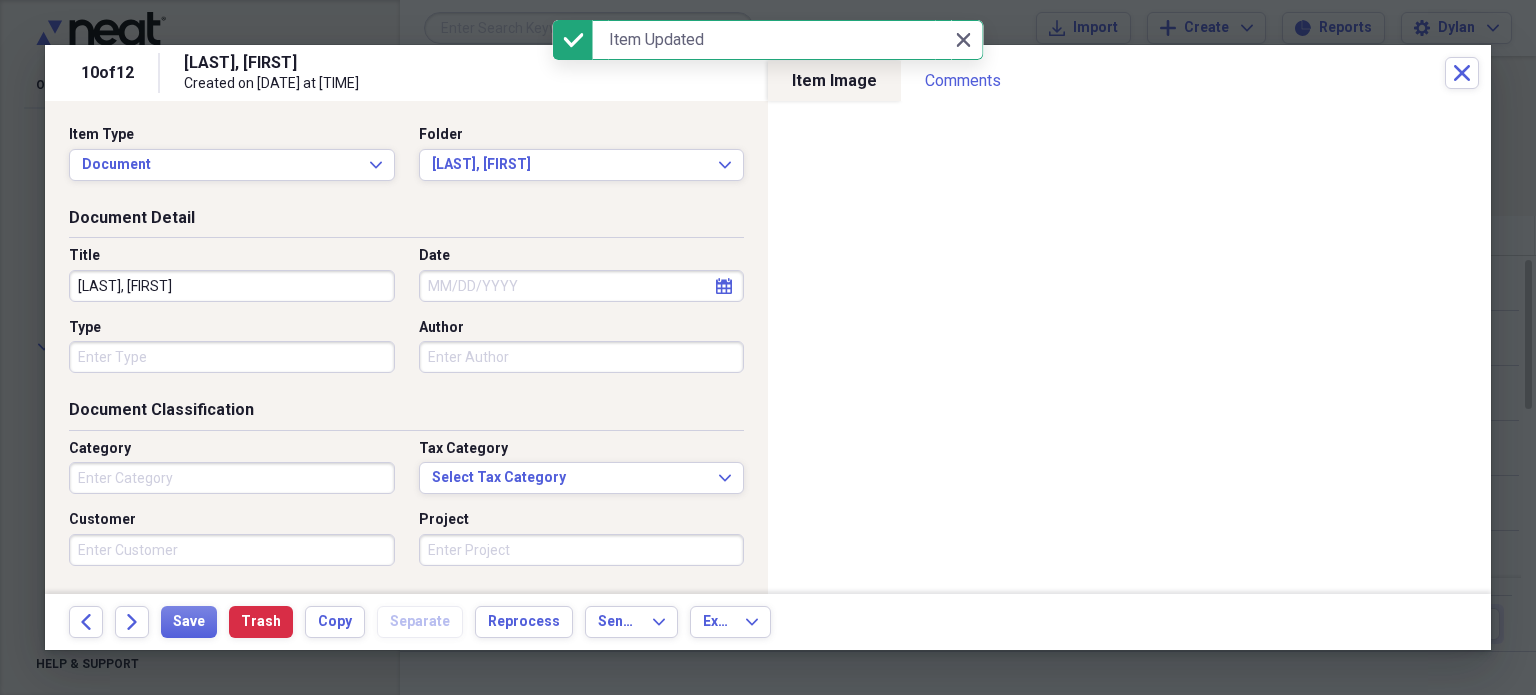 click on "Date" at bounding box center [582, 286] 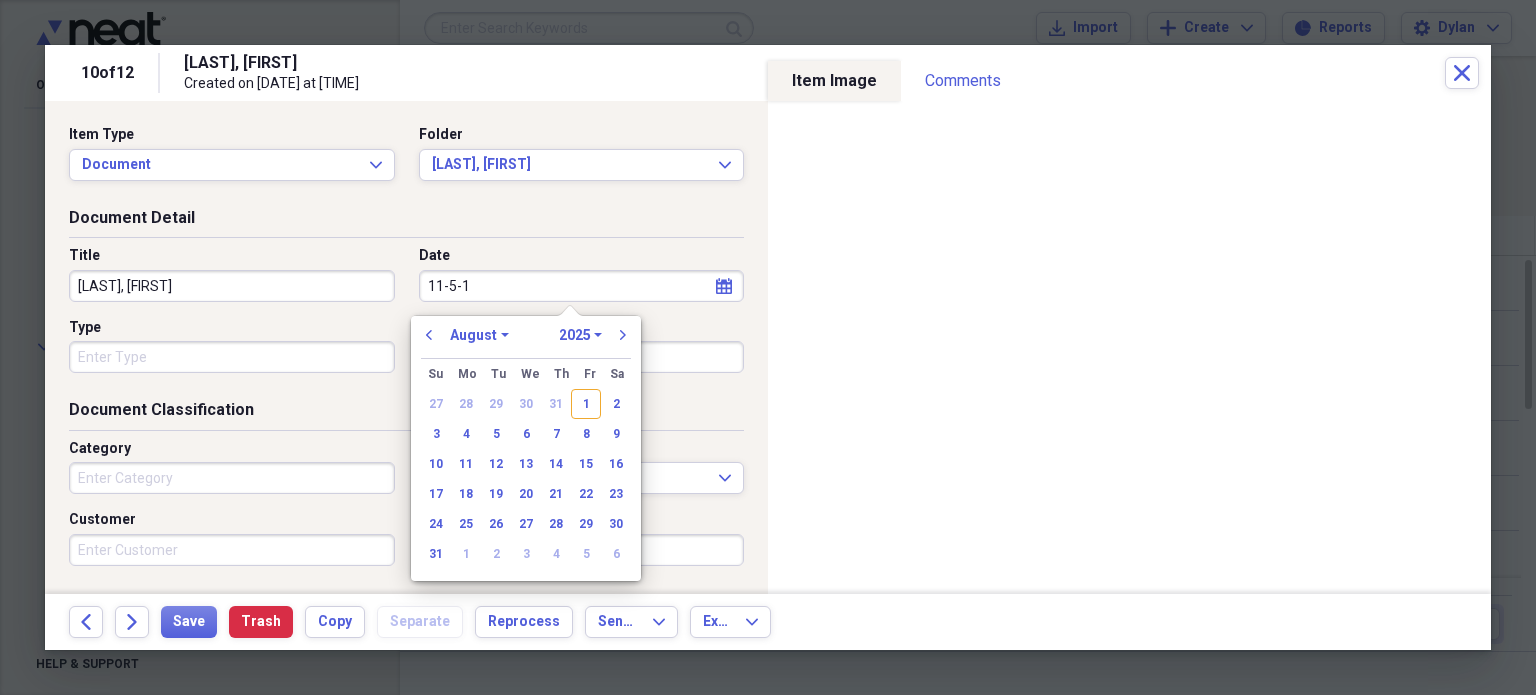 type on "11-5-18" 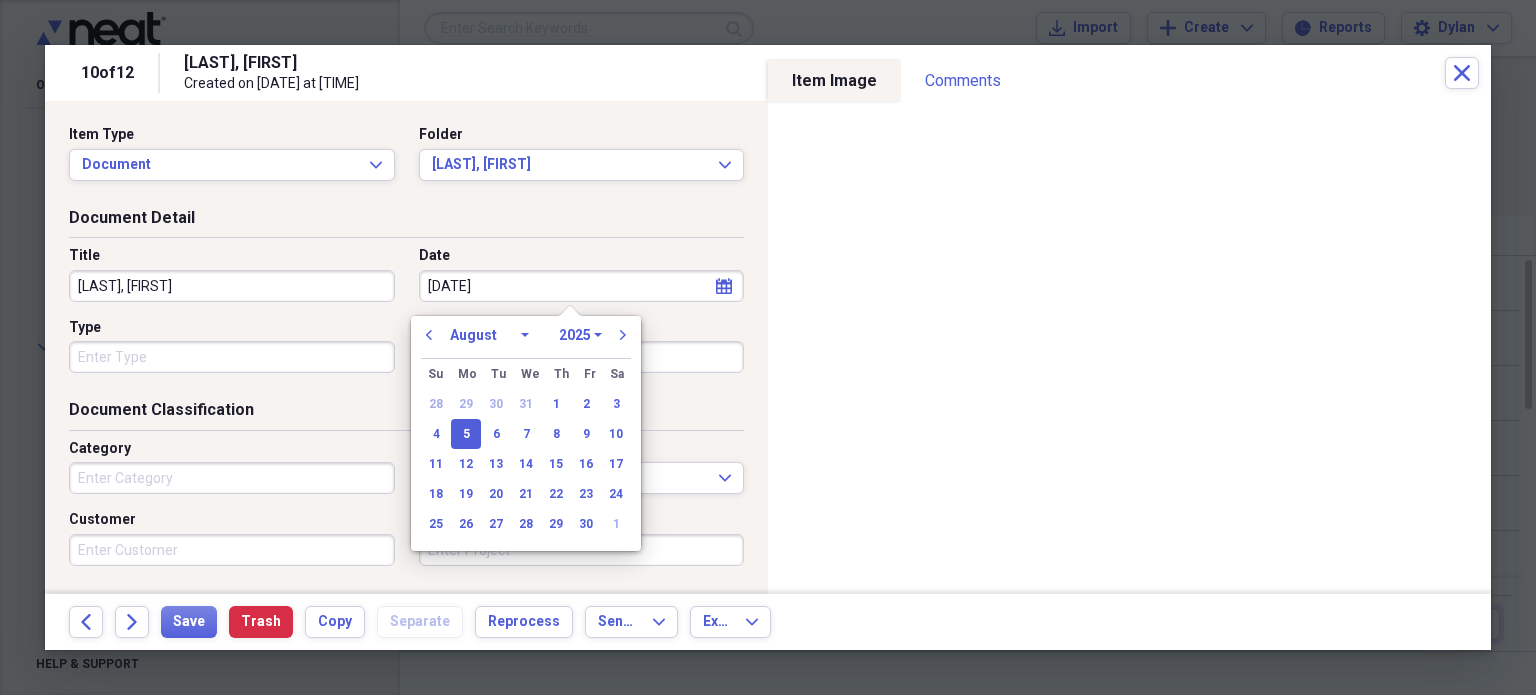 select on "10" 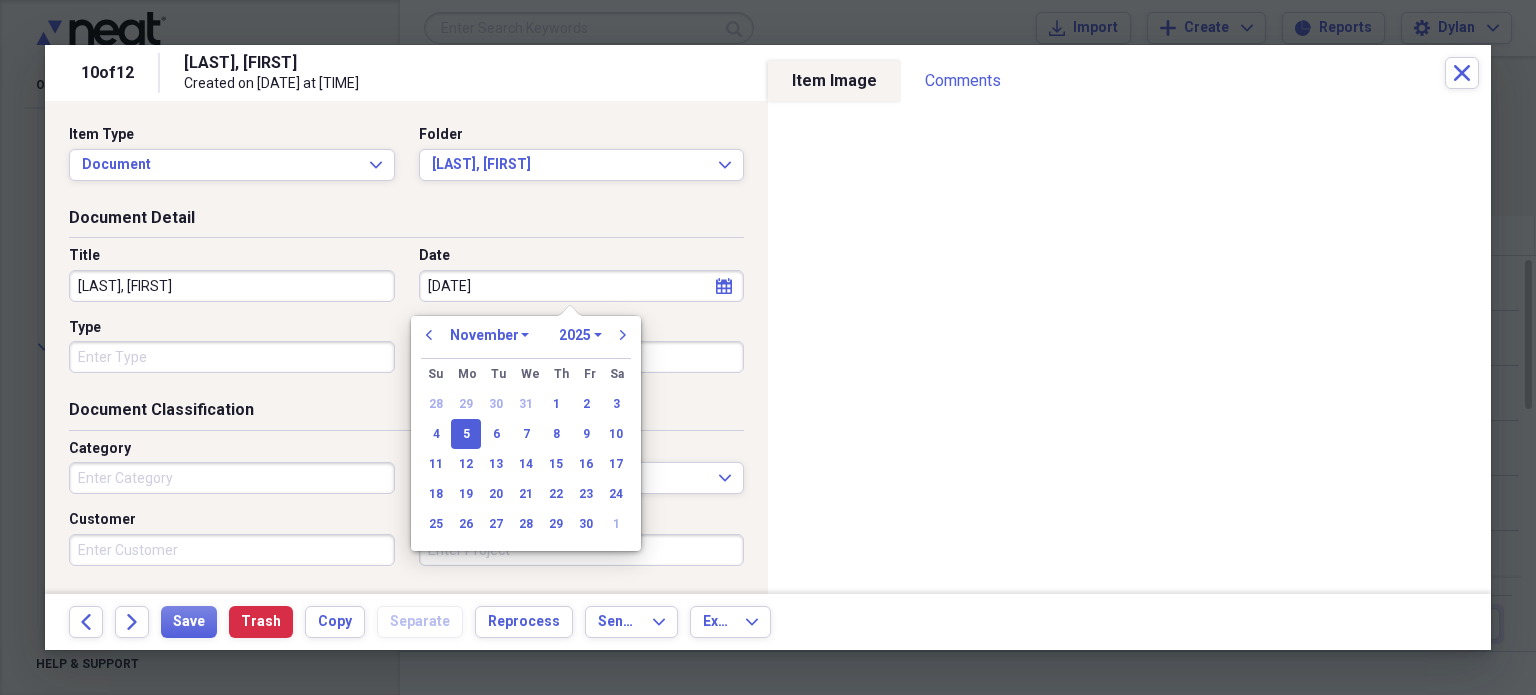 select on "2018" 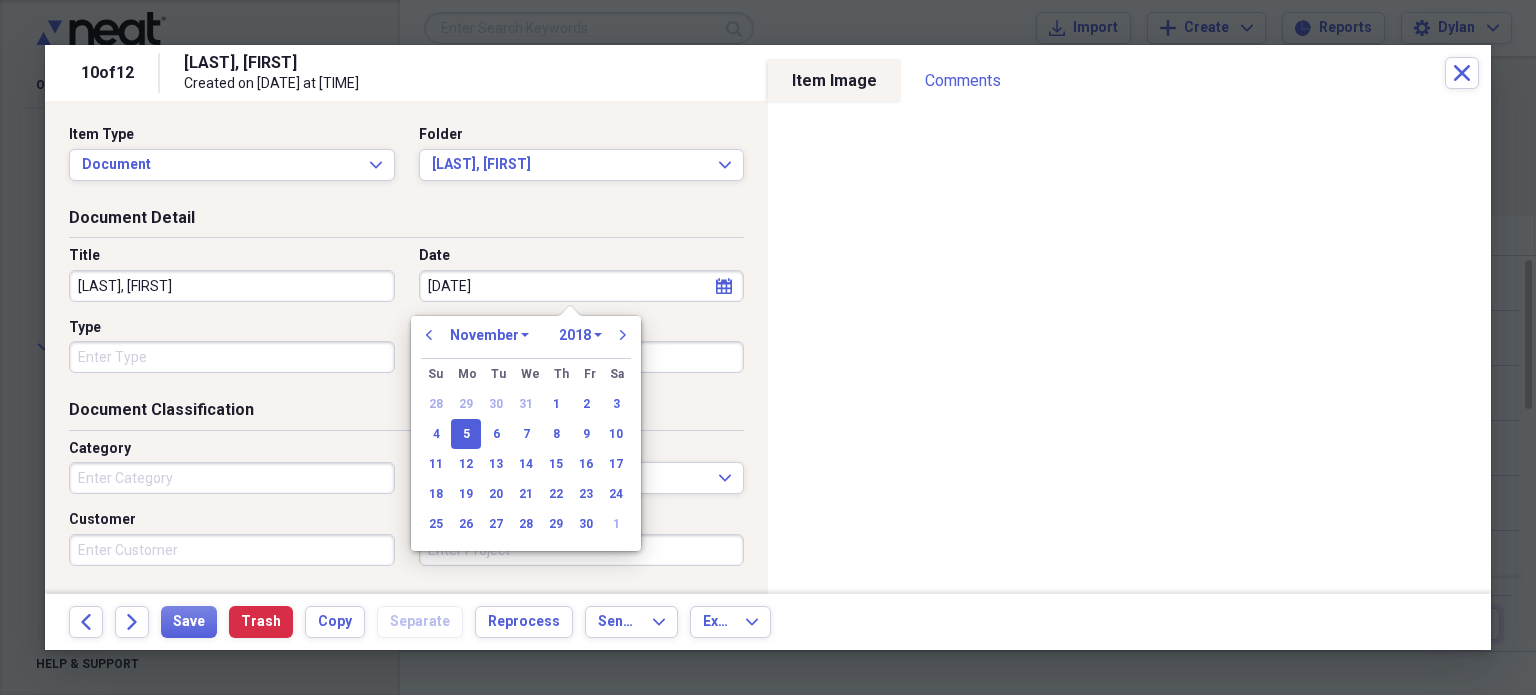 type on "11/05/2018" 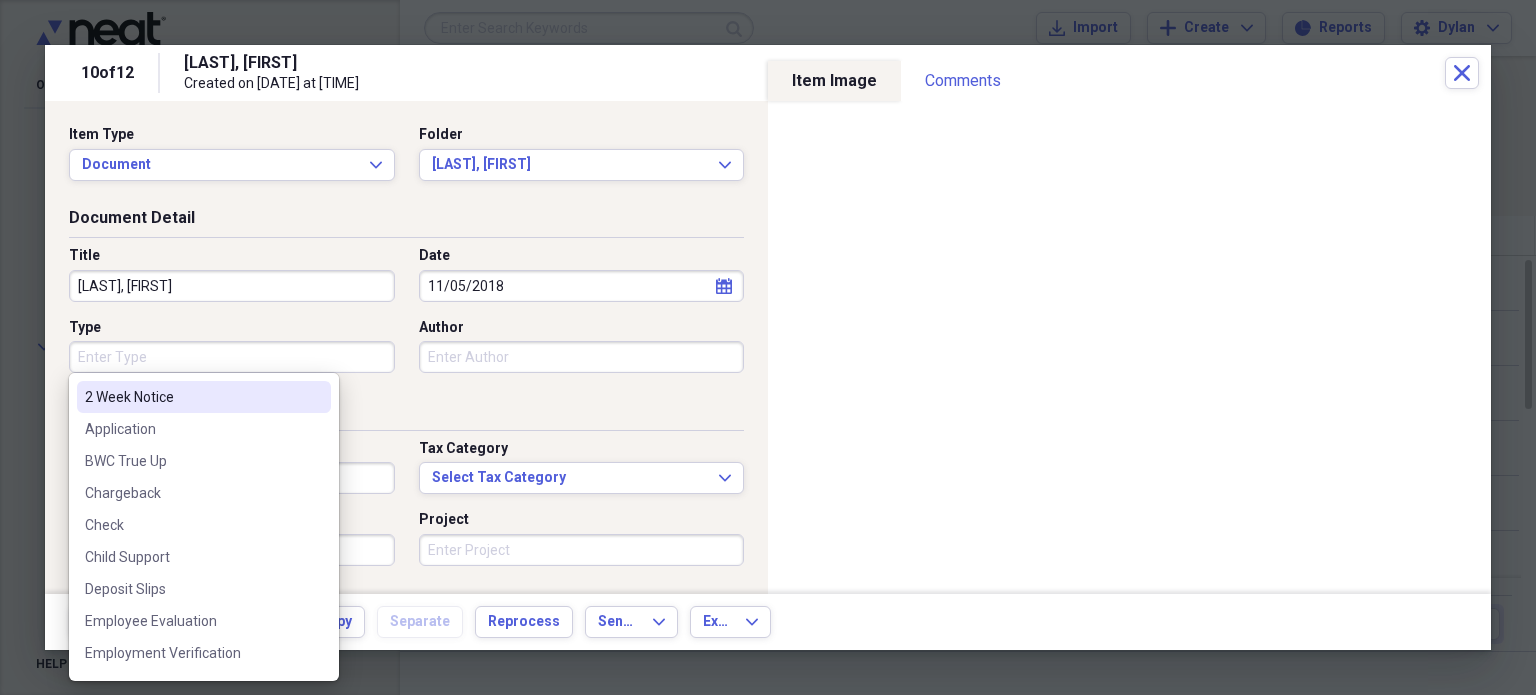 click on "Type" at bounding box center [232, 357] 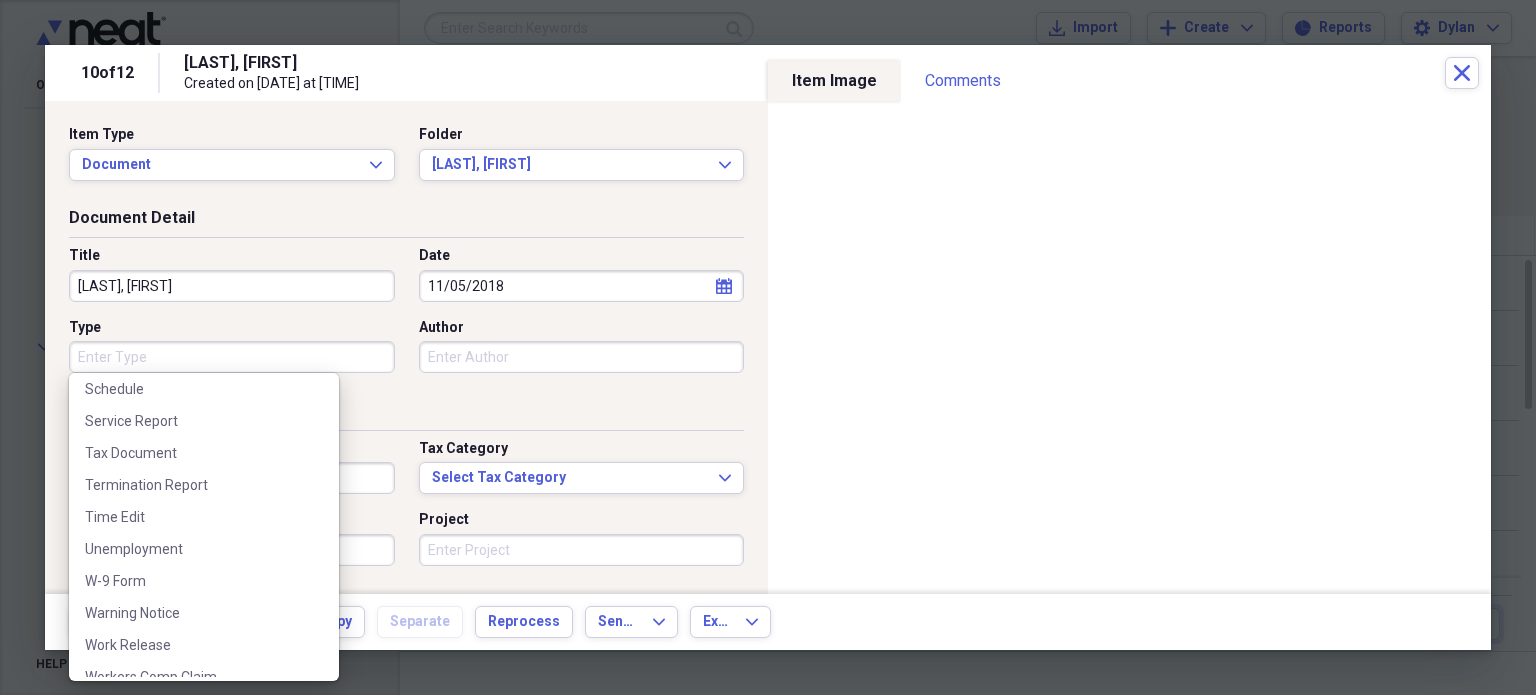 scroll, scrollTop: 1148, scrollLeft: 0, axis: vertical 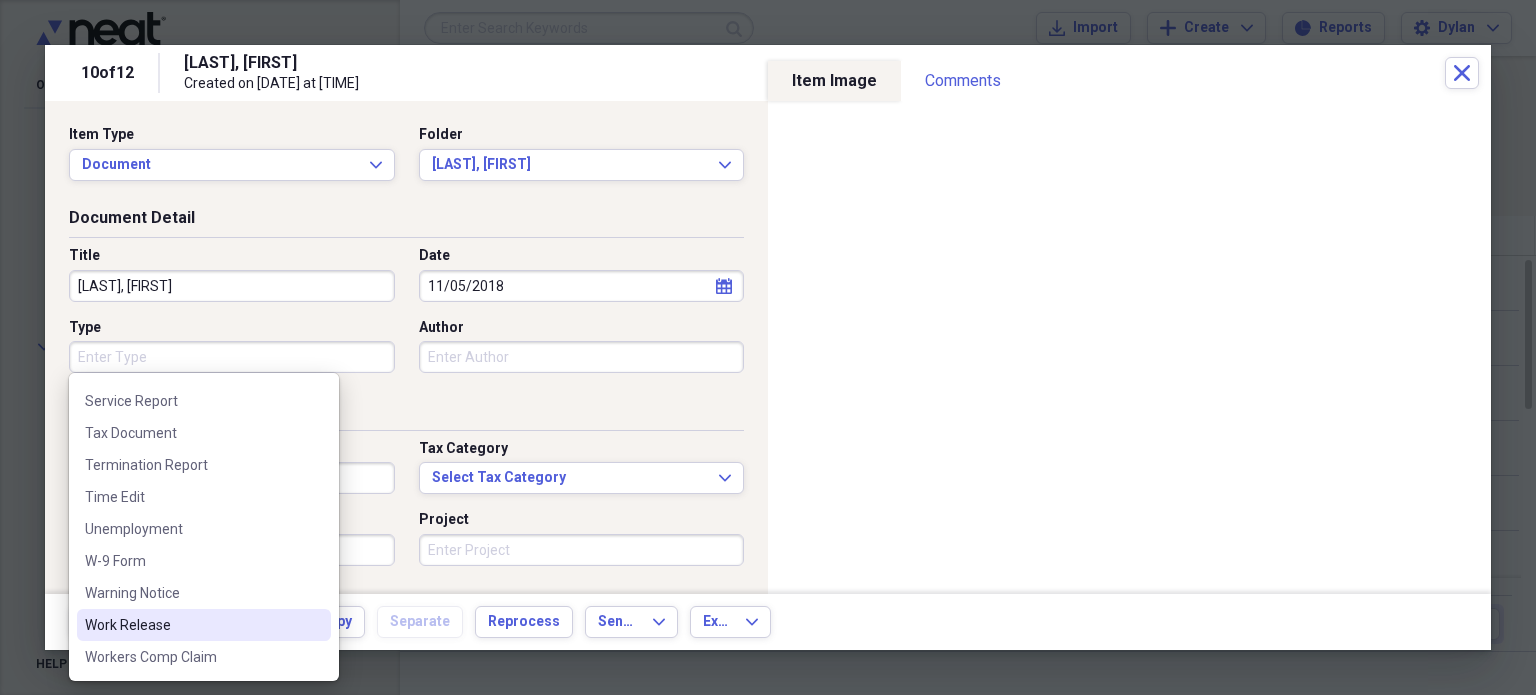 click on "Work Release" at bounding box center (204, 625) 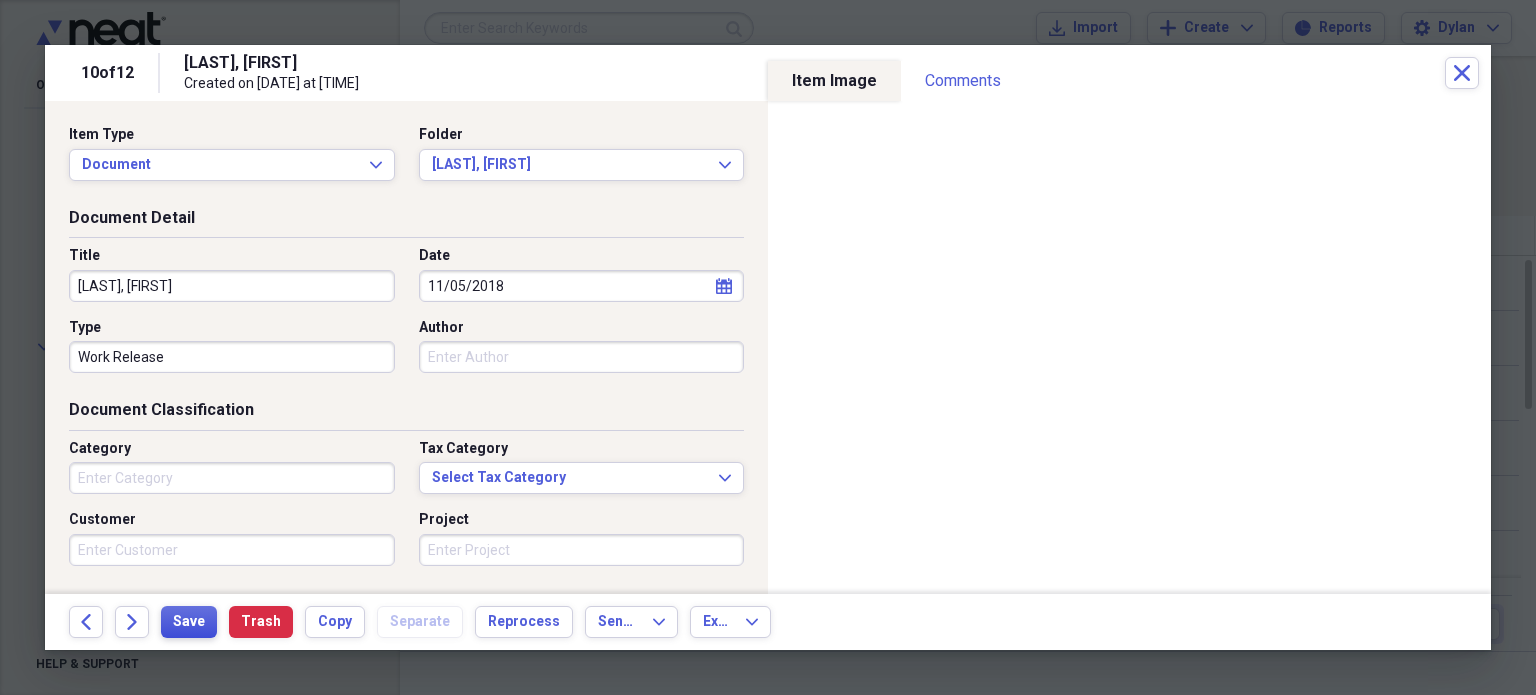 click on "Save" at bounding box center (189, 622) 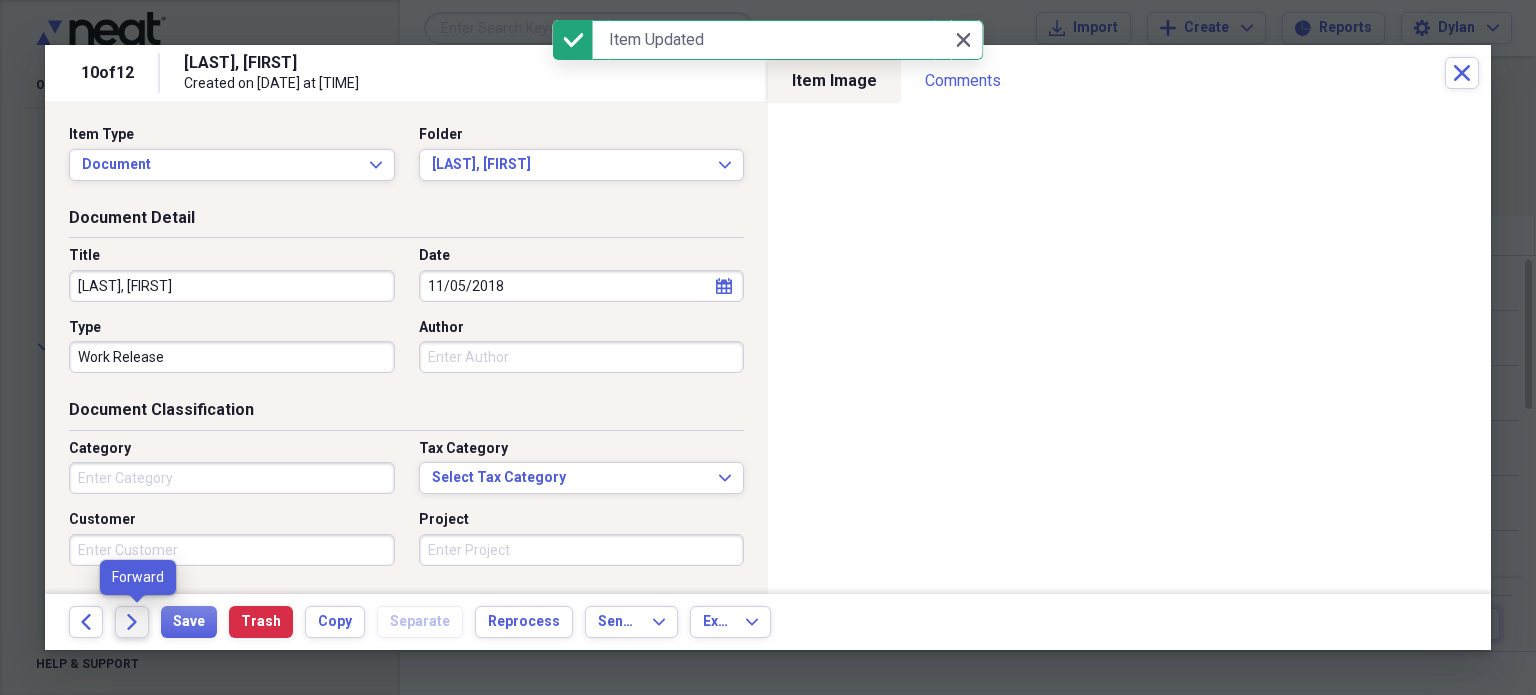 click on "Forward" 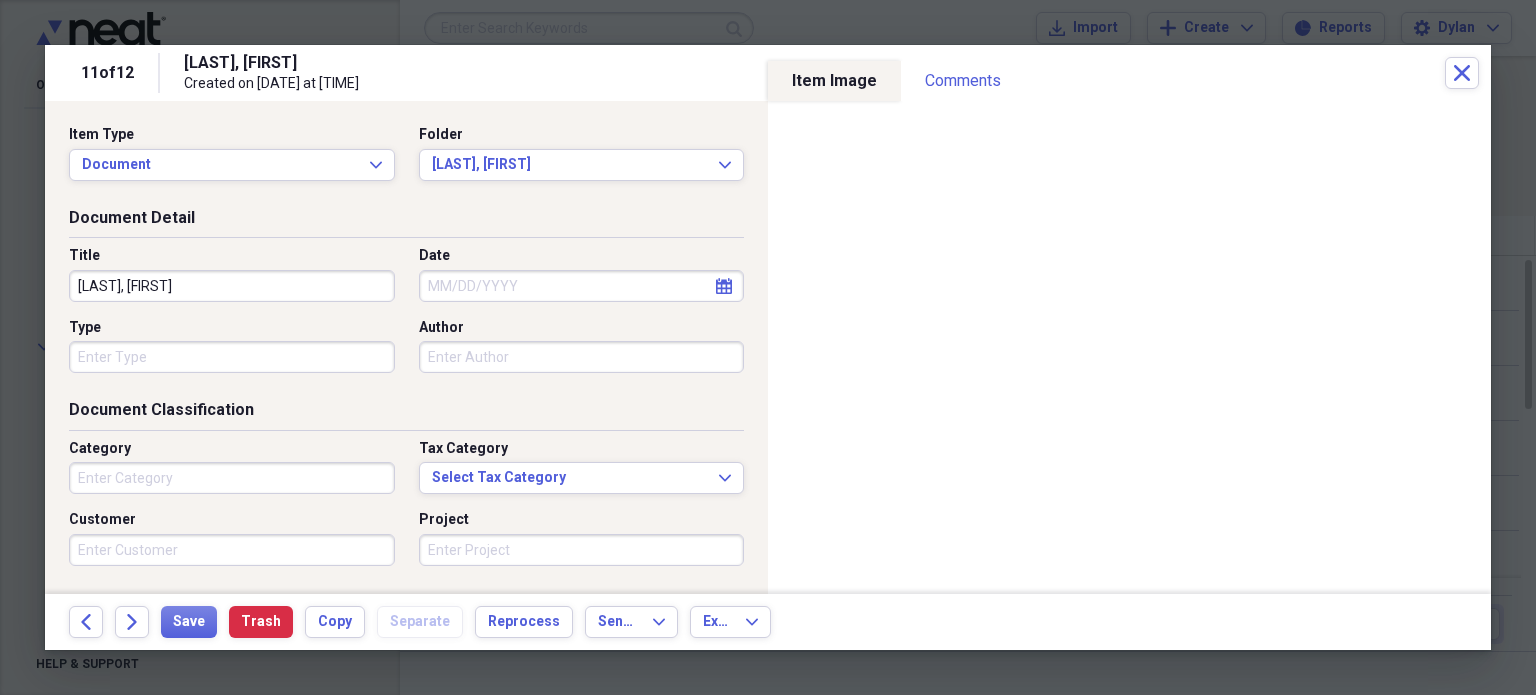 click on "Date" at bounding box center (582, 286) 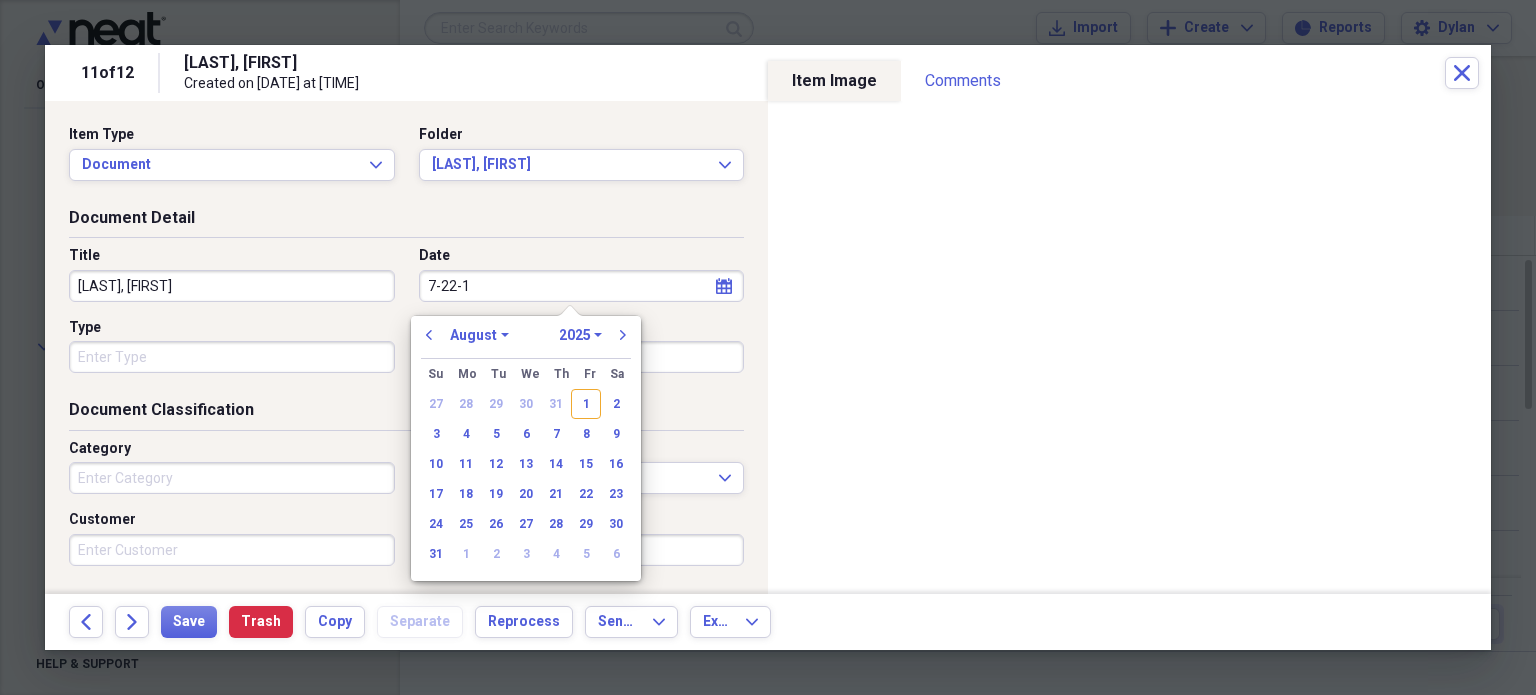 type on "7-22-14" 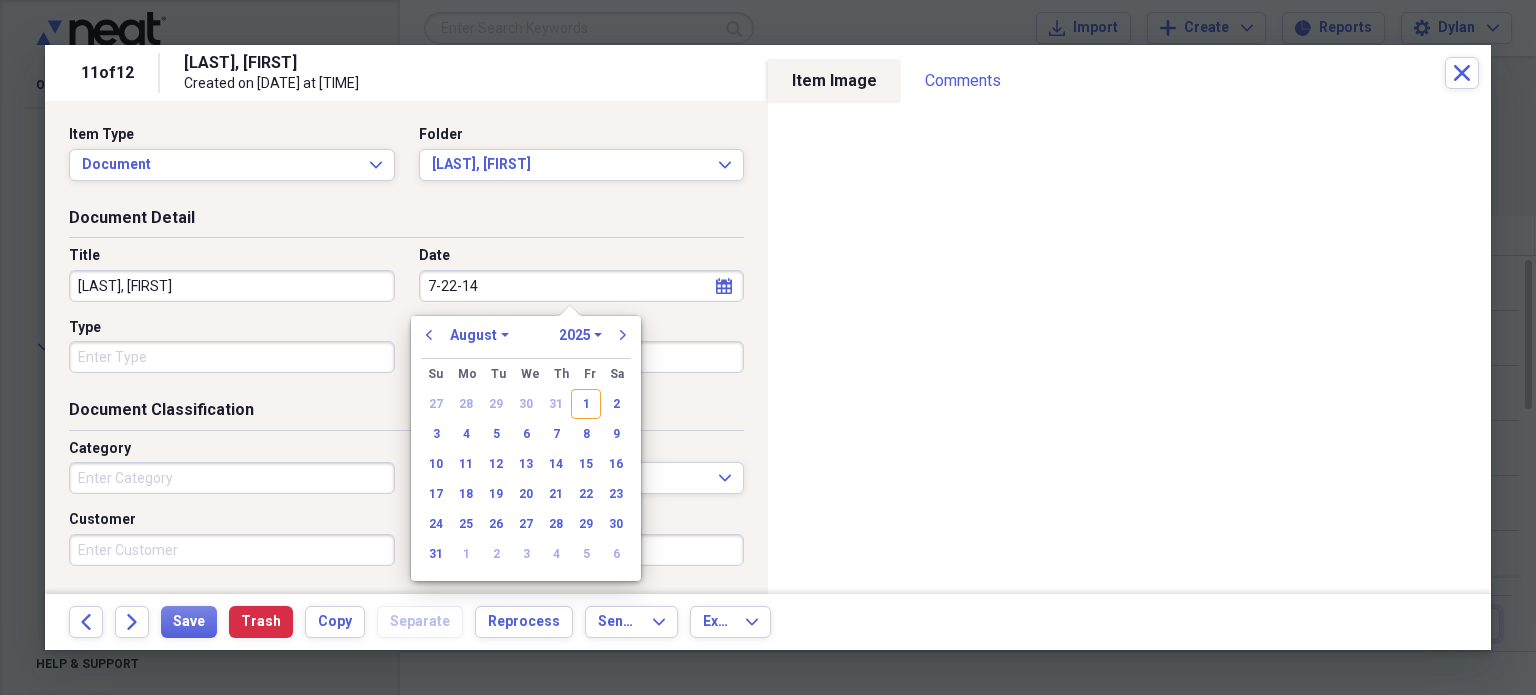 select on "6" 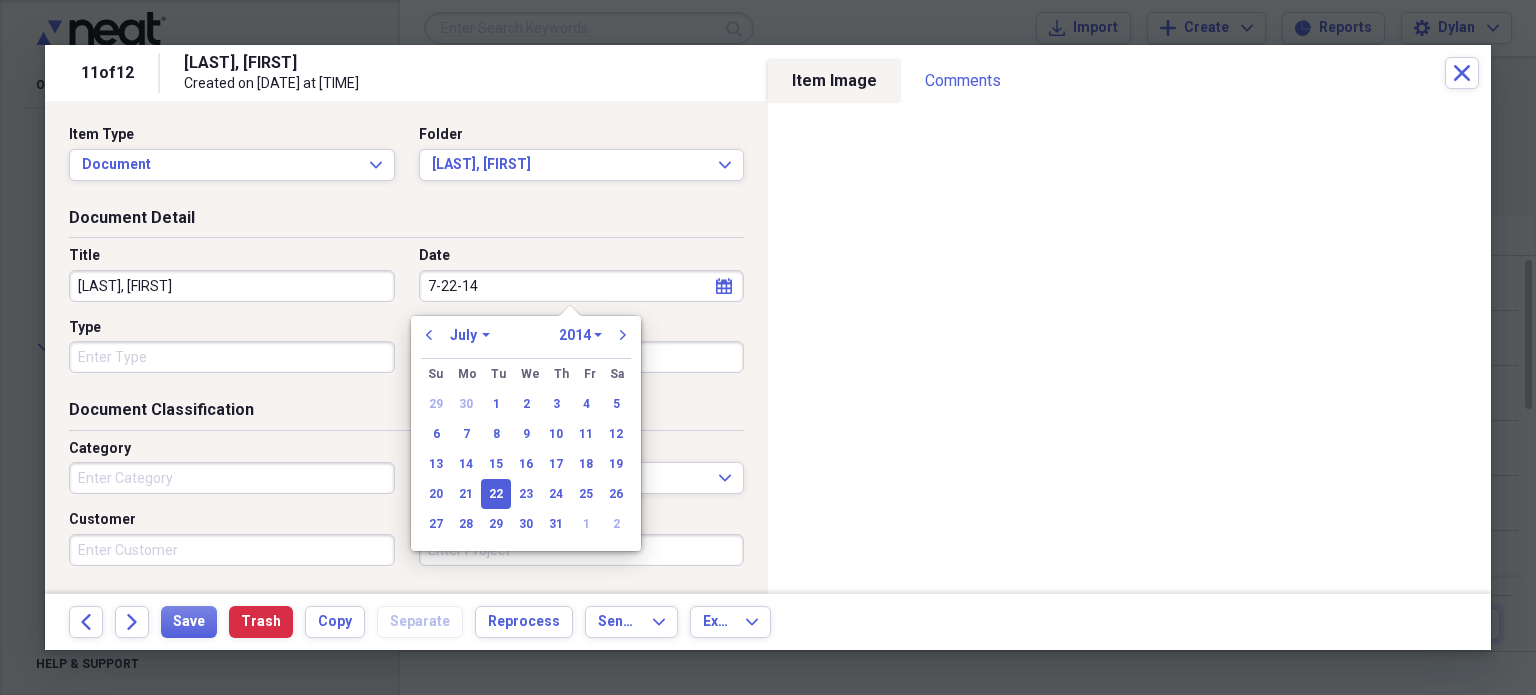 type on "07/22/2014" 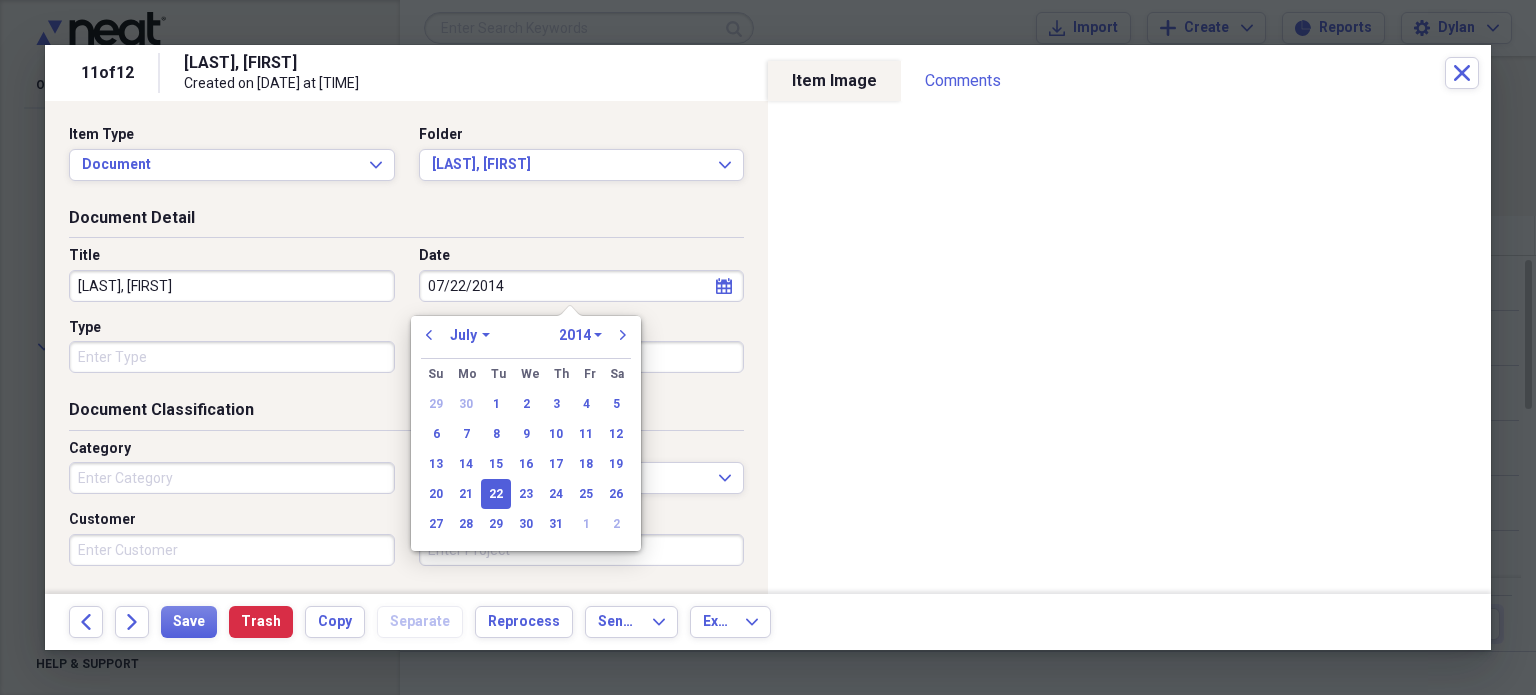 click on "Type" at bounding box center (232, 357) 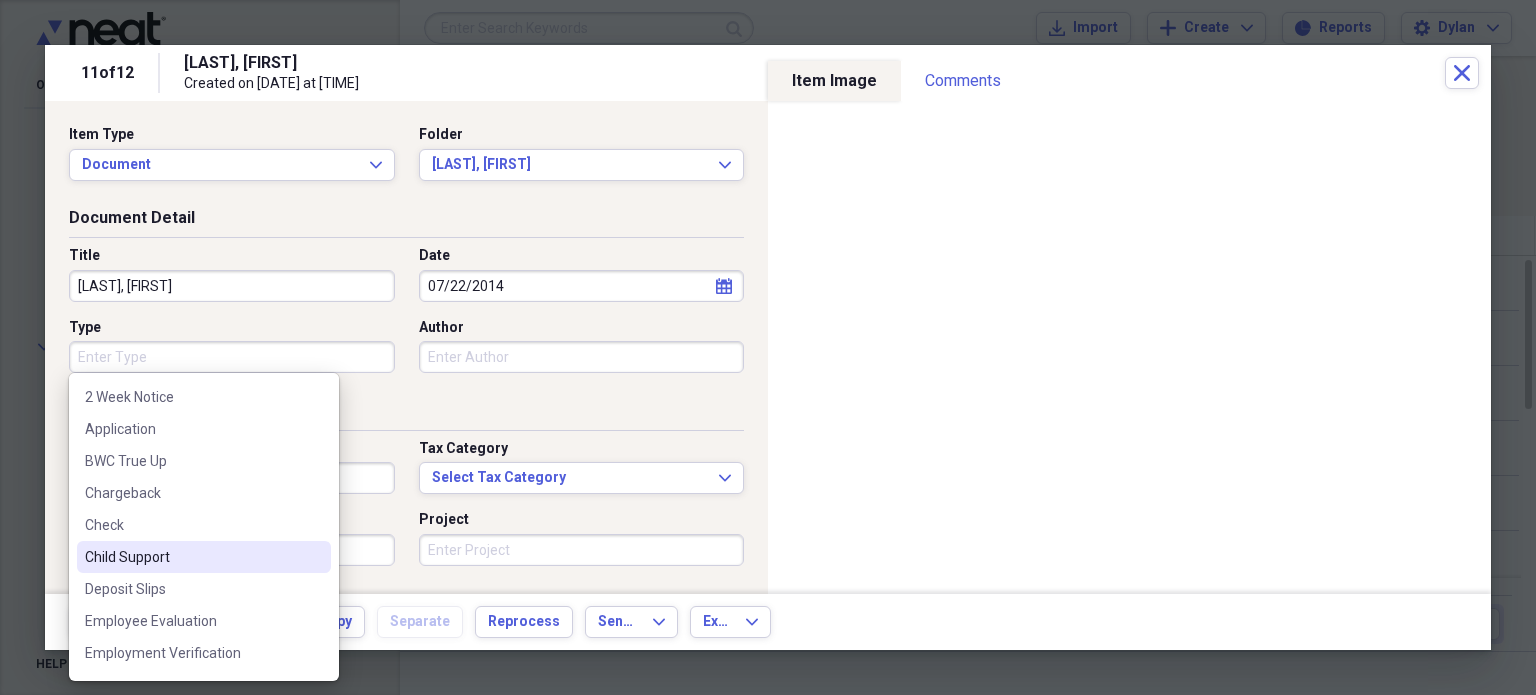 scroll, scrollTop: 1148, scrollLeft: 0, axis: vertical 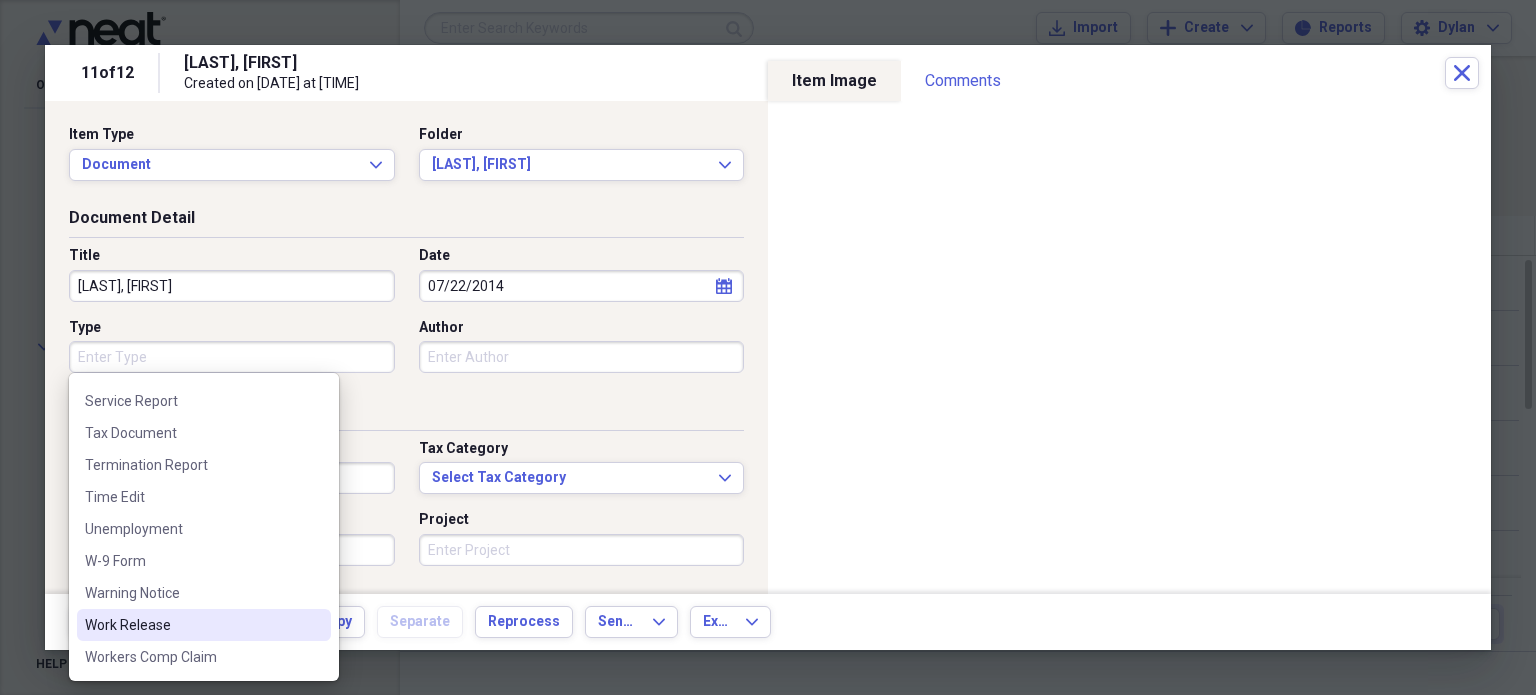 click on "Work Release" at bounding box center [204, 625] 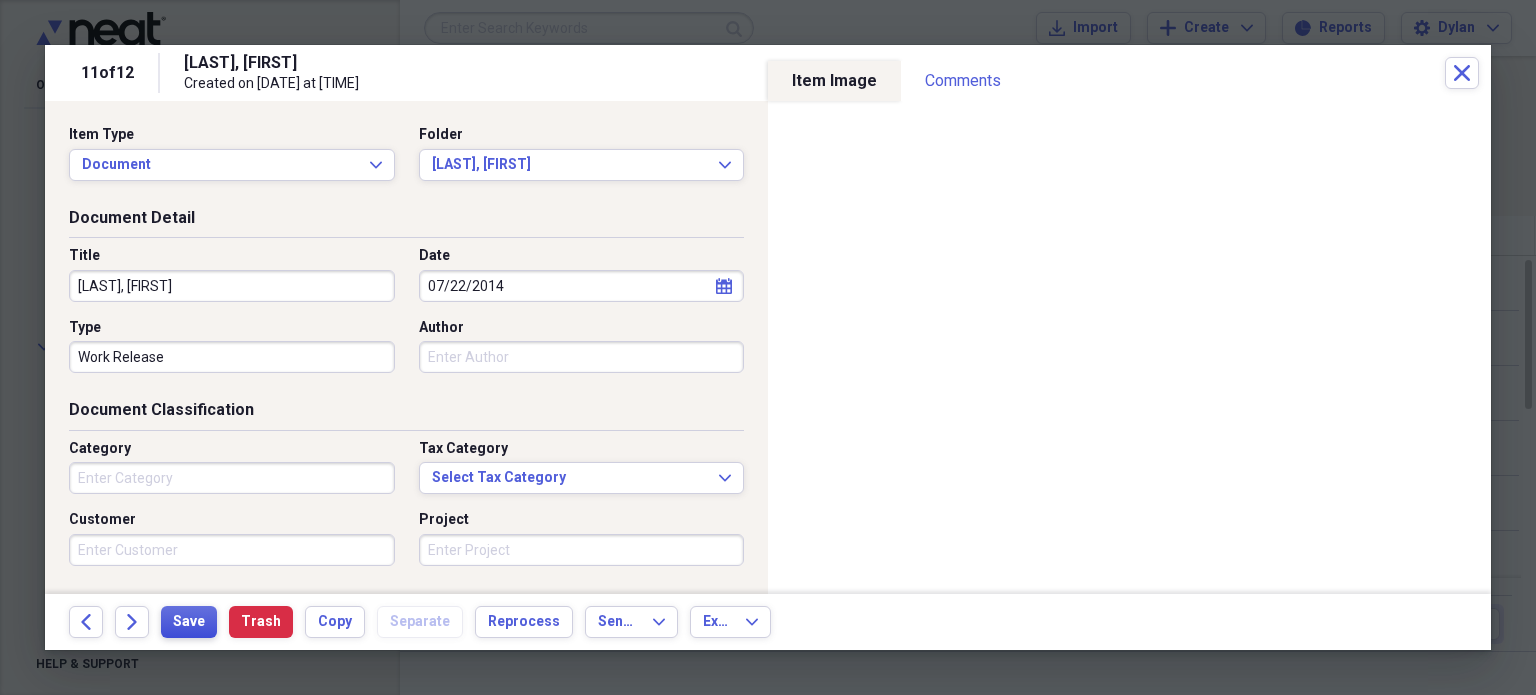 click on "Save" at bounding box center (189, 622) 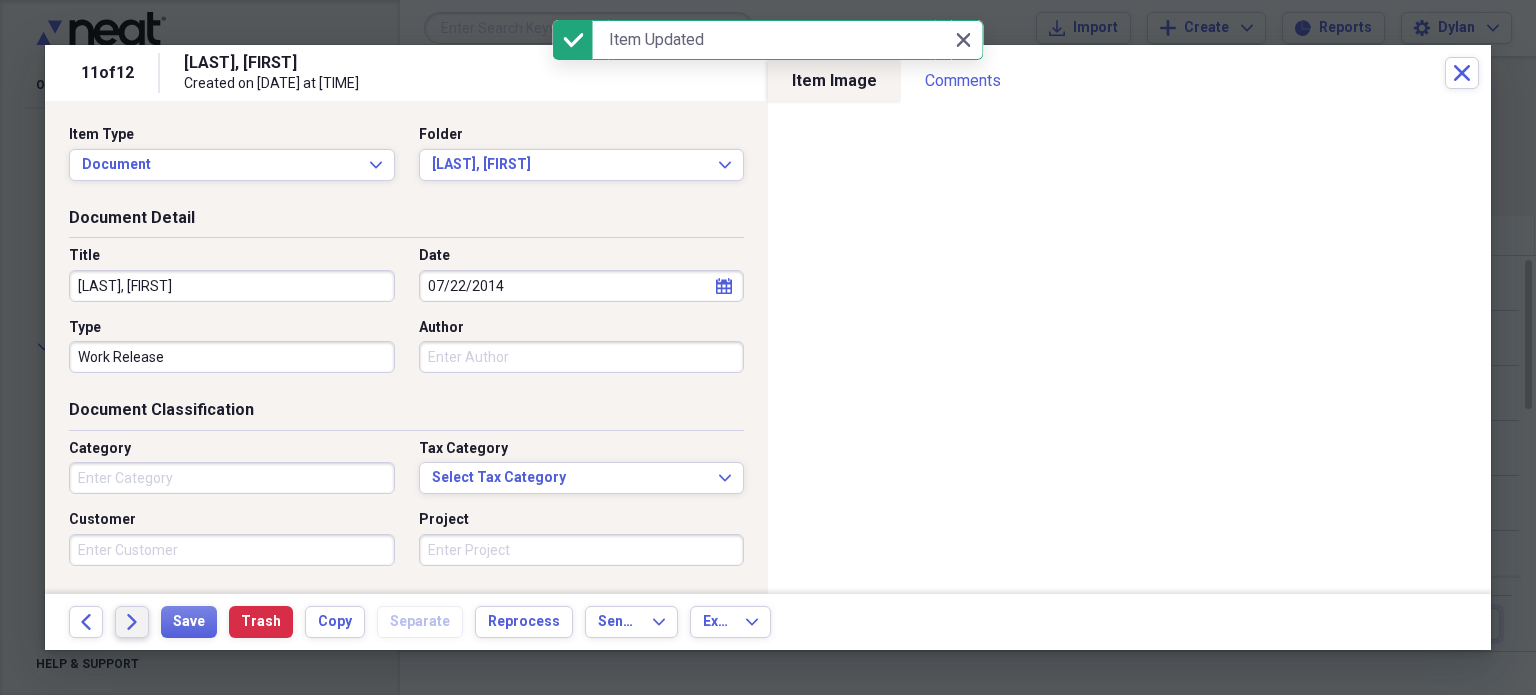 click on "Forward" 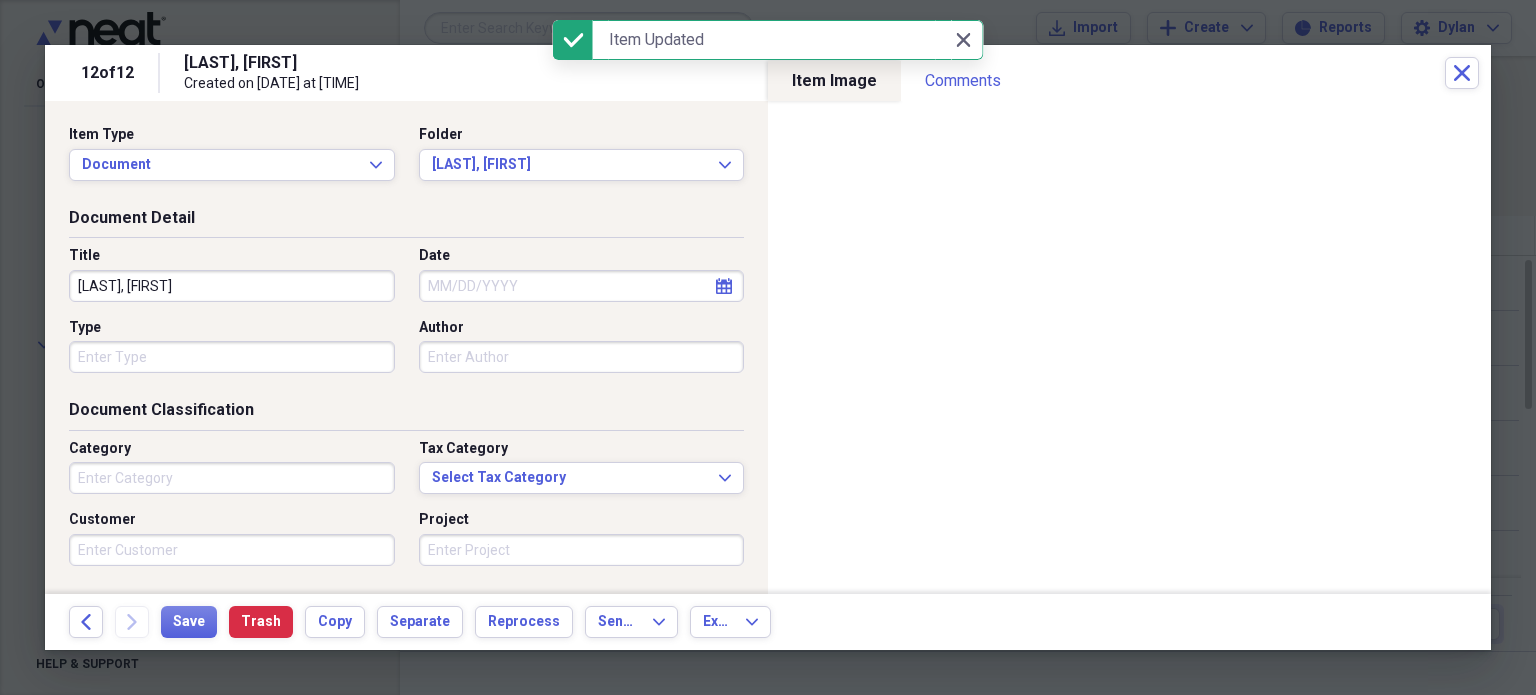 click on "Type" at bounding box center (232, 357) 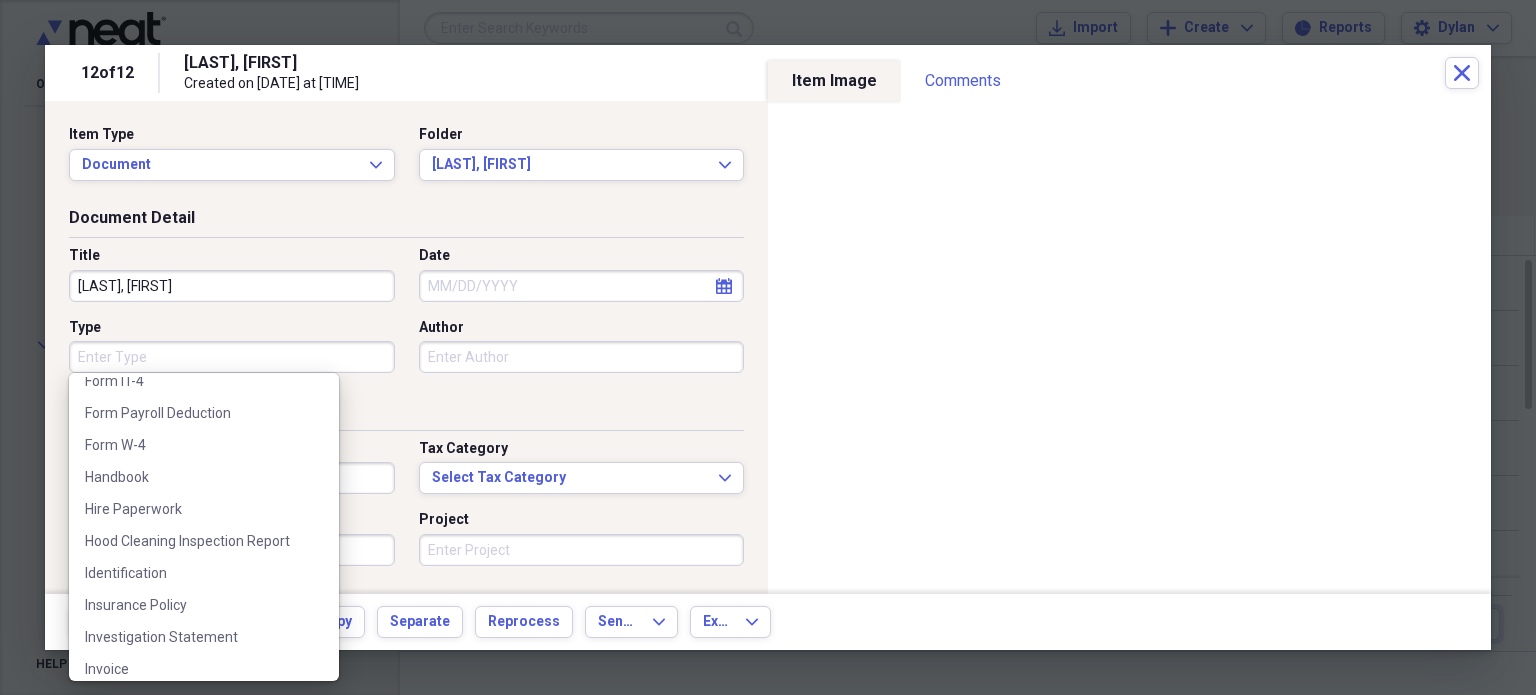 scroll, scrollTop: 458, scrollLeft: 0, axis: vertical 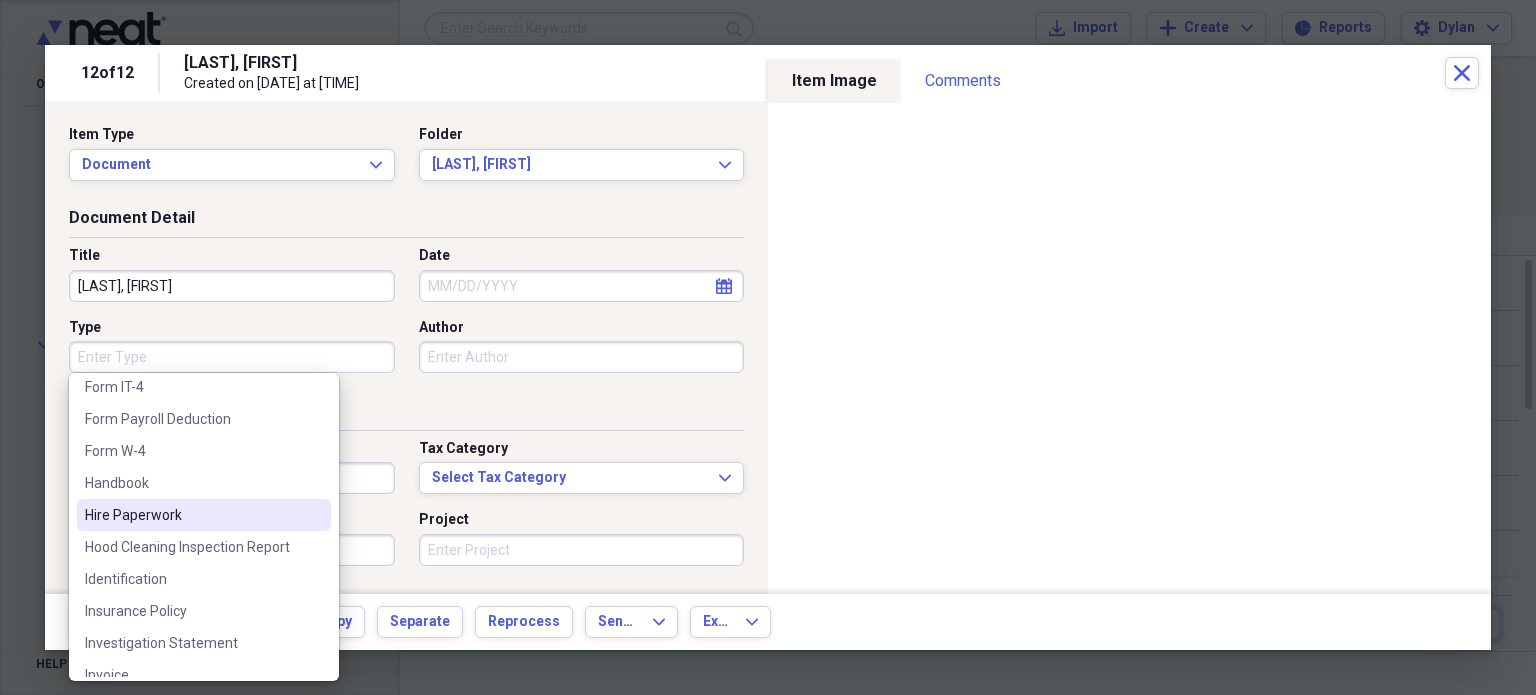 click on "Hire Paperwork" at bounding box center (192, 515) 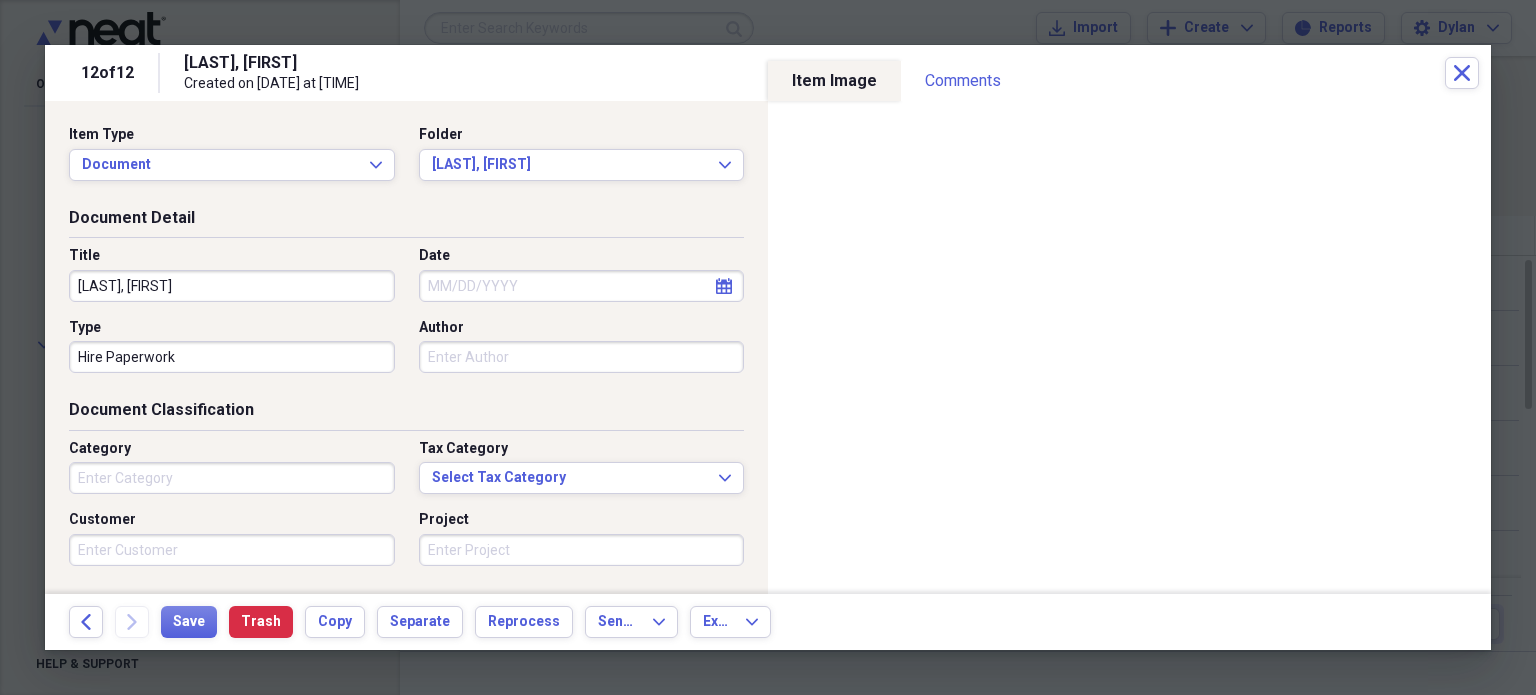 select on "7" 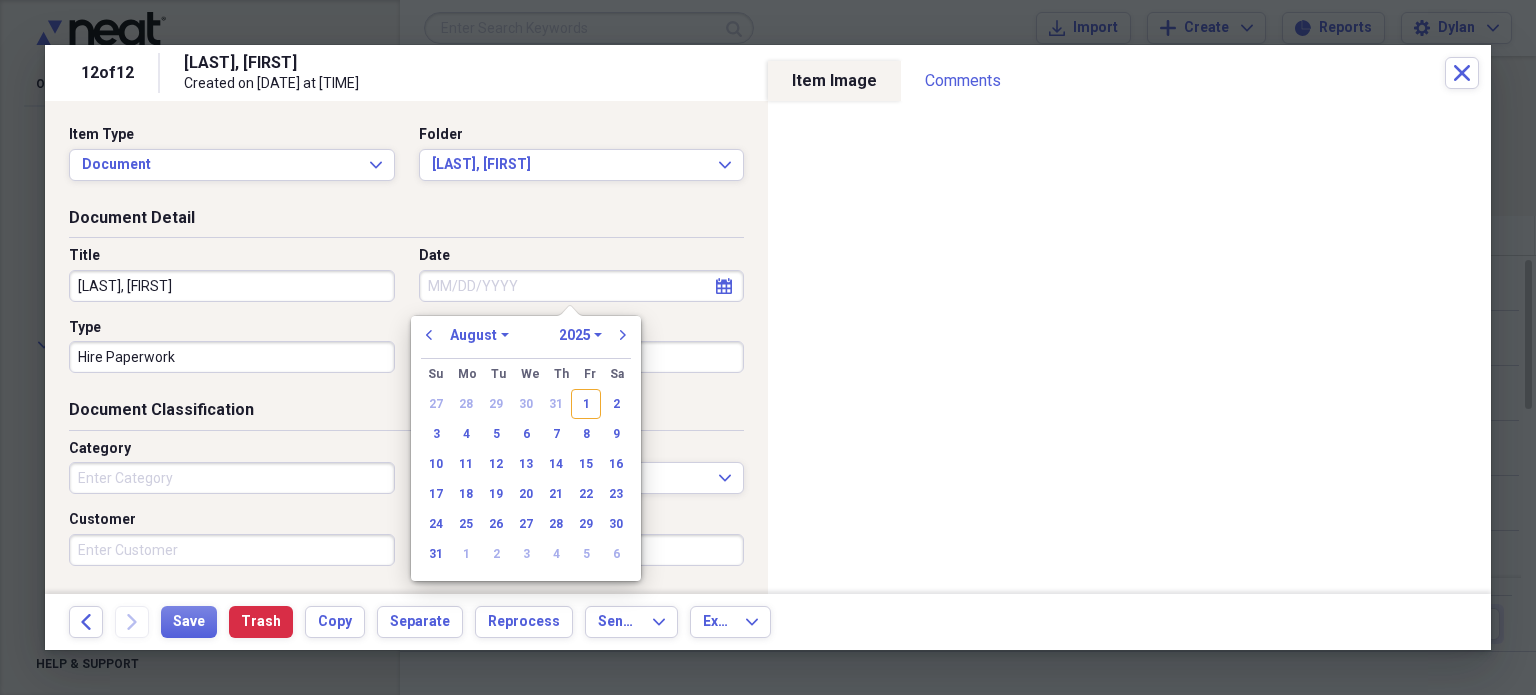 click on "Date" at bounding box center [582, 286] 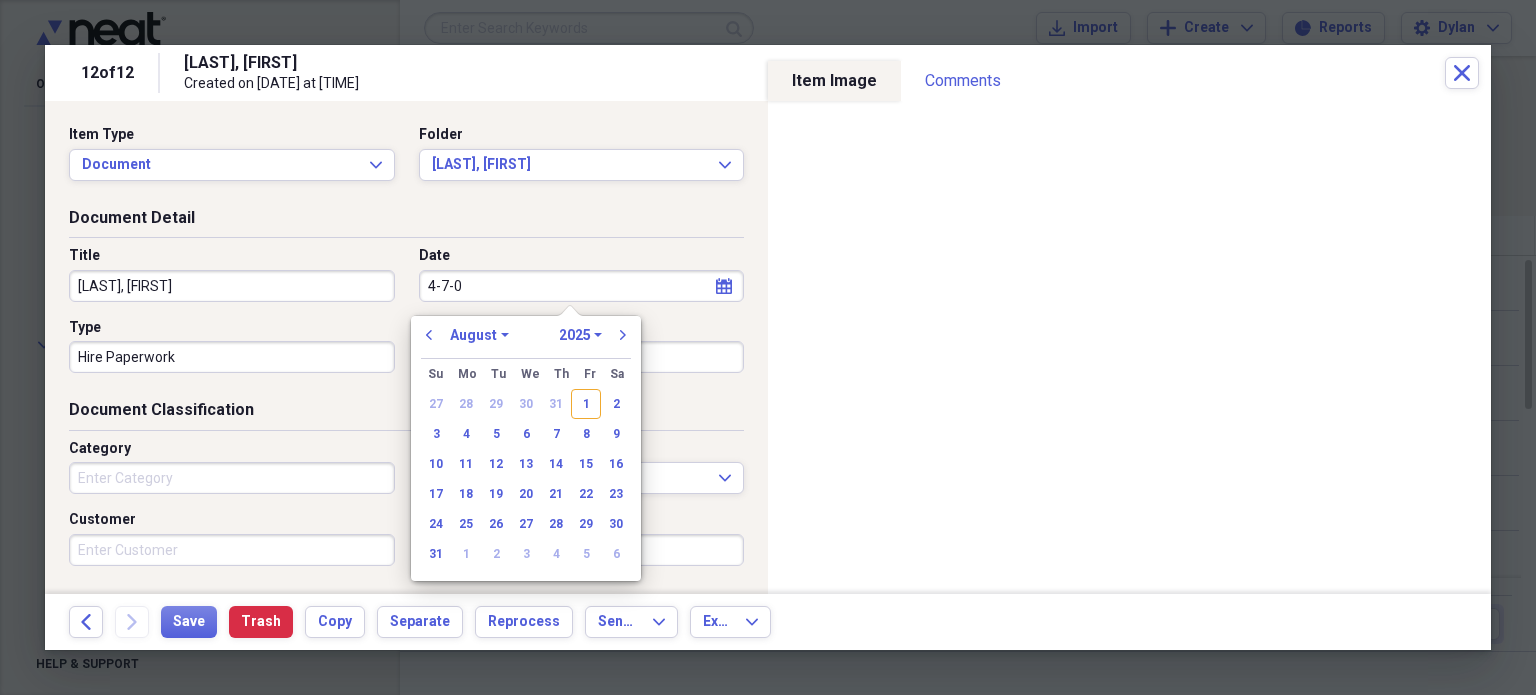 type on "4-7-08" 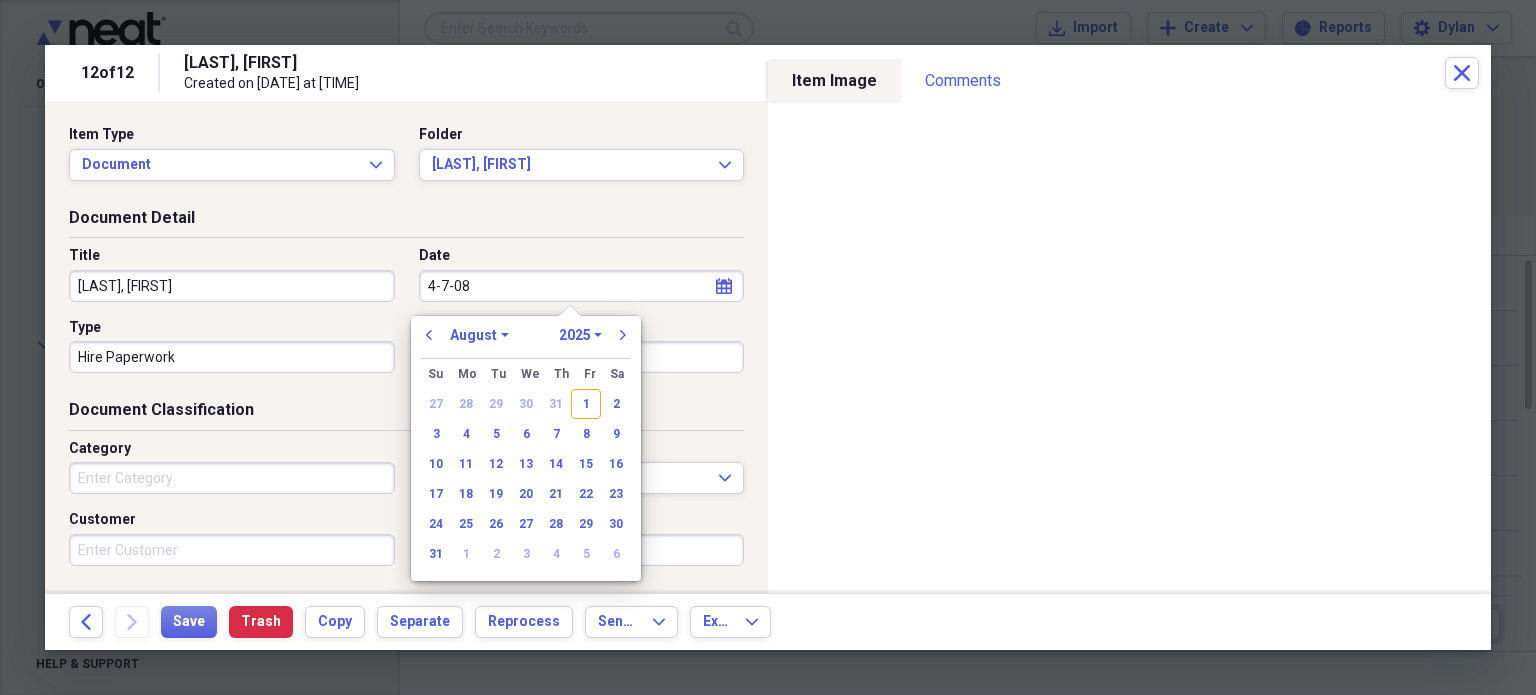 select on "3" 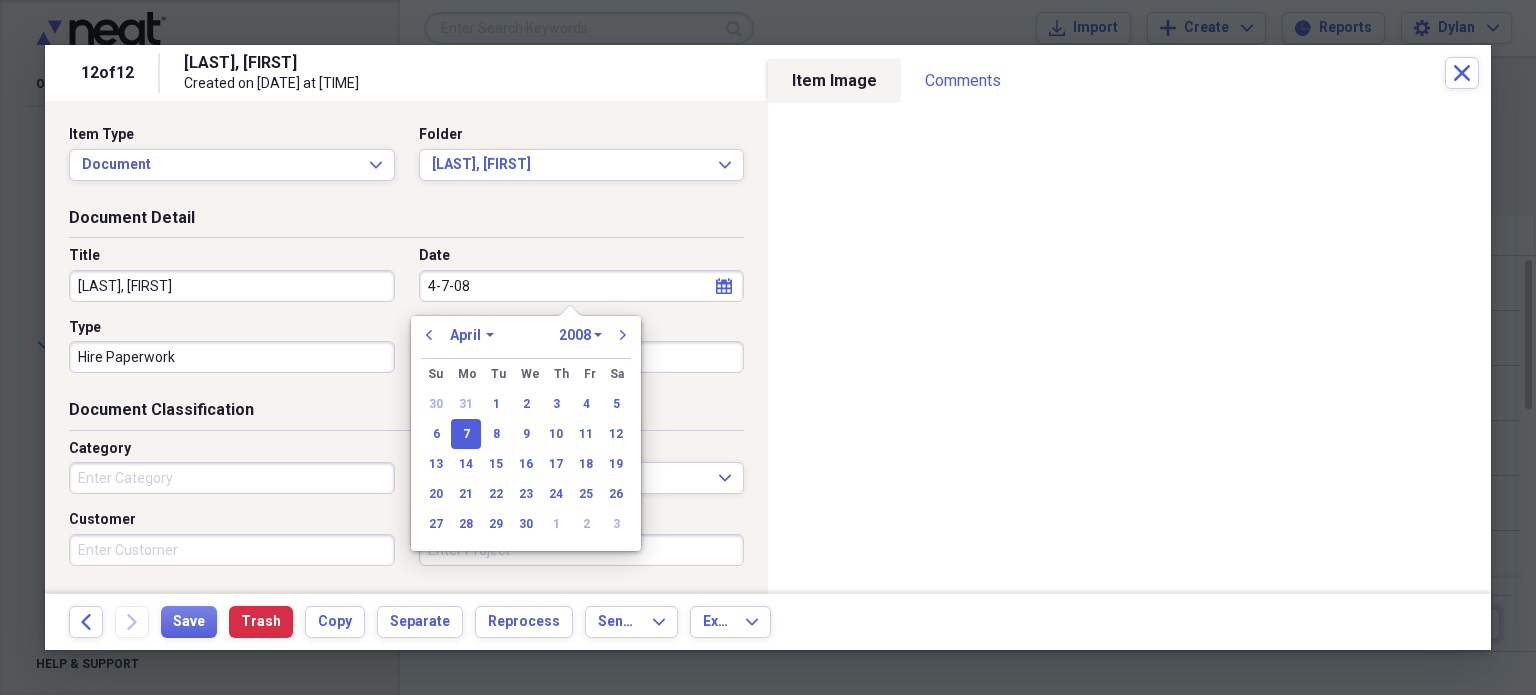 type on "04/07/2008" 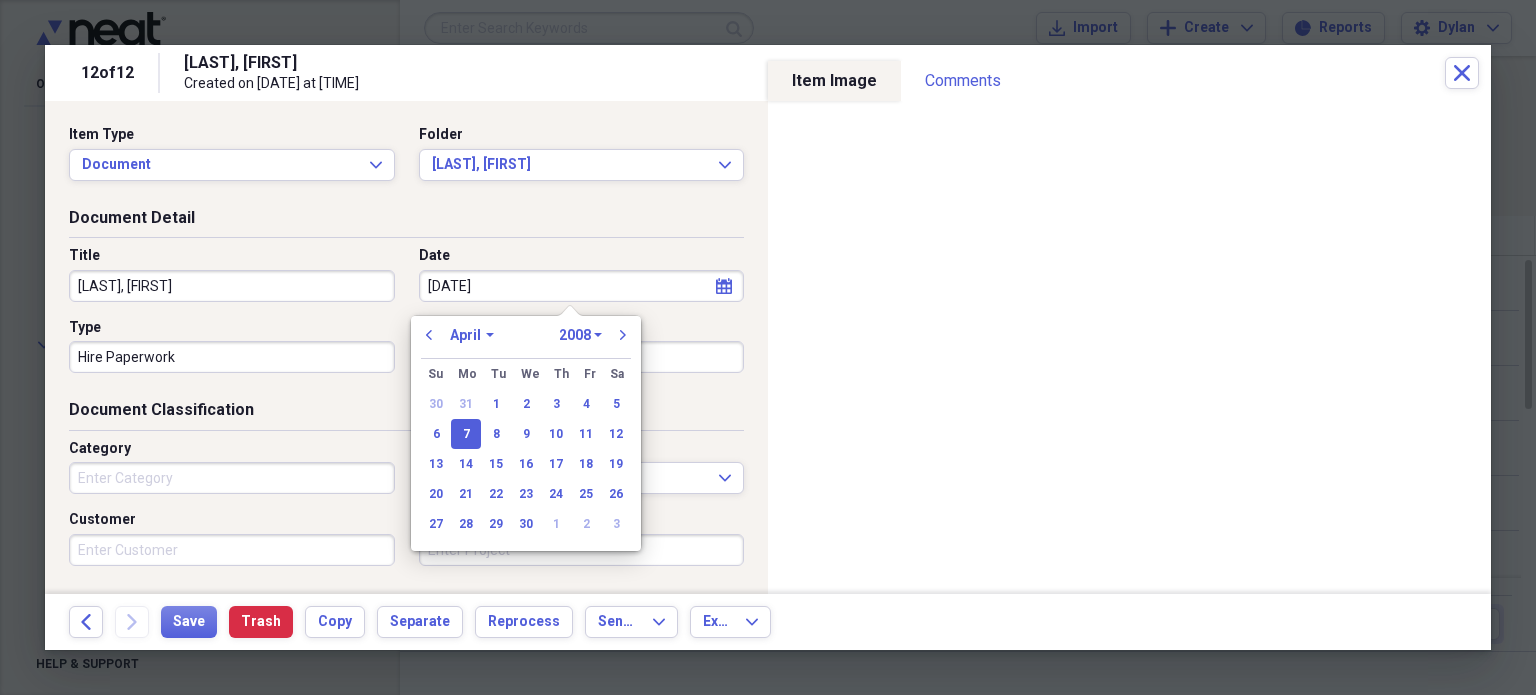 click on "Document Detail" at bounding box center [406, 222] 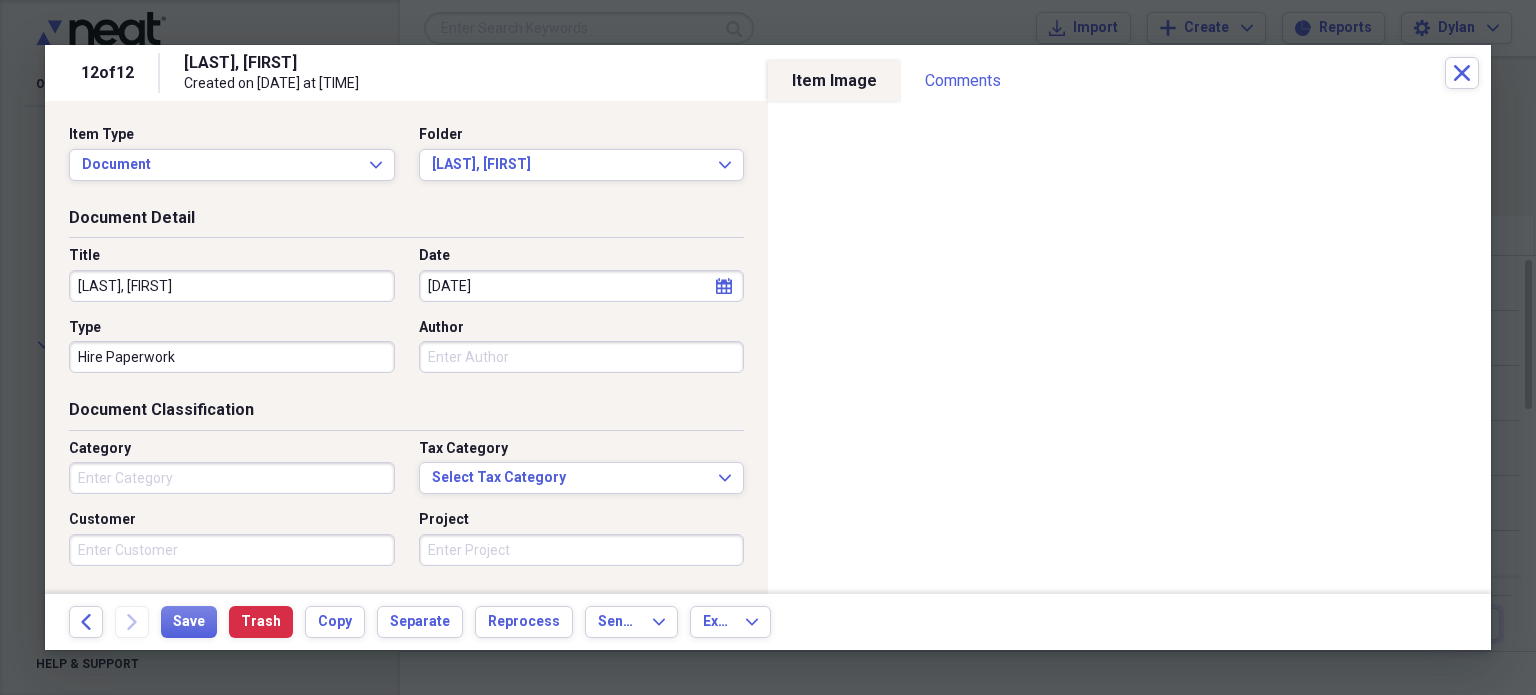 select on "3" 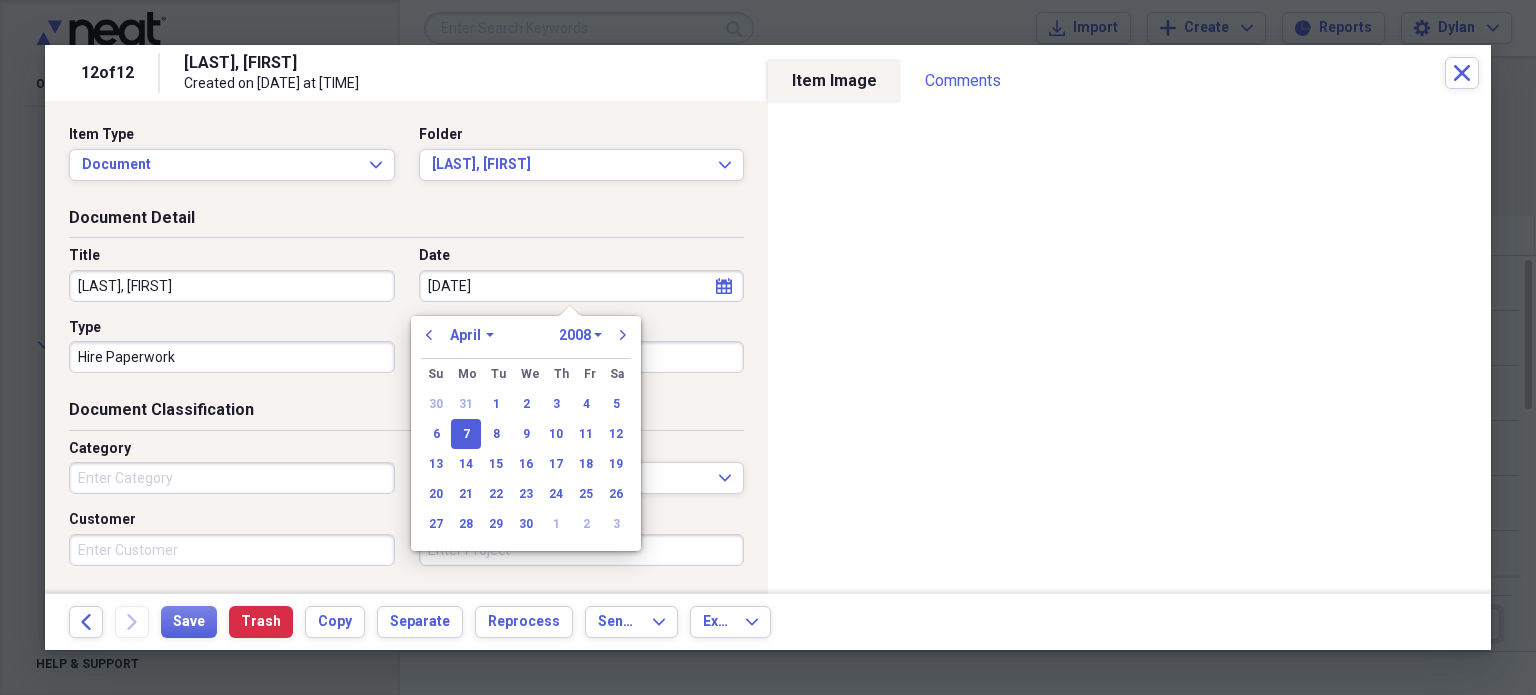 drag, startPoint x: 544, startPoint y: 284, endPoint x: 452, endPoint y: 289, distance: 92.13577 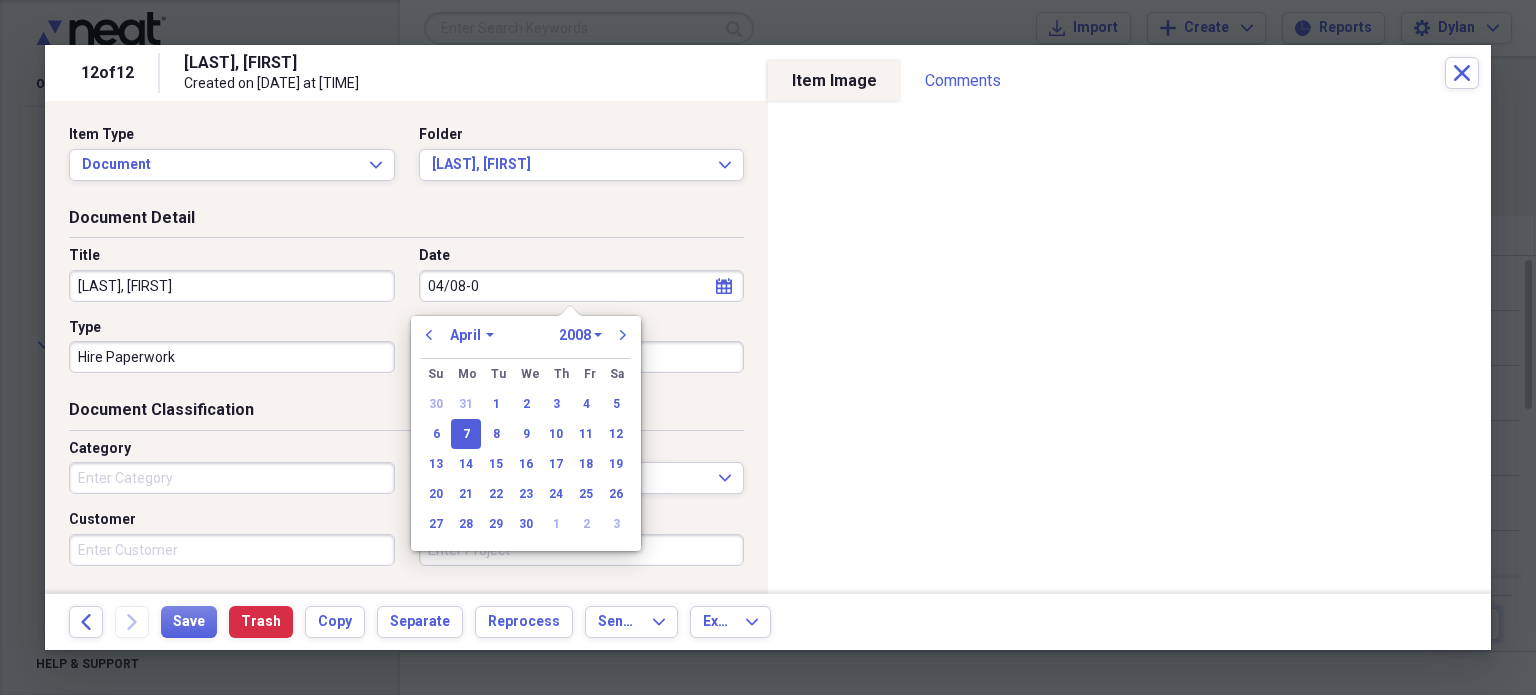type on "04/08-07" 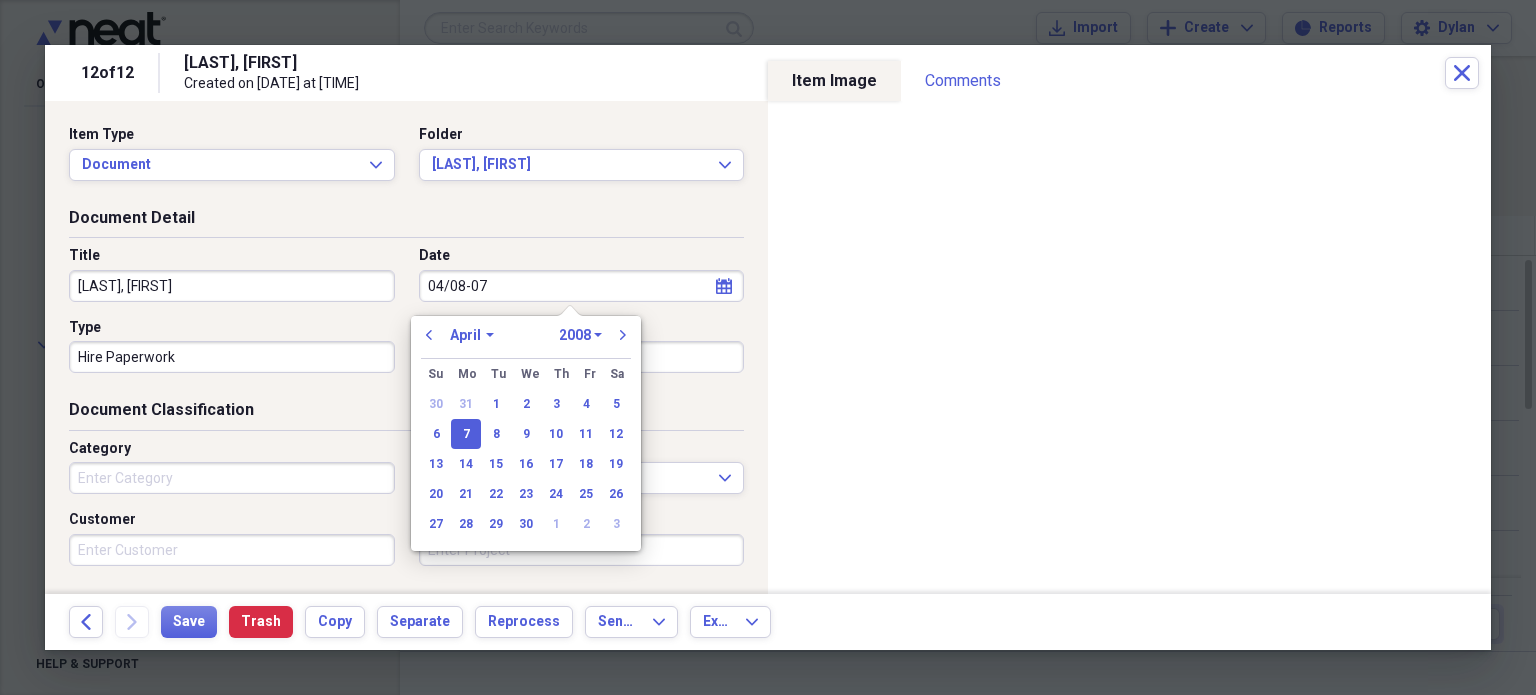 select on "2007" 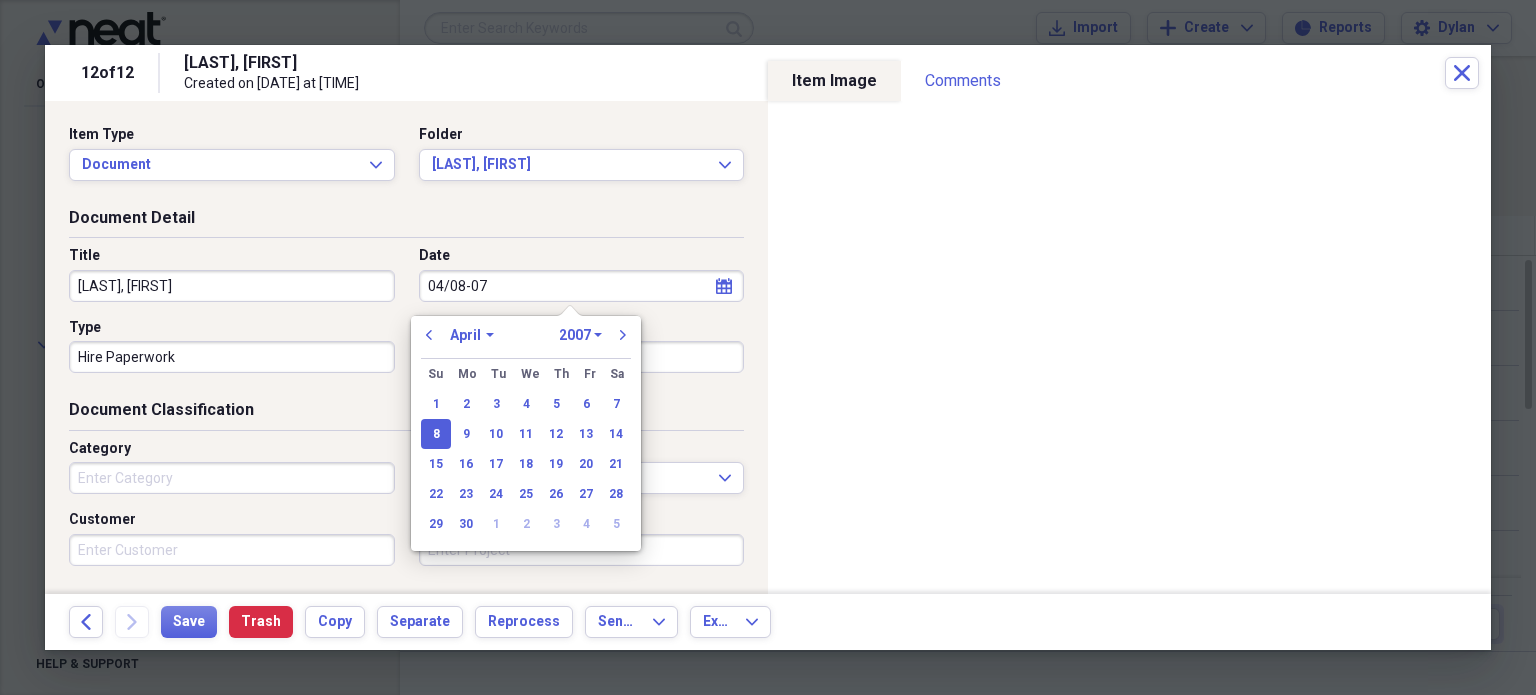 type on "04/08/2007" 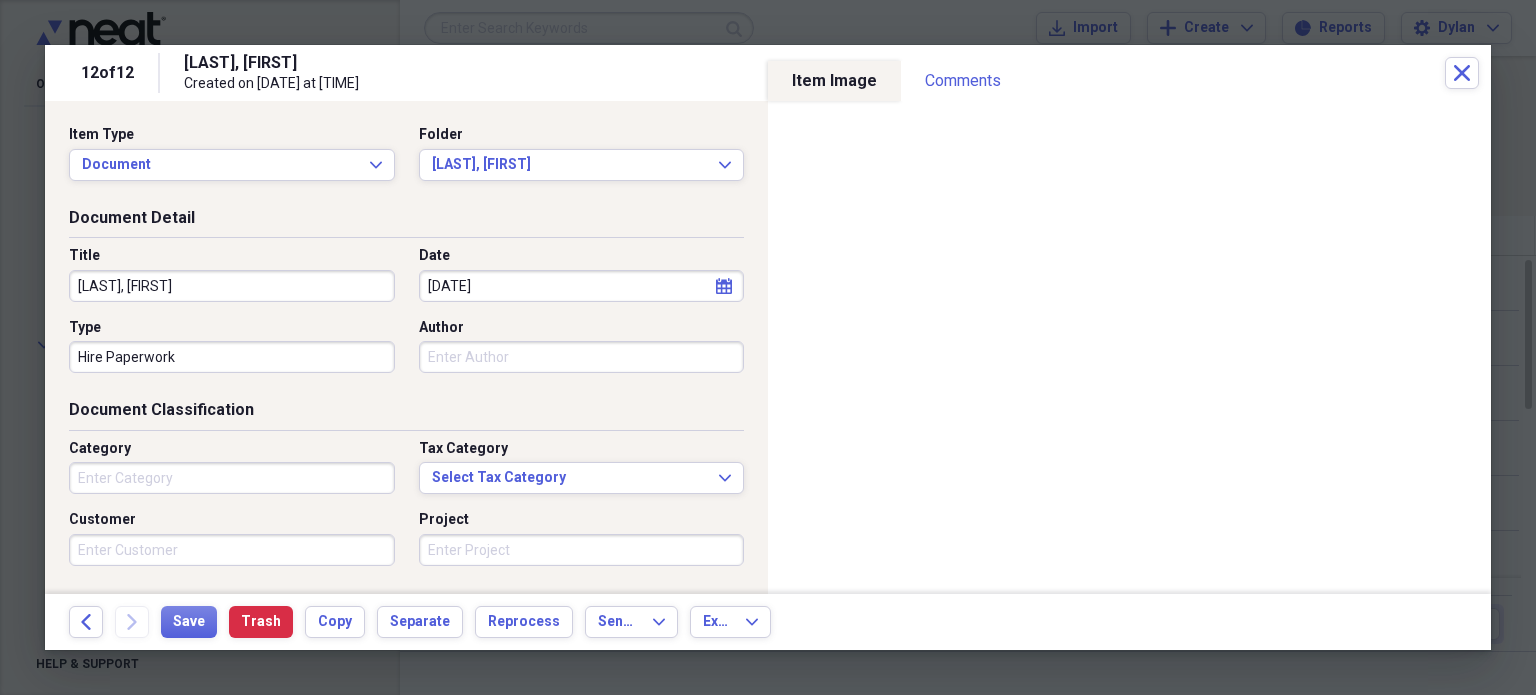 click on "Date" at bounding box center [582, 256] 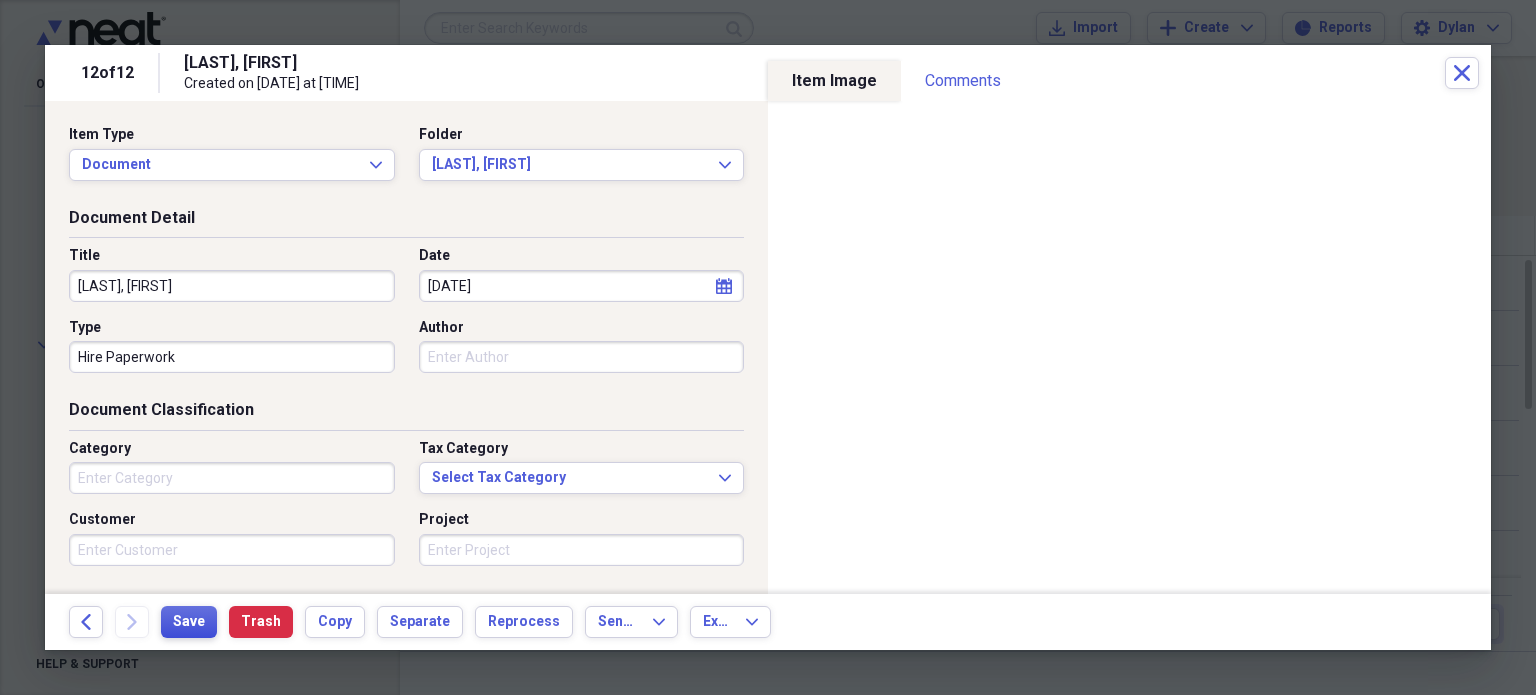 click on "Save" at bounding box center [189, 622] 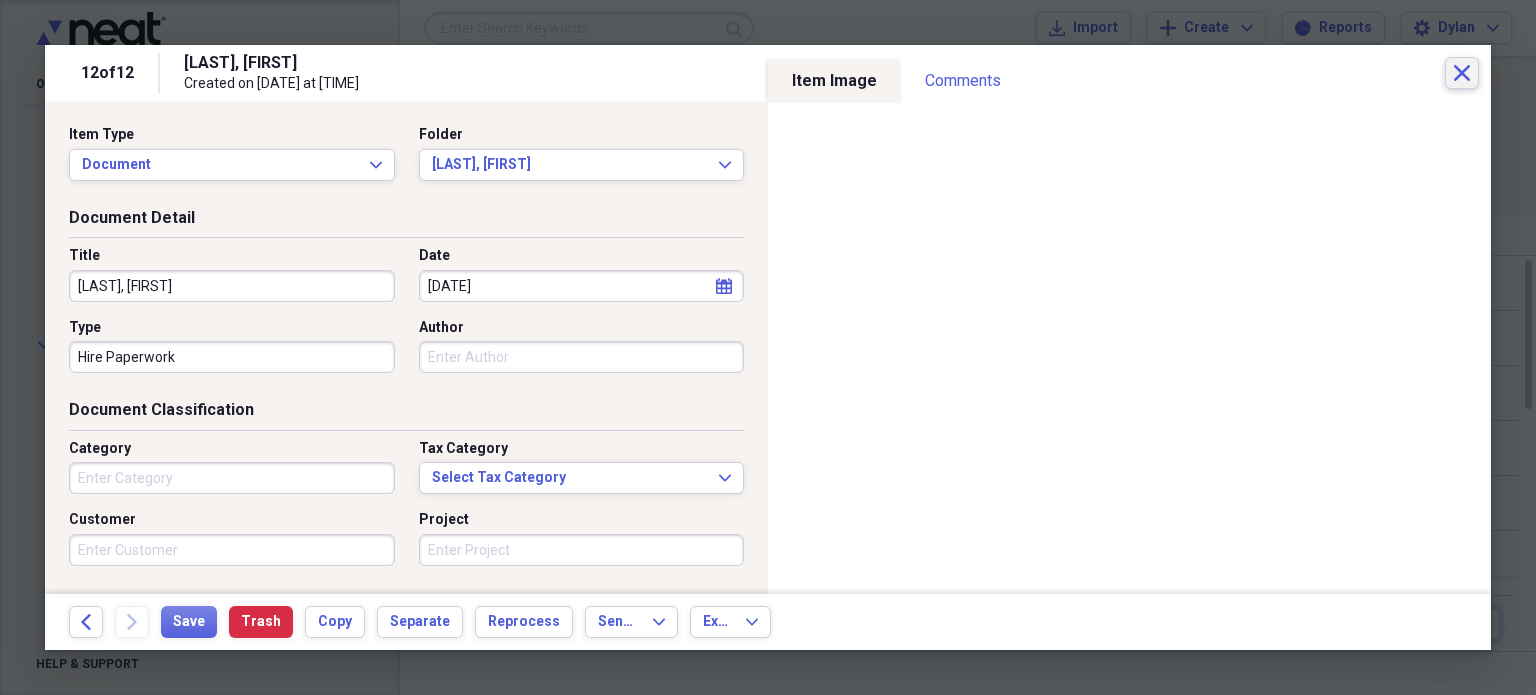 click on "Close" 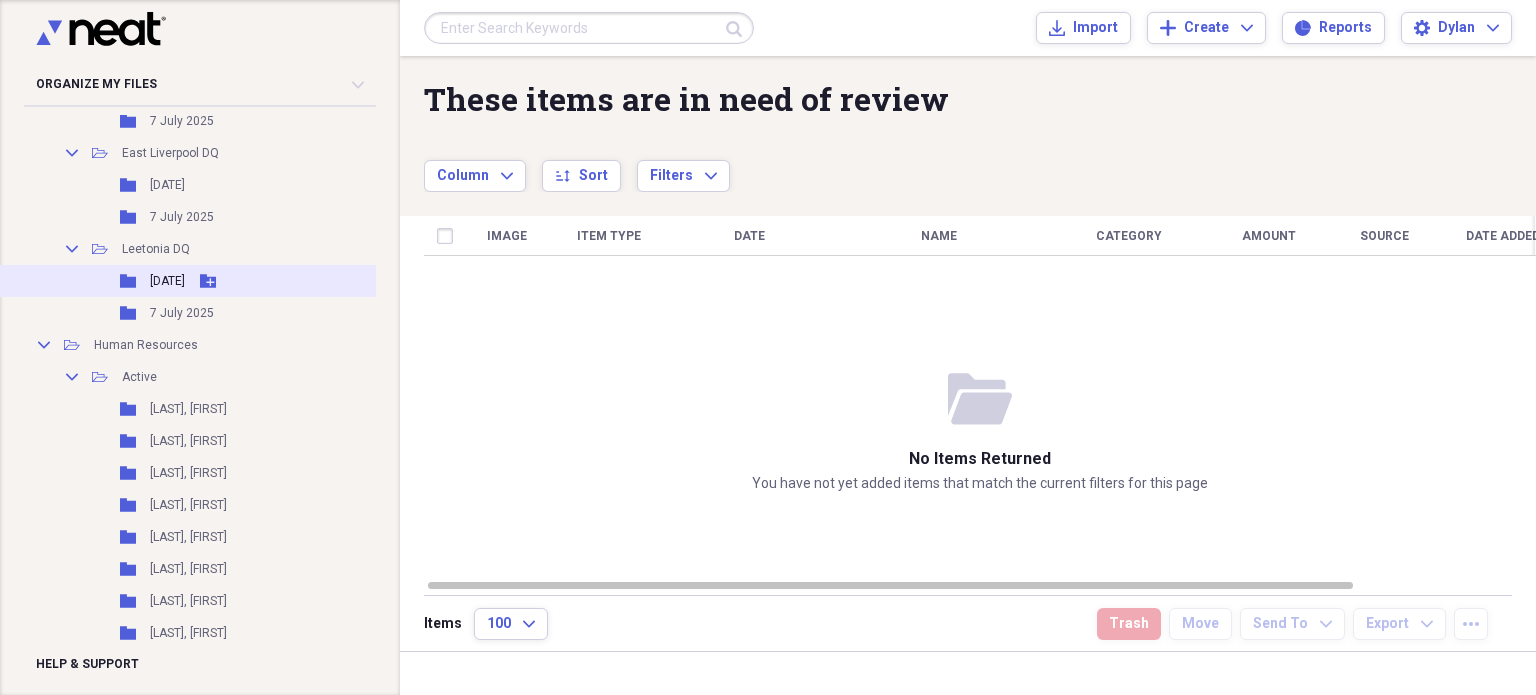 scroll, scrollTop: 0, scrollLeft: 0, axis: both 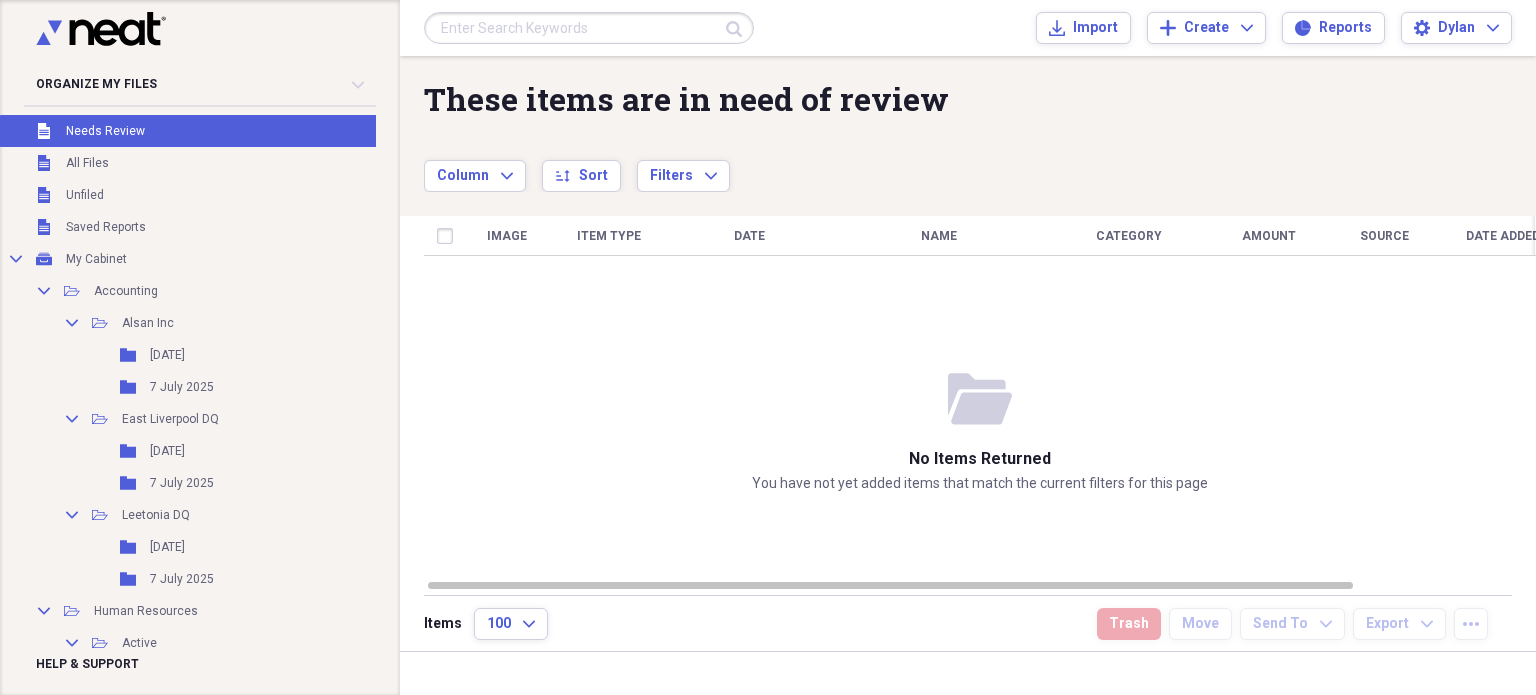click on "Unfiled Needs Review" at bounding box center [221, 131] 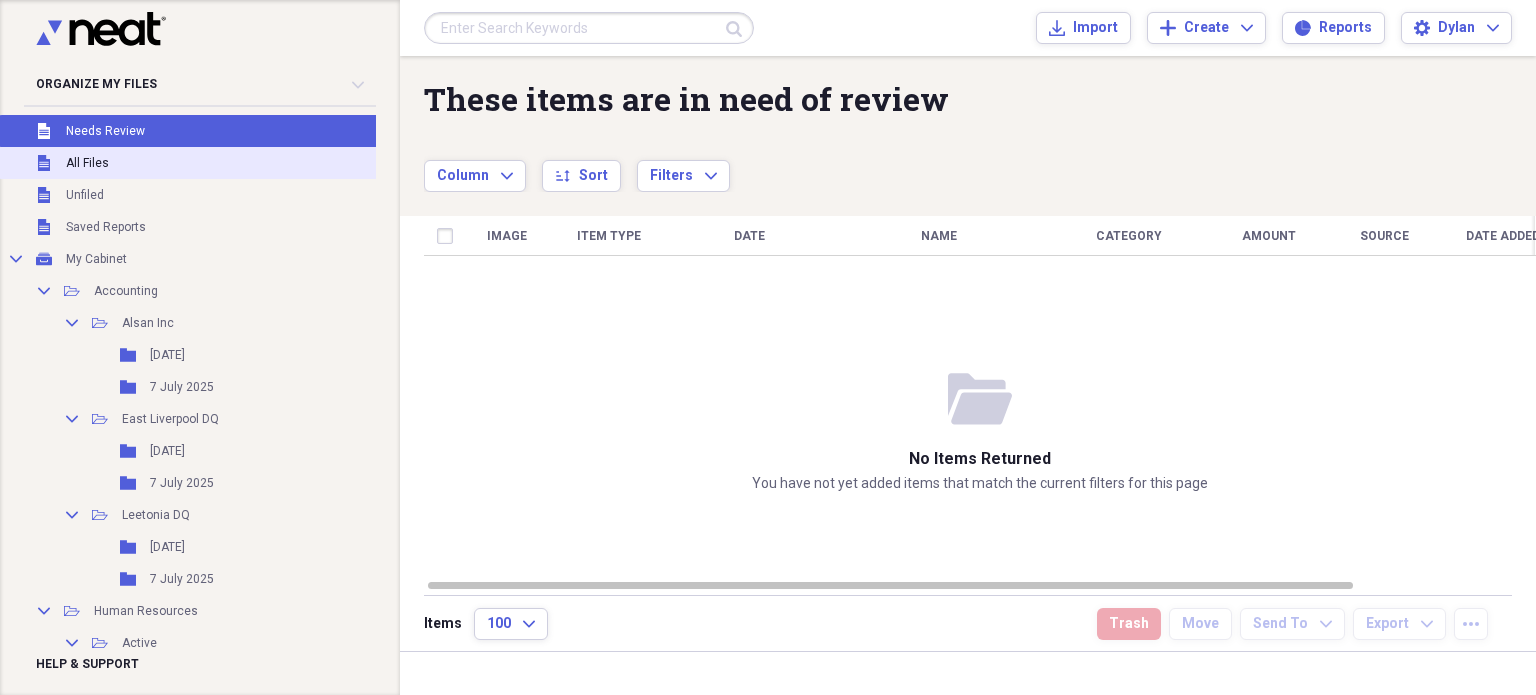 click on "Unfiled All Files" at bounding box center (221, 163) 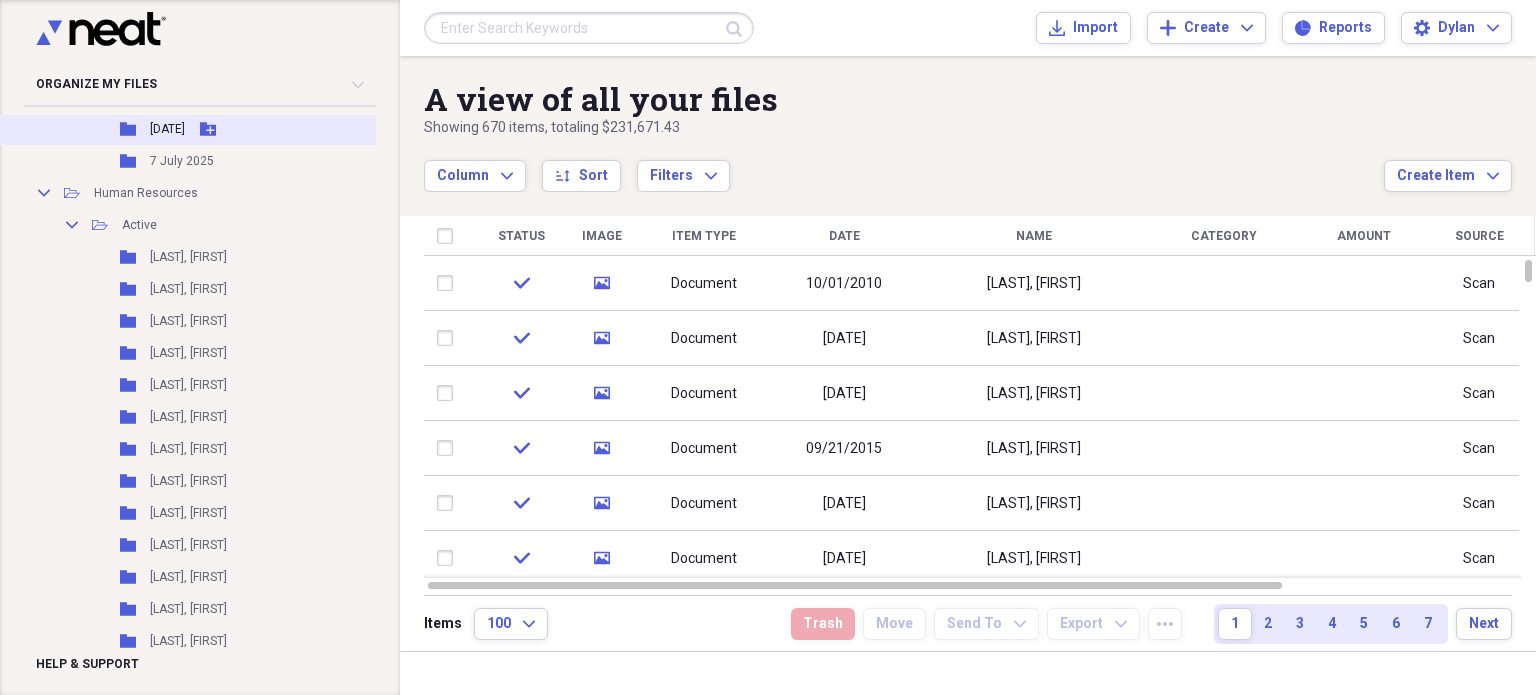 scroll, scrollTop: 416, scrollLeft: 0, axis: vertical 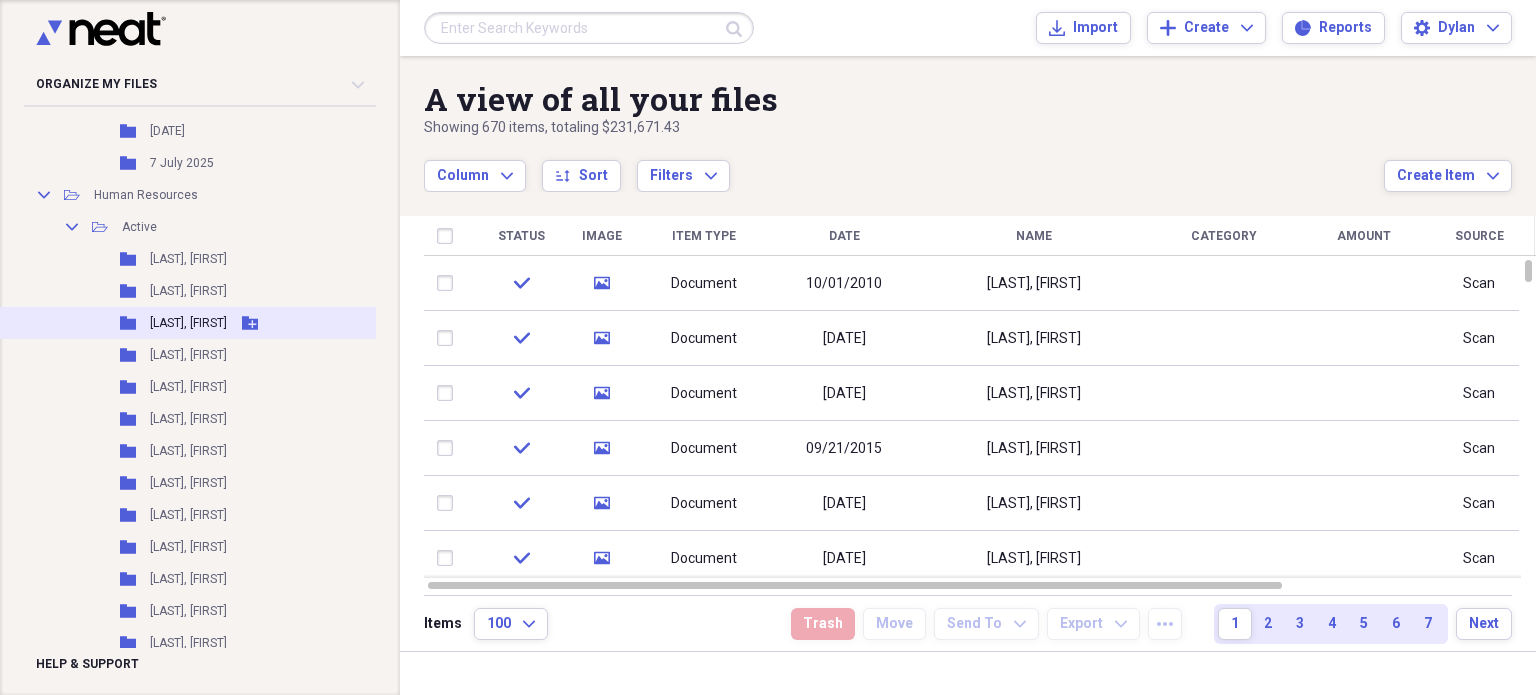 click on "Folder Barker, Margaret Add Folder" at bounding box center (221, 323) 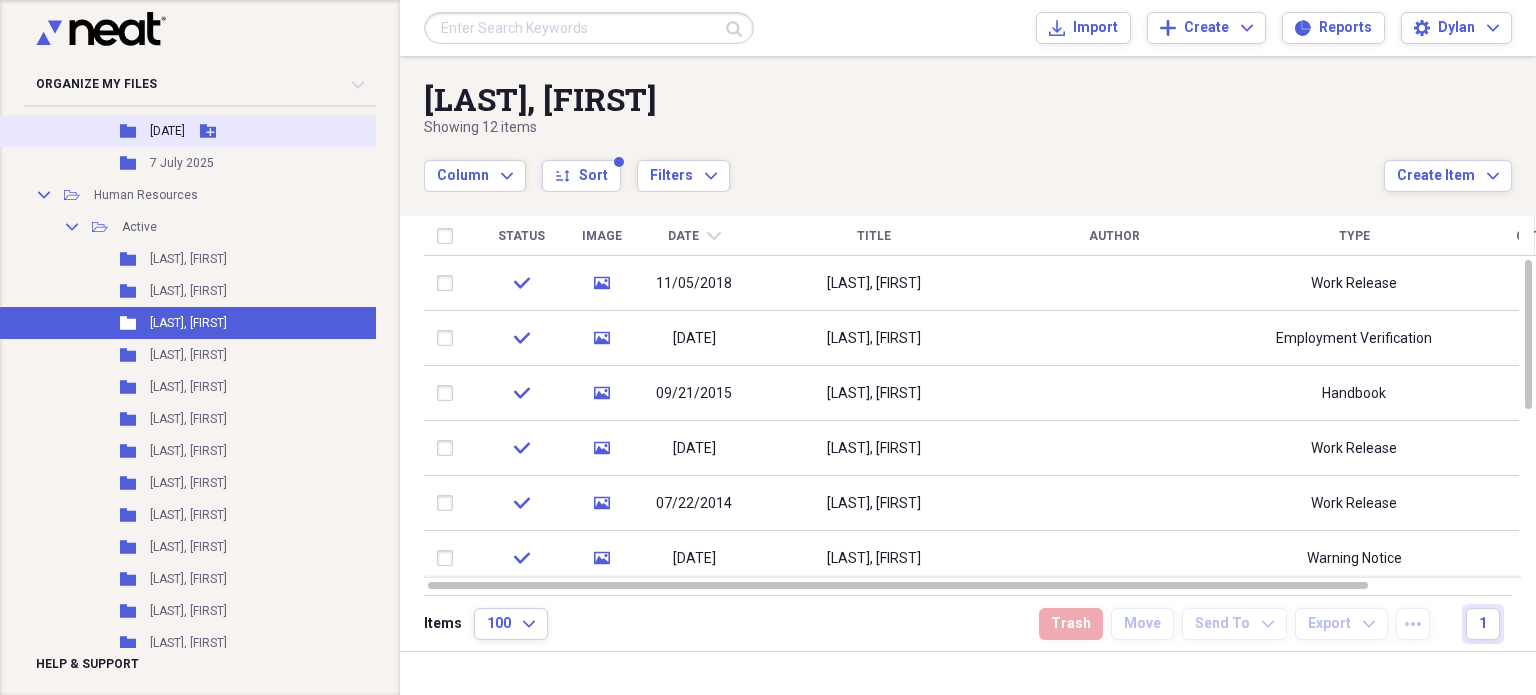 scroll, scrollTop: 0, scrollLeft: 0, axis: both 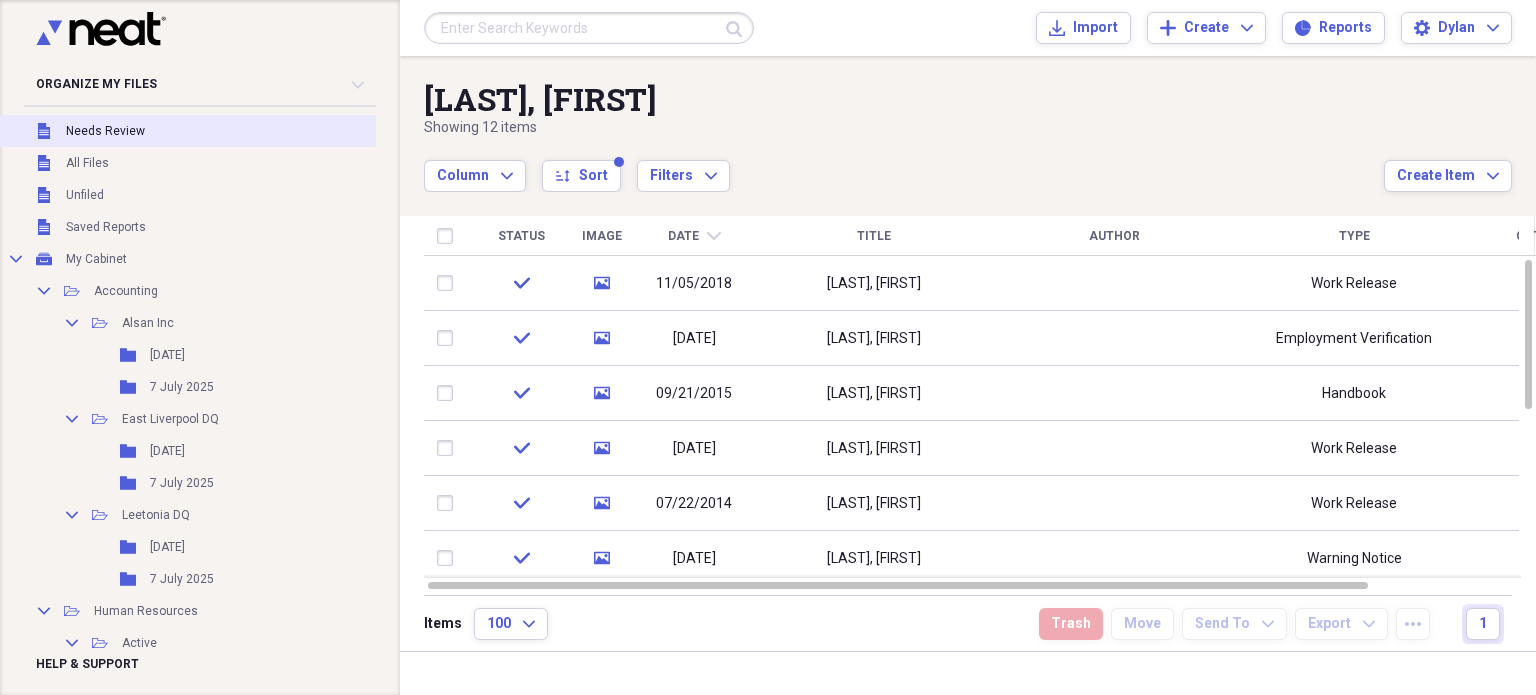 click on "Unfiled Needs Review" at bounding box center (221, 131) 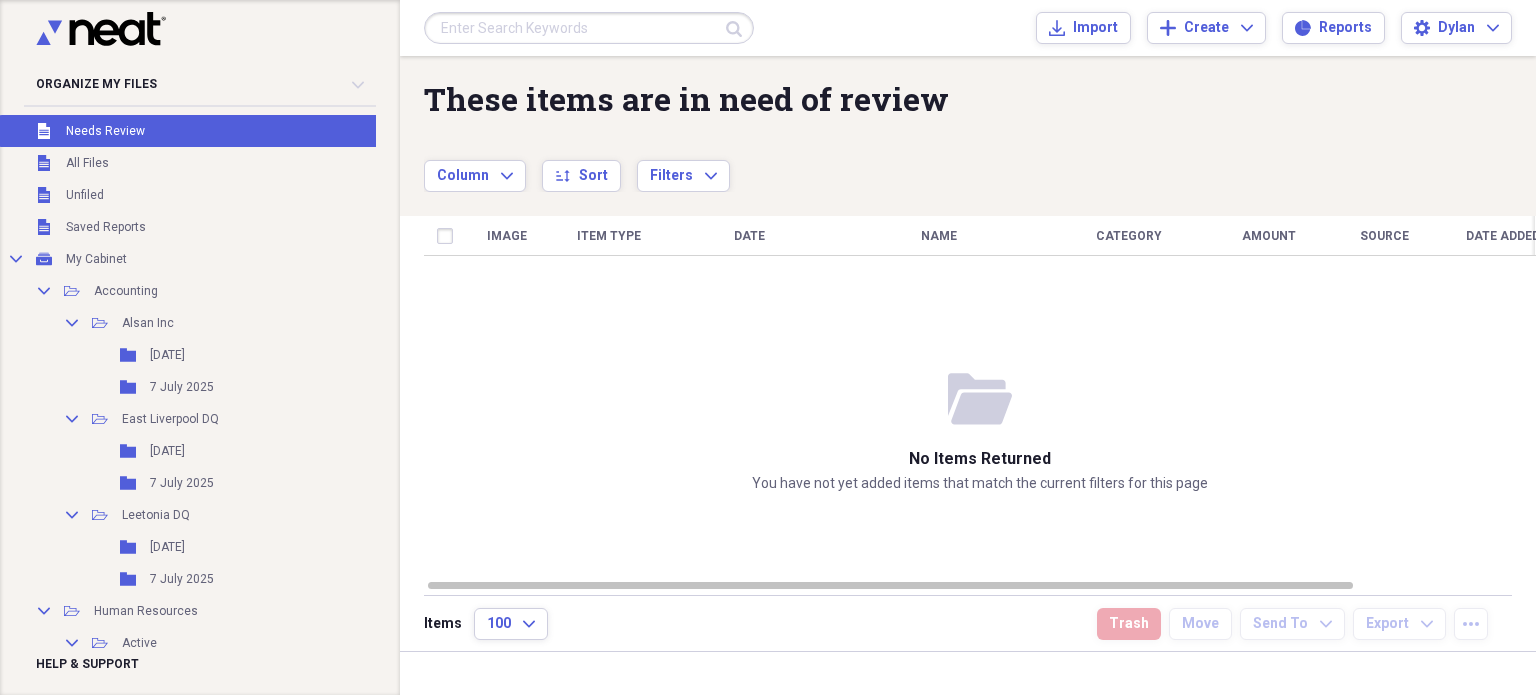 click on "Image Item Type Date Name Category Amount Source Date Added chevron-down Folder" at bounding box center [980, 397] 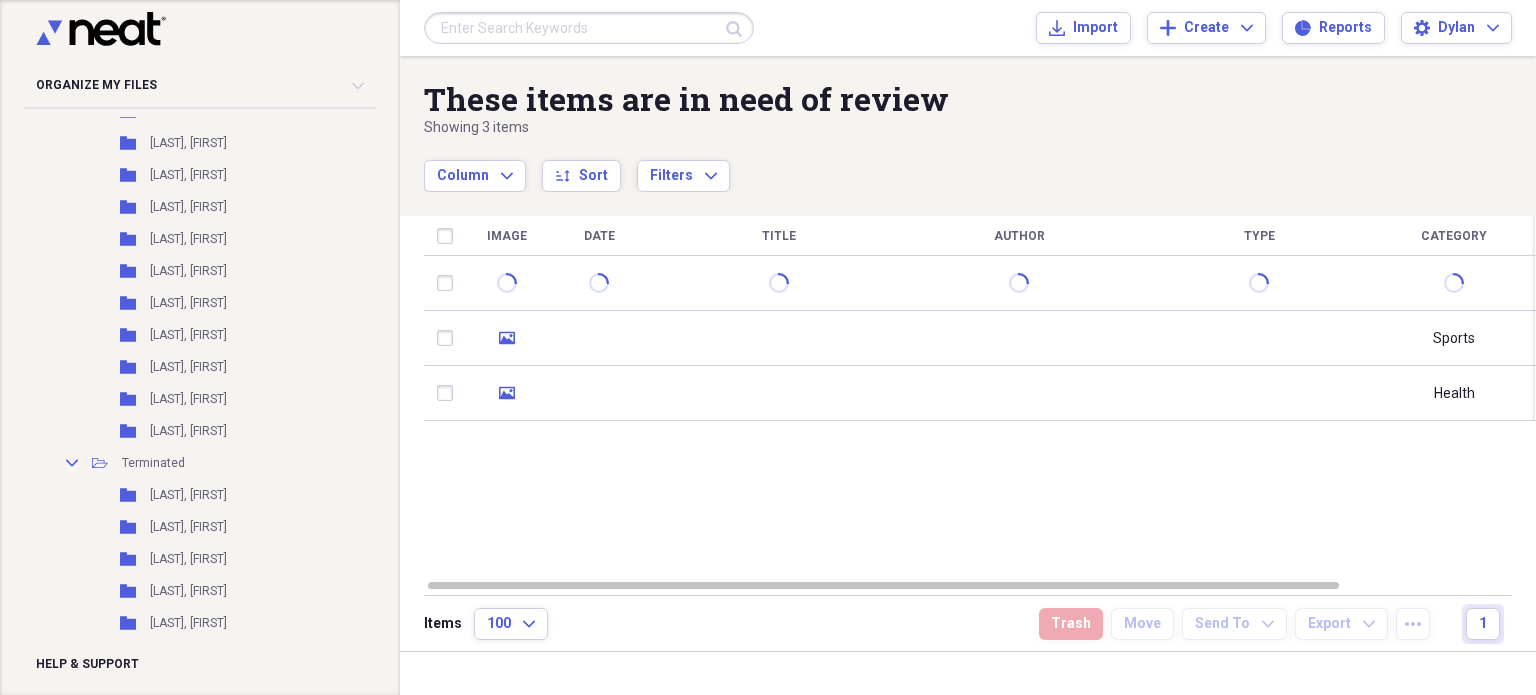 scroll, scrollTop: 1054, scrollLeft: 0, axis: vertical 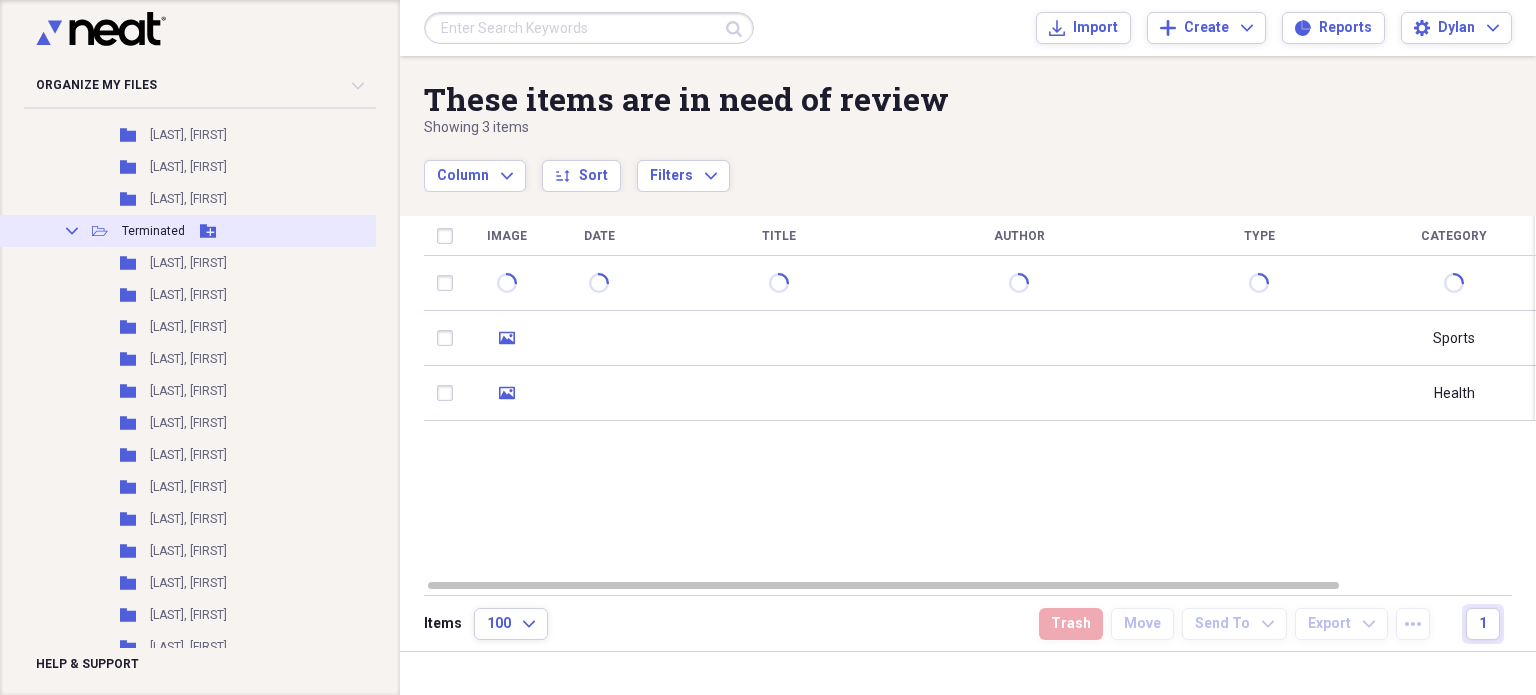 click on "Terminated" at bounding box center [153, 231] 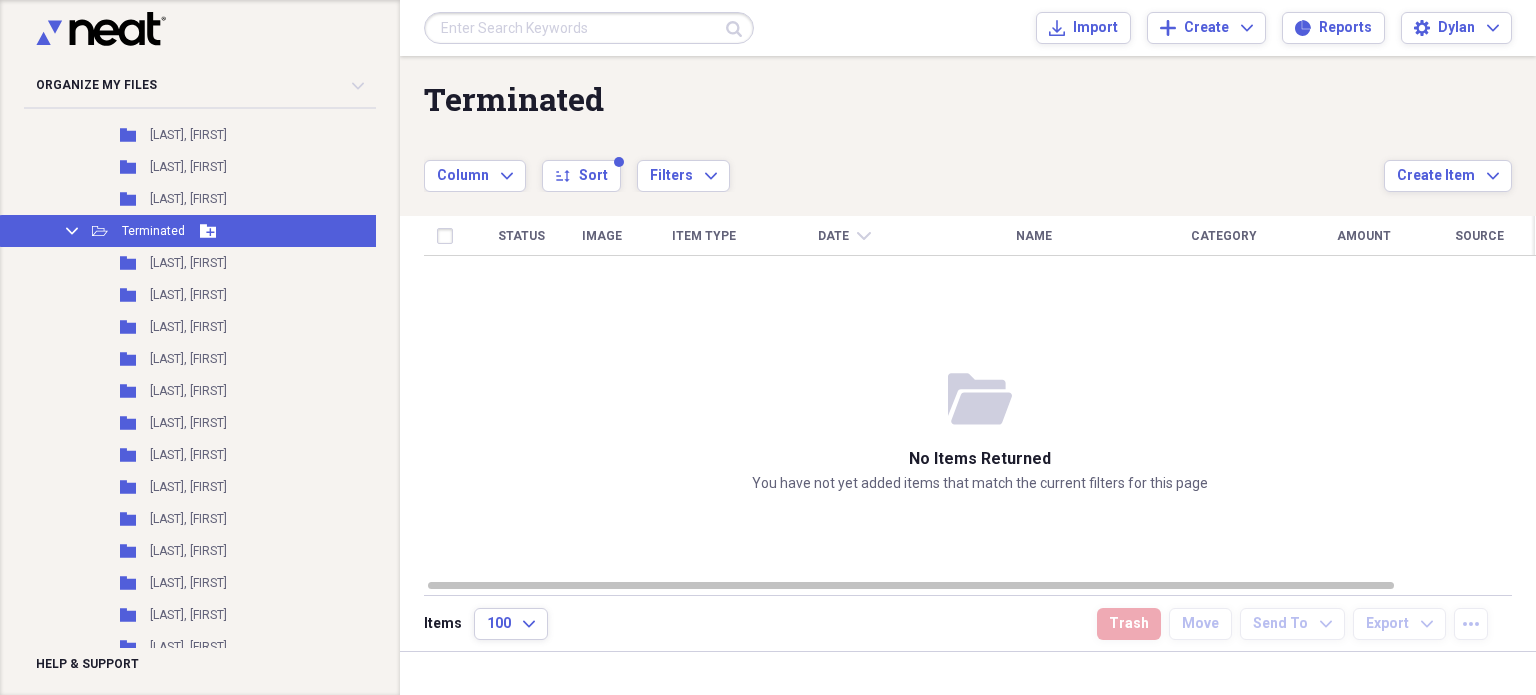 click on "Add Folder" at bounding box center (208, 231) 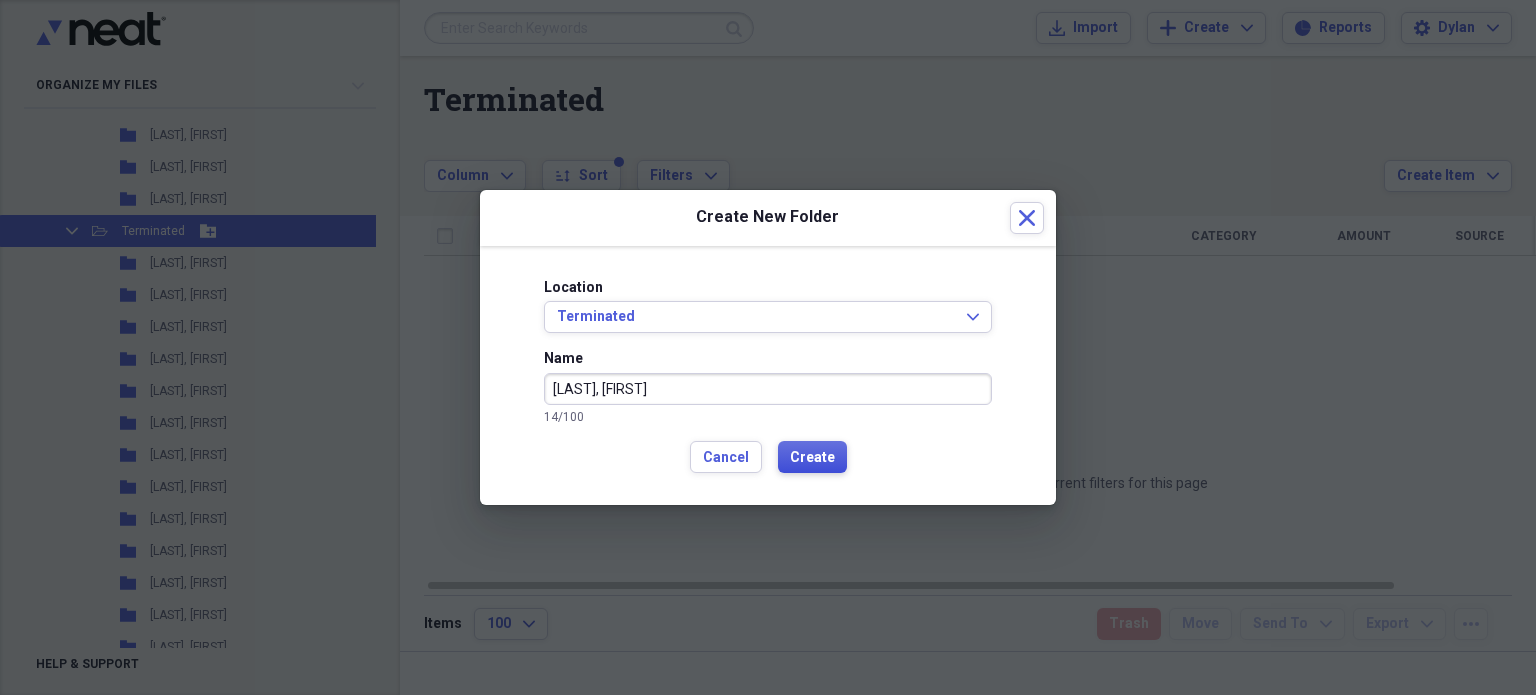 type on "[LAST], [FIRST]" 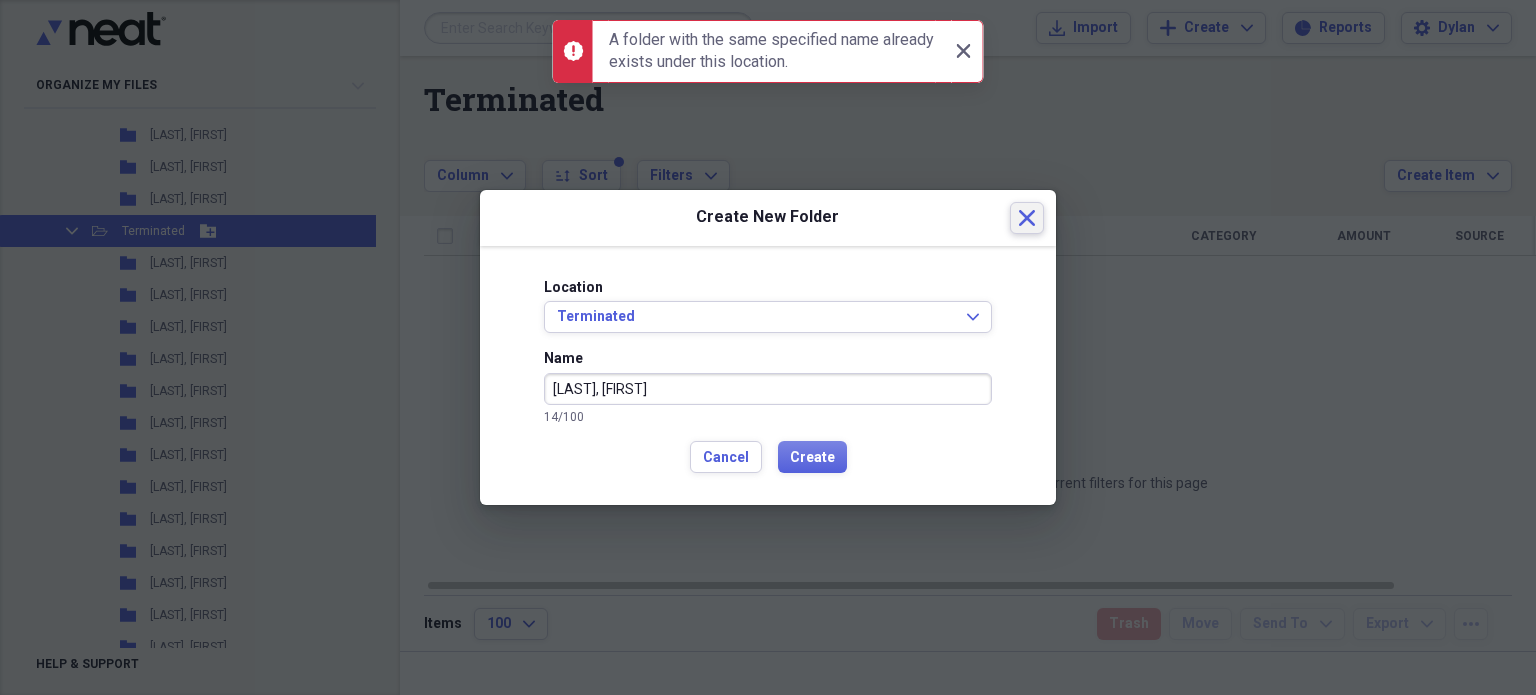 click on "Close" at bounding box center (1027, 218) 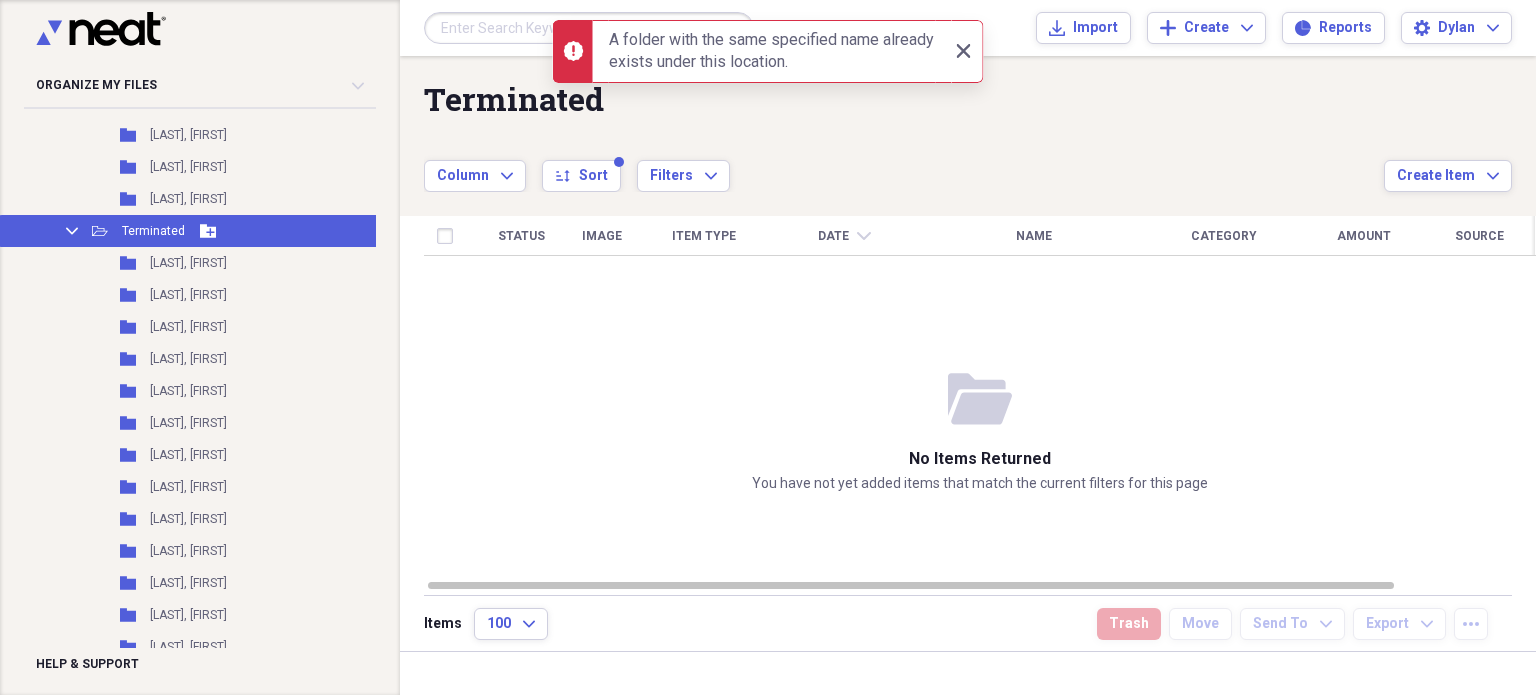 click 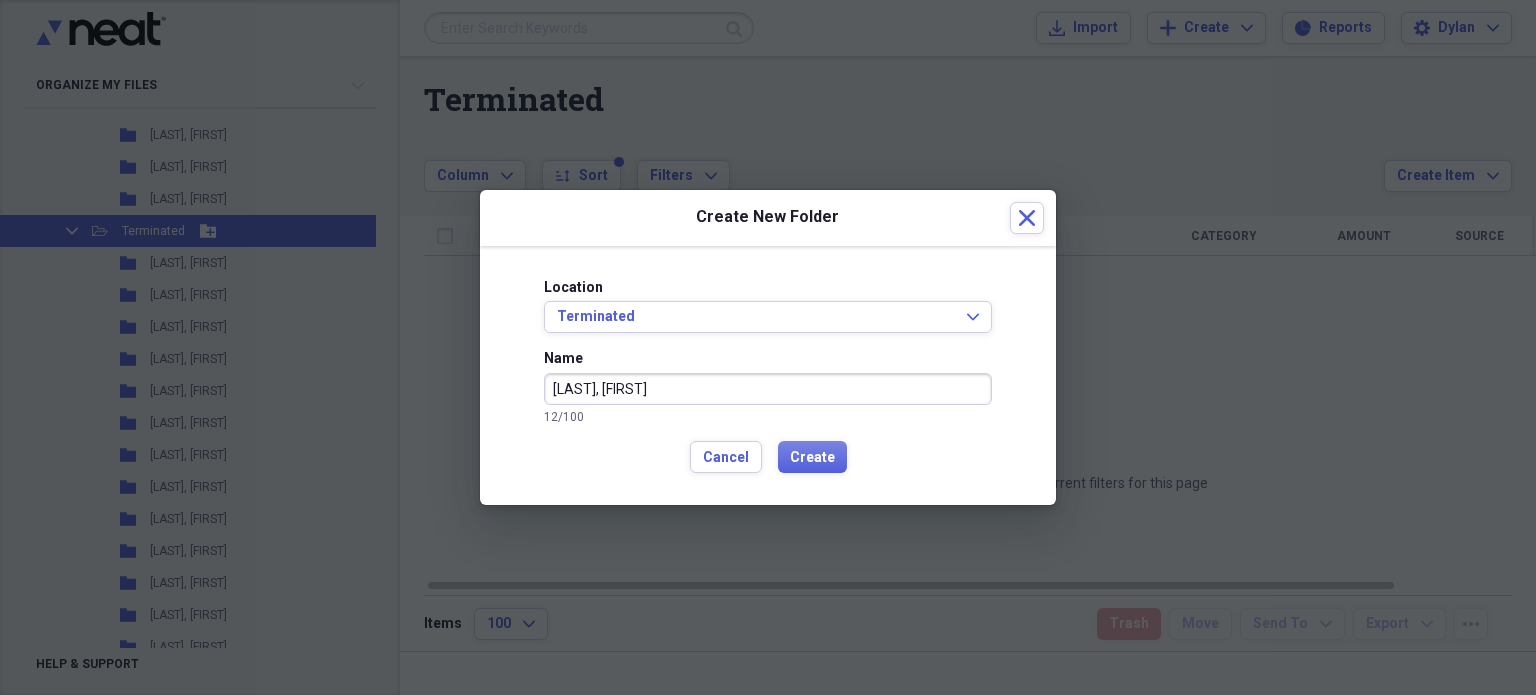 type on "[LAST], [FIRST]" 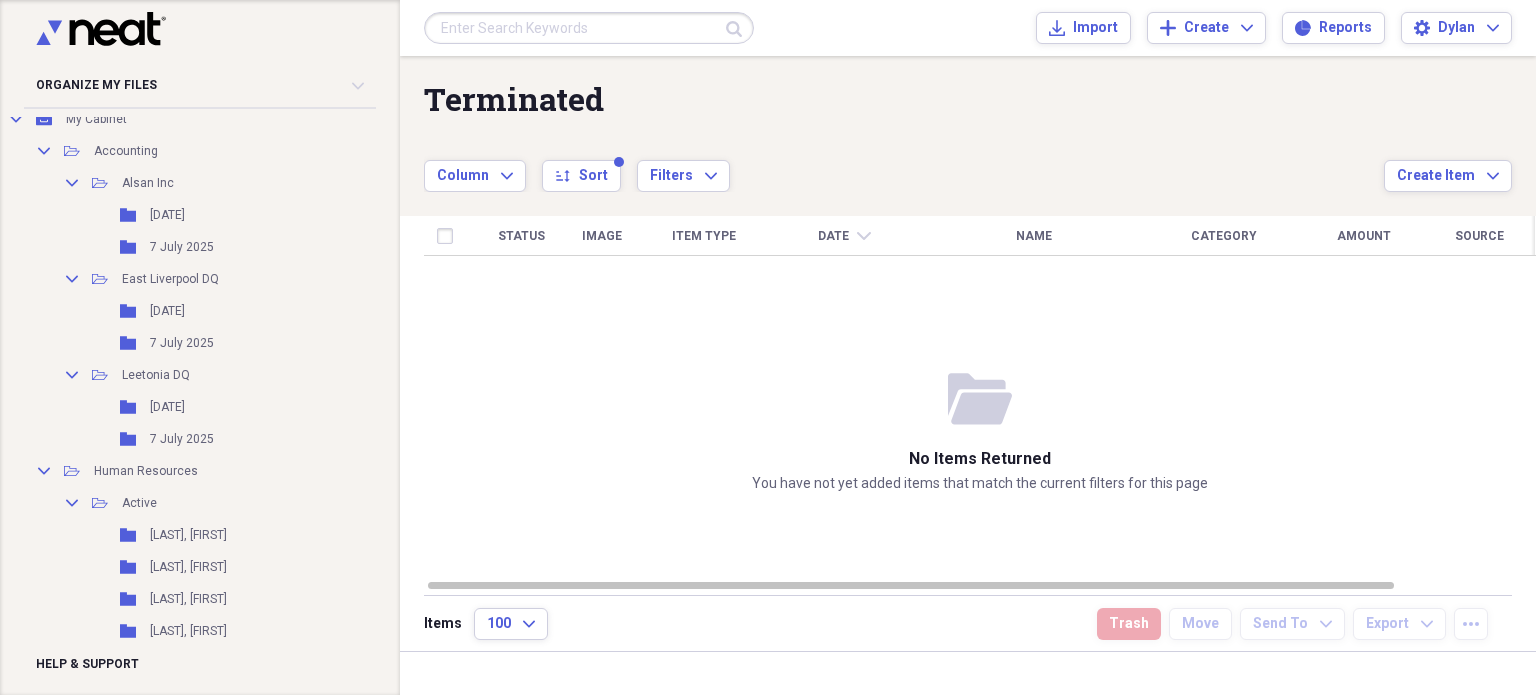 scroll, scrollTop: 0, scrollLeft: 0, axis: both 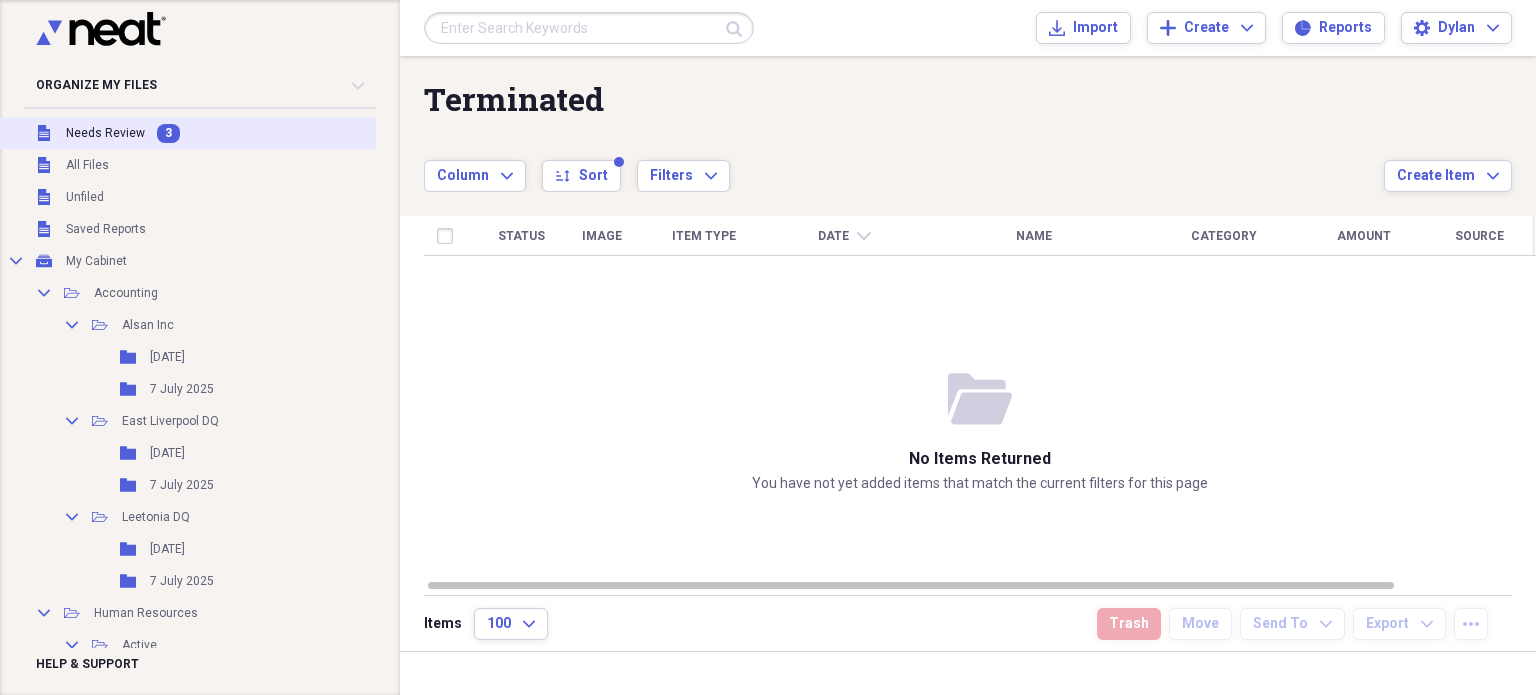 click on "Unfiled Needs Review 3" at bounding box center [221, 133] 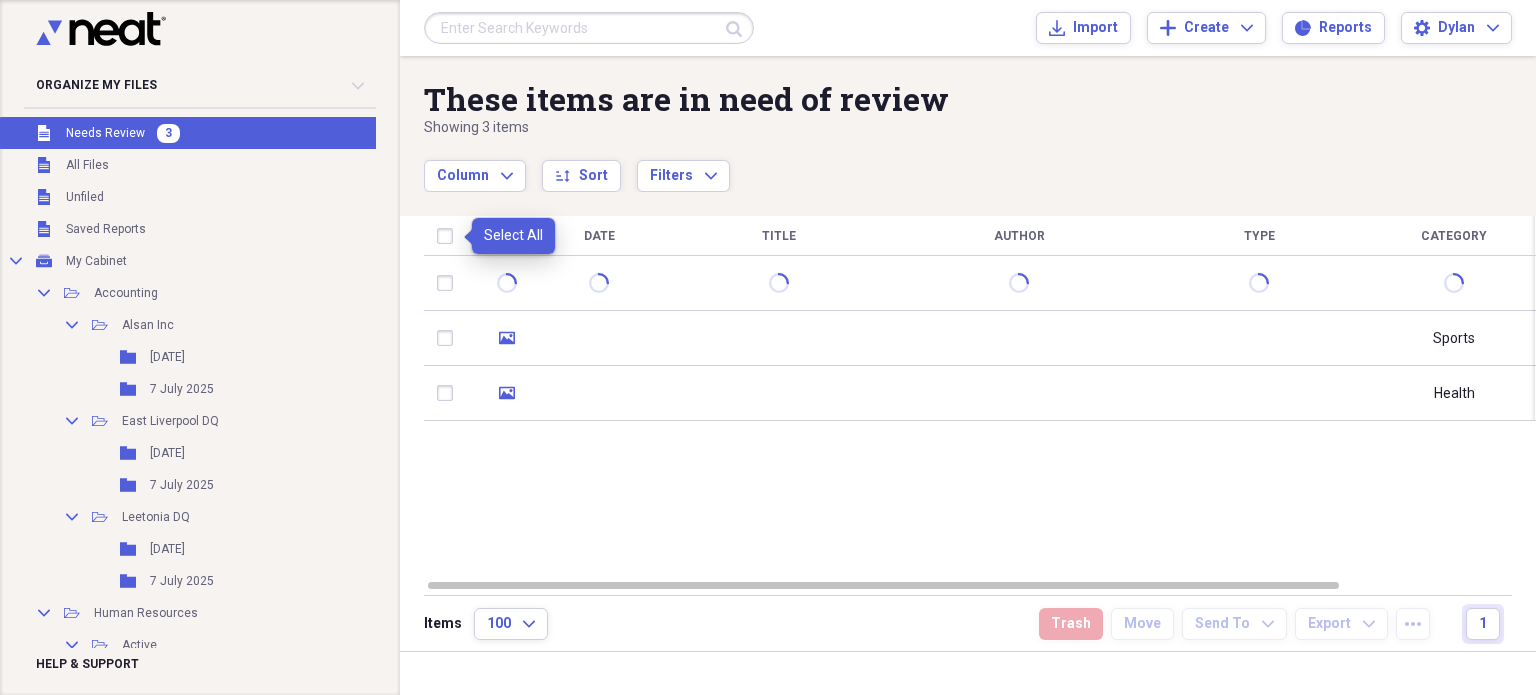 click at bounding box center [449, 236] 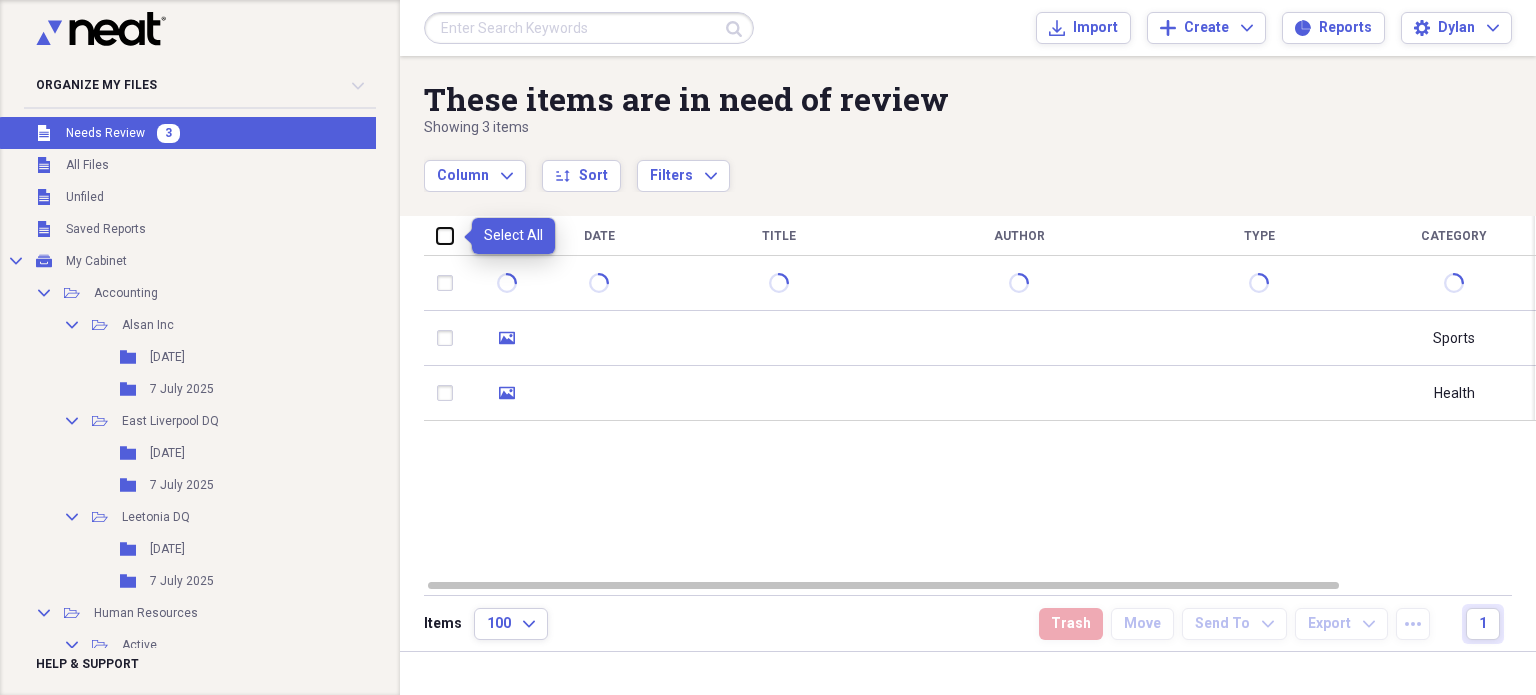 click at bounding box center [437, 235] 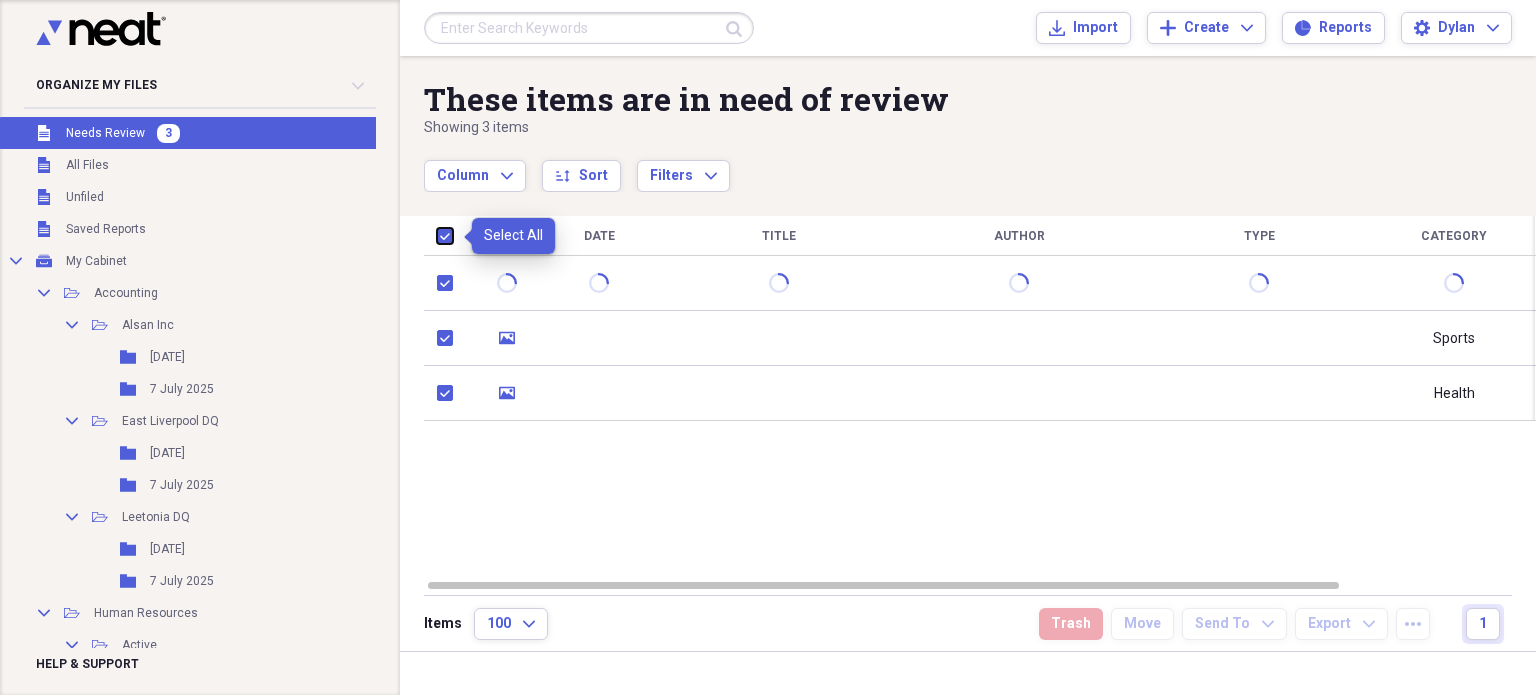 checkbox on "true" 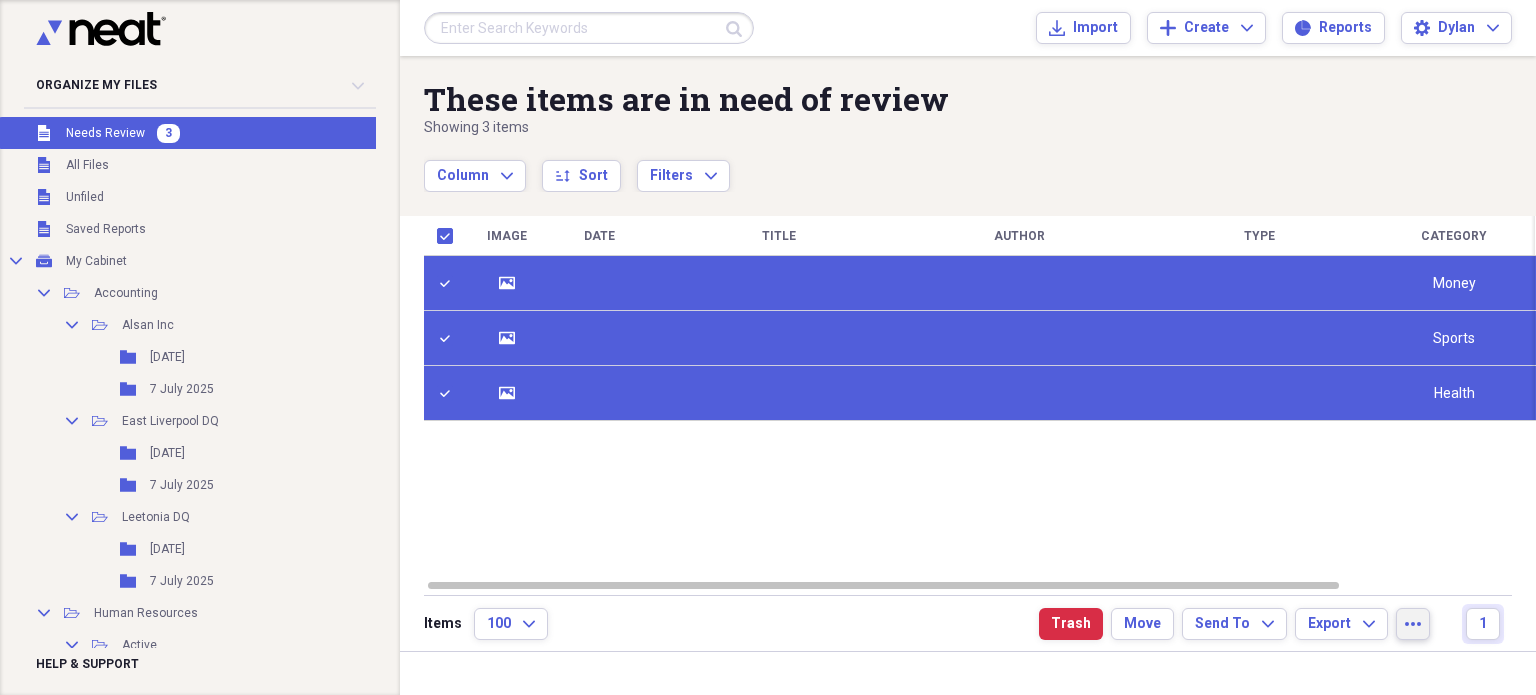 click 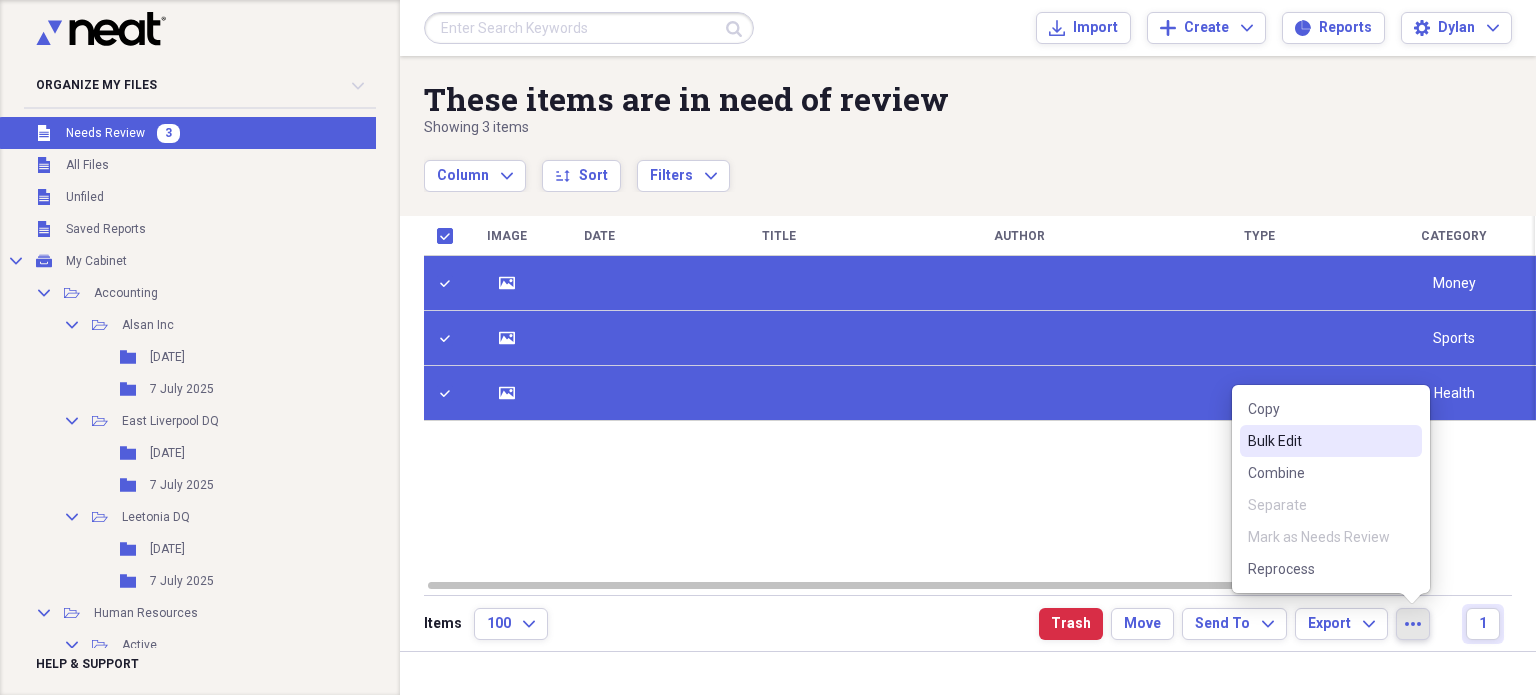 click on "Bulk Edit" at bounding box center (1319, 441) 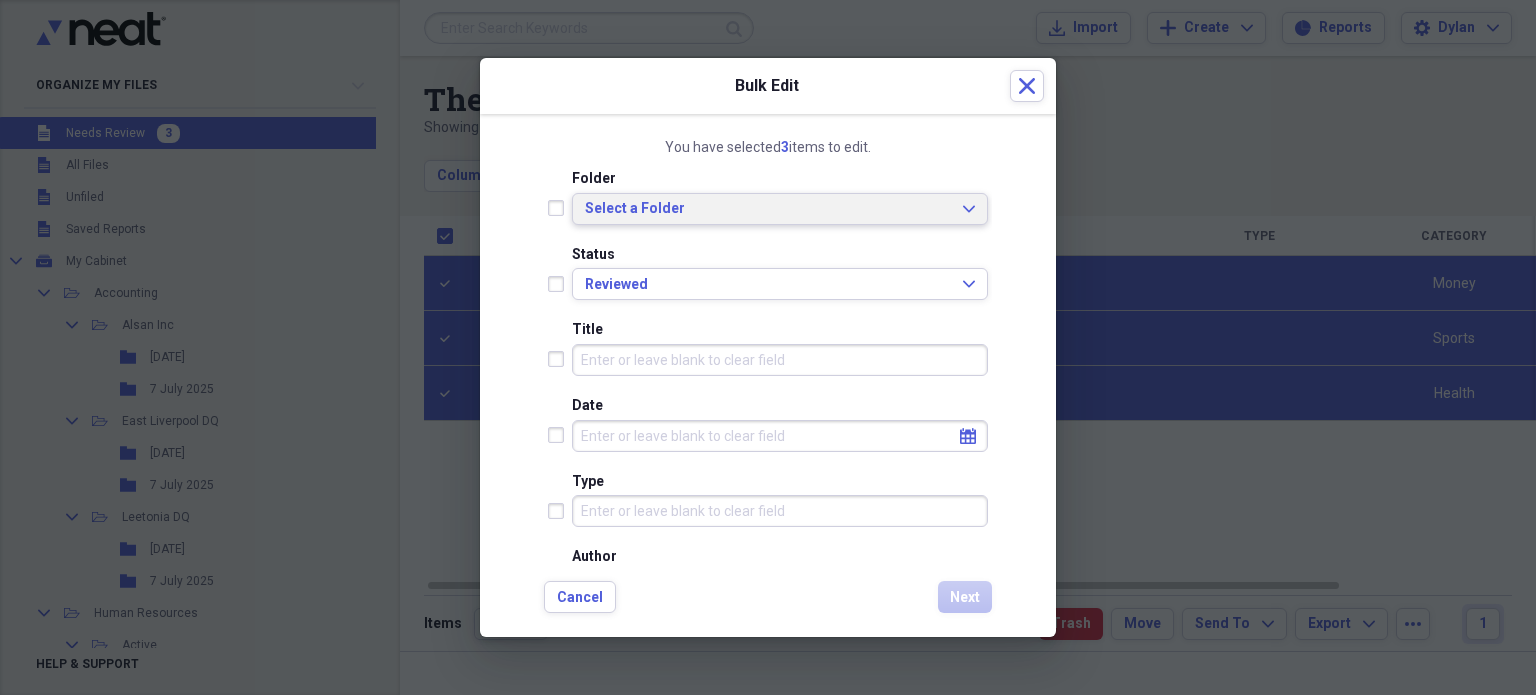 click on "Select a Folder" at bounding box center [768, 209] 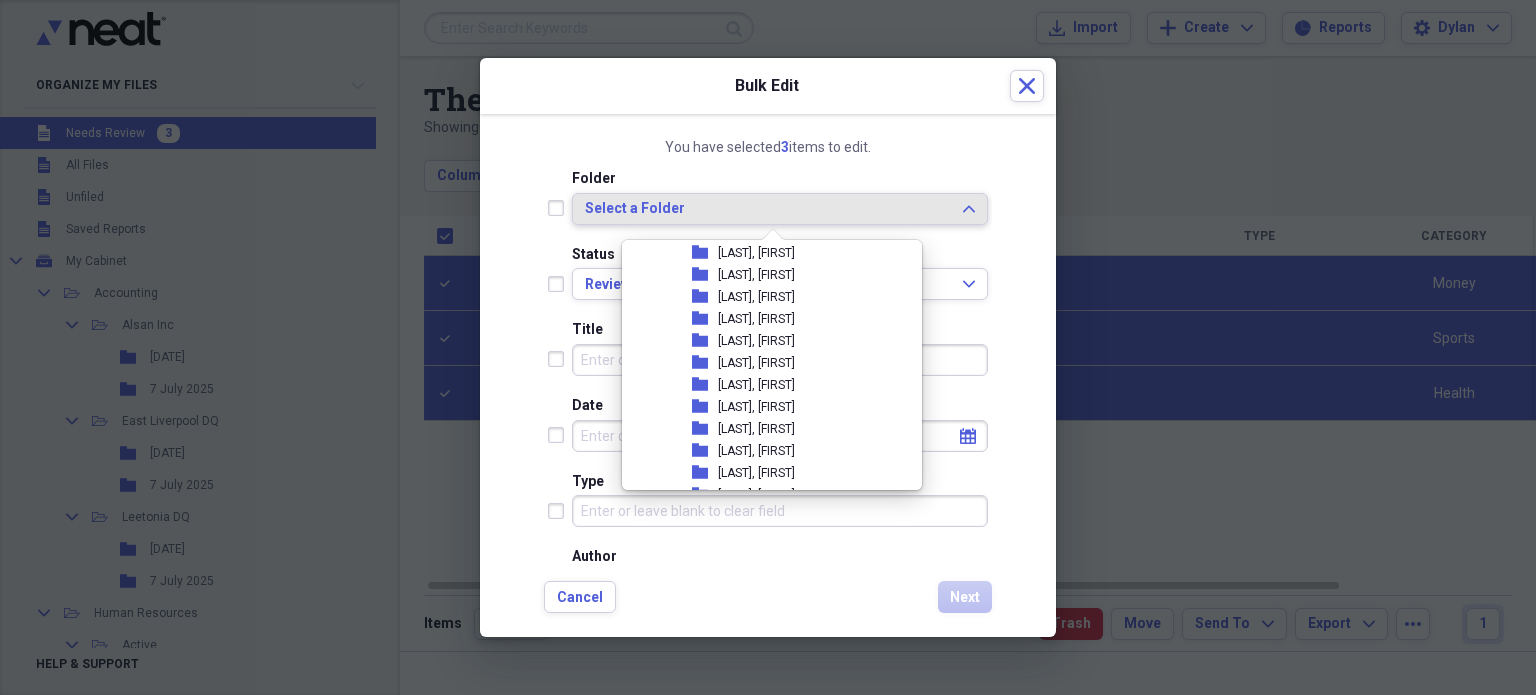 scroll, scrollTop: 2236, scrollLeft: 0, axis: vertical 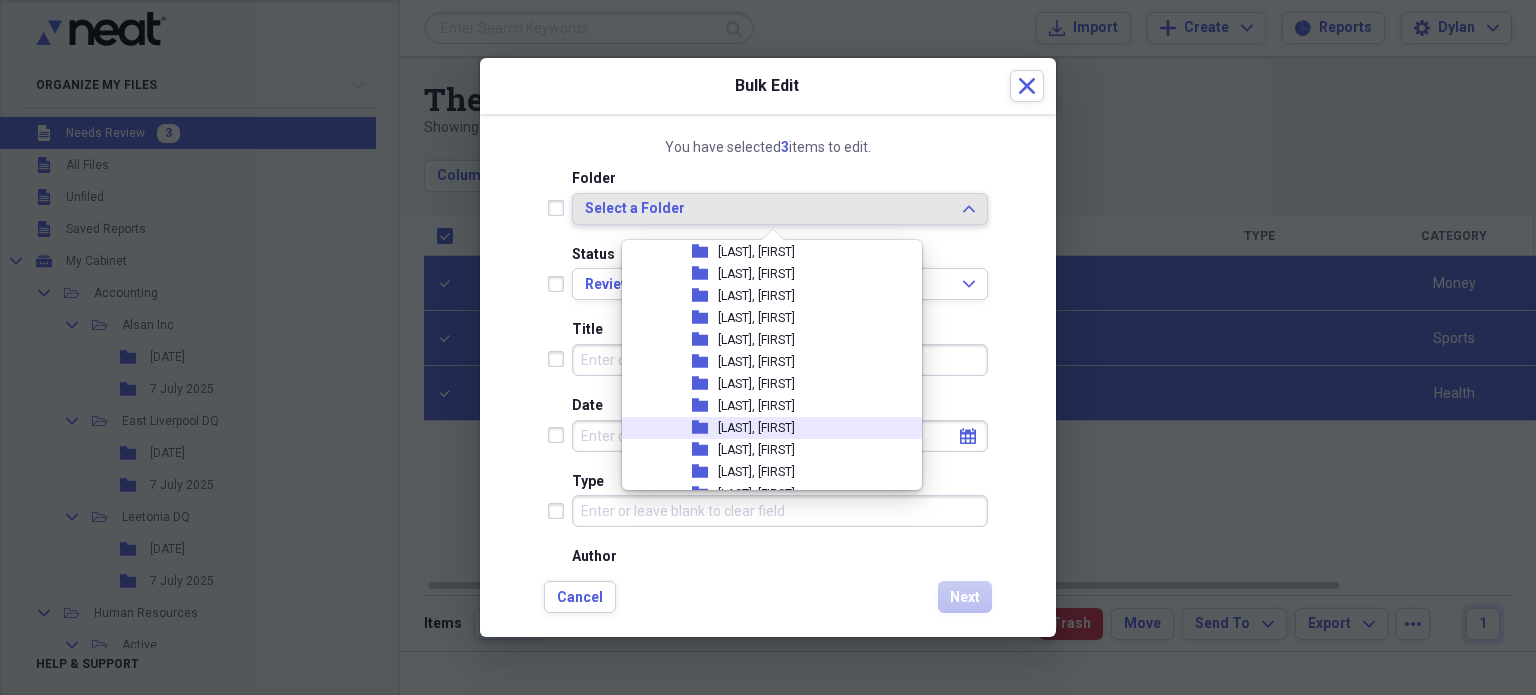 click on "[LAST], [FIRST]" at bounding box center (756, 428) 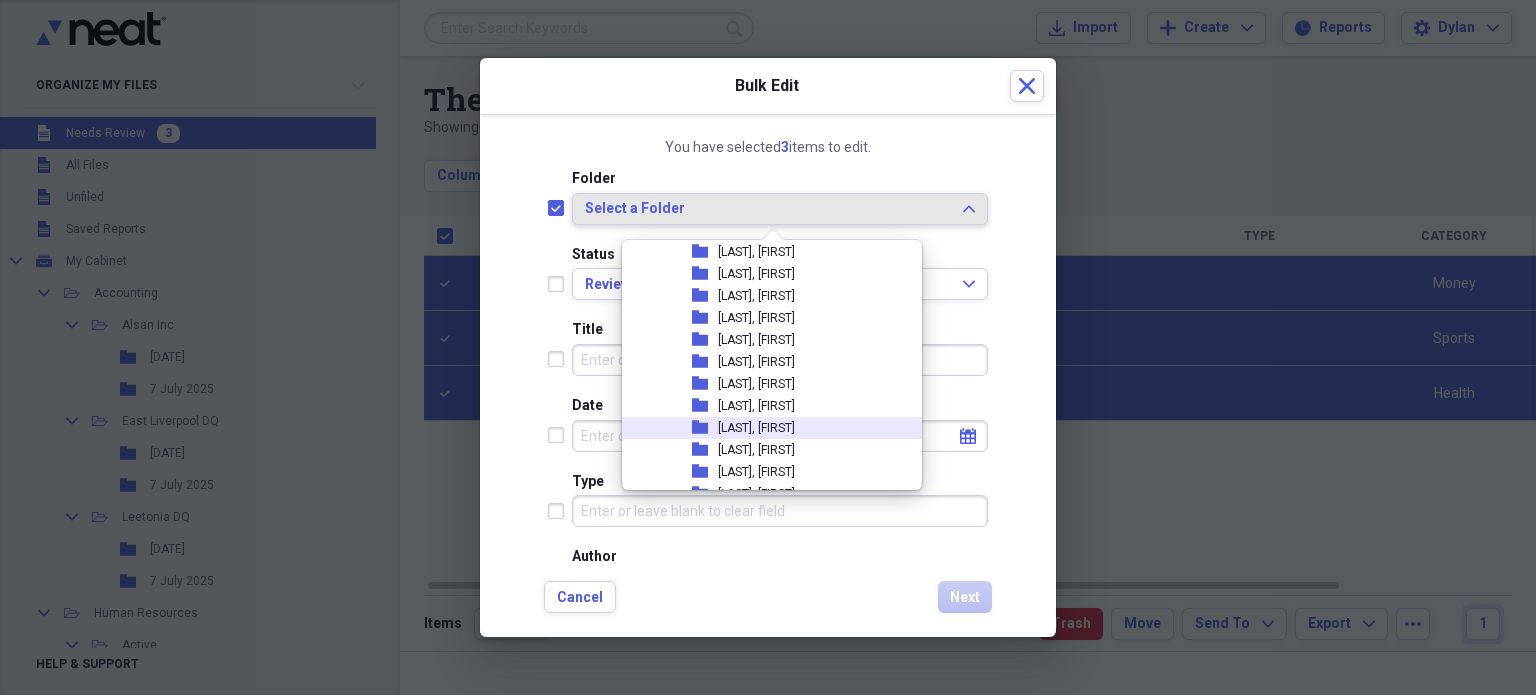 checkbox on "true" 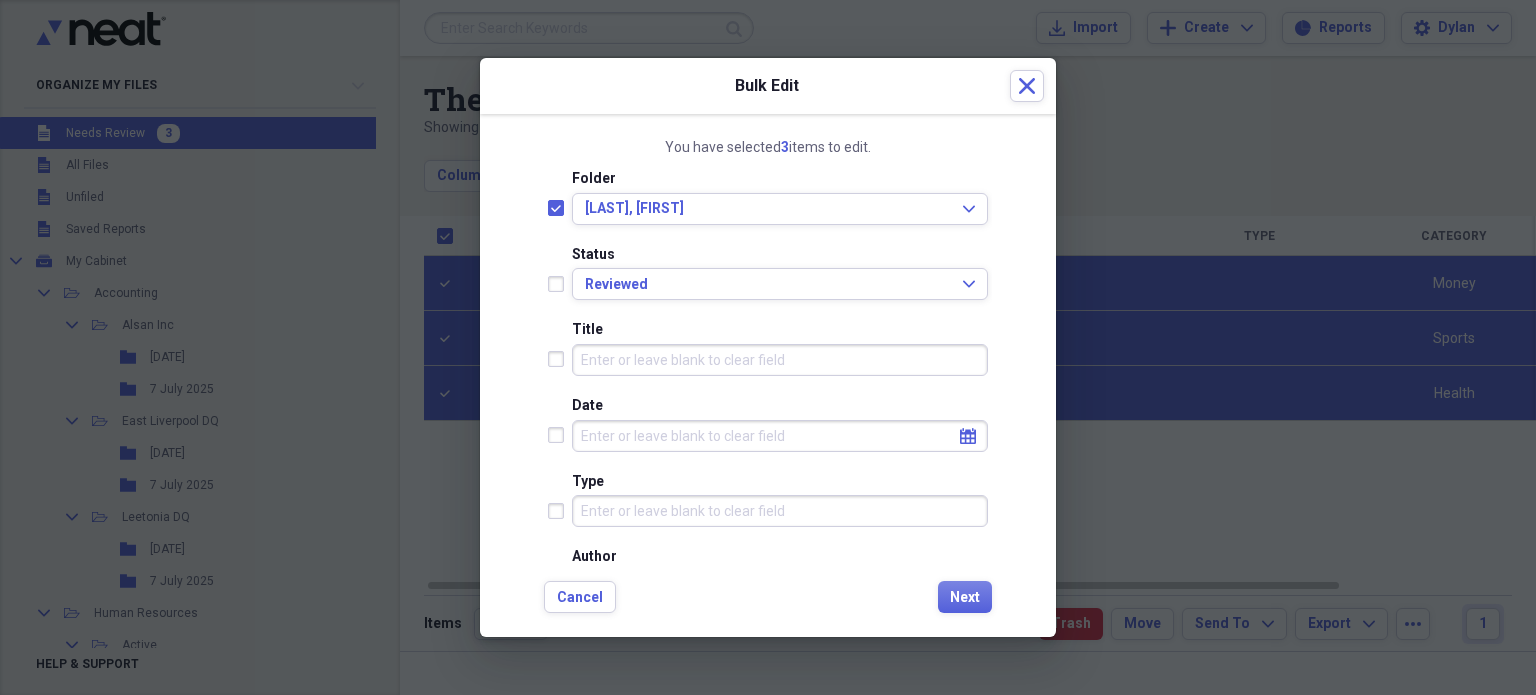 click on "Title" at bounding box center [768, 356] 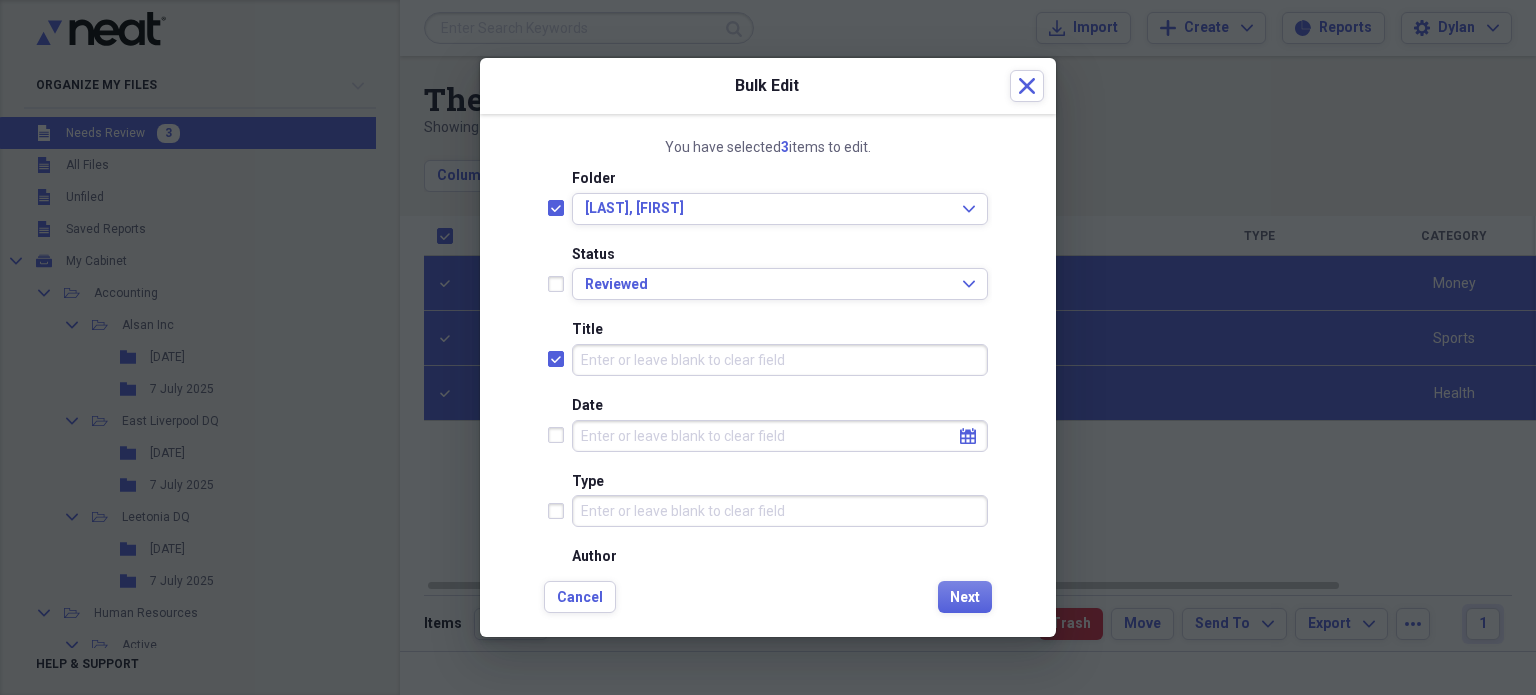 checkbox on "true" 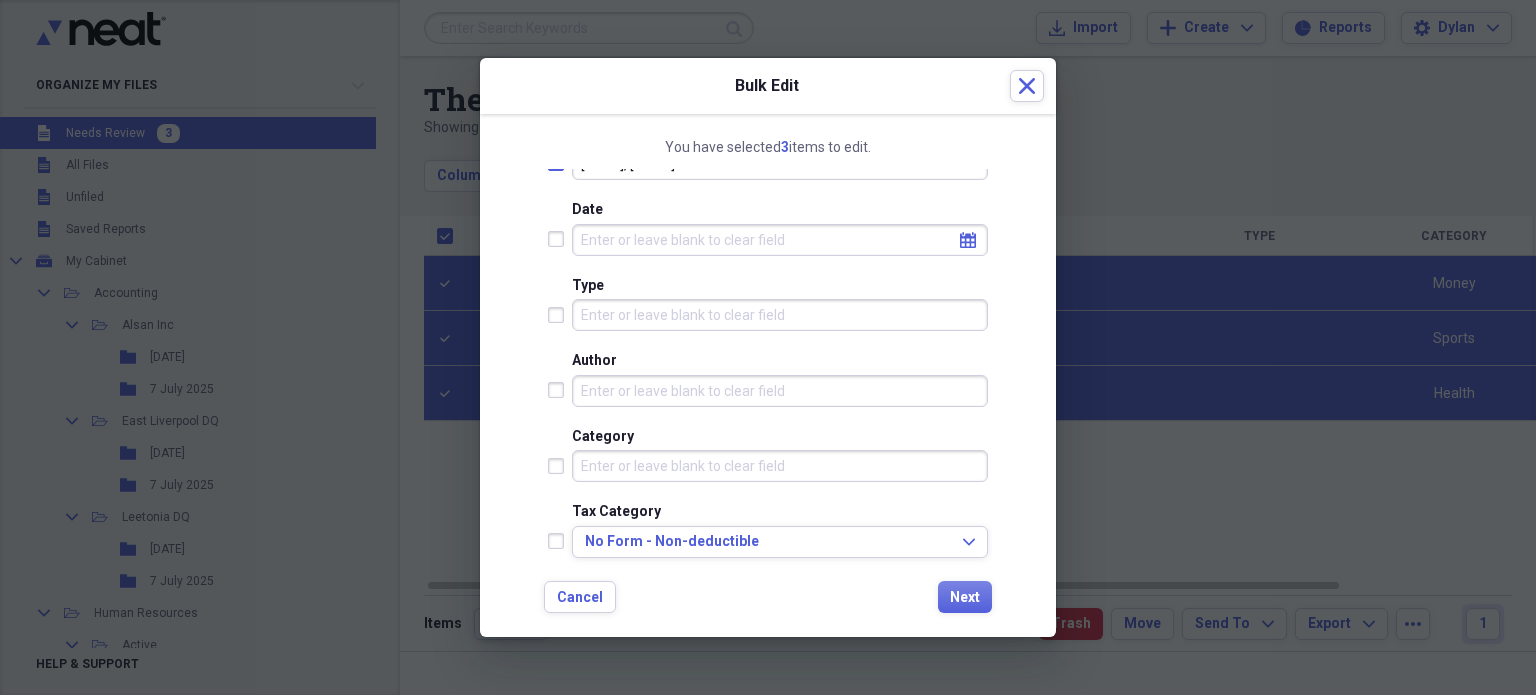 scroll, scrollTop: 200, scrollLeft: 0, axis: vertical 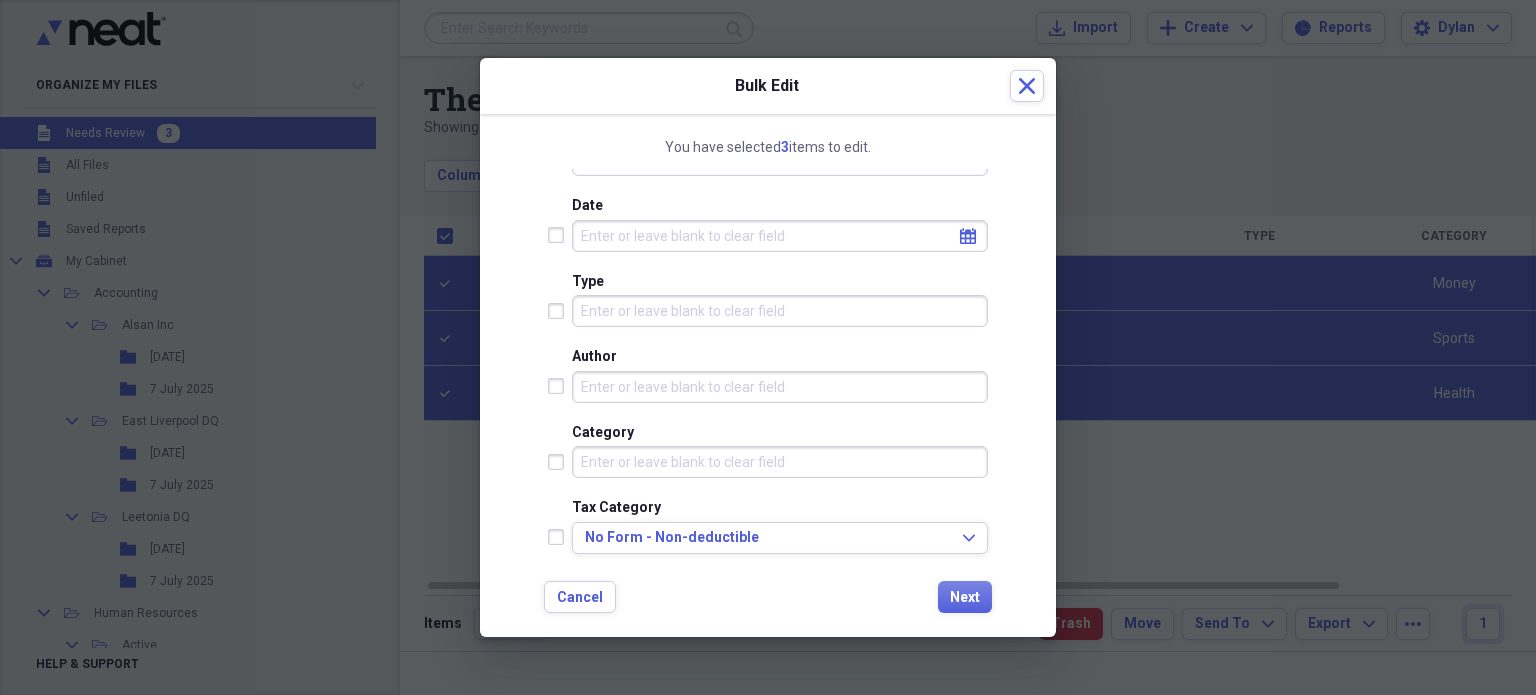 type on "[LAST], [FIRST]" 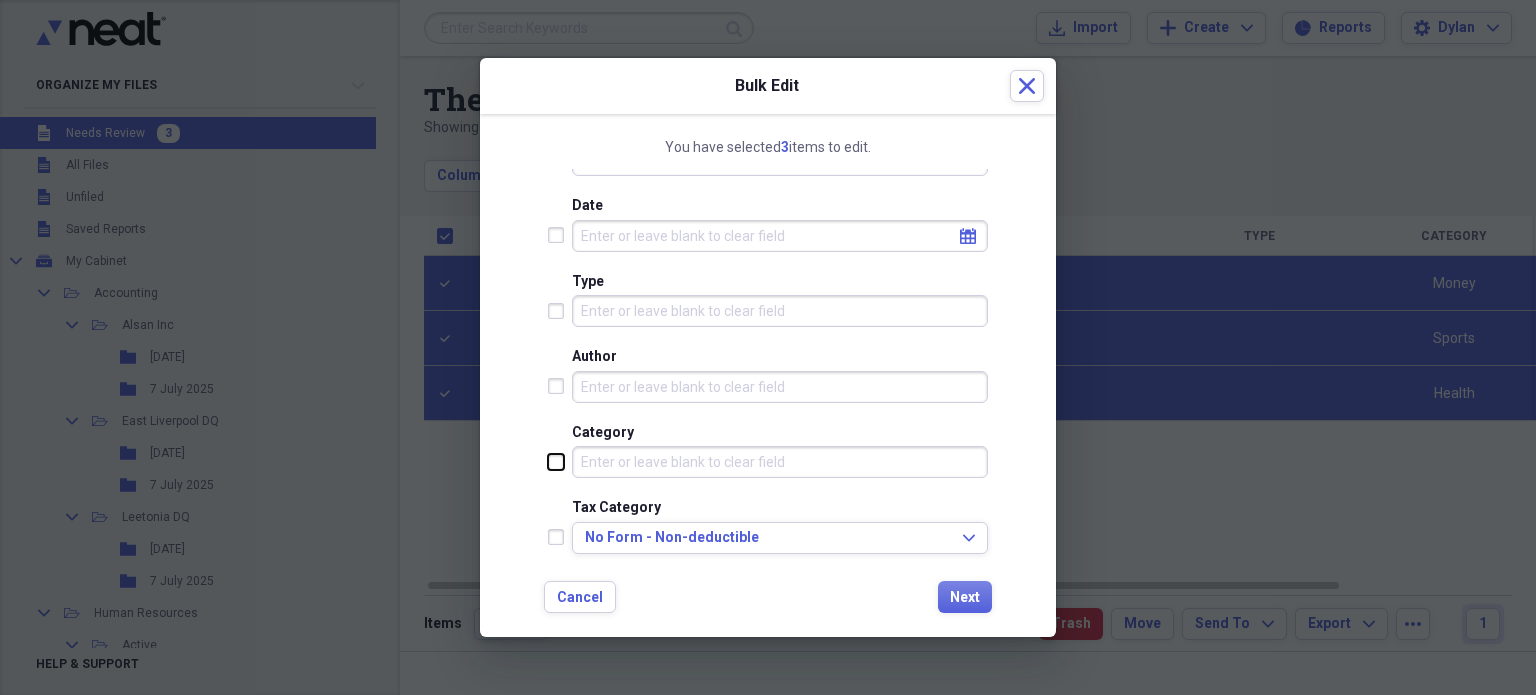 click at bounding box center (548, 461) 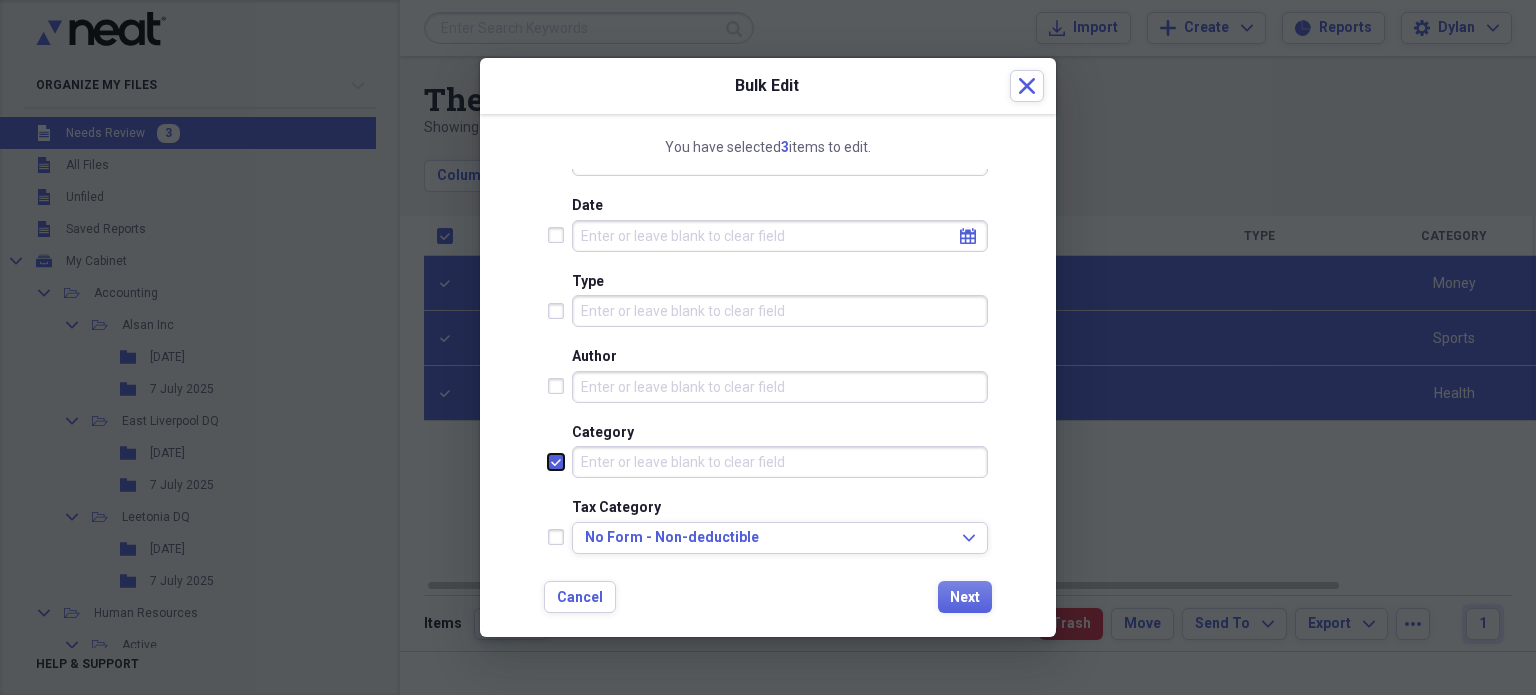 checkbox on "true" 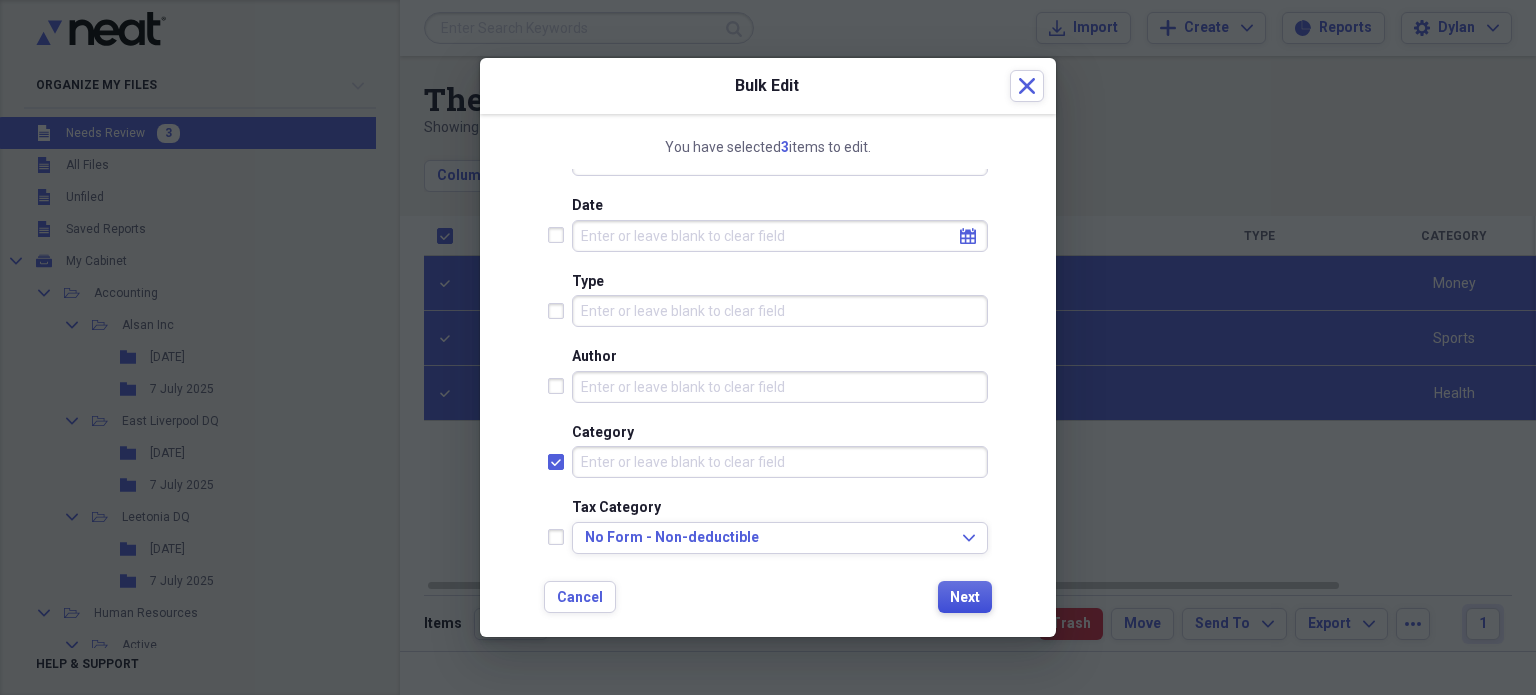 click on "Next" at bounding box center [965, 598] 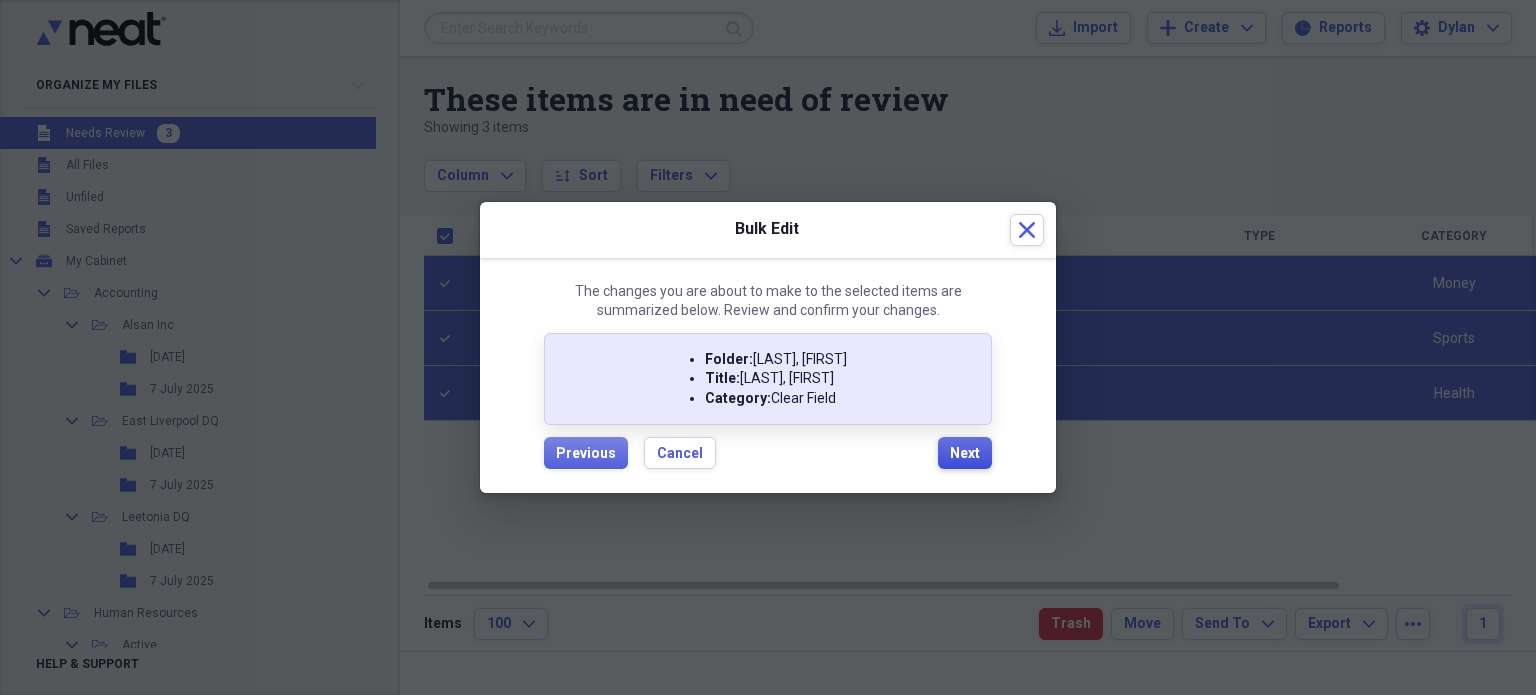 click on "Next" at bounding box center (965, 454) 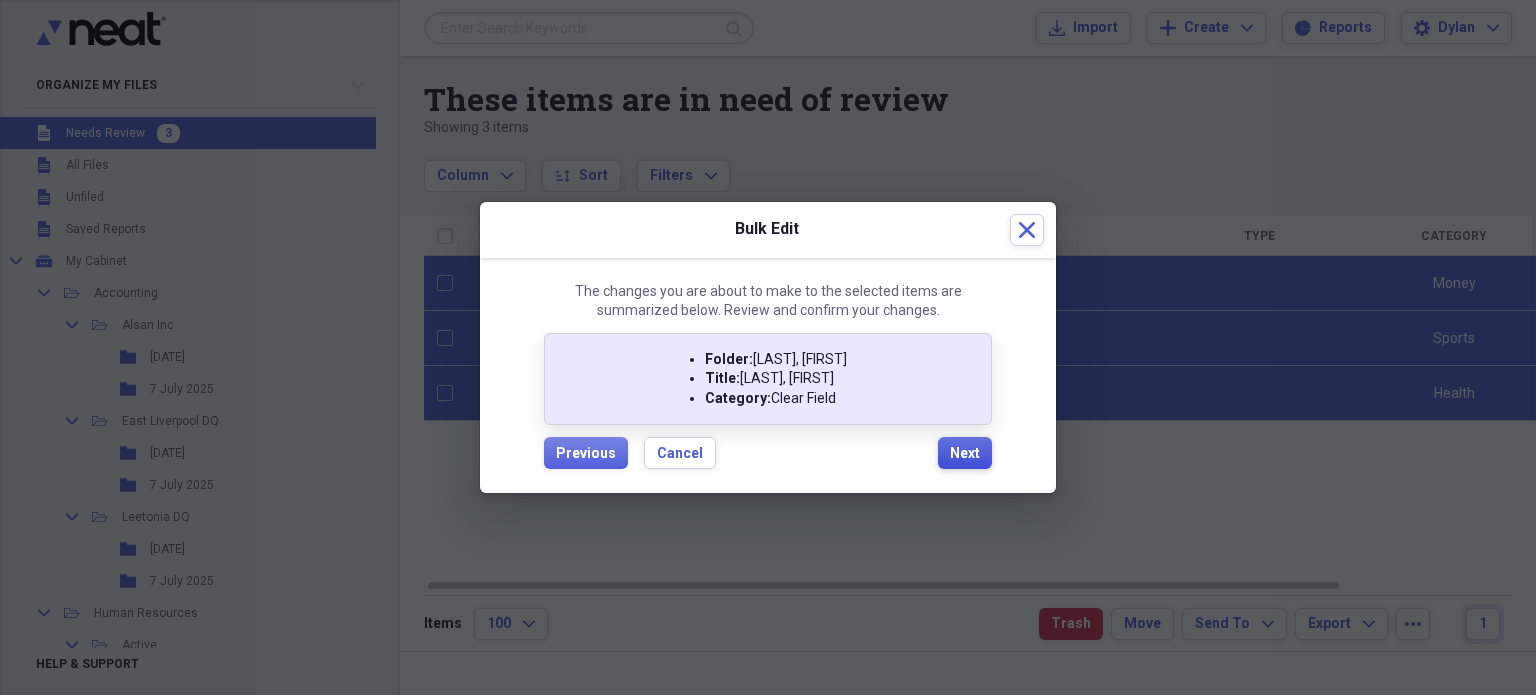 checkbox on "false" 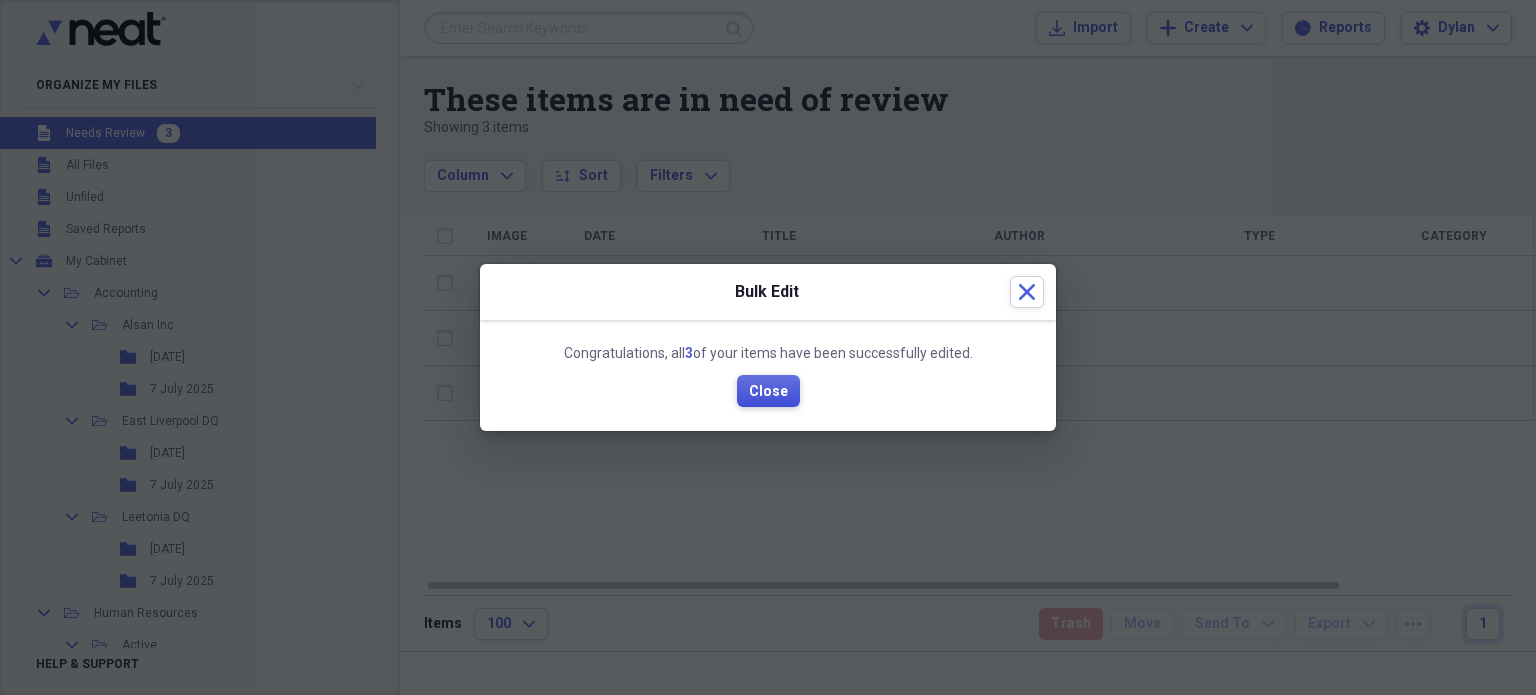 click on "Close" at bounding box center (768, 392) 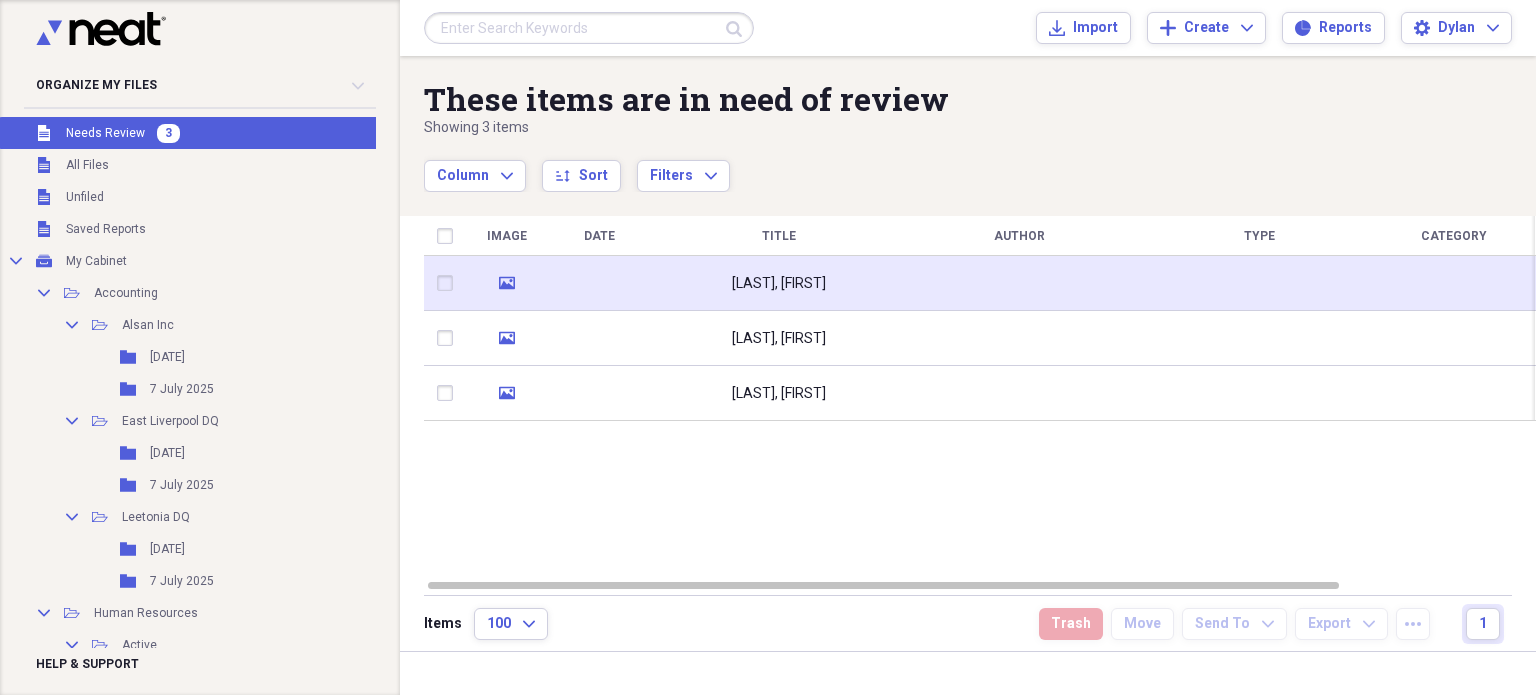 click at bounding box center (599, 283) 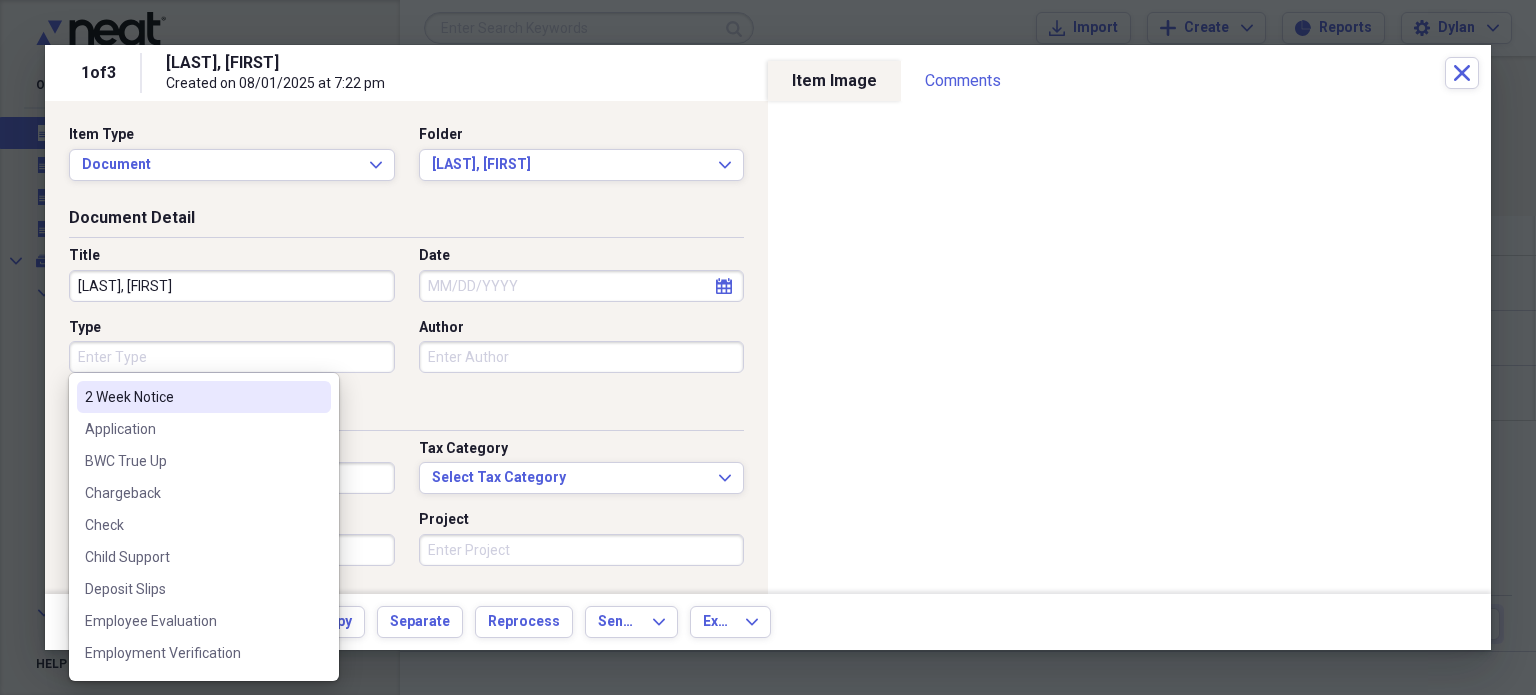 click on "Type" at bounding box center (232, 357) 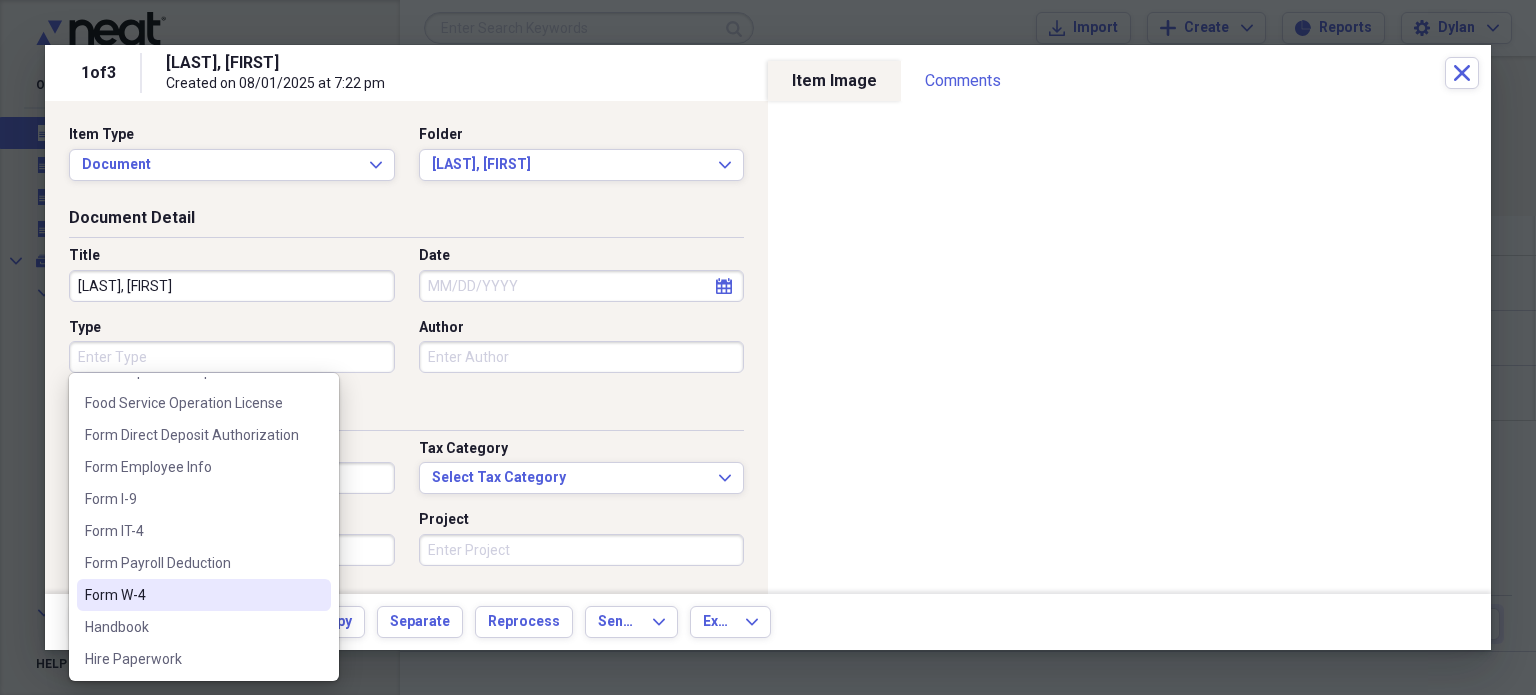 scroll, scrollTop: 372, scrollLeft: 0, axis: vertical 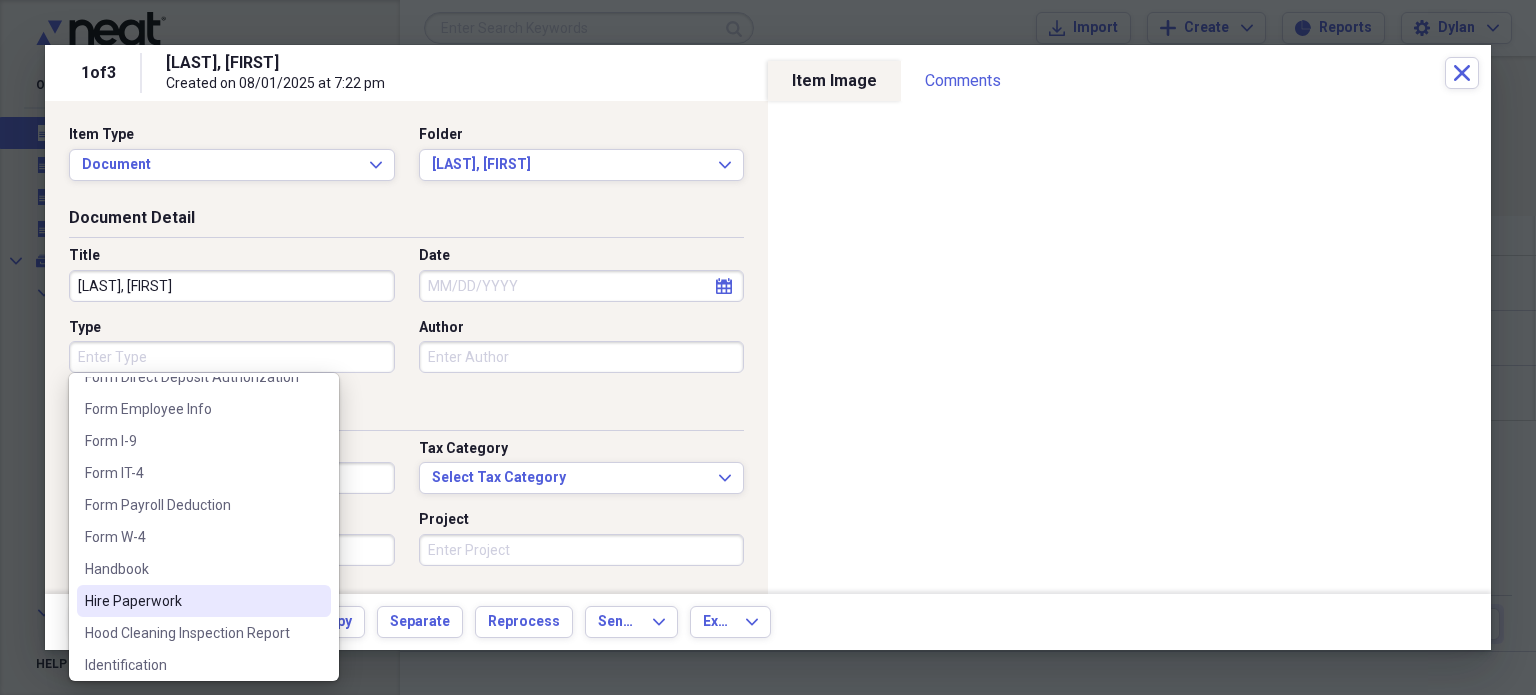 click on "Hire Paperwork" at bounding box center (204, 601) 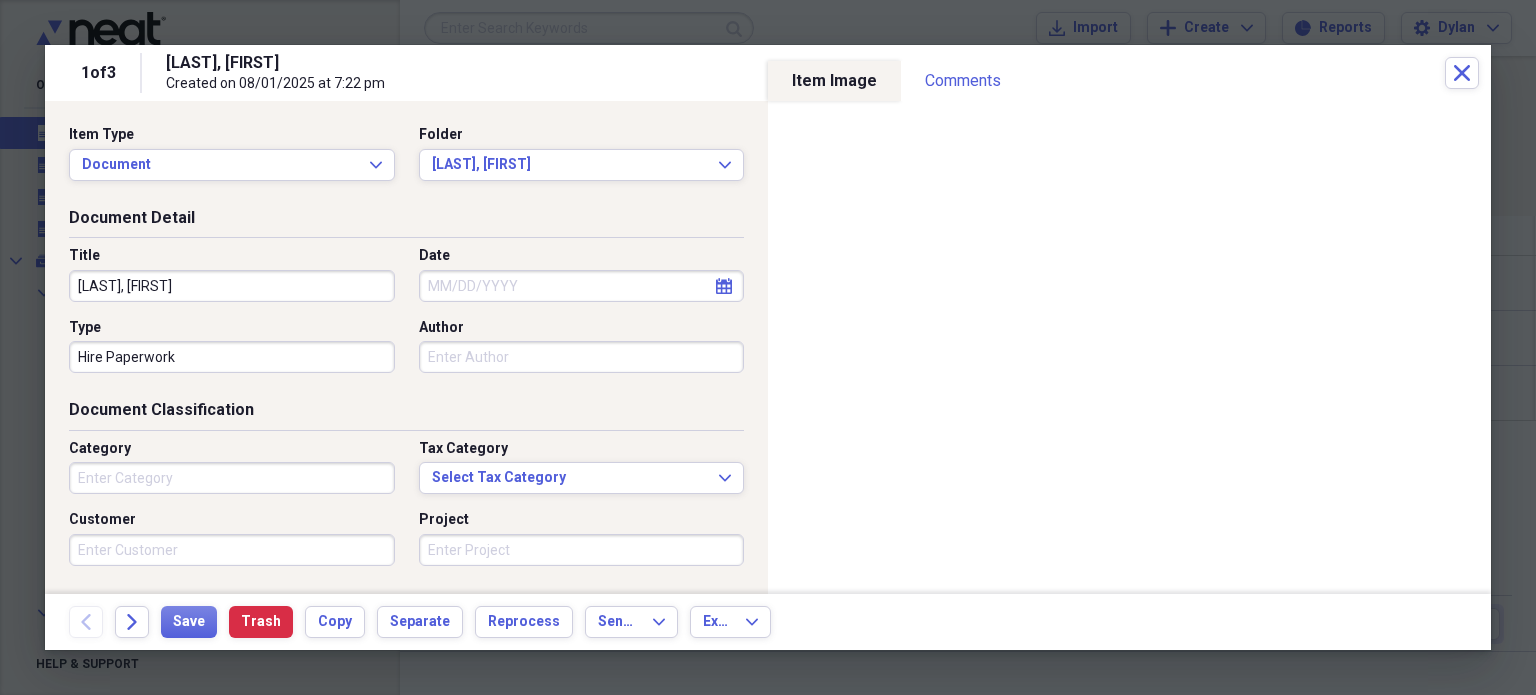 click on "Date" at bounding box center (582, 286) 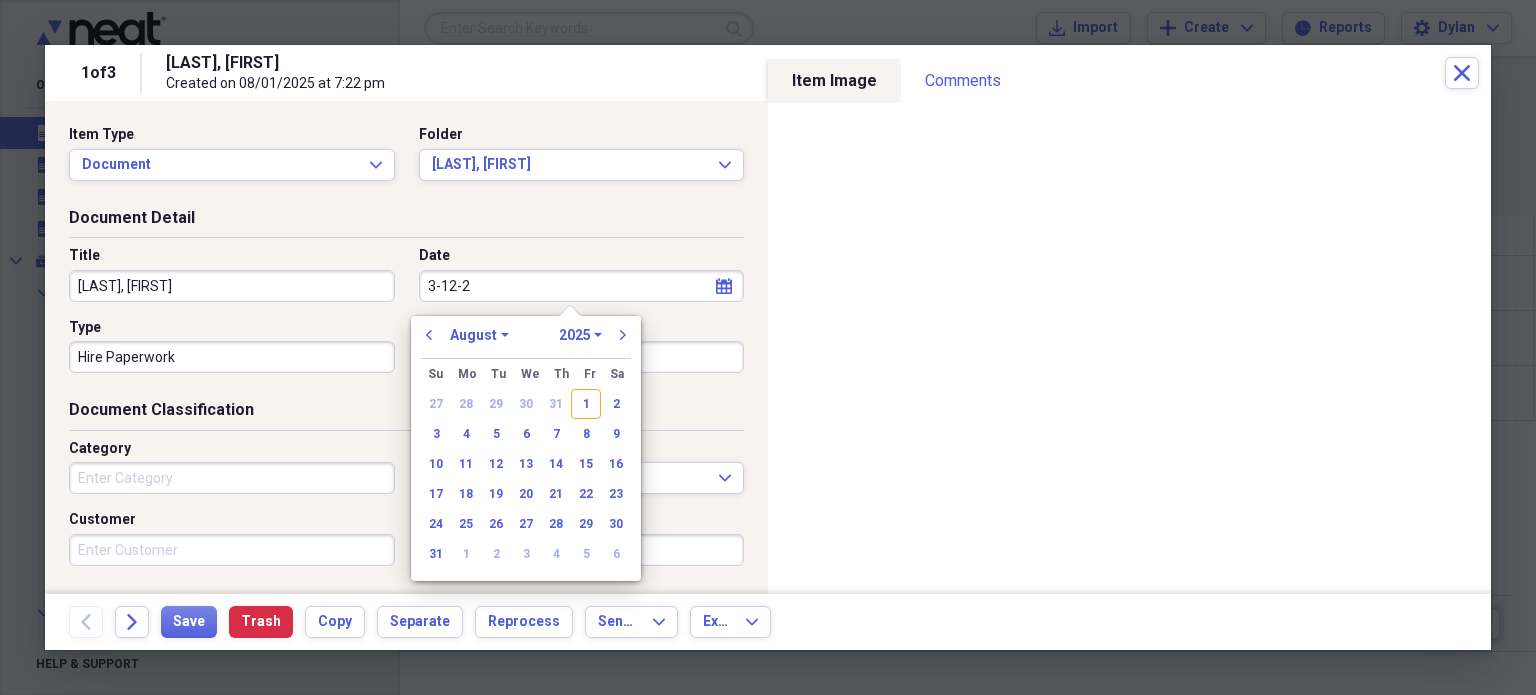 type on "3-12-25" 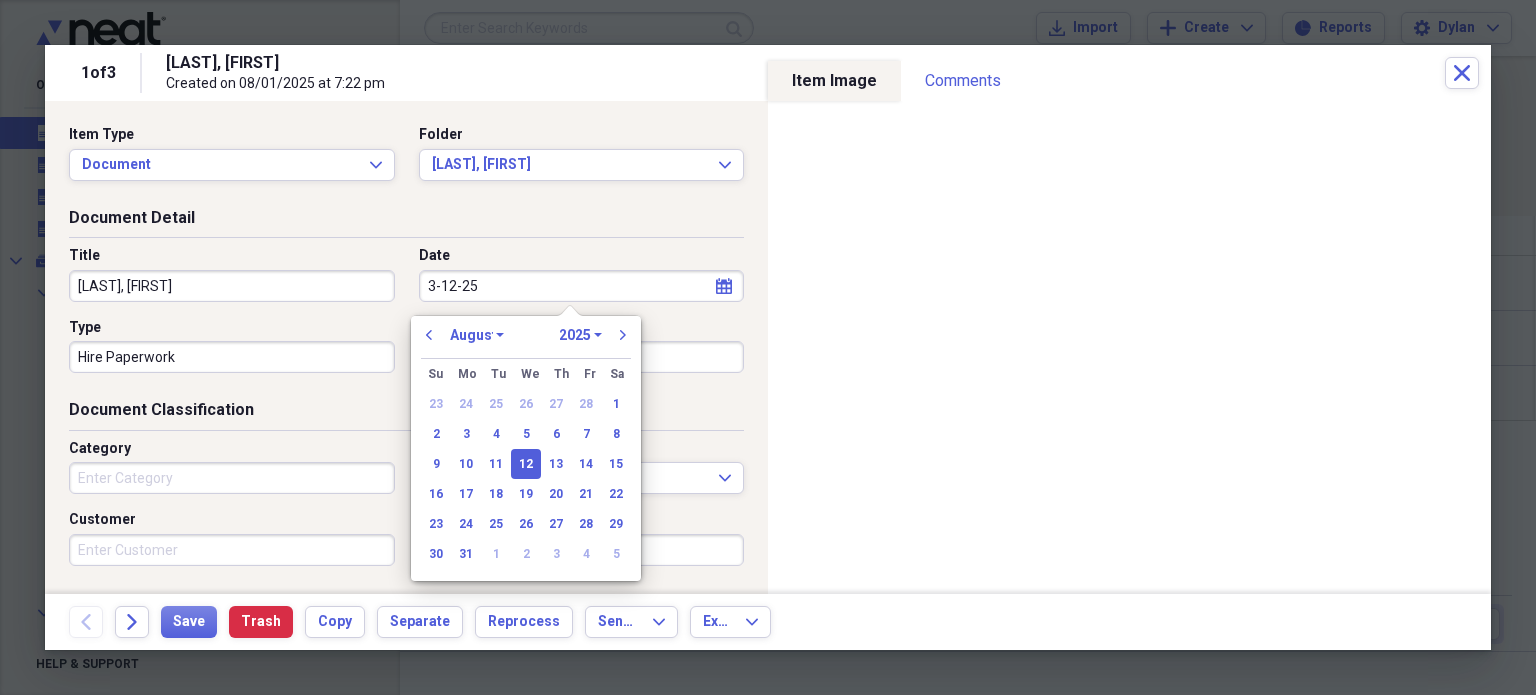 select on "2" 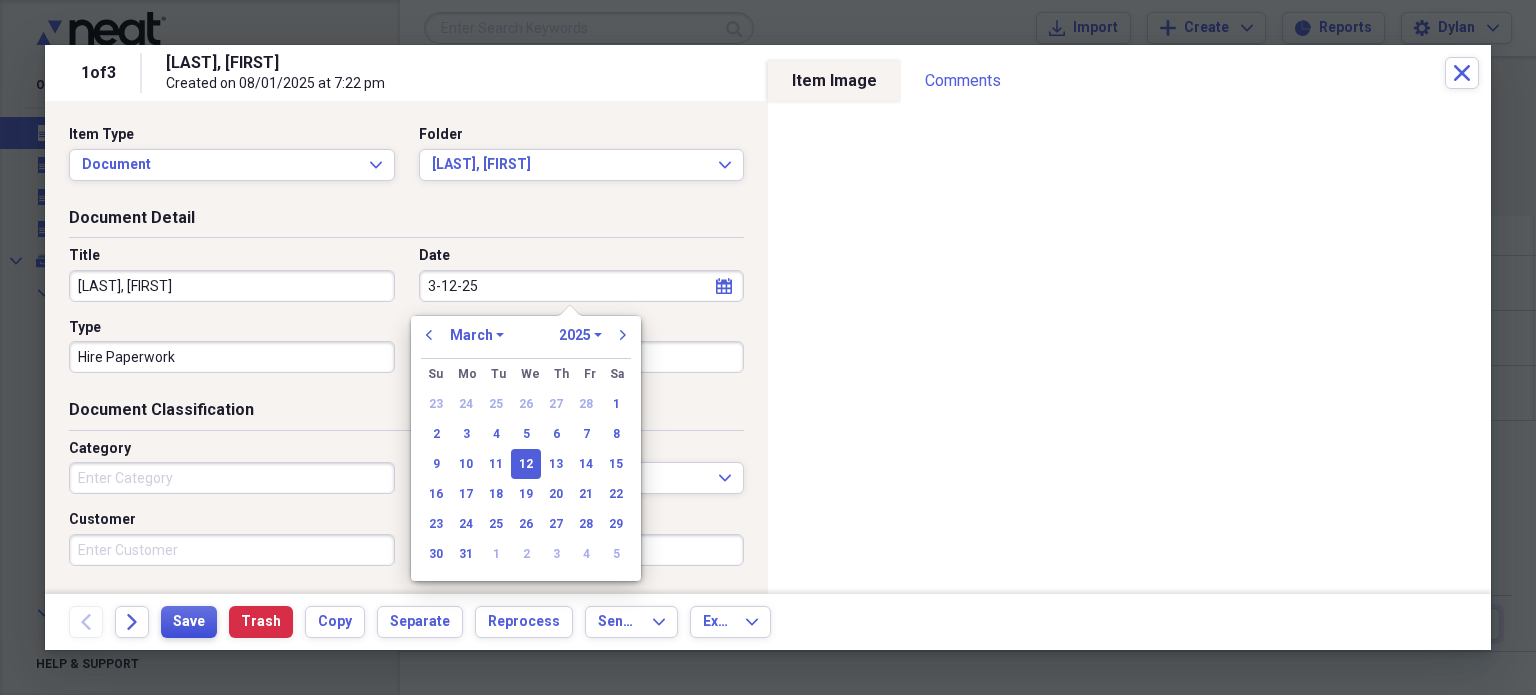 type on "03/12/2025" 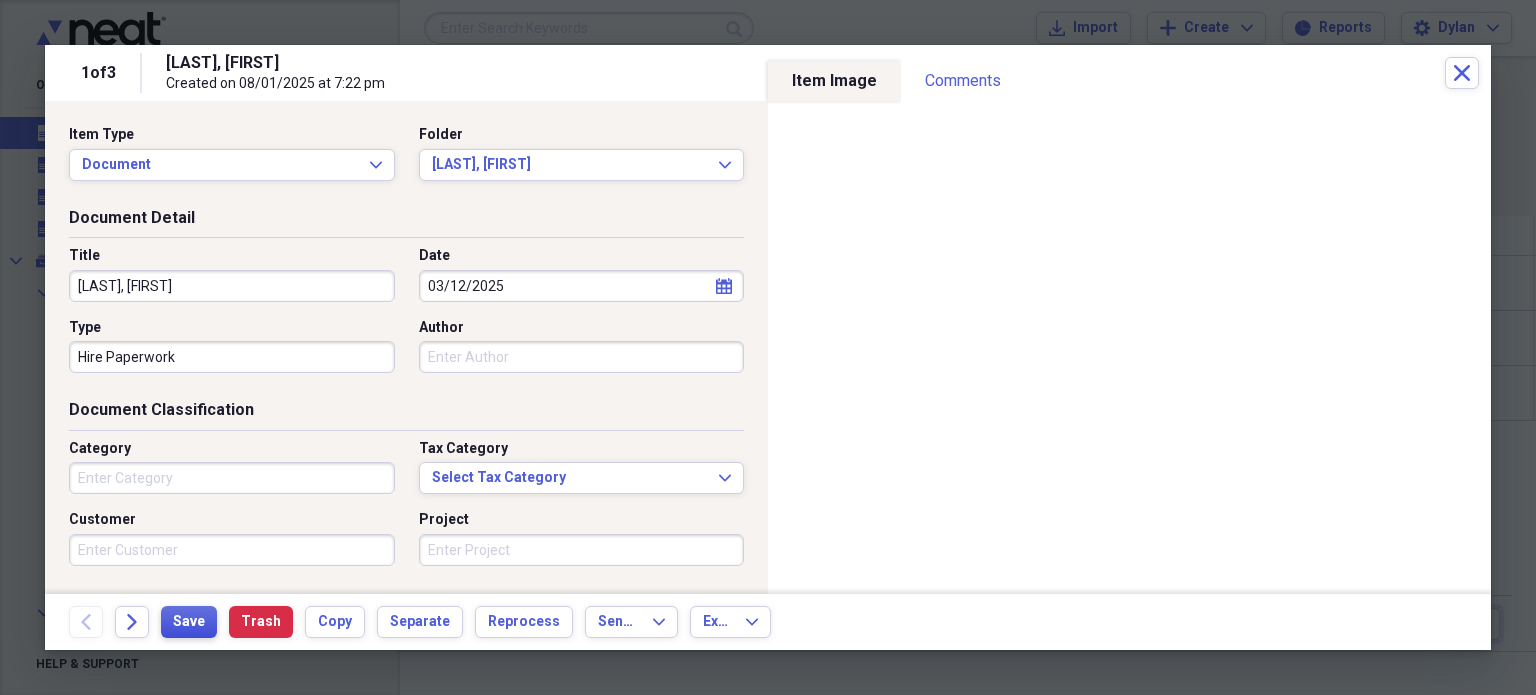 click on "Save" at bounding box center (189, 622) 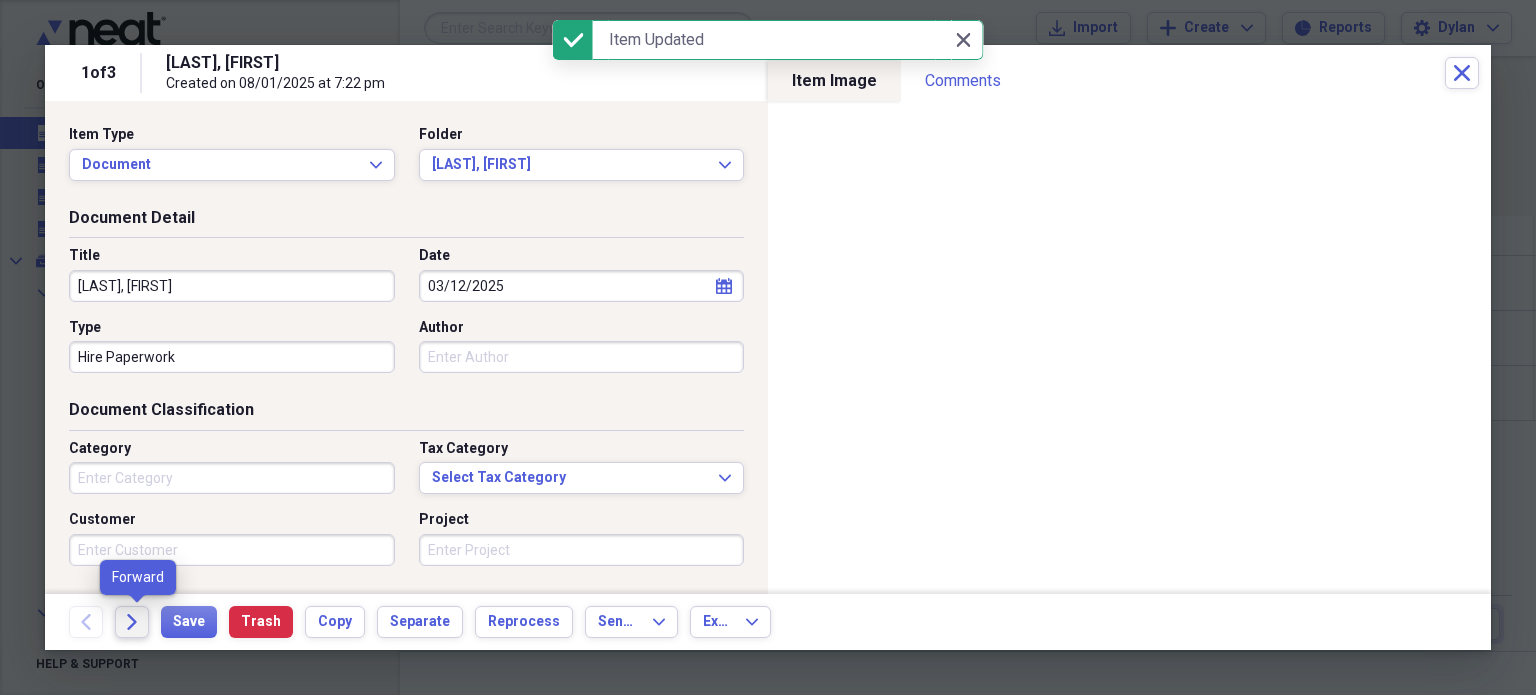 click on "Forward" 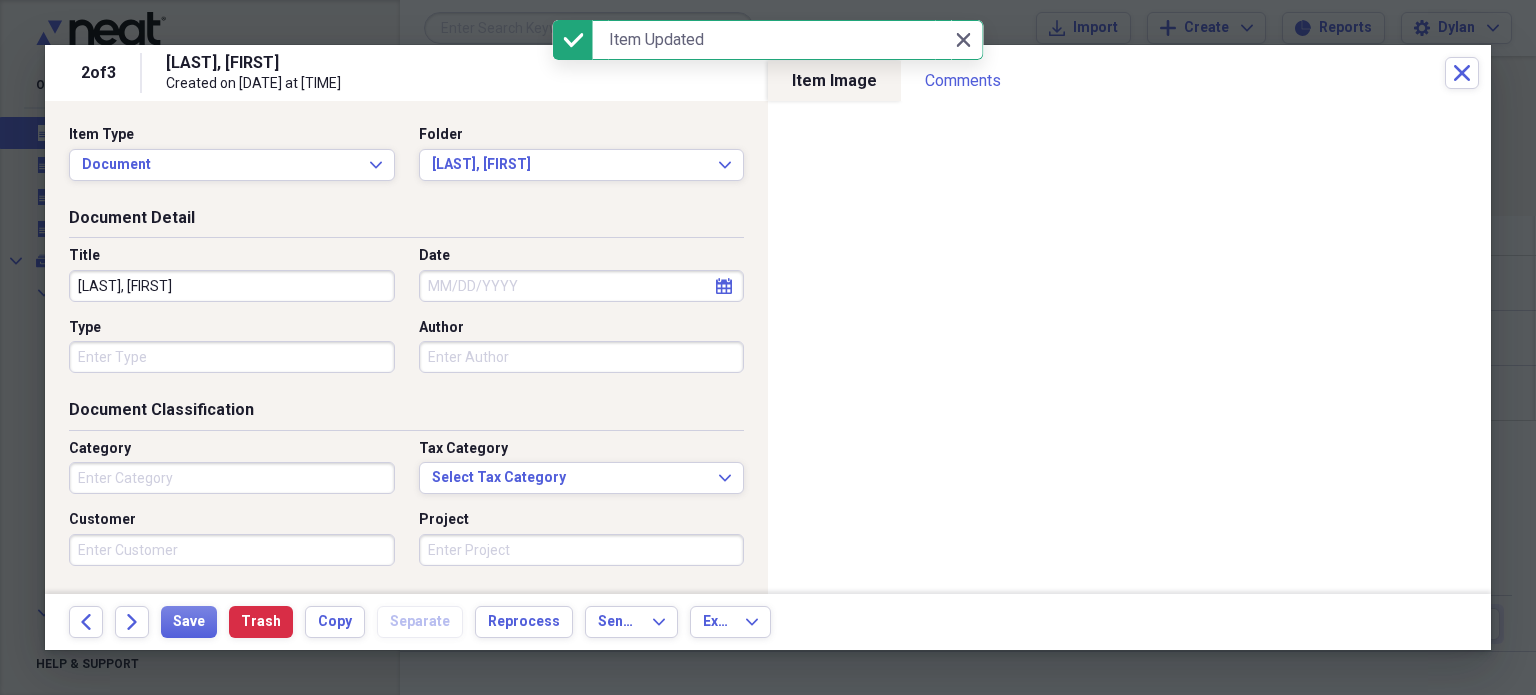 click on "Date" at bounding box center (582, 286) 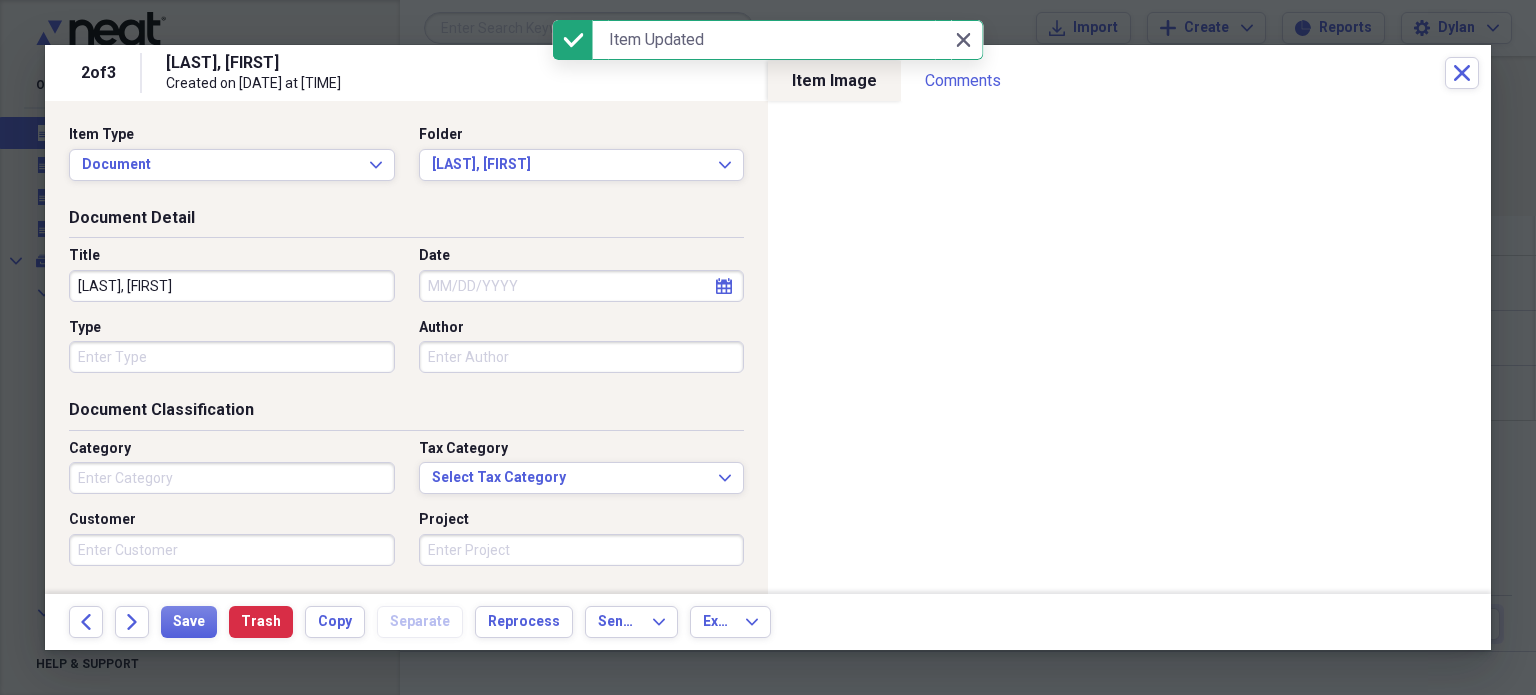 click on "Type" at bounding box center [232, 328] 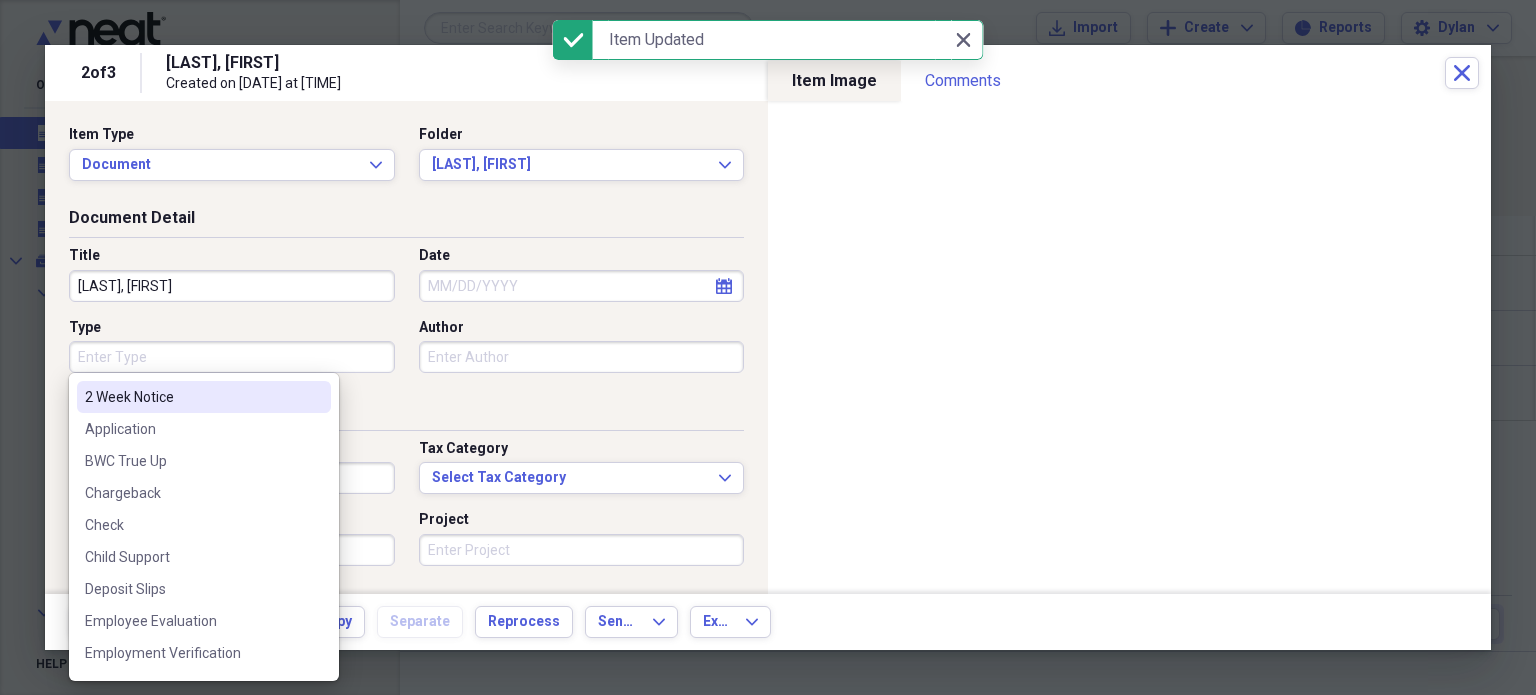 click on "Type" at bounding box center (232, 357) 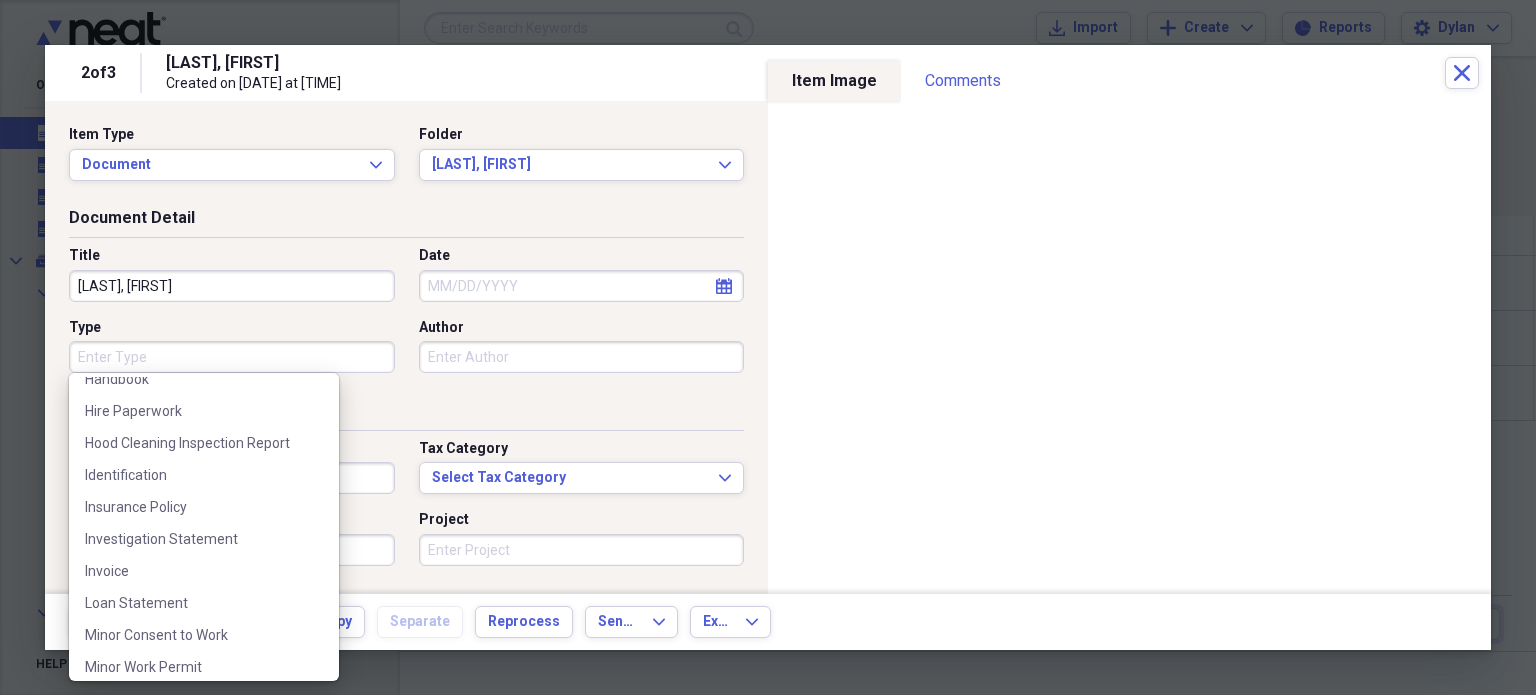 scroll, scrollTop: 564, scrollLeft: 0, axis: vertical 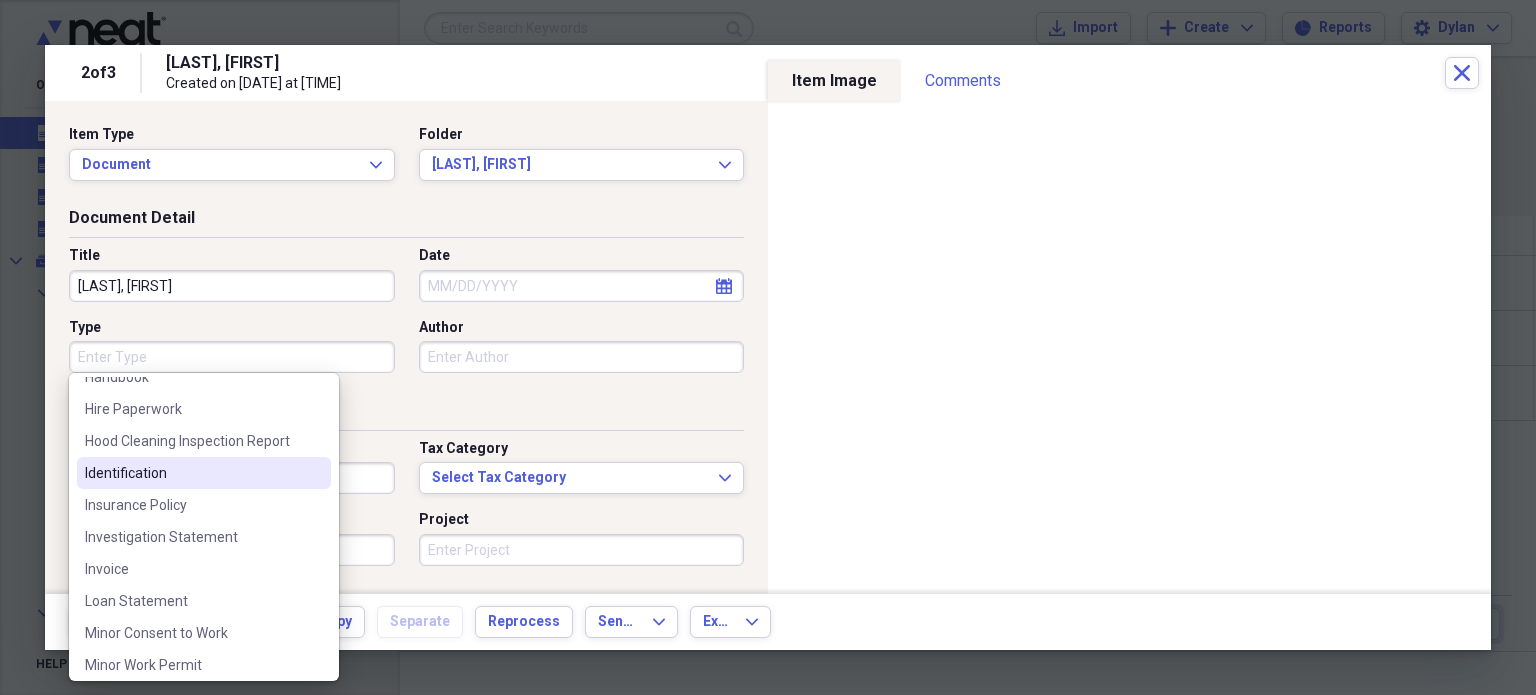 click on "Identification" at bounding box center [192, 473] 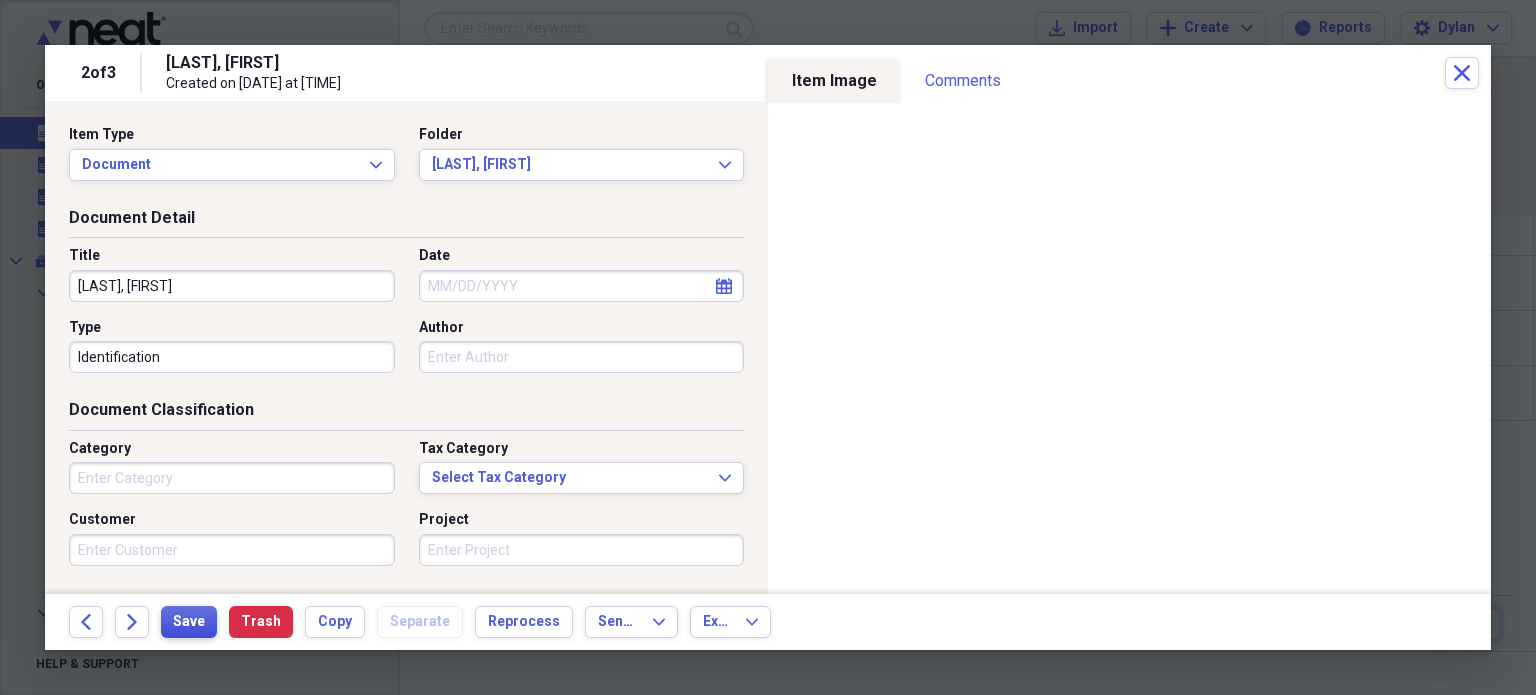 click on "Save" at bounding box center [189, 622] 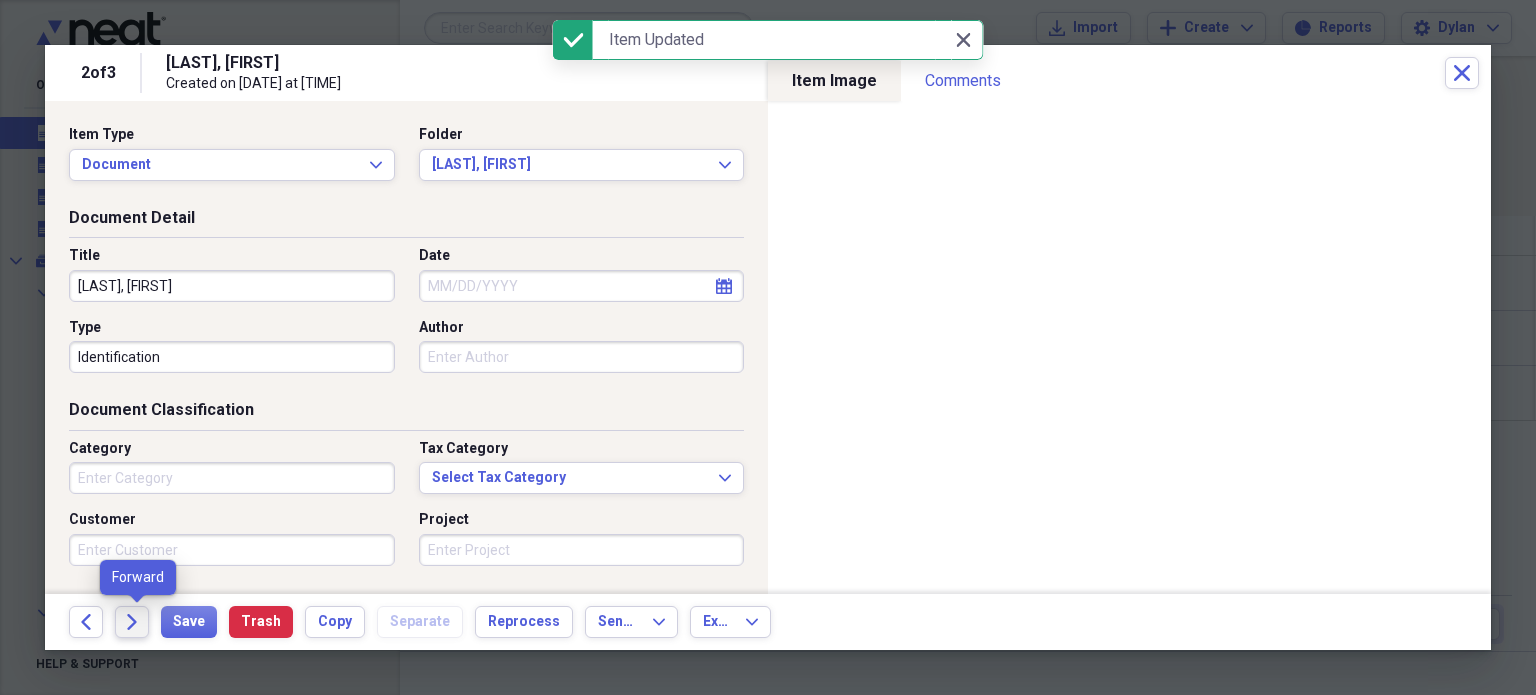 click on "Forward" at bounding box center (132, 622) 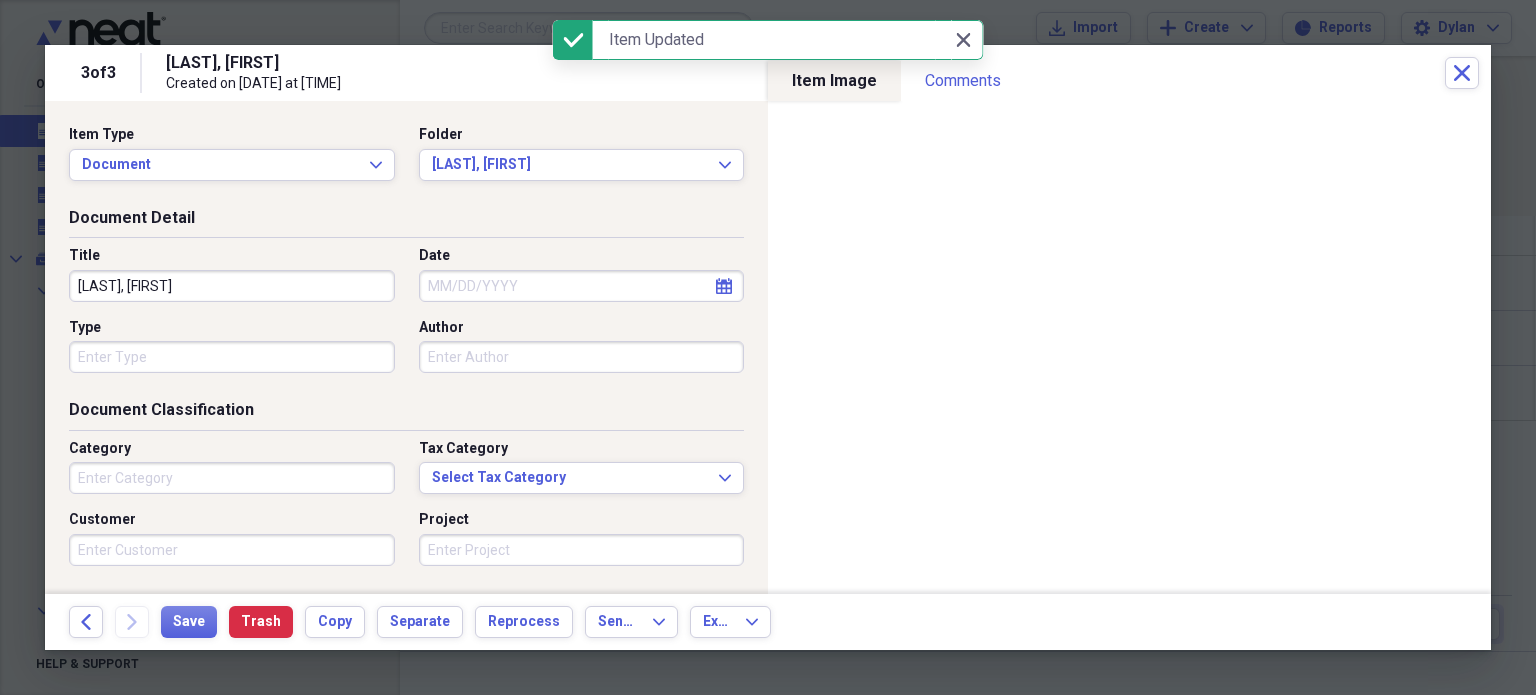 click on "Type" at bounding box center [232, 357] 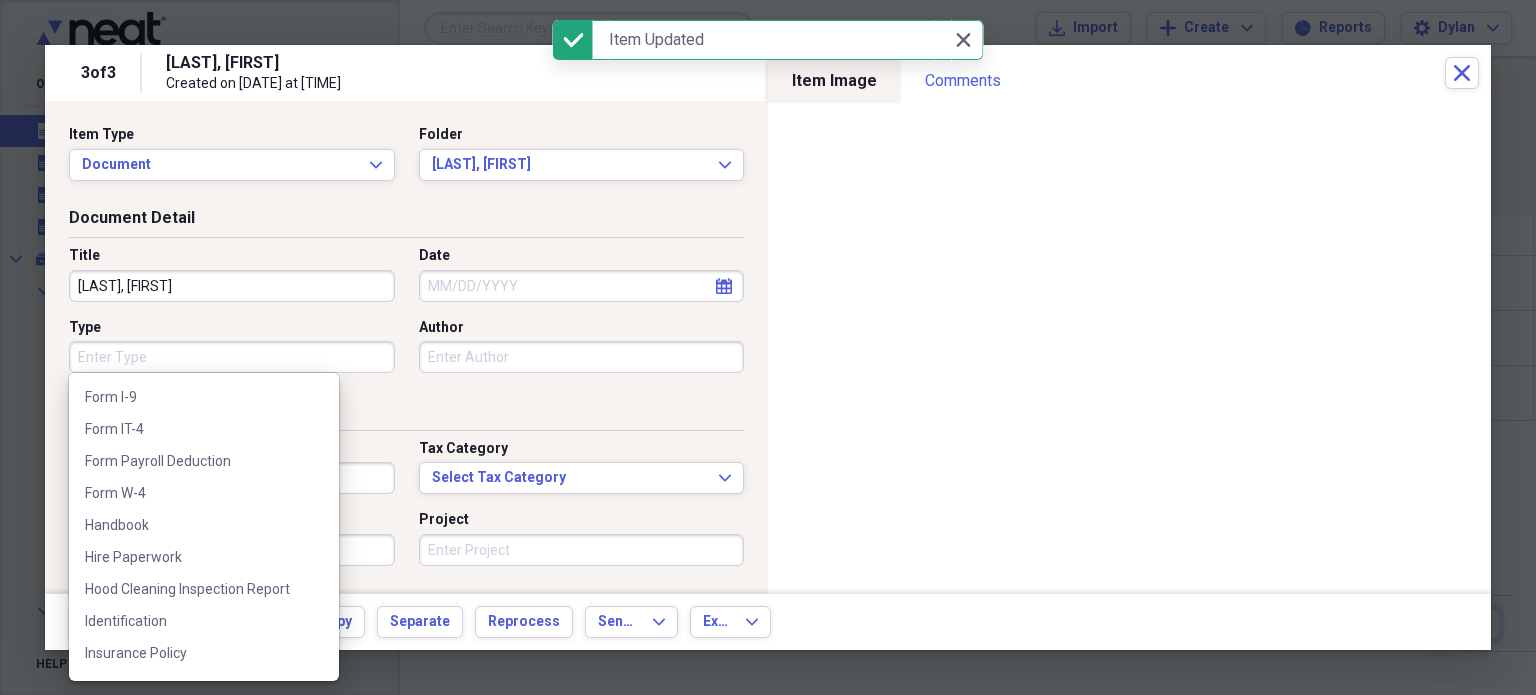 scroll, scrollTop: 476, scrollLeft: 0, axis: vertical 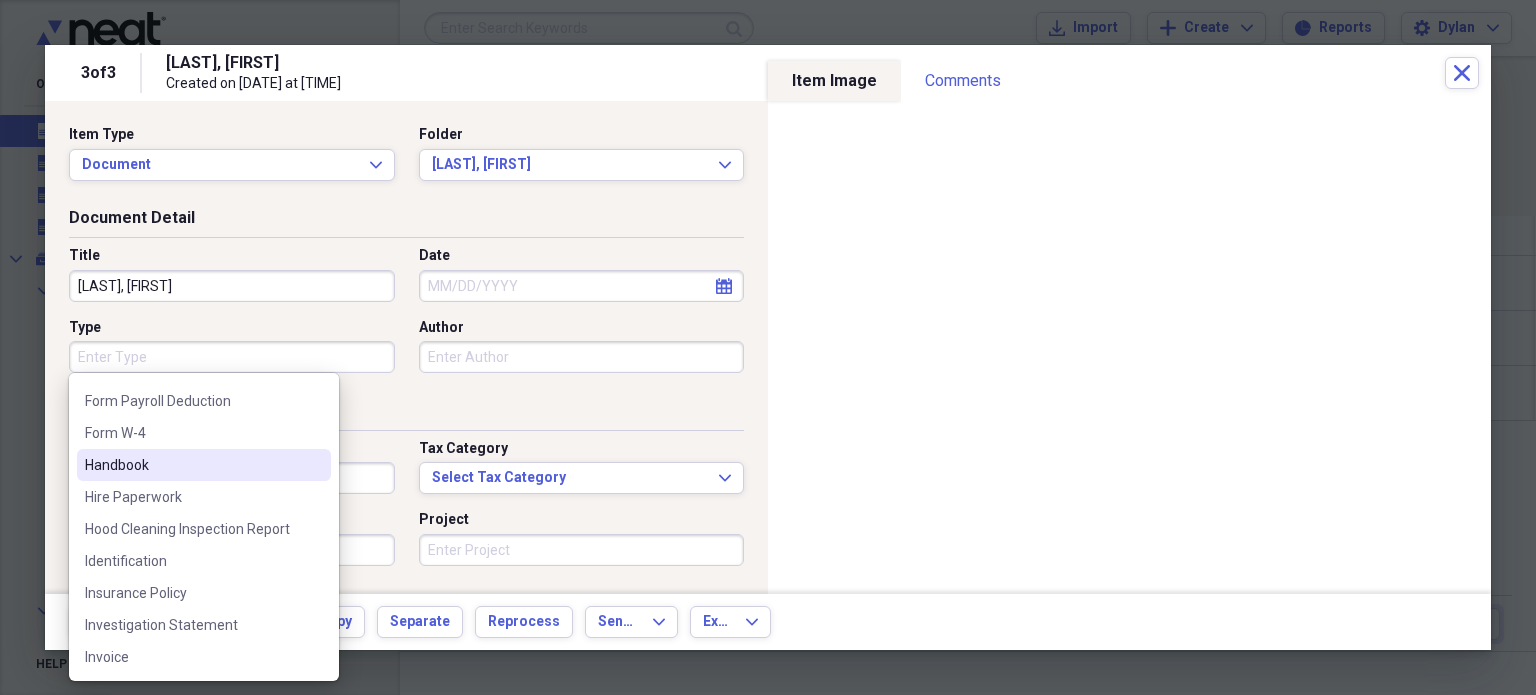 click on "Handbook" at bounding box center (192, 465) 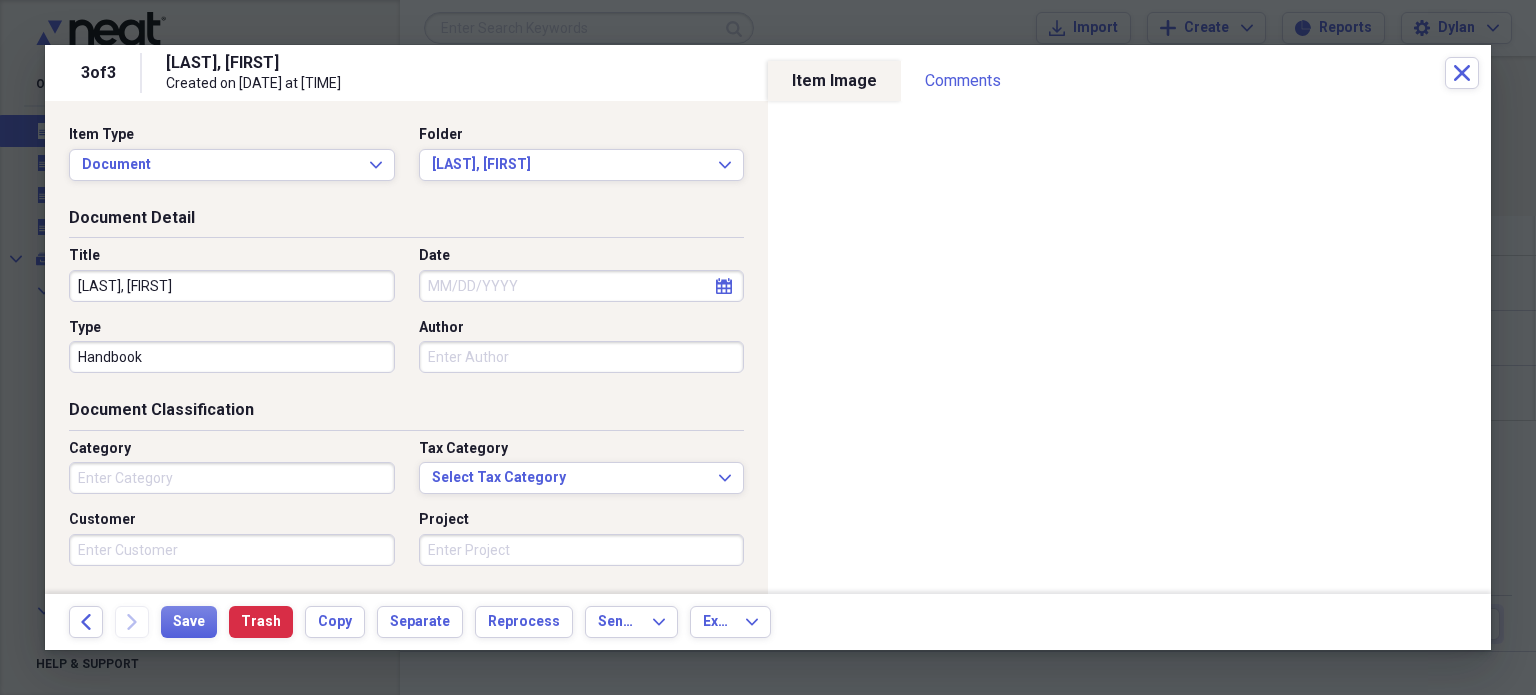 click on "Date" at bounding box center (582, 286) 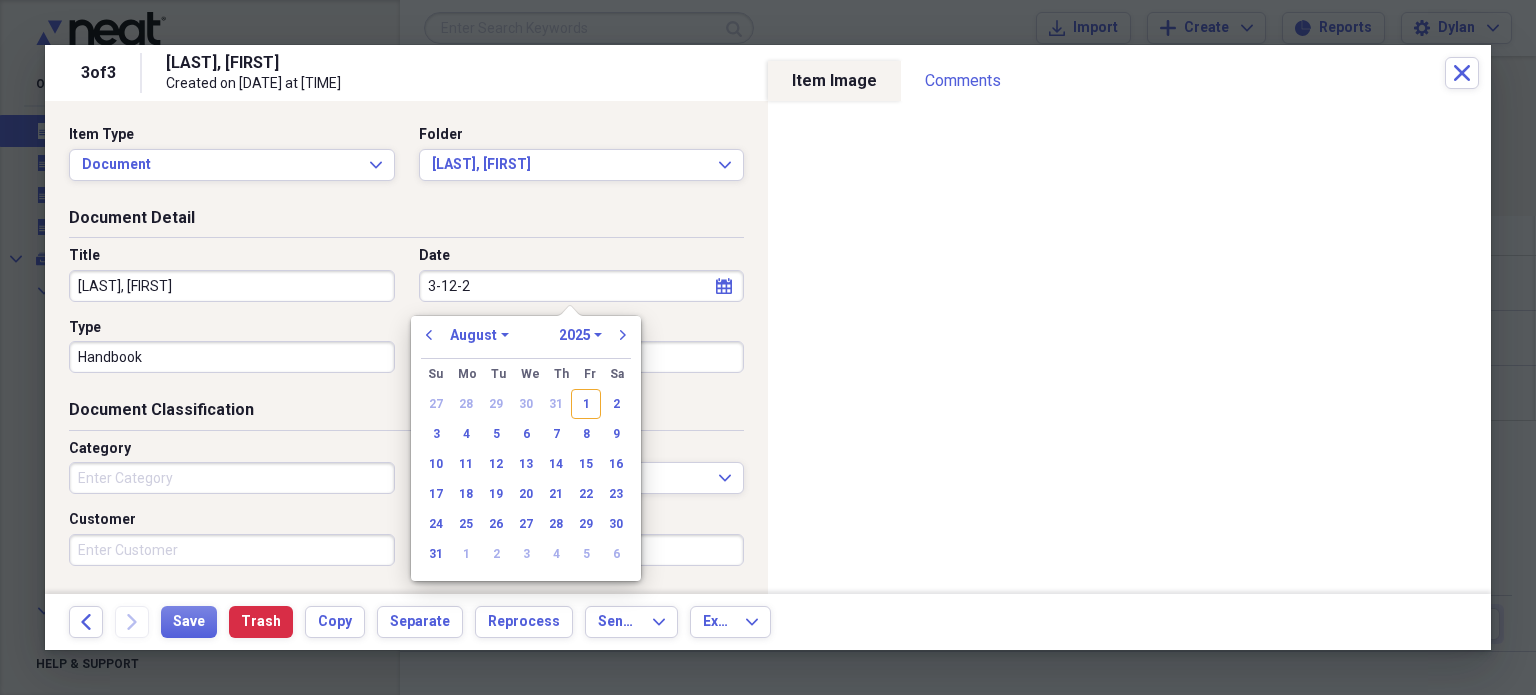 type on "3-12-25" 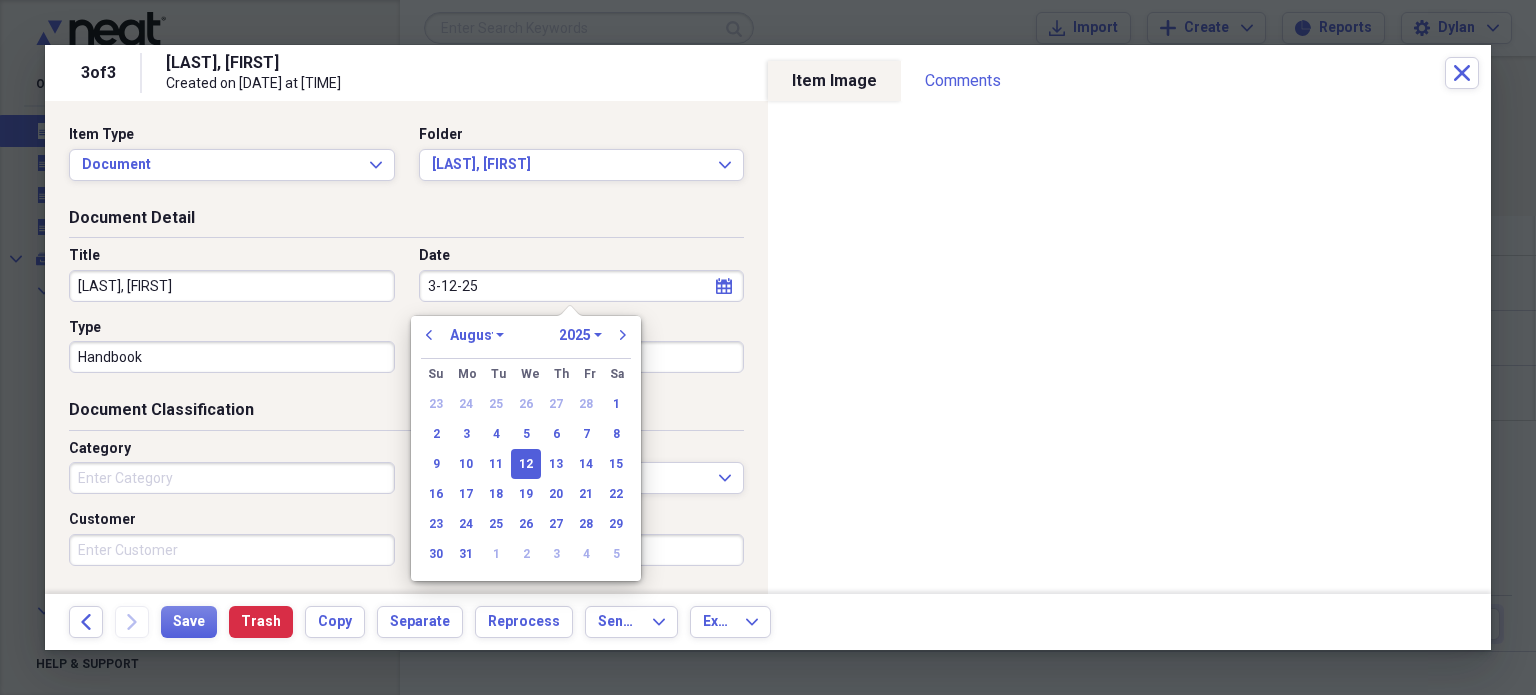 select on "2" 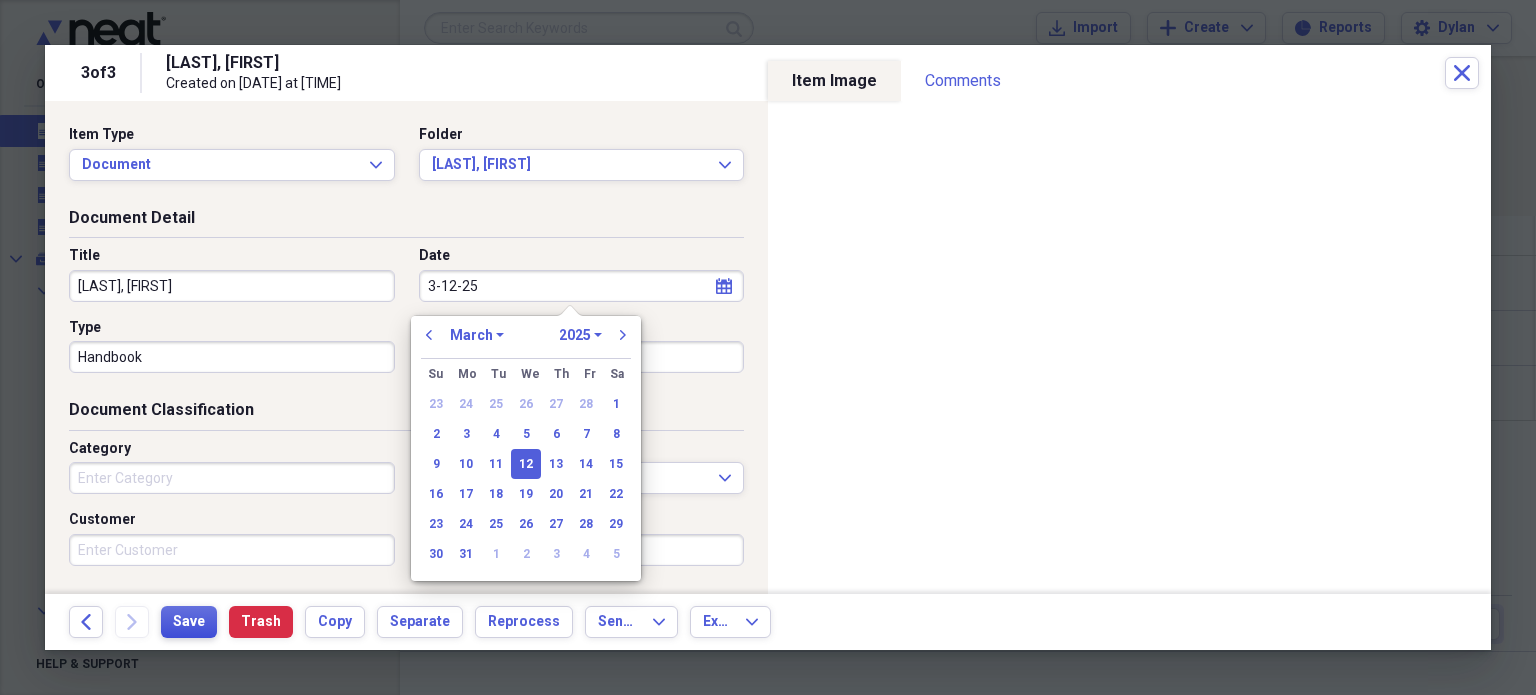 type on "03/12/2025" 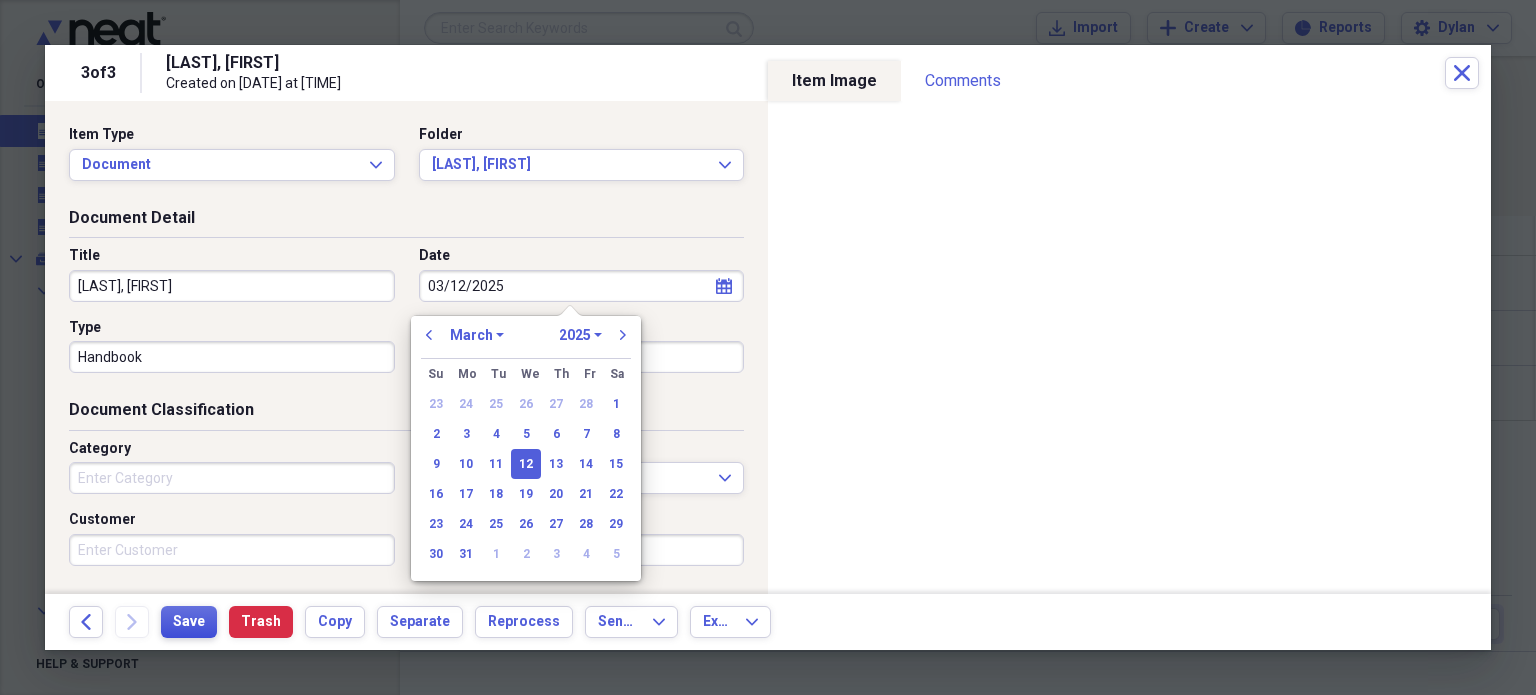click on "Save" at bounding box center (189, 622) 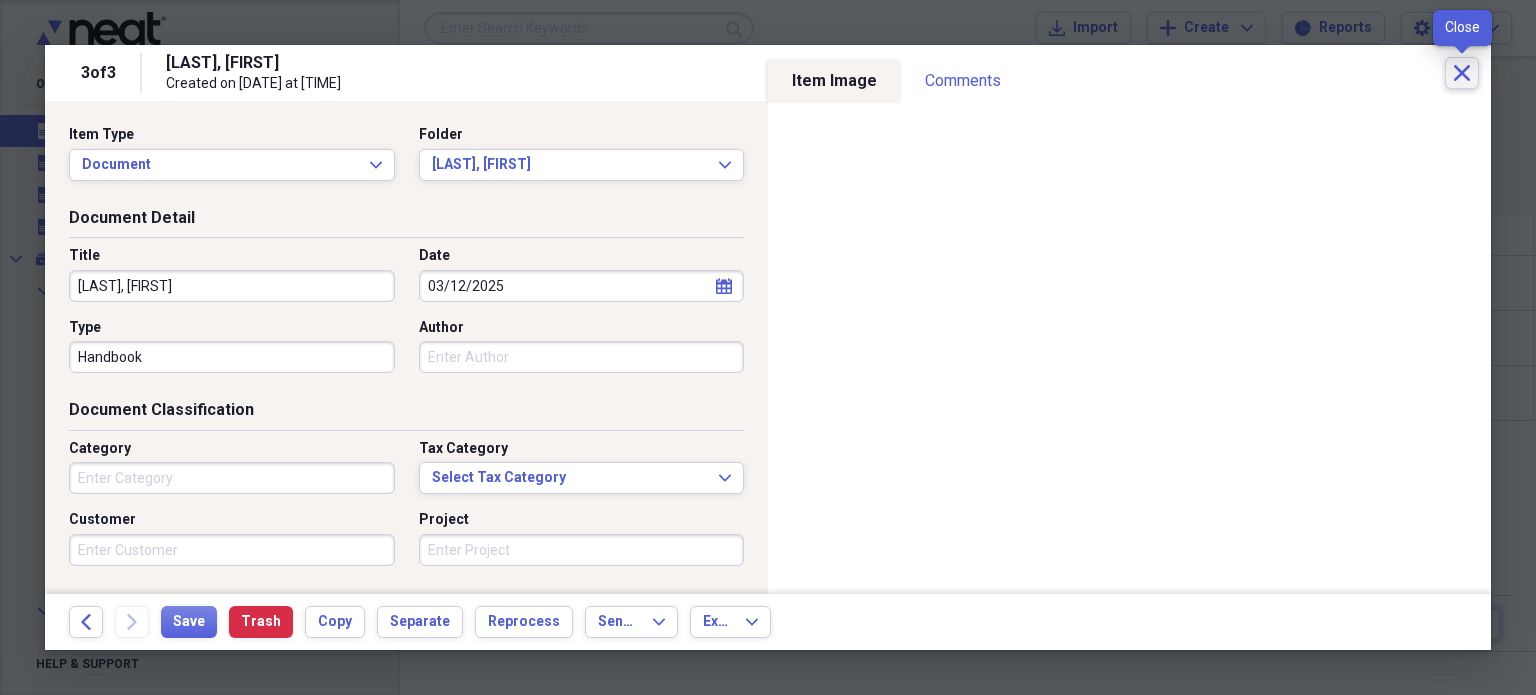 click on "Close" at bounding box center (1462, 73) 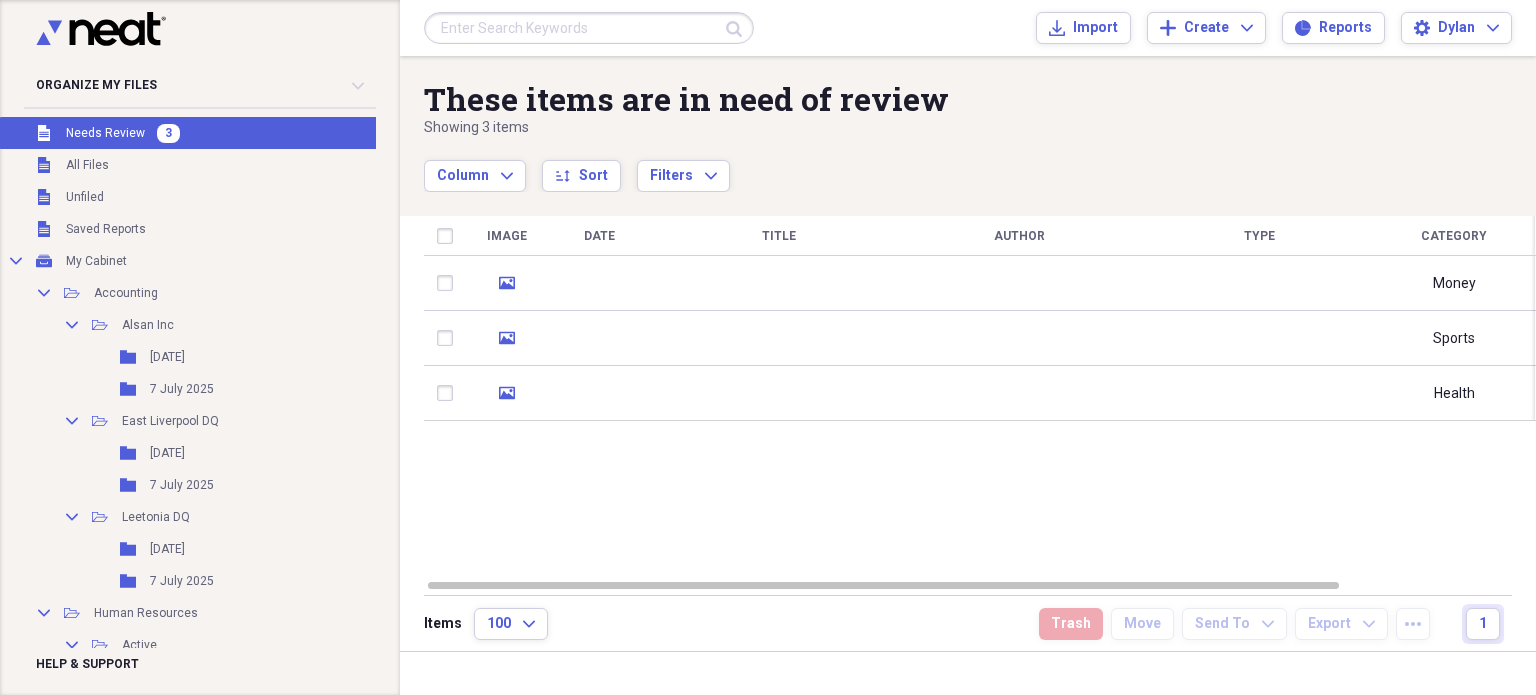 click on "Image Date Title Author Type Category Source Folder media Money Scan Unfiled media Sports Scan Unfiled media Health Scan Unfiled" at bounding box center (980, 397) 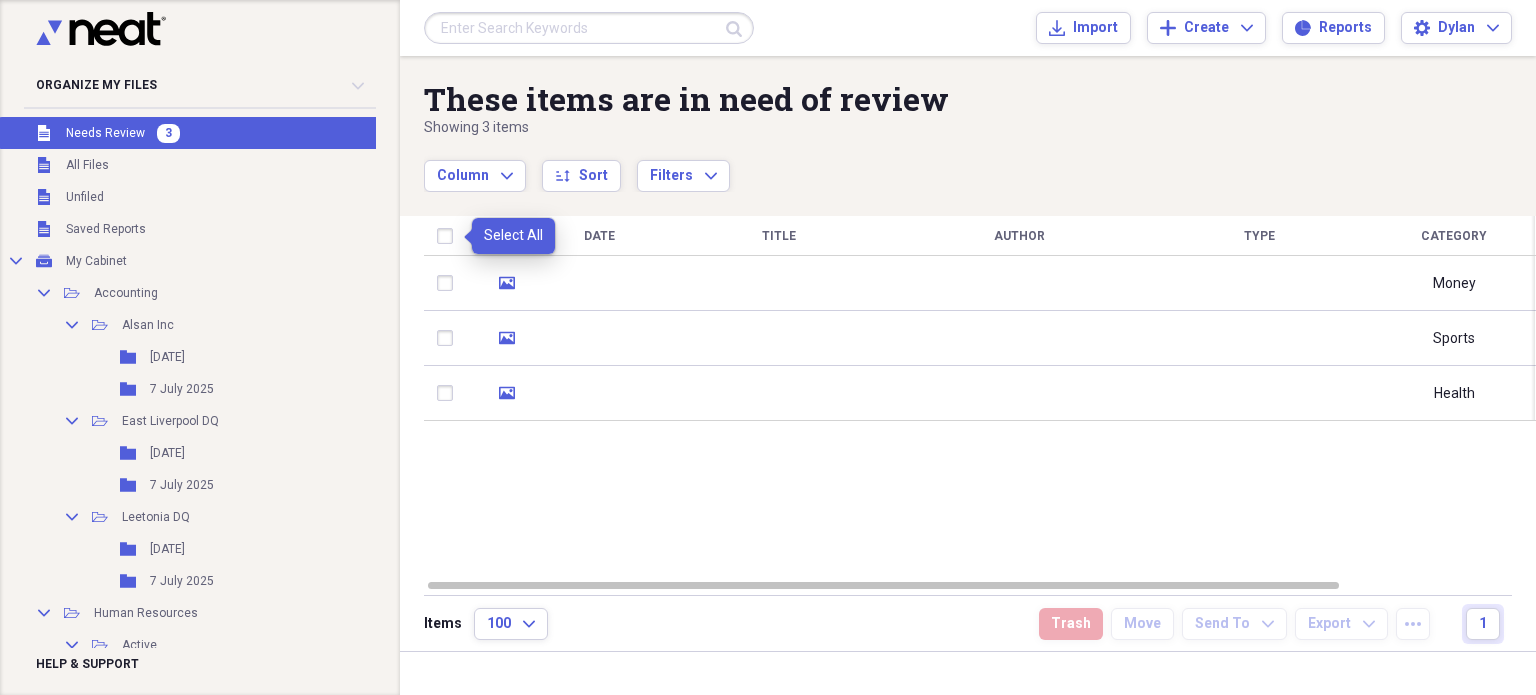 click at bounding box center (449, 236) 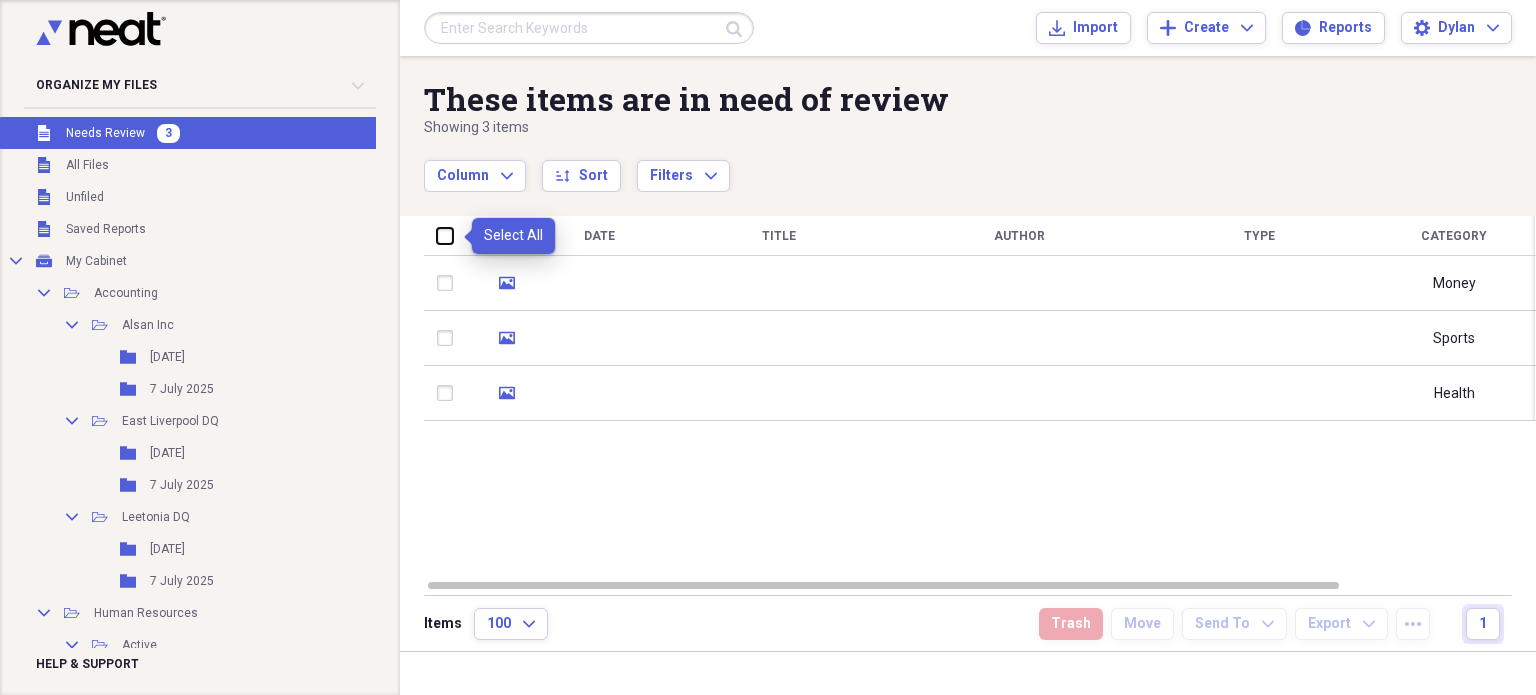 click at bounding box center (437, 235) 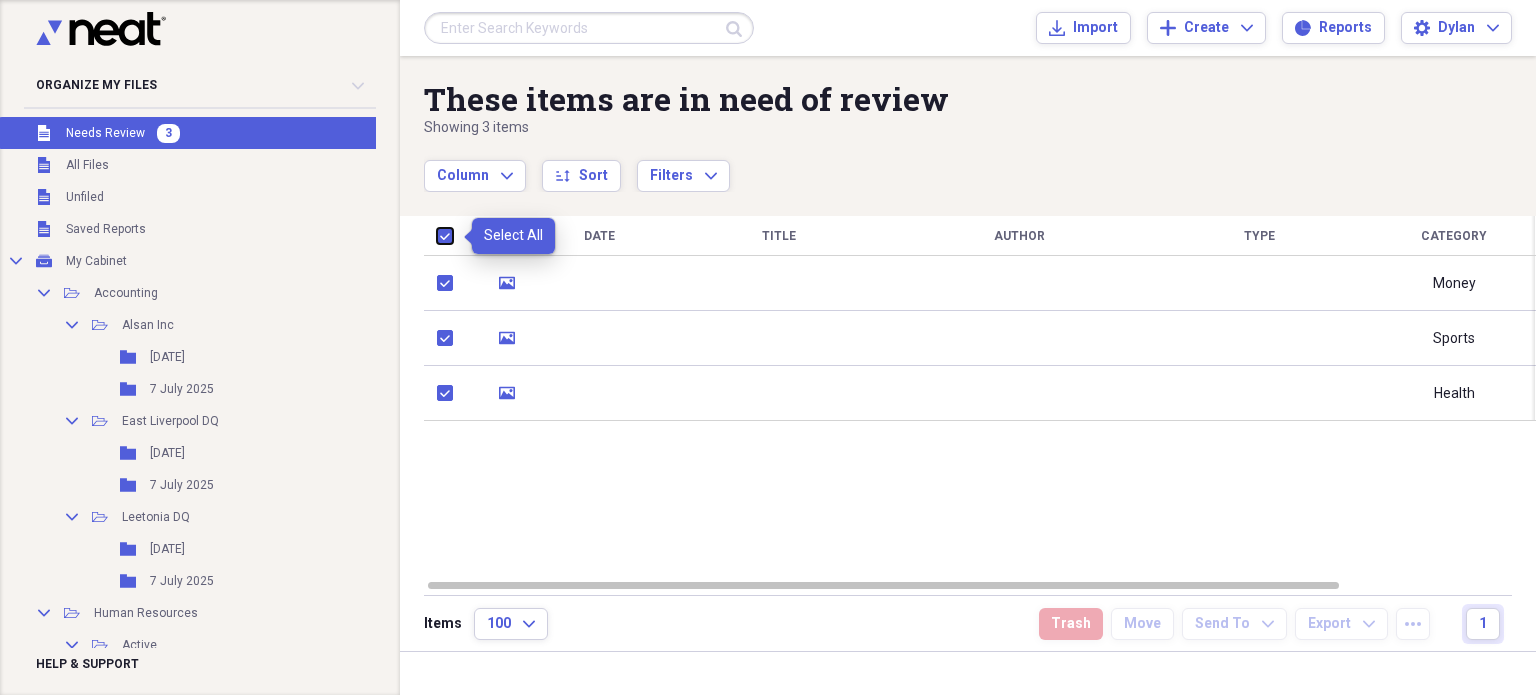 checkbox on "true" 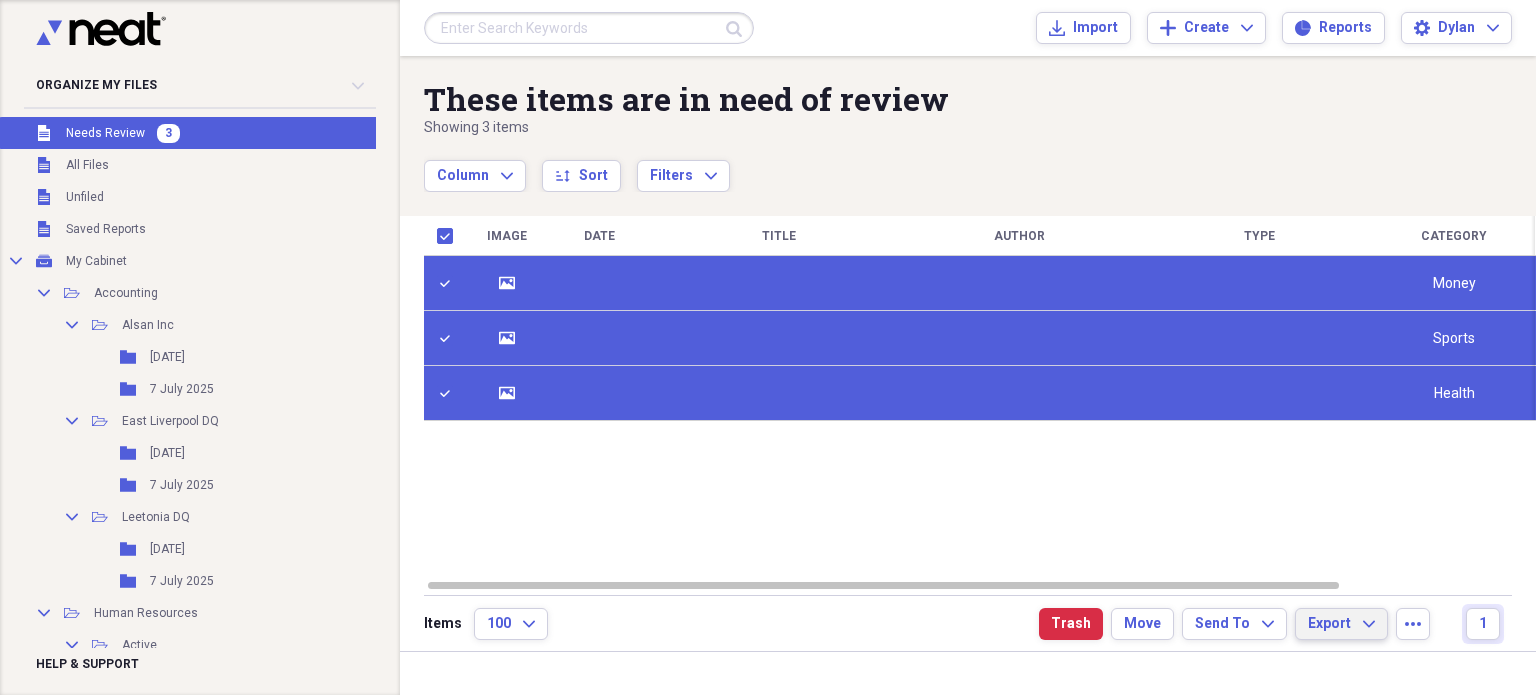 click on "Export" at bounding box center (1329, 624) 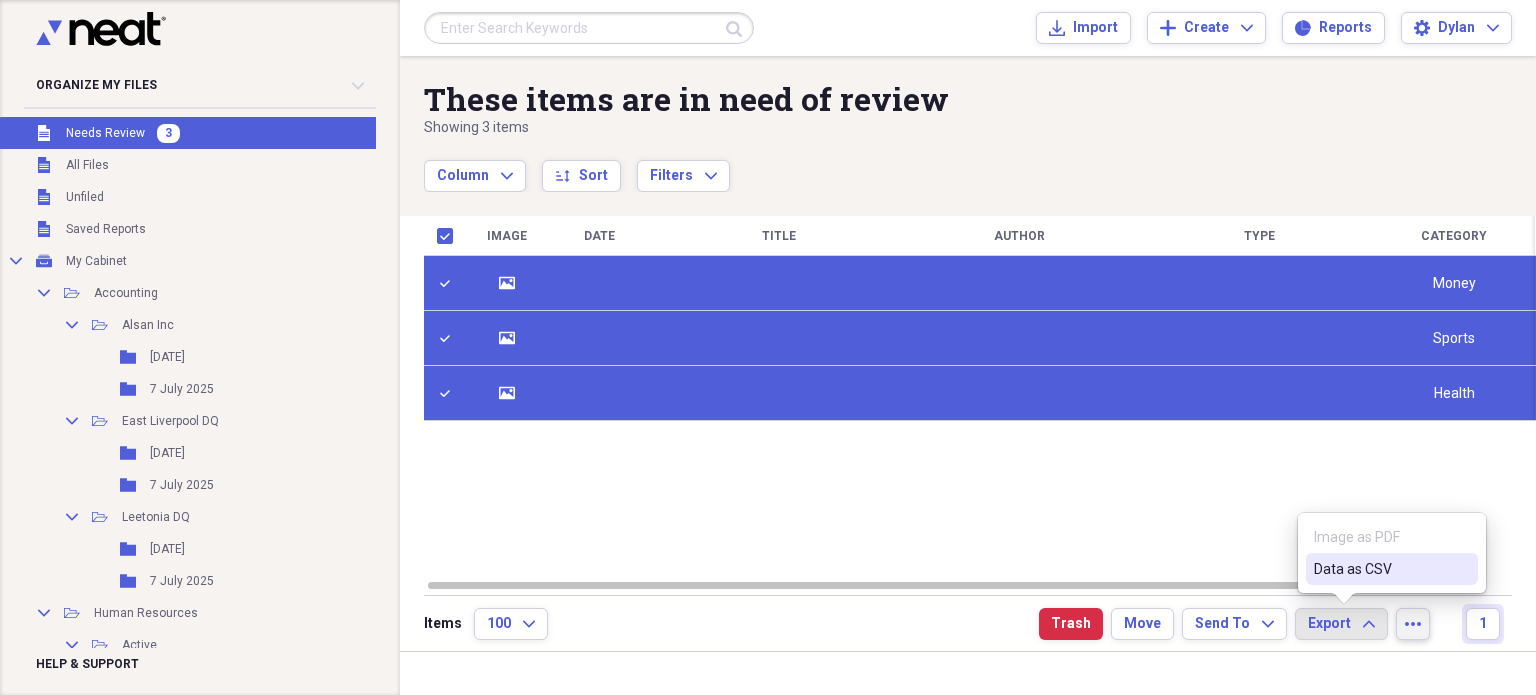 click on "more" 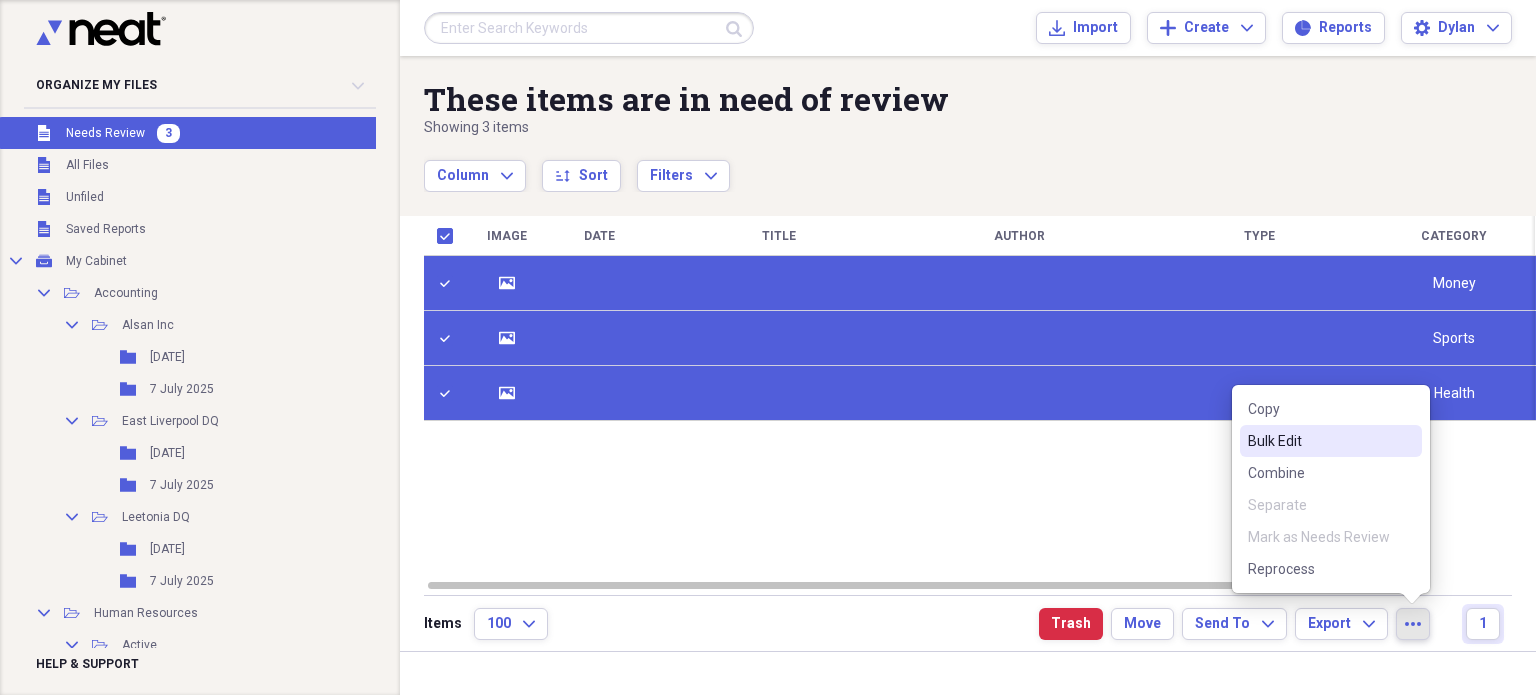 click on "Bulk Edit" at bounding box center (1319, 441) 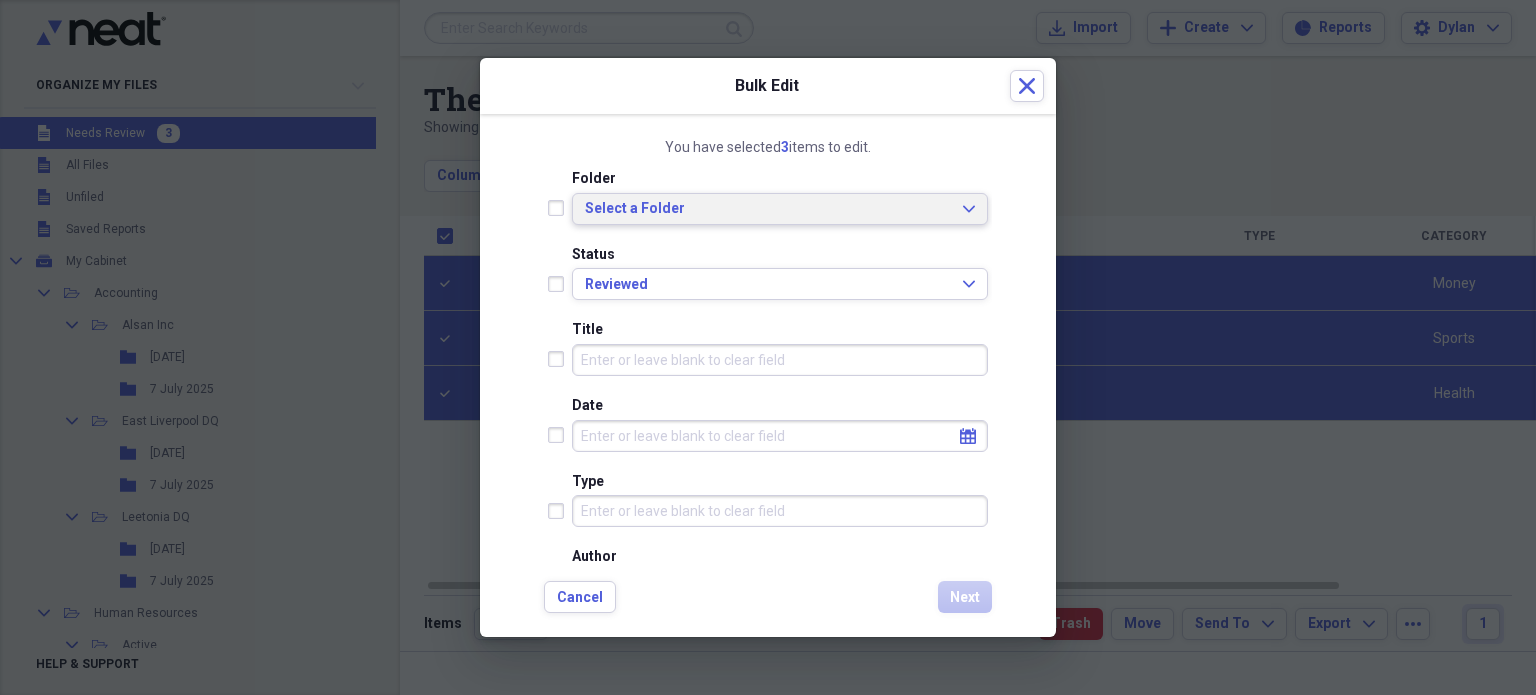 click on "Select a Folder" at bounding box center (768, 209) 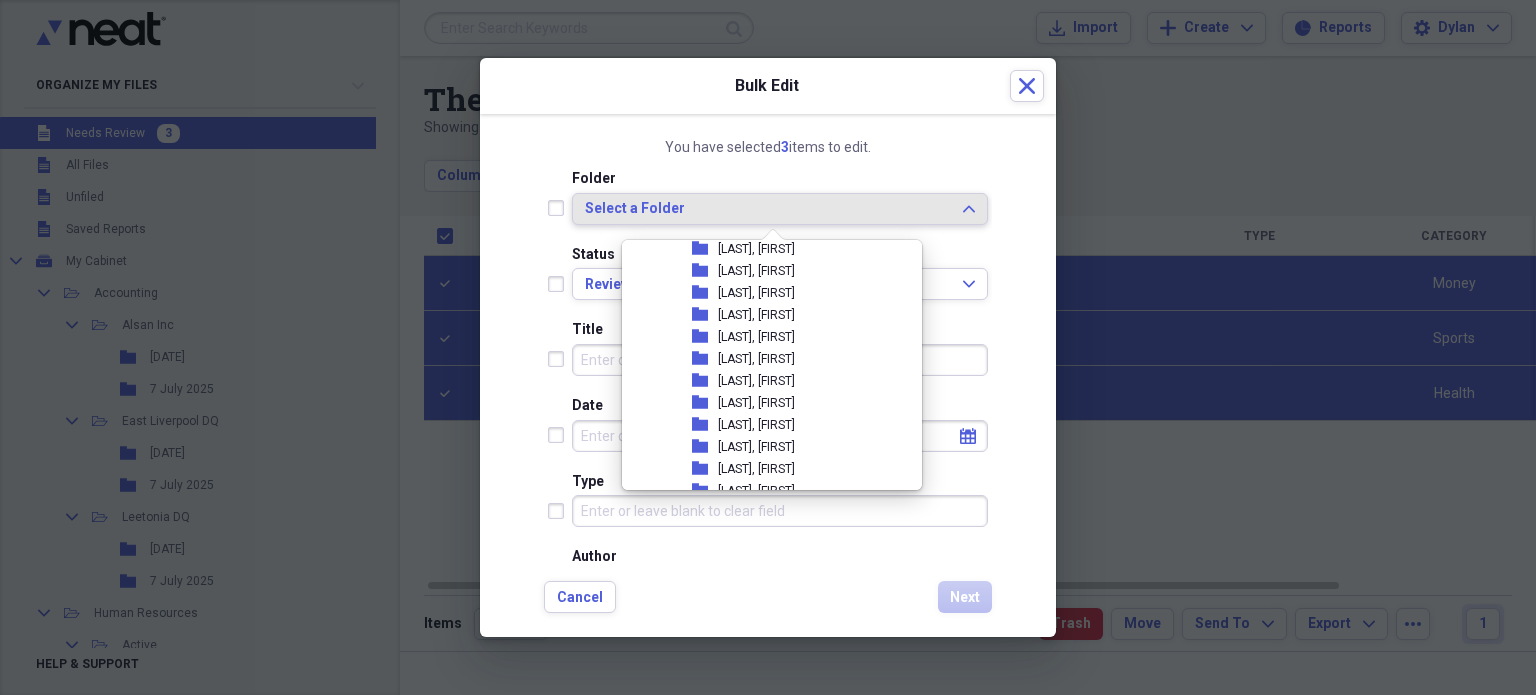 scroll, scrollTop: 2198, scrollLeft: 0, axis: vertical 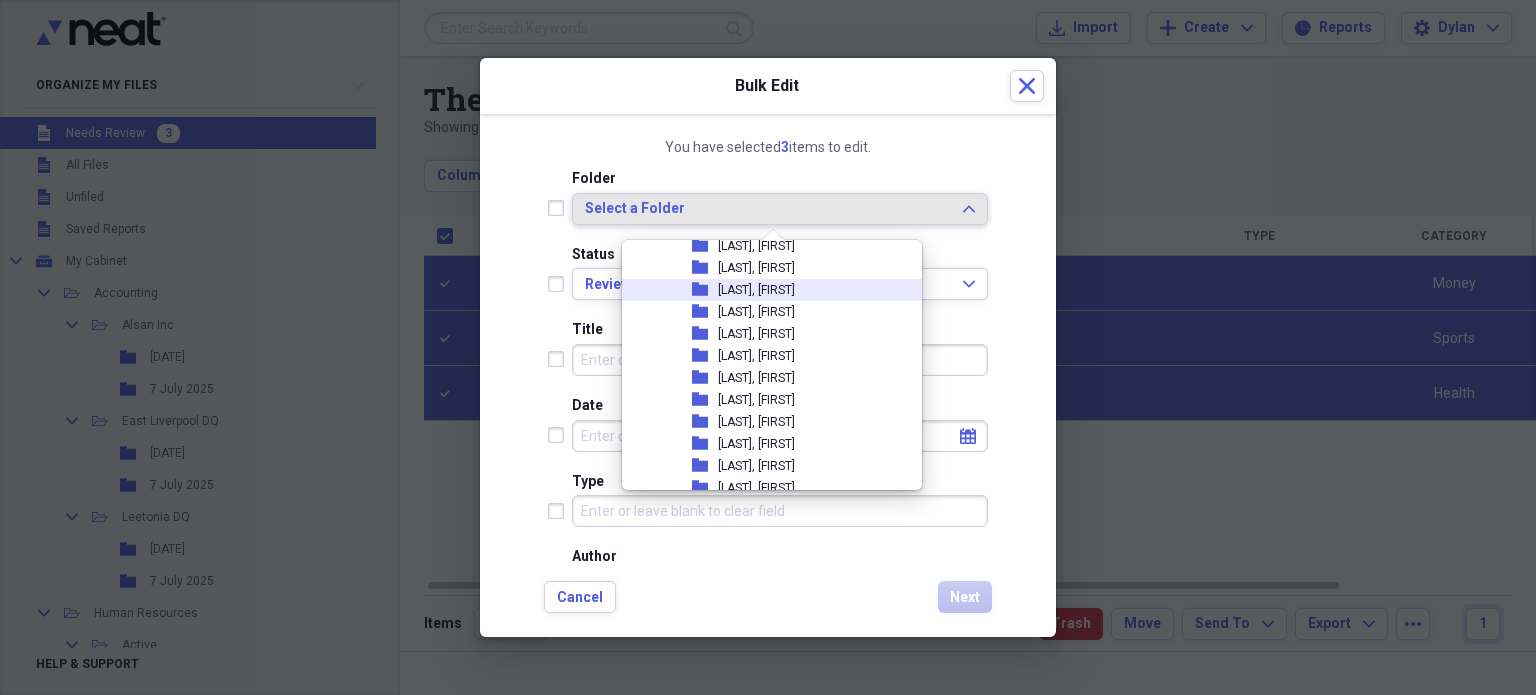 click on "[LAST], [FIRST]" at bounding box center [756, 290] 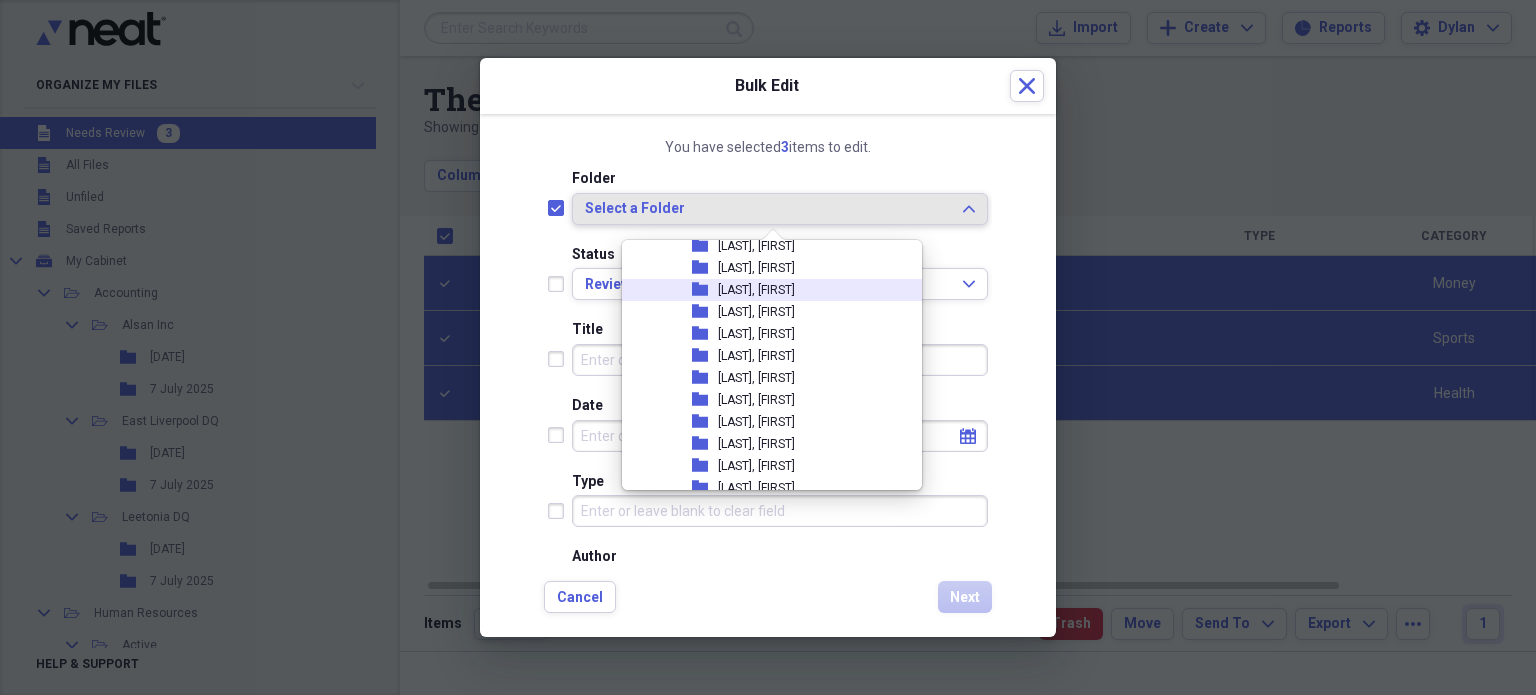 checkbox on "true" 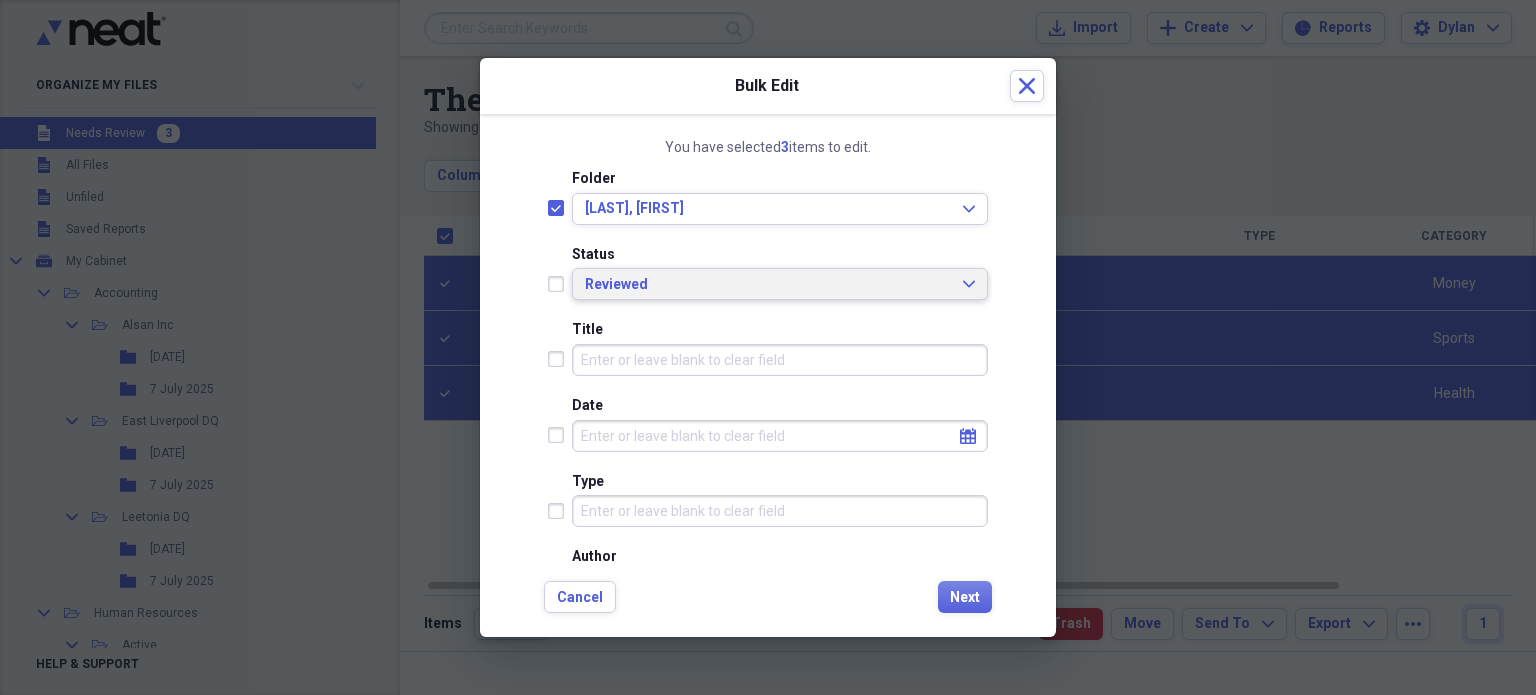 click on "Reviewed" at bounding box center [768, 285] 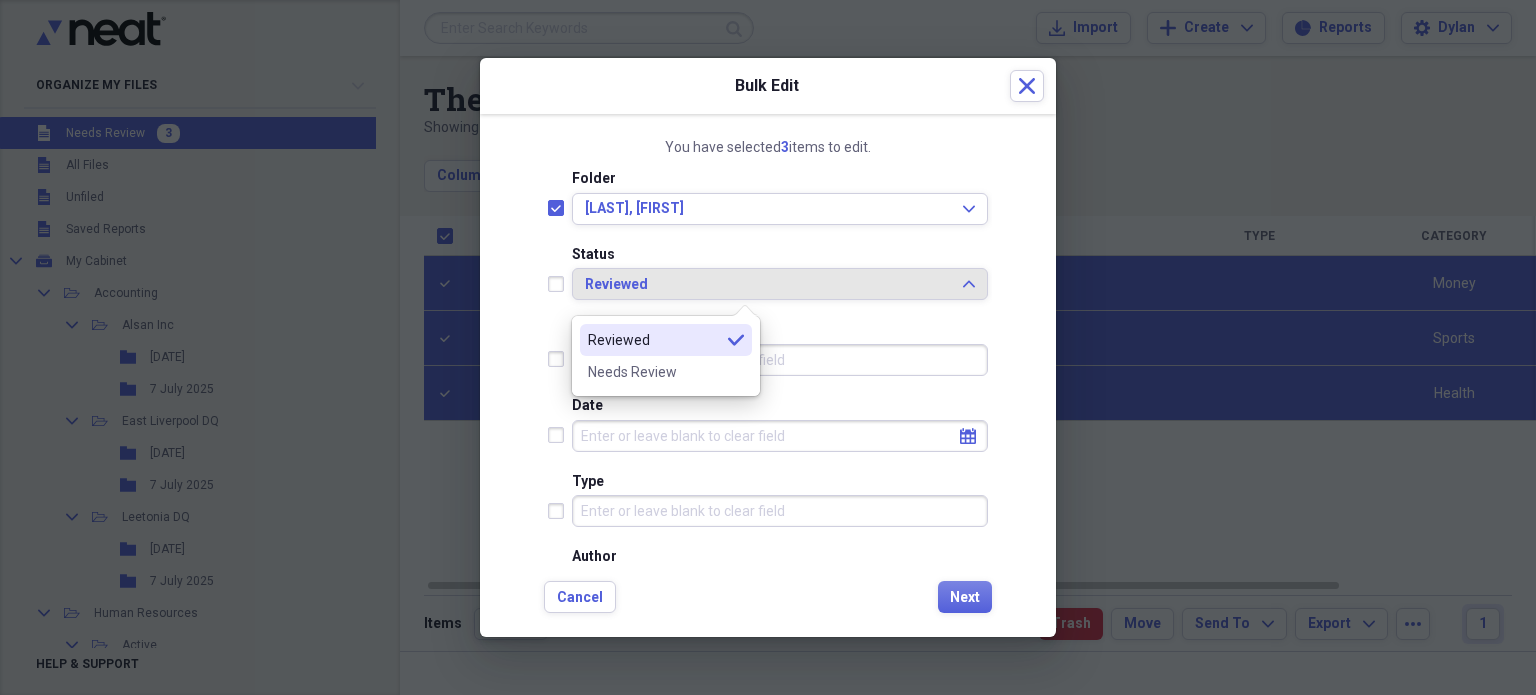 click on "Title" at bounding box center (780, 360) 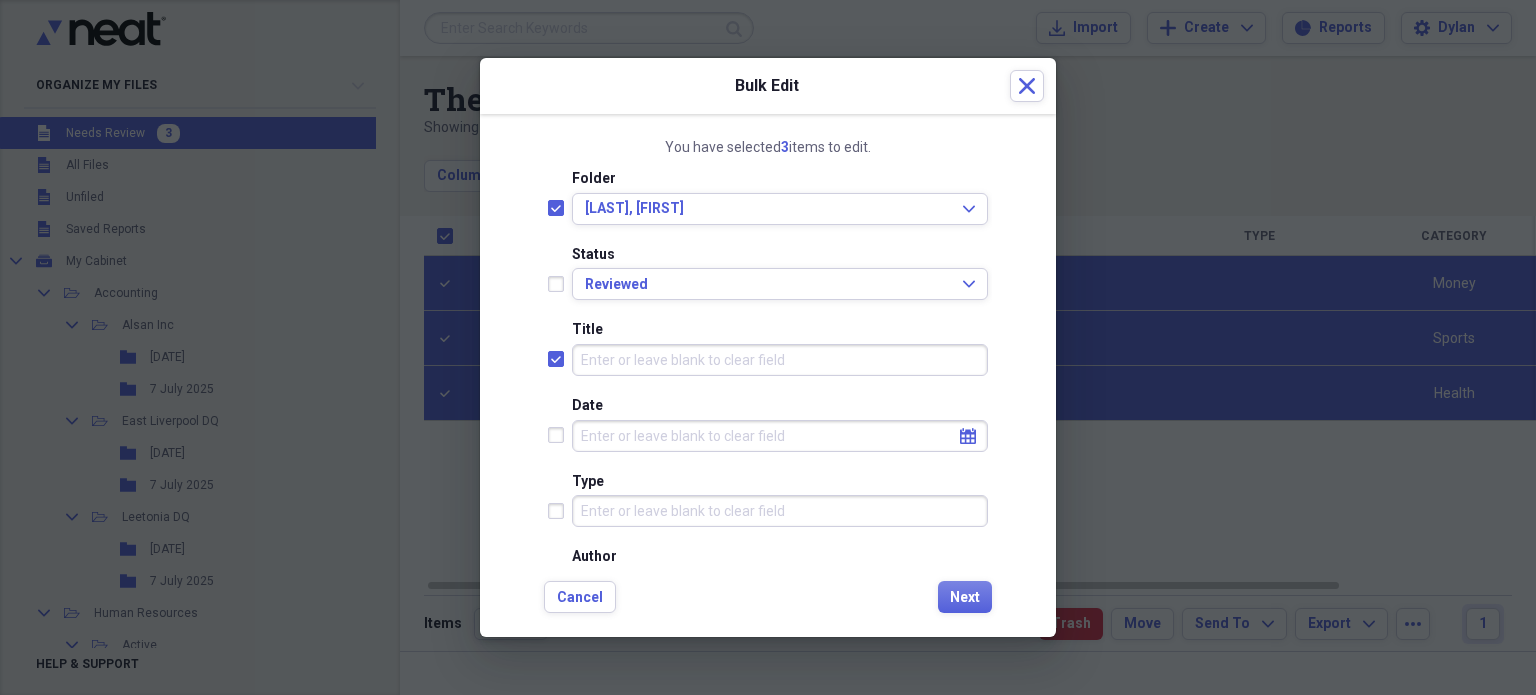 checkbox on "true" 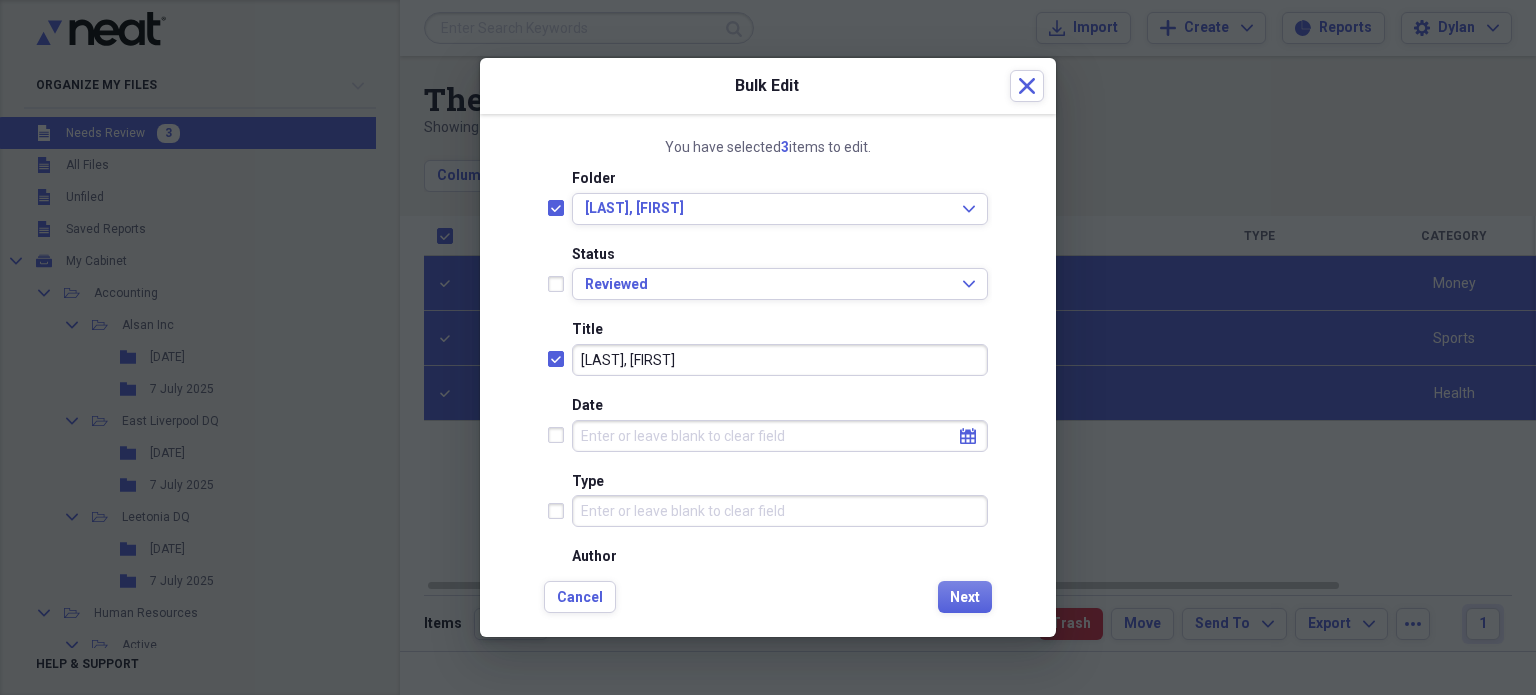 type on "[LAST], [FIRST]" 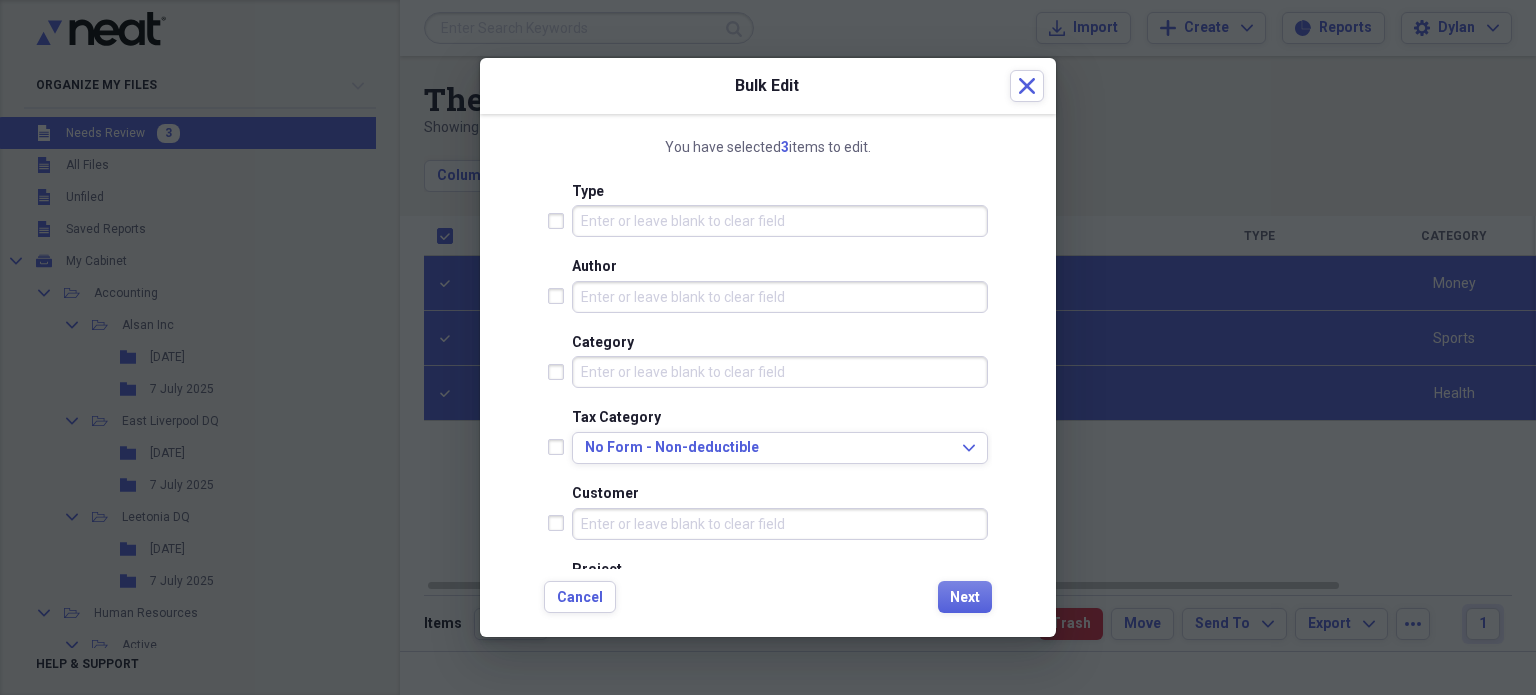 scroll, scrollTop: 316, scrollLeft: 0, axis: vertical 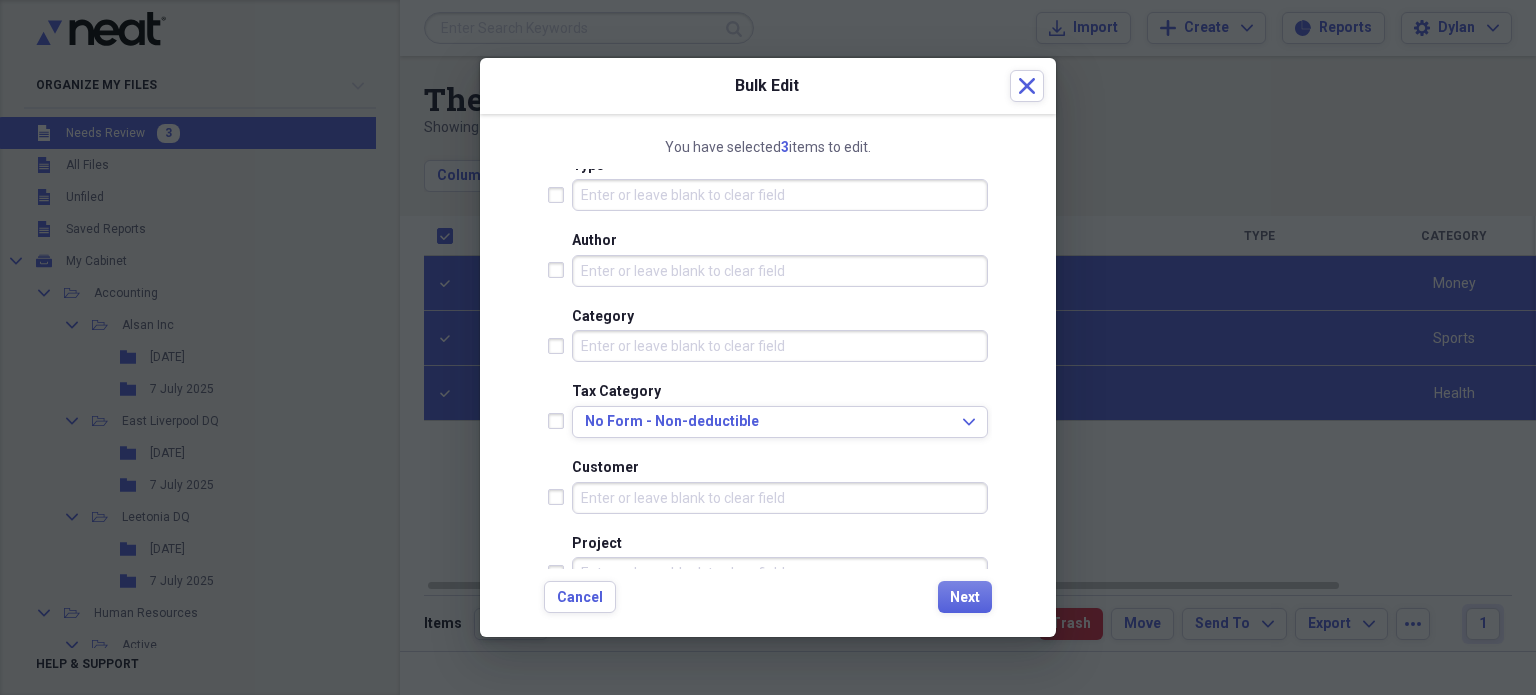 click at bounding box center [560, 346] 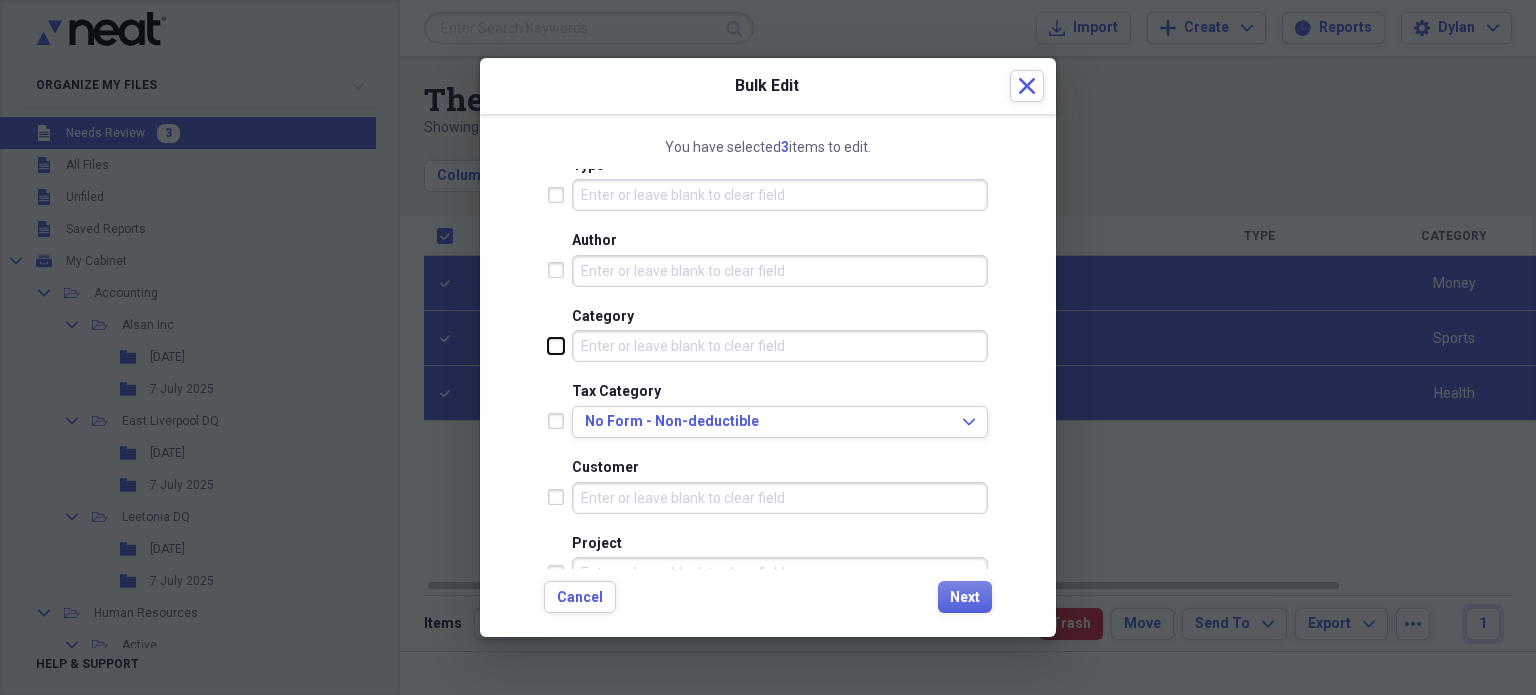 click at bounding box center (548, 345) 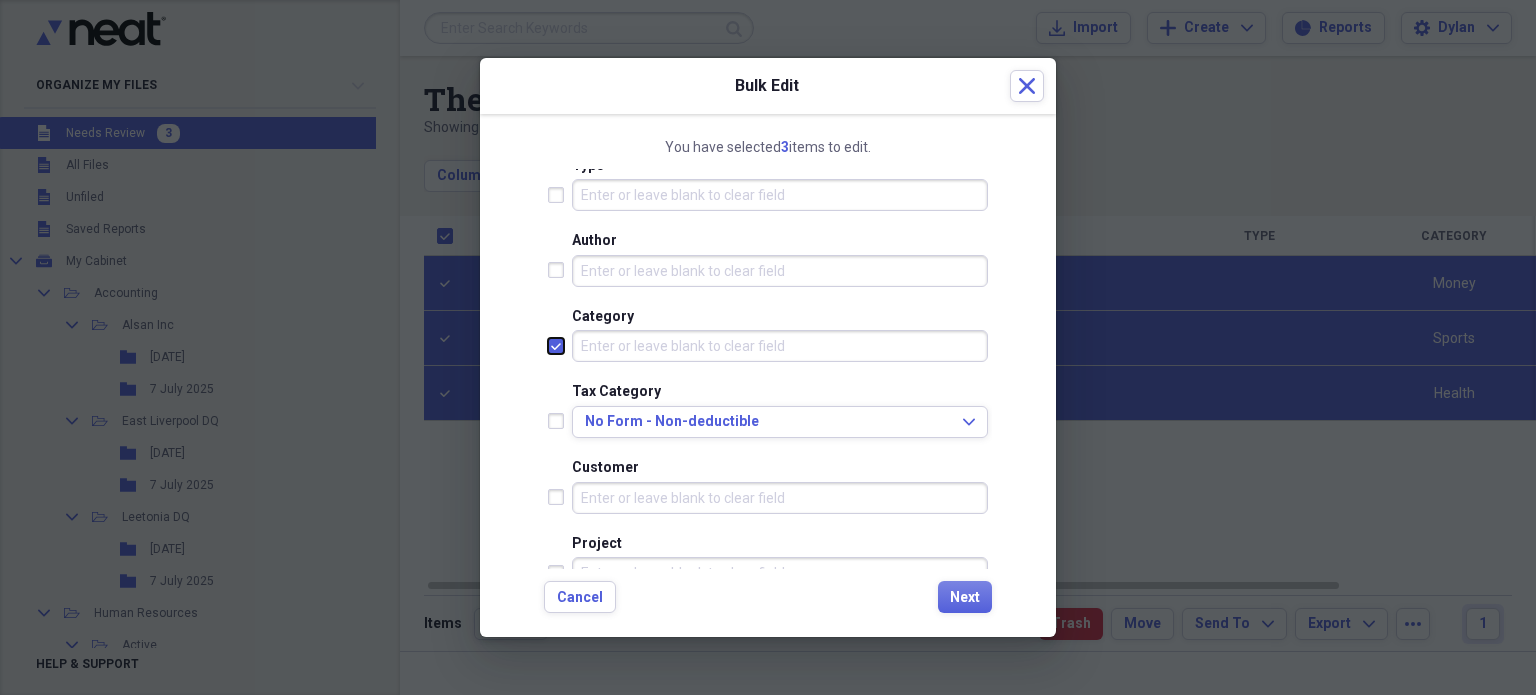 checkbox on "true" 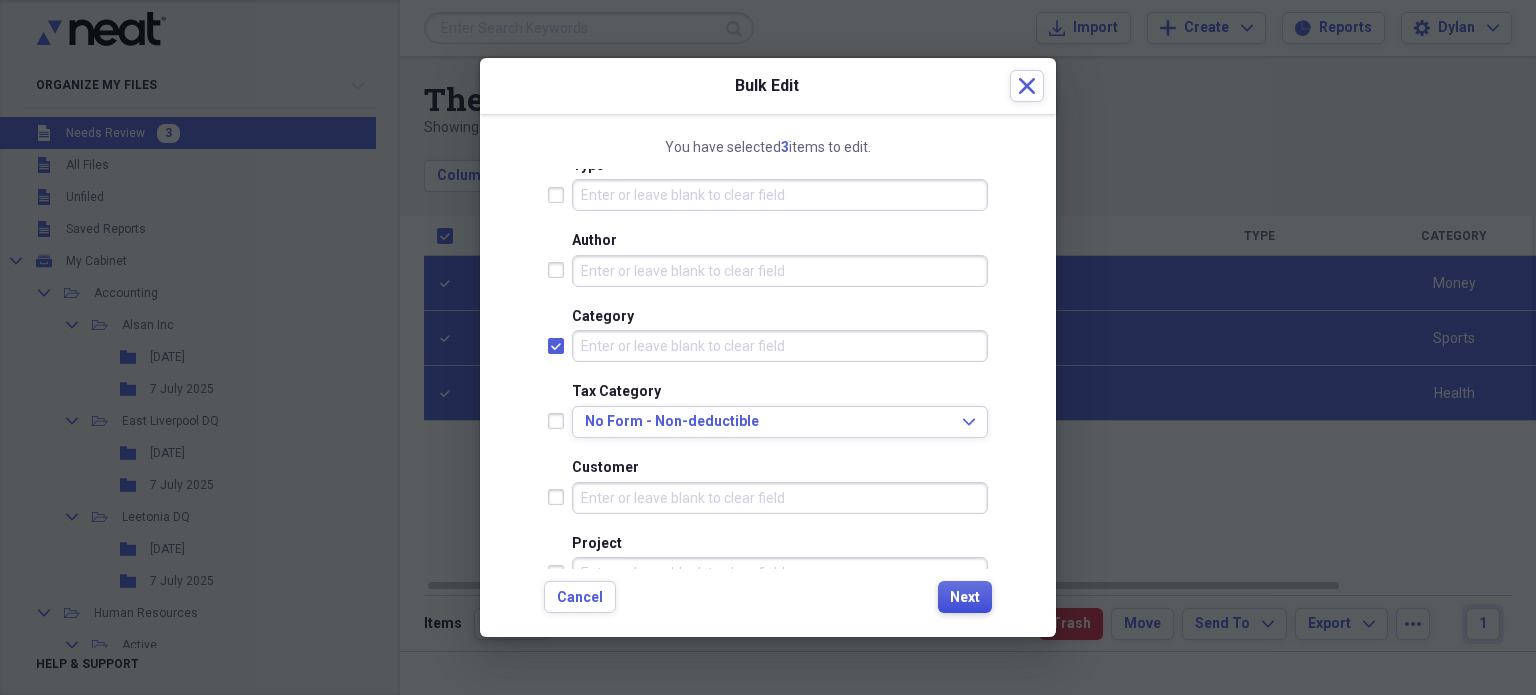 click on "Next" at bounding box center (965, 598) 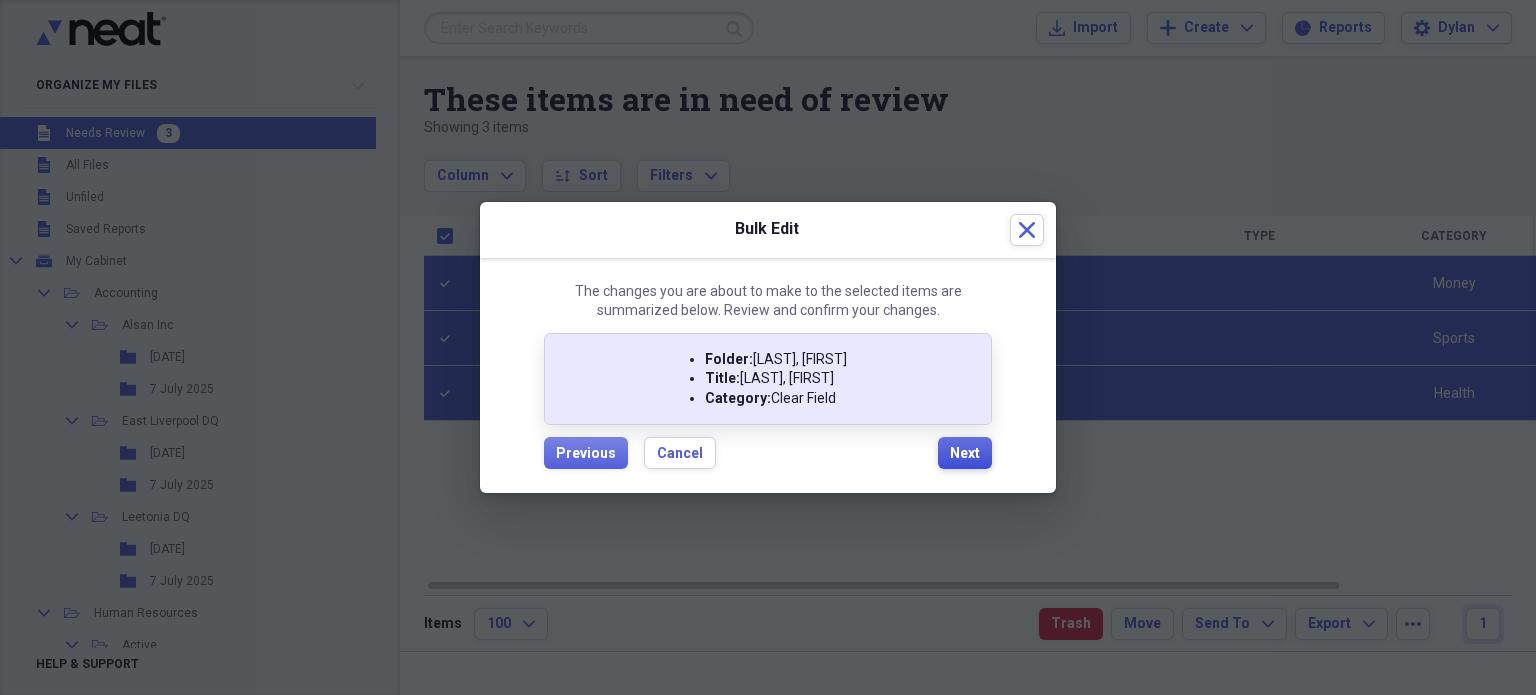 click on "Next" at bounding box center (965, 454) 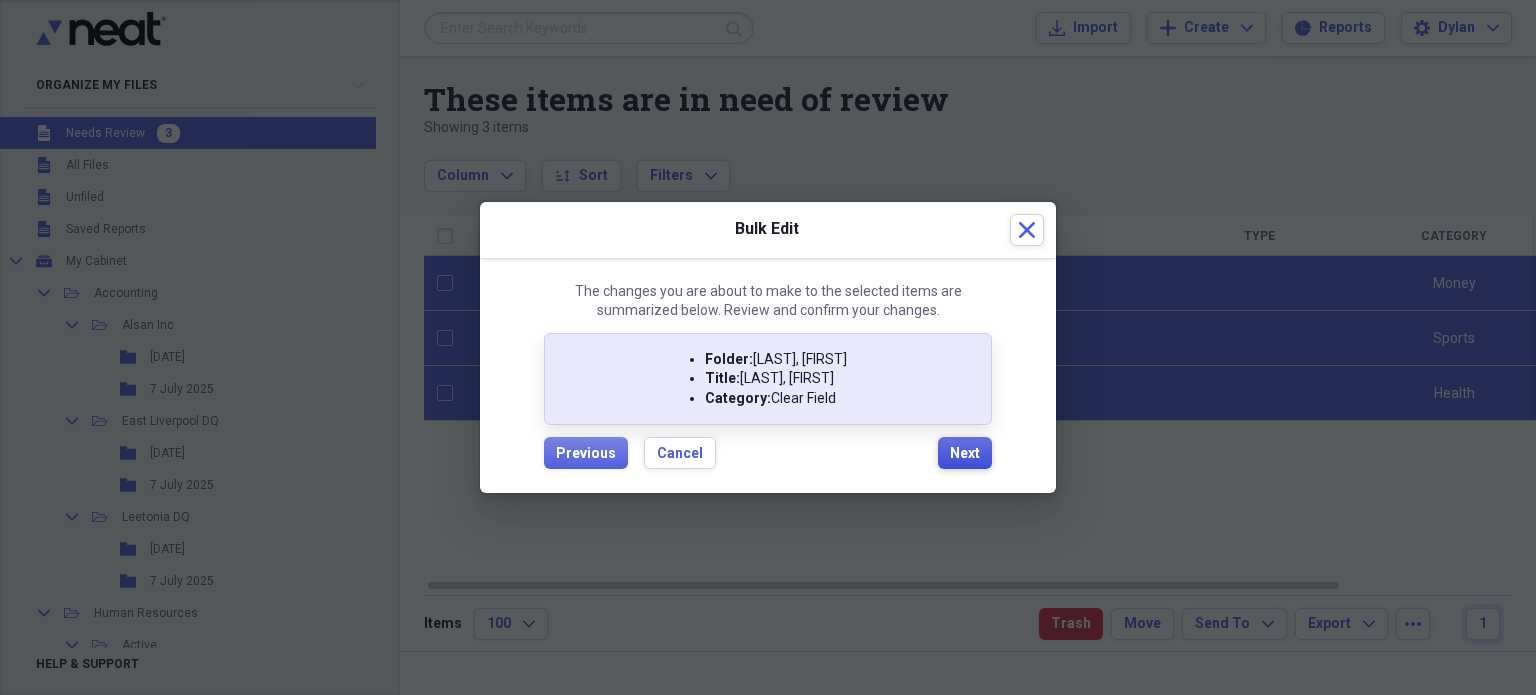 checkbox on "false" 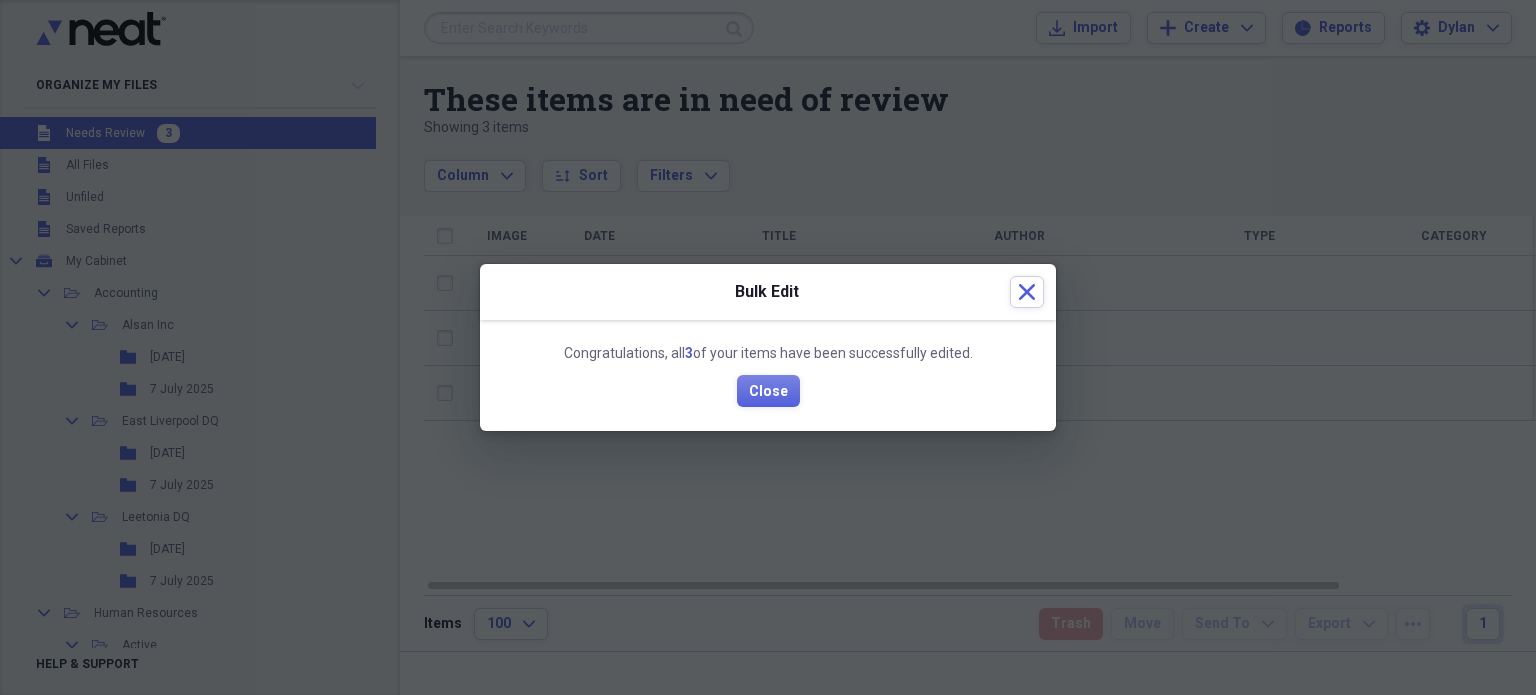 click on "Congratulations, all  3  of your items have been successfully edited. Close" at bounding box center [768, 376] 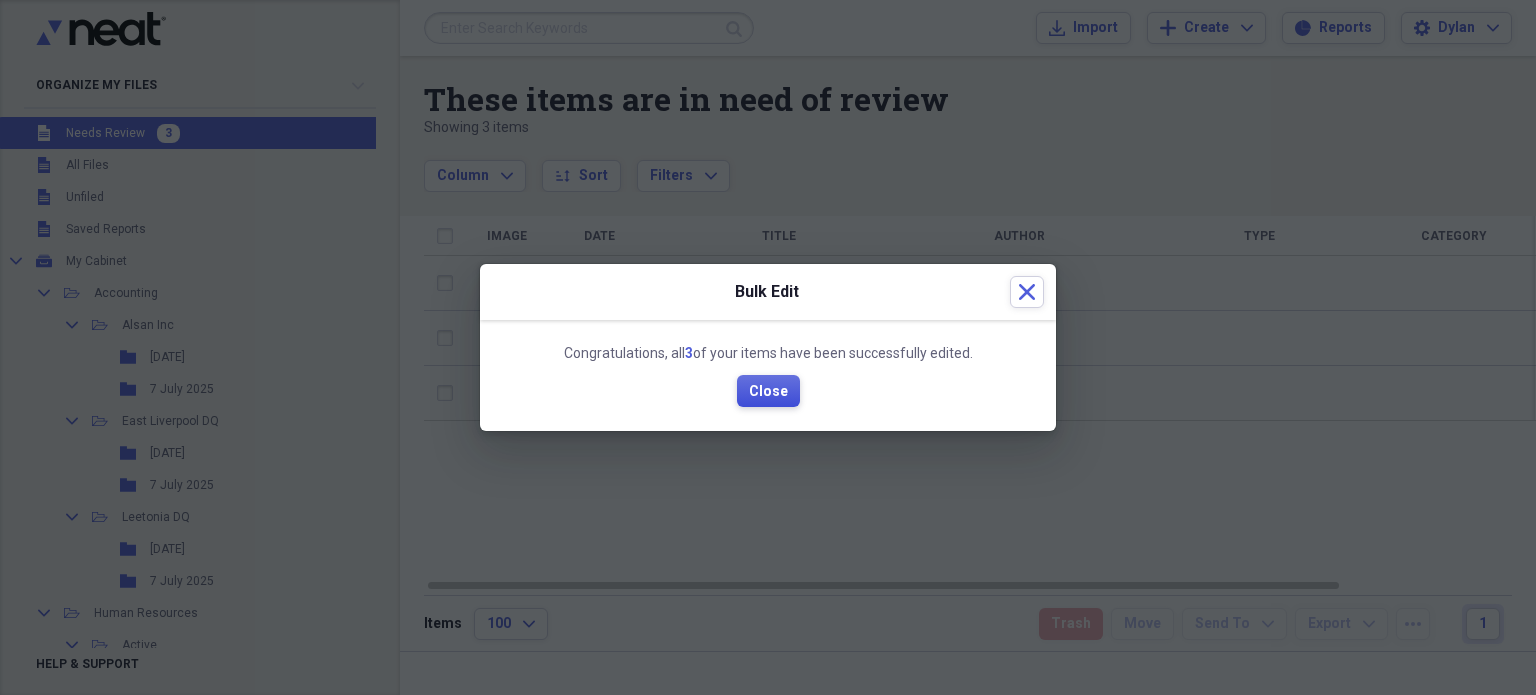 click on "Close" at bounding box center [768, 392] 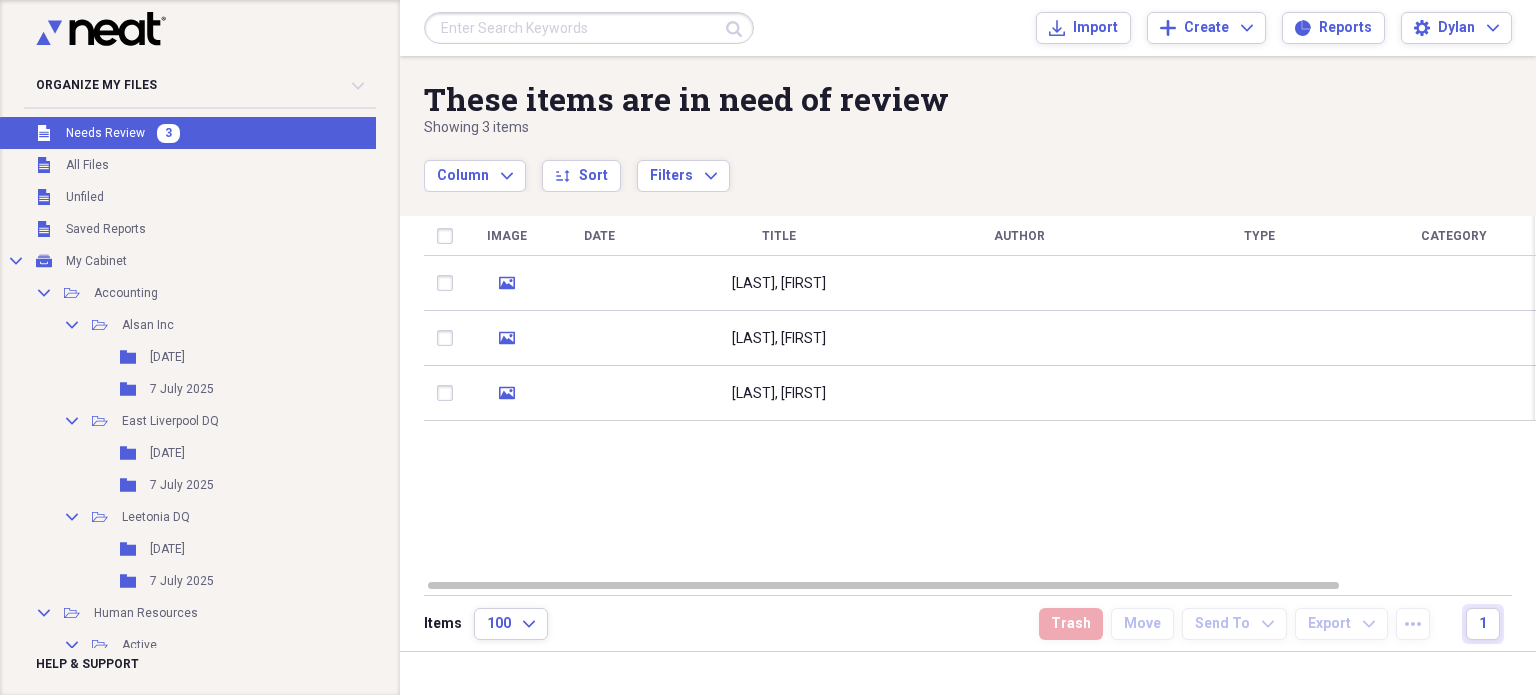 click at bounding box center (599, 283) 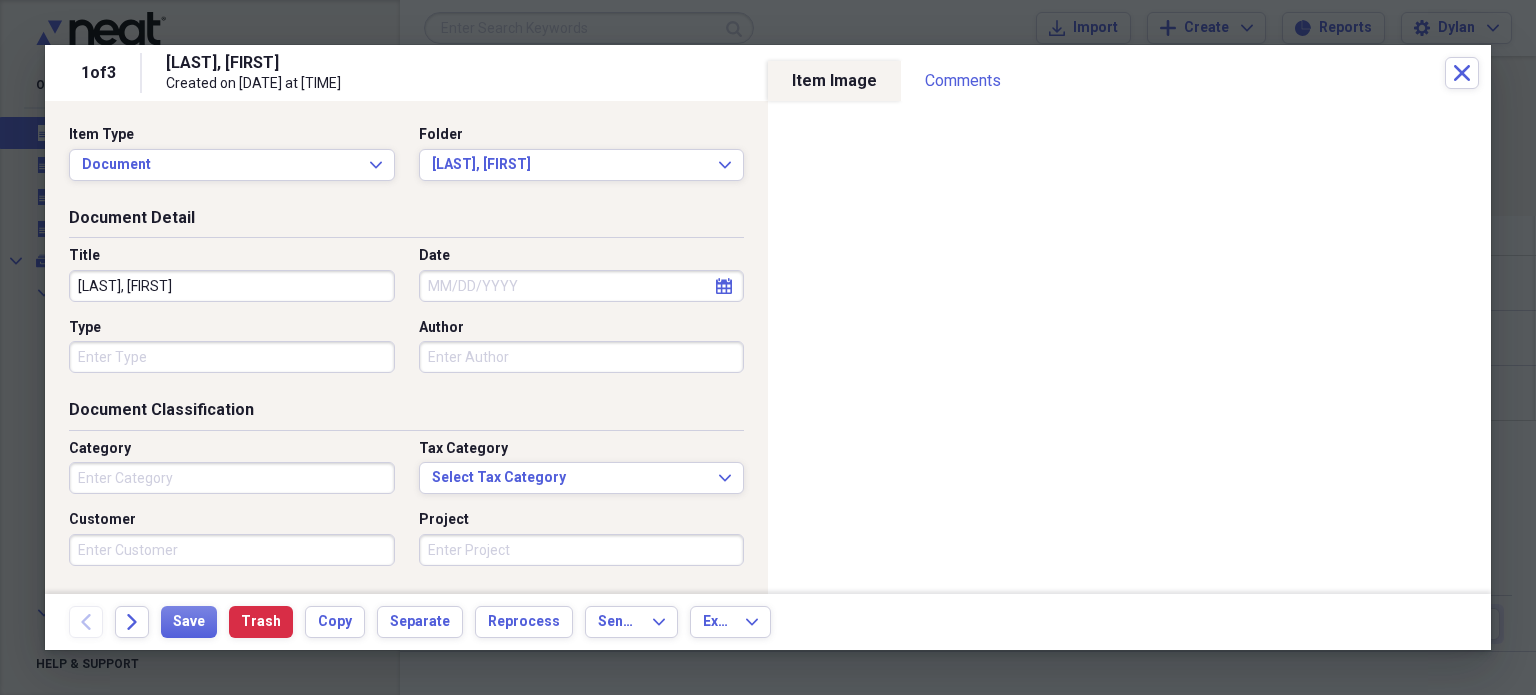 click on "Type" at bounding box center [232, 357] 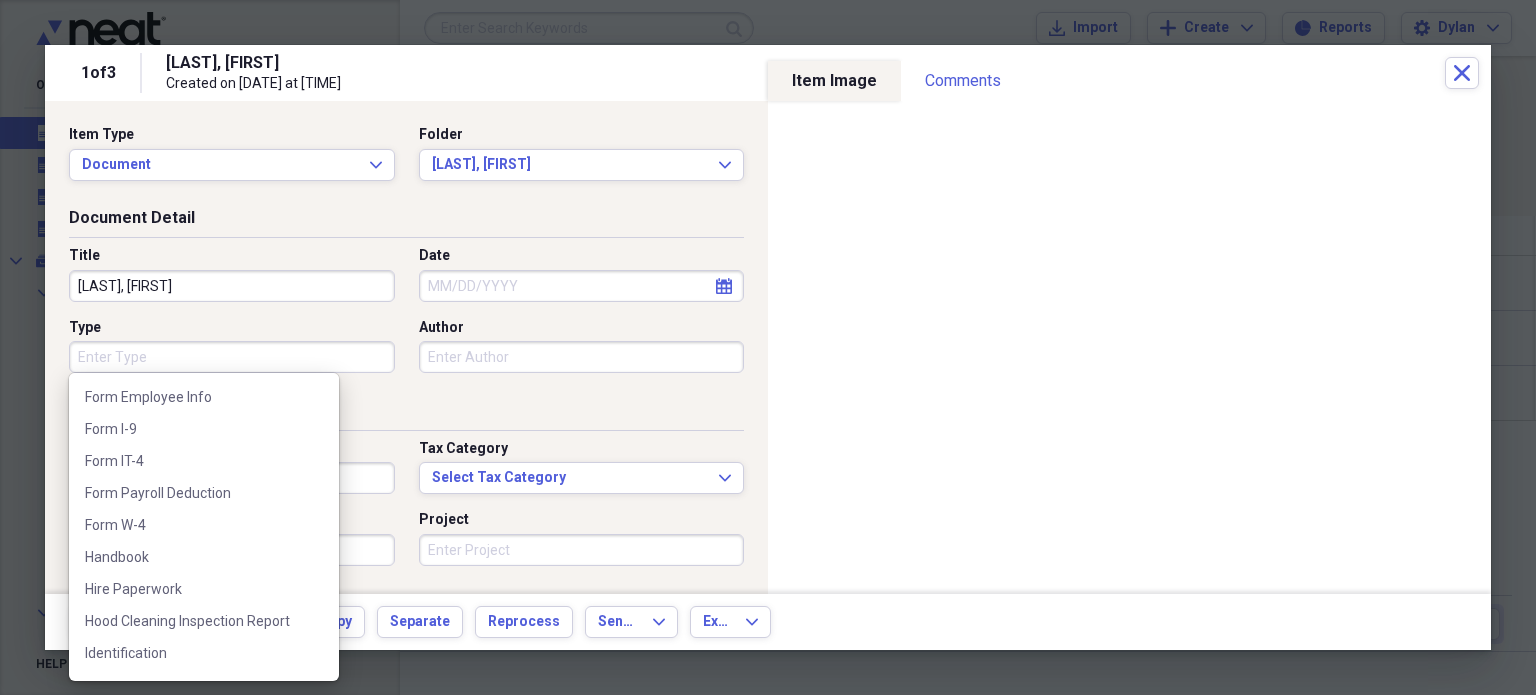 scroll, scrollTop: 411, scrollLeft: 0, axis: vertical 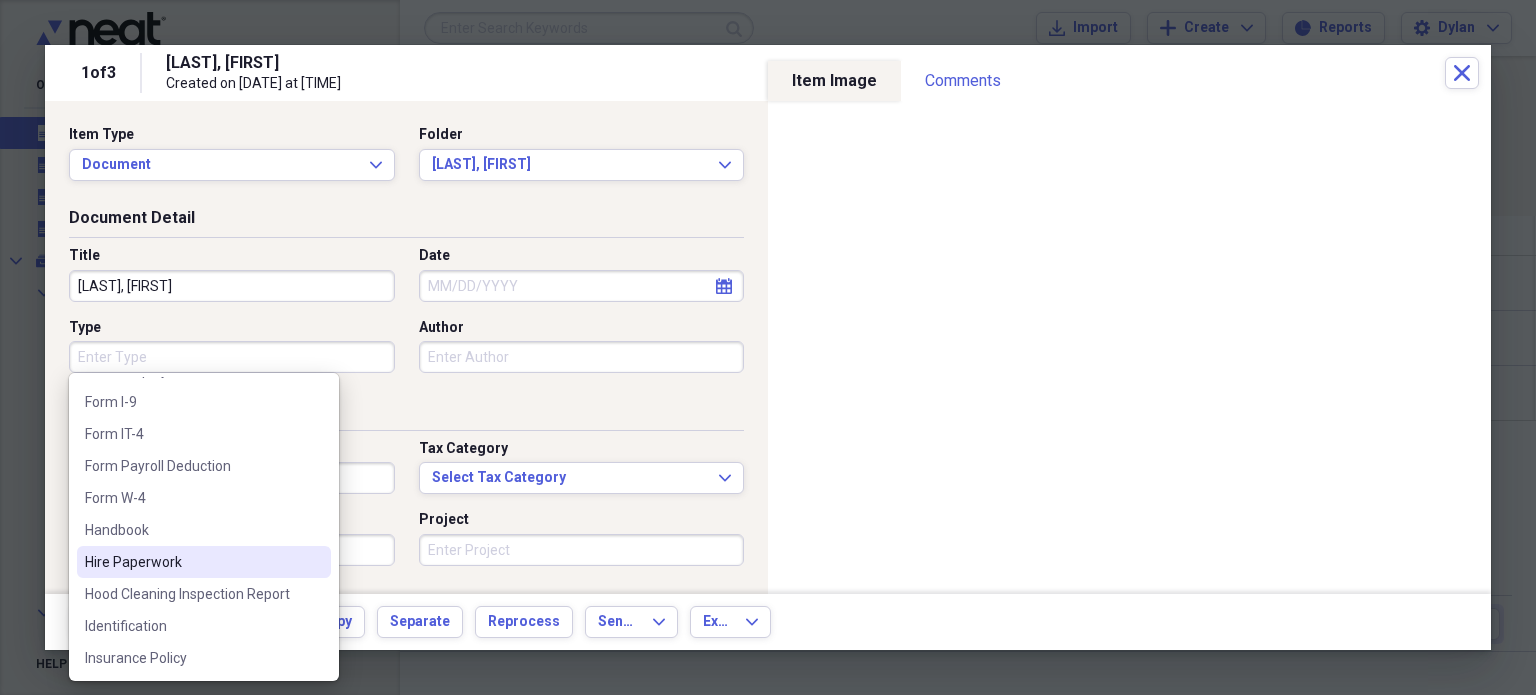 click on "Hire Paperwork" at bounding box center [192, 562] 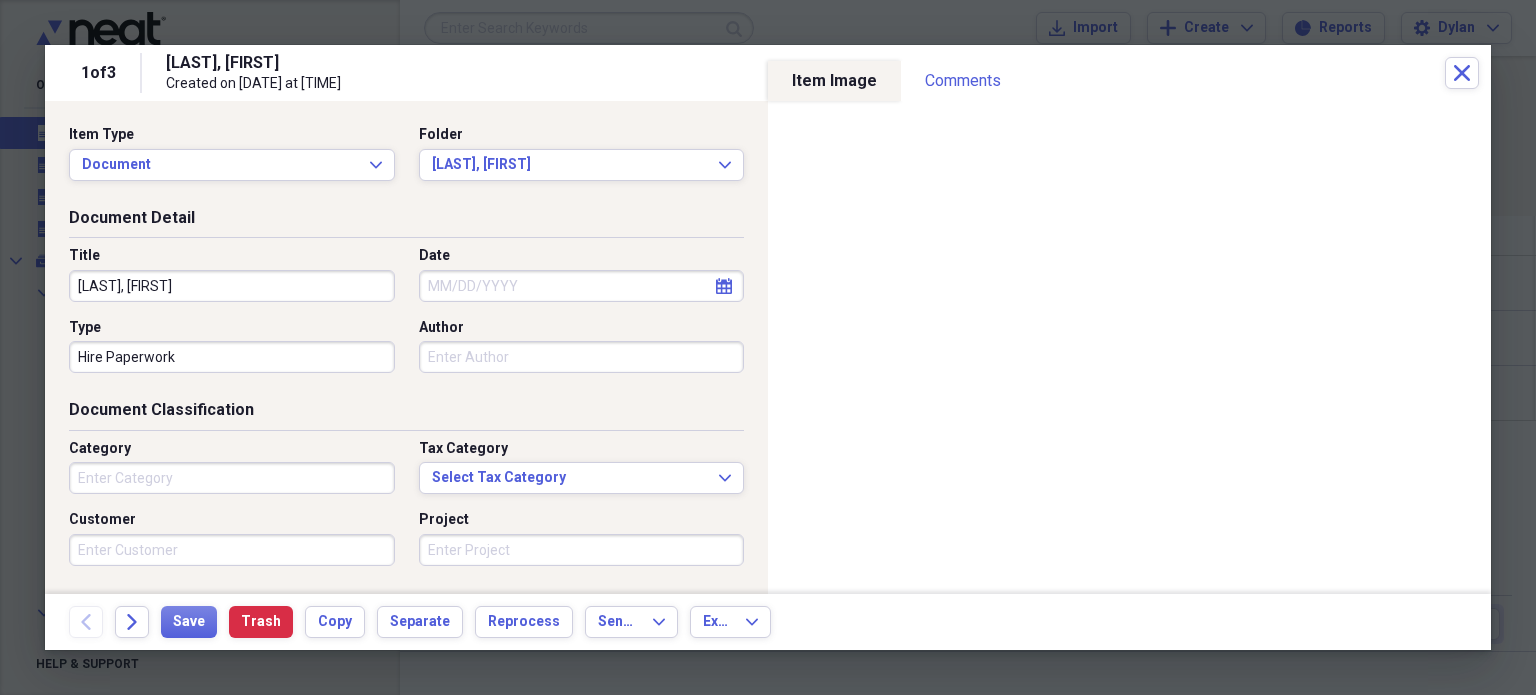 click on "Date" at bounding box center (582, 286) 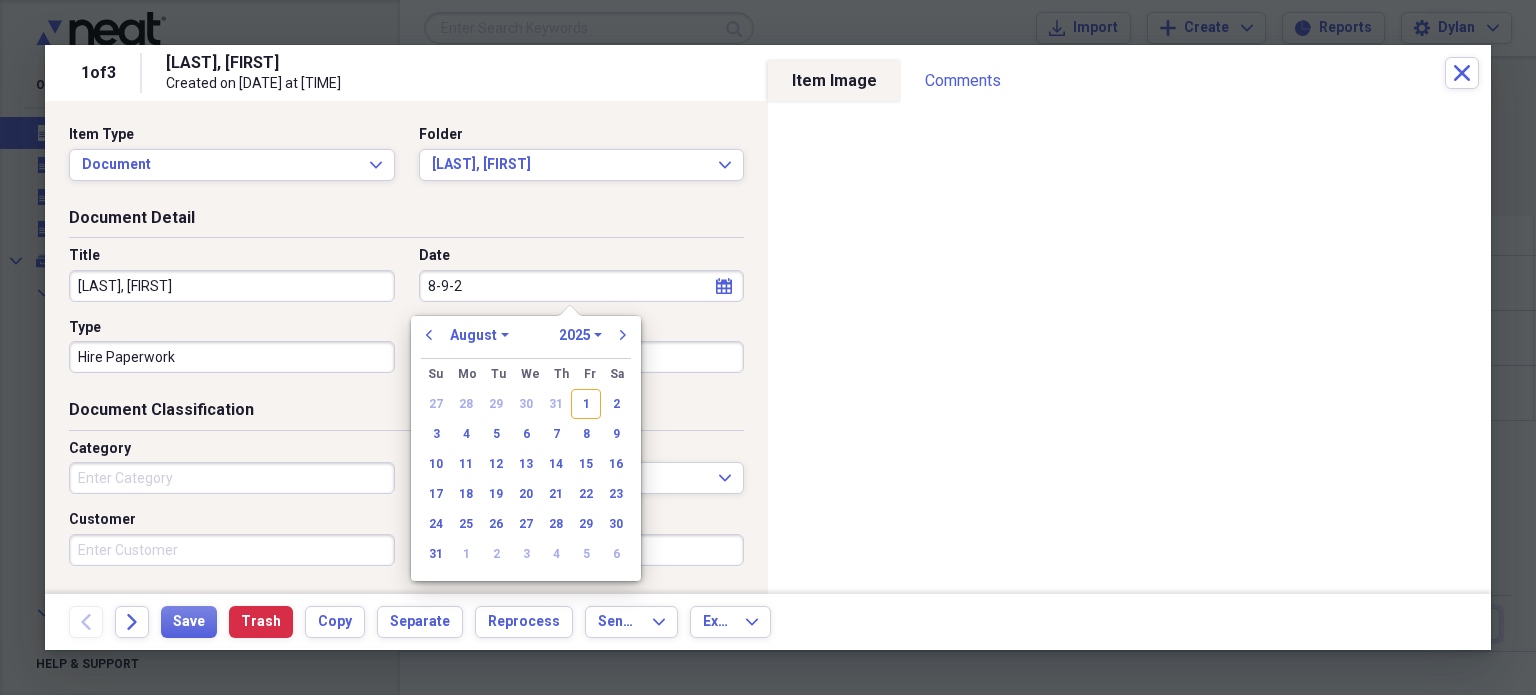 type on "8-9-23" 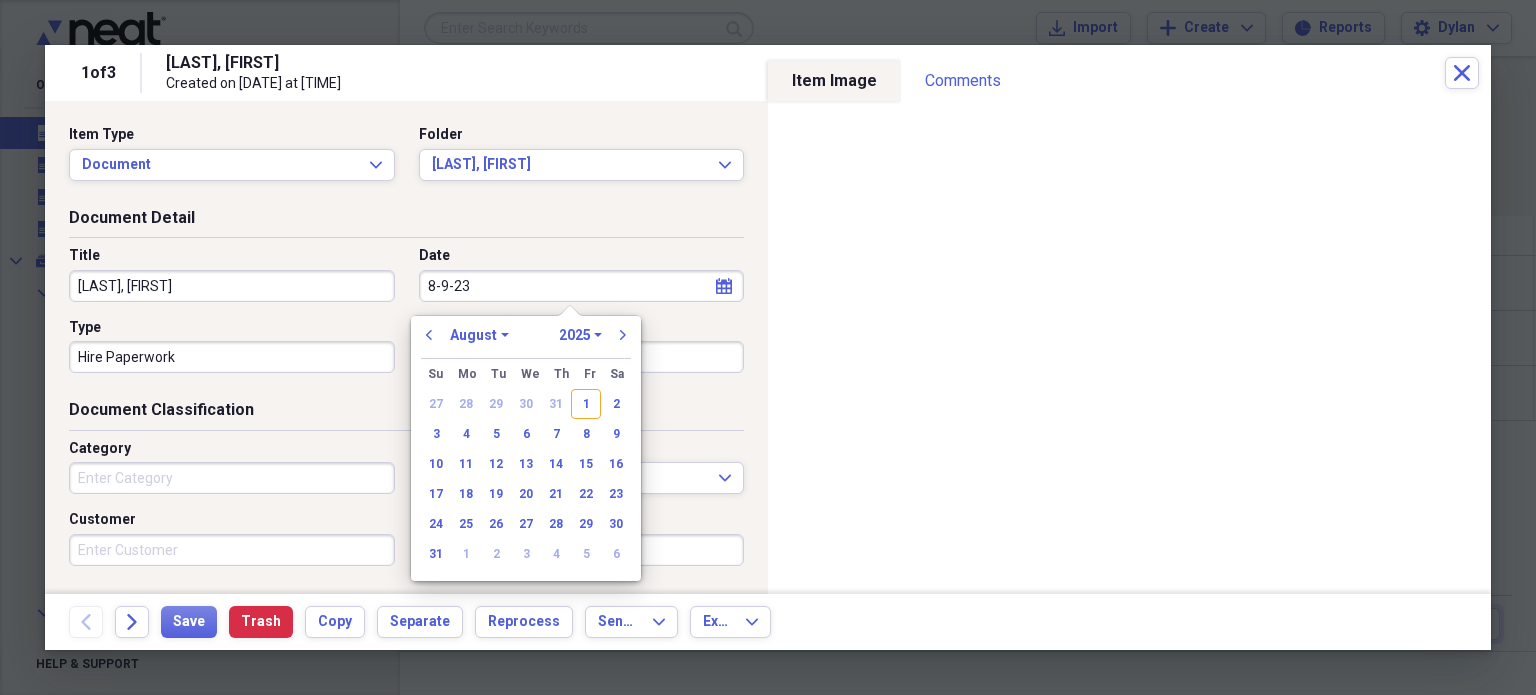 select on "2023" 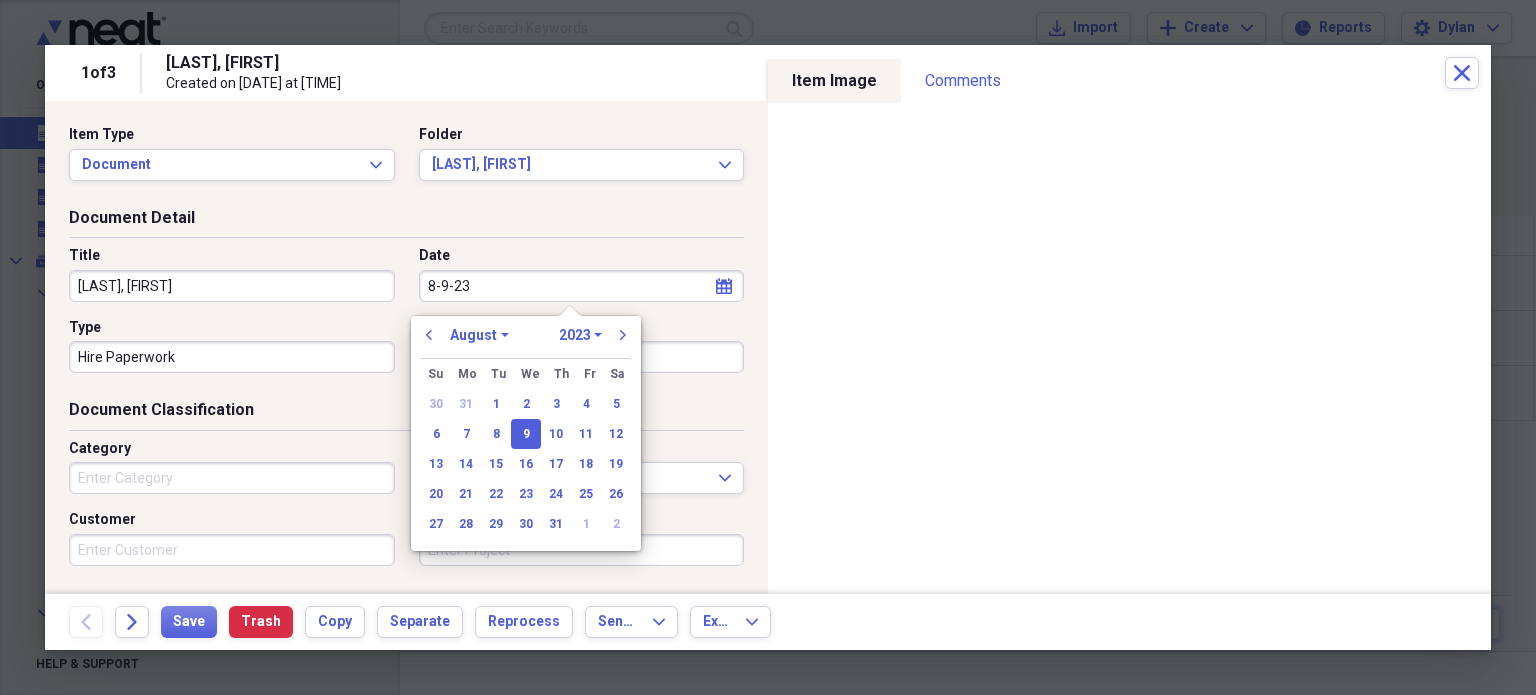 type on "08/09/2023" 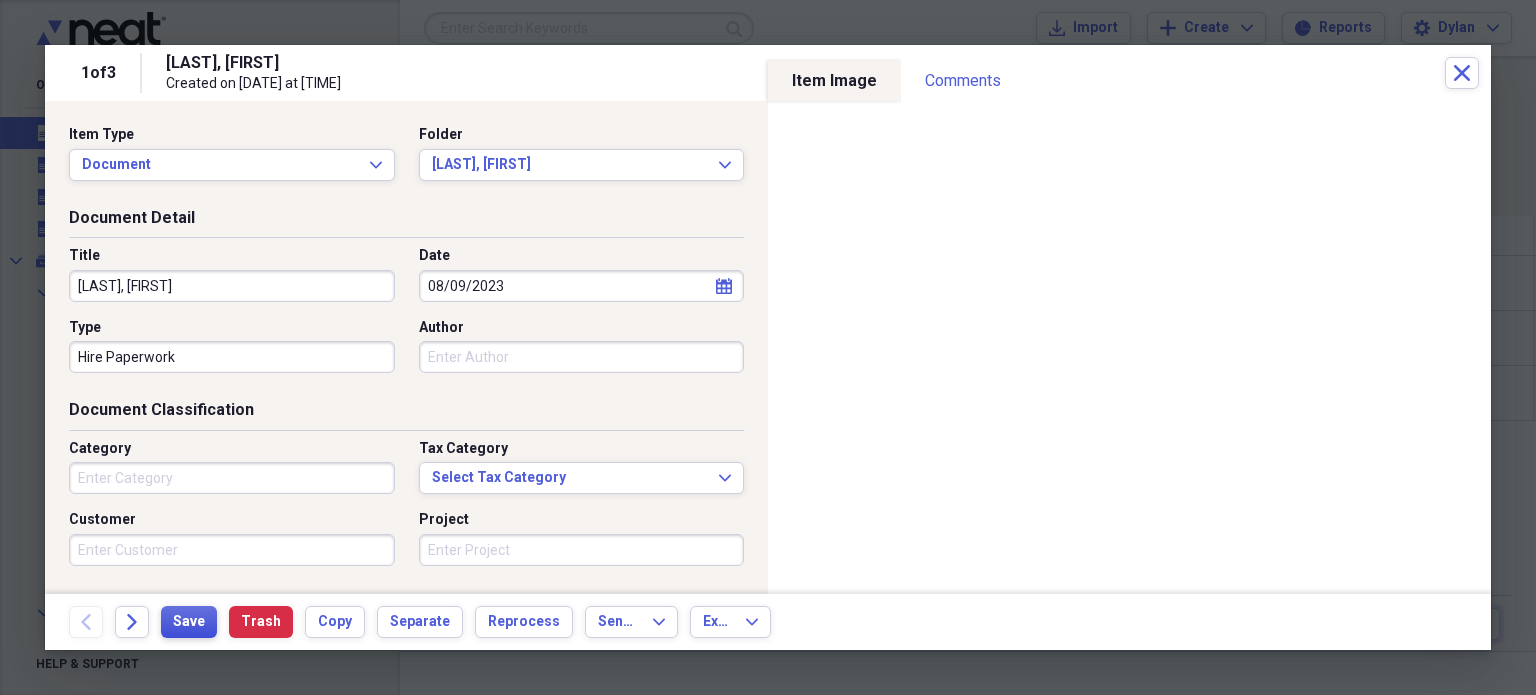 click on "Save" at bounding box center (189, 622) 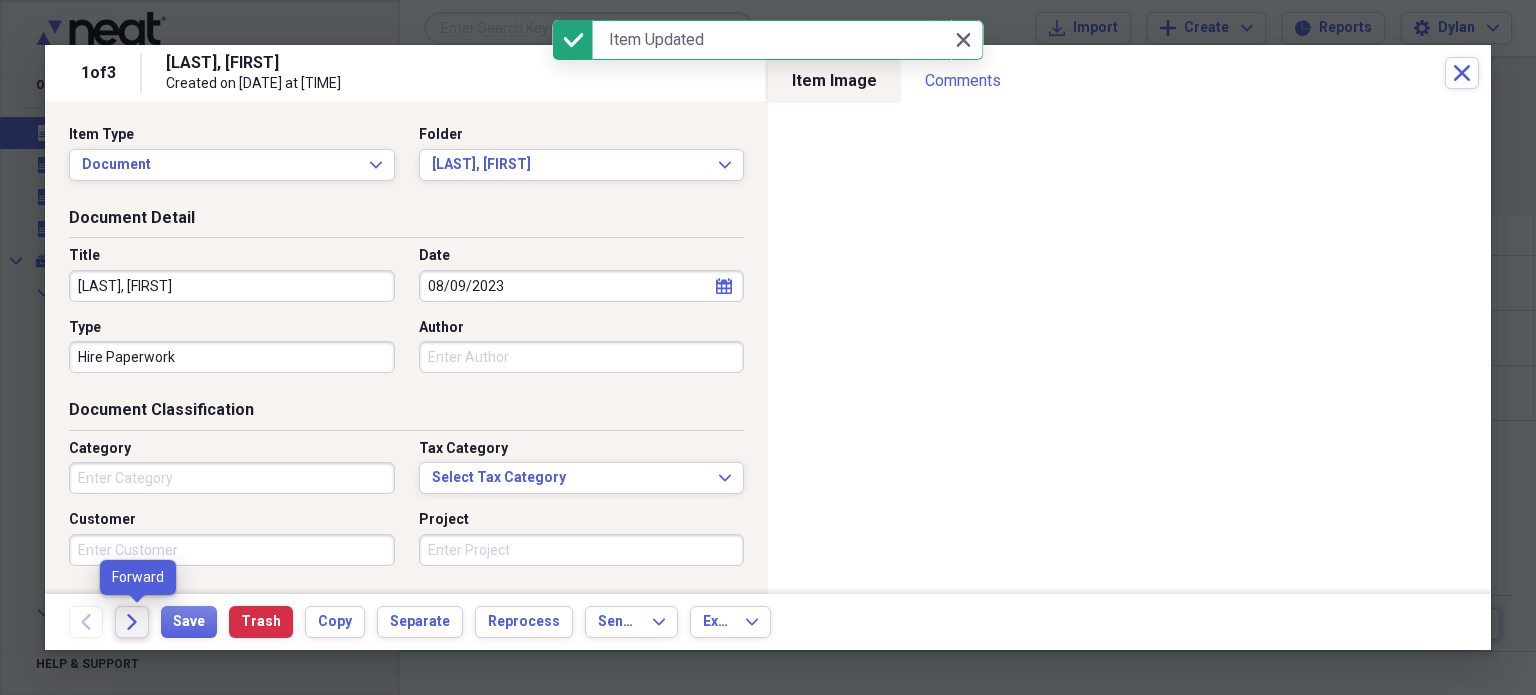 click on "Forward" 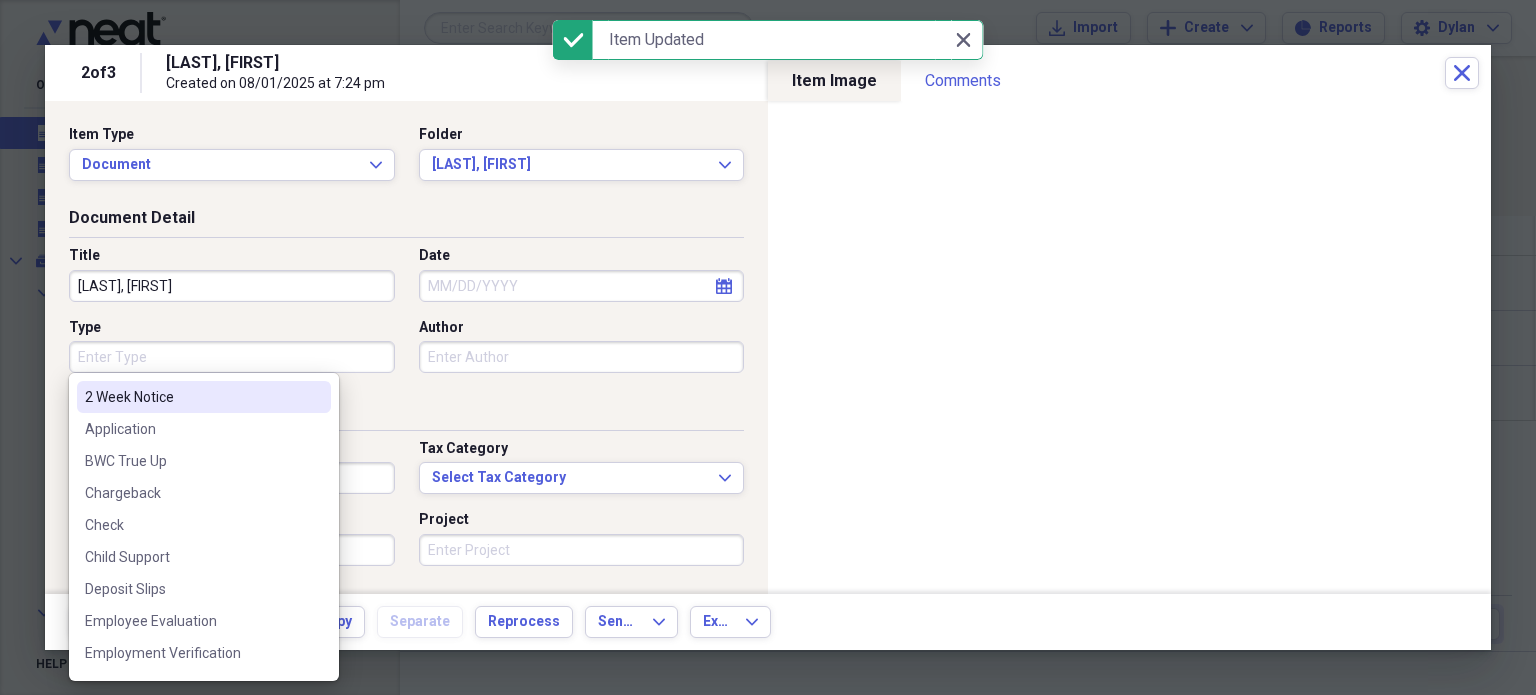 click on "Type" at bounding box center [232, 357] 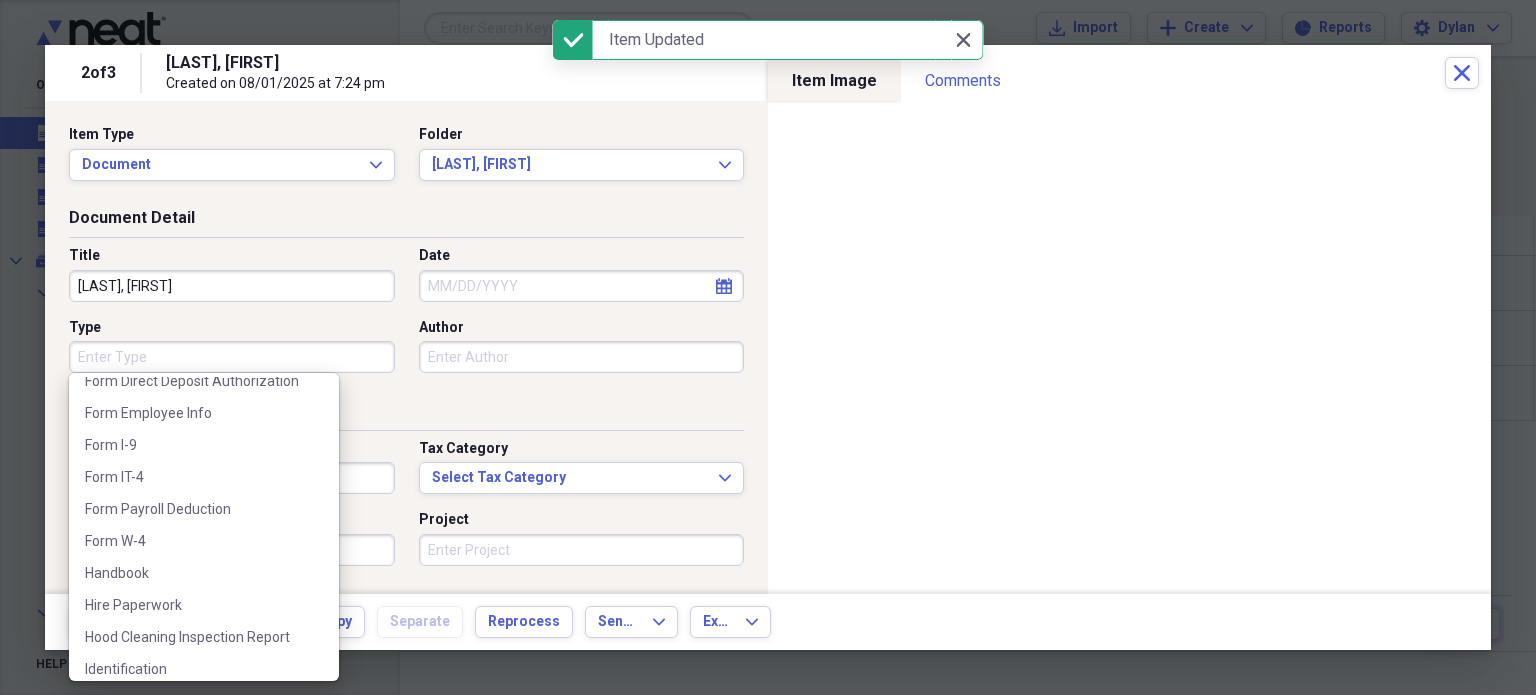 scroll, scrollTop: 374, scrollLeft: 0, axis: vertical 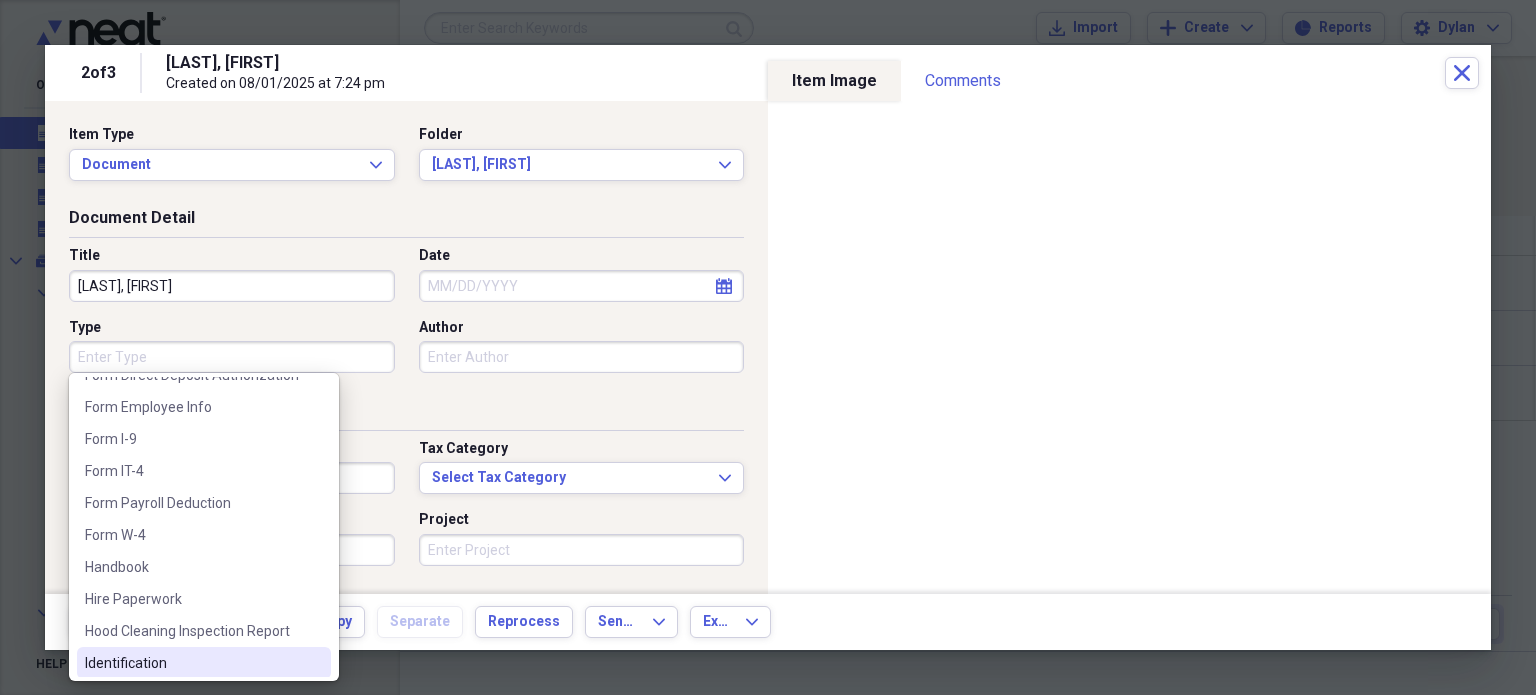 click on "Identification" at bounding box center (192, 663) 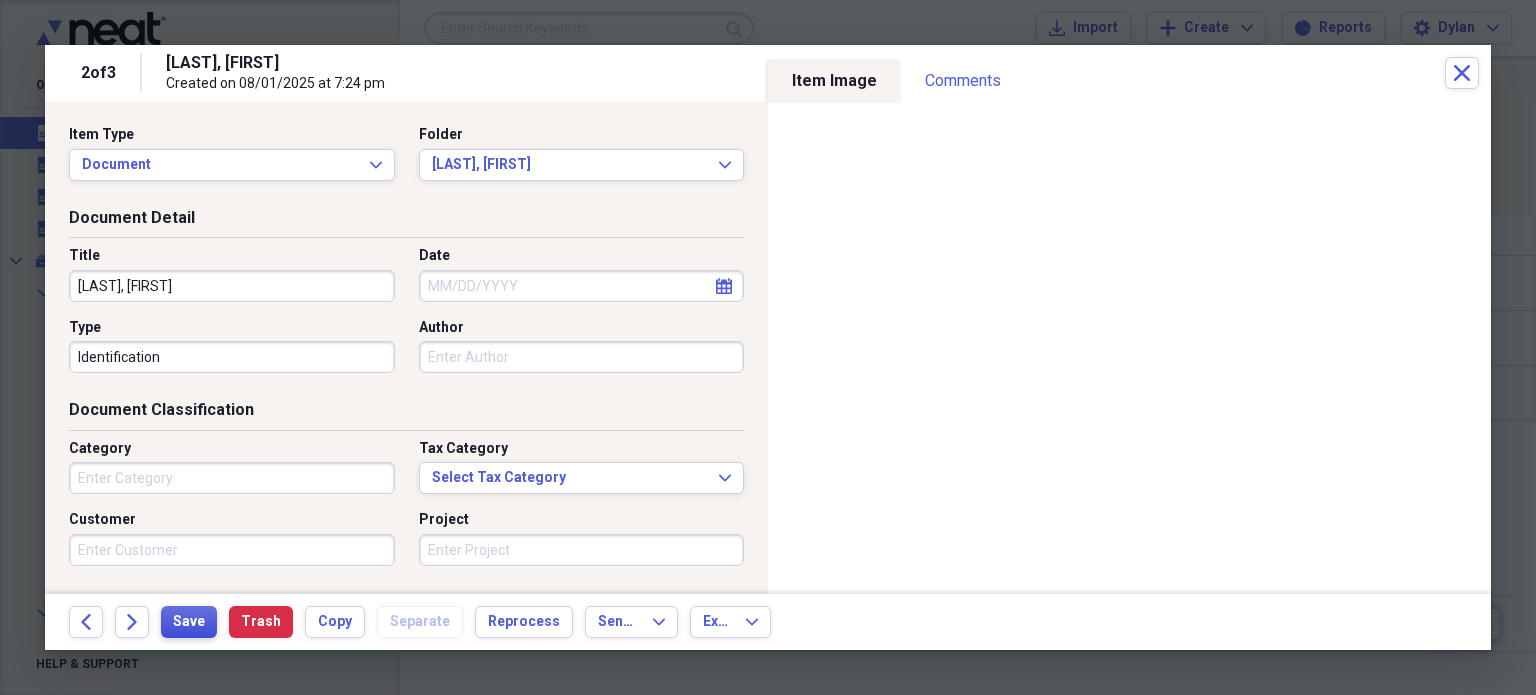 click on "Save" at bounding box center (189, 622) 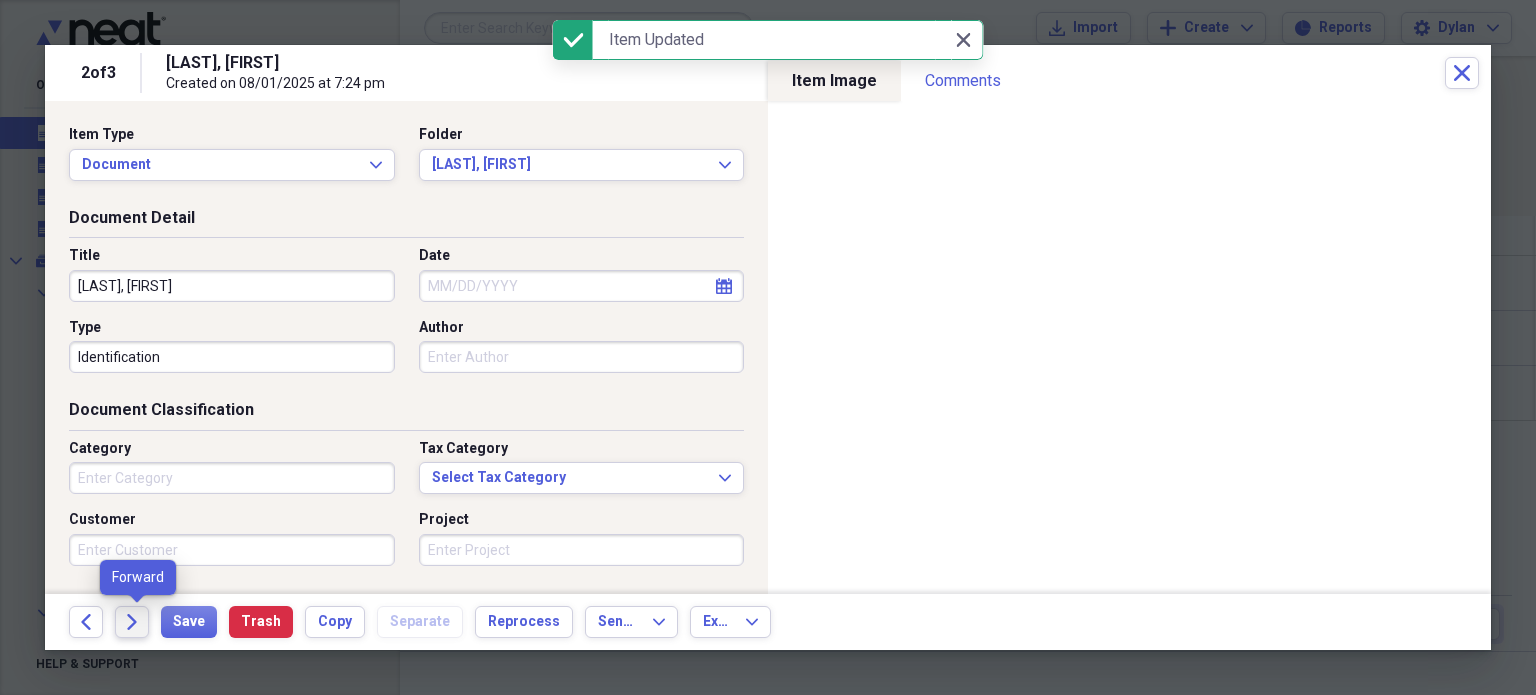 click on "Forward" at bounding box center [132, 622] 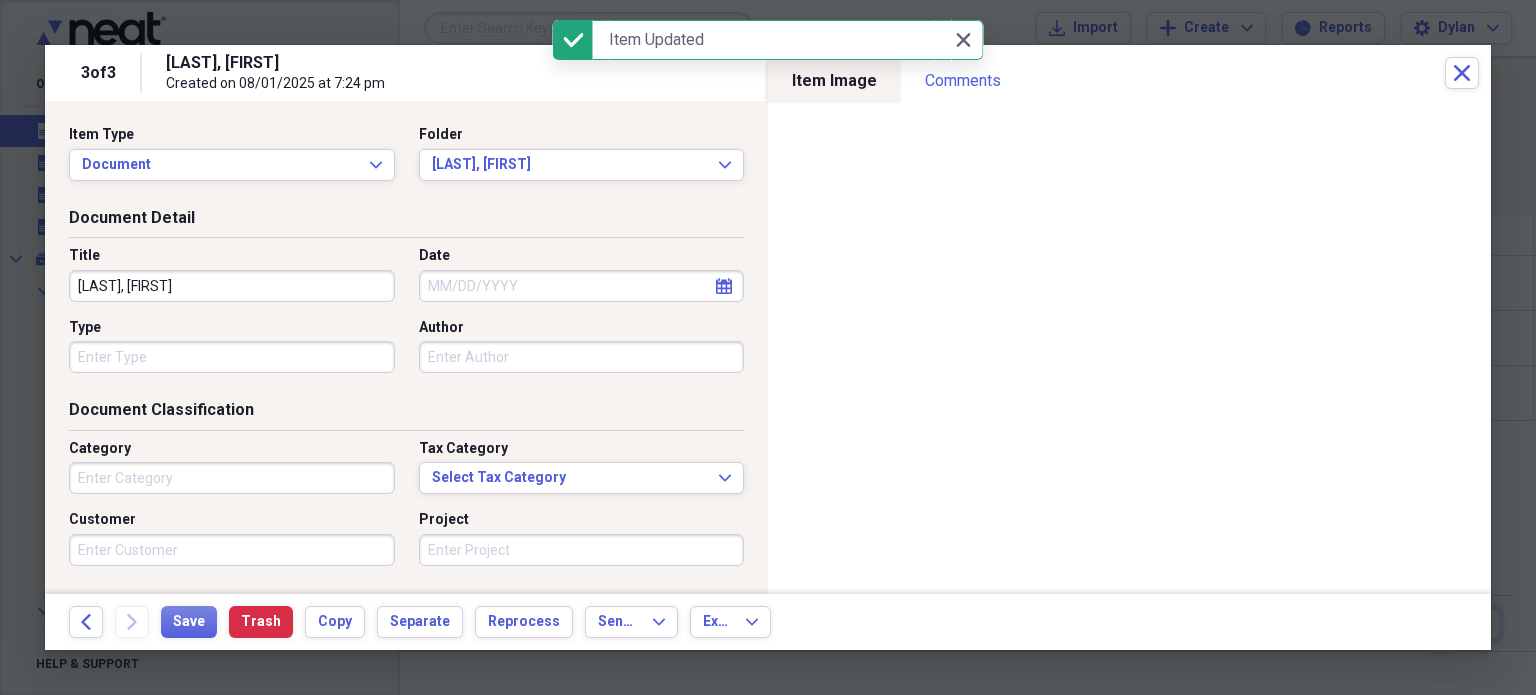 click on "Type" at bounding box center (232, 357) 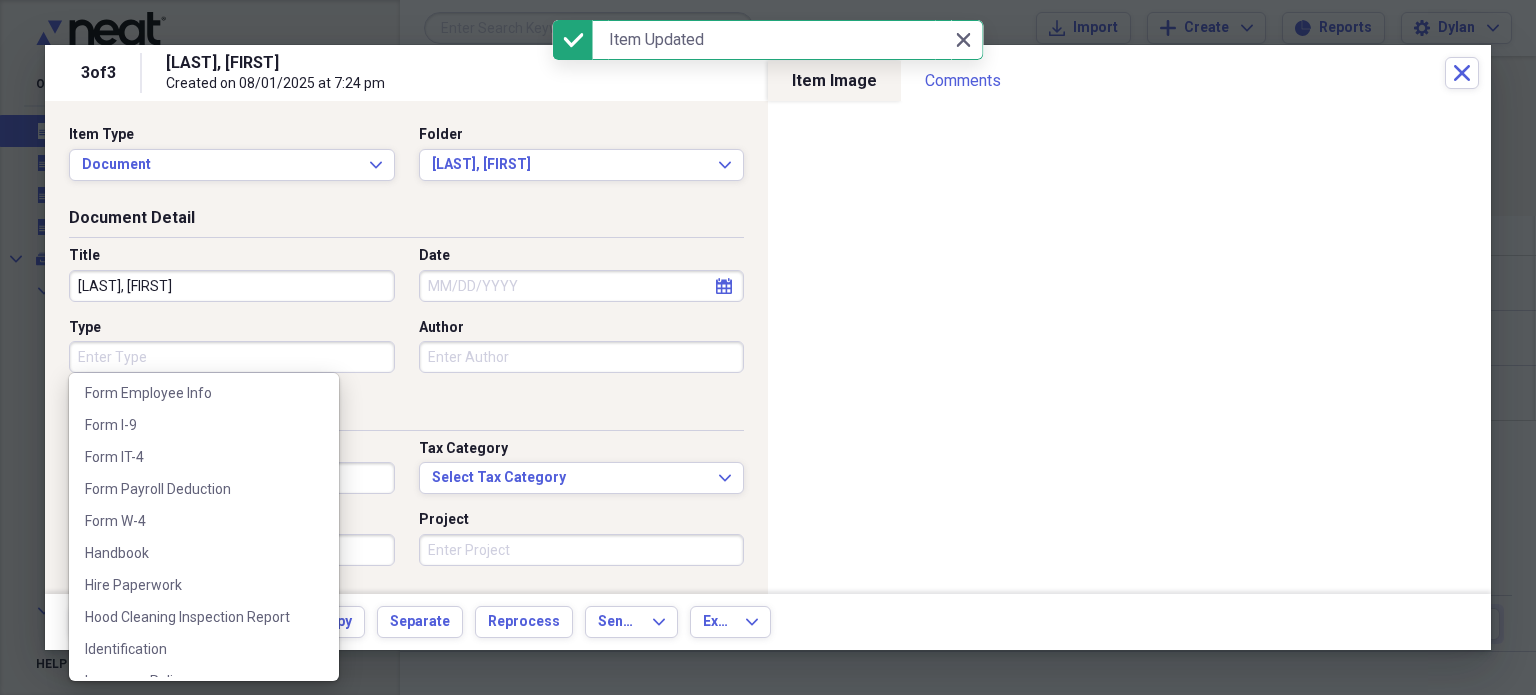 scroll, scrollTop: 392, scrollLeft: 0, axis: vertical 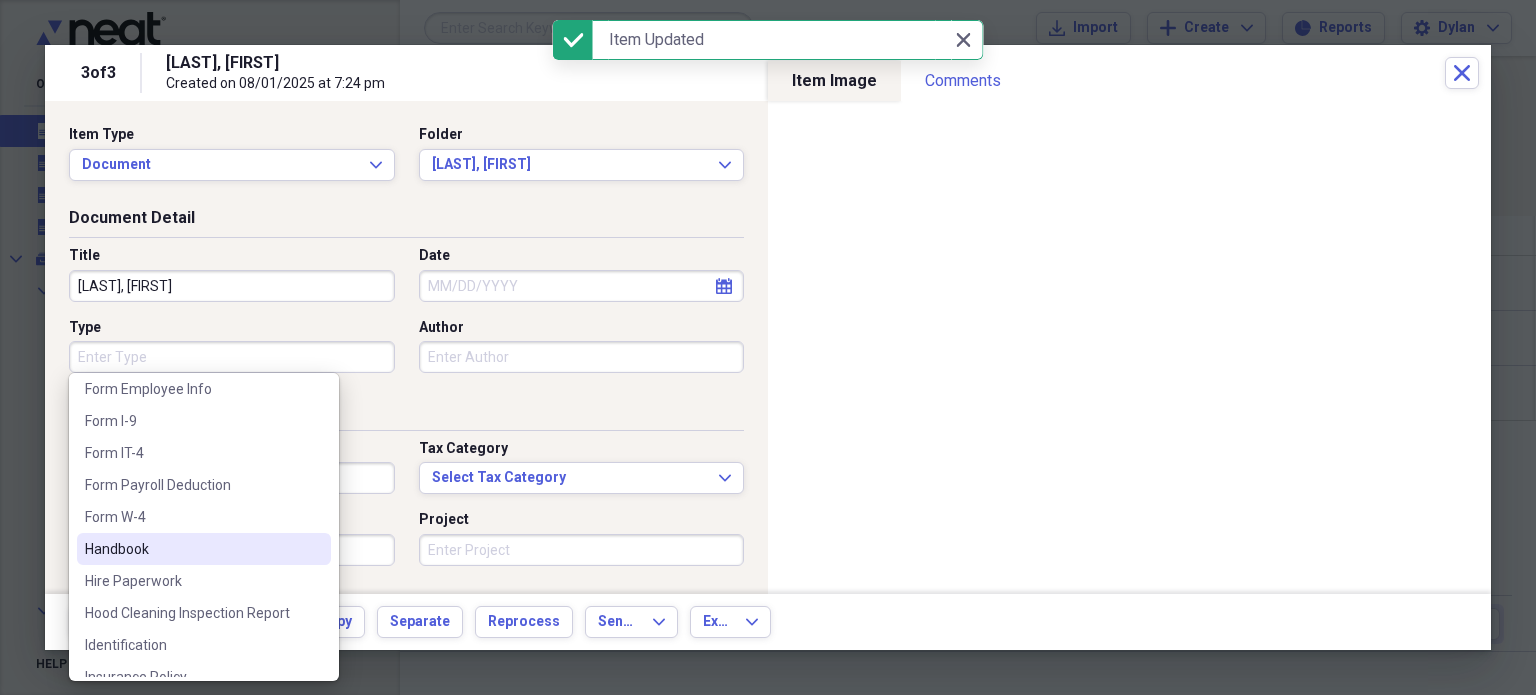 click on "Handbook" at bounding box center (192, 549) 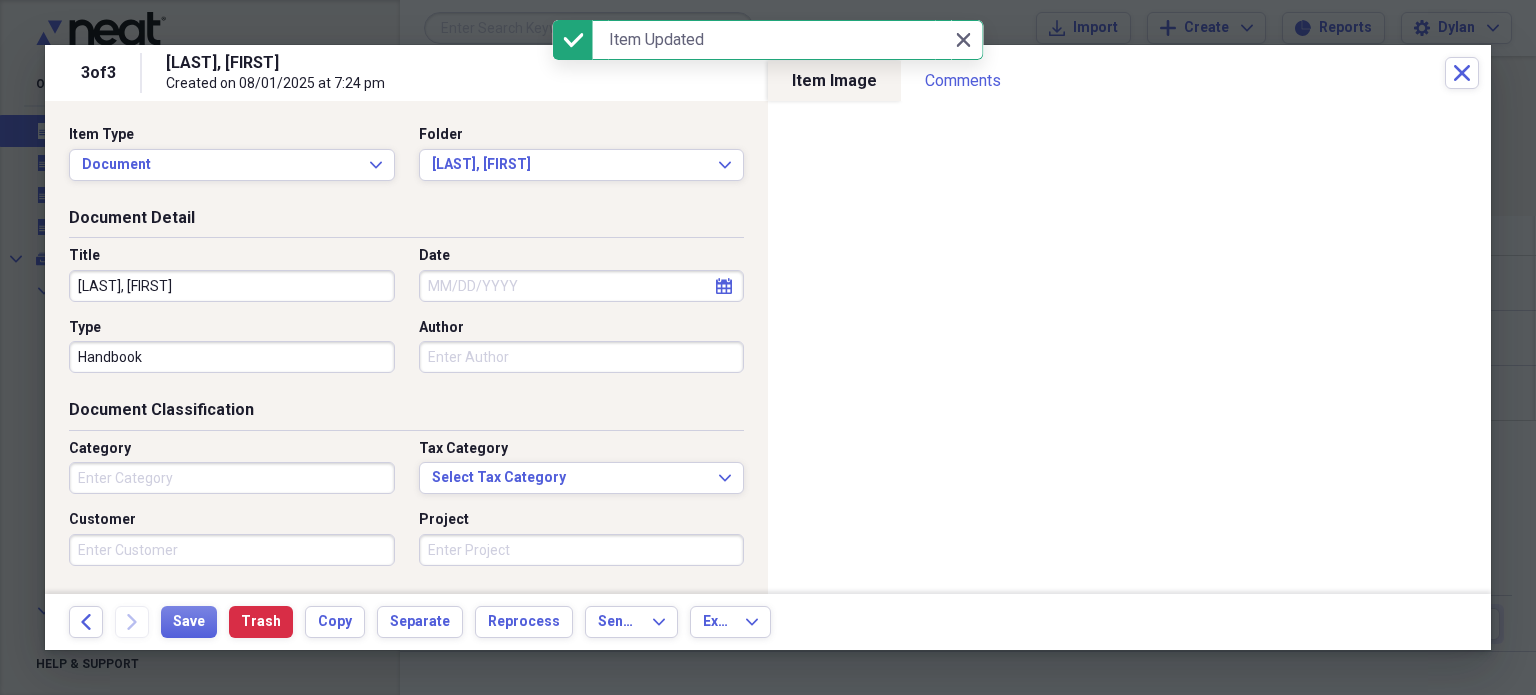 click on "Date" at bounding box center (582, 286) 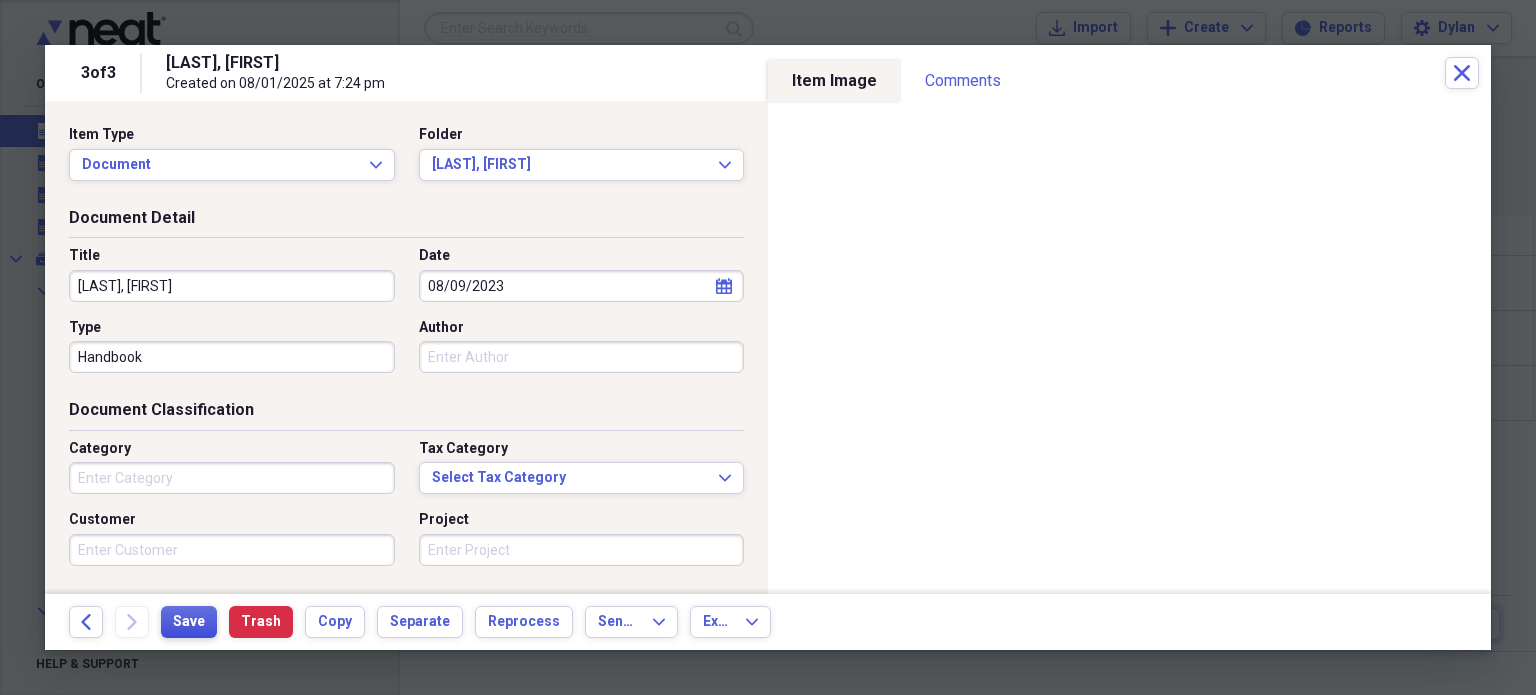 click on "Save" at bounding box center (189, 622) 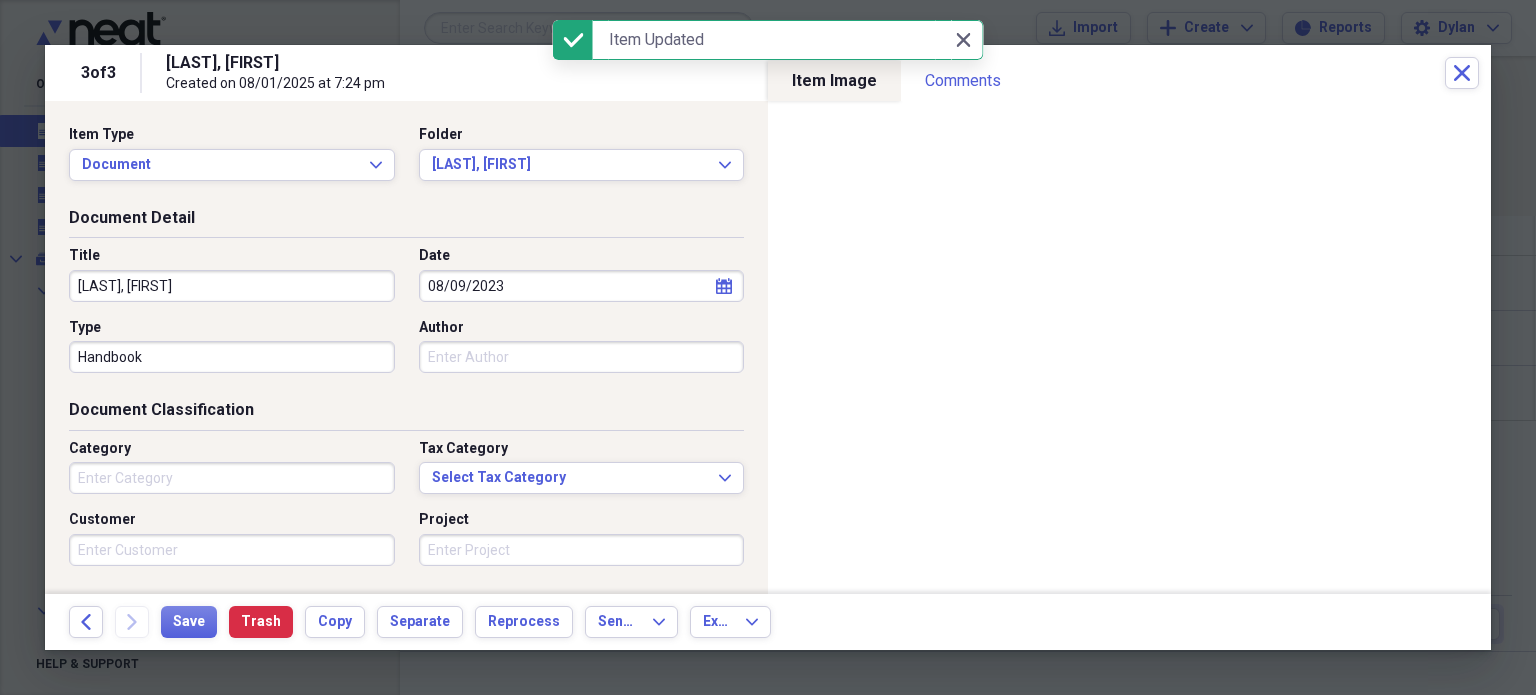 click on "Rexroad, Aiden Created on 08/01/2025 at 7:24 pm" at bounding box center [805, 73] 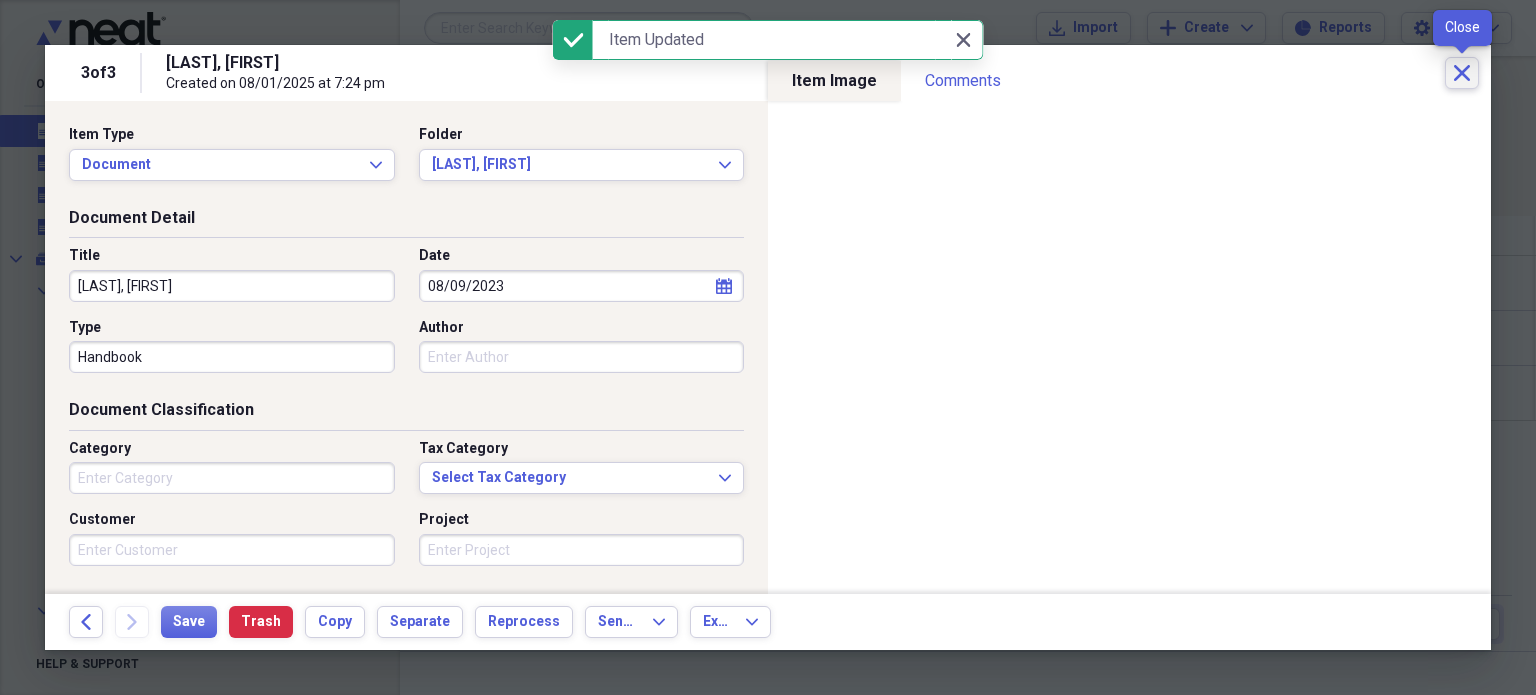 click on "Close" at bounding box center (1462, 73) 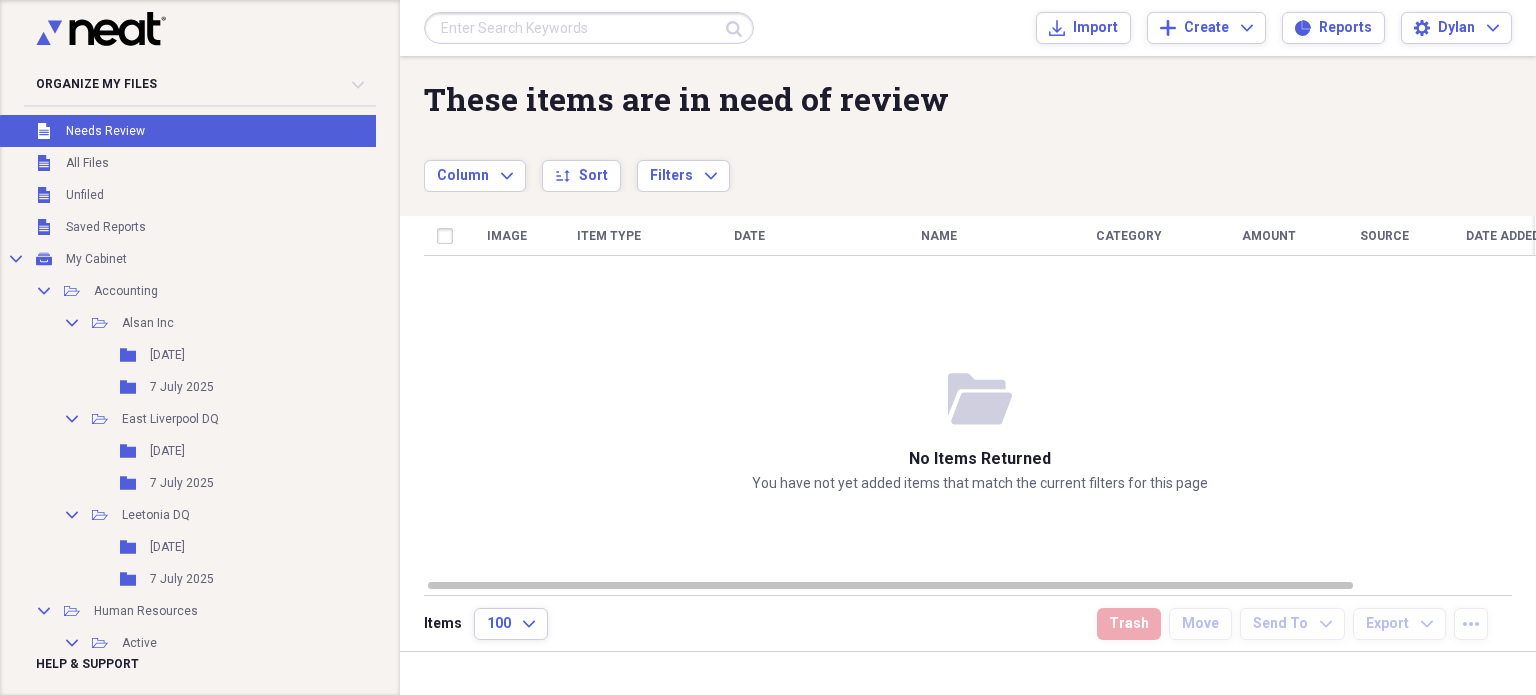 click on "Image Item Type Date Name Category Amount Source Date Added chevron-down Folder" at bounding box center (980, 397) 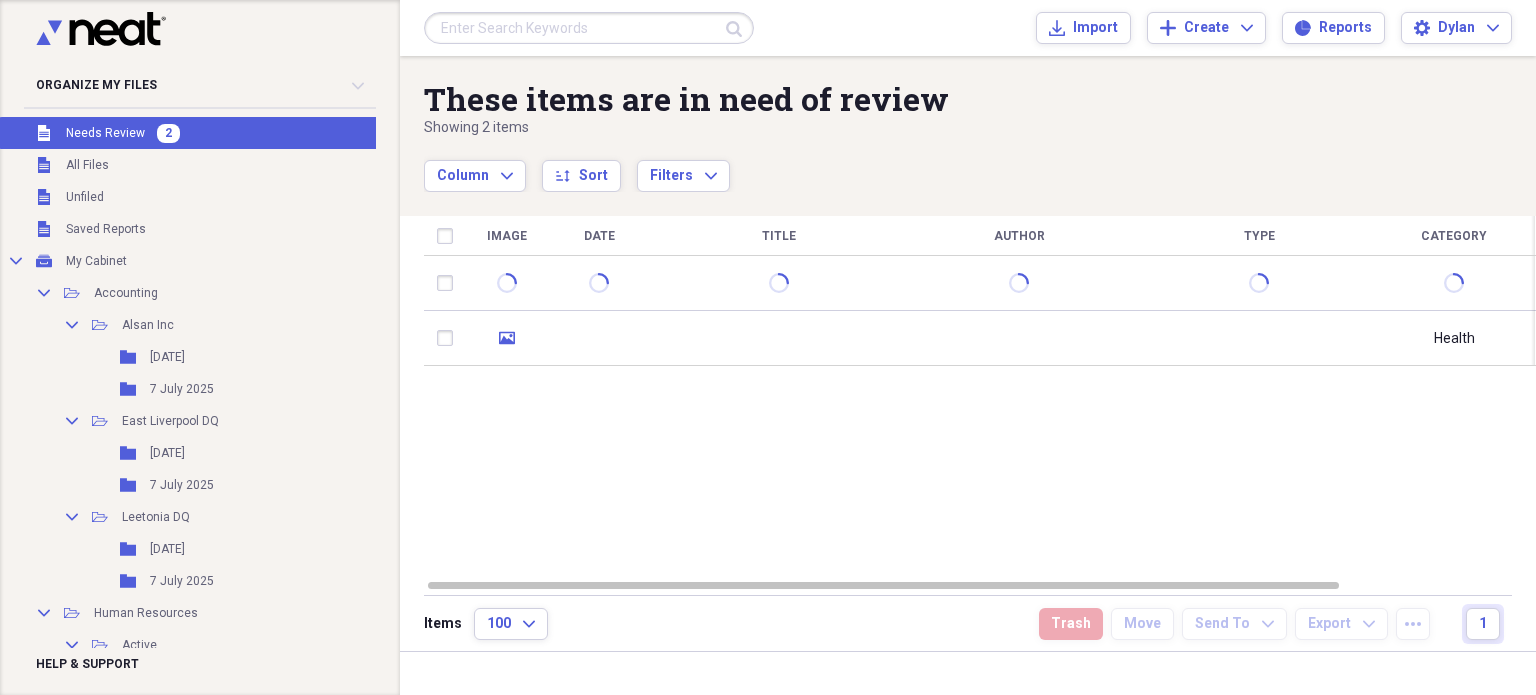 click on "Image Date Title Author Type Category Source Folder media Health Scan Unfiled" at bounding box center [980, 397] 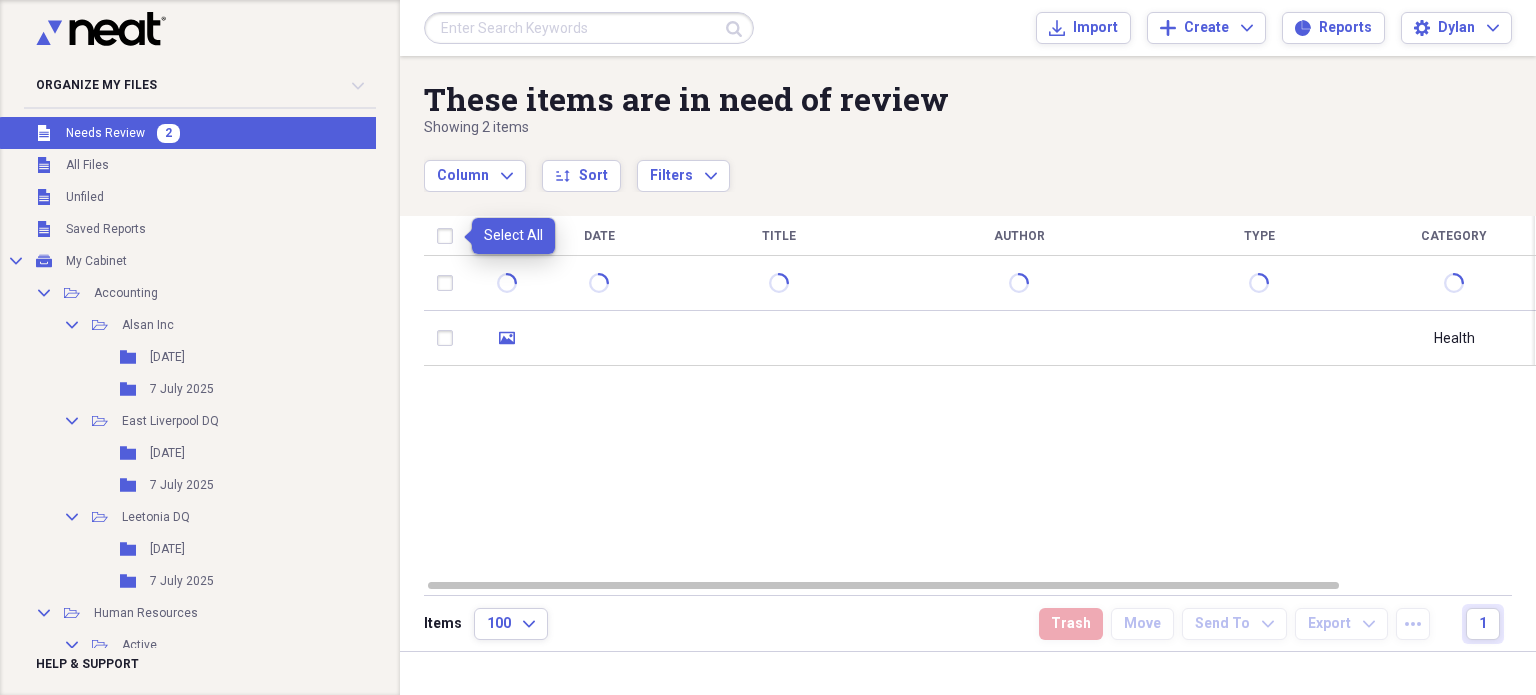 click at bounding box center (449, 236) 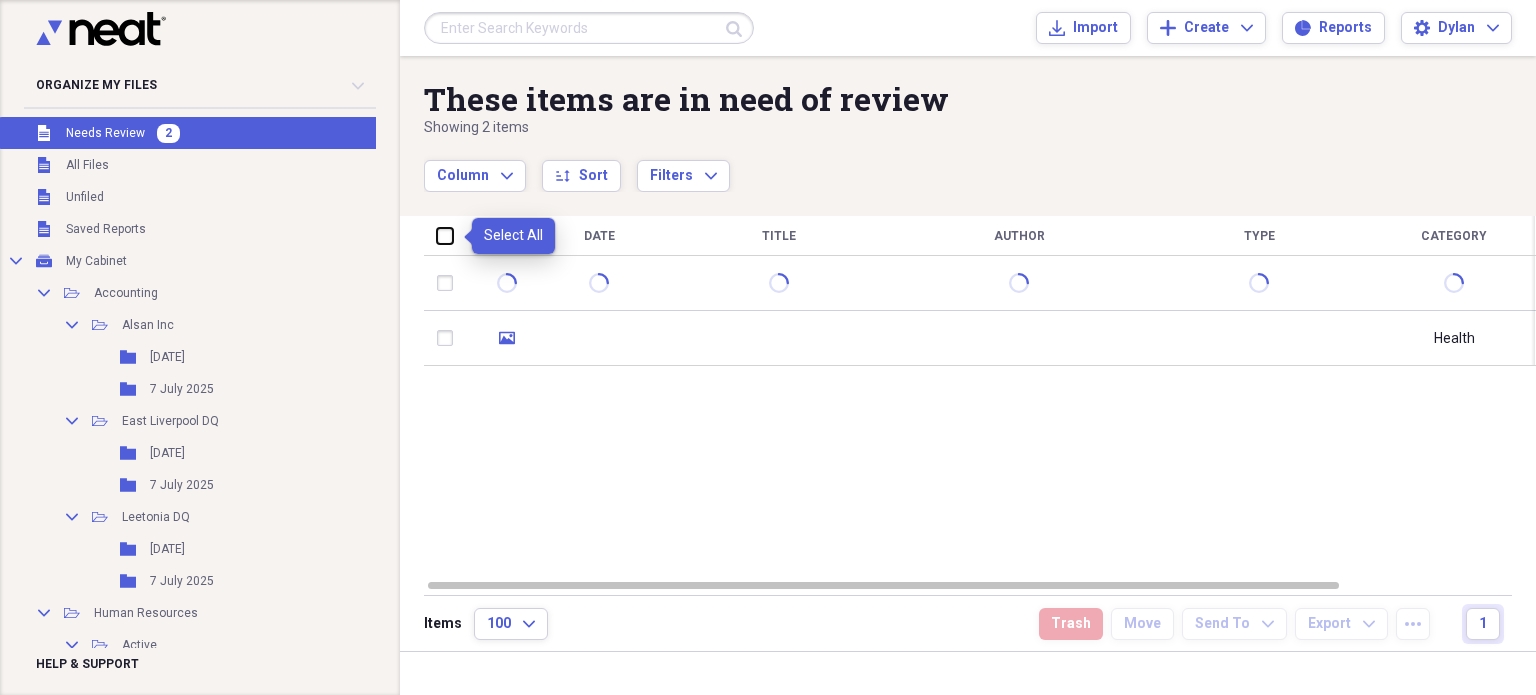 click at bounding box center [437, 235] 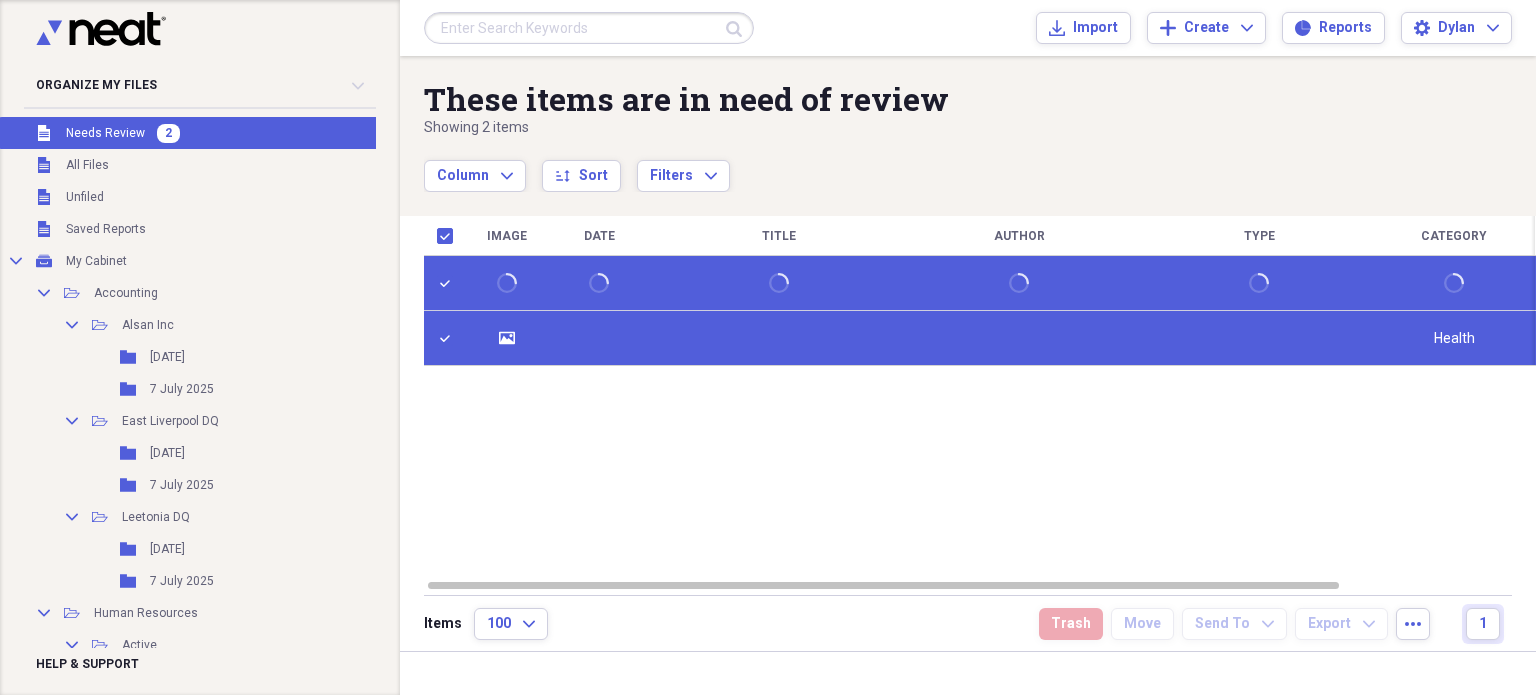 click on "media" 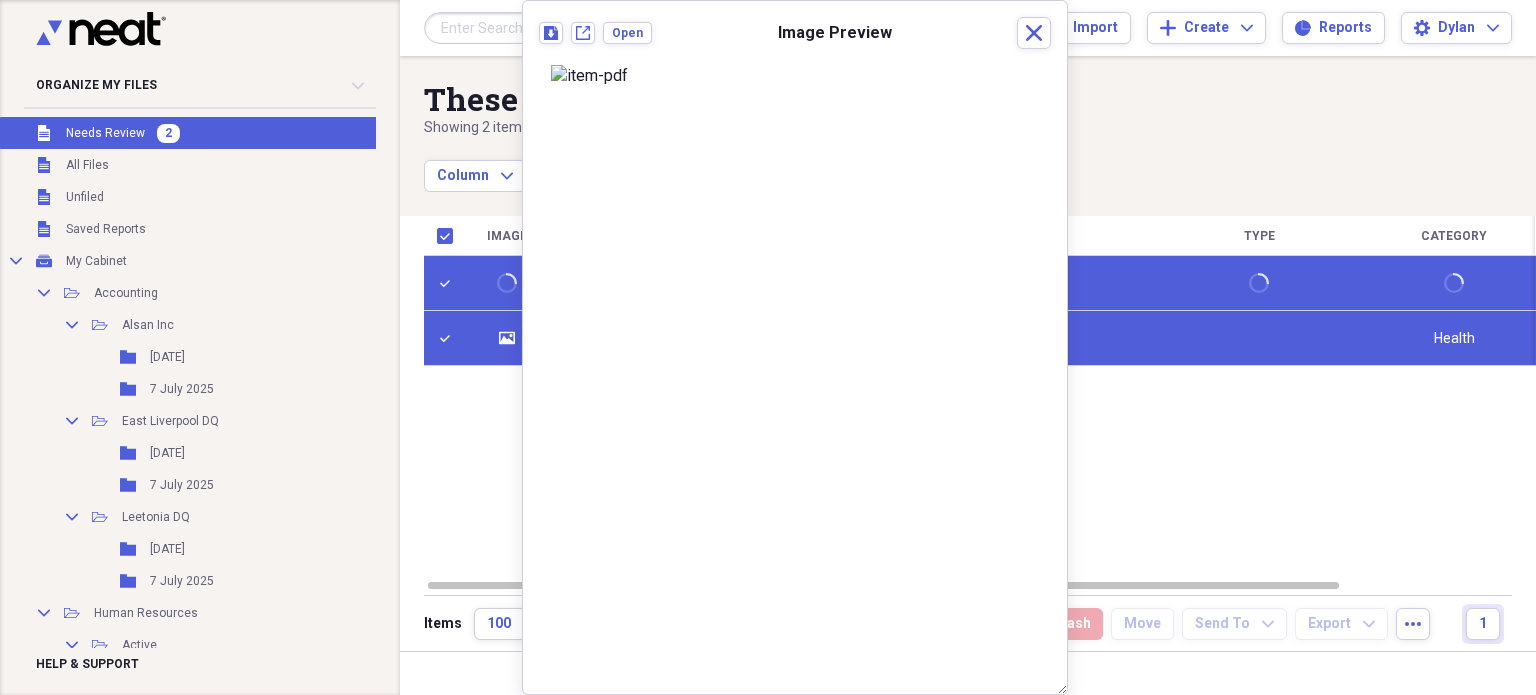 click on "Image Date Title Author Type Category Source Folder media Health Scan Unfiled" at bounding box center (980, 397) 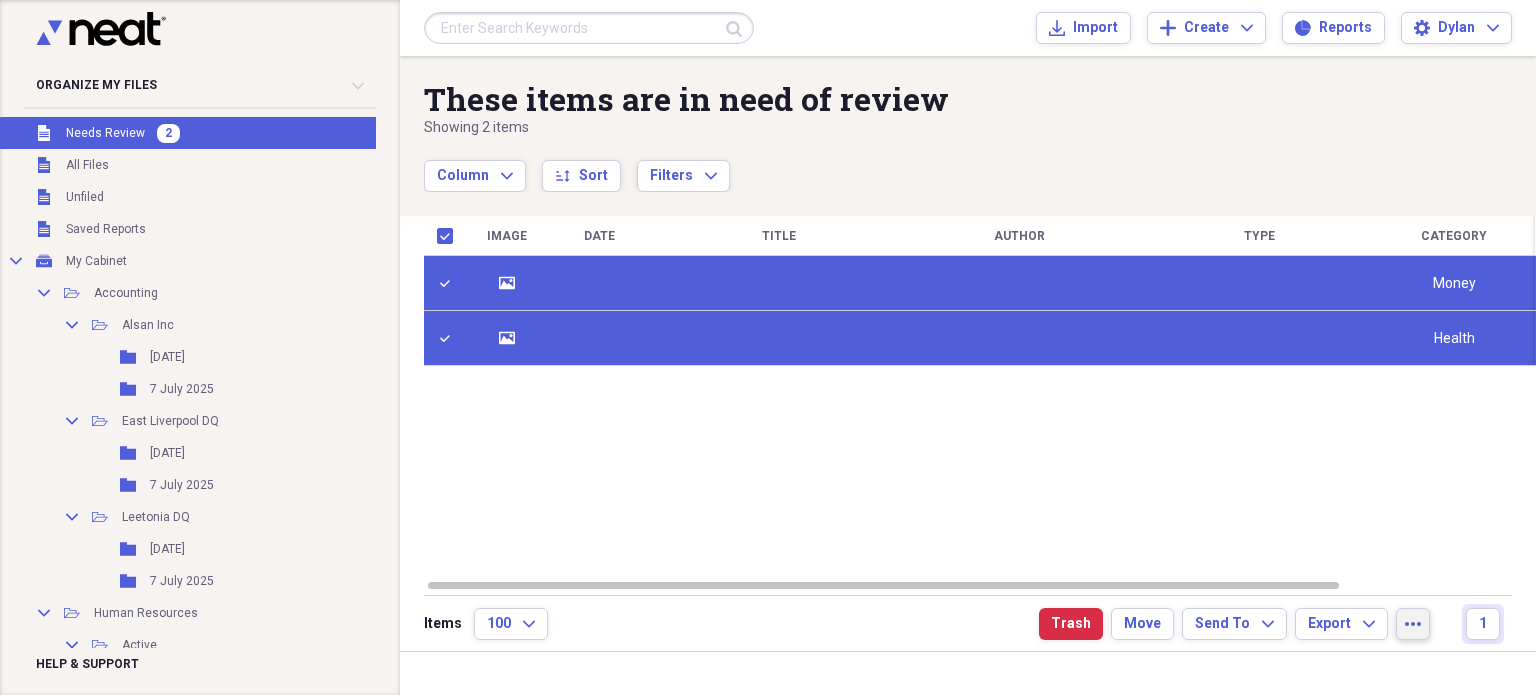 click 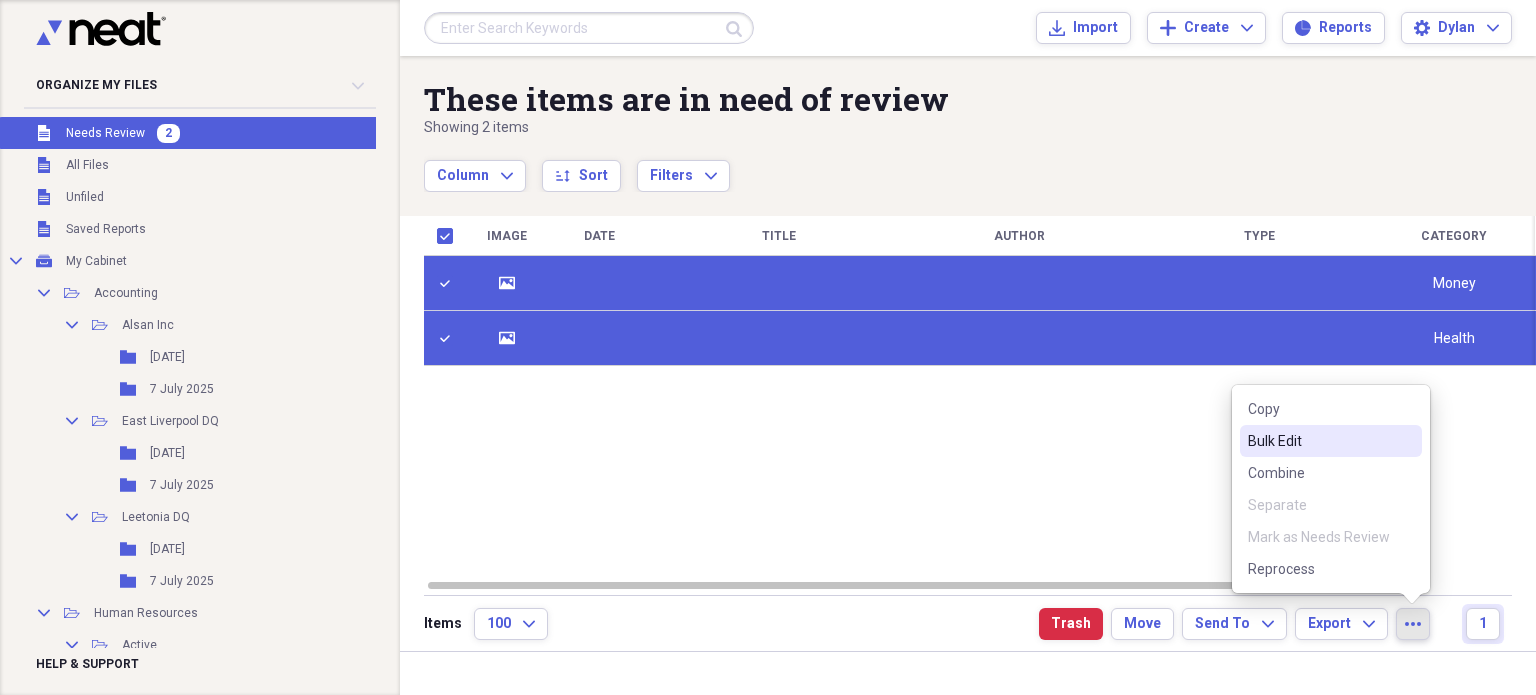 click on "Bulk Edit" at bounding box center (1319, 441) 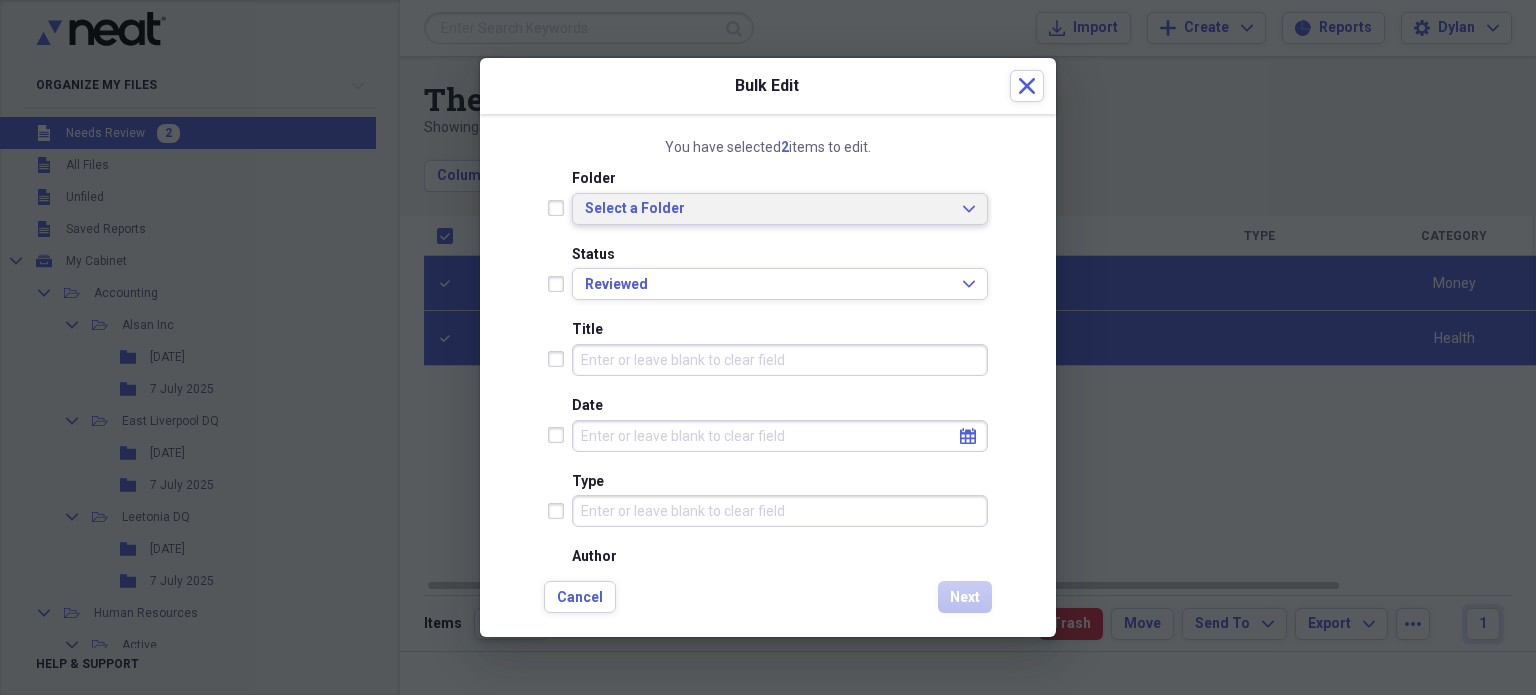 click on "Select a Folder Expand" at bounding box center [780, 209] 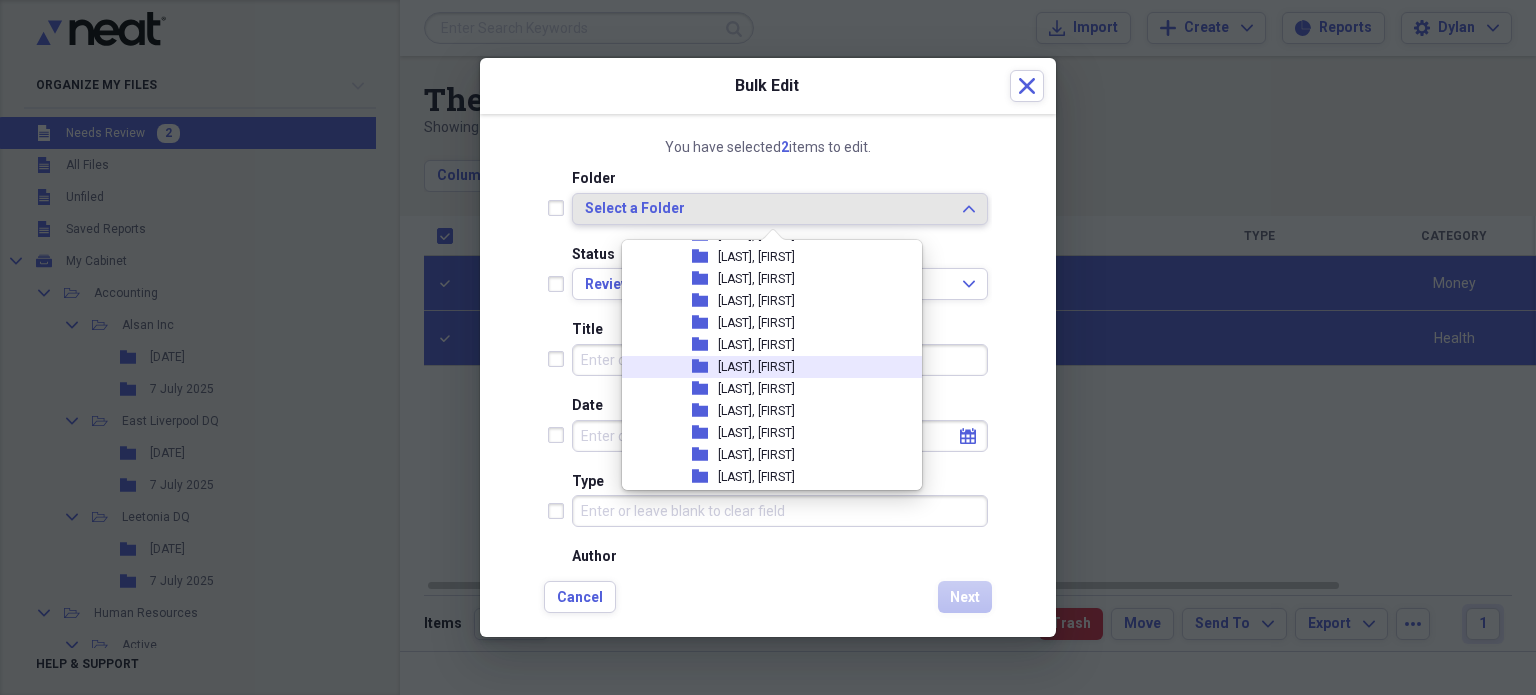 scroll, scrollTop: 2538, scrollLeft: 0, axis: vertical 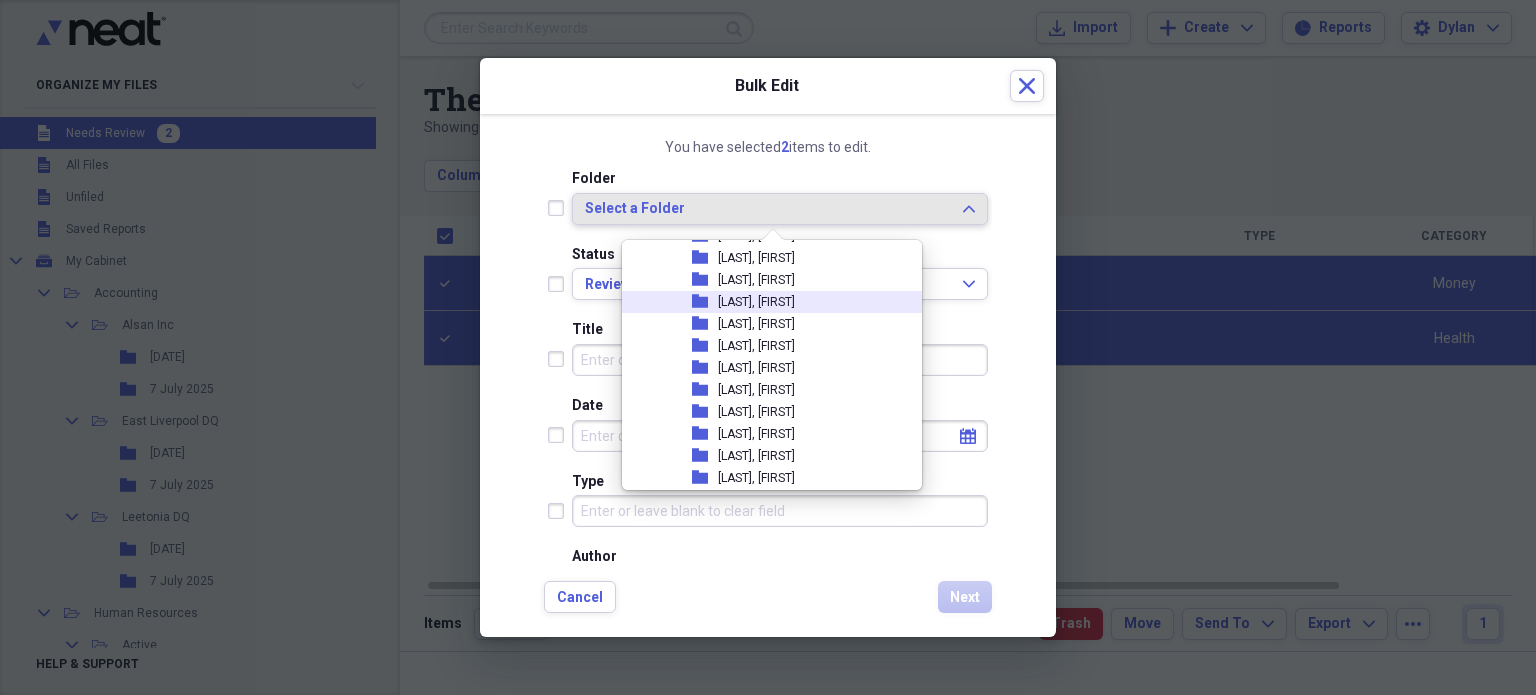 click on "[LAST], [FIRST]" at bounding box center (756, 302) 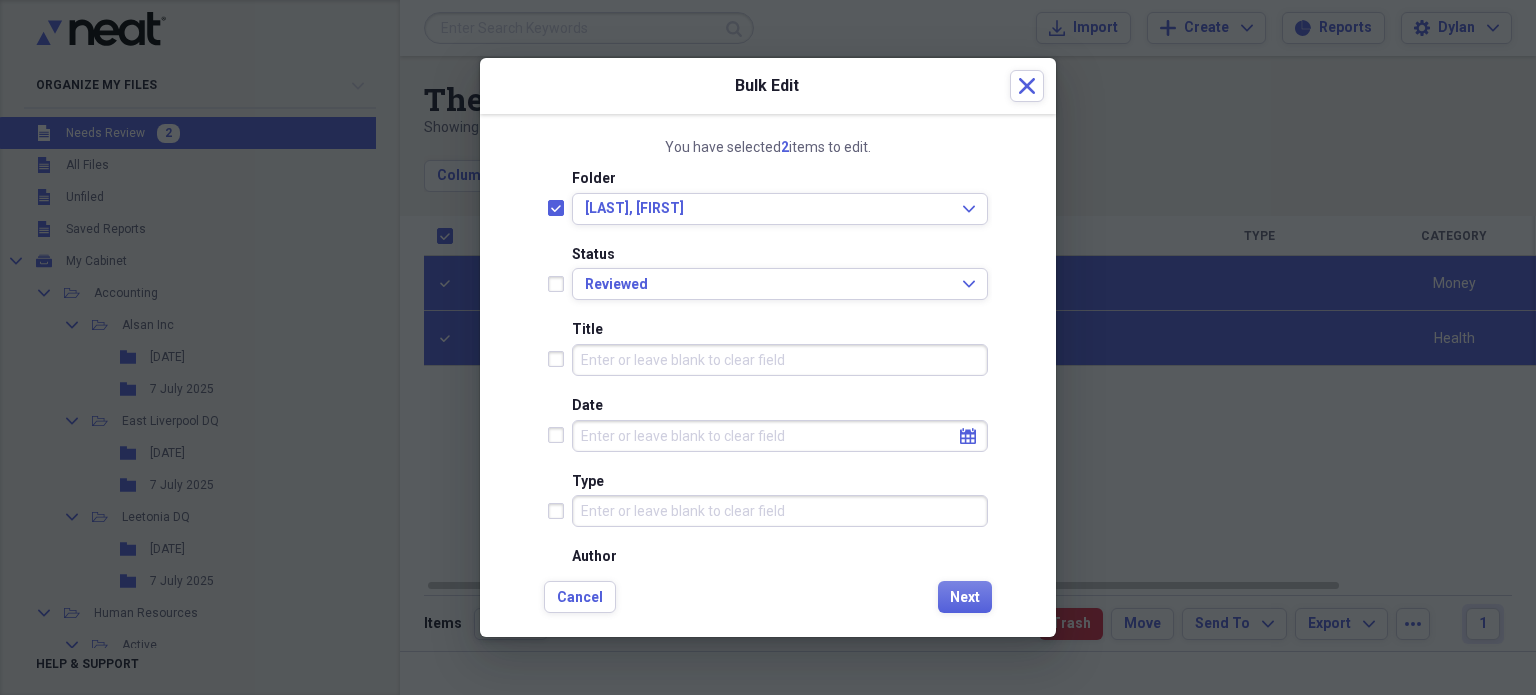 click on "Title" at bounding box center [780, 360] 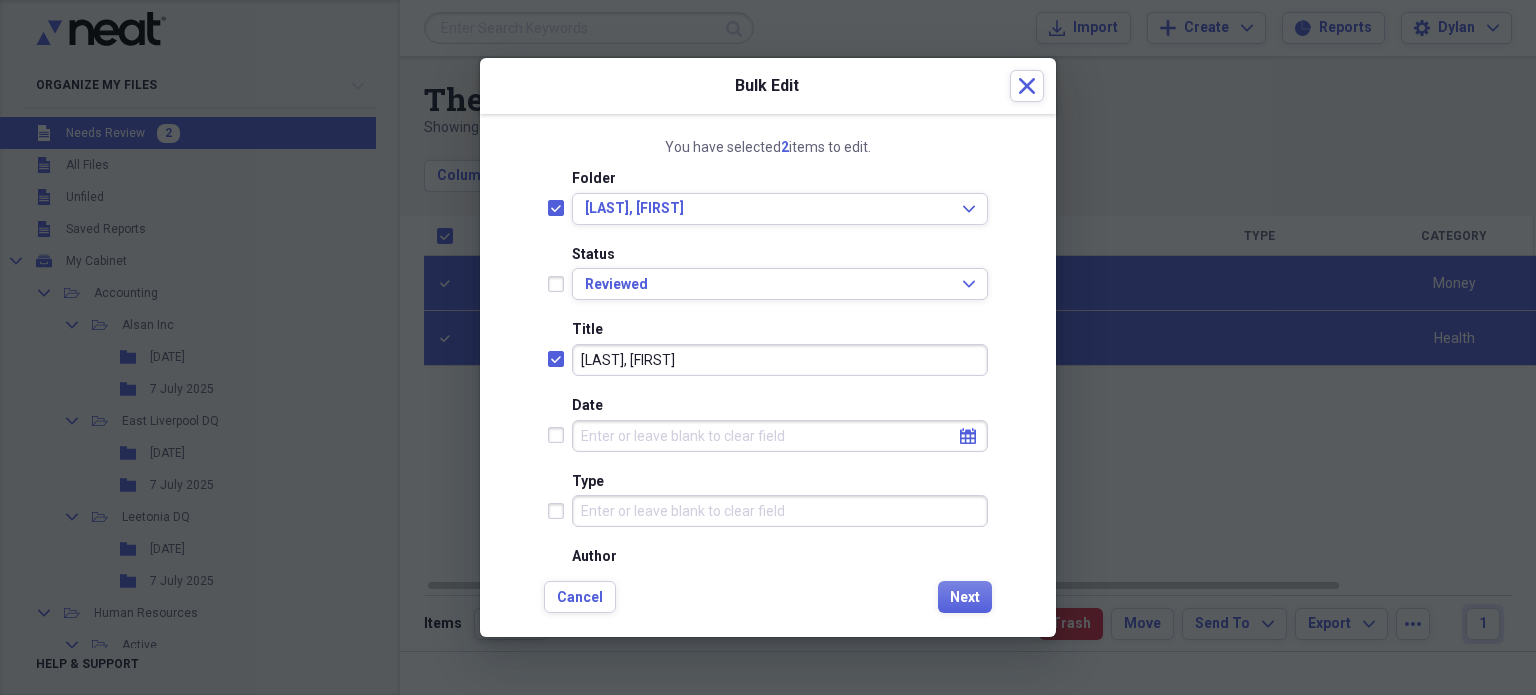 scroll, scrollTop: 144, scrollLeft: 0, axis: vertical 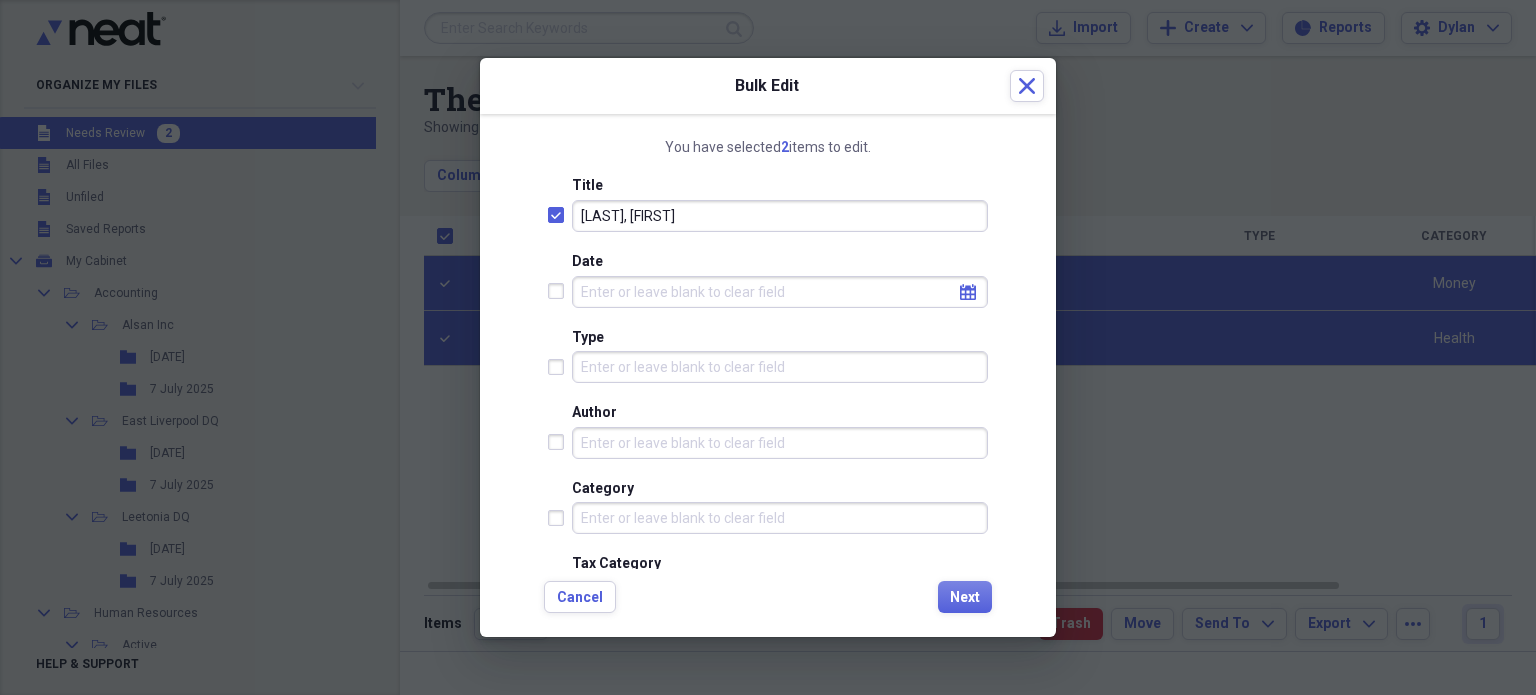 click at bounding box center (560, 518) 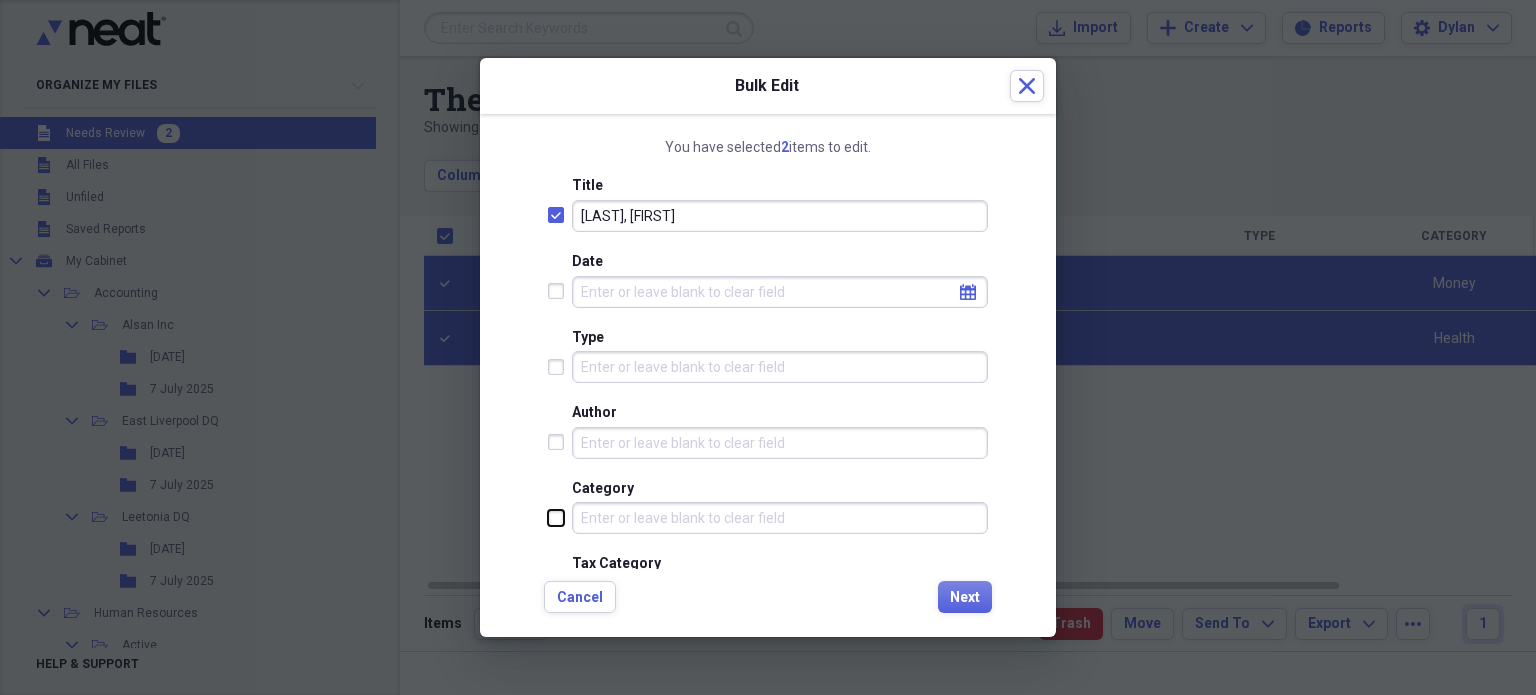 click at bounding box center (548, 517) 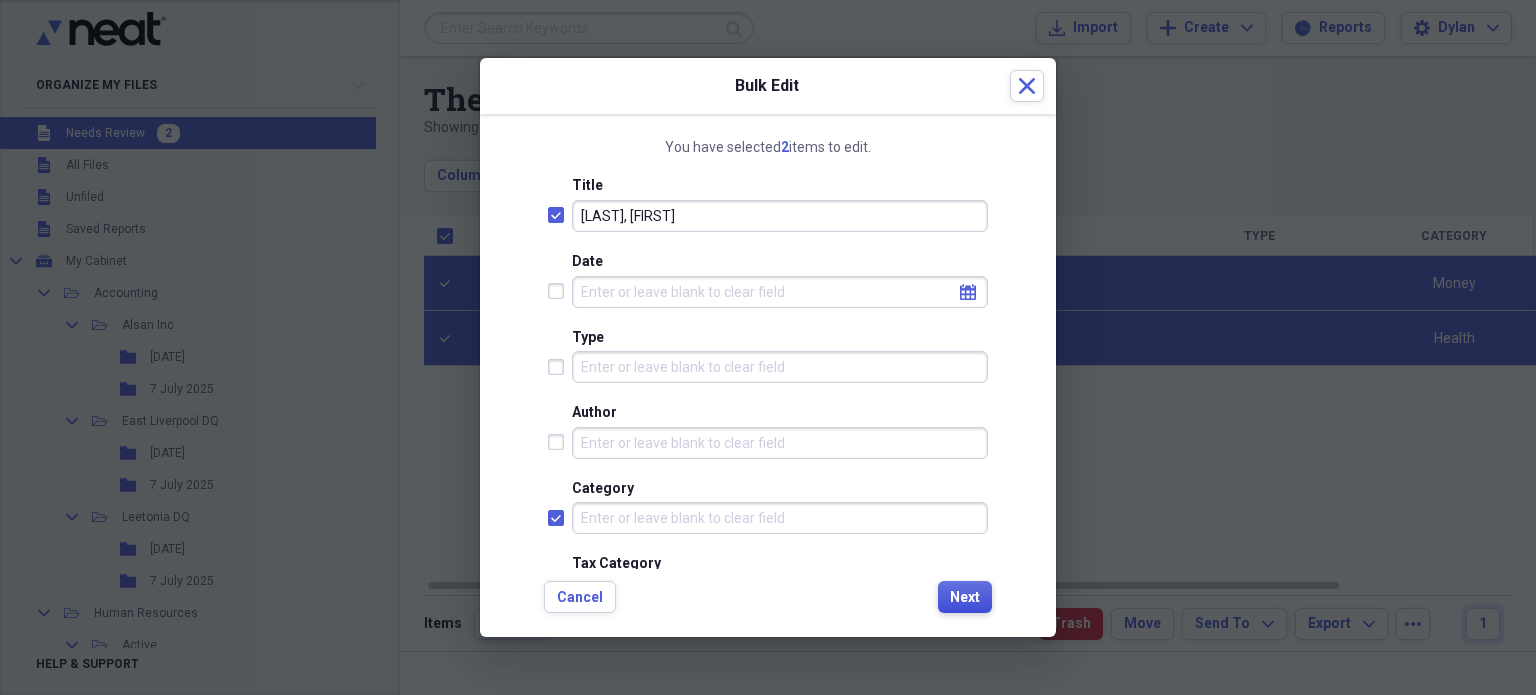 click on "Next" at bounding box center [965, 598] 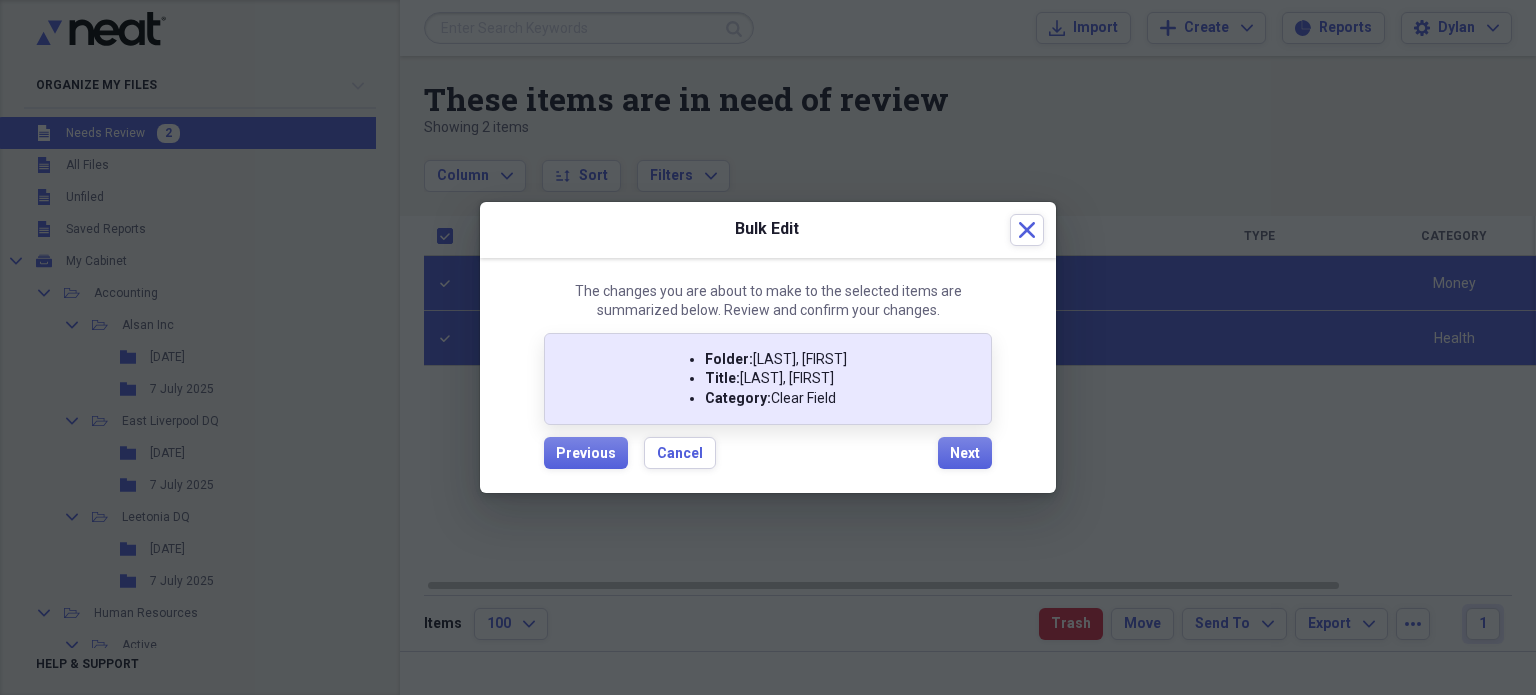 click on "The changes you are about to make to the selected items are summarized below. Review and confirm your changes. Folder :  Wehrhan, Rian Title :  Wehrhan, Rian Category :  Clear Field Previous Cancel Next" at bounding box center (768, 376) 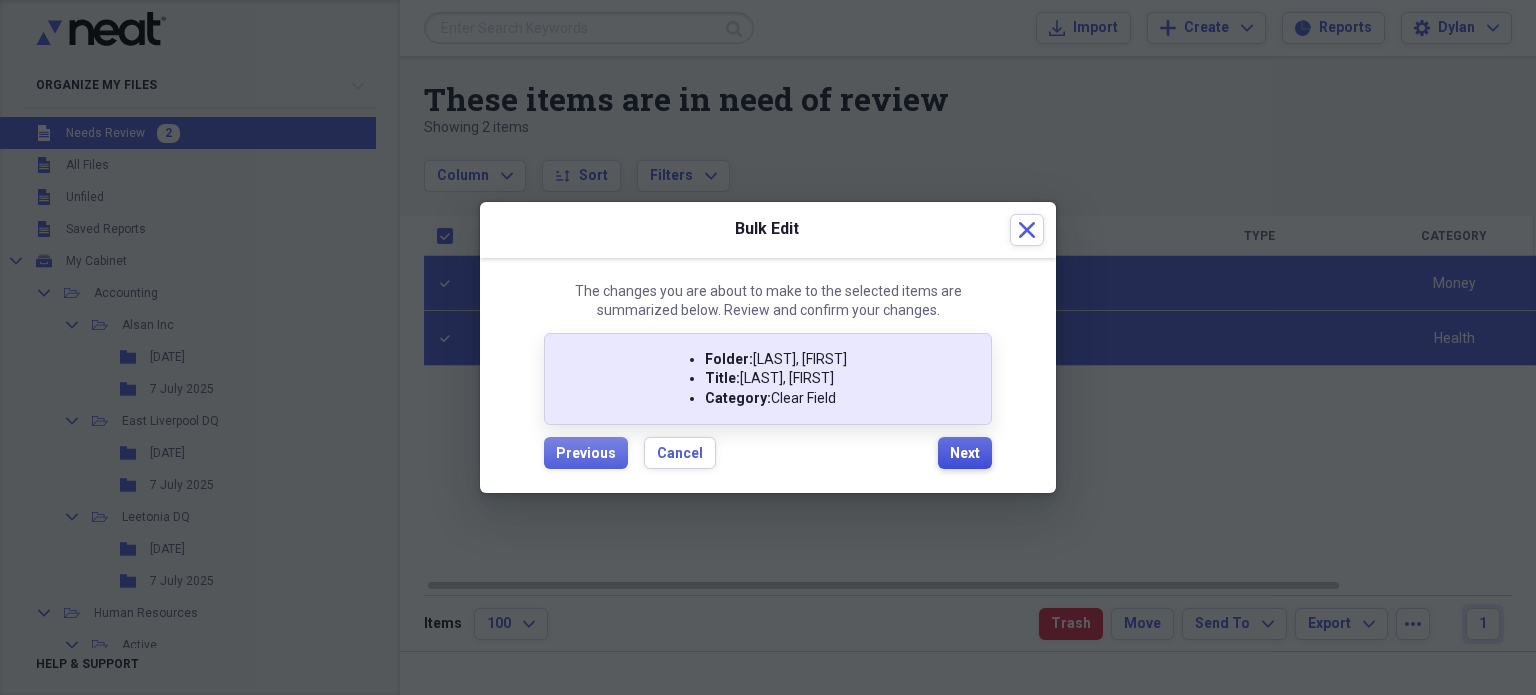 click on "Next" at bounding box center (965, 454) 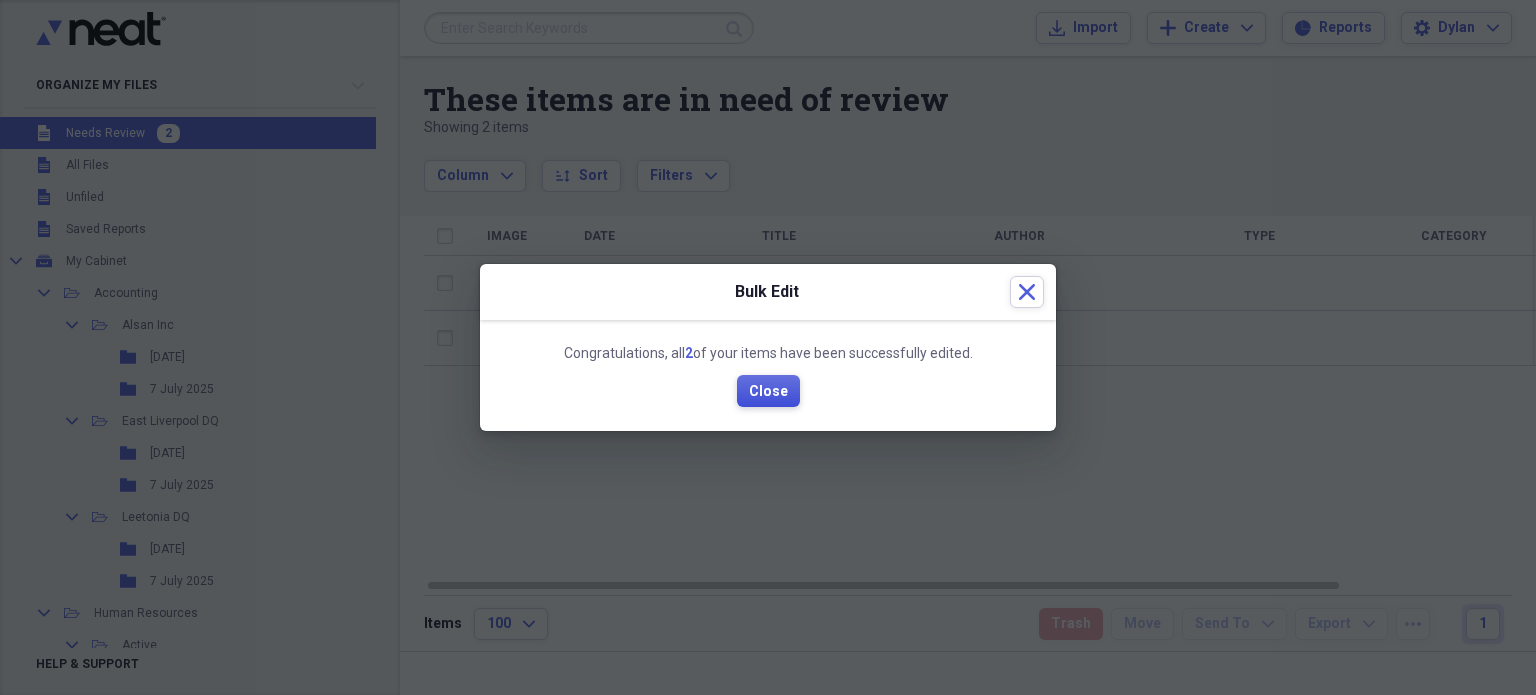 click on "Close" at bounding box center (768, 391) 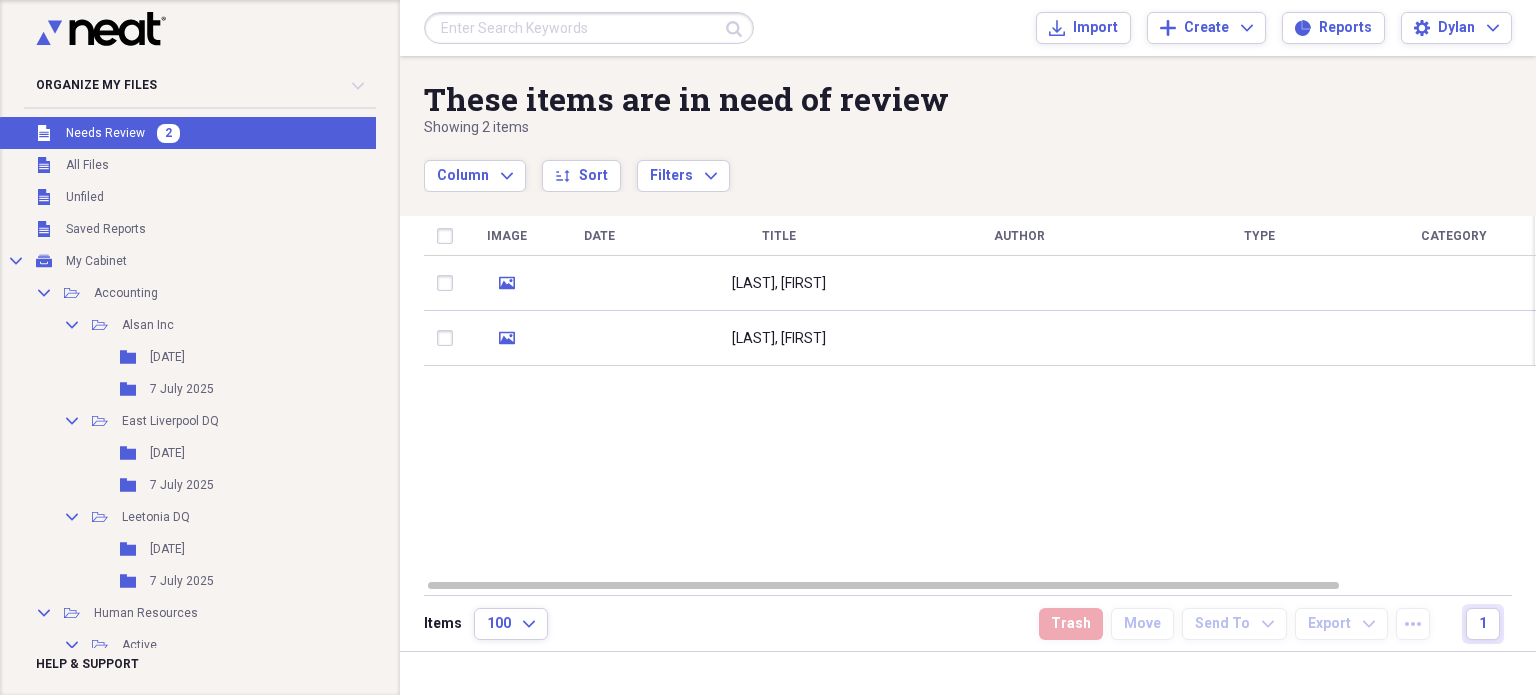 click on "[LAST], [FIRST]" at bounding box center (779, 283) 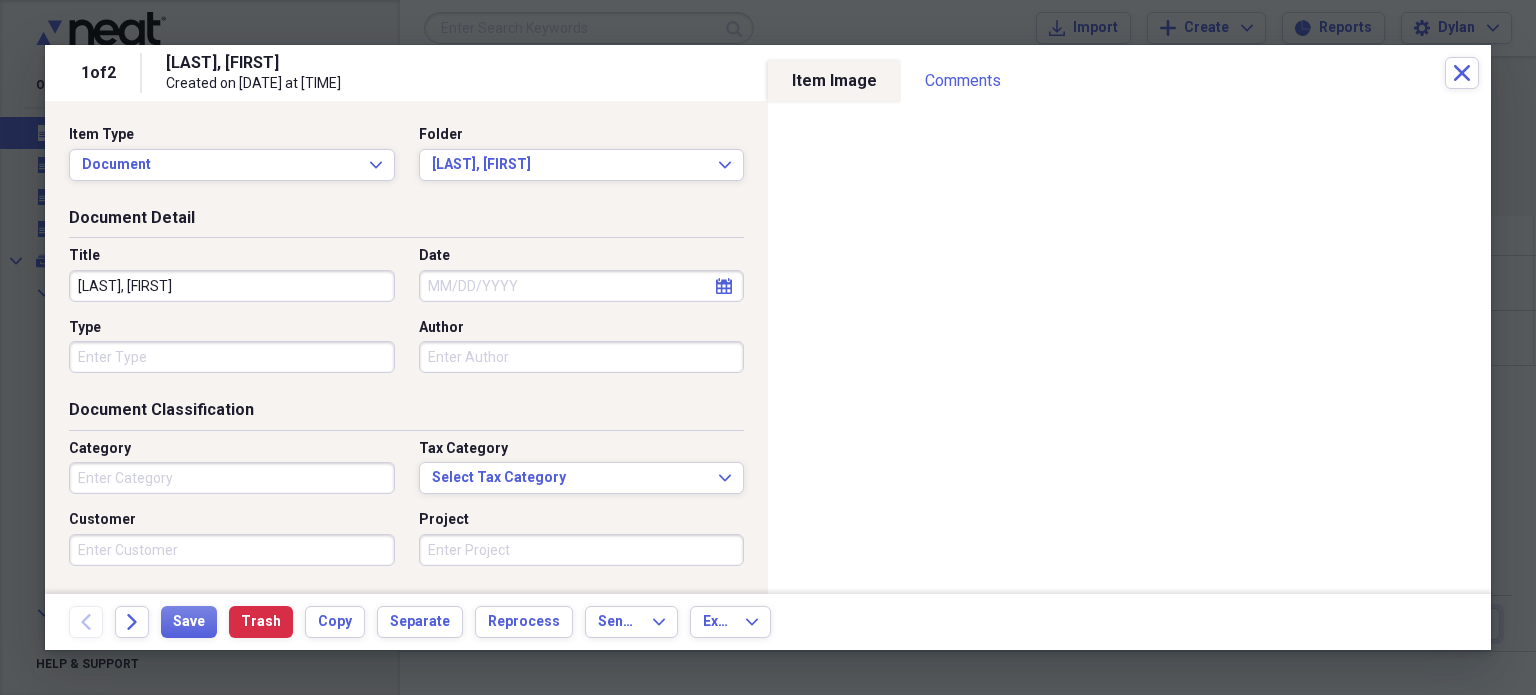 click on "Title Wehrhan, Rian Date calendar Calendar Type Author" at bounding box center (406, 317) 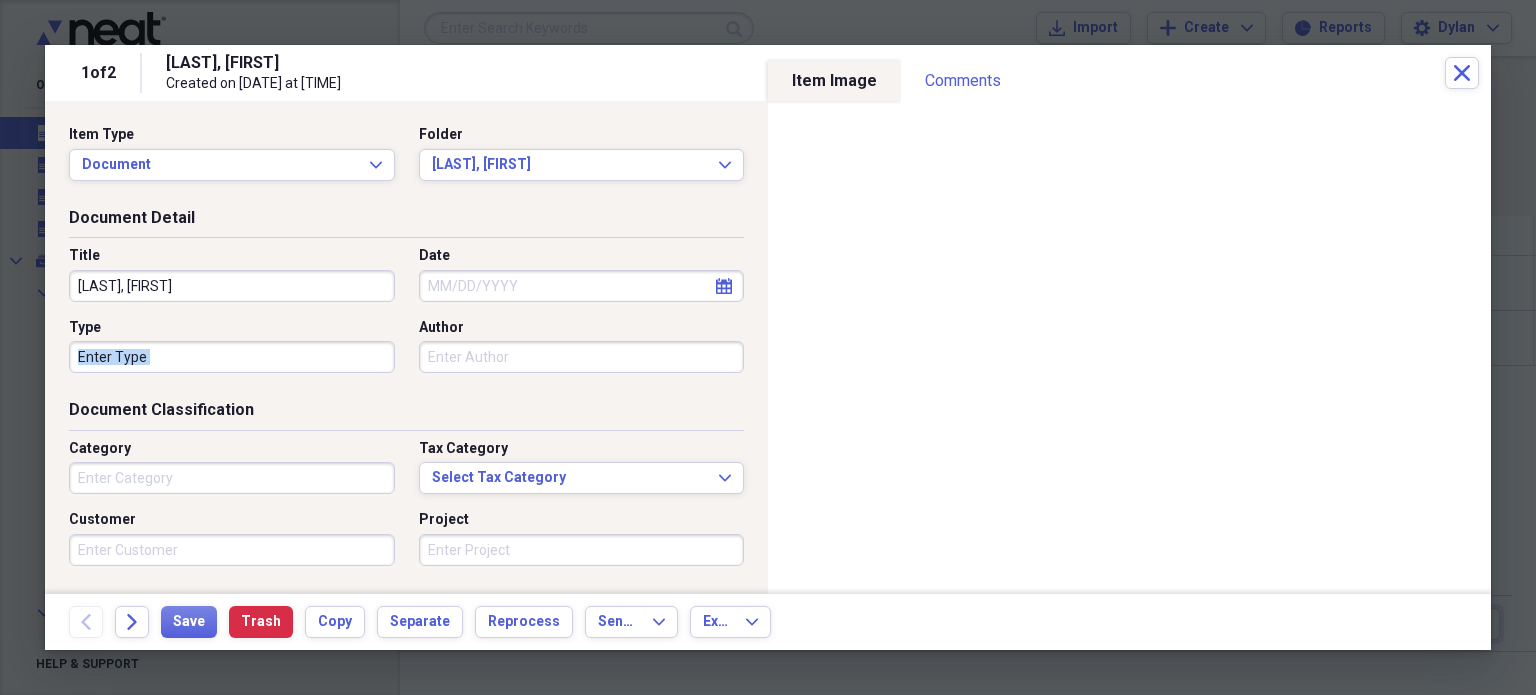 click on "Title Wehrhan, Rian Date calendar Calendar Type Author" at bounding box center [406, 317] 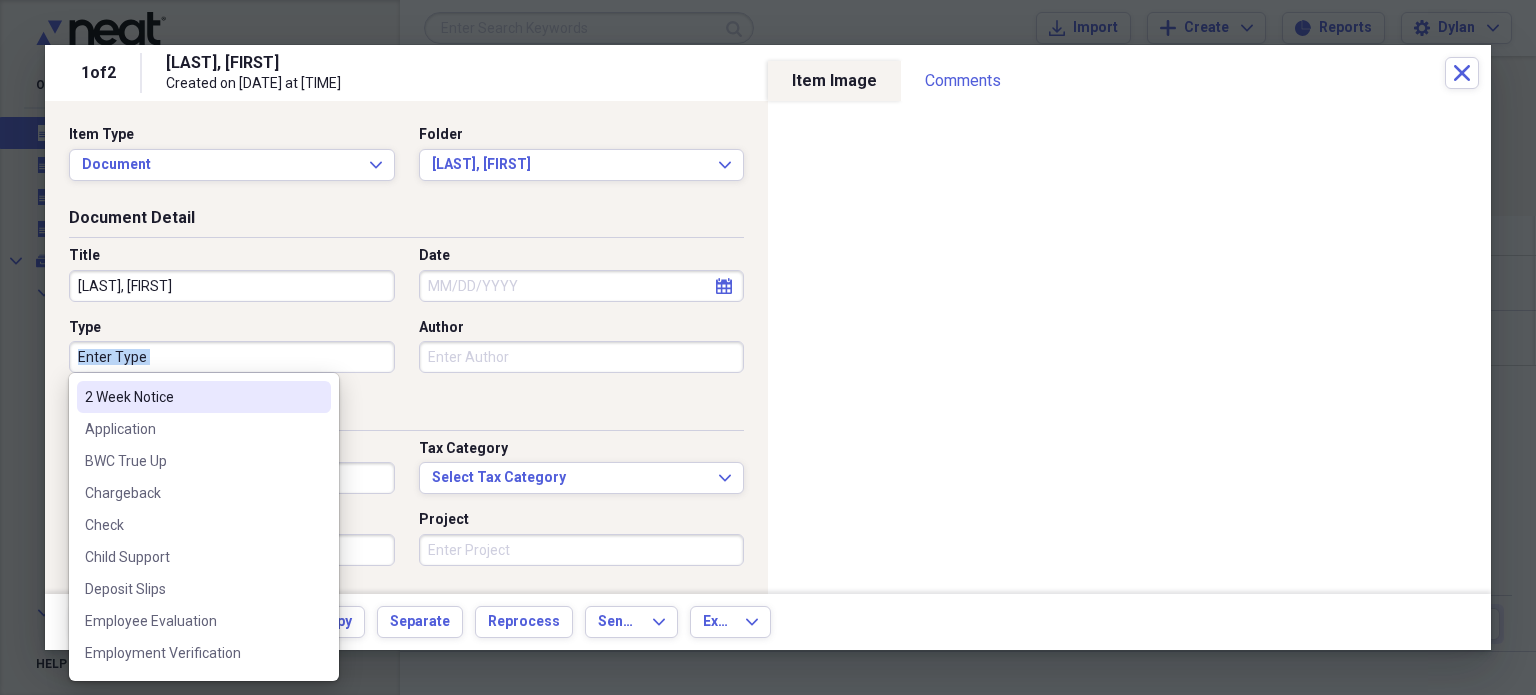 click on "Type" at bounding box center [232, 357] 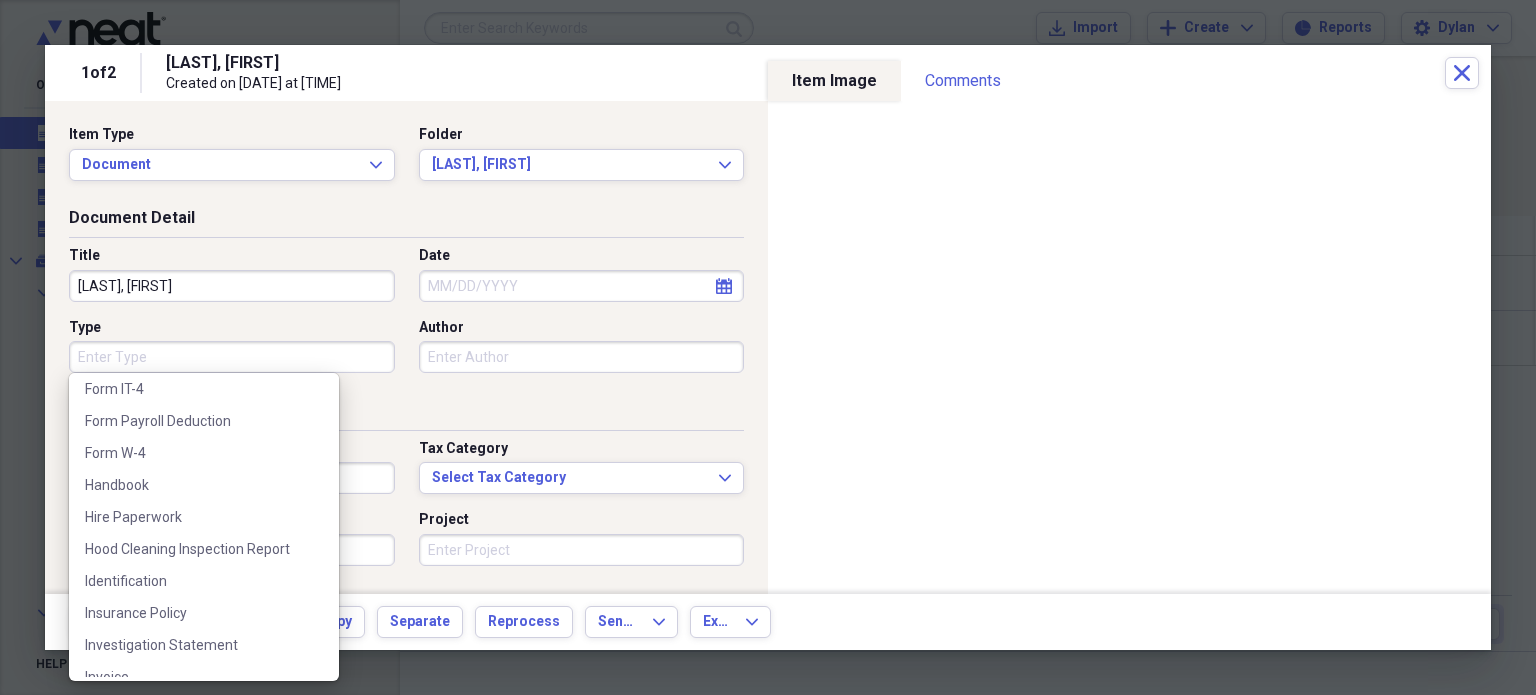 scroll, scrollTop: 464, scrollLeft: 0, axis: vertical 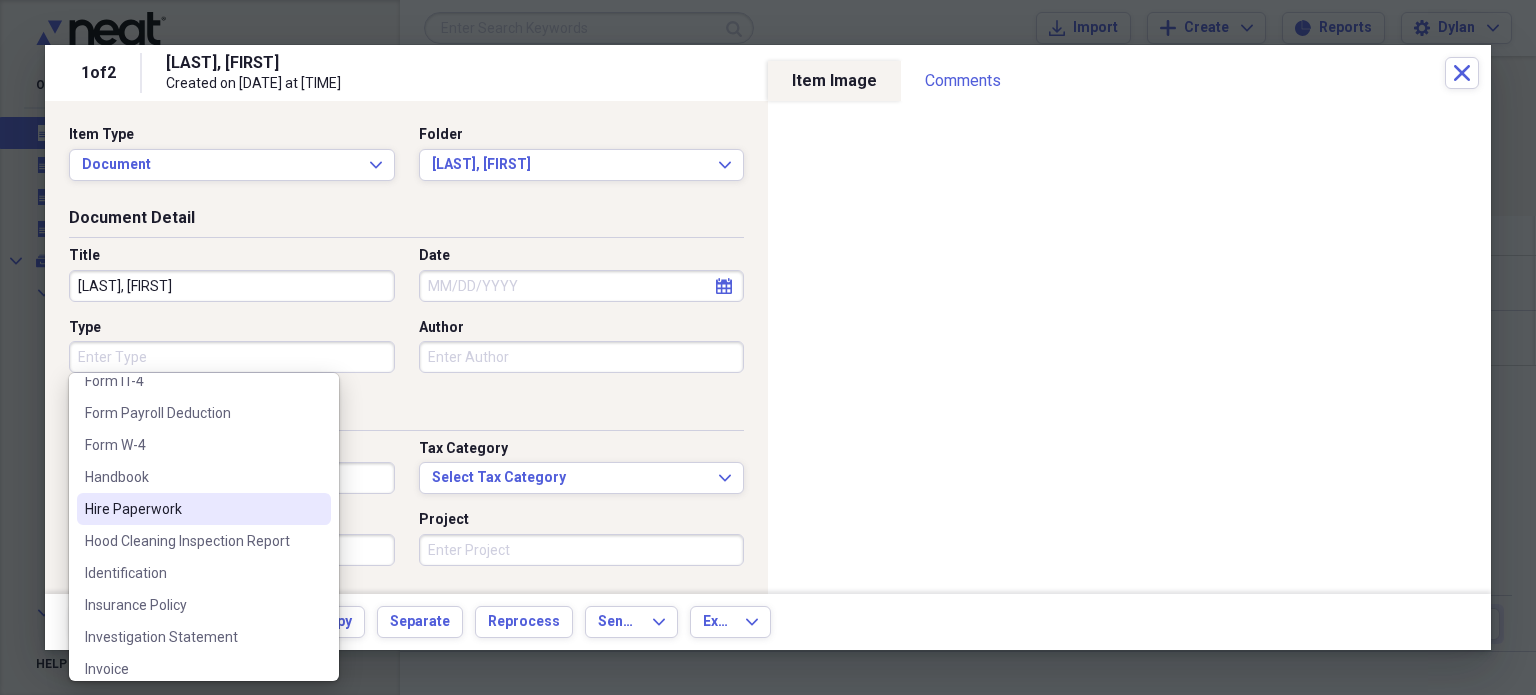 click on "Hire Paperwork" at bounding box center [192, 509] 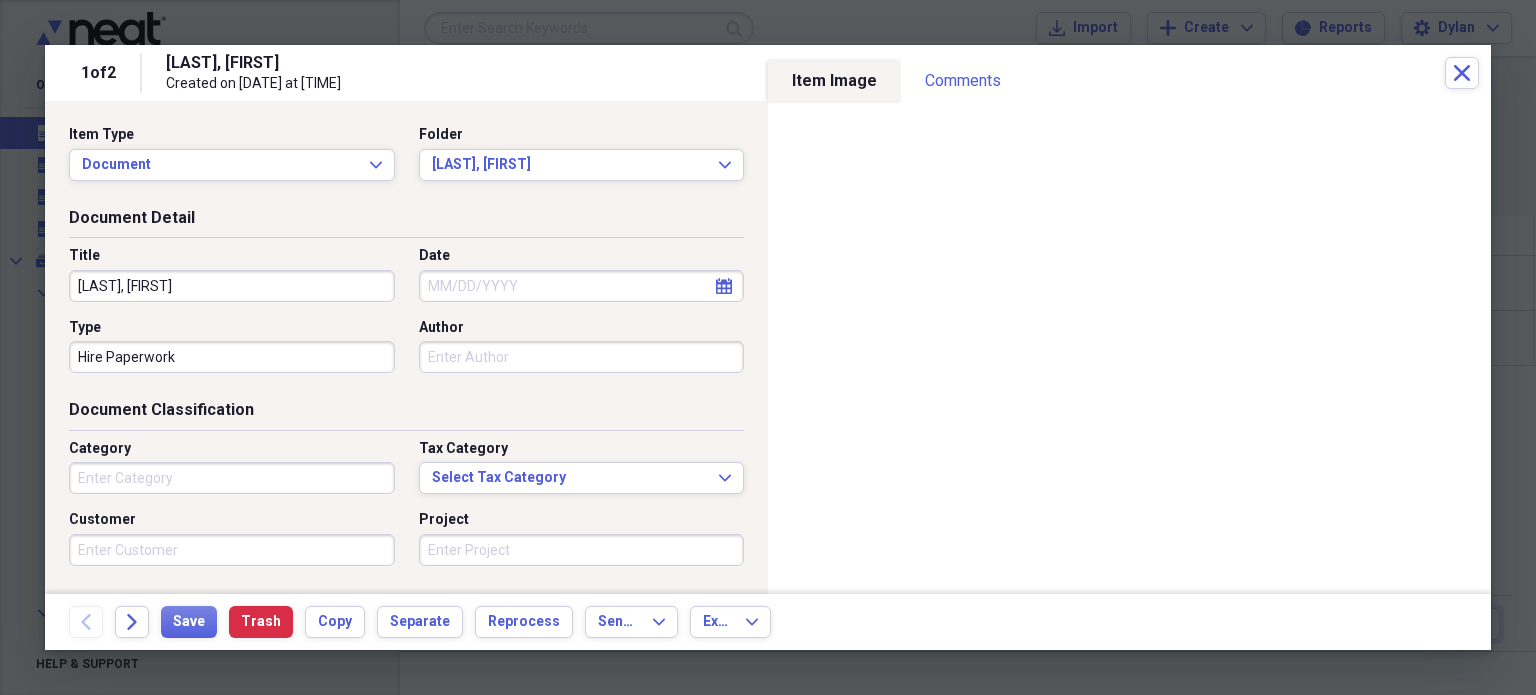 click on "Date" at bounding box center (582, 286) 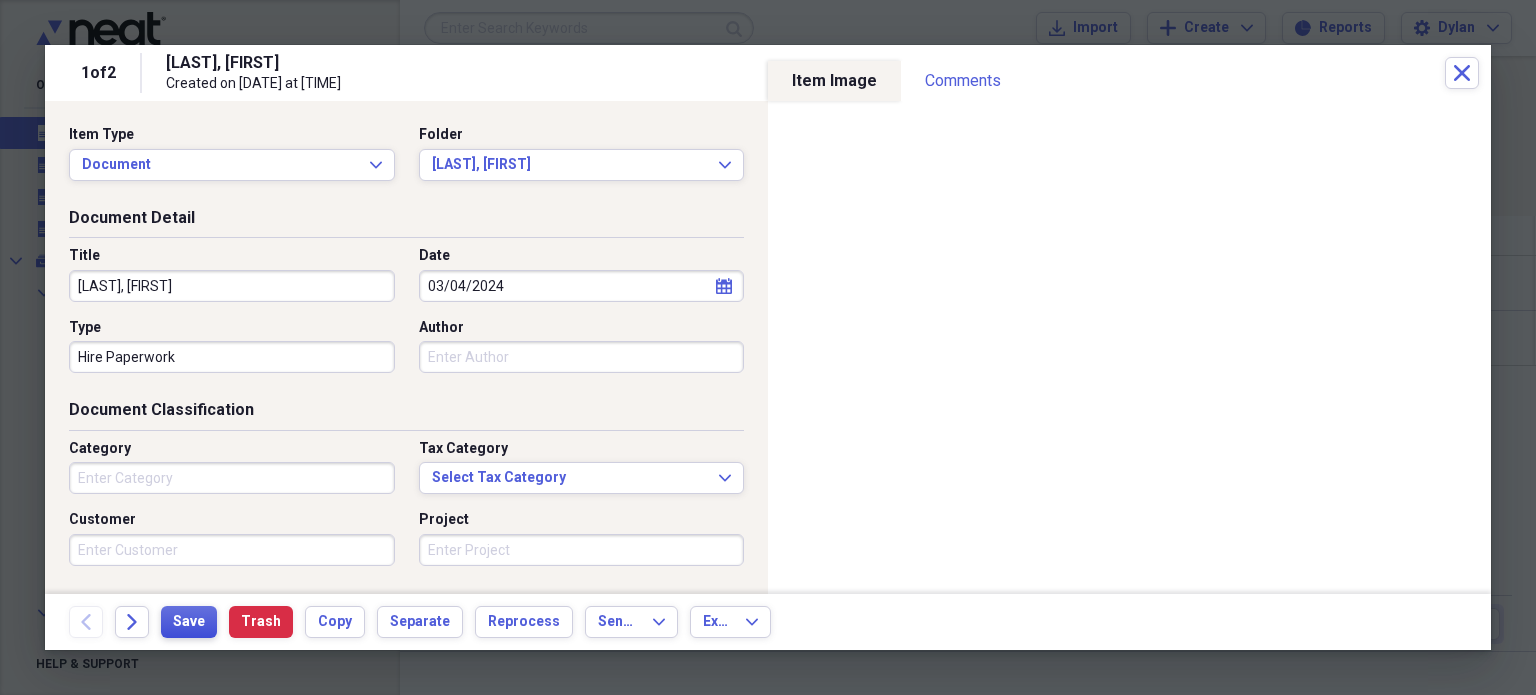 click on "Save" at bounding box center (189, 622) 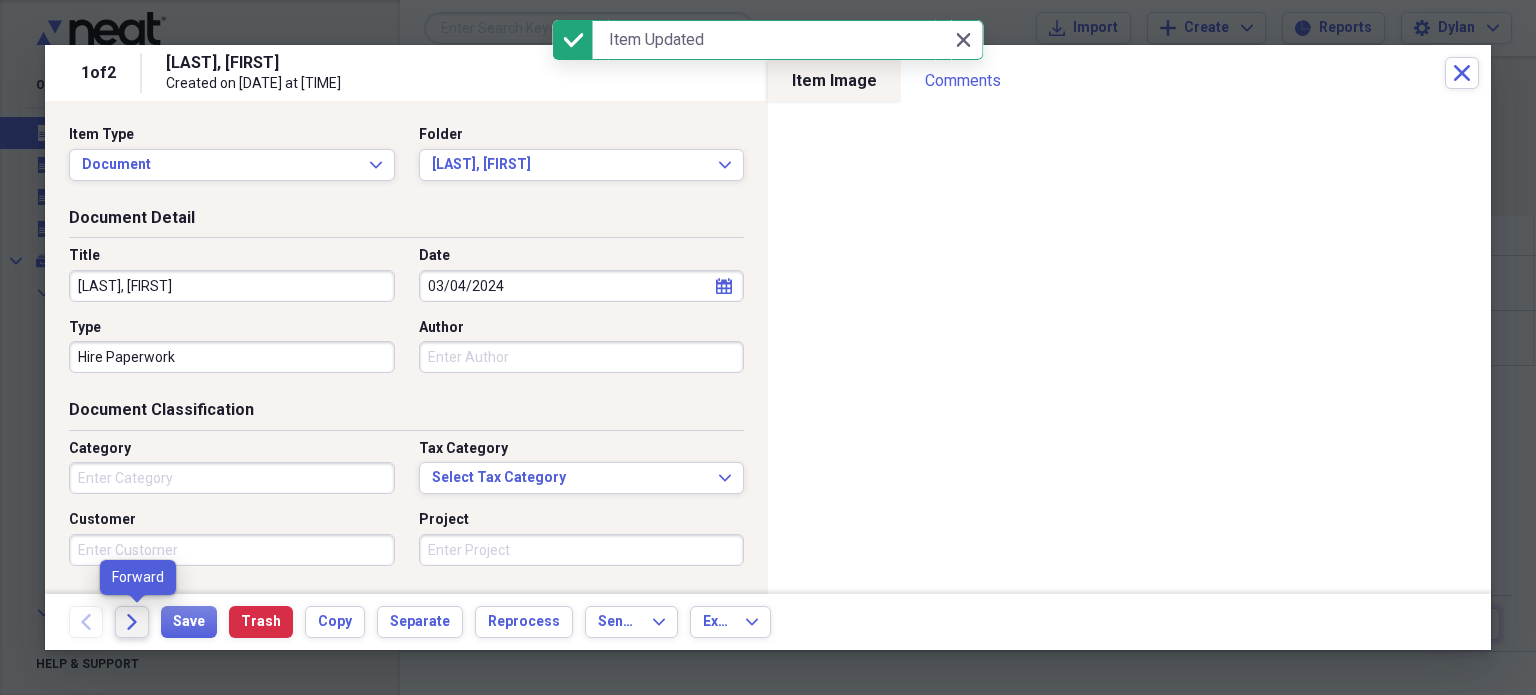 click on "Forward" 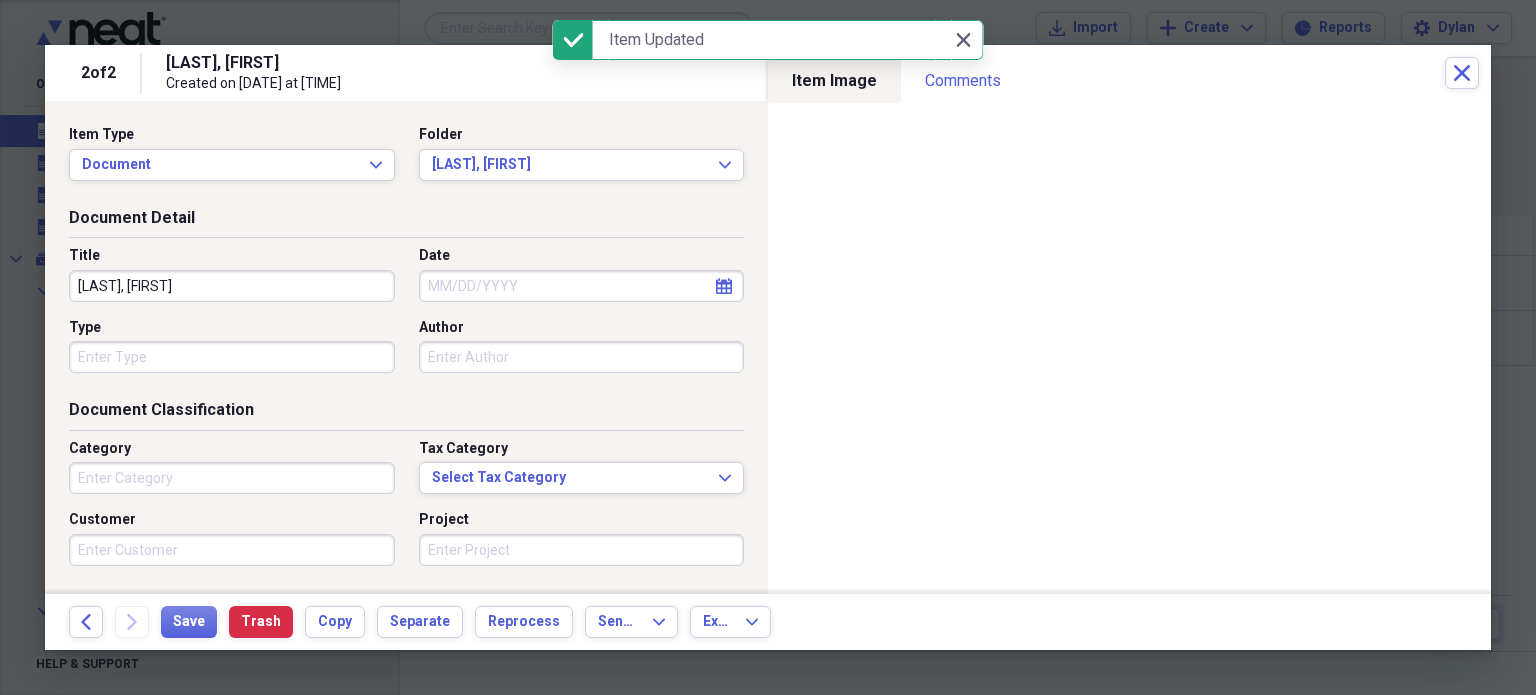 click on "Date" at bounding box center [582, 286] 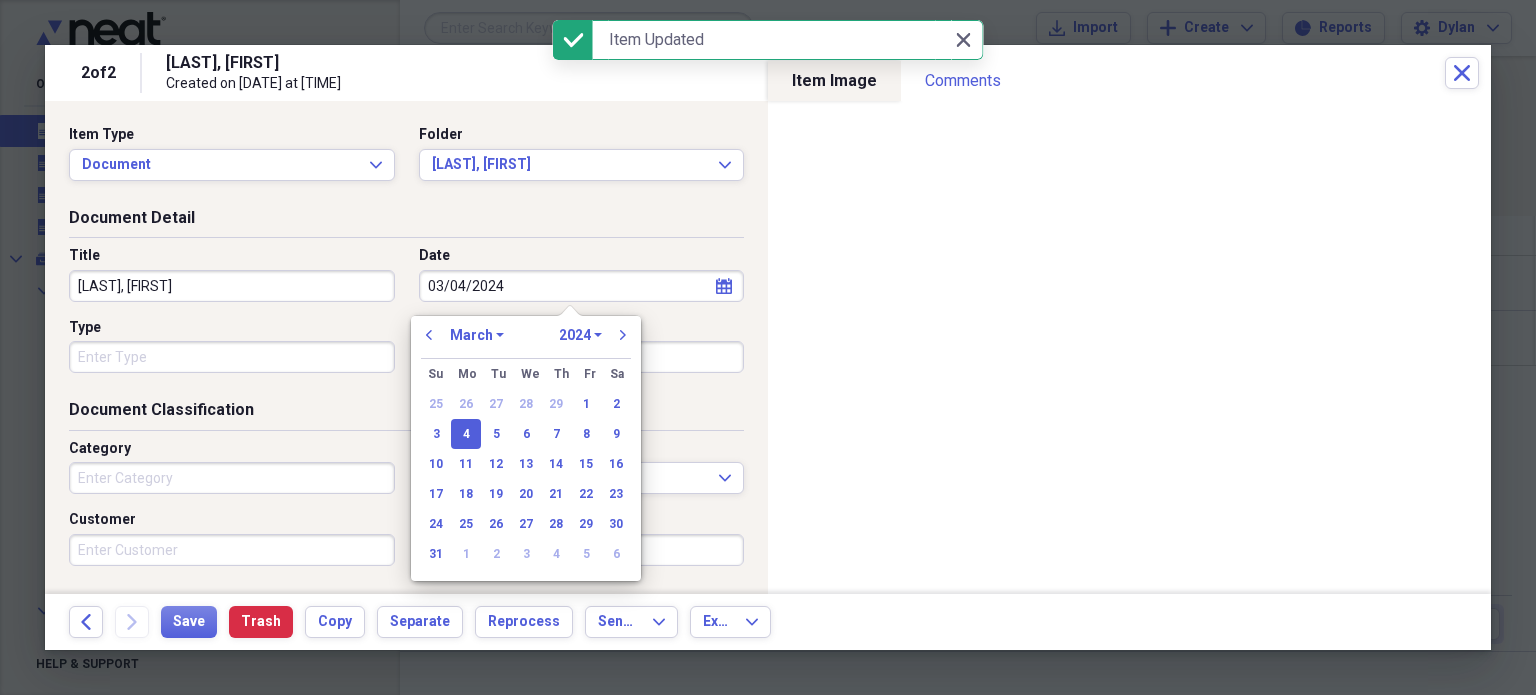click on "Title Wehrhan, Rian Date 03/04/2024 calendar Calendar Type Author" at bounding box center (406, 317) 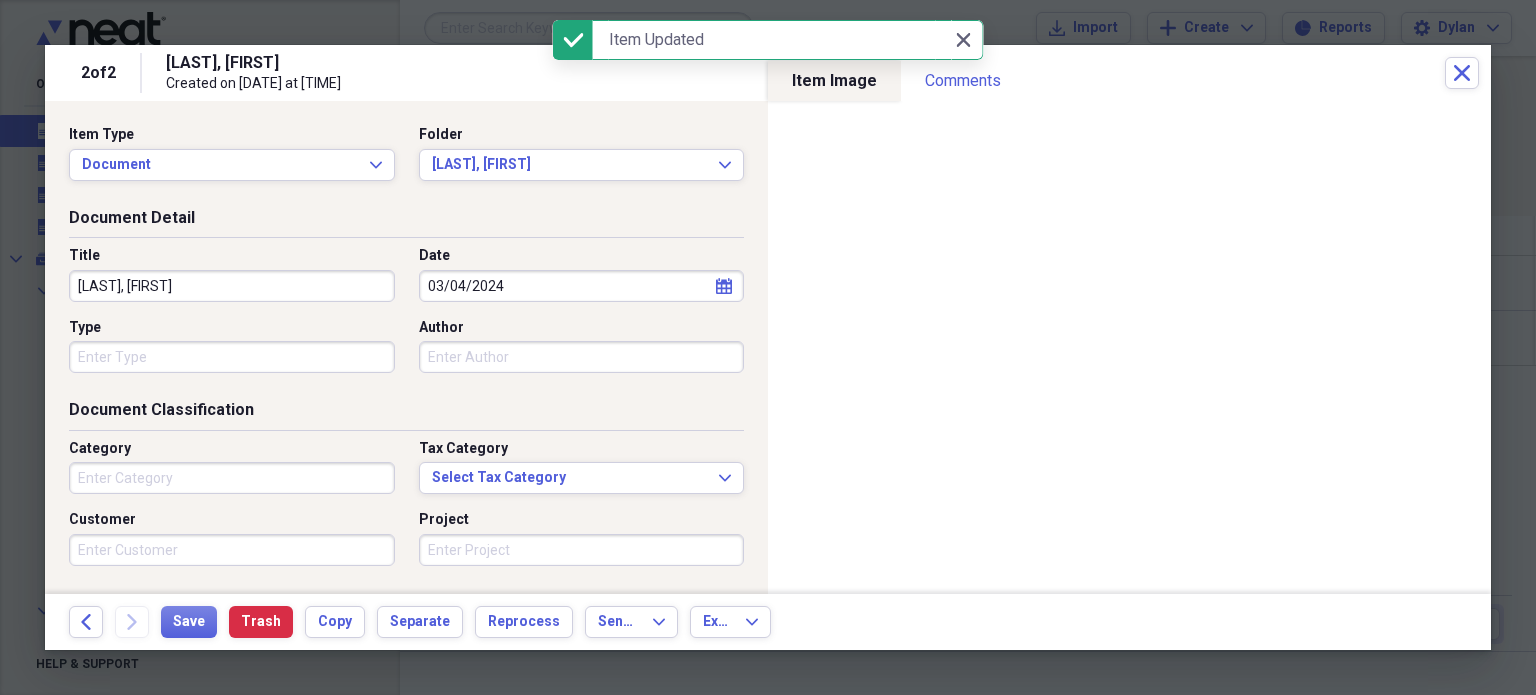 click on "Type" at bounding box center (232, 357) 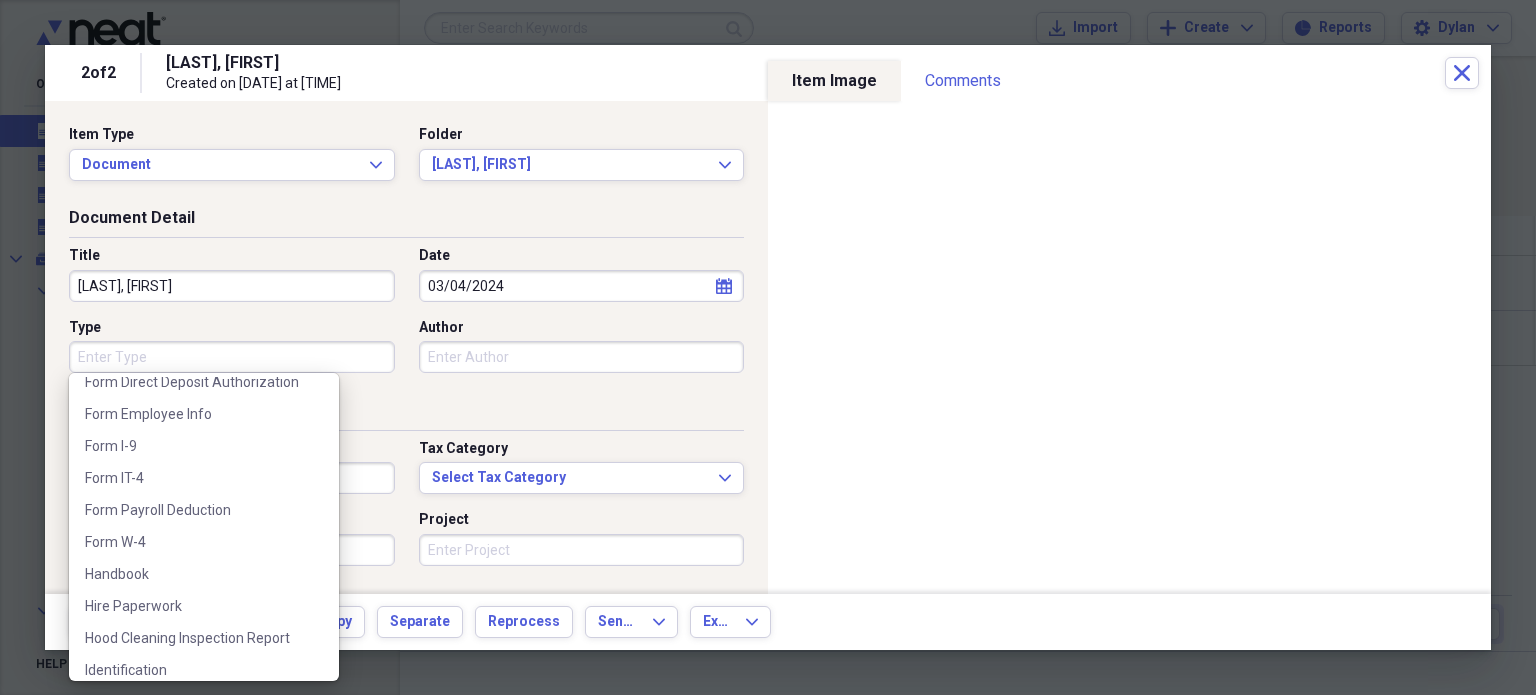 scroll, scrollTop: 368, scrollLeft: 0, axis: vertical 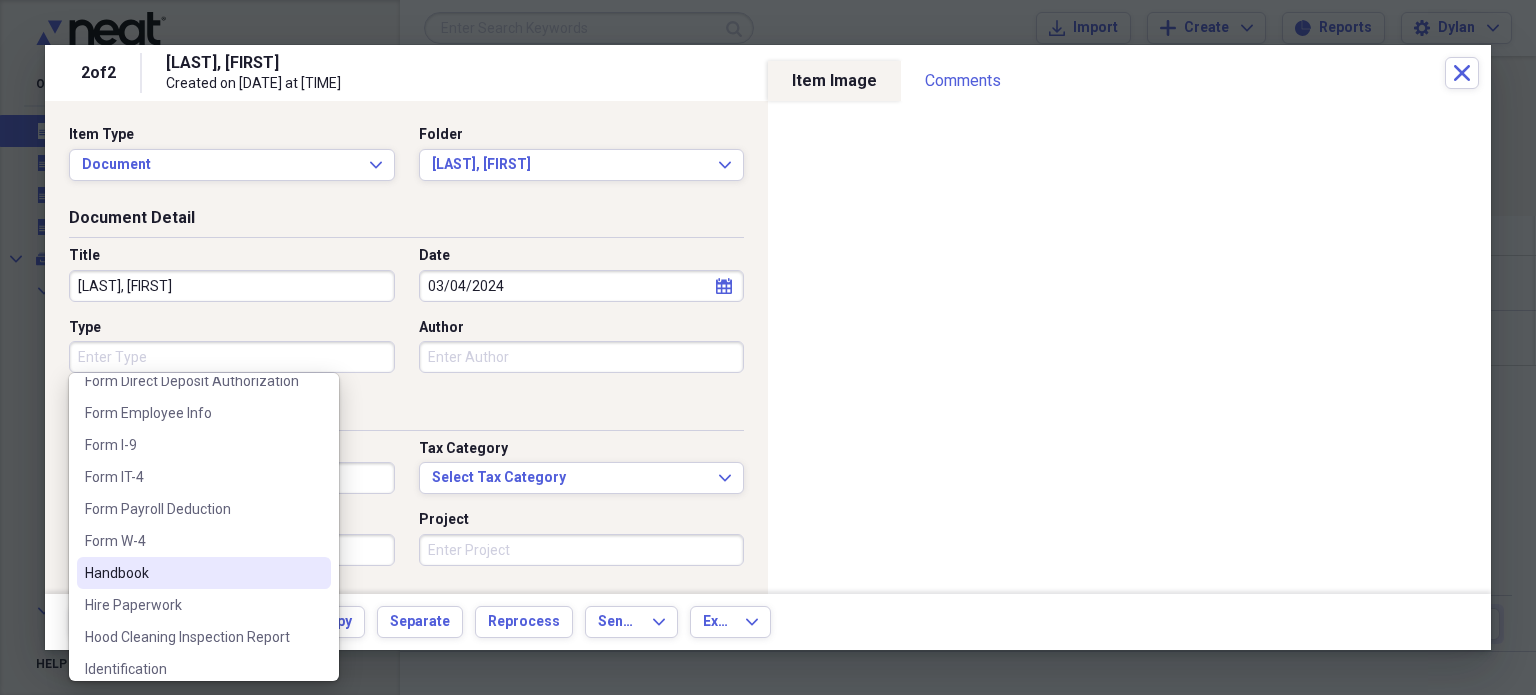 click on "Handbook" at bounding box center (204, 573) 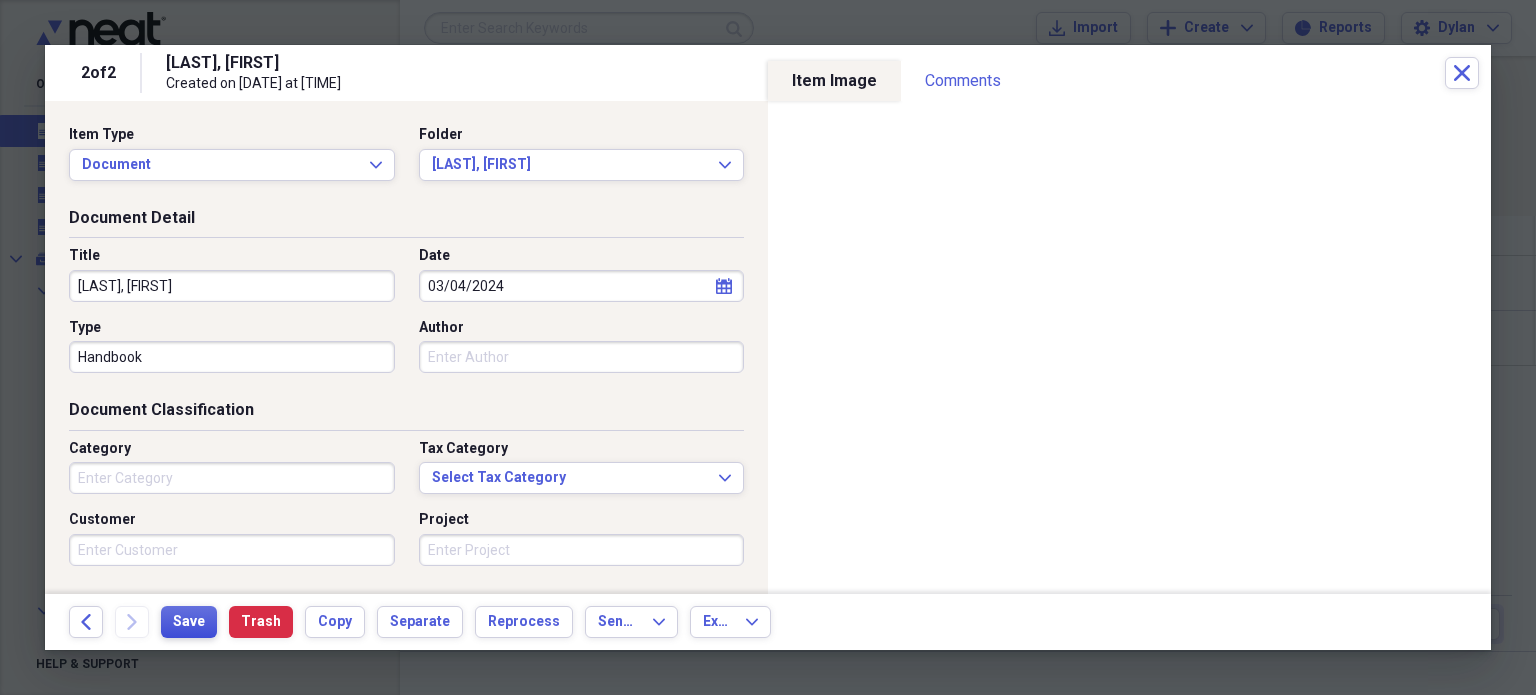 click on "Save" at bounding box center [189, 622] 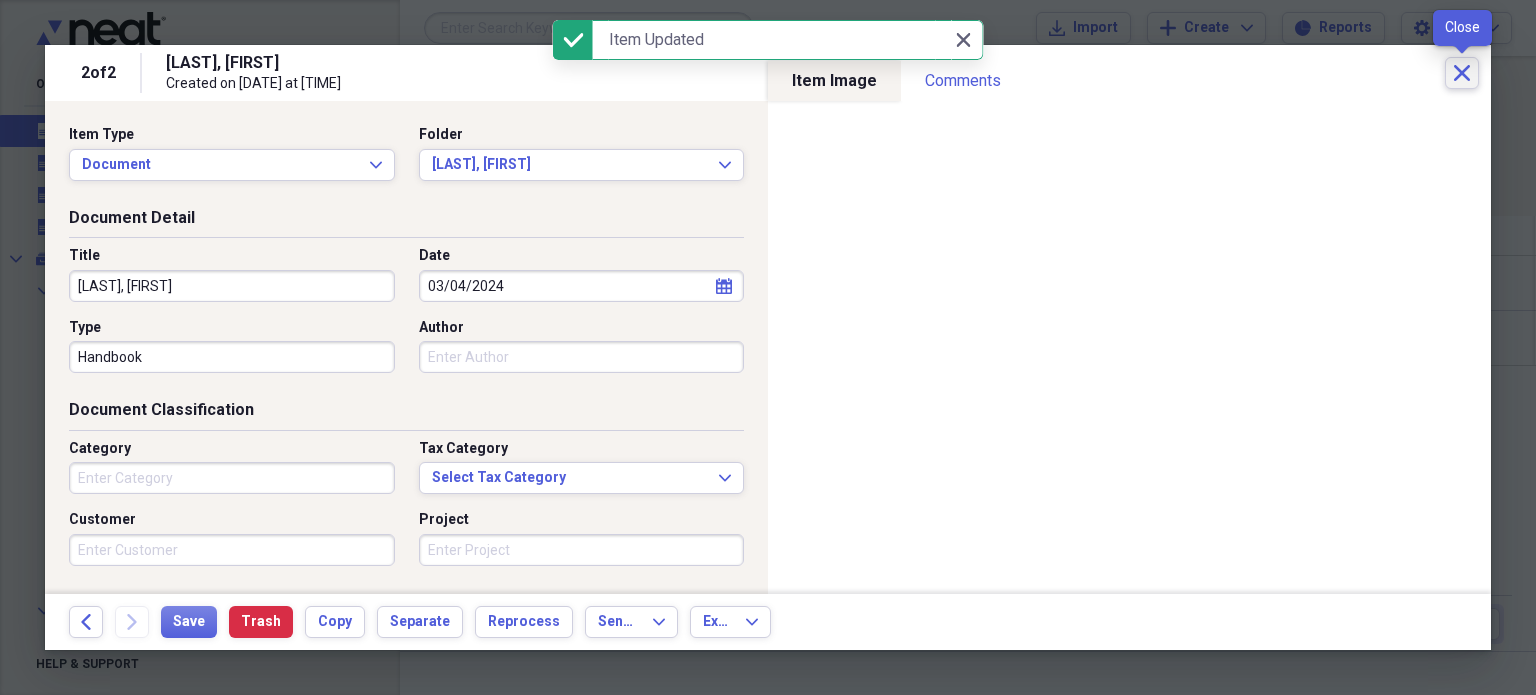 click on "Close" 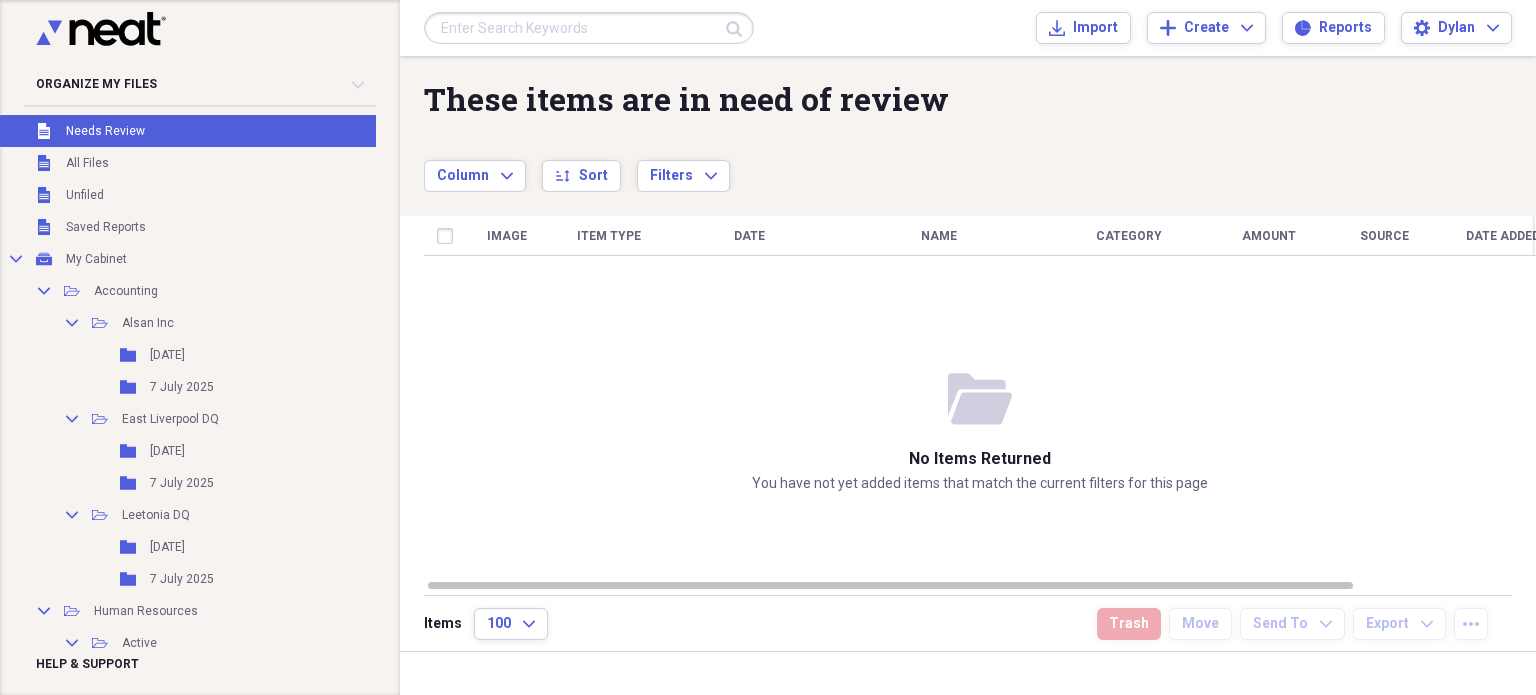 click on "folder-open No items returned You have not yet added items that match the current filters for this page" at bounding box center [980, 431] 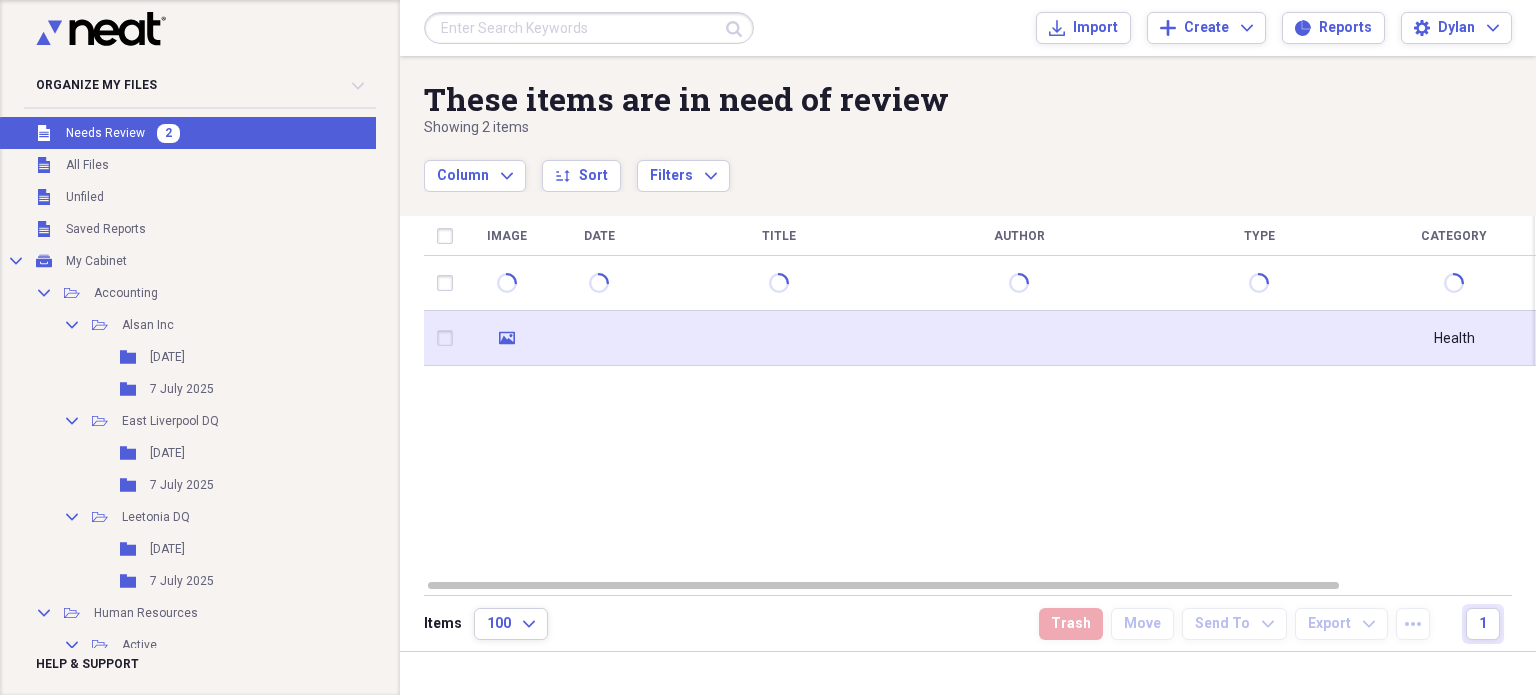 click 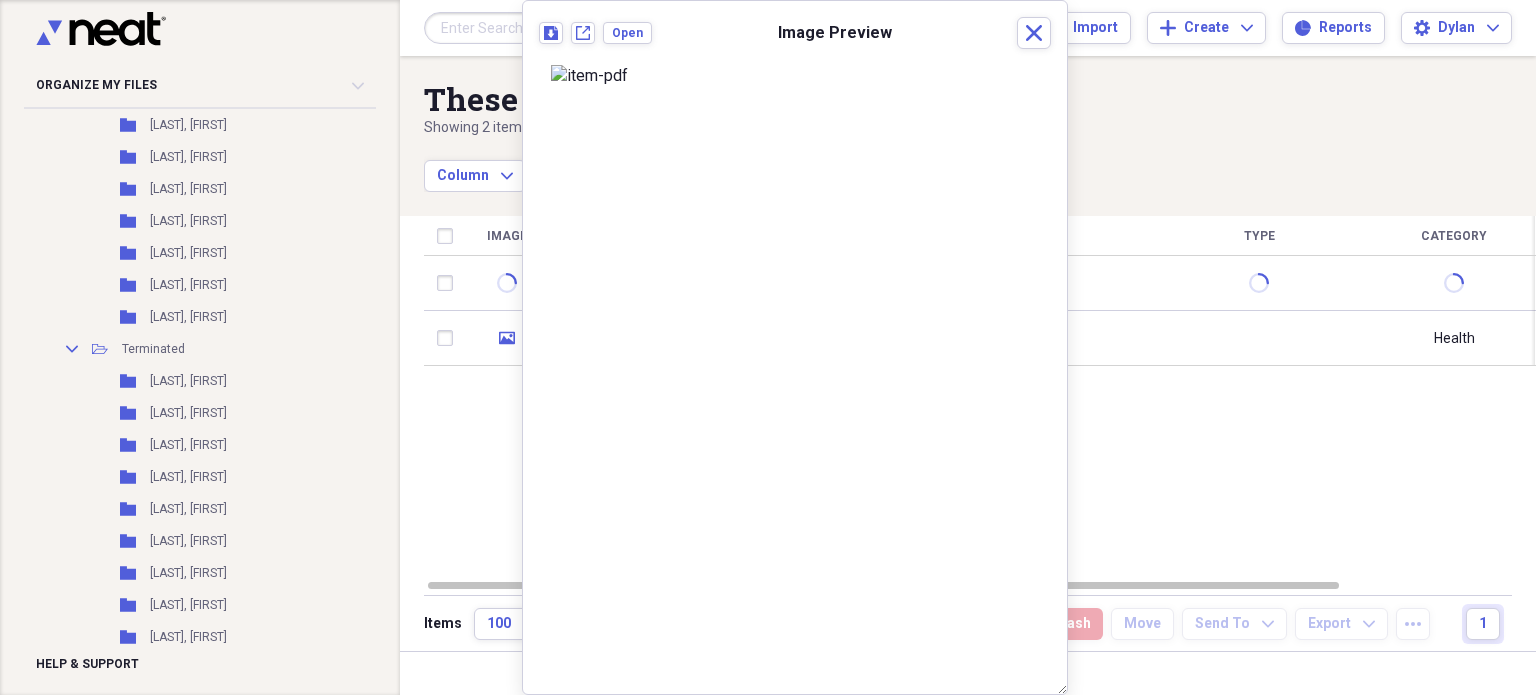 scroll, scrollTop: 944, scrollLeft: 0, axis: vertical 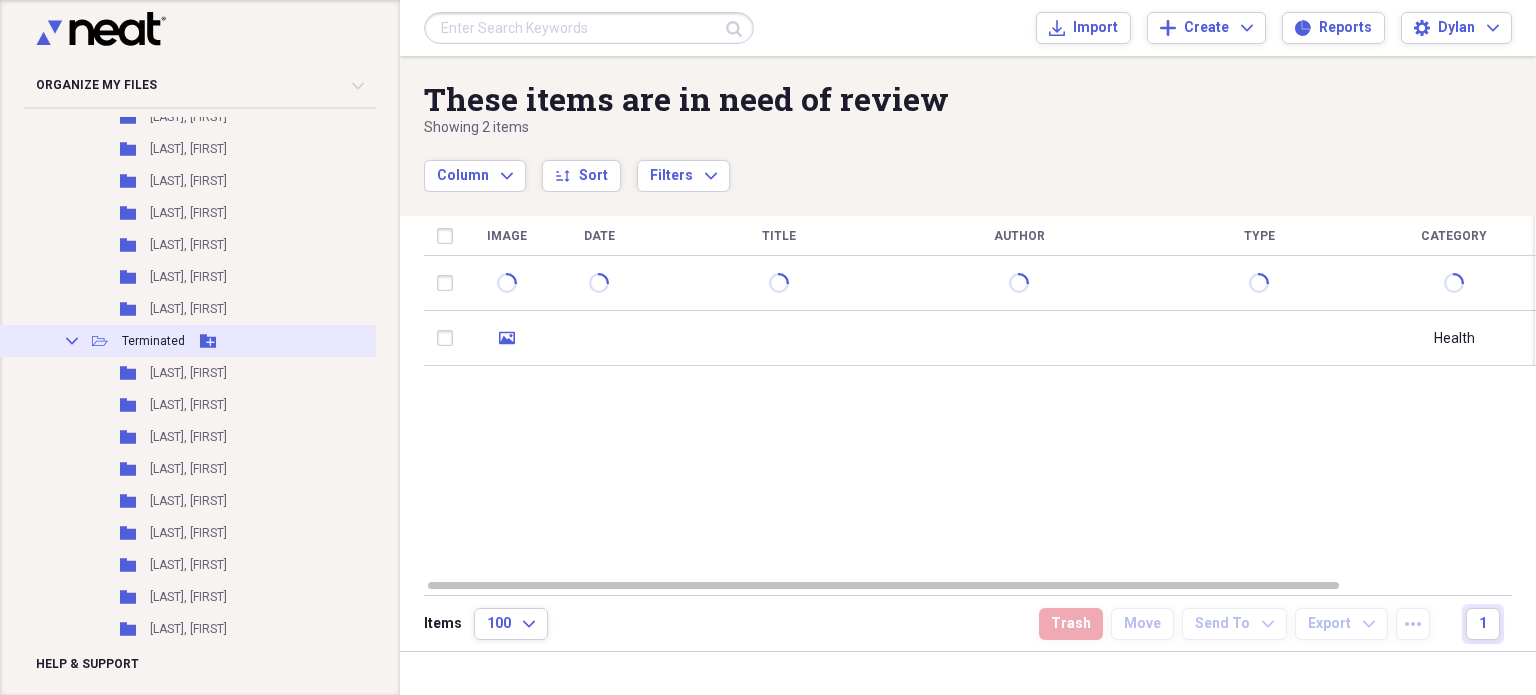 click on "Terminated" at bounding box center (153, 341) 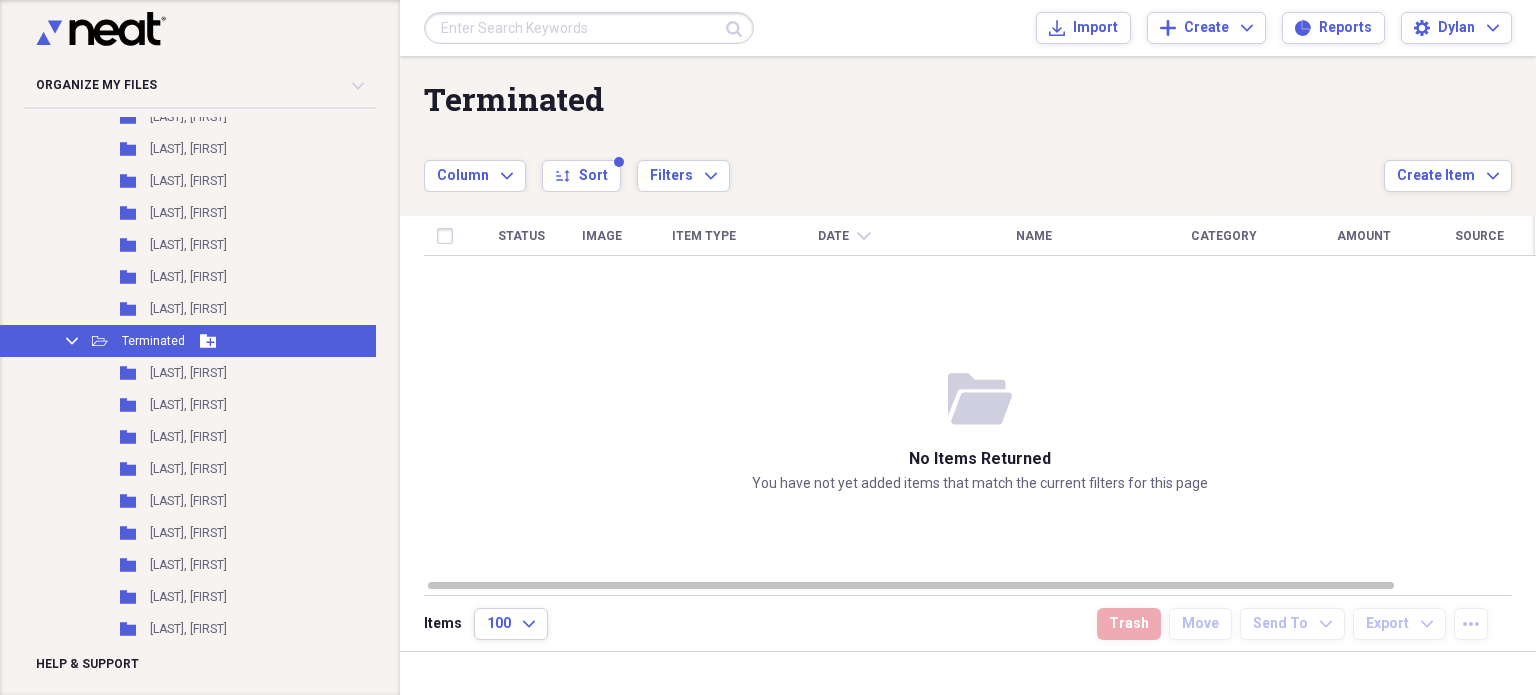 click 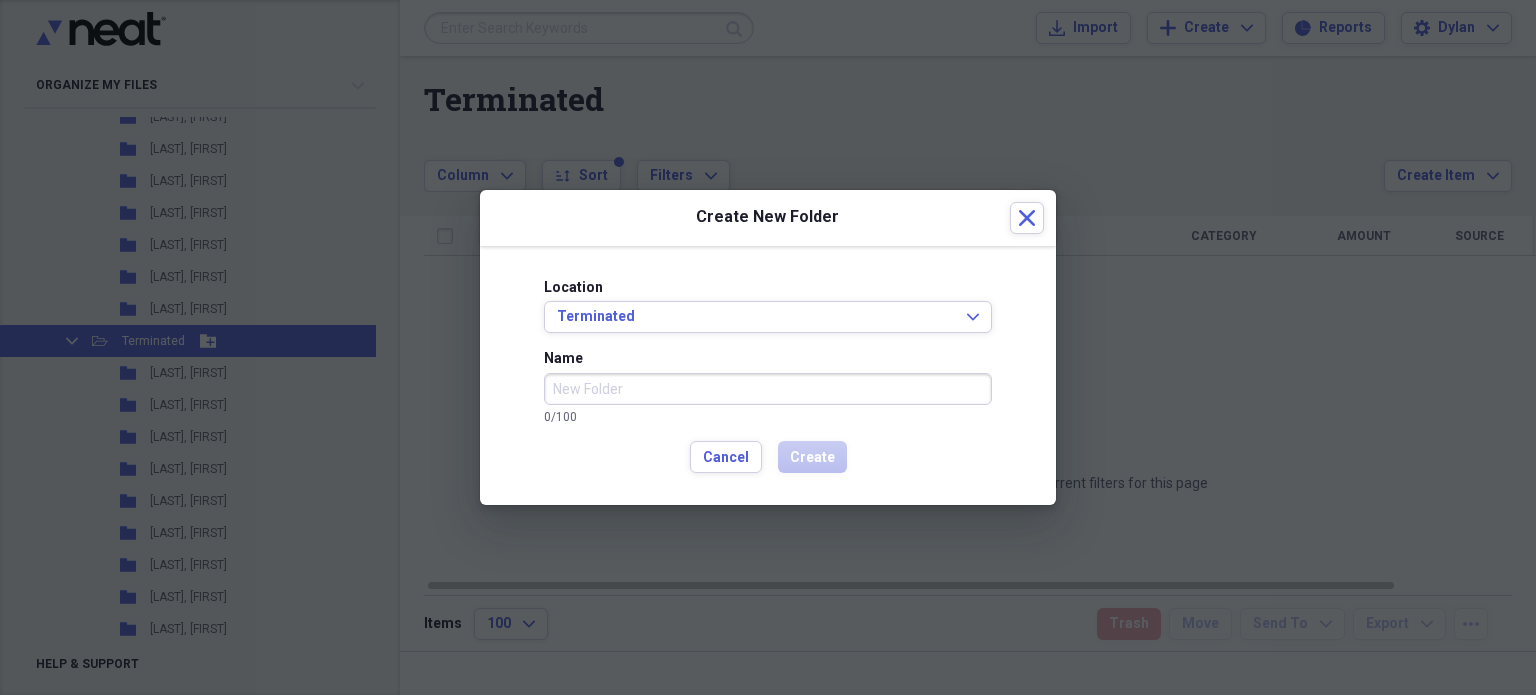 click on "Name" at bounding box center [768, 389] 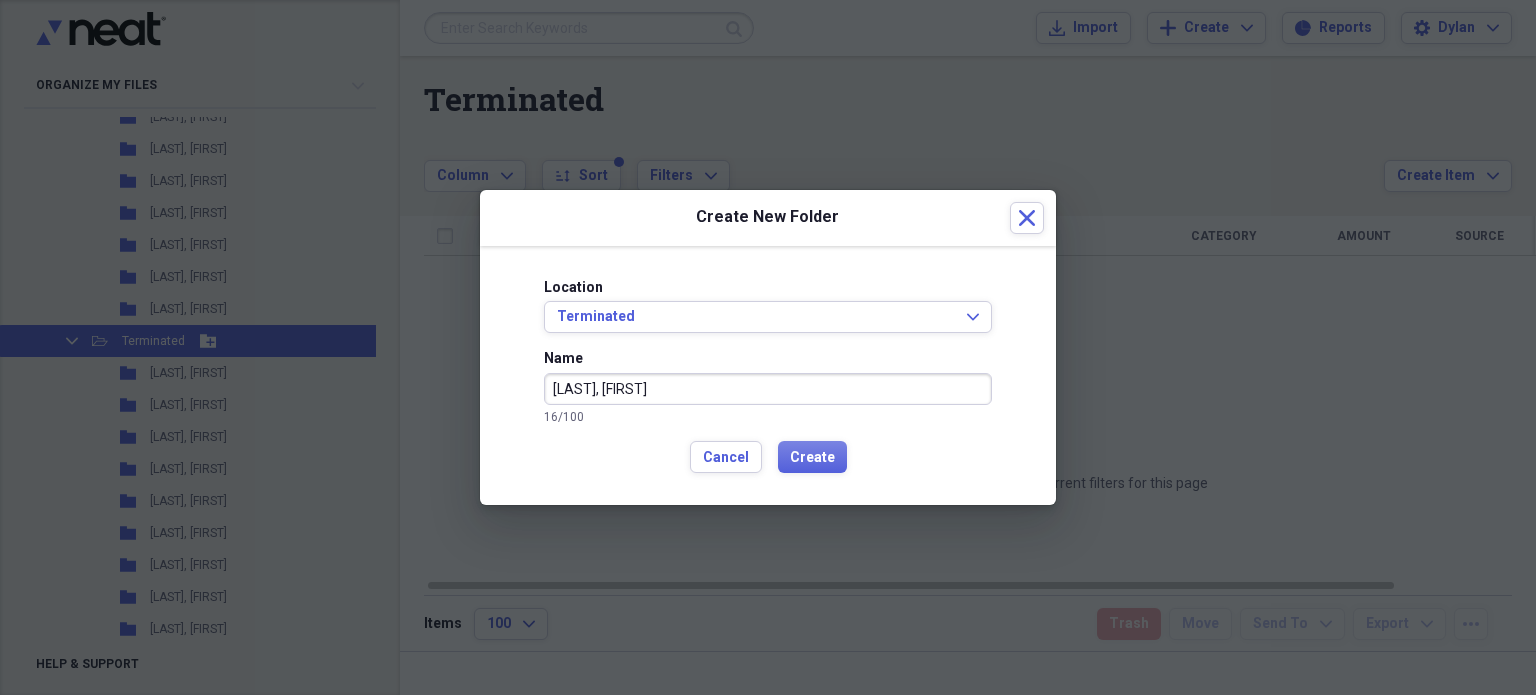 click on "Create" at bounding box center (812, 457) 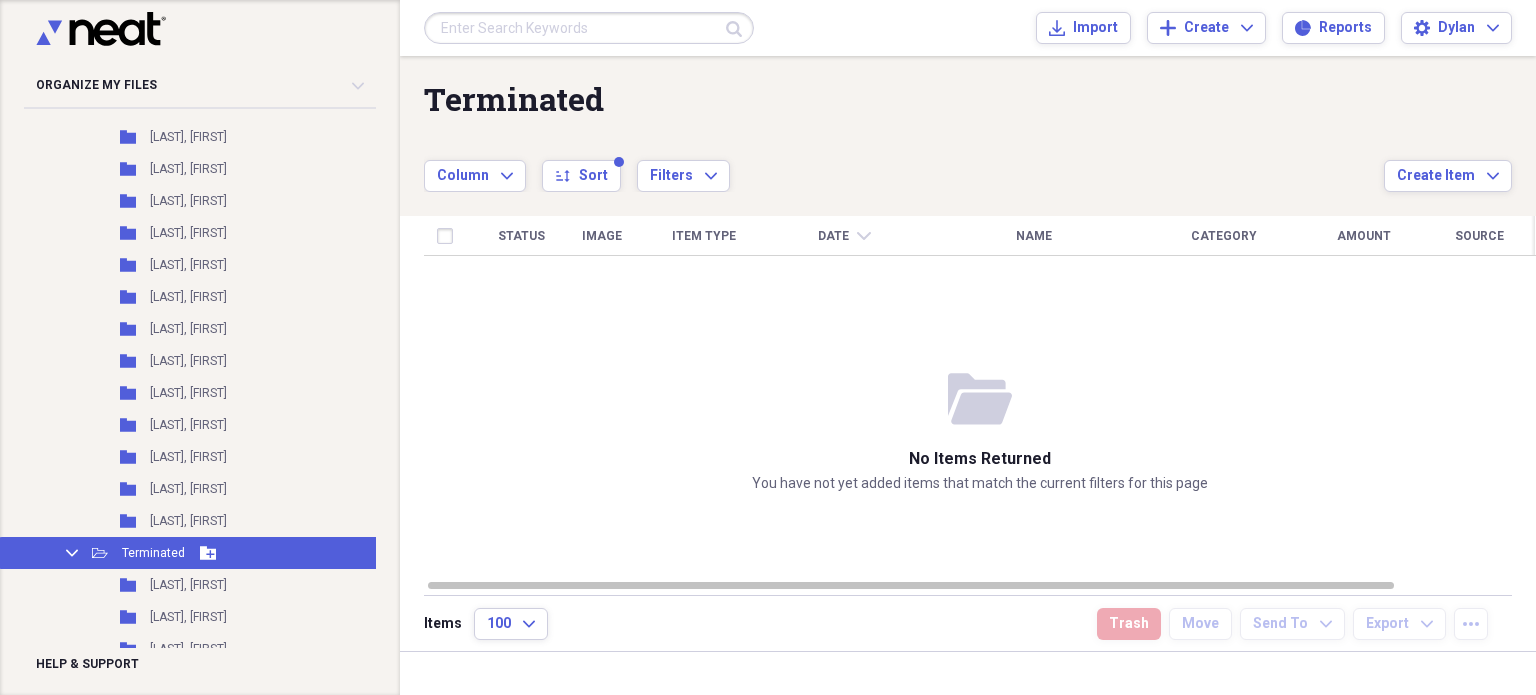 scroll, scrollTop: 0, scrollLeft: 0, axis: both 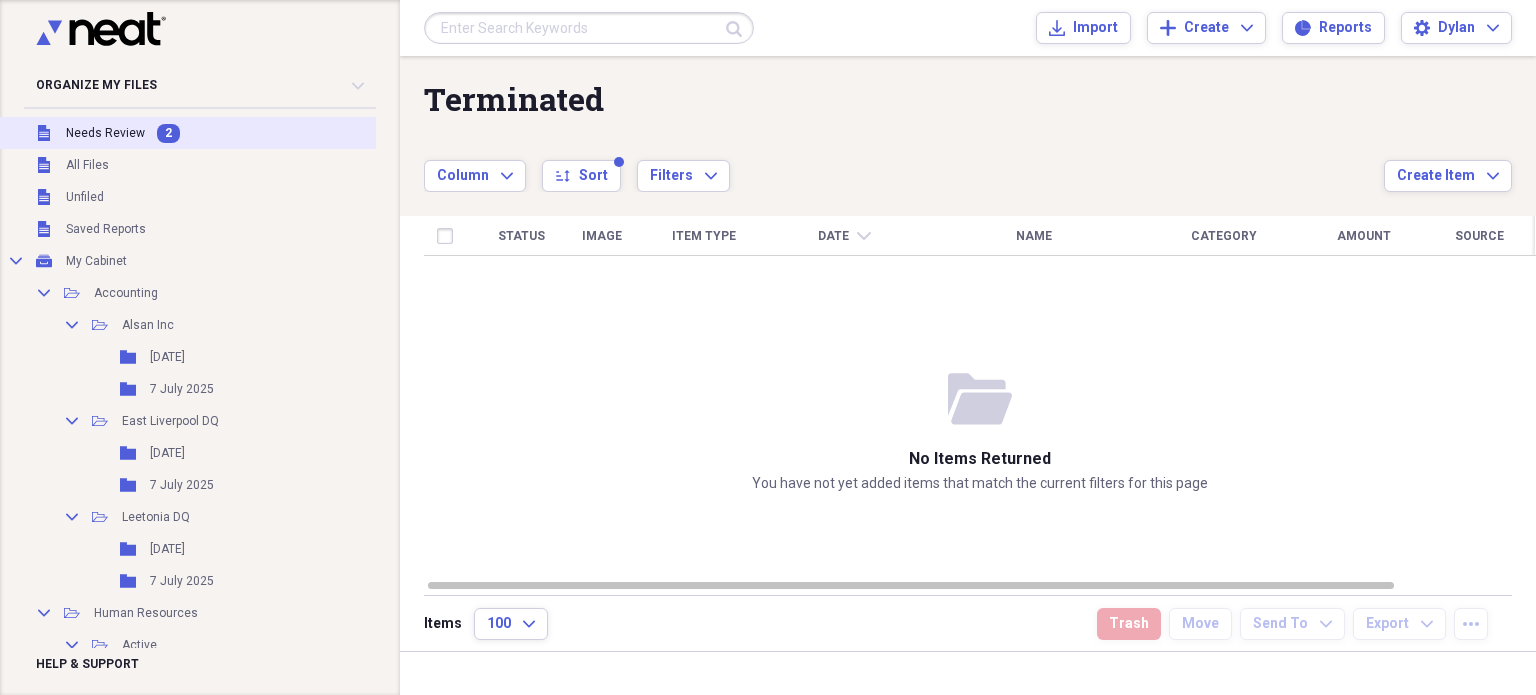 click on "Unfiled Needs Review 2" at bounding box center [221, 133] 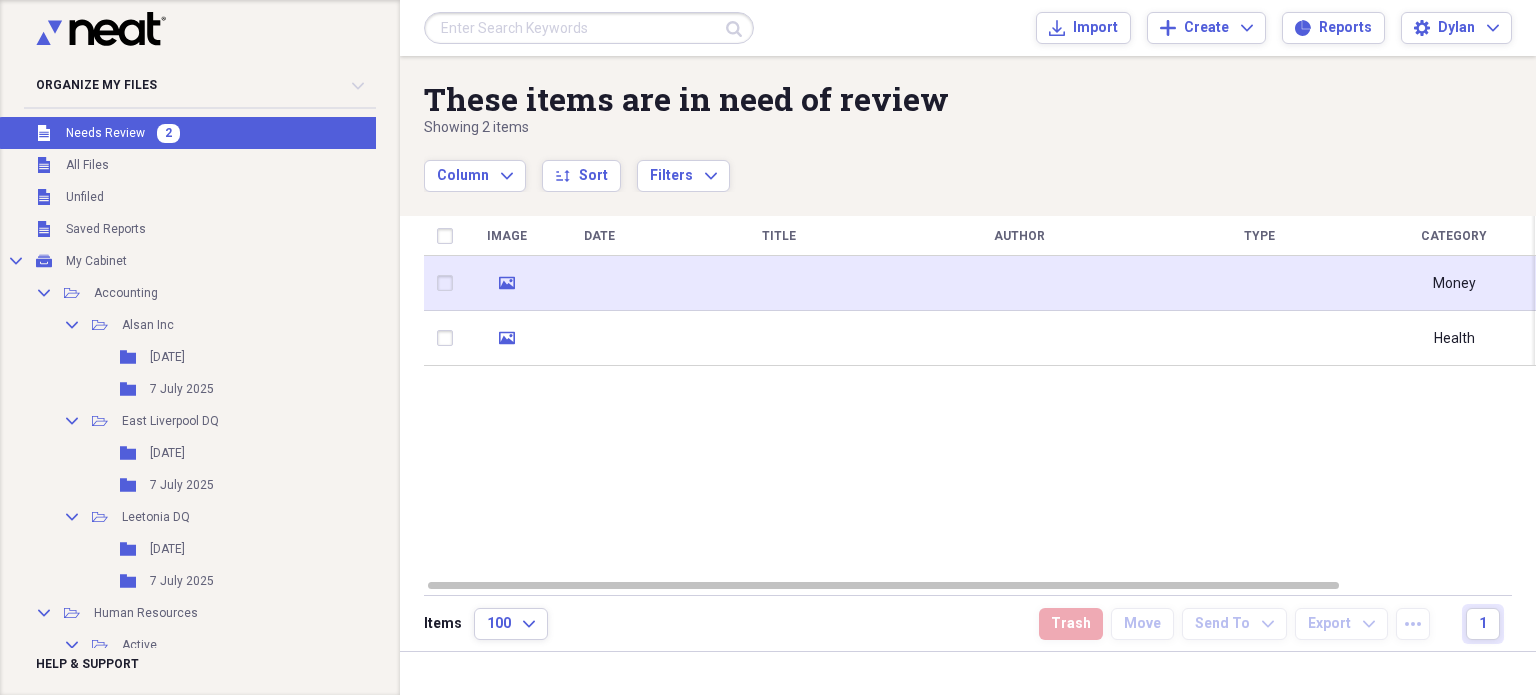 click 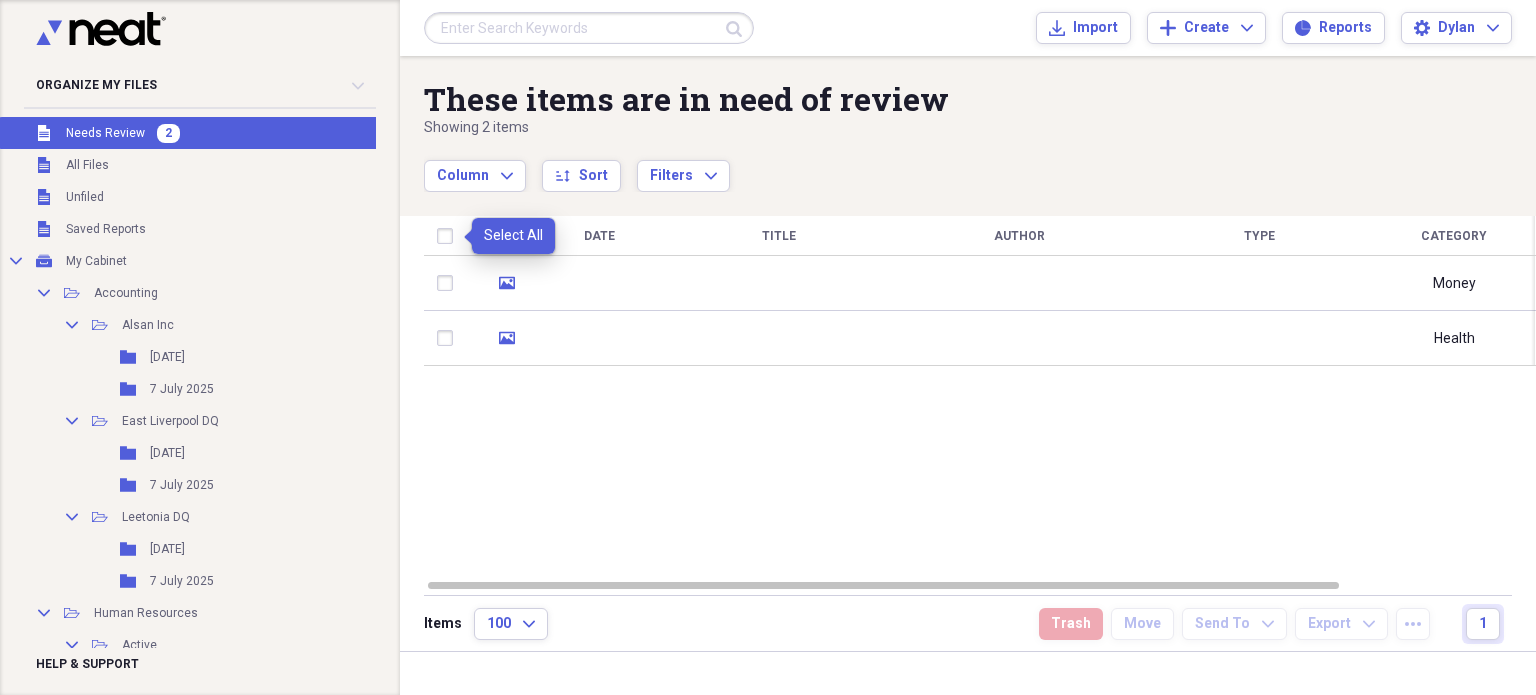 click at bounding box center [449, 236] 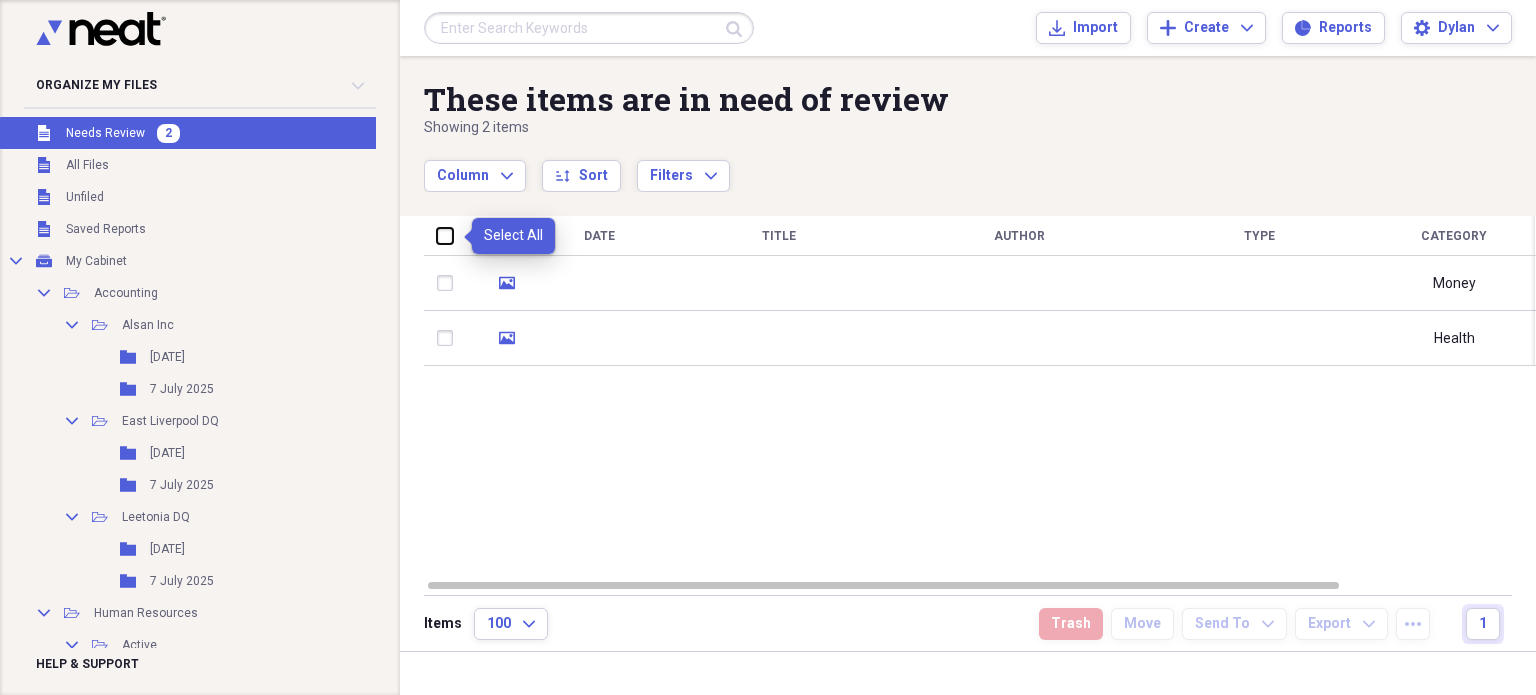 click at bounding box center [437, 235] 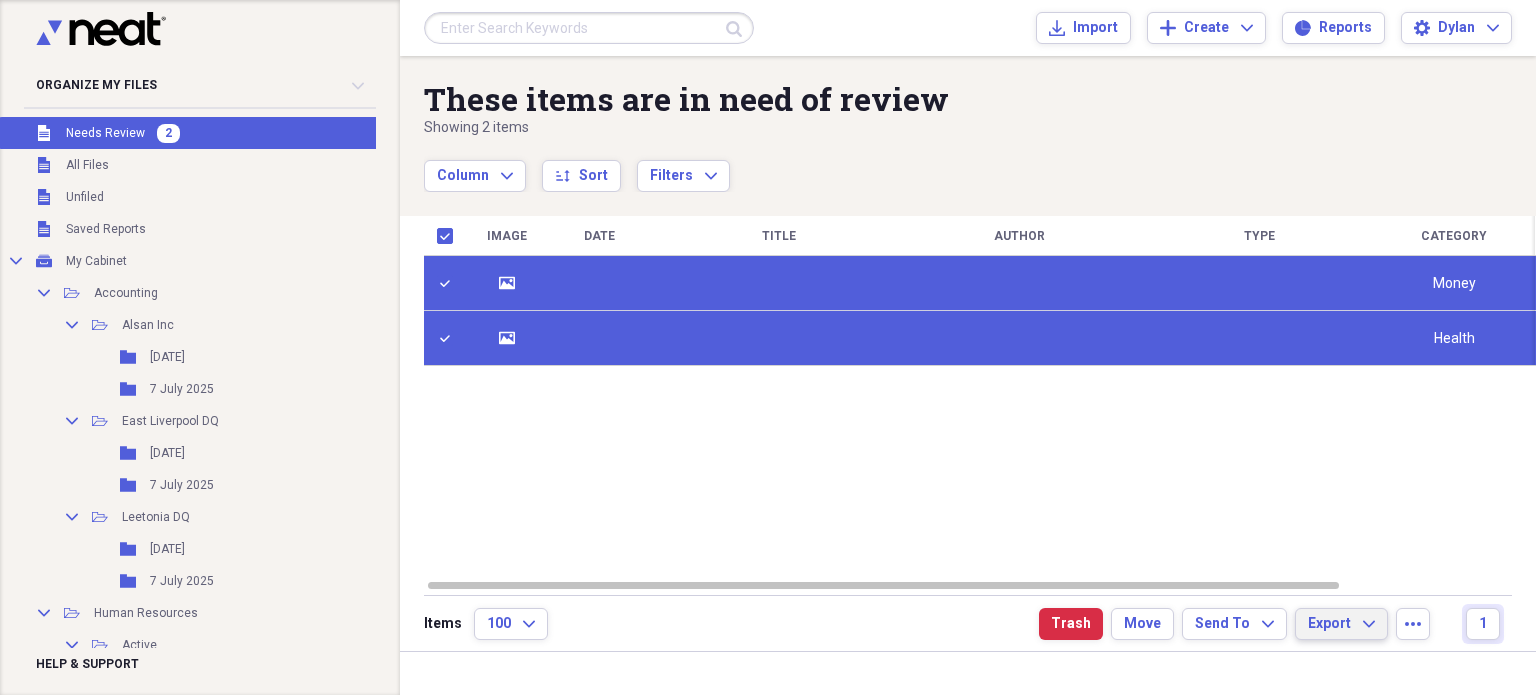 click on "Export" at bounding box center (1329, 624) 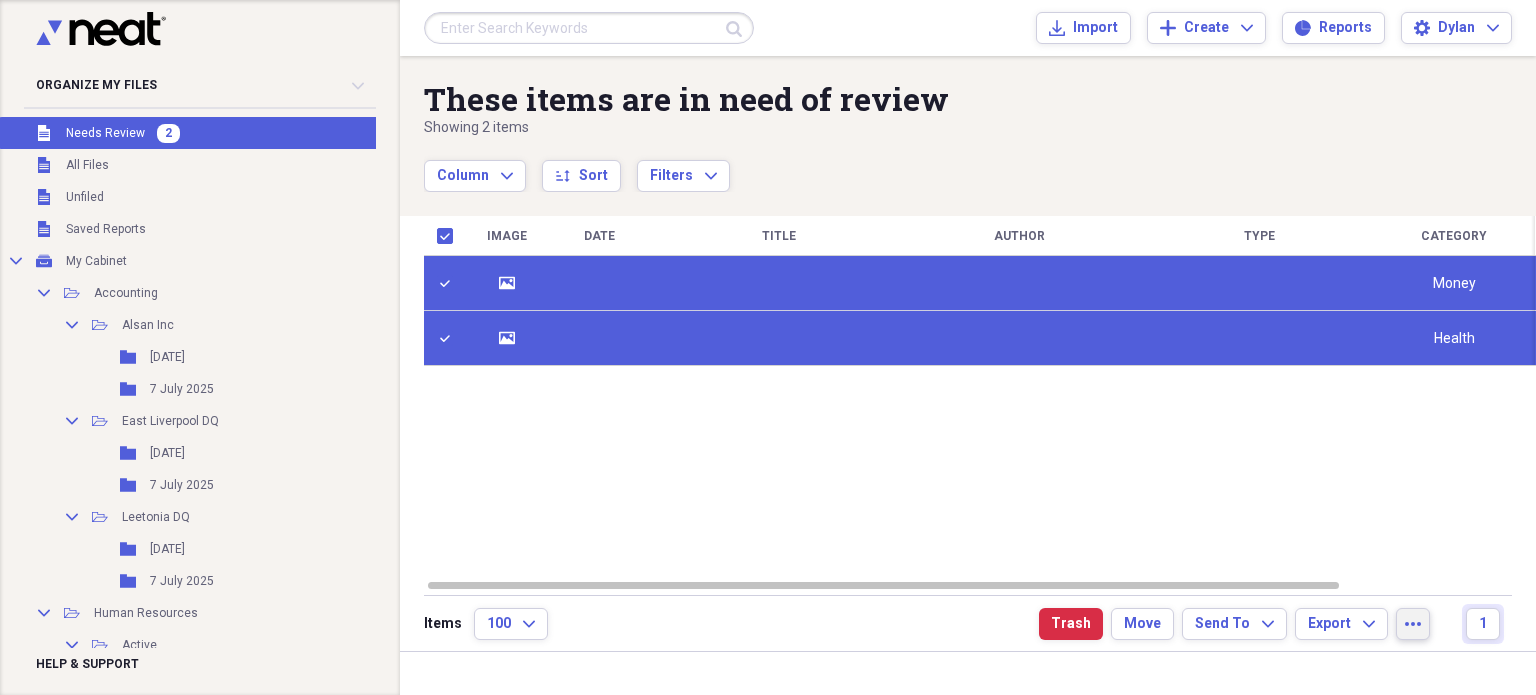click on "more" 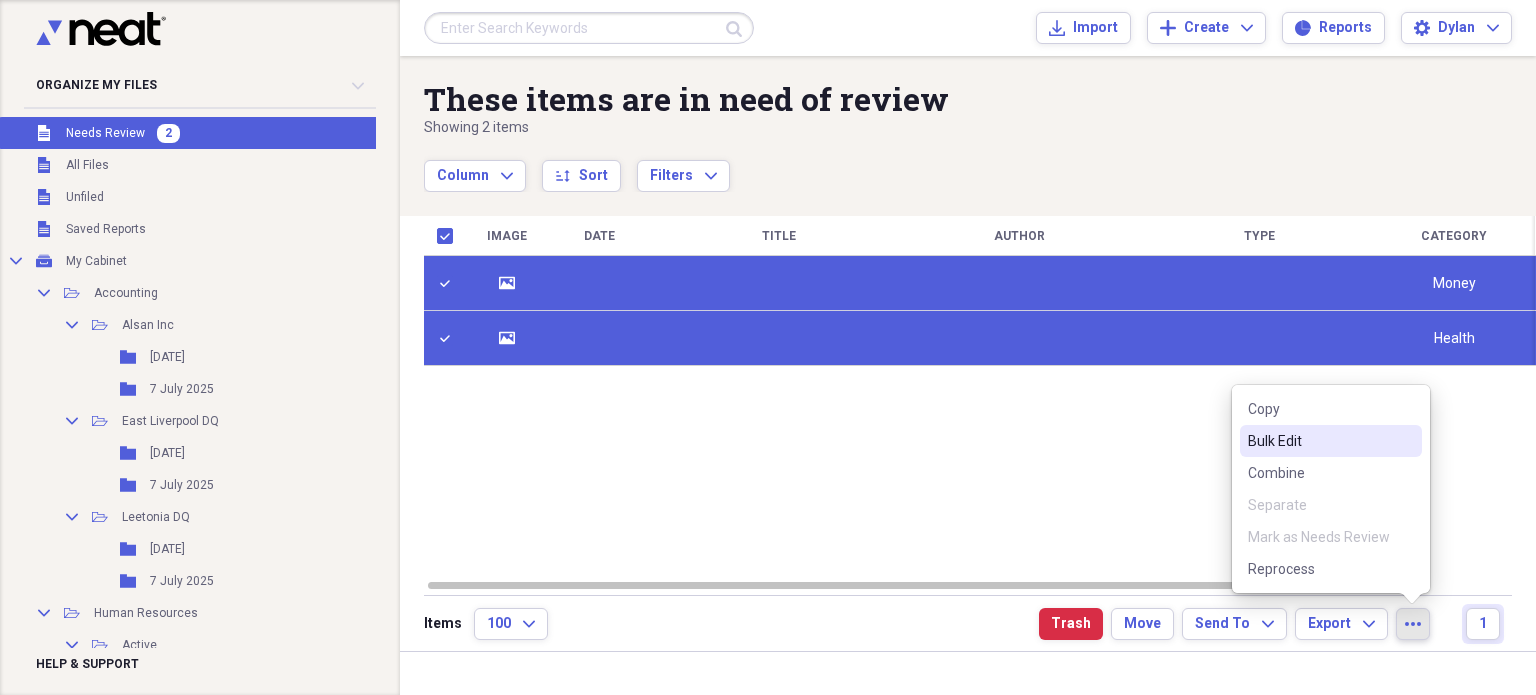 click on "Bulk Edit" at bounding box center (1319, 441) 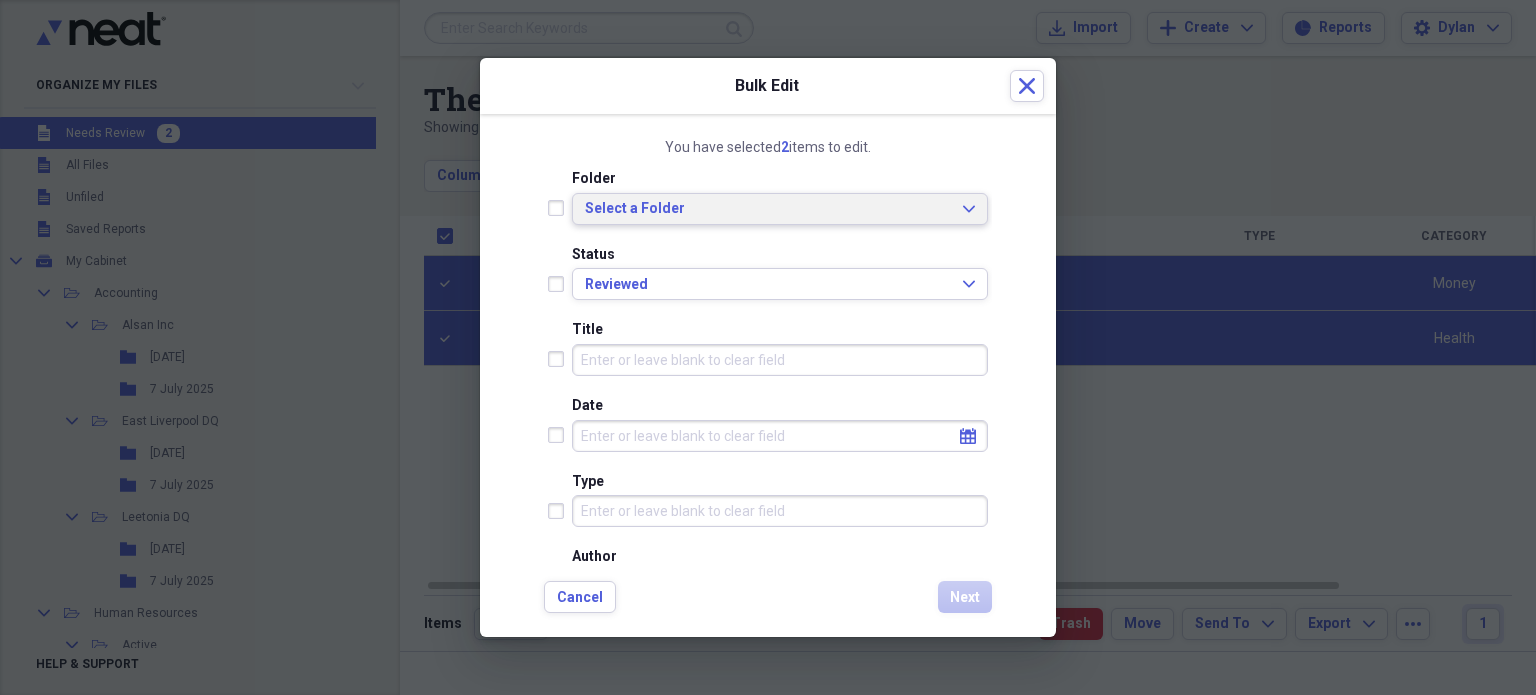 click on "Select a Folder" at bounding box center [768, 209] 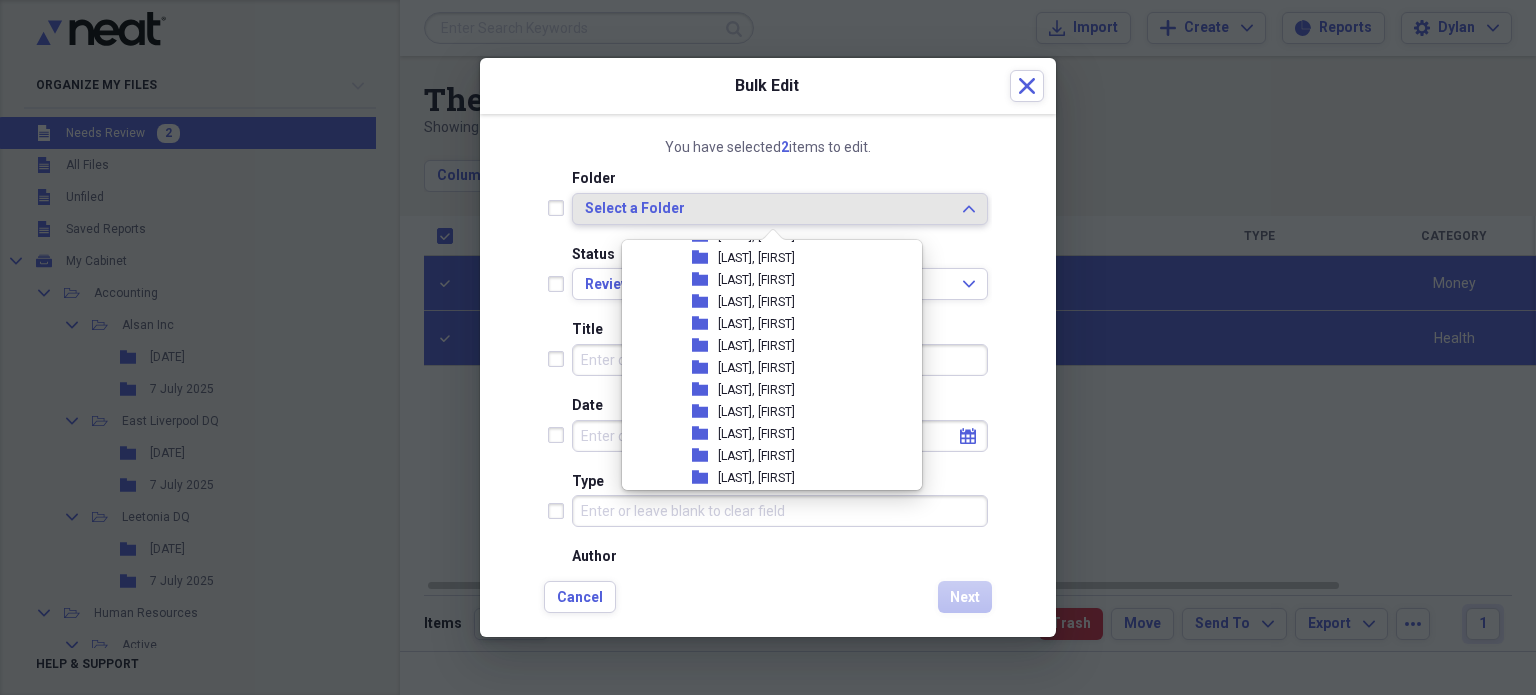 scroll, scrollTop: 1260, scrollLeft: 0, axis: vertical 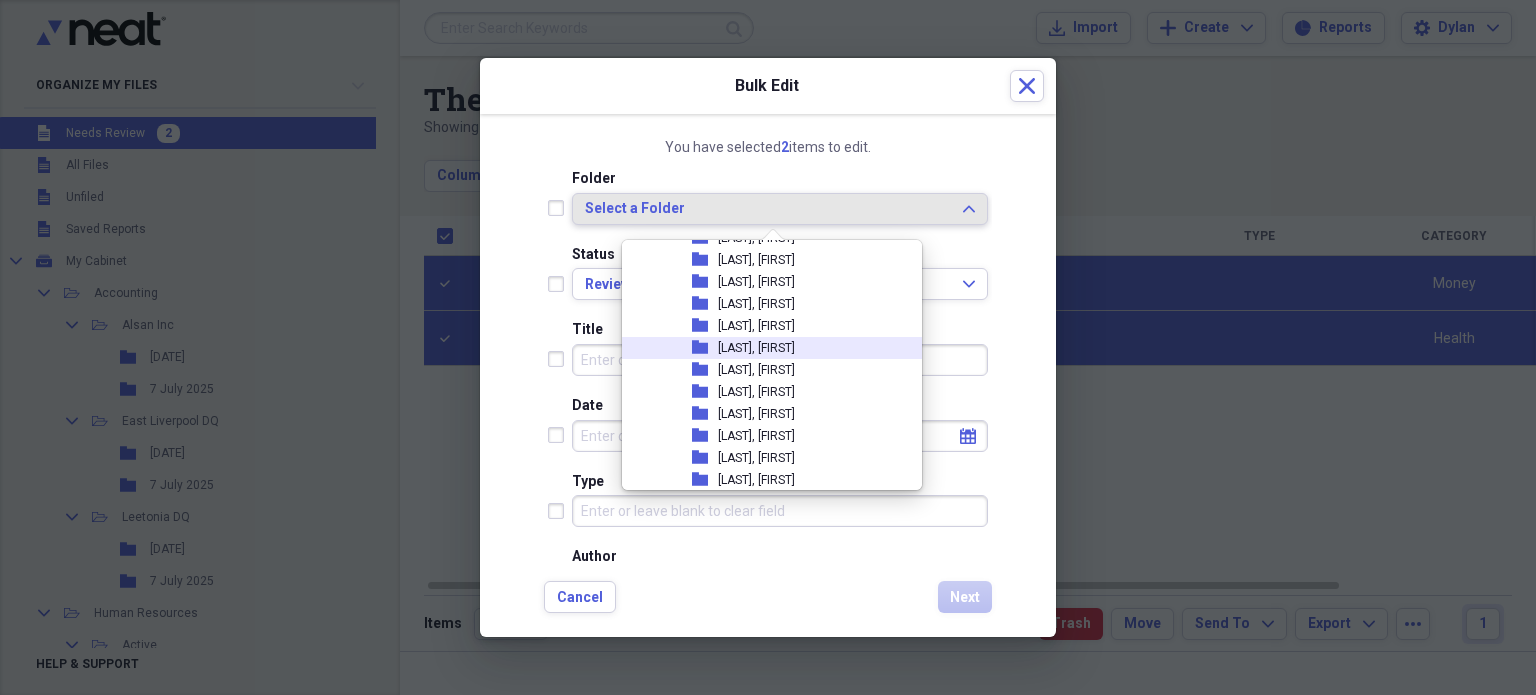 click on "[LAST], [FIRST]" at bounding box center (756, 348) 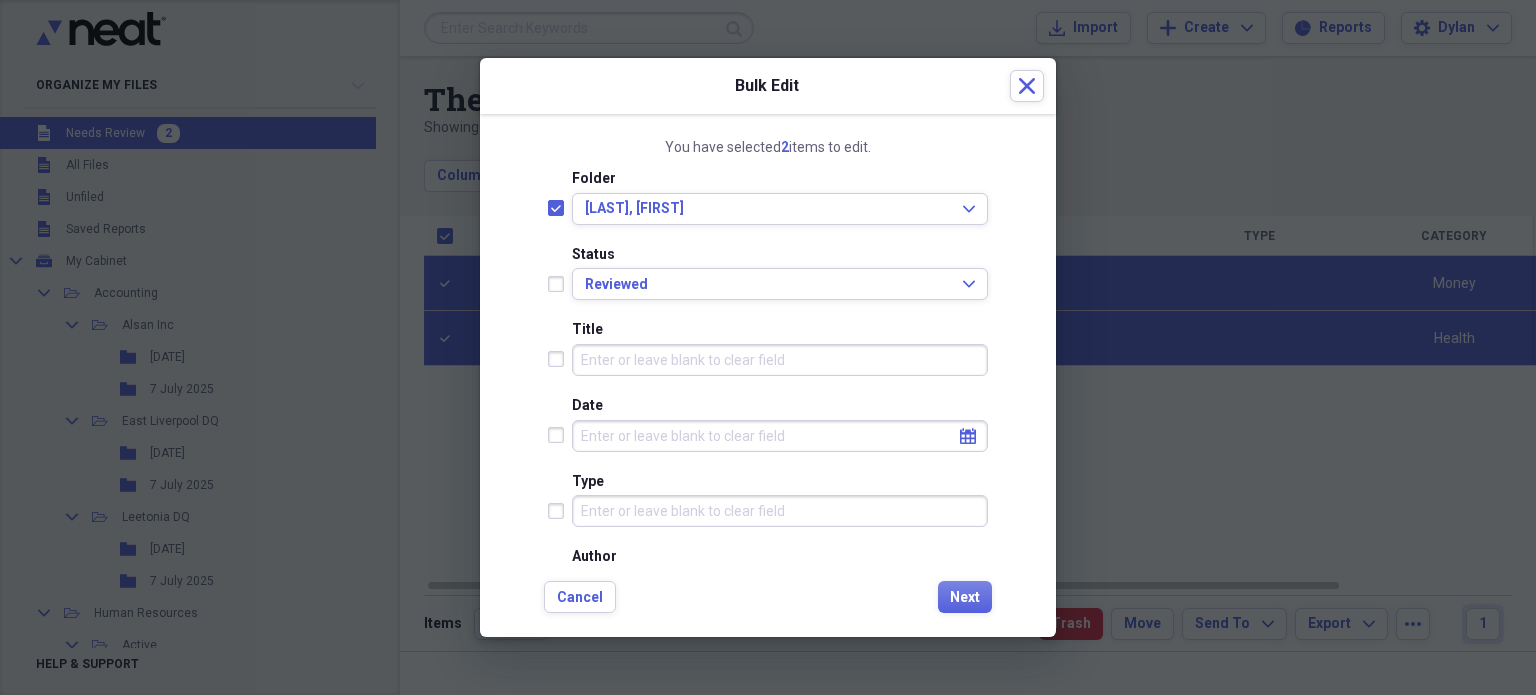 click on "Title" at bounding box center (780, 360) 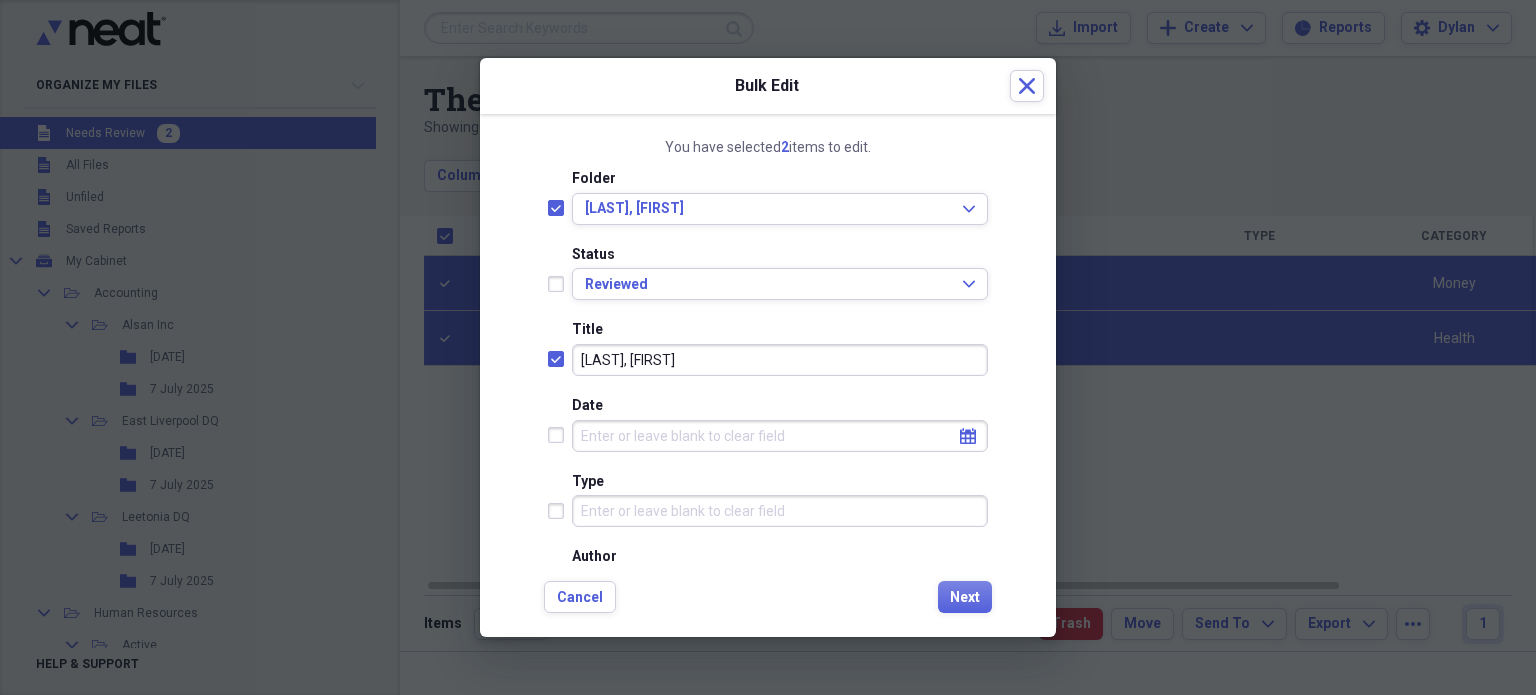 click on "Date" at bounding box center (780, 436) 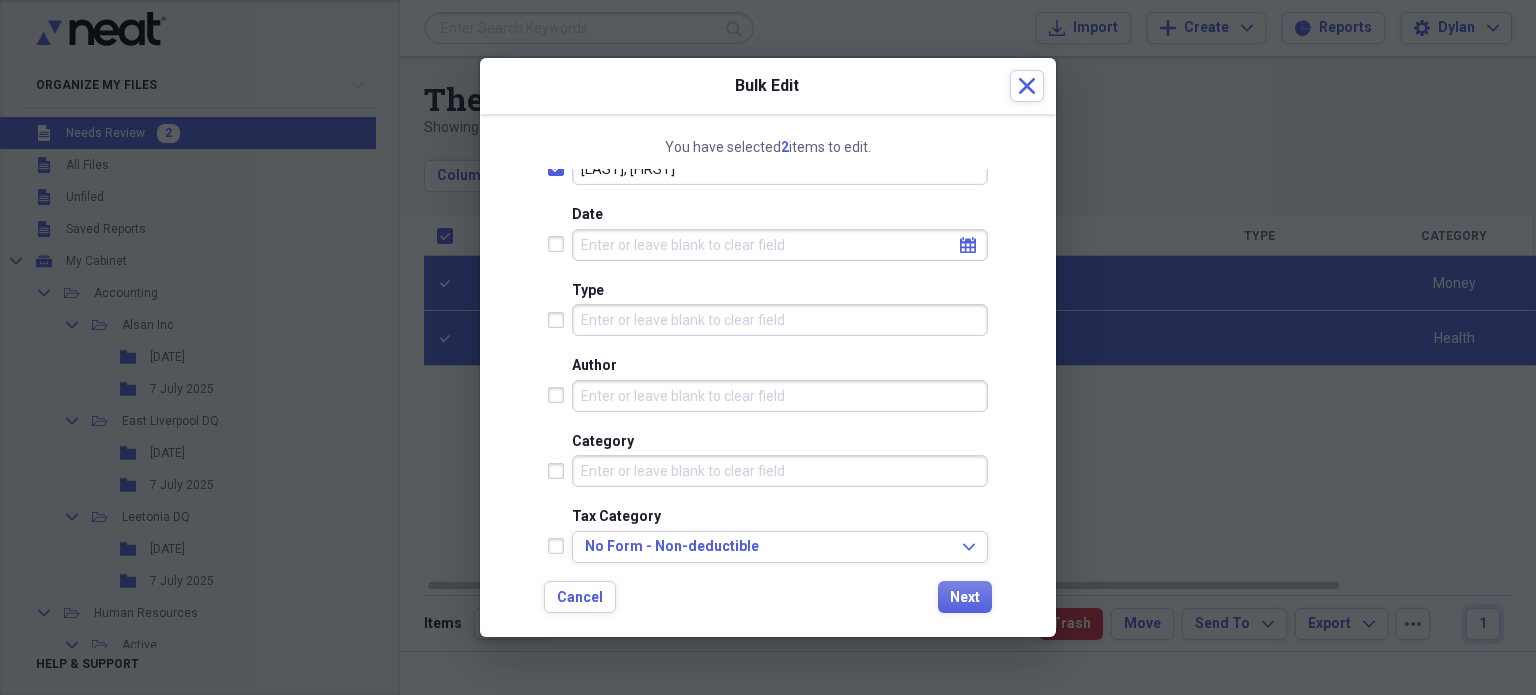 scroll, scrollTop: 199, scrollLeft: 0, axis: vertical 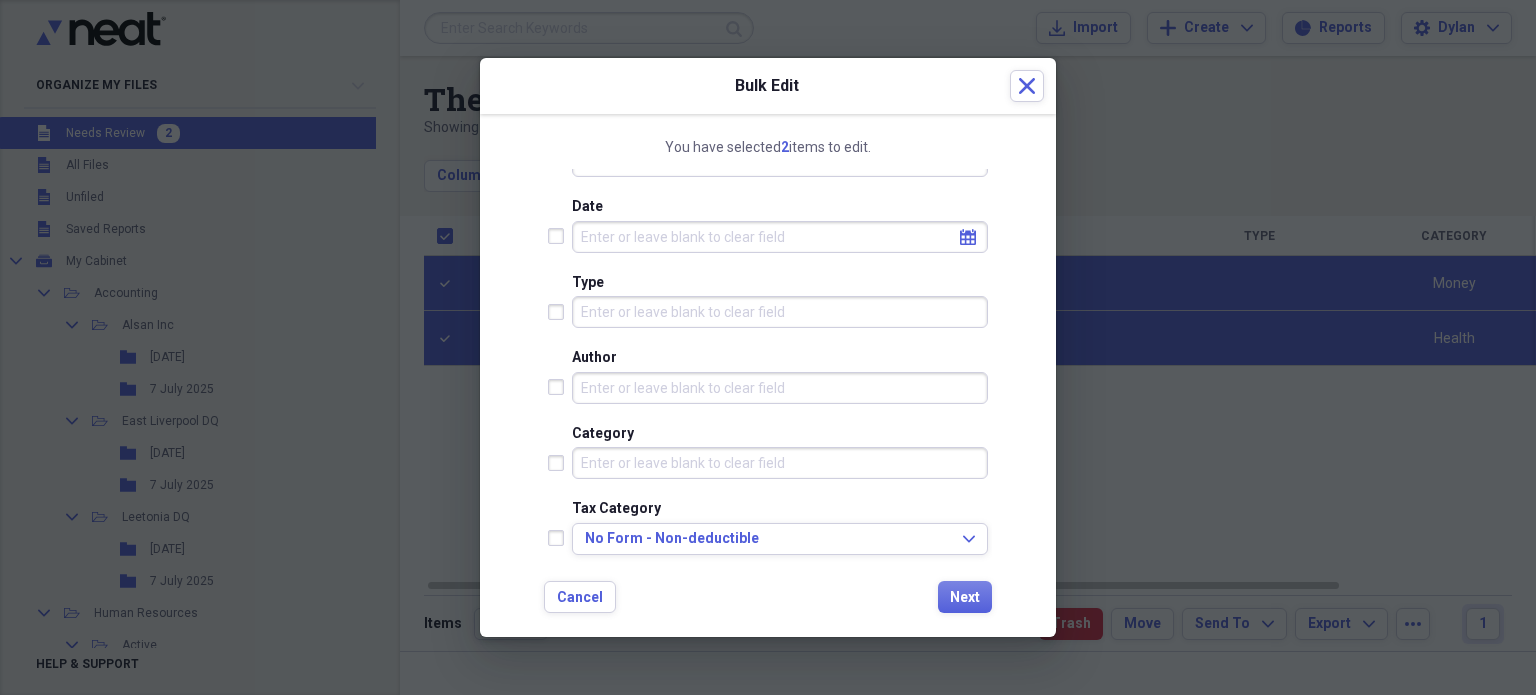 click at bounding box center [560, 463] 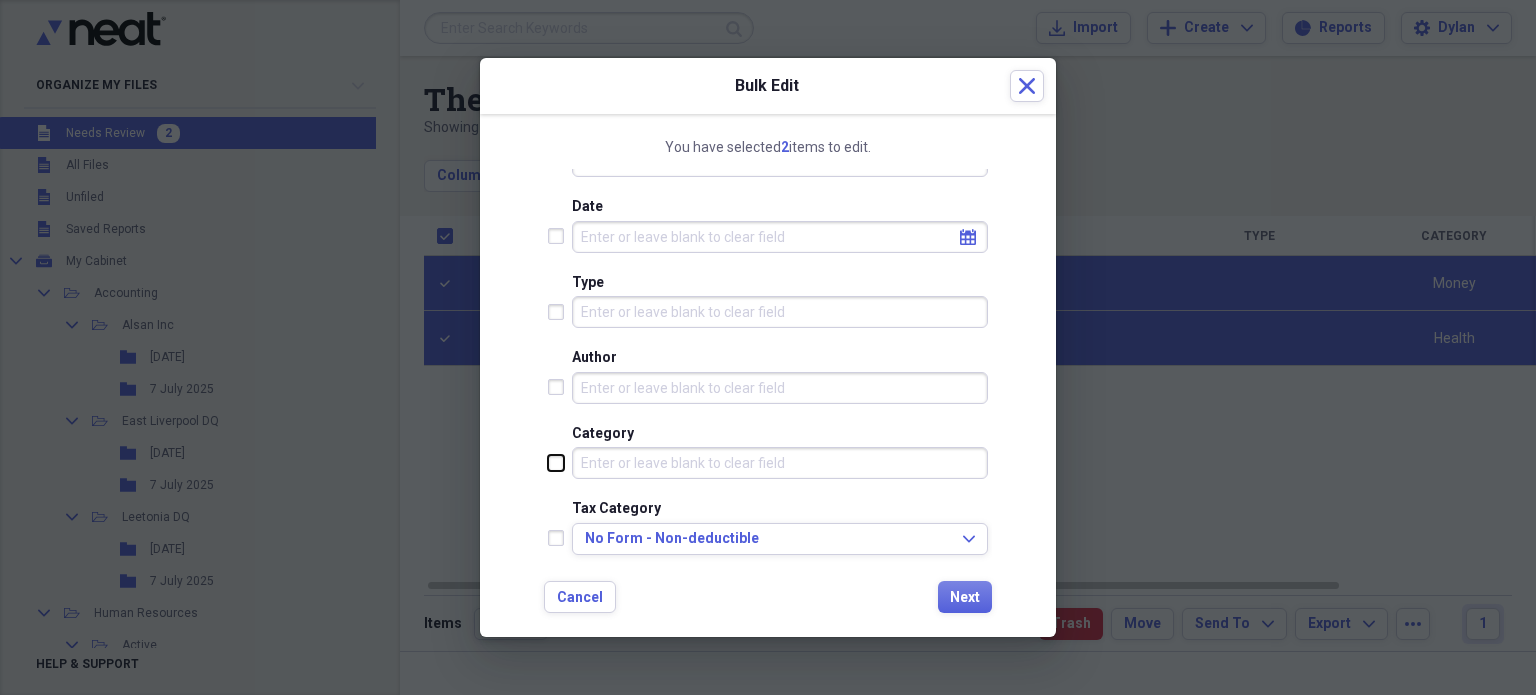 click at bounding box center [548, 462] 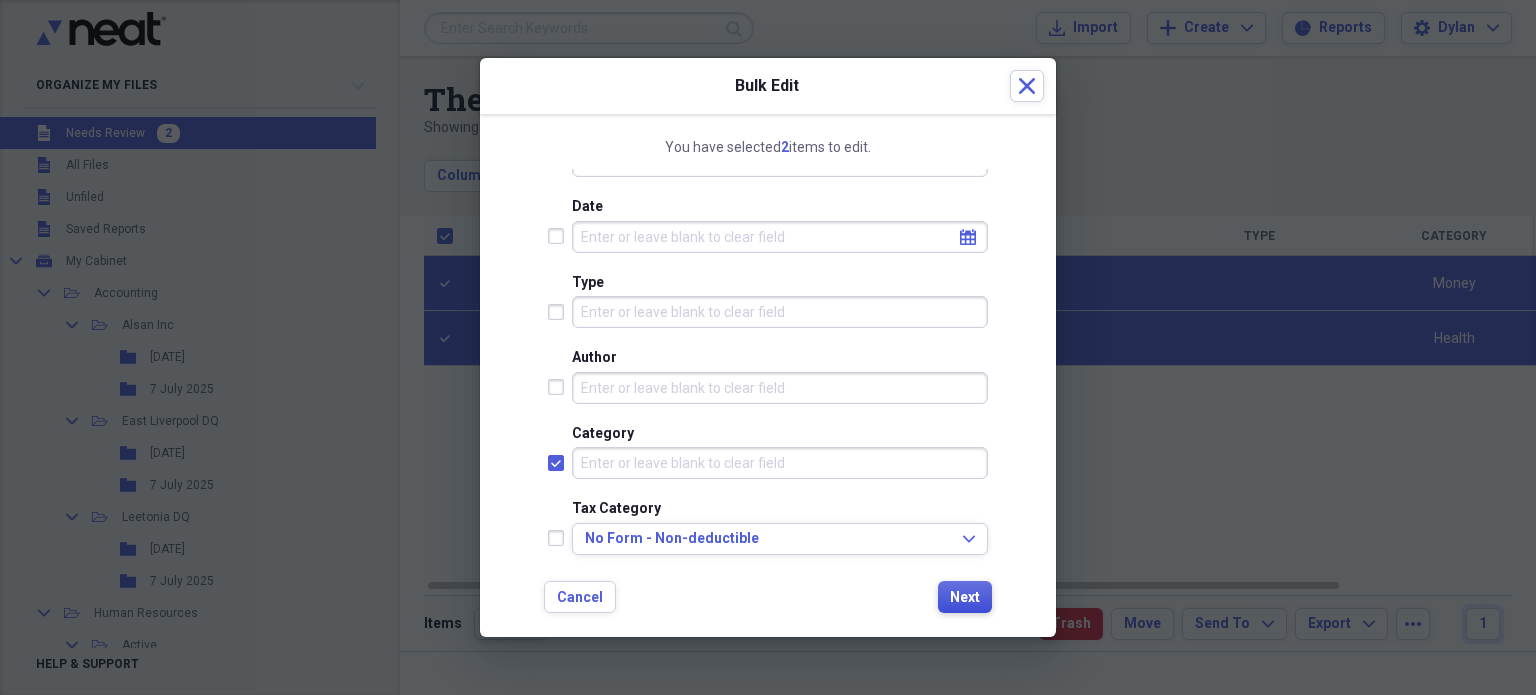 click on "Next" at bounding box center [965, 597] 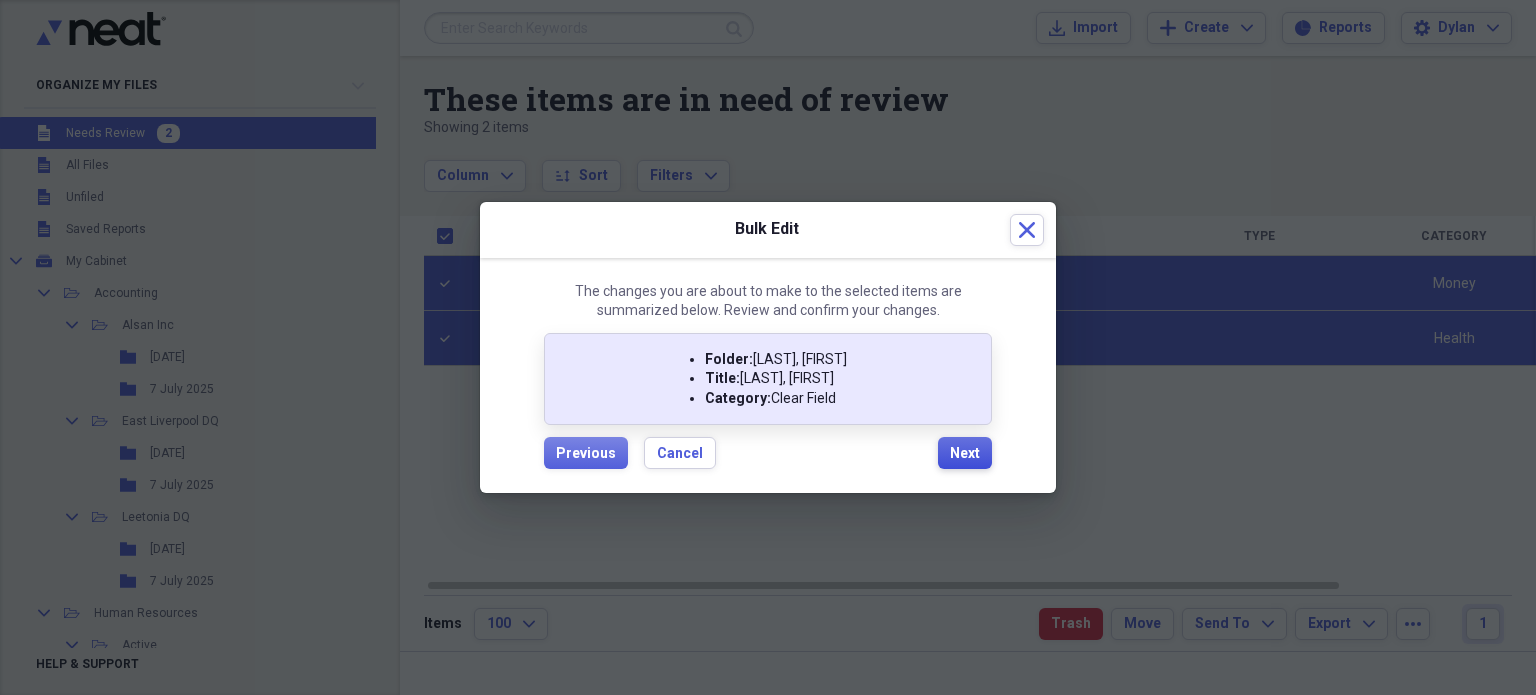 click on "Next" at bounding box center [965, 454] 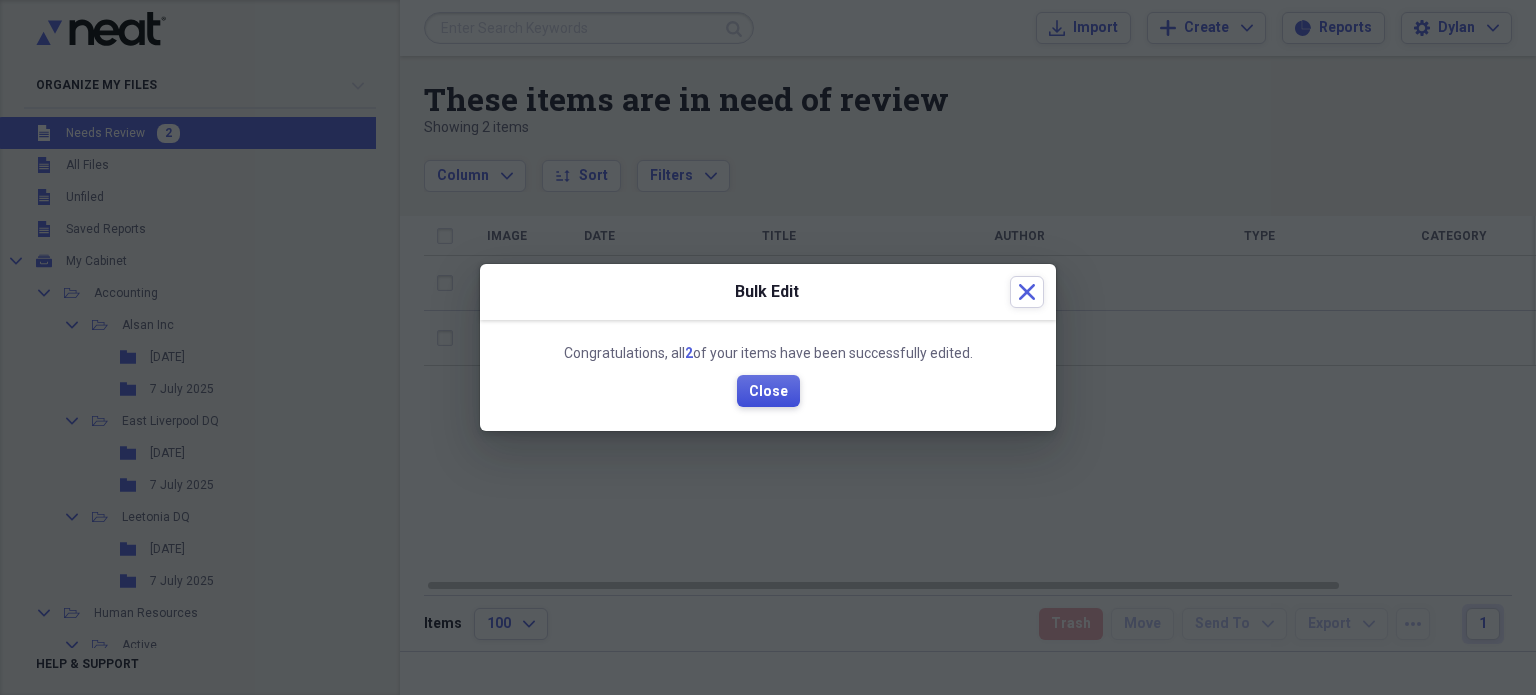 click on "Close" at bounding box center (768, 392) 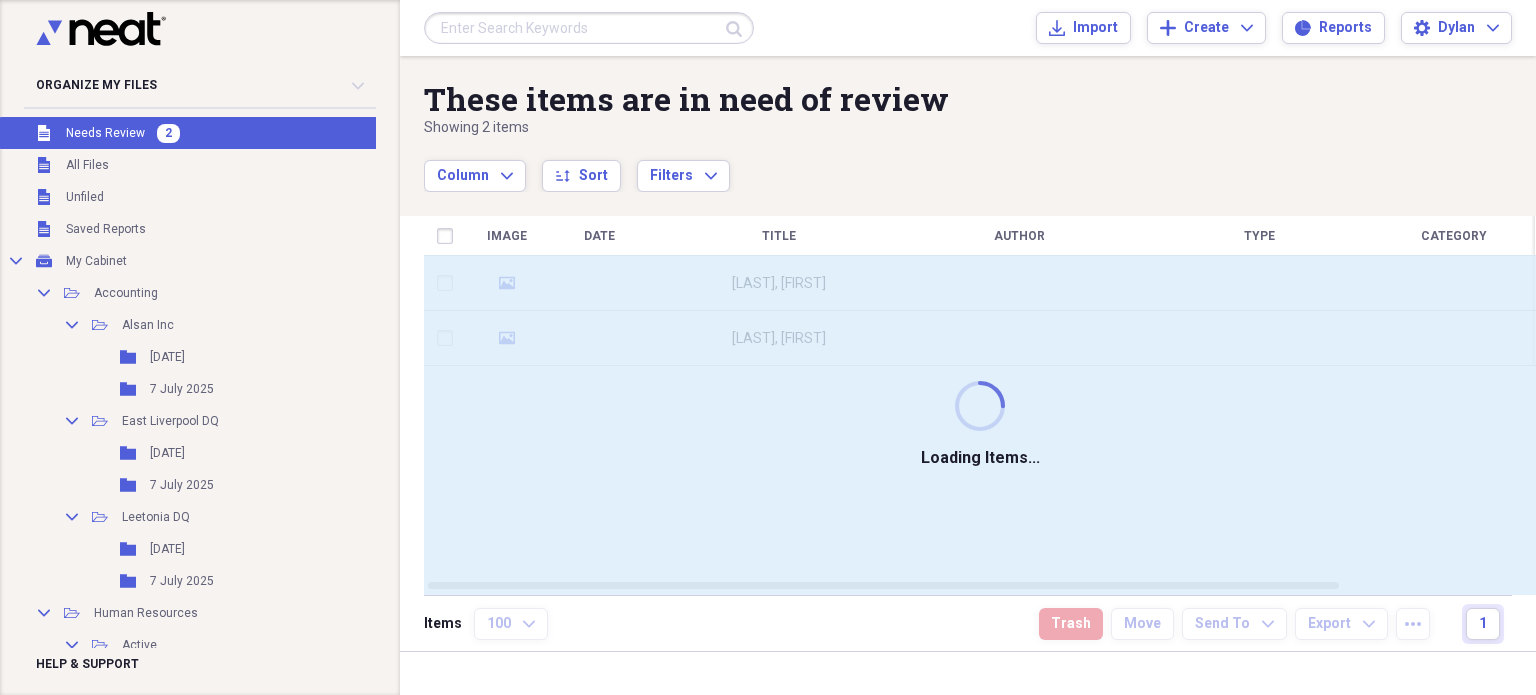 click on "[LAST], [FIRST]" at bounding box center [779, 283] 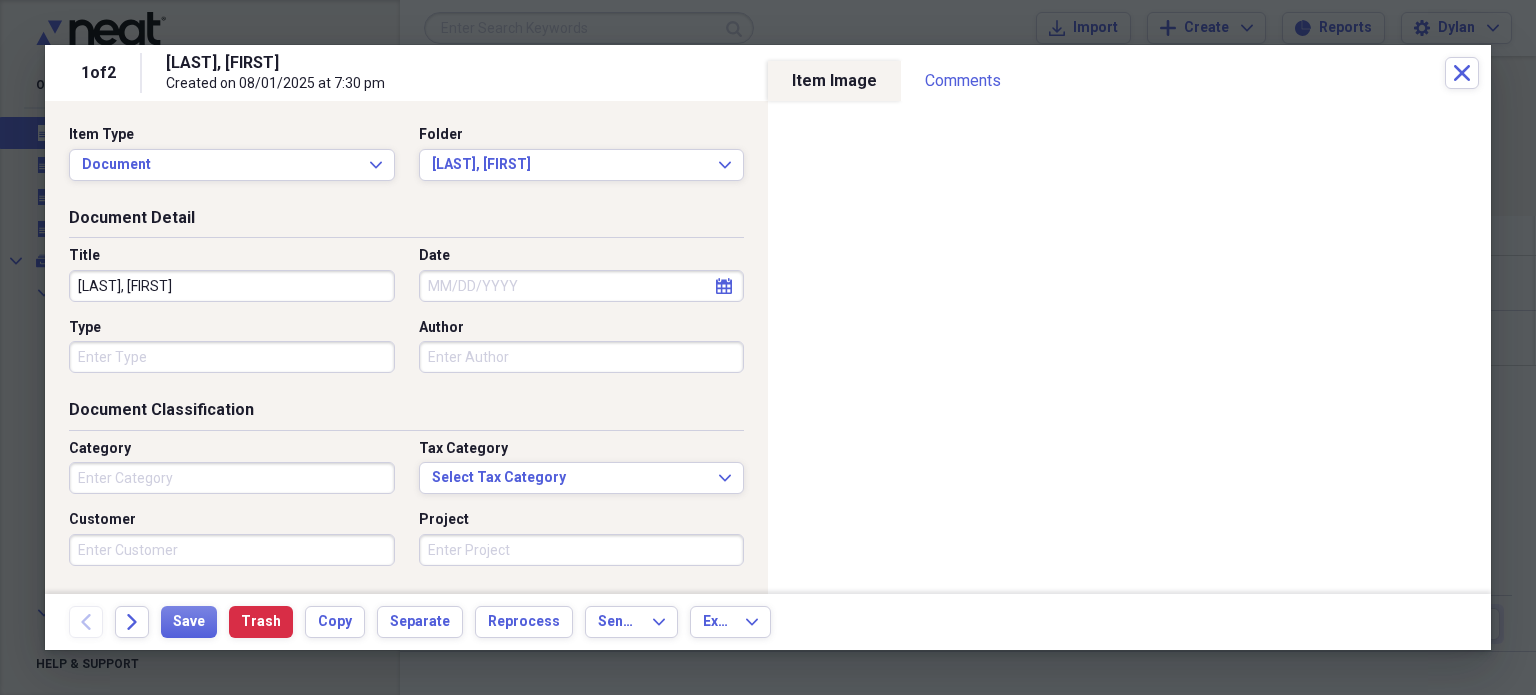 click on "Title Dzeidzic, Alexis Date calendar Calendar Type Author" at bounding box center (406, 317) 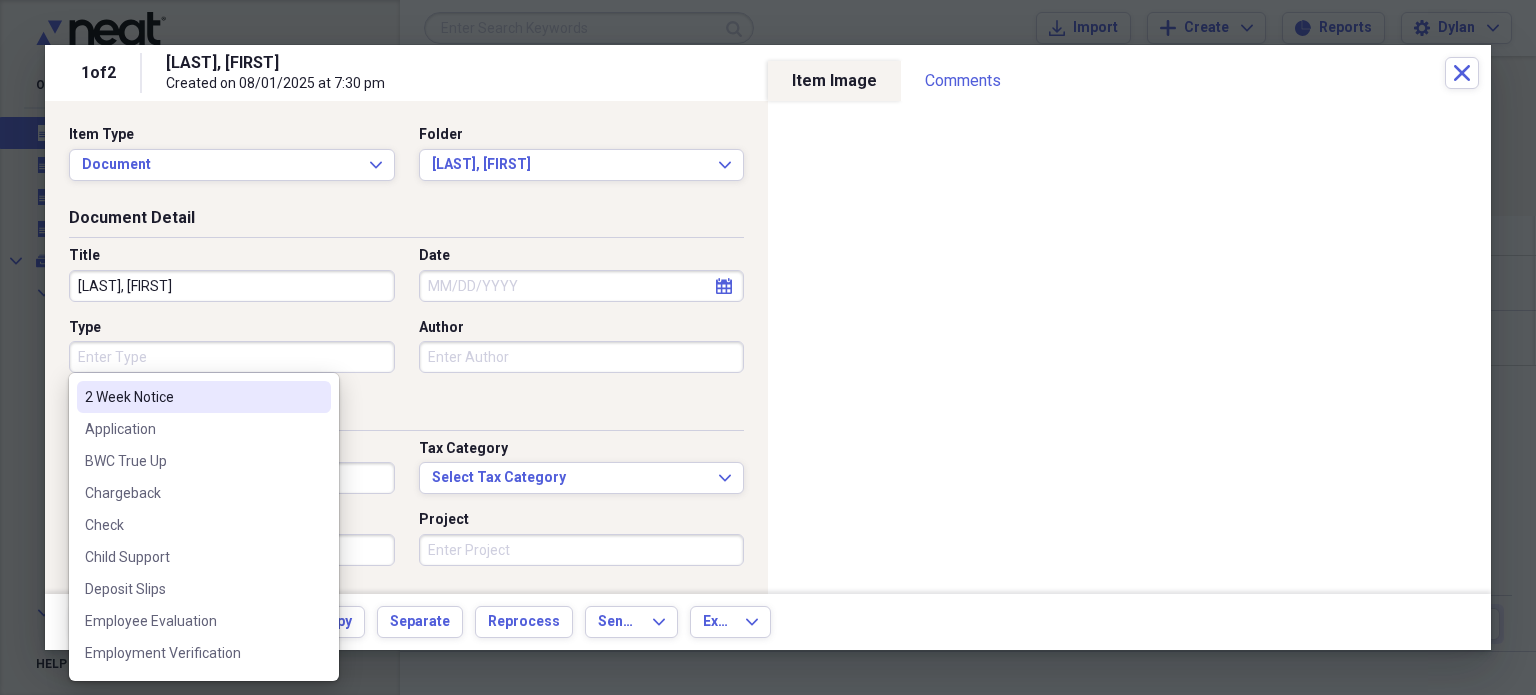 click on "Type" at bounding box center [232, 357] 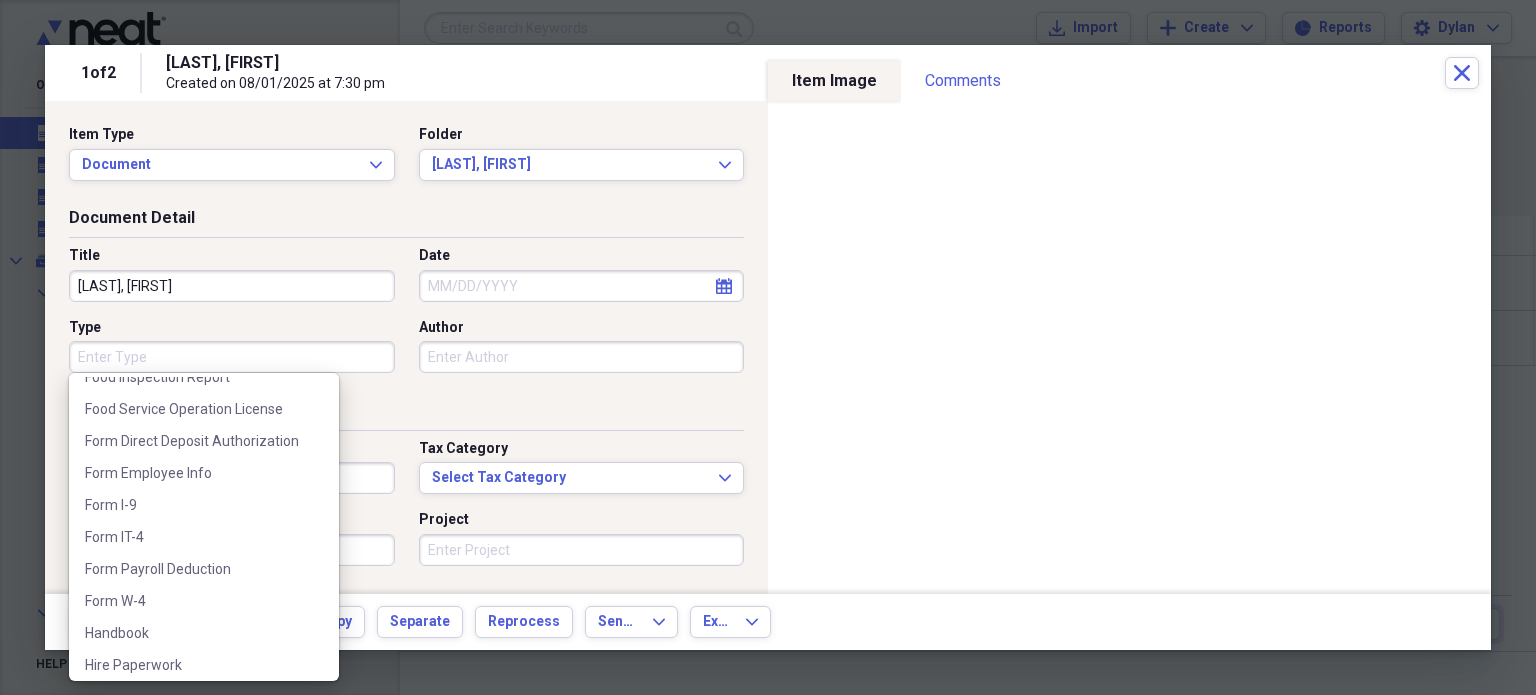 scroll, scrollTop: 342, scrollLeft: 0, axis: vertical 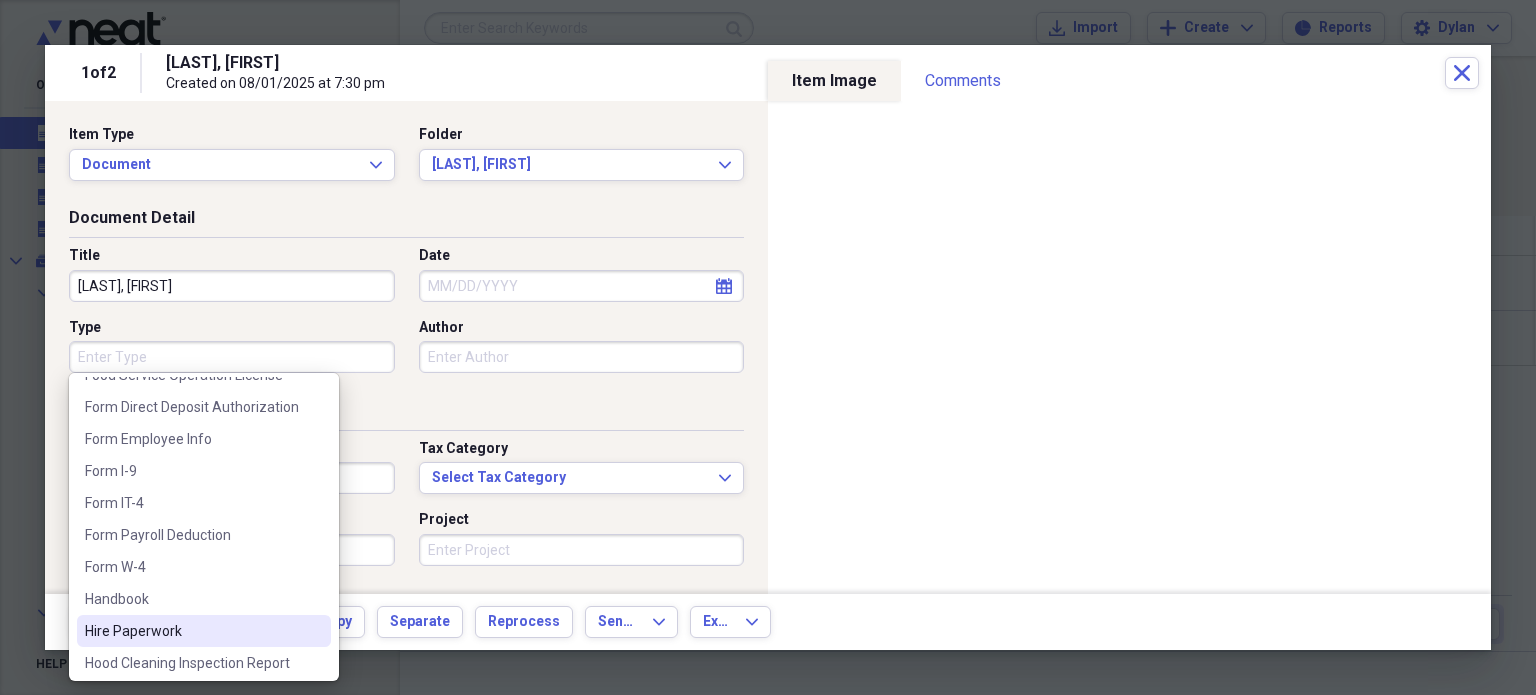 click on "Hire Paperwork" at bounding box center [192, 631] 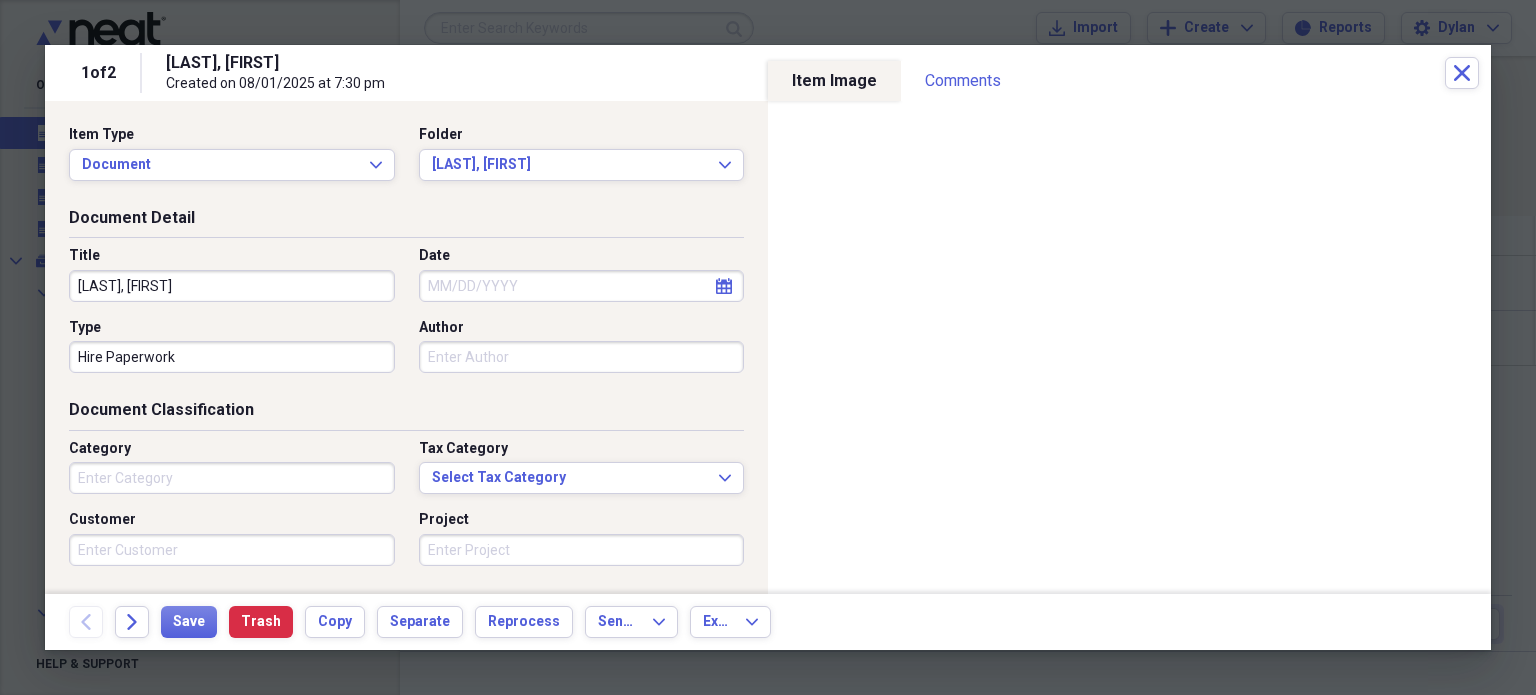 click on "Date" at bounding box center [582, 286] 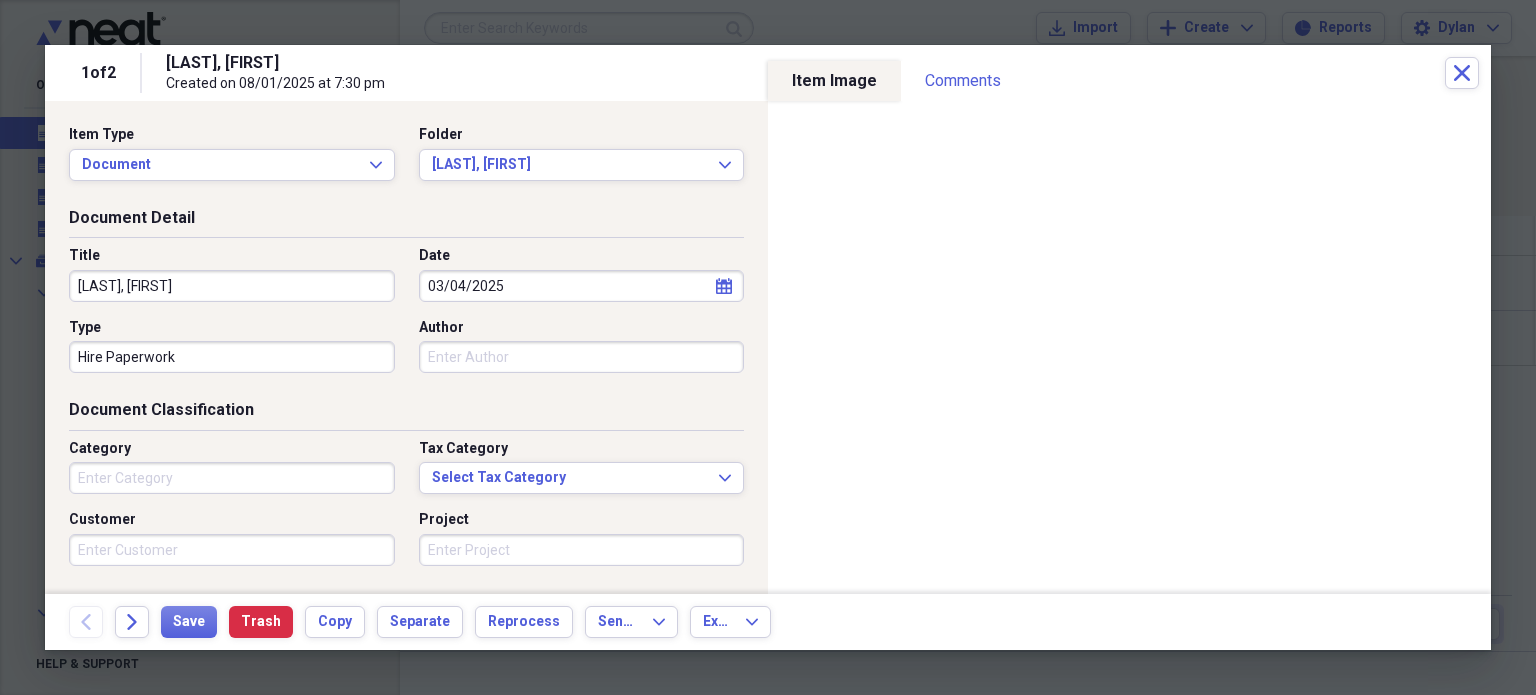 click on "Forward" at bounding box center (138, 622) 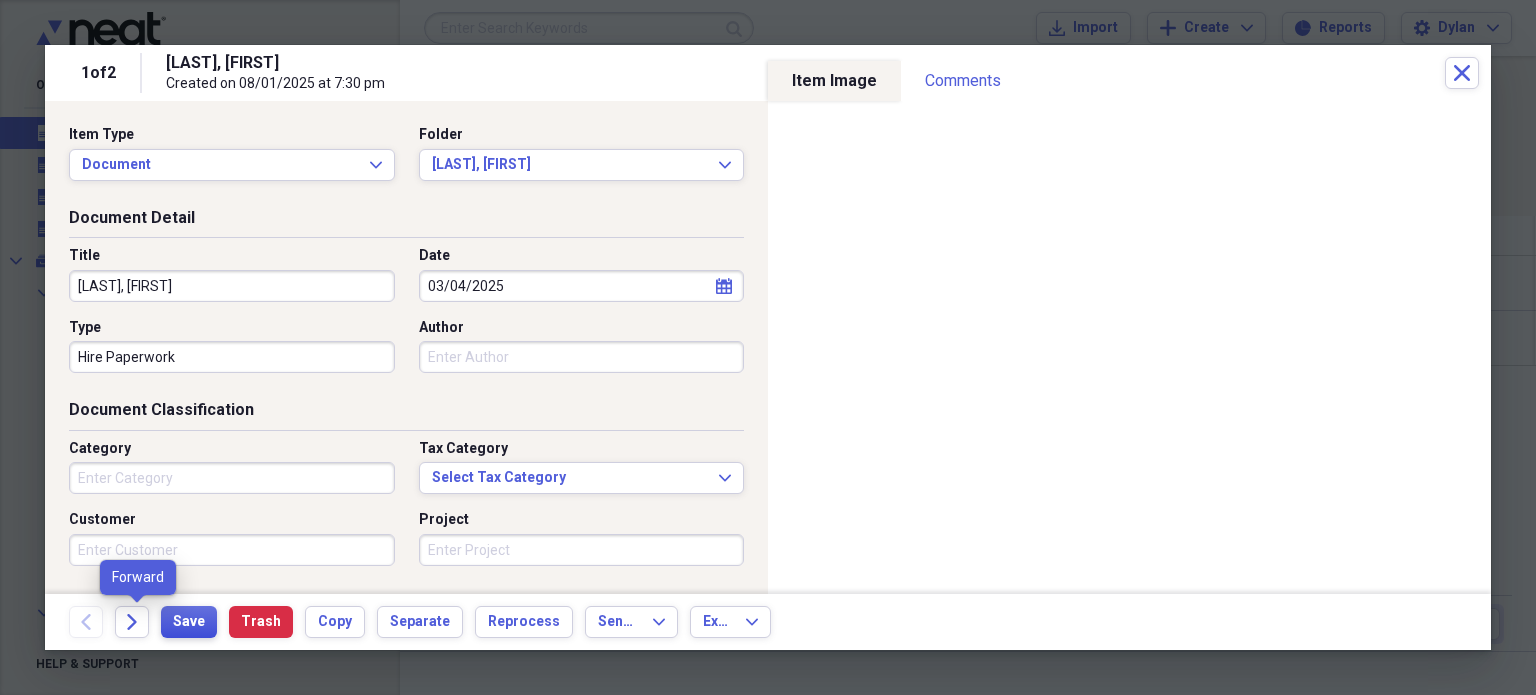 click on "Save" at bounding box center (189, 622) 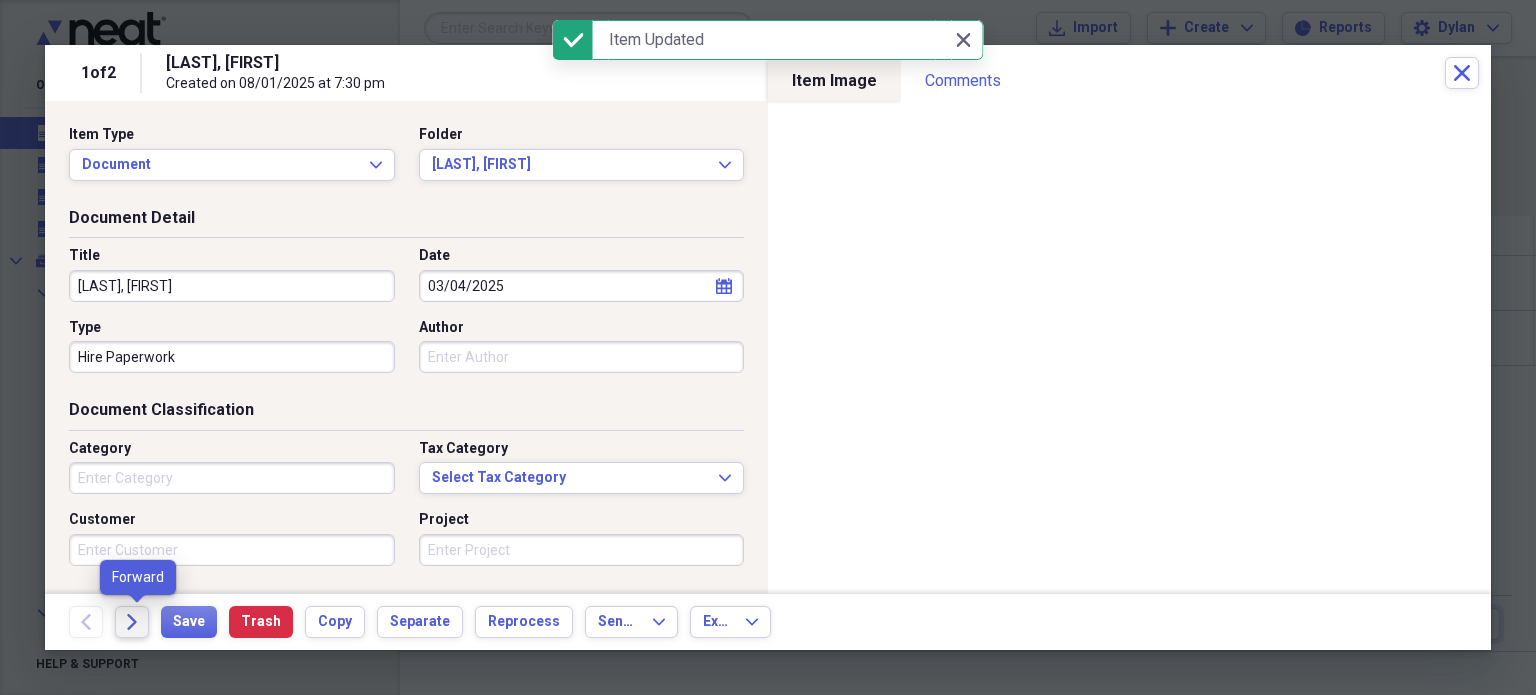 click on "Forward" 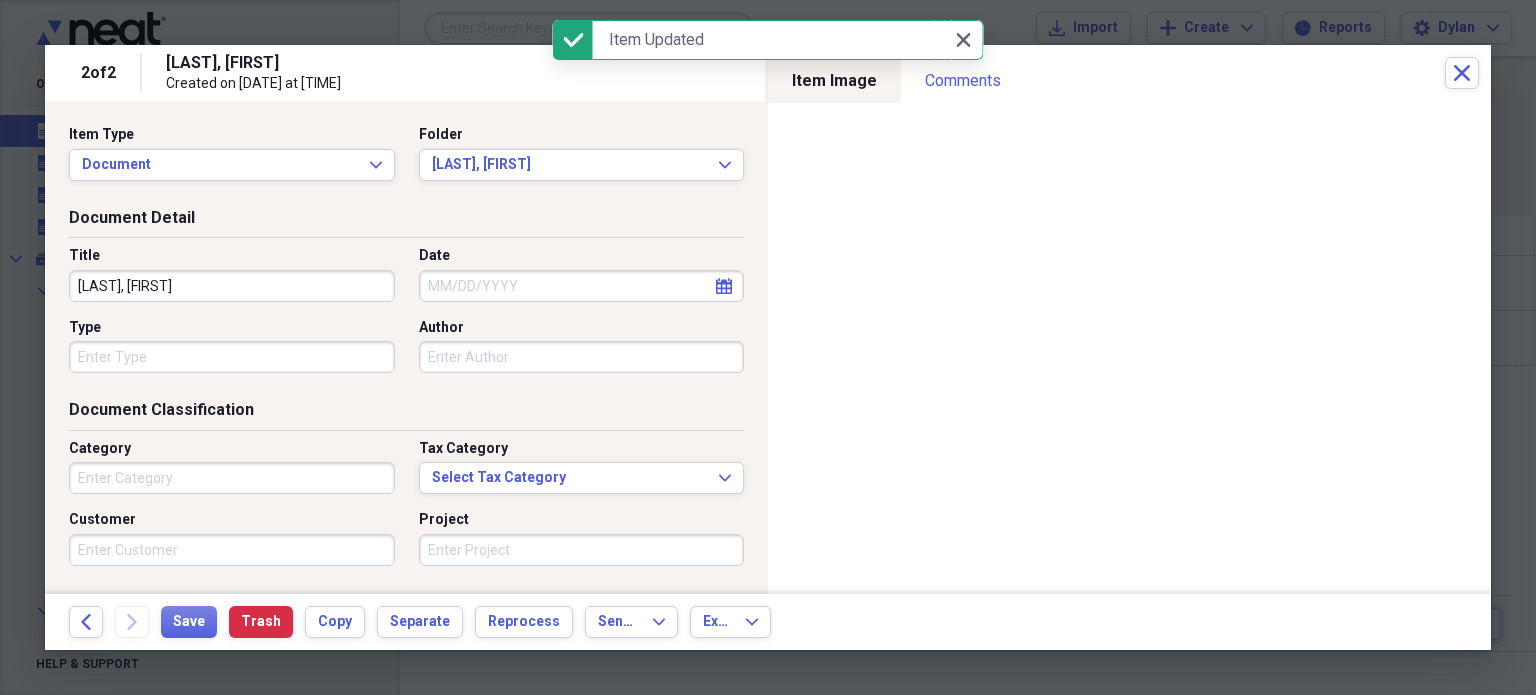 click on "Date" at bounding box center (582, 286) 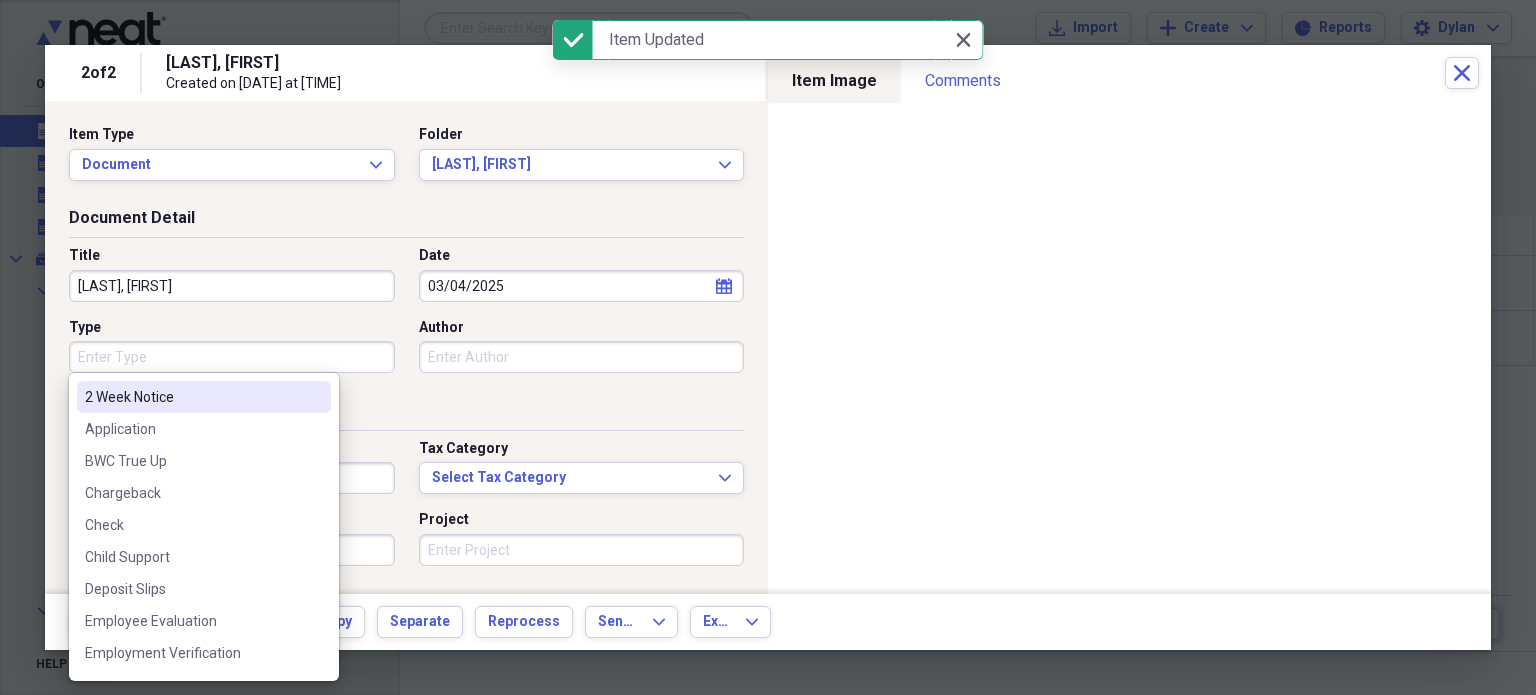 click on "Type" at bounding box center [232, 357] 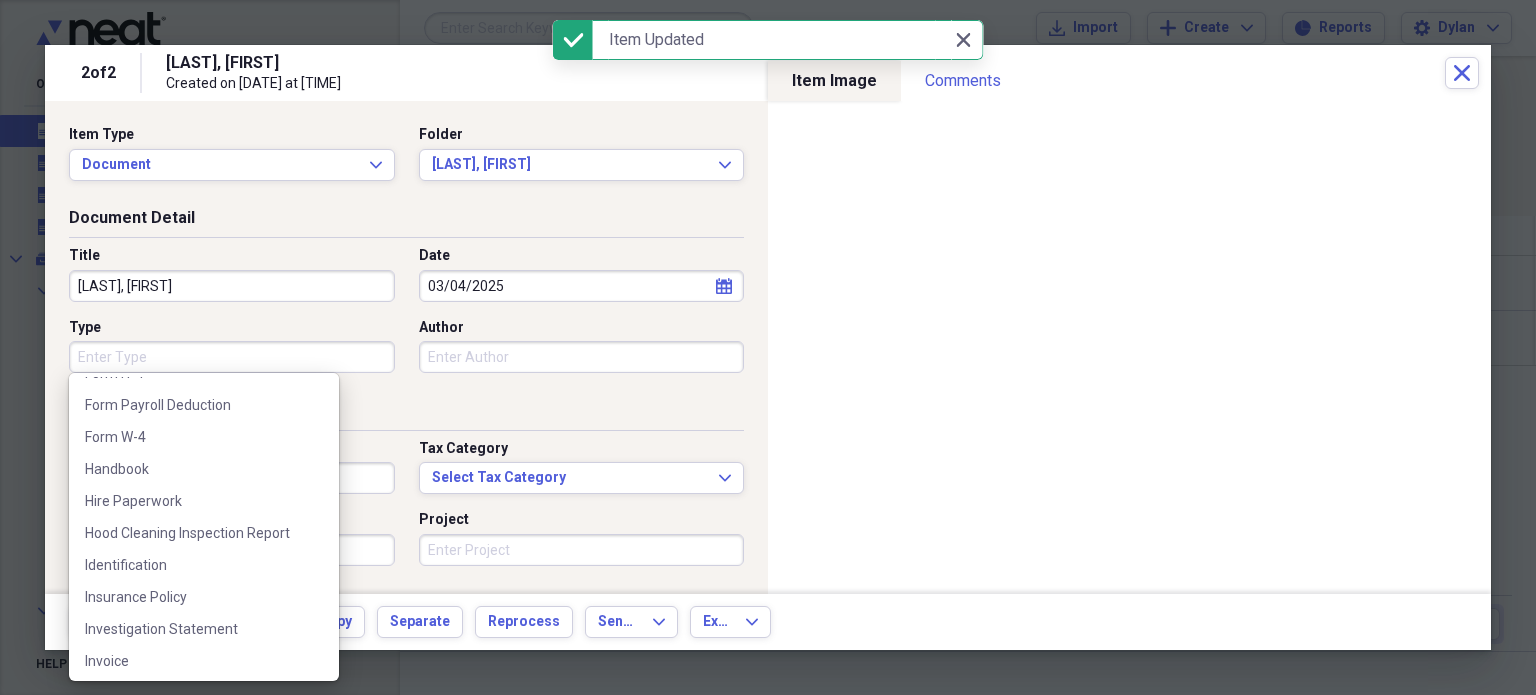 scroll, scrollTop: 474, scrollLeft: 0, axis: vertical 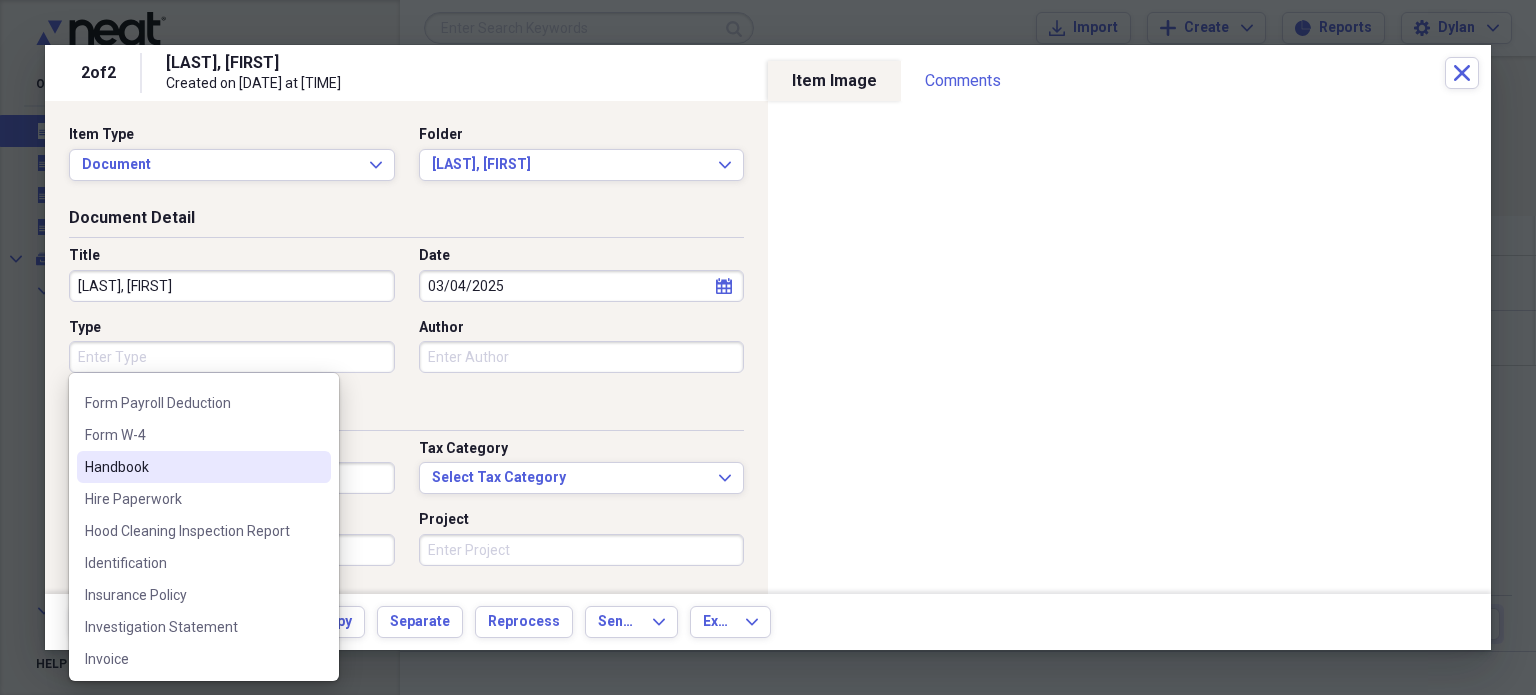 click on "Handbook" at bounding box center (192, 467) 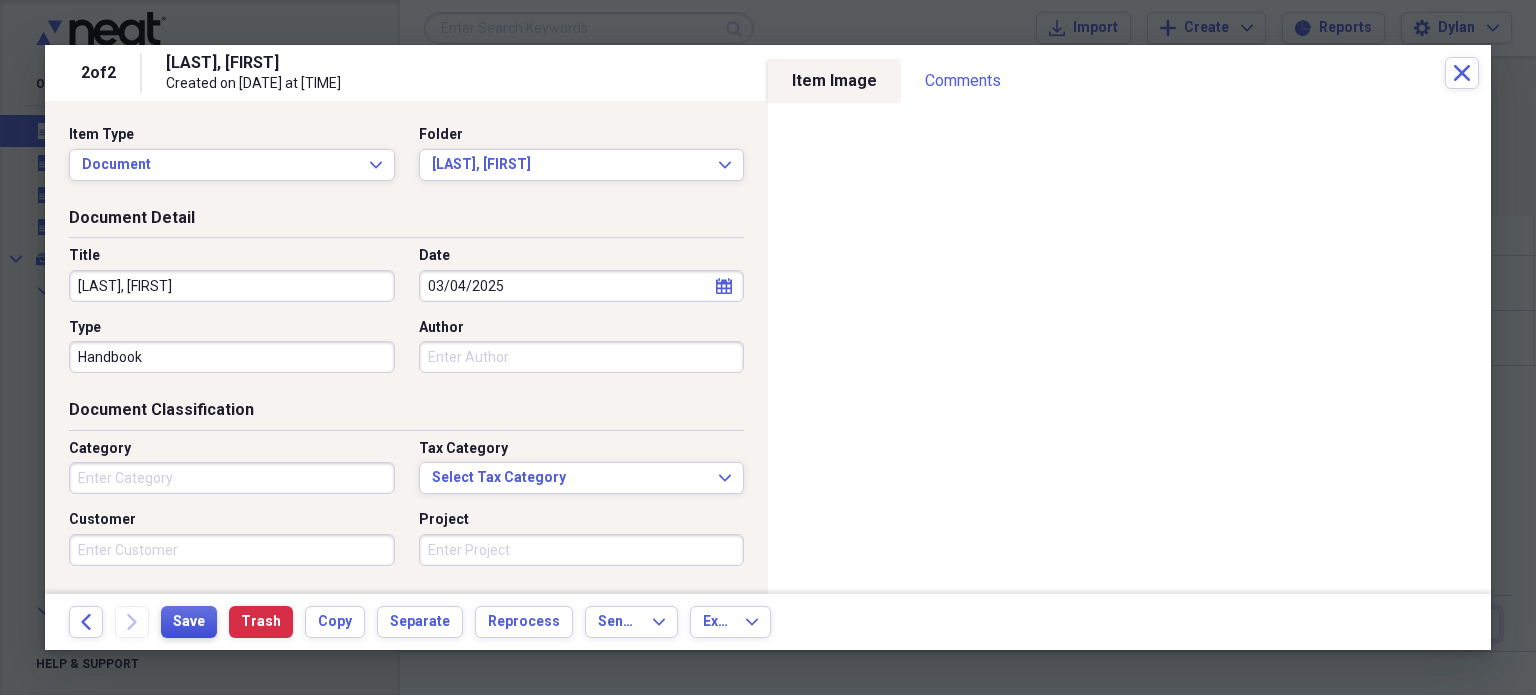 click on "Save" at bounding box center (189, 622) 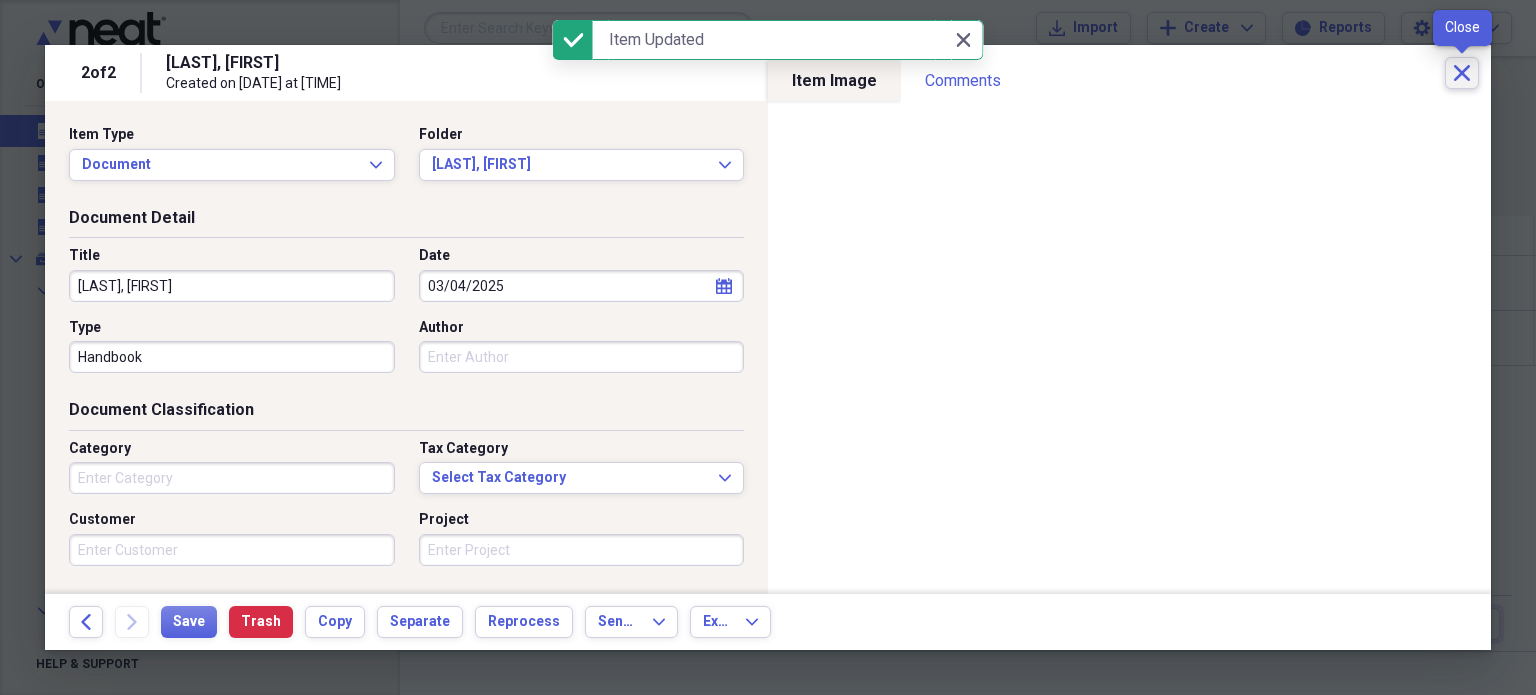 click on "Close" at bounding box center [1462, 73] 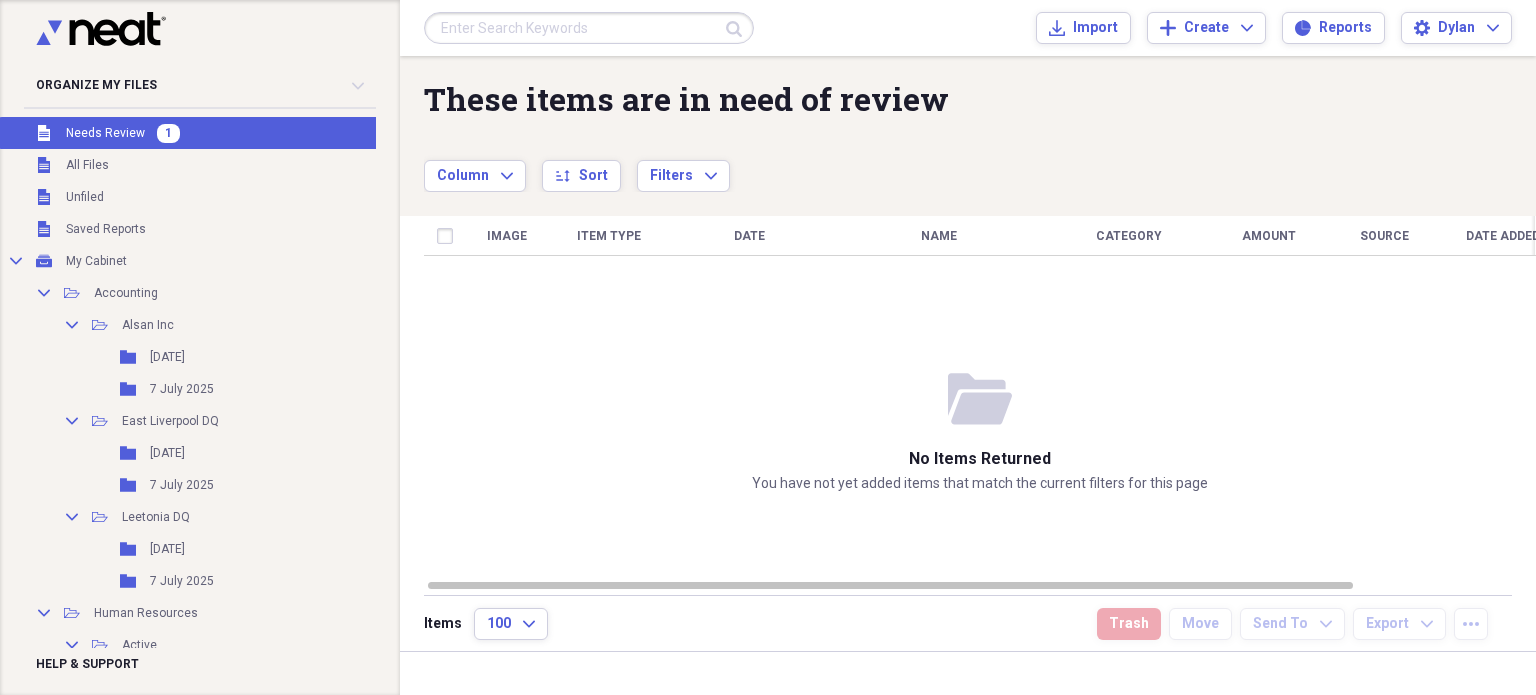 click on "folder-open No items returned You have not yet added items that match the current filters for this page" at bounding box center [980, 431] 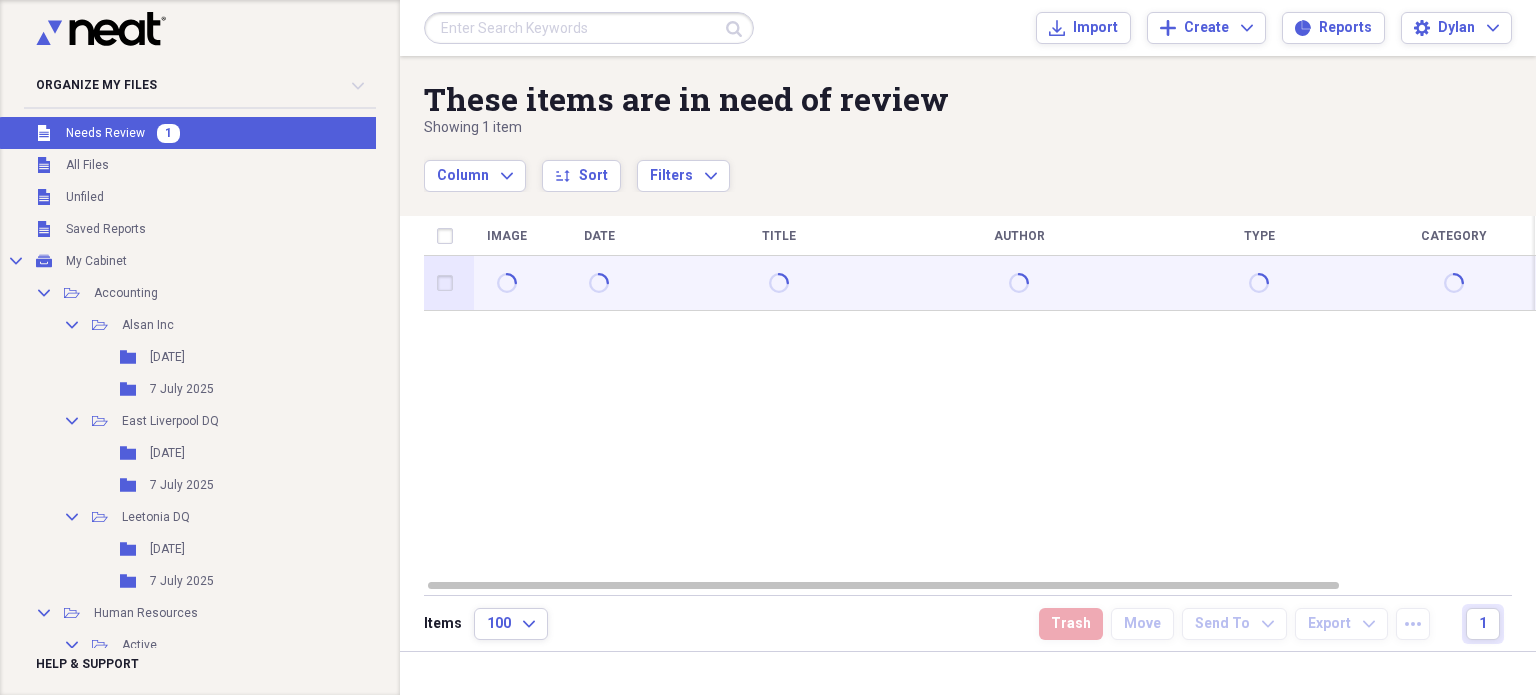 click at bounding box center (449, 283) 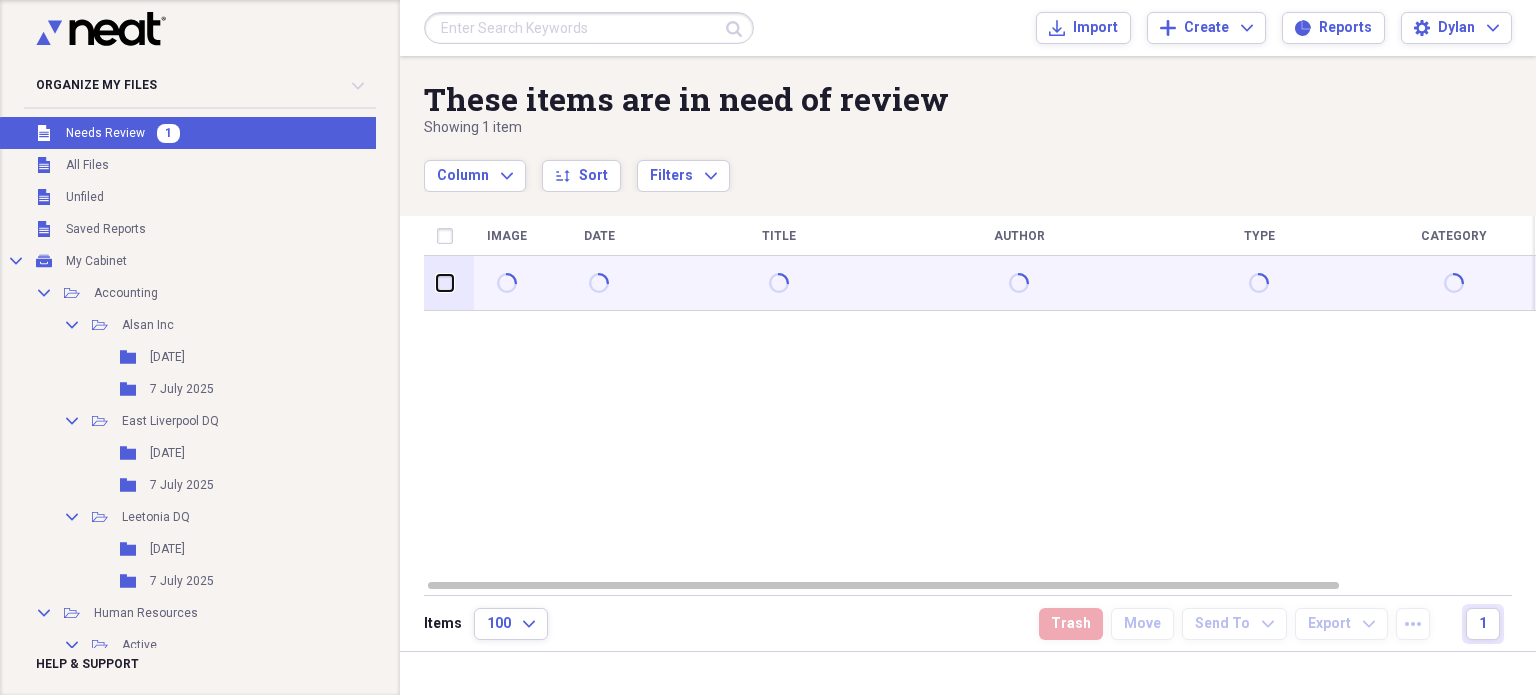click at bounding box center [437, 283] 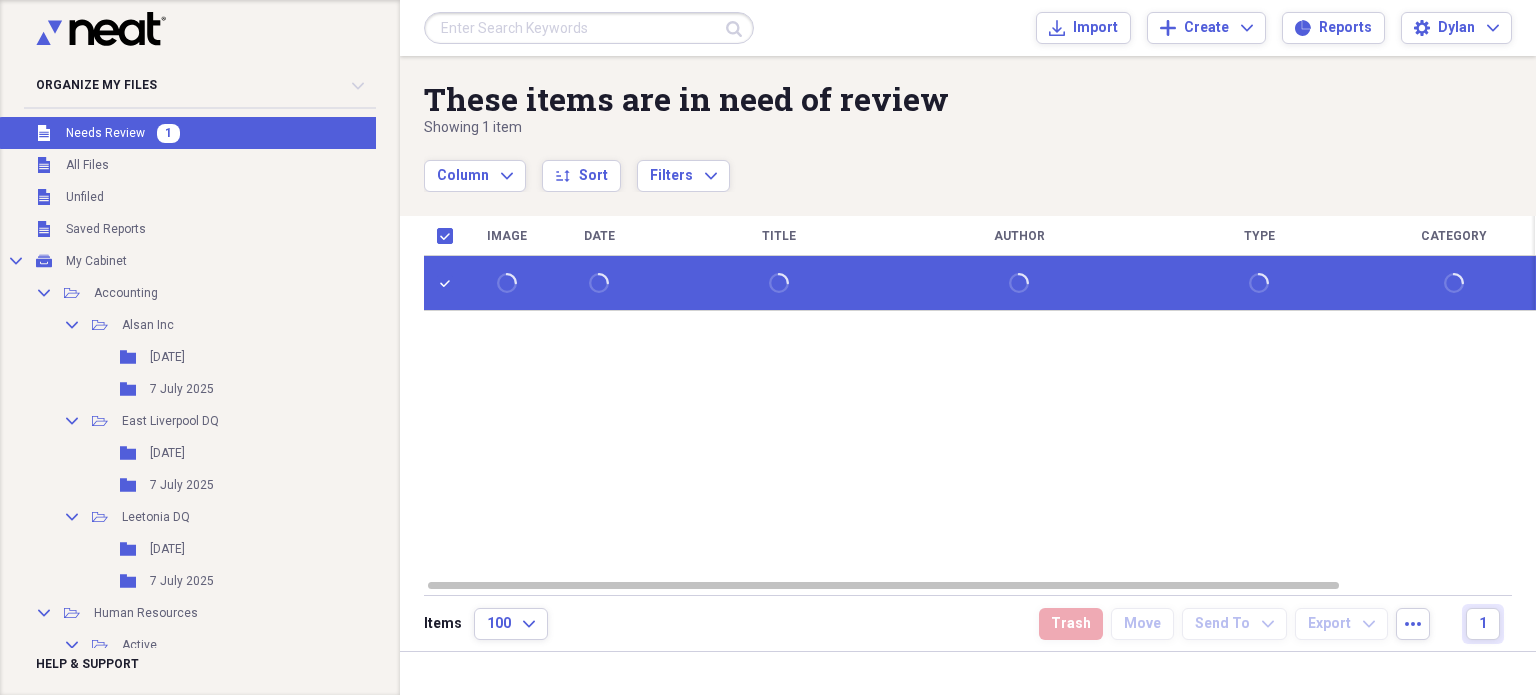 click on "Items 100 Expand Trash Move Send To Expand Export Expand more 1" at bounding box center [968, 623] 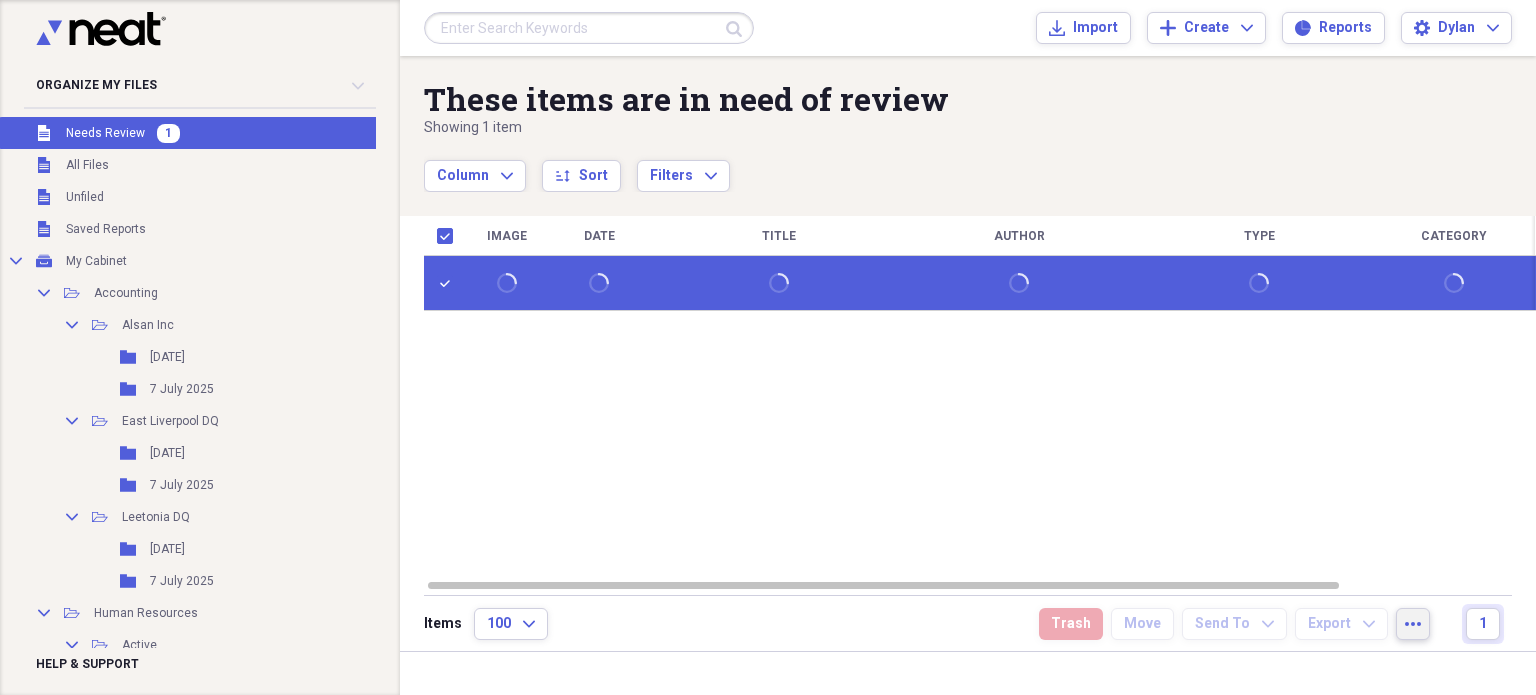 click on "more" at bounding box center (1413, 624) 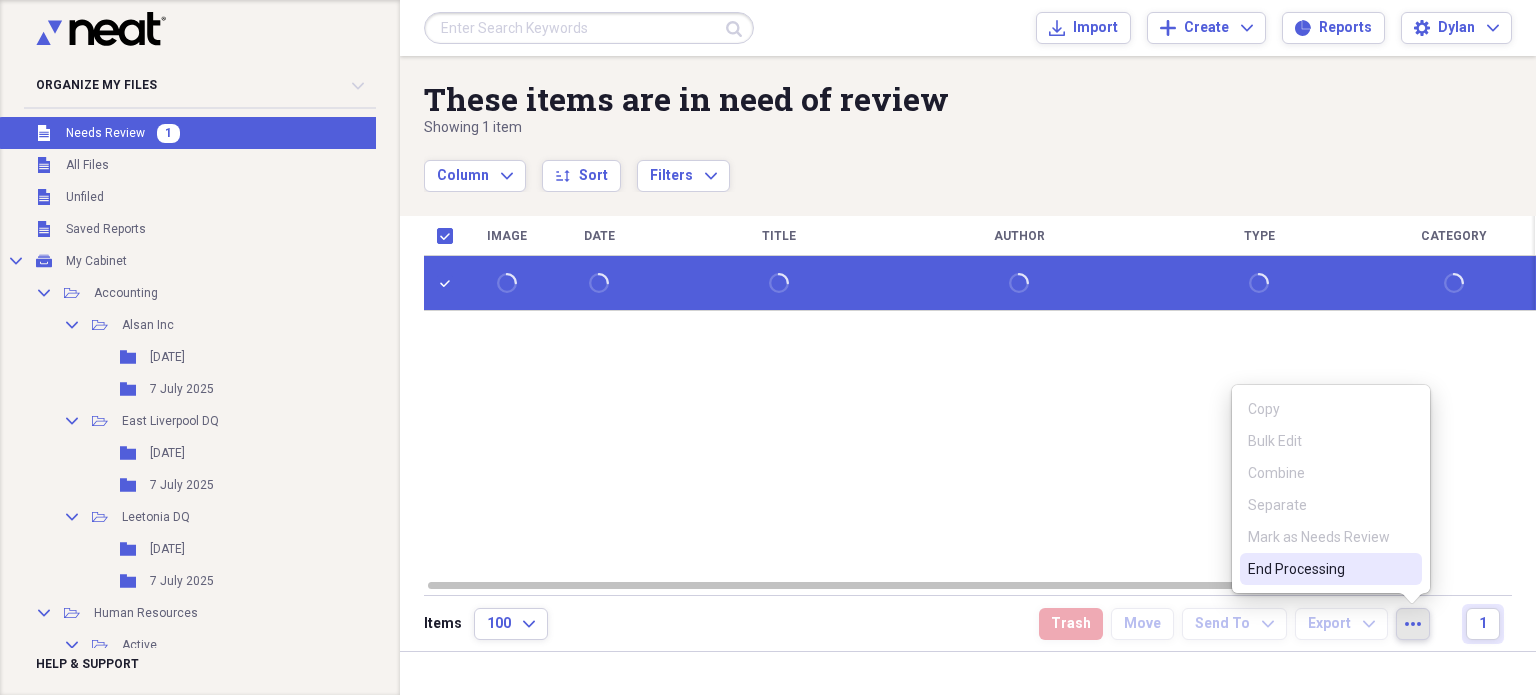 click on "Image Date Title Author Type Category Source Folder" at bounding box center (980, 397) 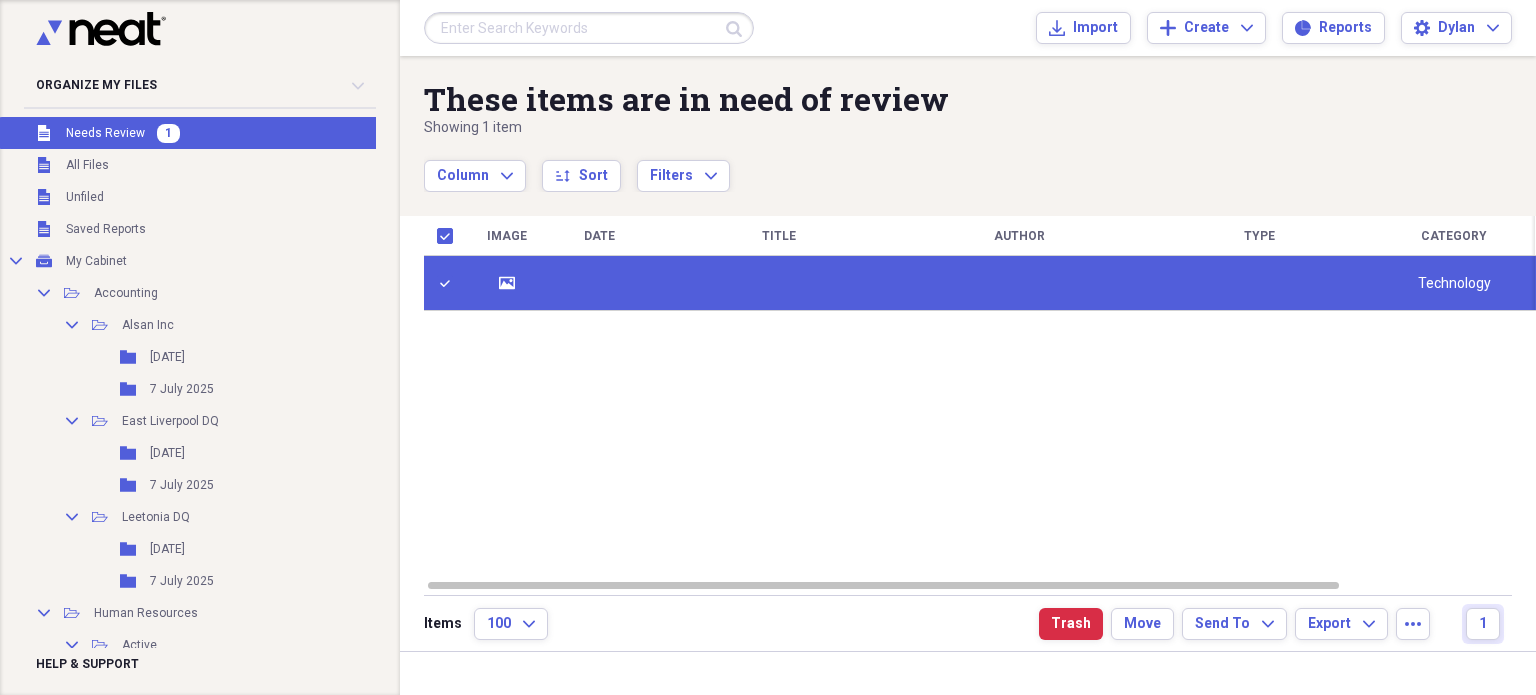 click at bounding box center [1019, 283] 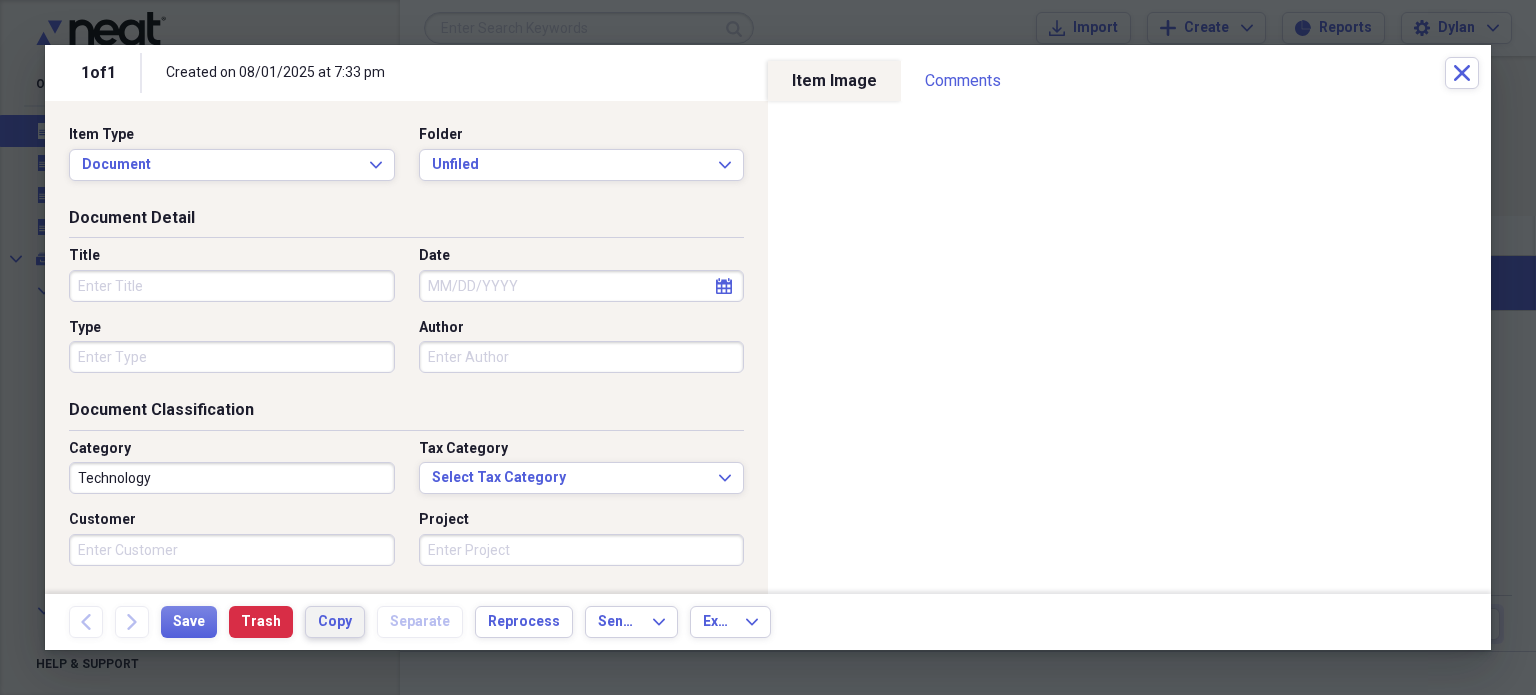 click on "Copy" at bounding box center [335, 622] 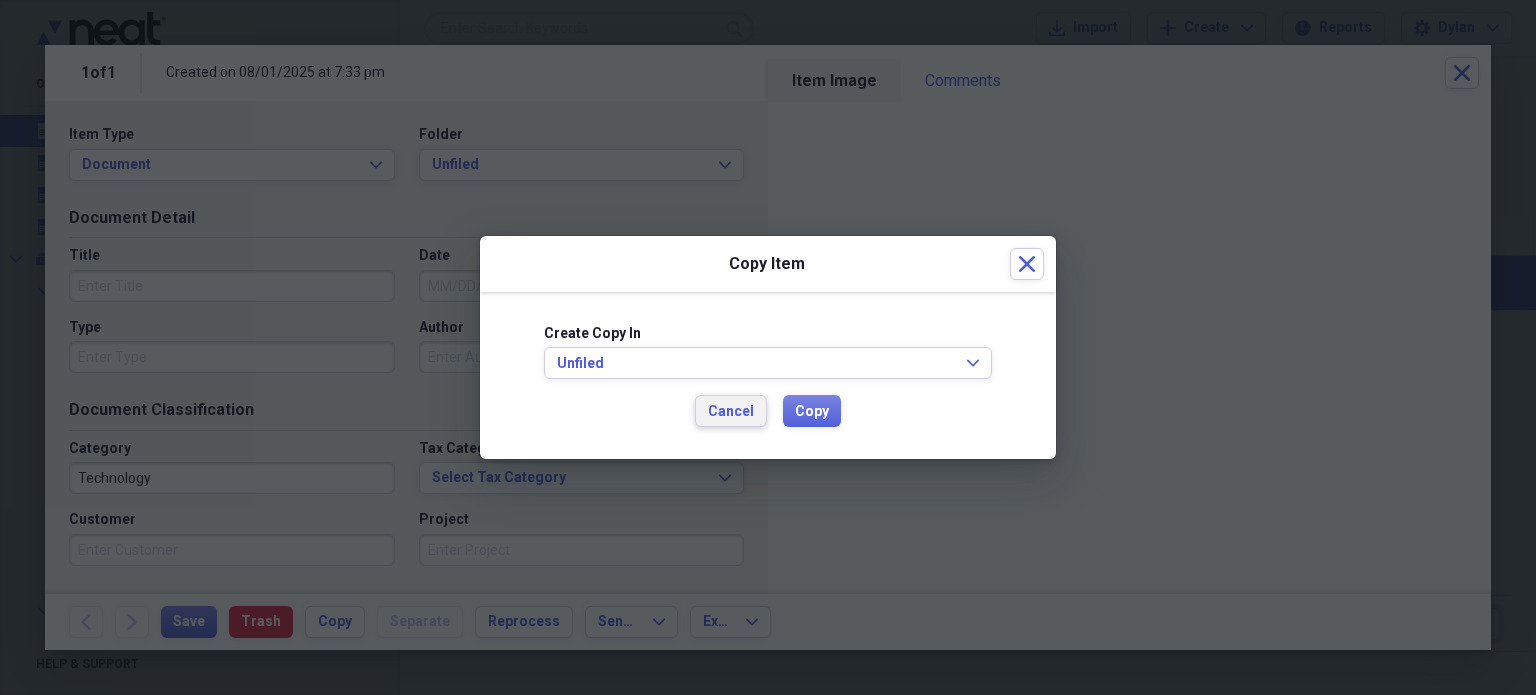 click on "Cancel" at bounding box center [731, 412] 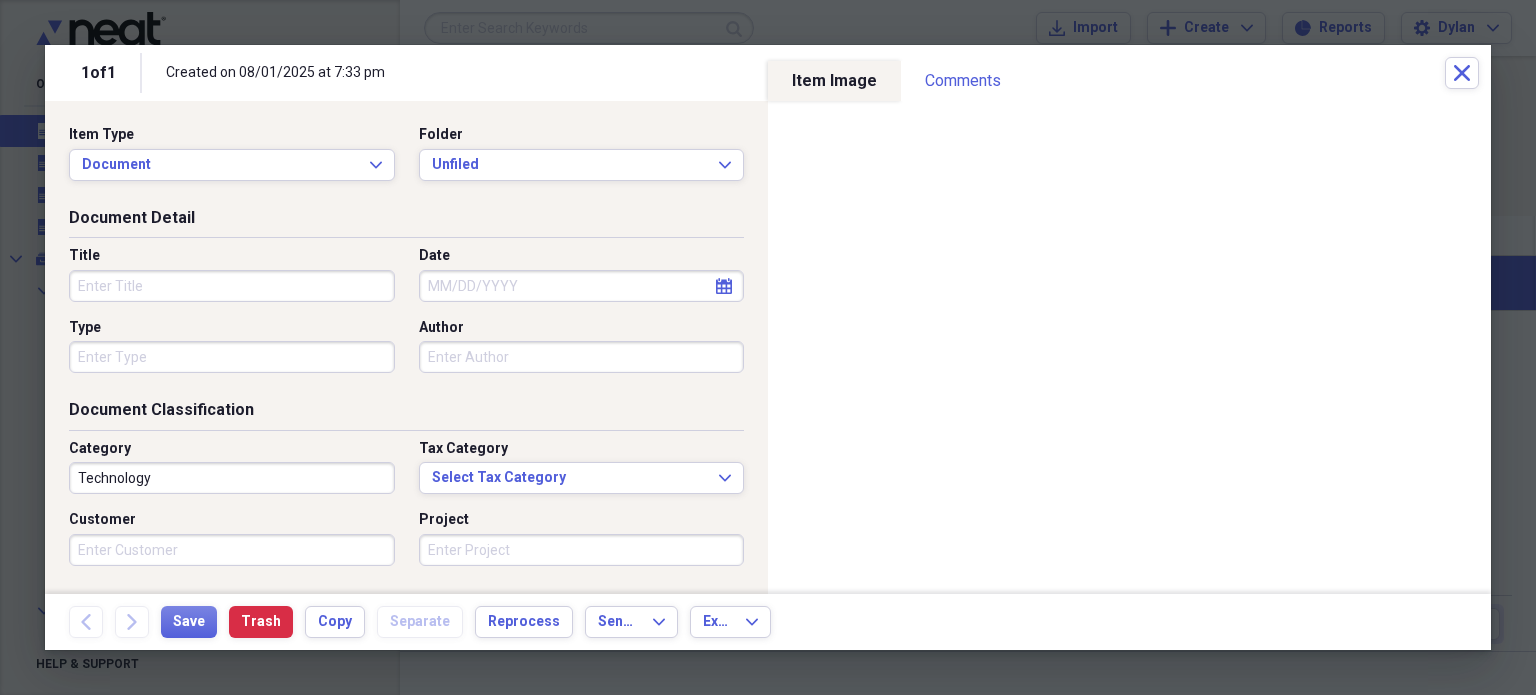 click on "Title" at bounding box center (232, 286) 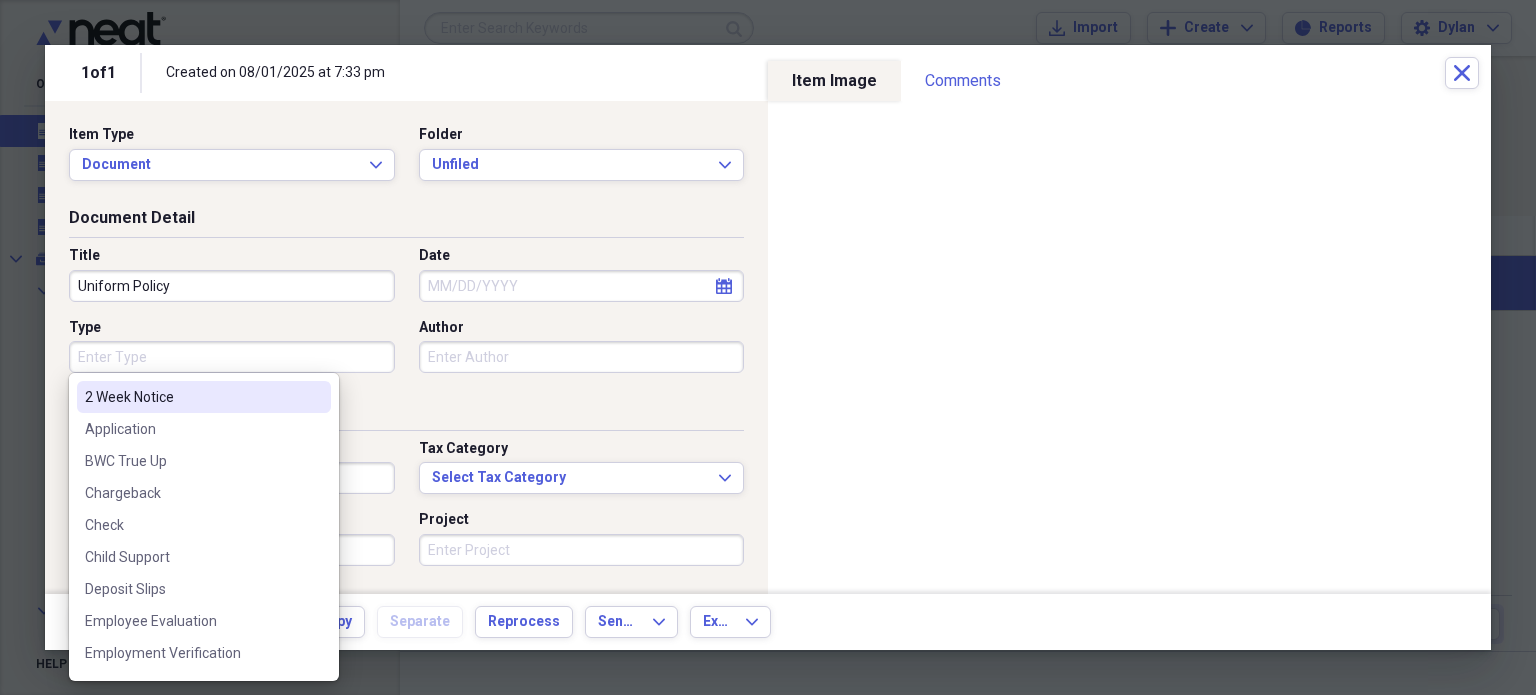 click on "Type" at bounding box center [232, 357] 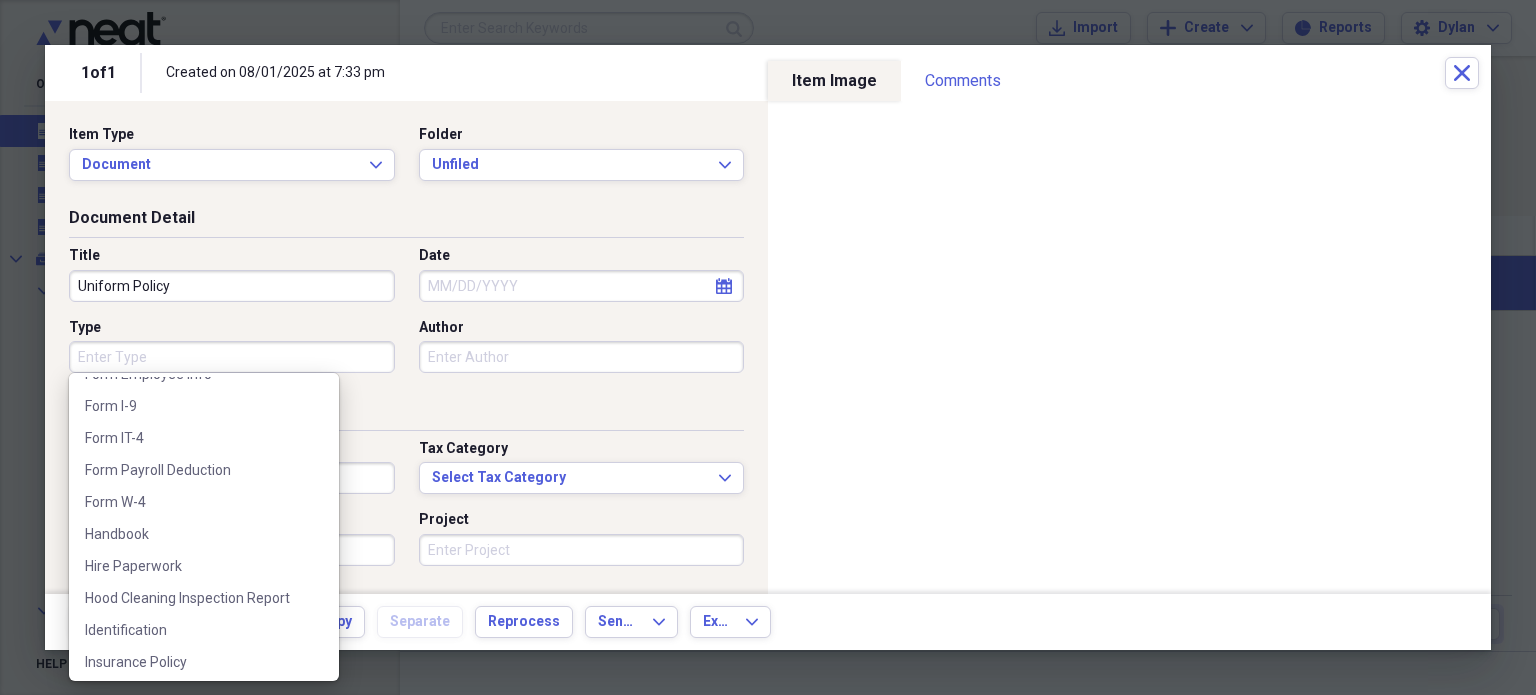 scroll, scrollTop: 408, scrollLeft: 0, axis: vertical 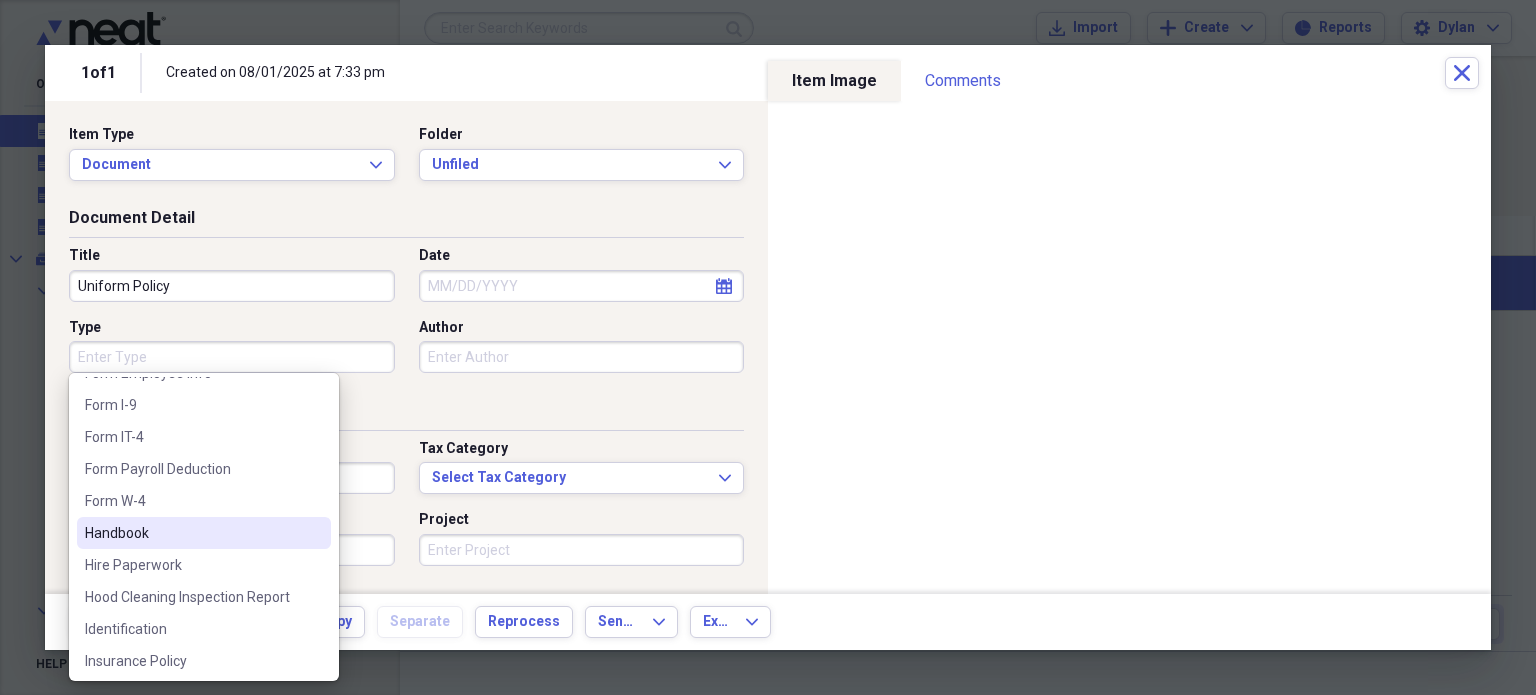 click on "Handbook" at bounding box center (192, 533) 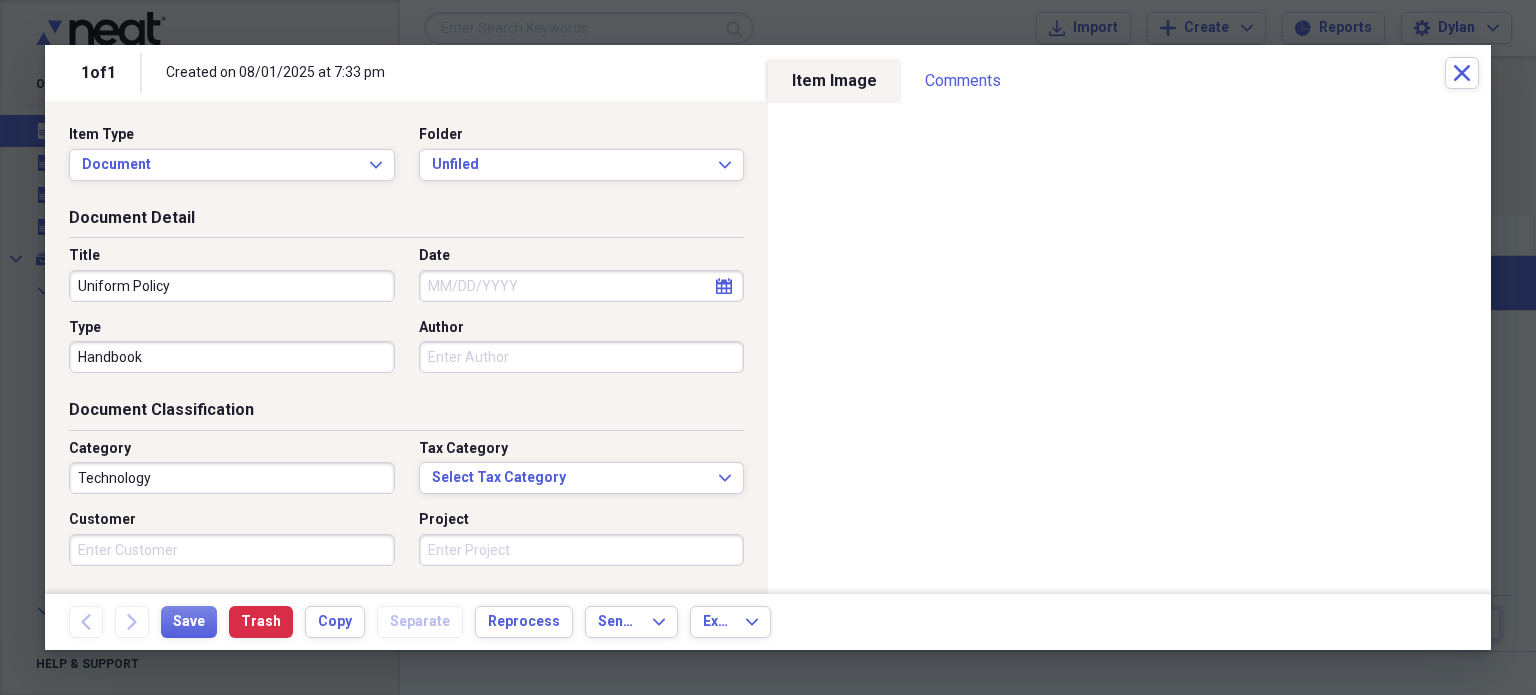 click on "Date" at bounding box center (582, 286) 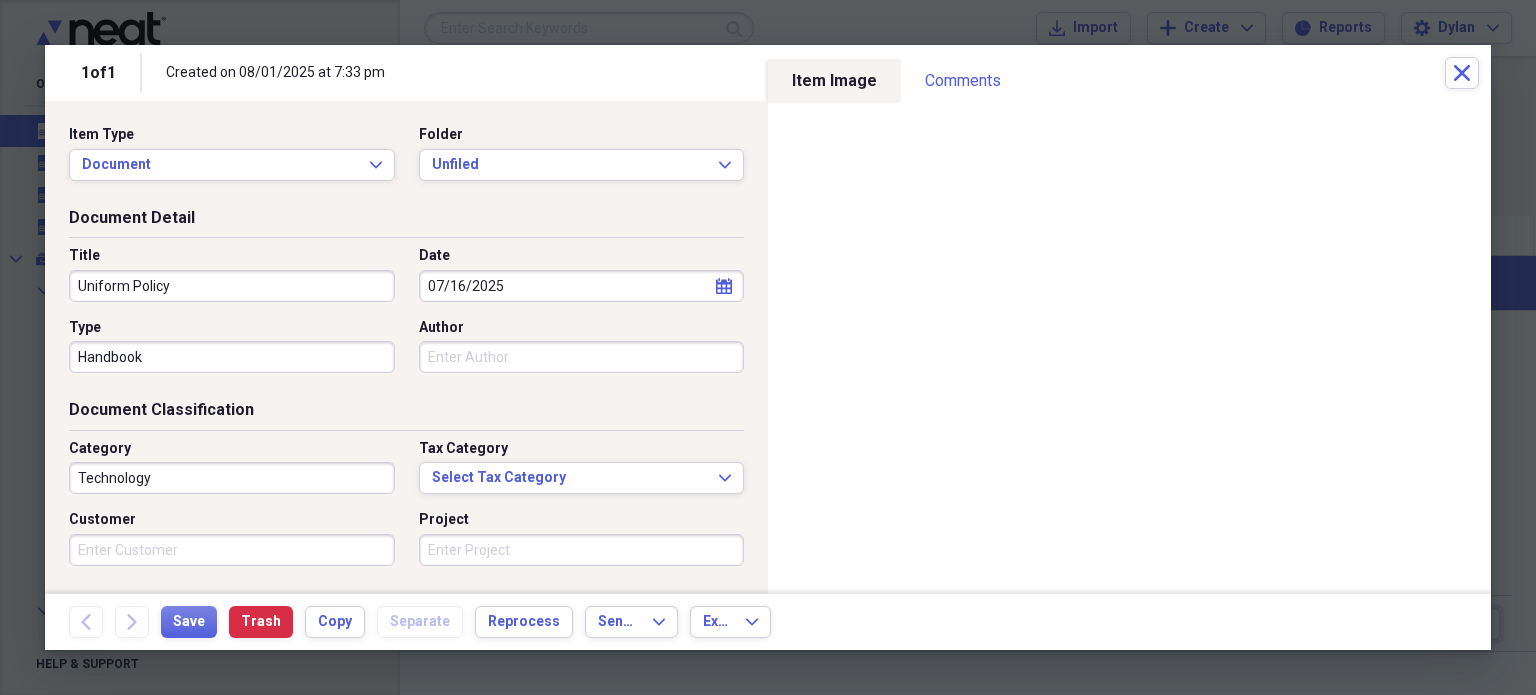 click on "Document Detail" at bounding box center (406, 222) 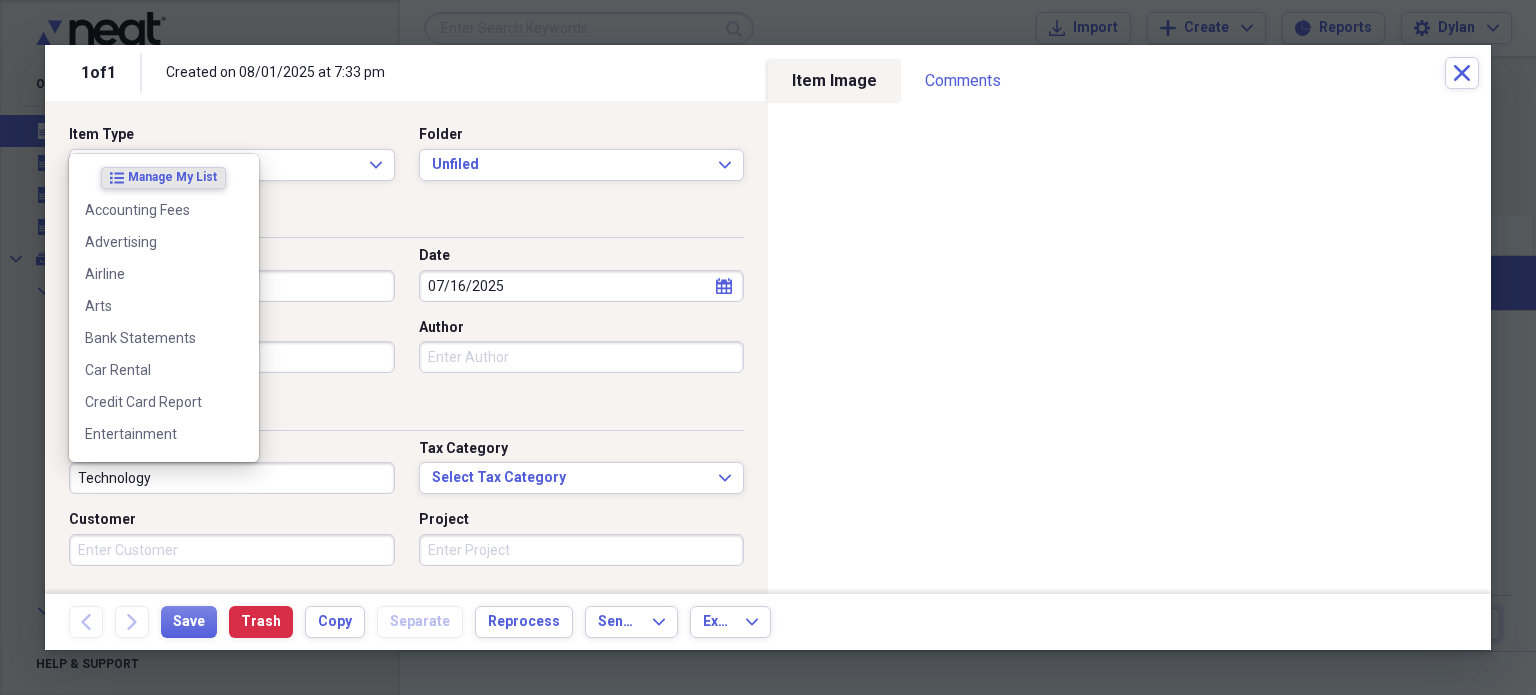 click on "Technology" at bounding box center (232, 478) 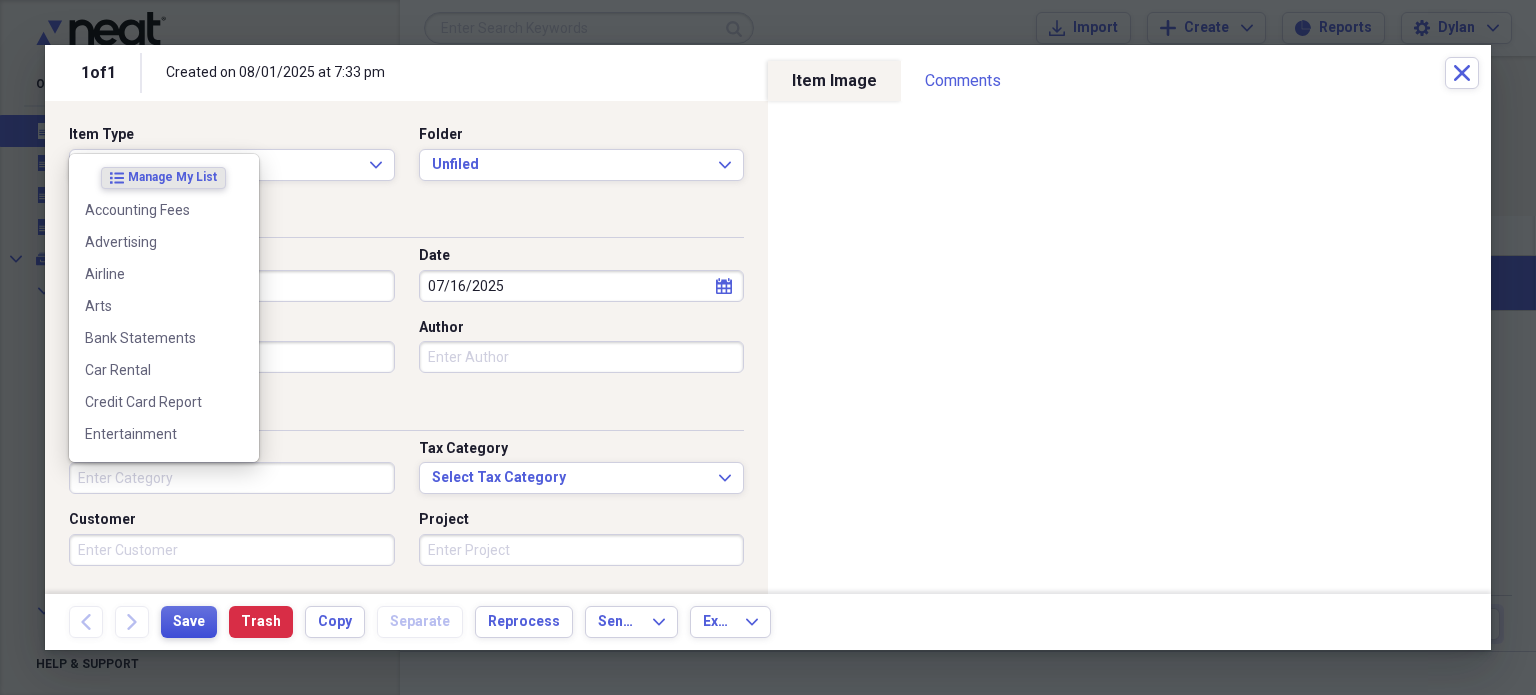 click on "Save" at bounding box center (189, 622) 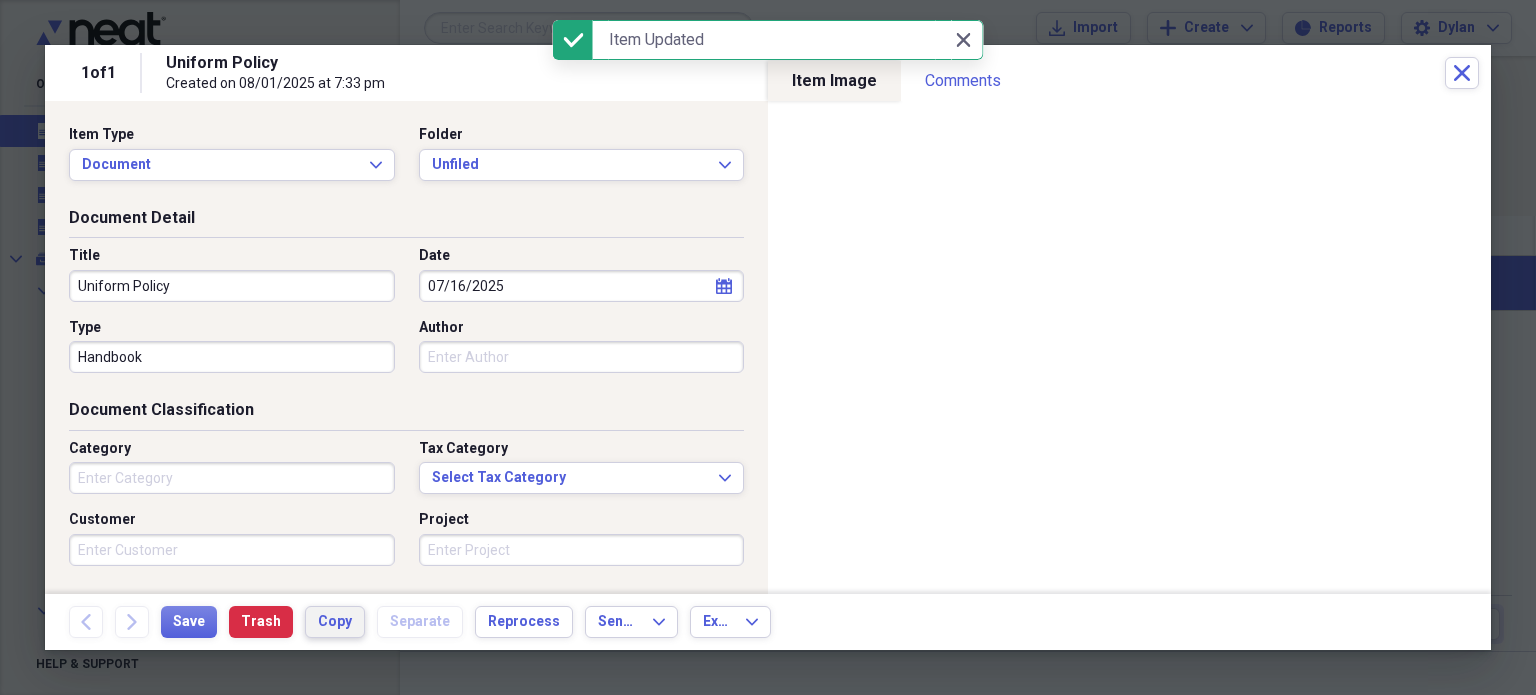 click on "Copy" at bounding box center [335, 622] 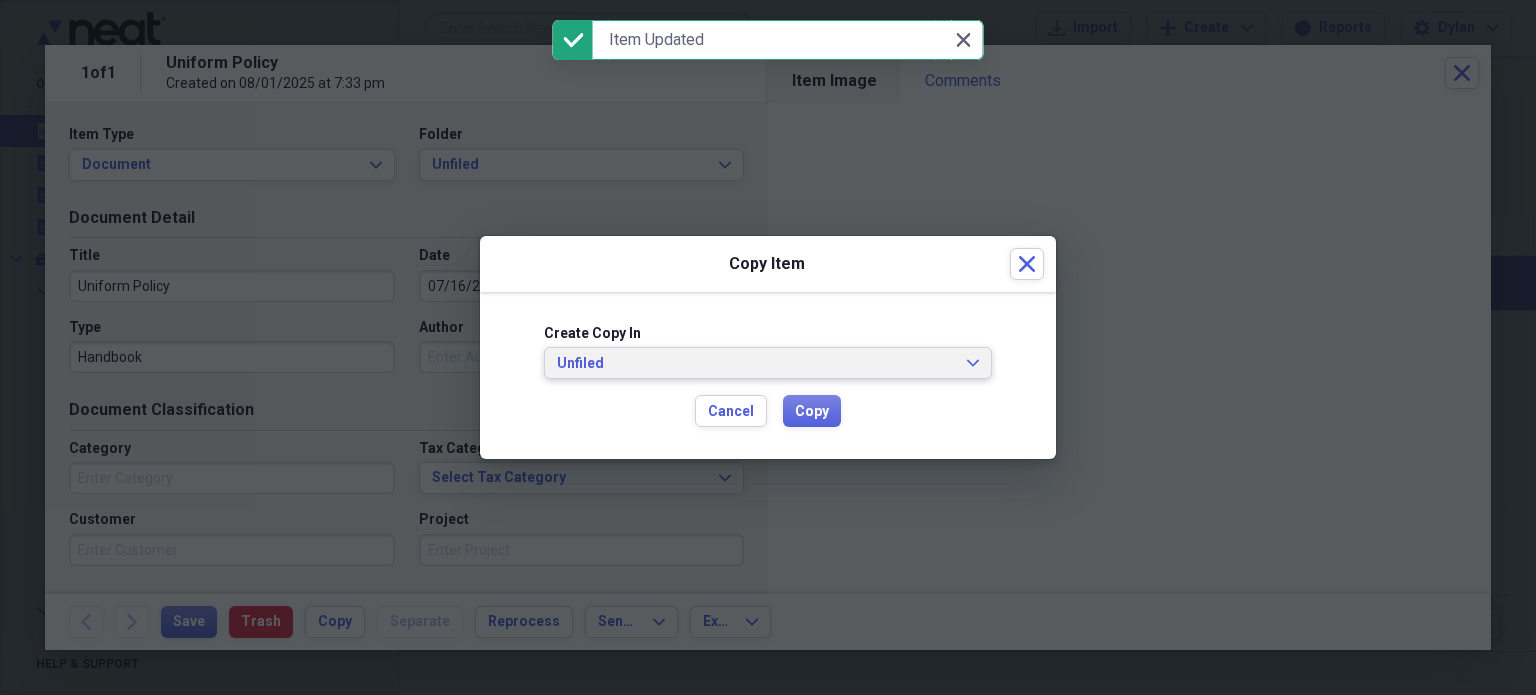 click on "Unfiled" at bounding box center (756, 364) 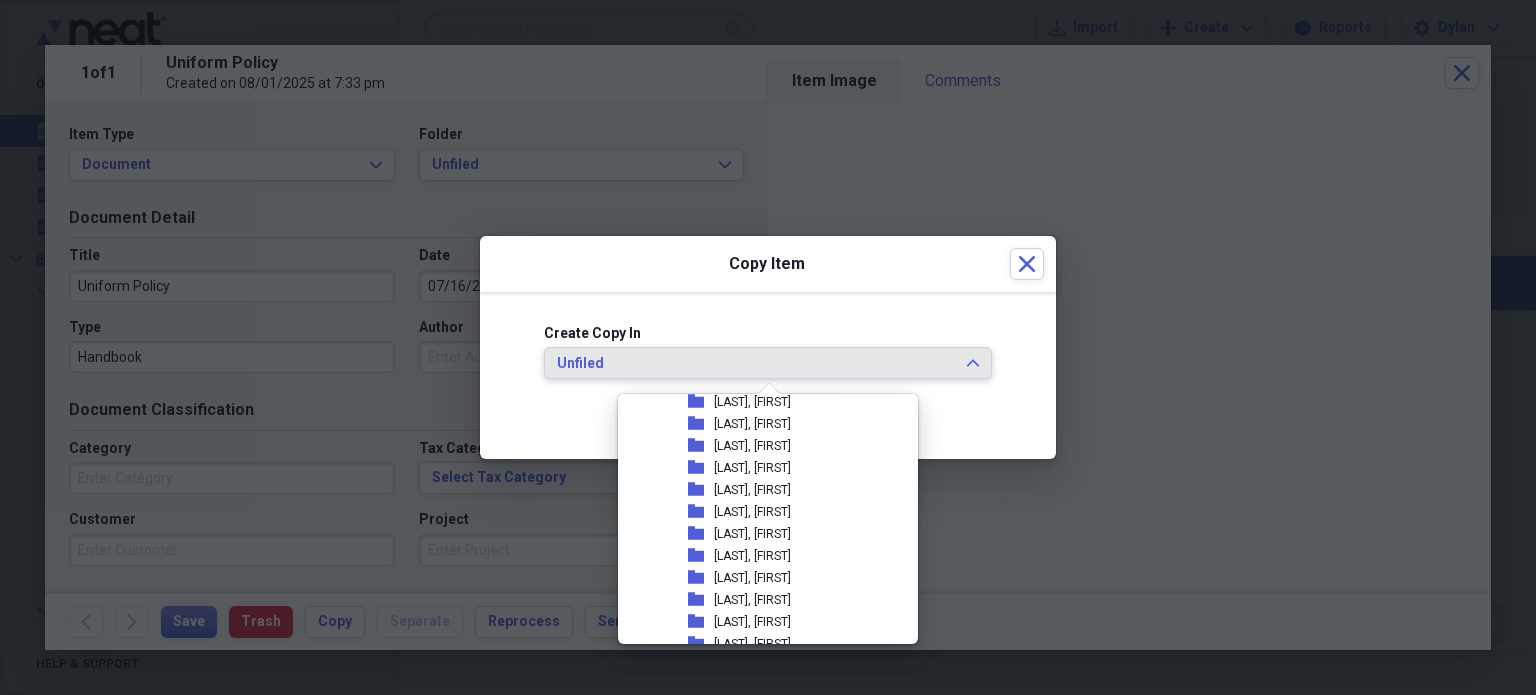 scroll, scrollTop: 412, scrollLeft: 0, axis: vertical 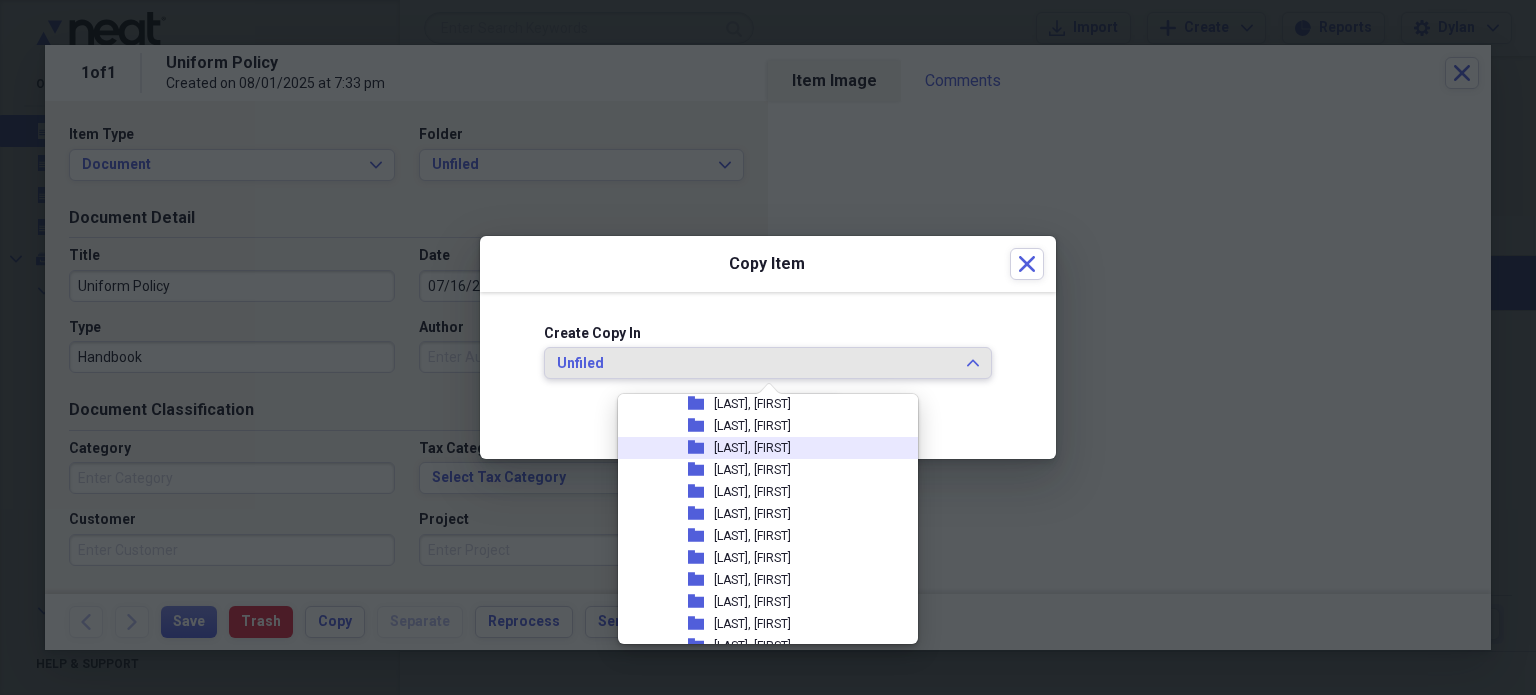 click on "[LAST], [FIRST]" at bounding box center [752, 448] 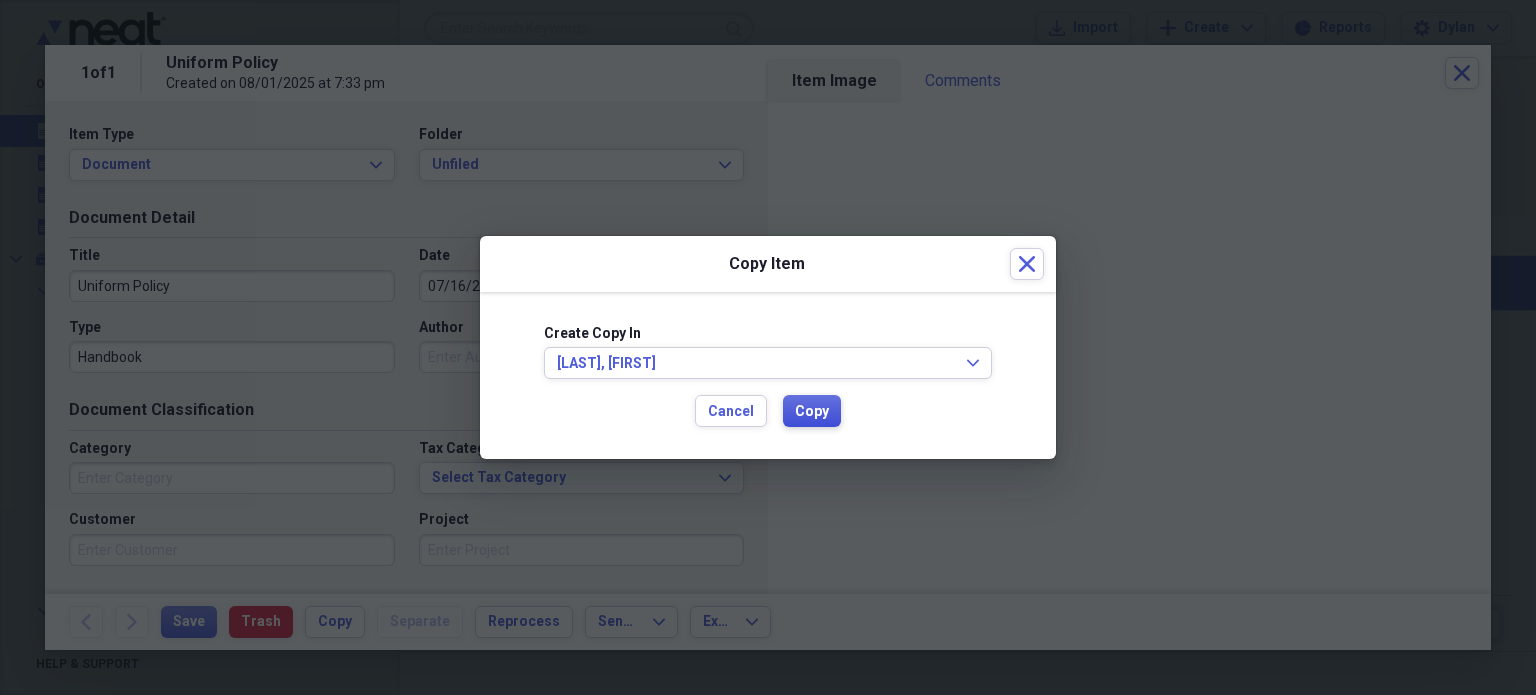 click on "Copy" at bounding box center [812, 412] 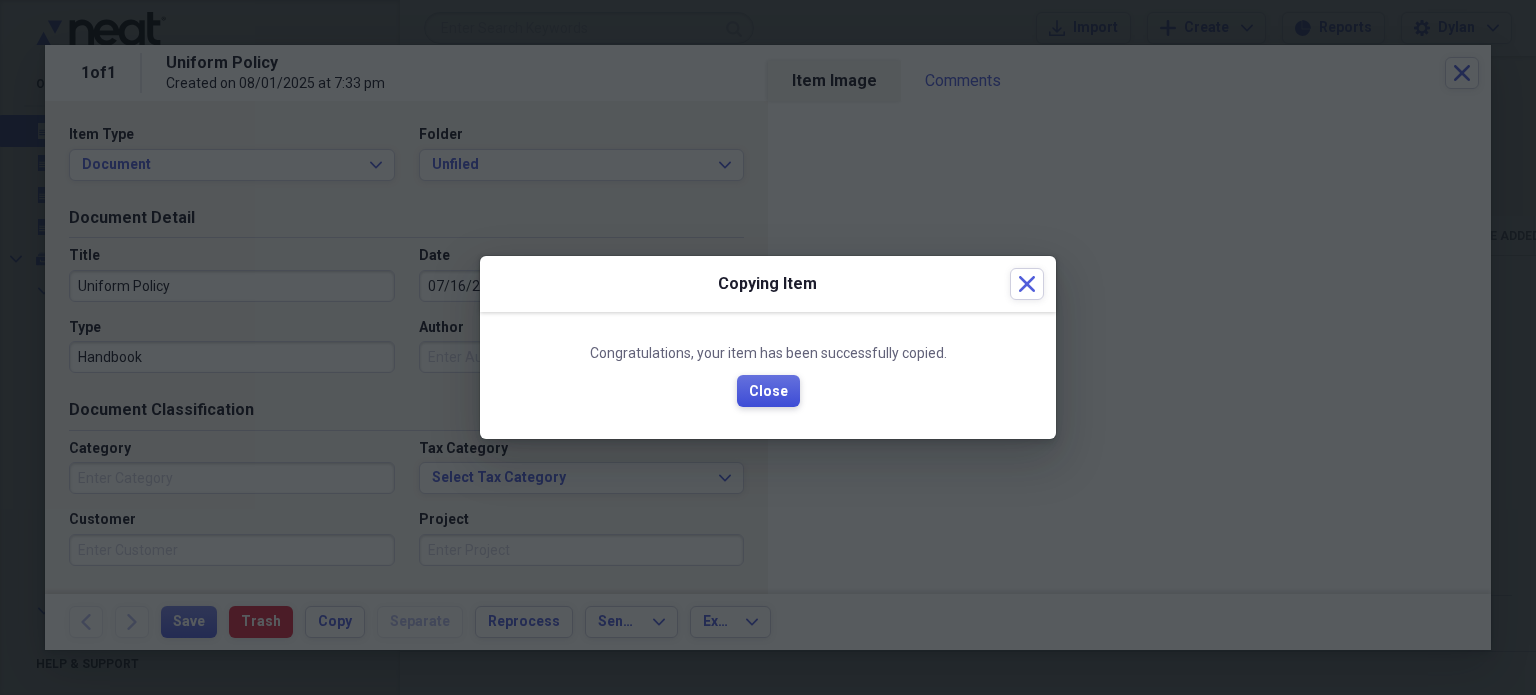 click on "Close" at bounding box center (768, 392) 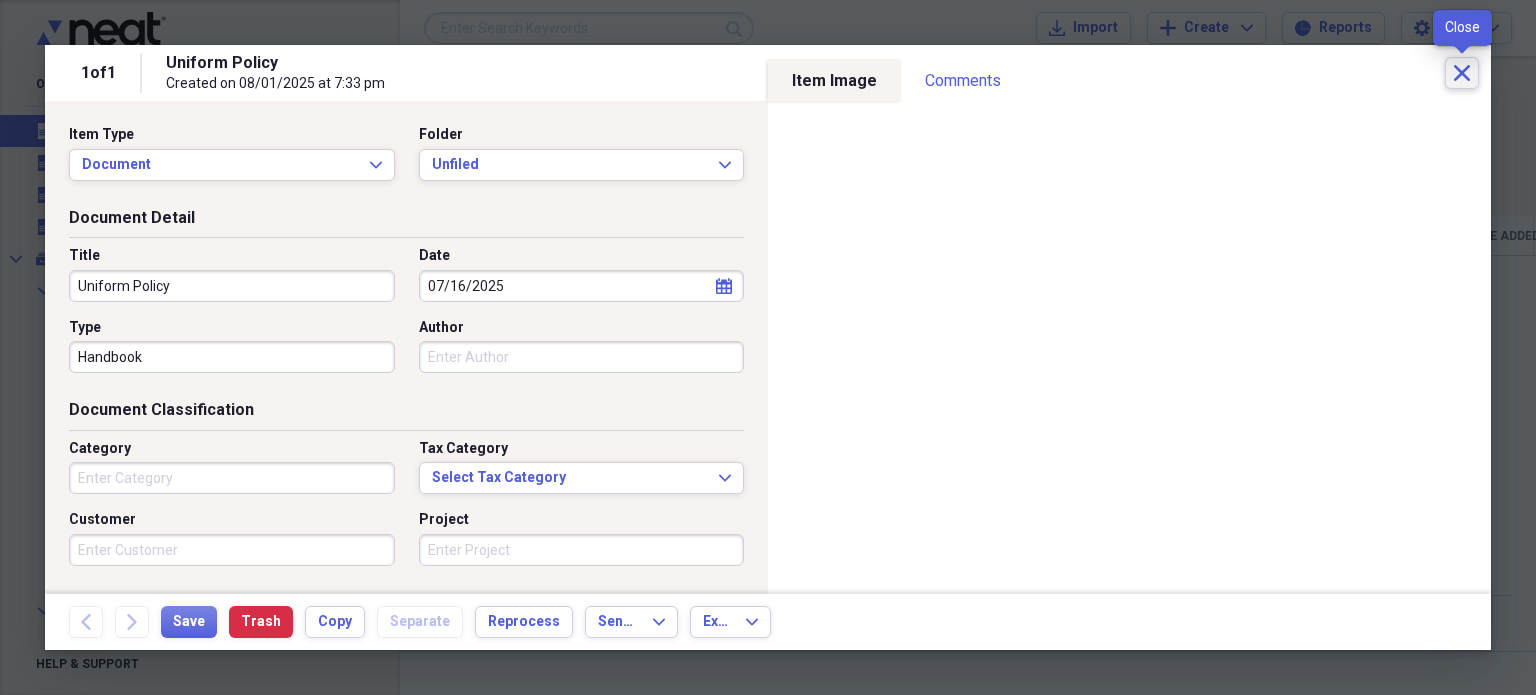 click 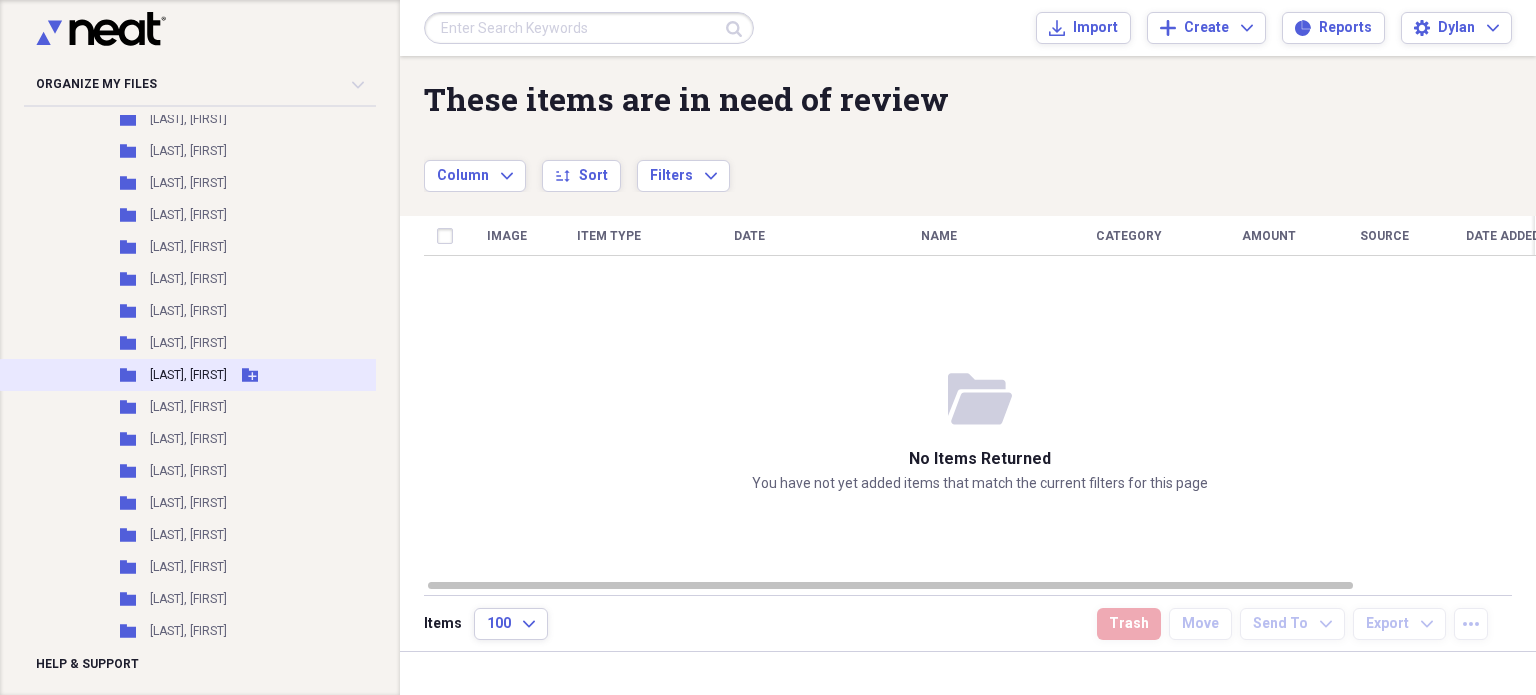 scroll, scrollTop: 556, scrollLeft: 0, axis: vertical 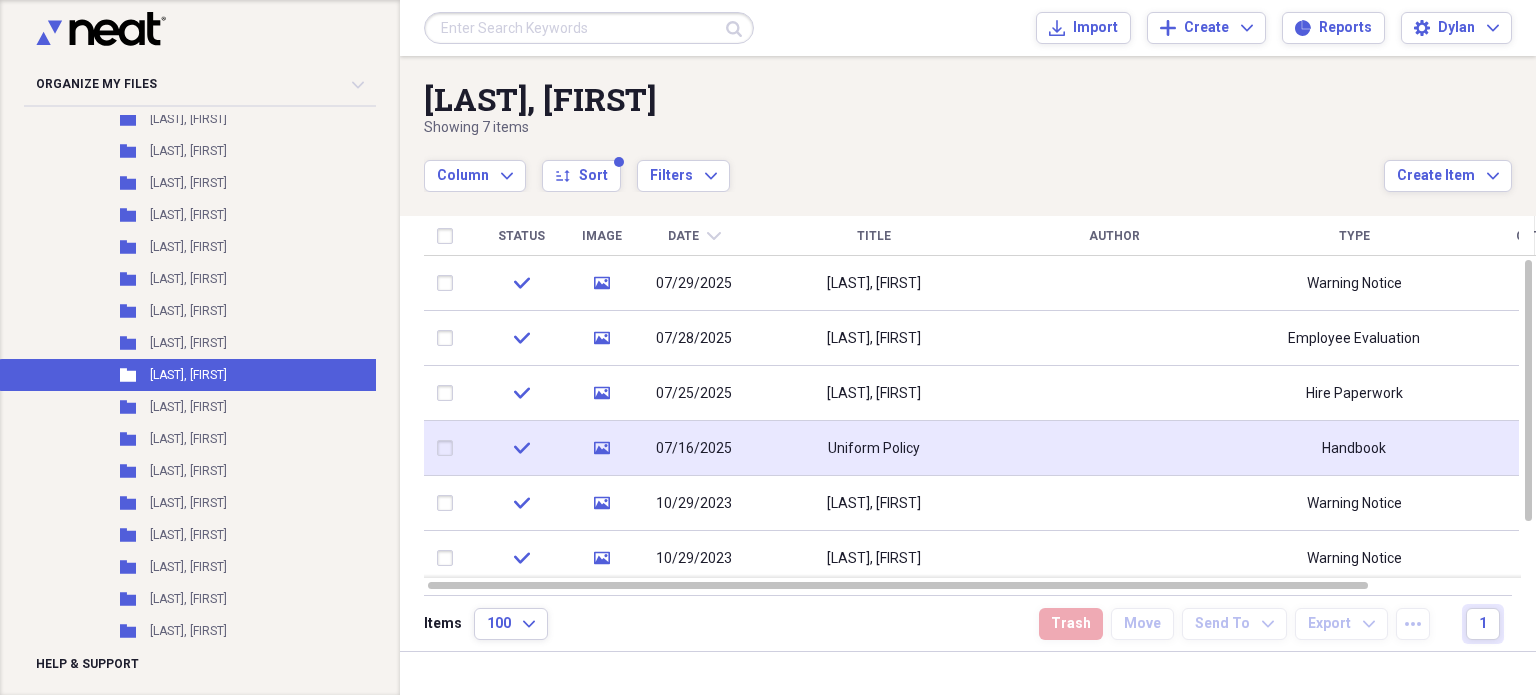 click on "07/16/2025" at bounding box center [694, 449] 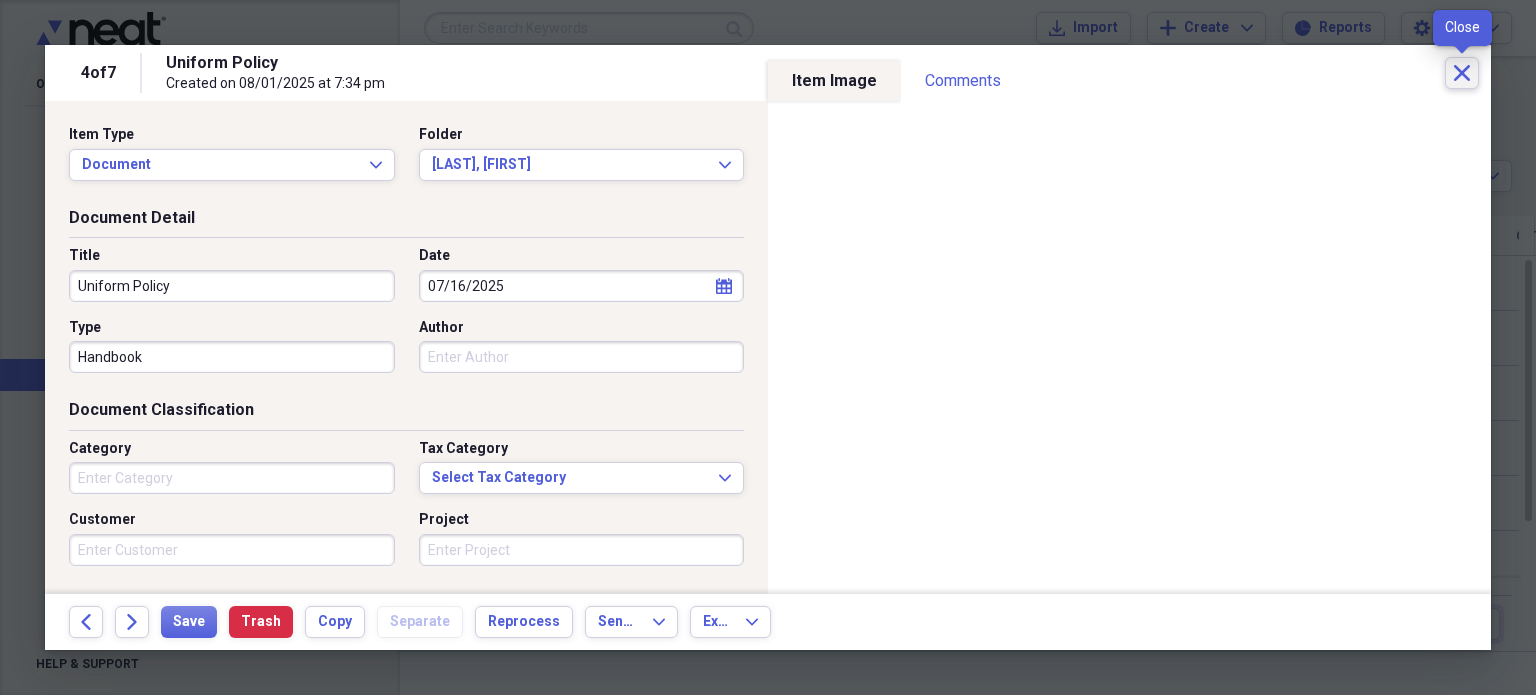 click on "Close" at bounding box center (1462, 73) 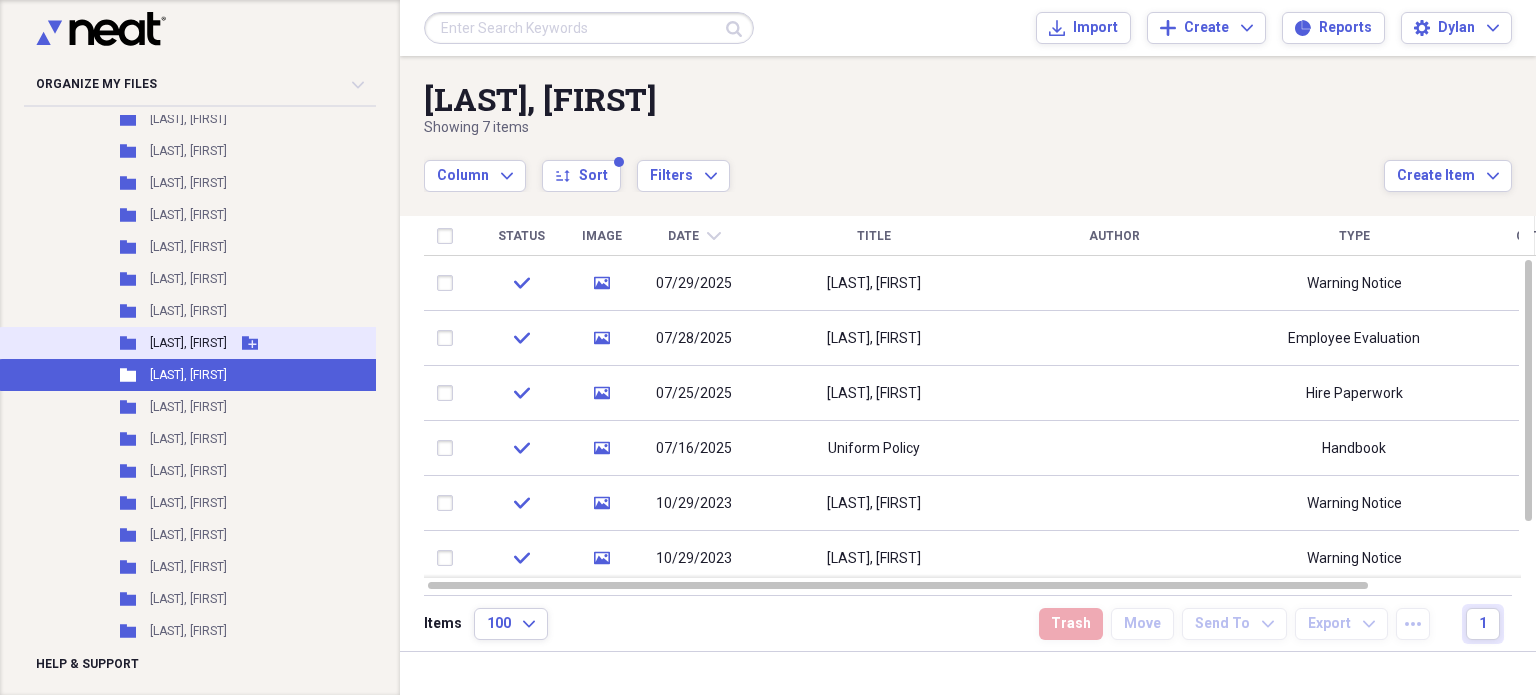 scroll, scrollTop: 0, scrollLeft: 0, axis: both 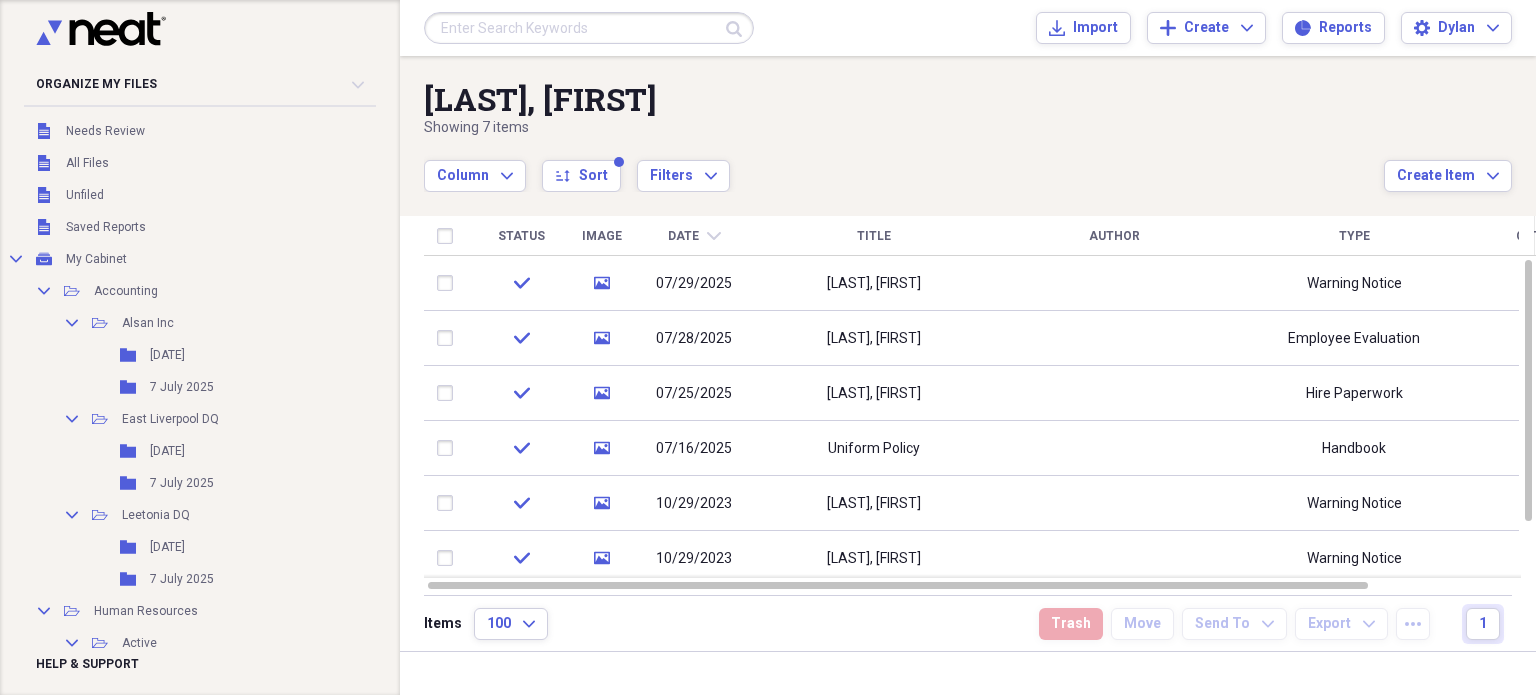 click on "Unfiled Saved Reports" at bounding box center [221, 227] 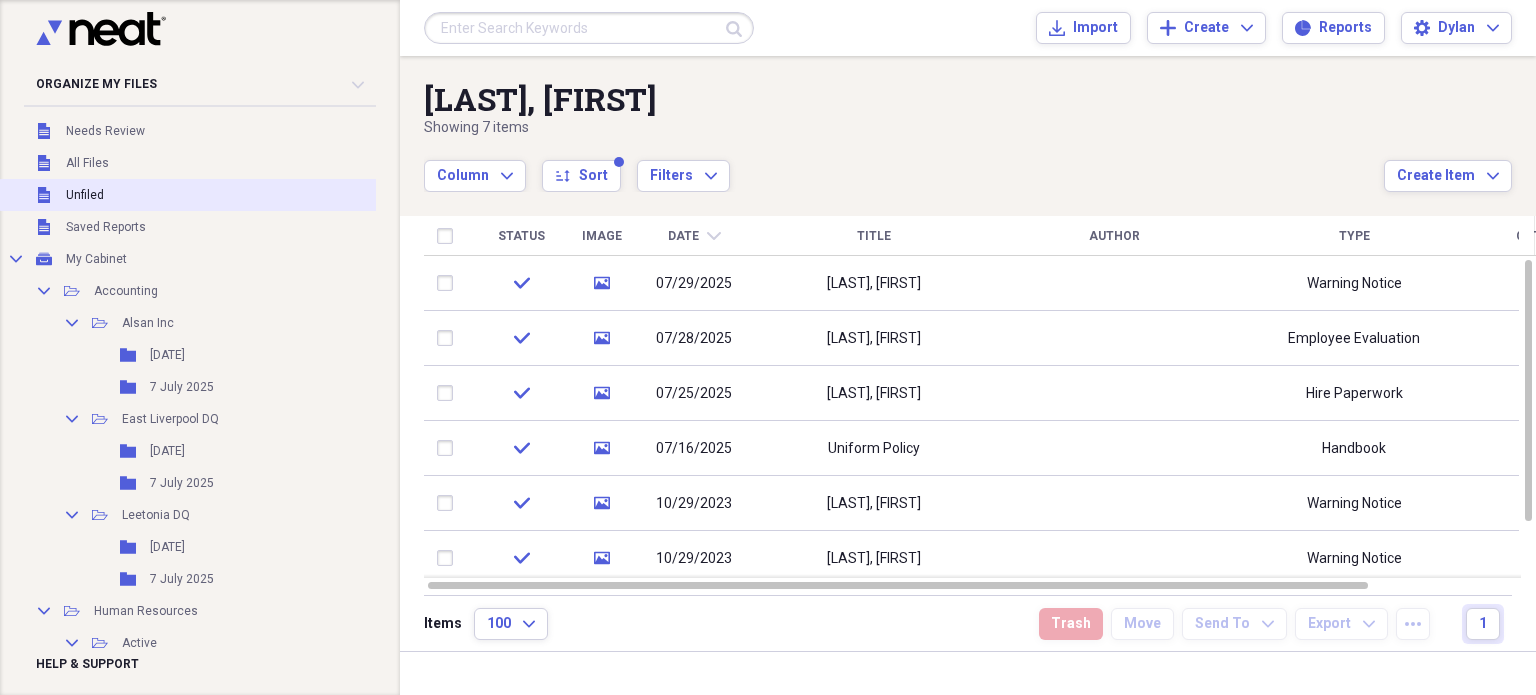 click on "Unfiled" at bounding box center [85, 195] 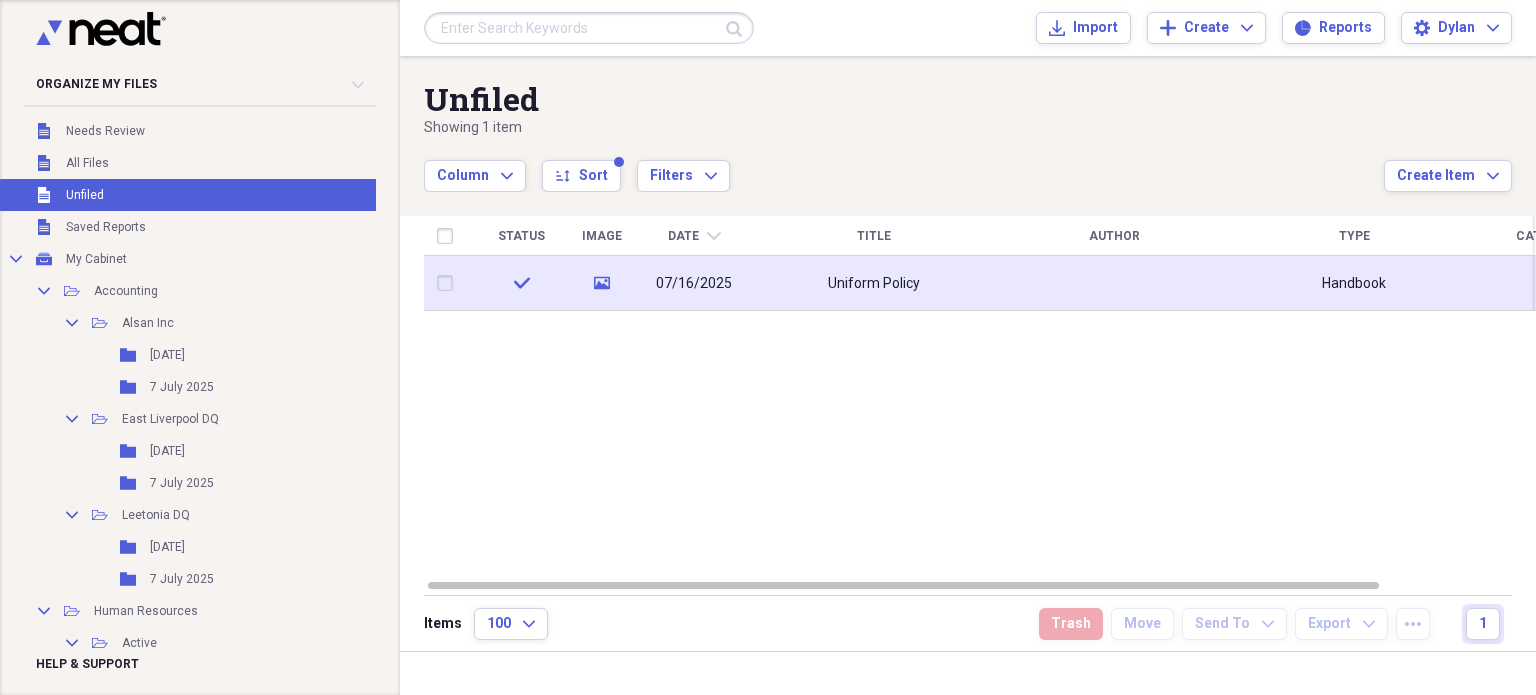 click on "07/16/2025" at bounding box center [694, 283] 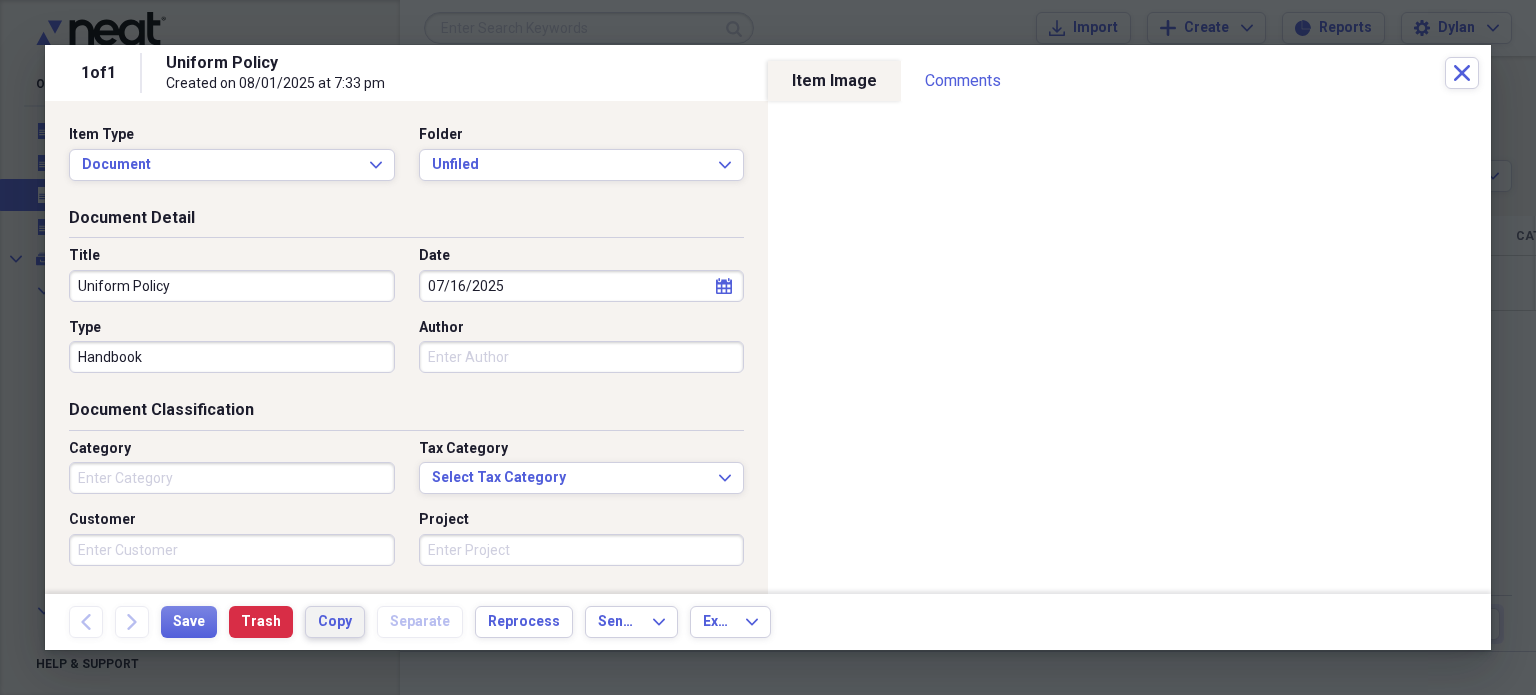 click on "Copy" at bounding box center (335, 622) 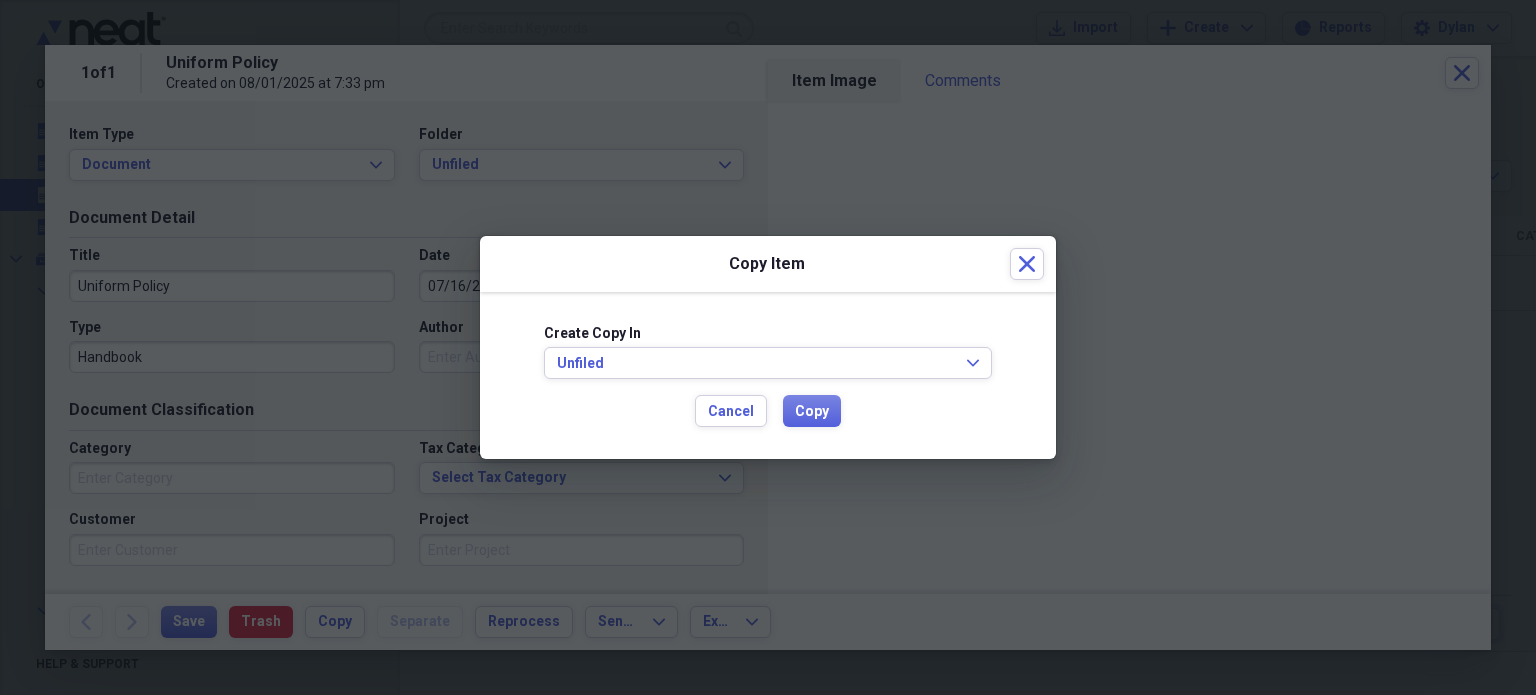 click on "Create Copy In Unfiled Expand Cancel Copy" at bounding box center (768, 376) 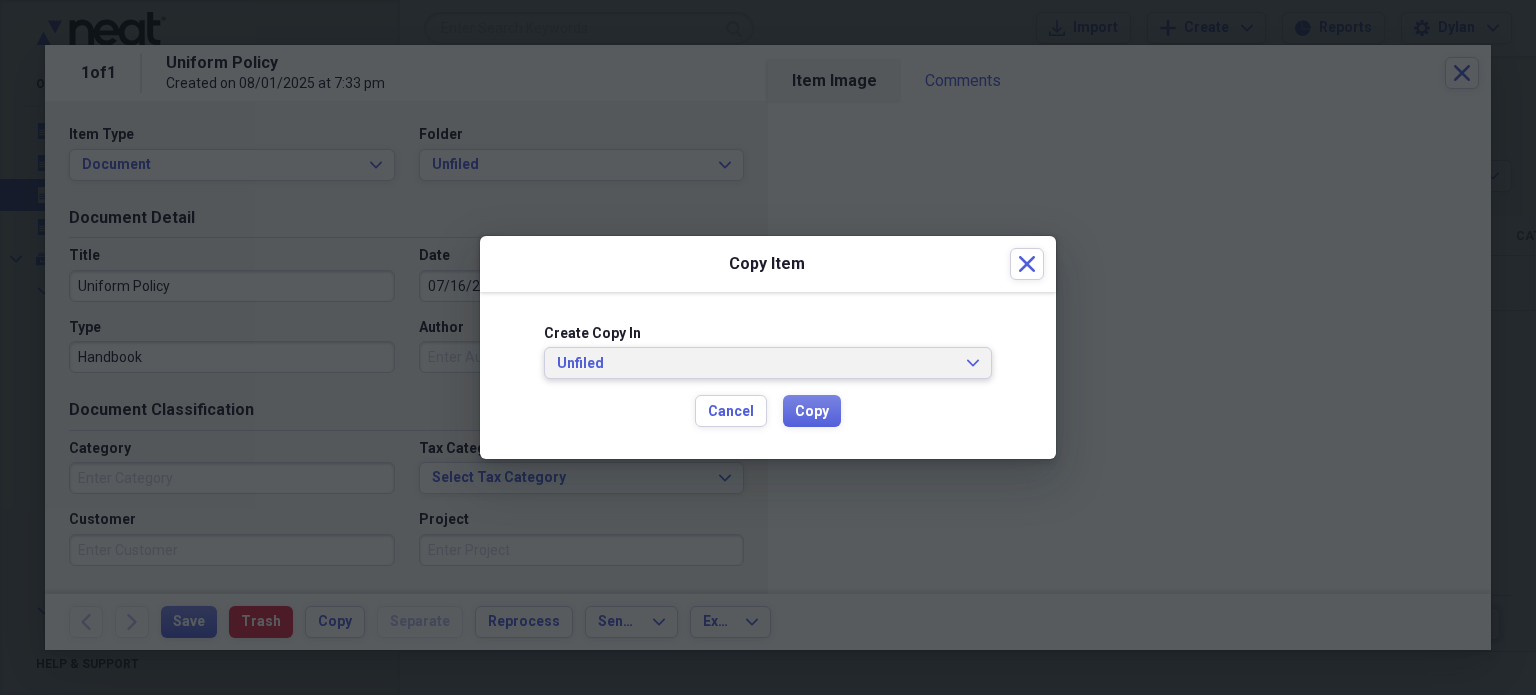 click on "Unfiled Expand" at bounding box center (768, 363) 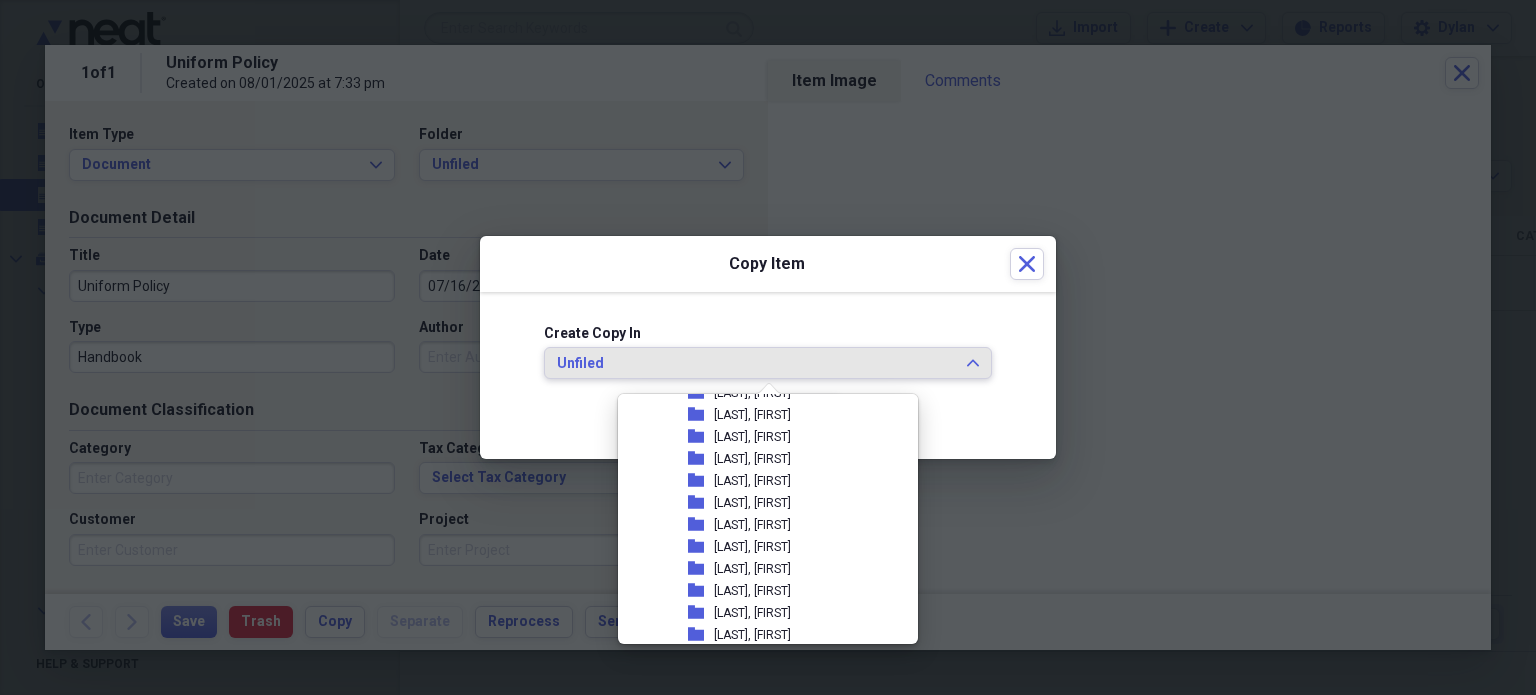 scroll, scrollTop: 2502, scrollLeft: 0, axis: vertical 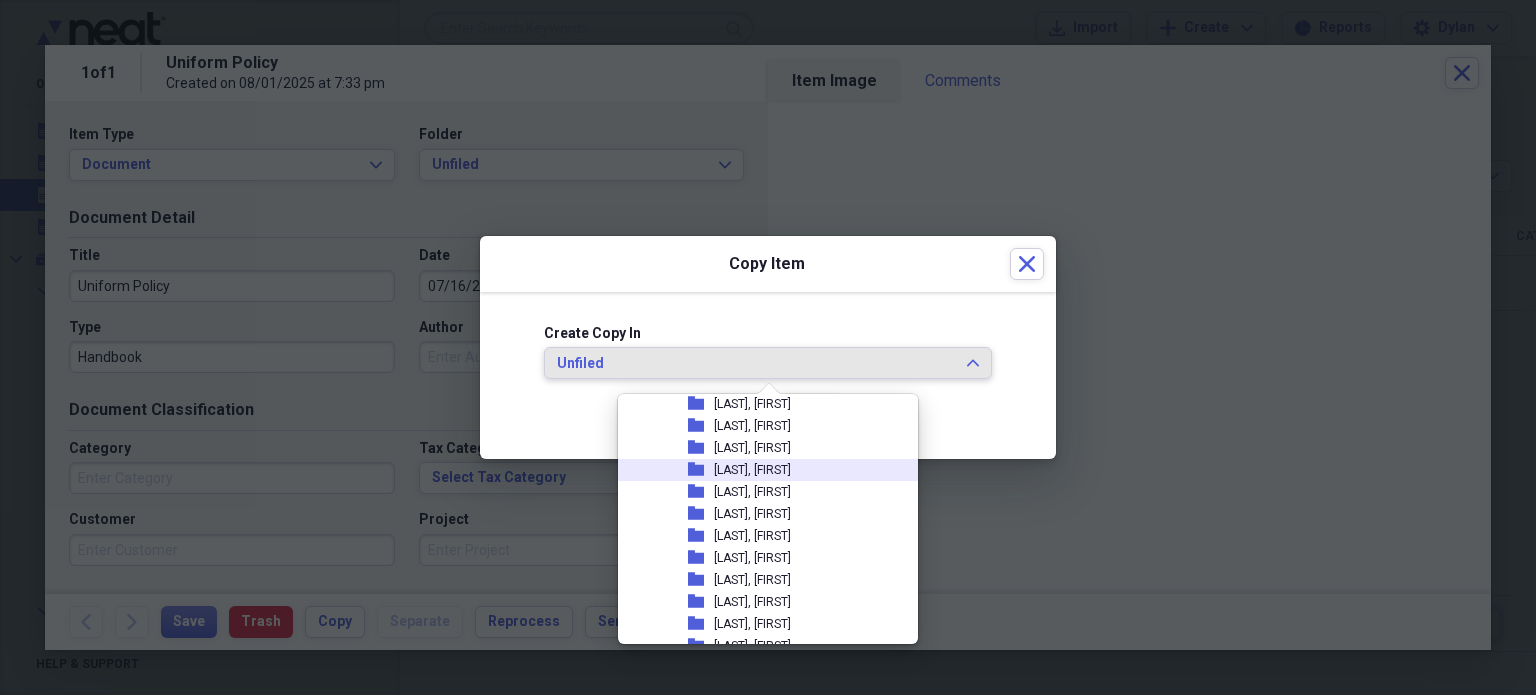 click on "[LAST], [FIRST]" at bounding box center (752, 470) 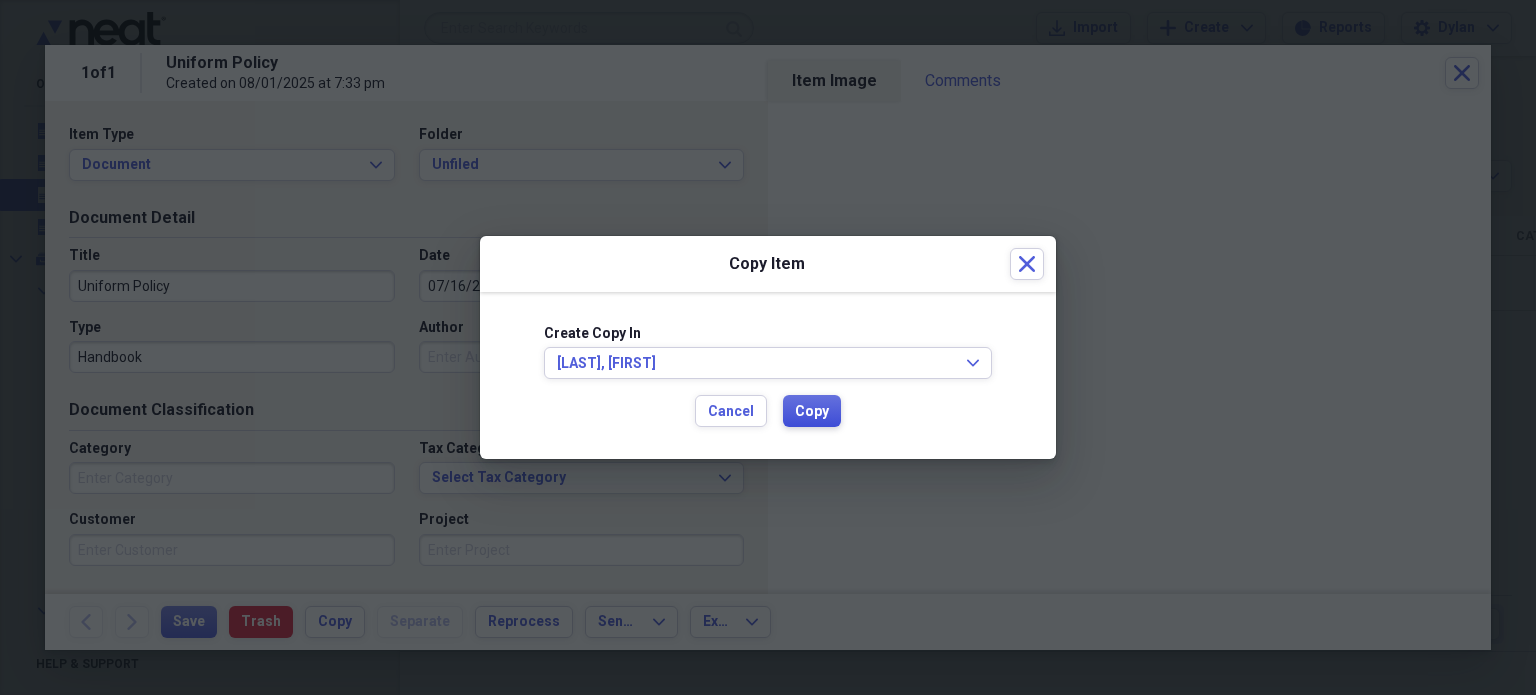 click on "Copy" at bounding box center [812, 412] 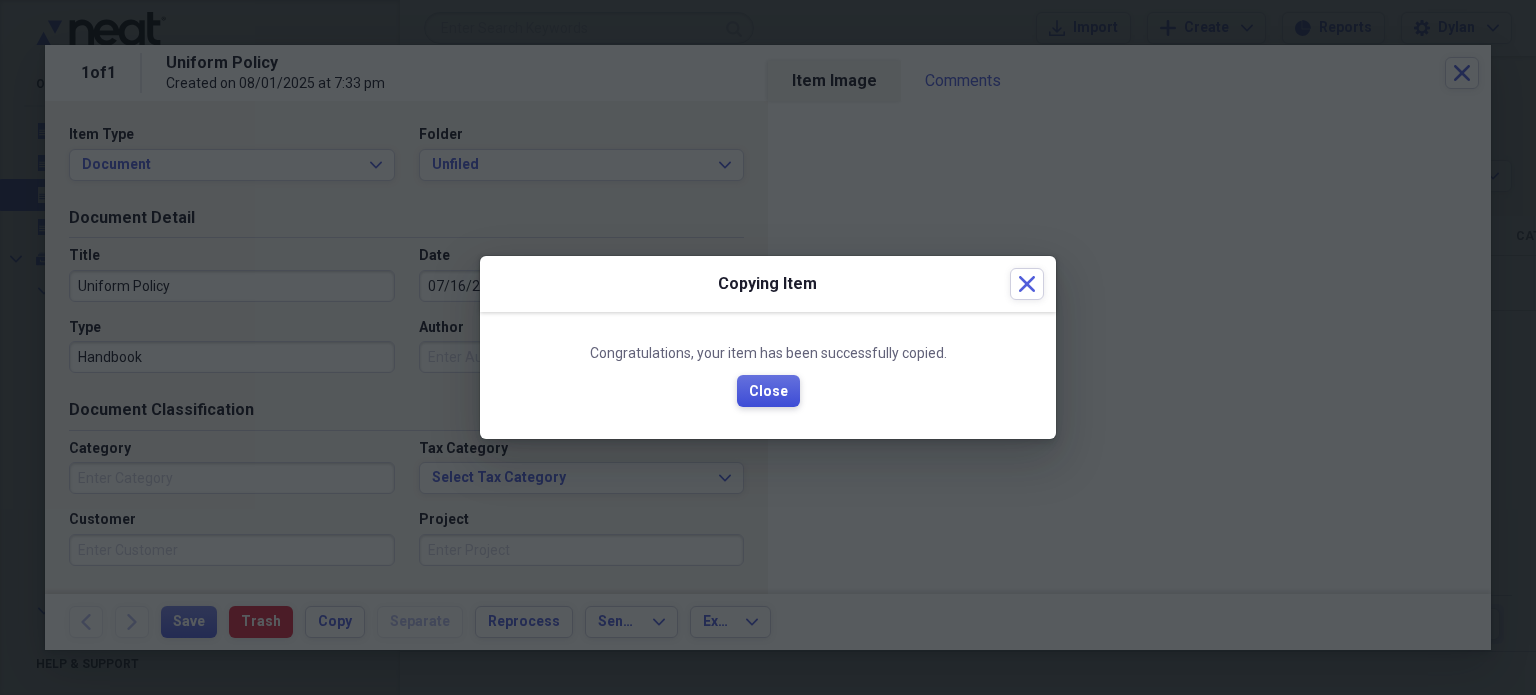 click on "Close" at bounding box center [768, 392] 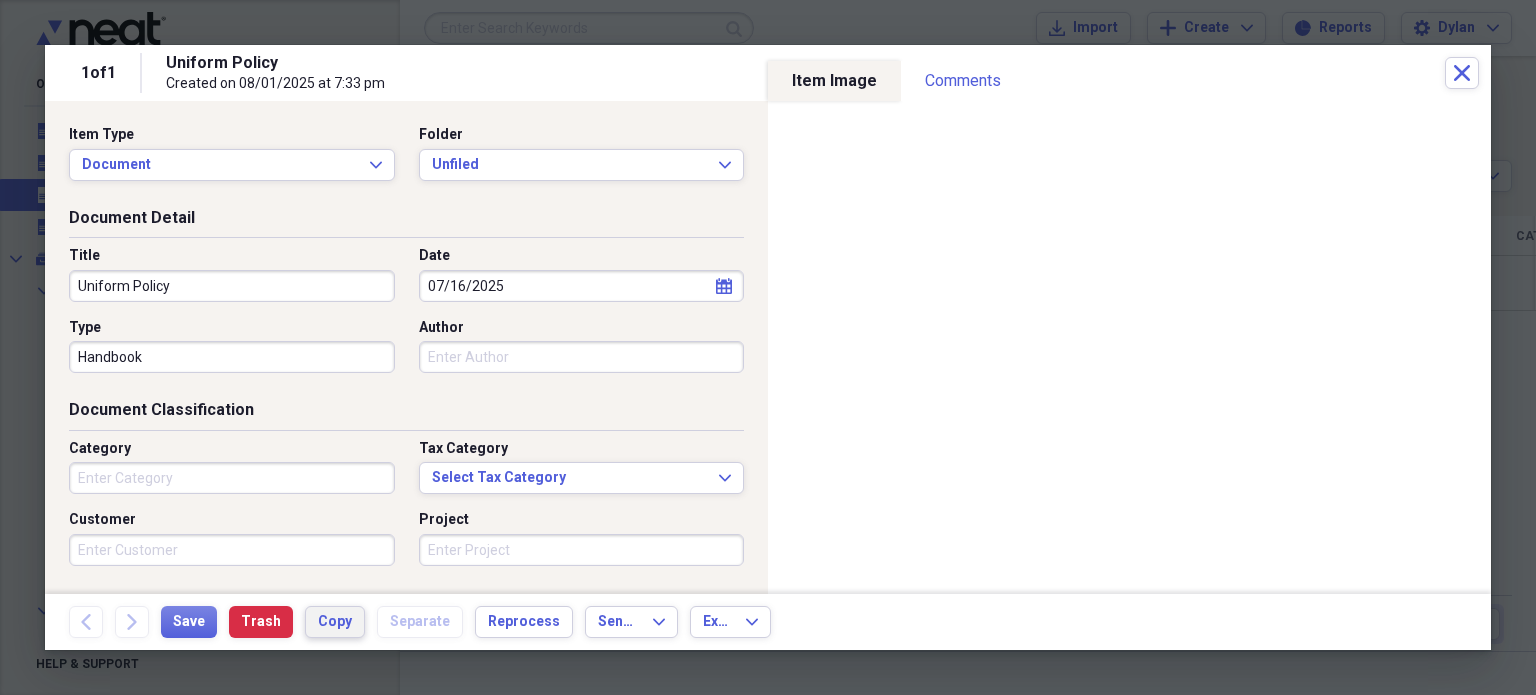 click on "Copy" at bounding box center (335, 622) 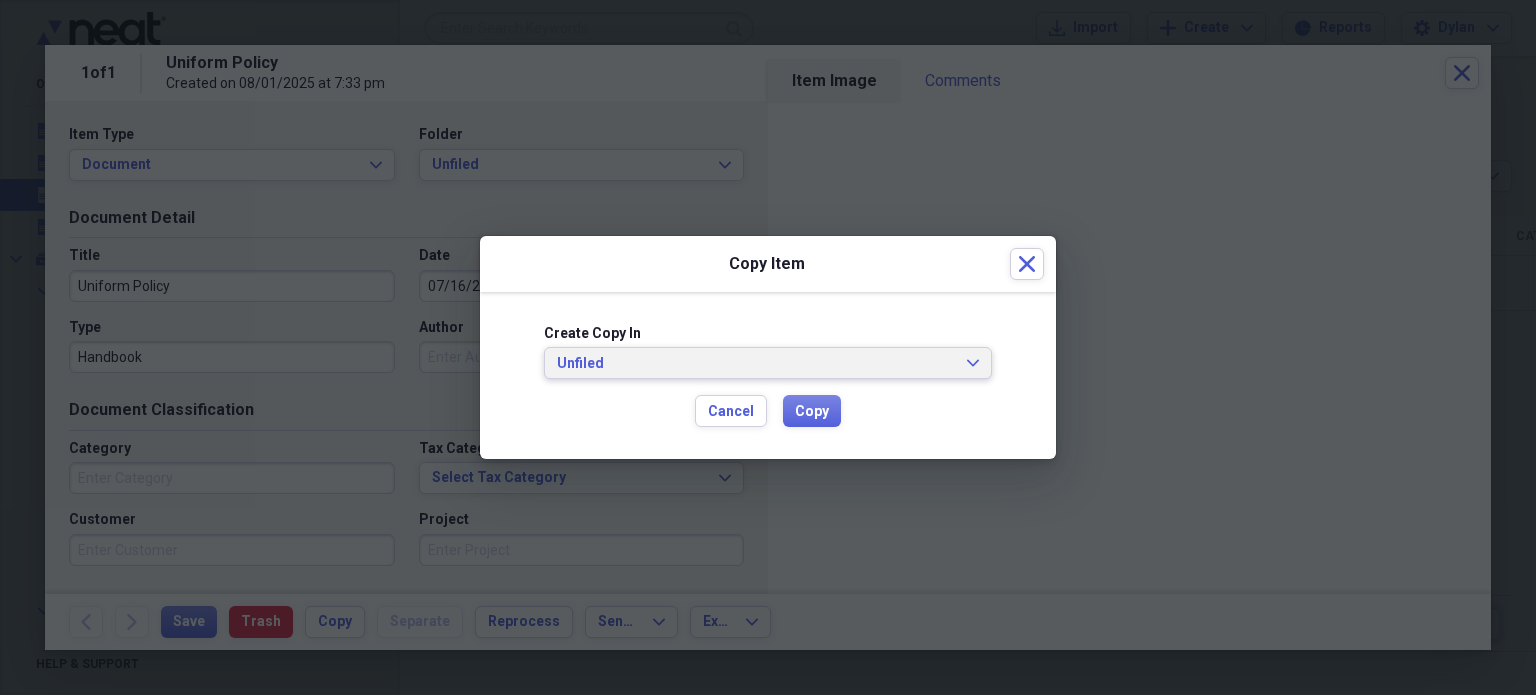 click on "Unfiled" at bounding box center [756, 364] 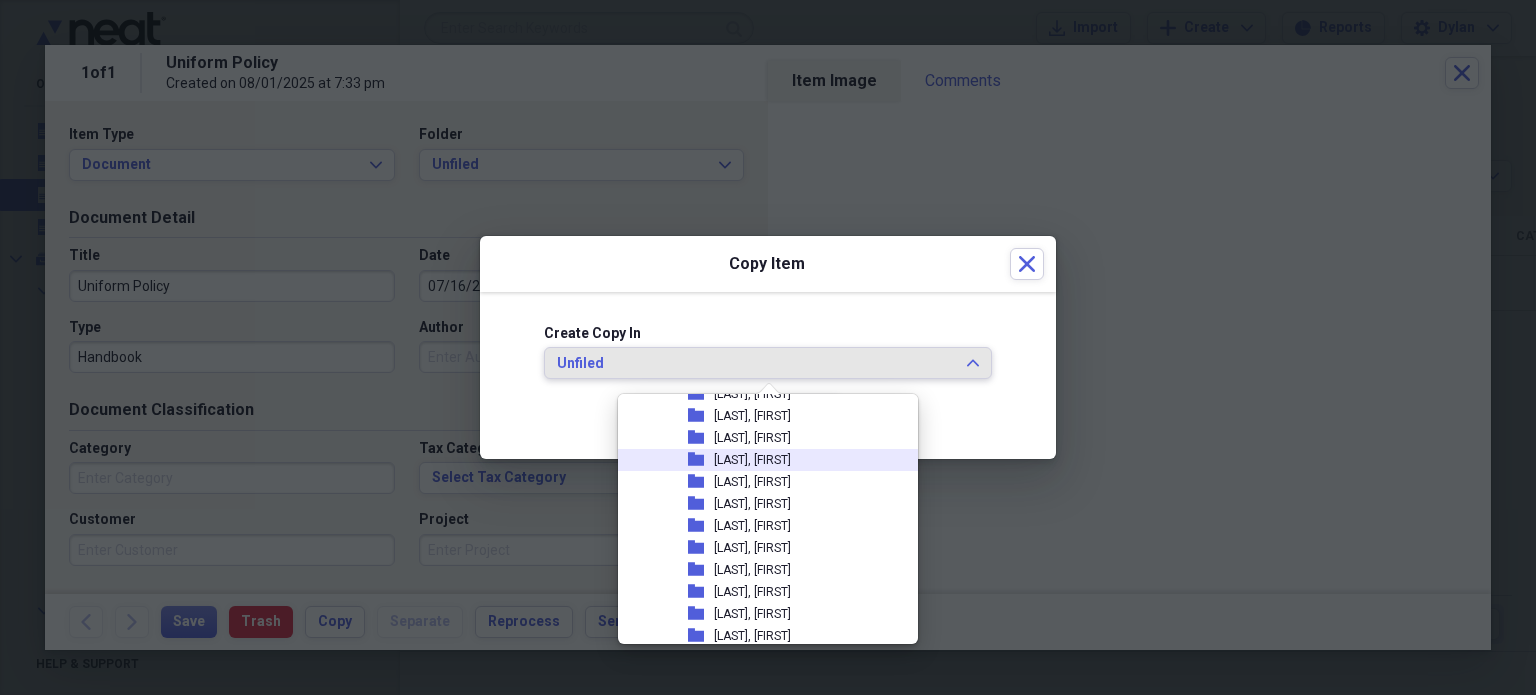 scroll, scrollTop: 218, scrollLeft: 0, axis: vertical 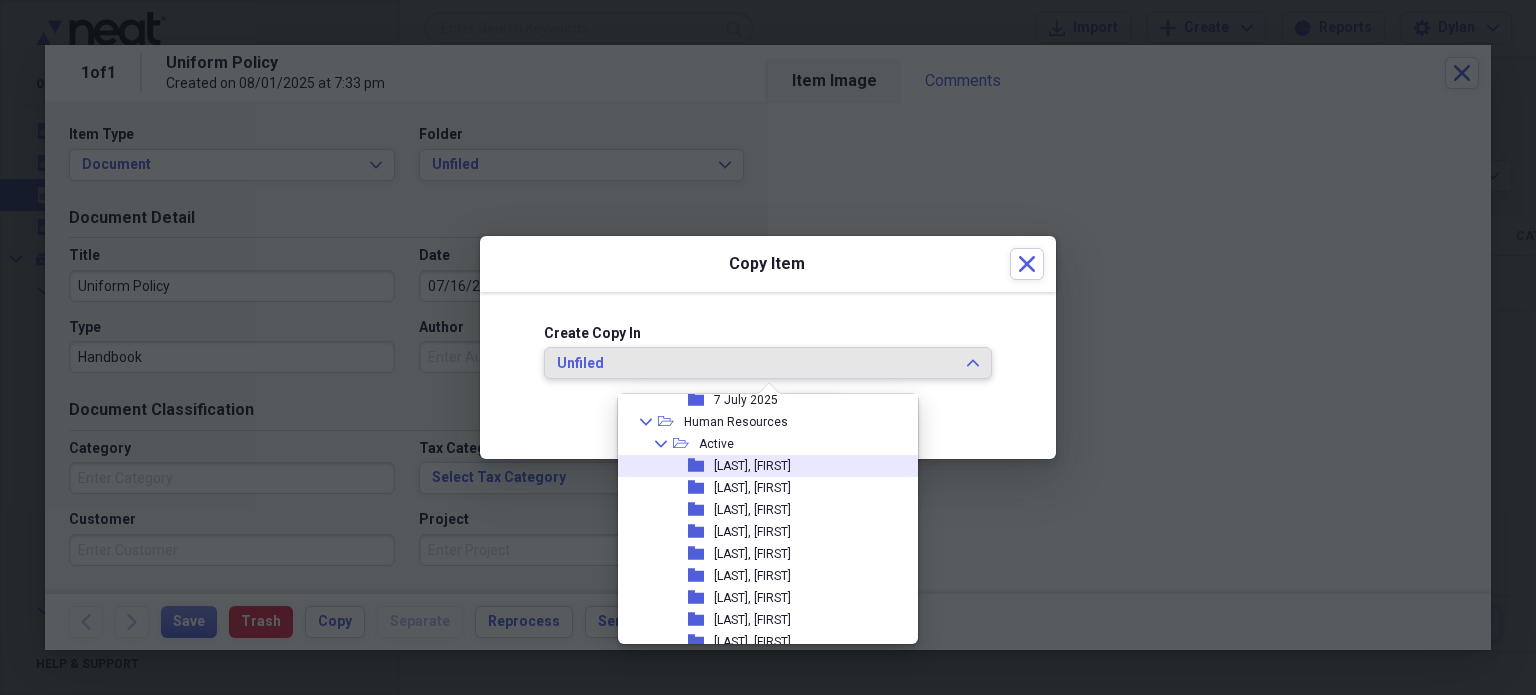 click on "[LAST], [FIRST]" at bounding box center (752, 466) 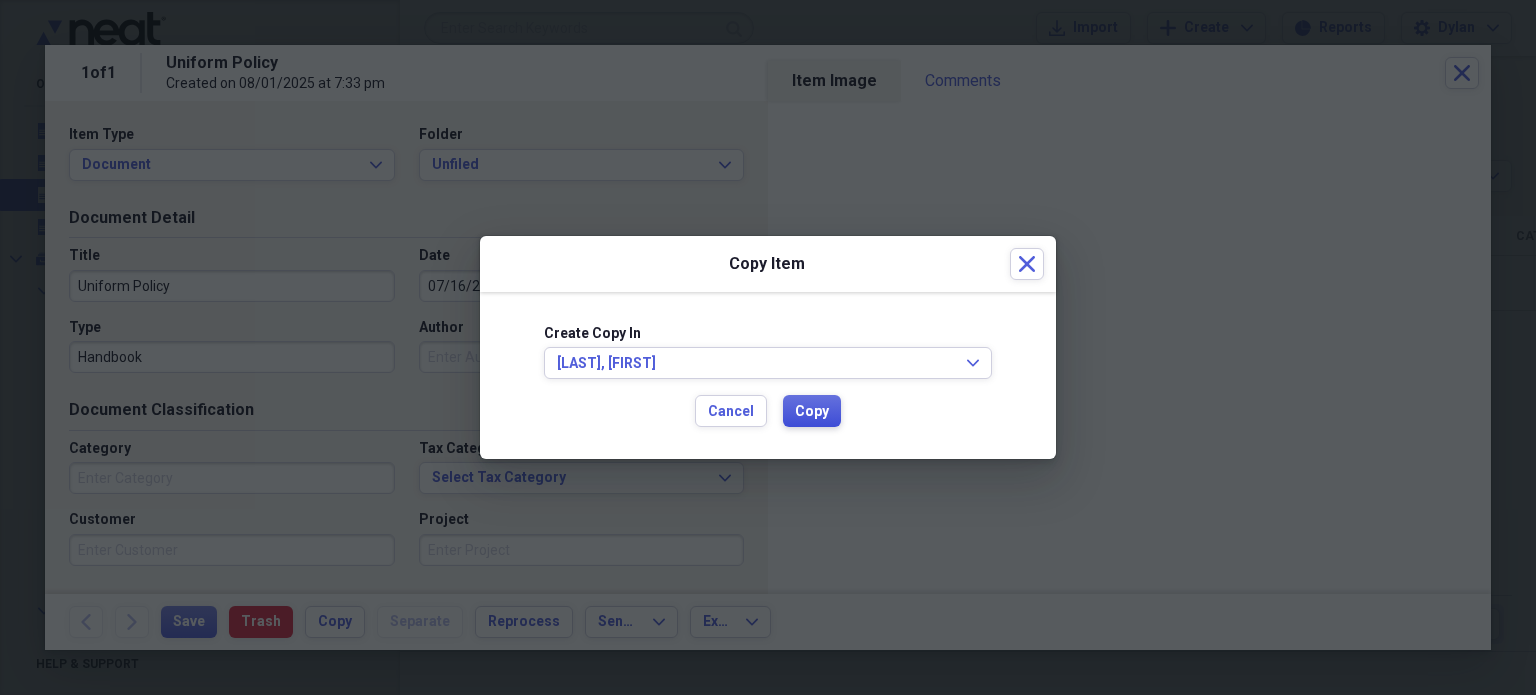click on "Copy" at bounding box center [812, 412] 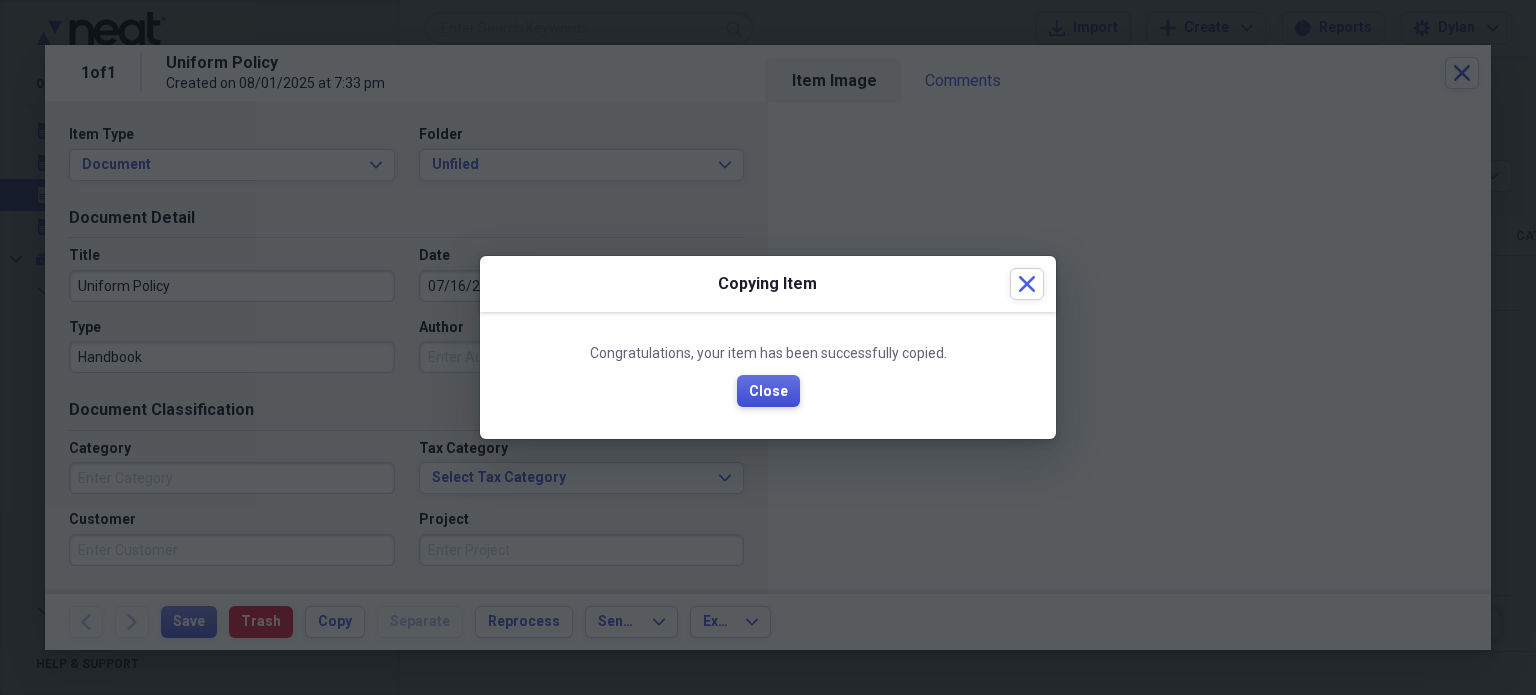 click on "Close" at bounding box center [768, 392] 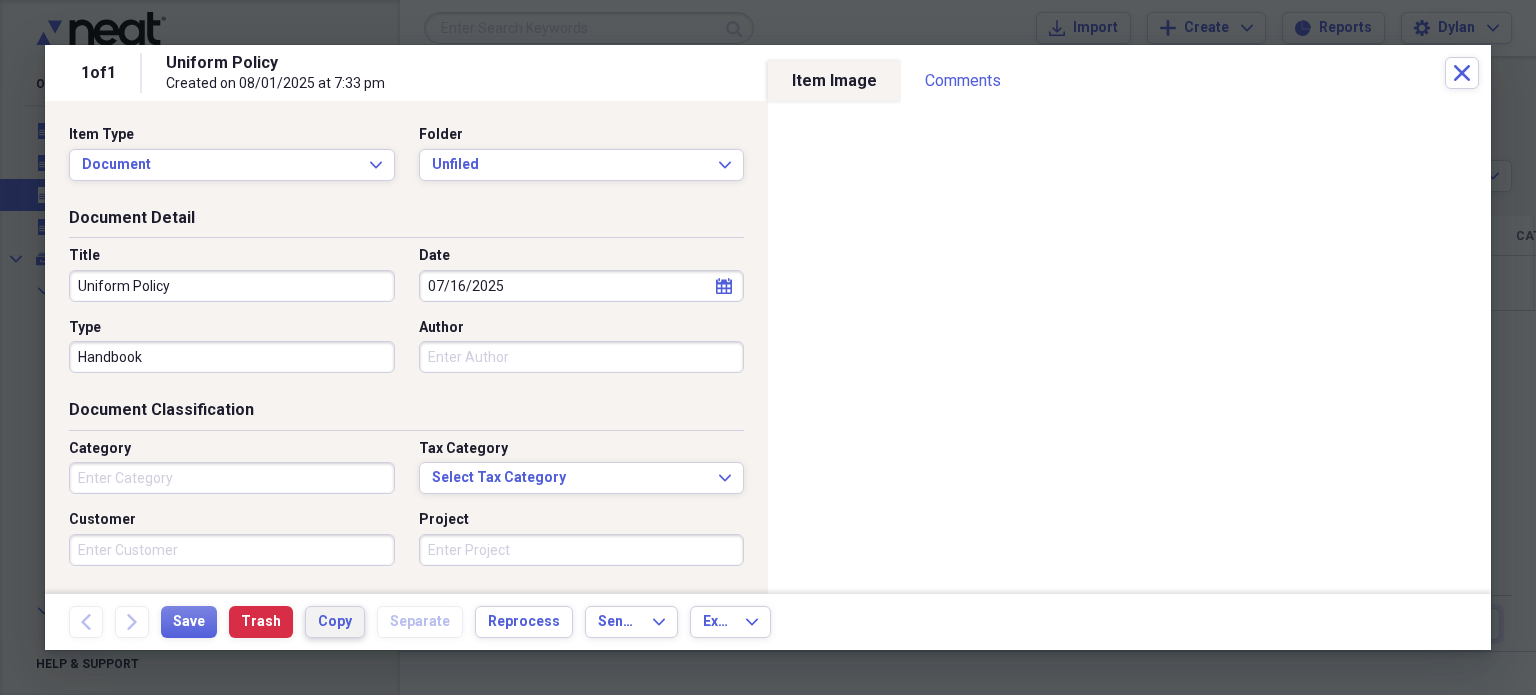 click on "Copy" at bounding box center [335, 622] 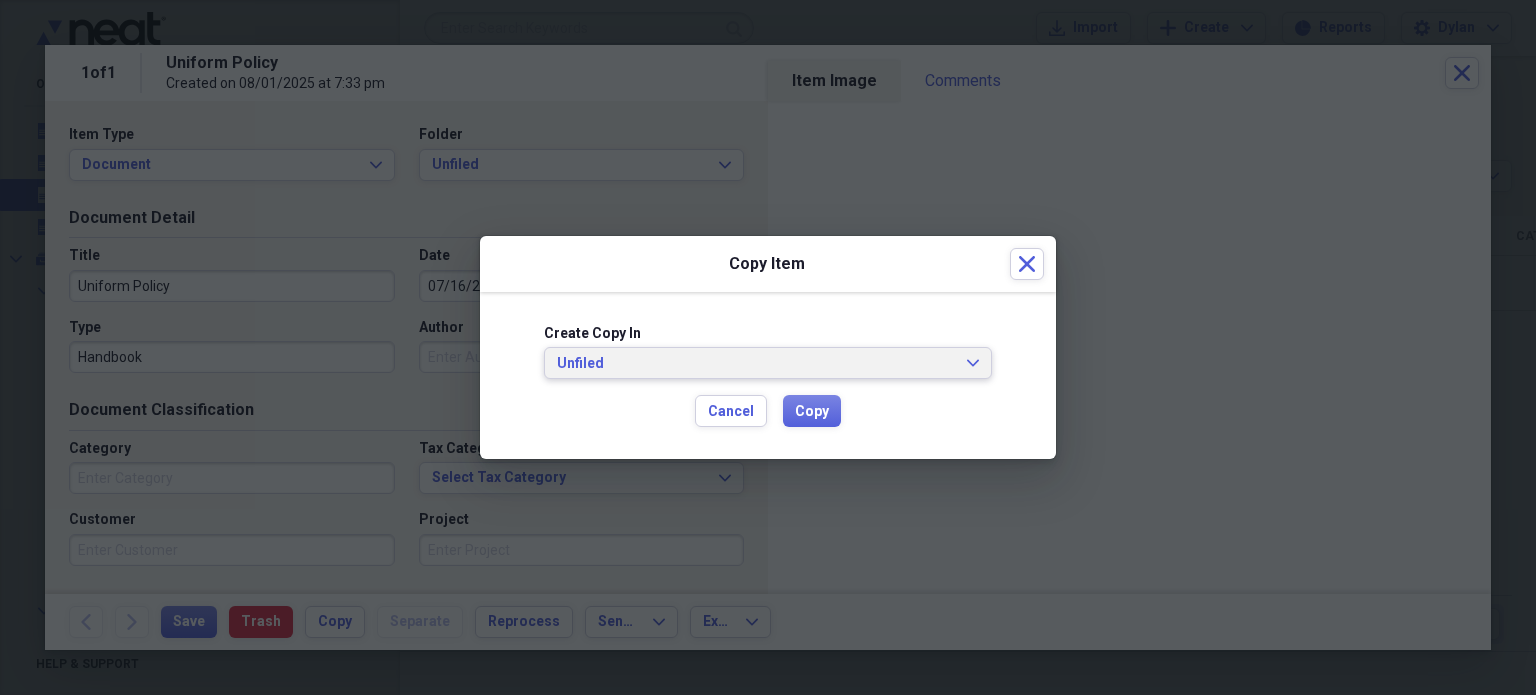 click on "Unfiled" at bounding box center [756, 364] 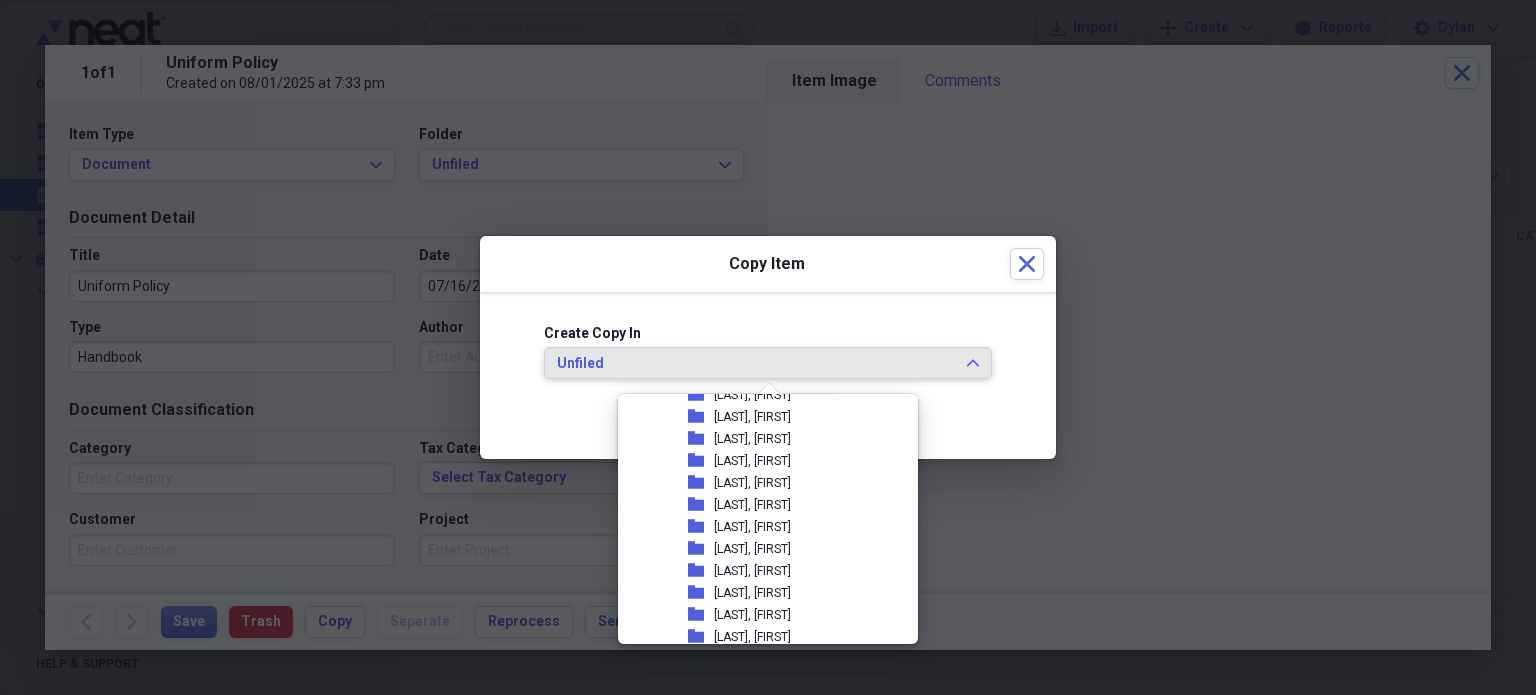 scroll, scrollTop: 307, scrollLeft: 0, axis: vertical 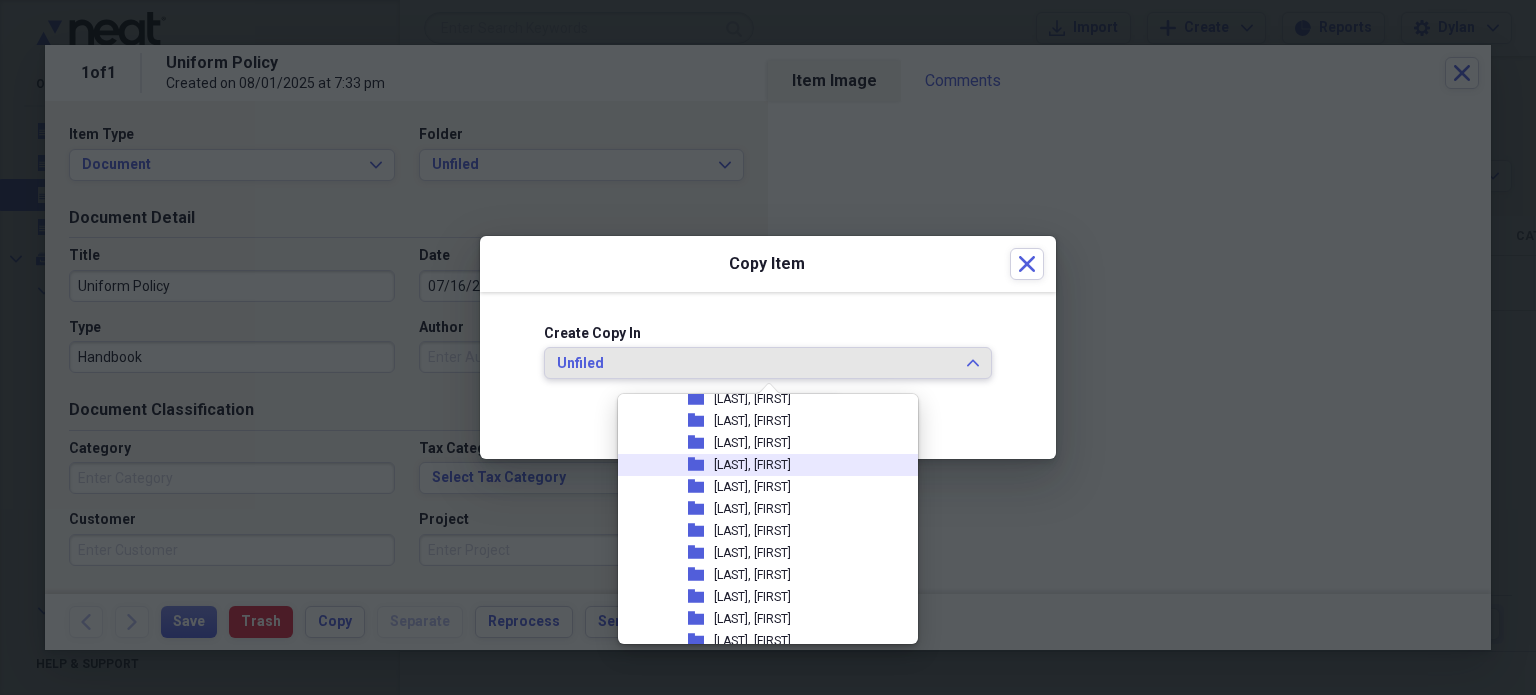 click on "[LAST], [FIRST]" at bounding box center [752, 465] 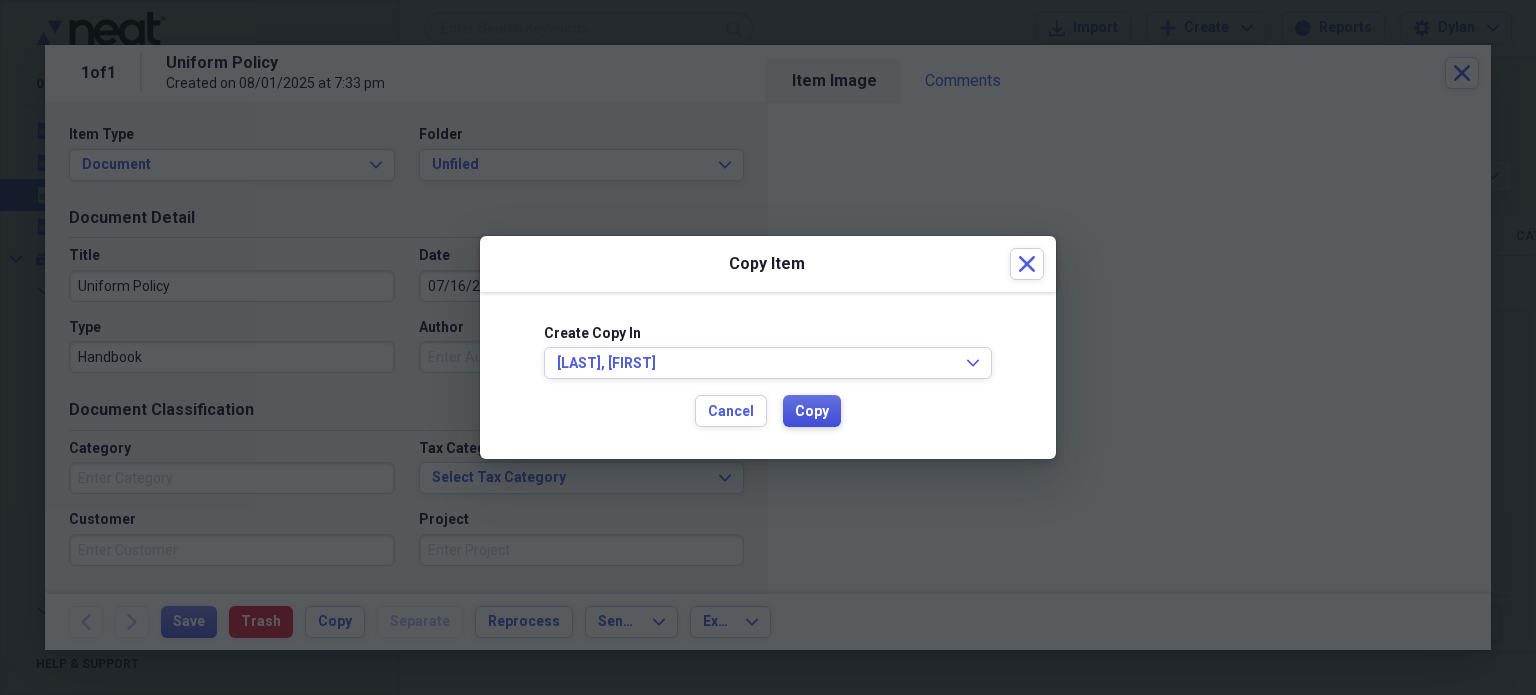 click on "Copy" at bounding box center (812, 412) 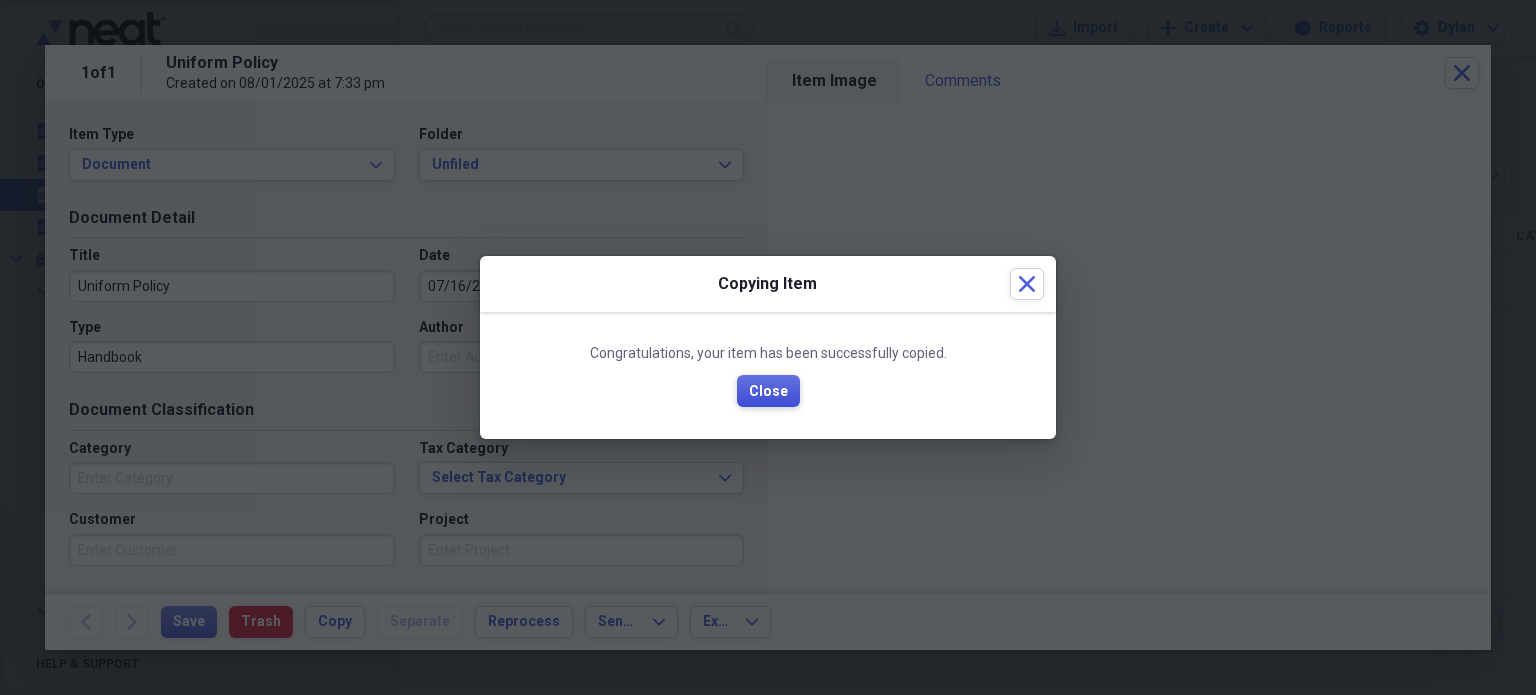 click on "Close" at bounding box center [768, 392] 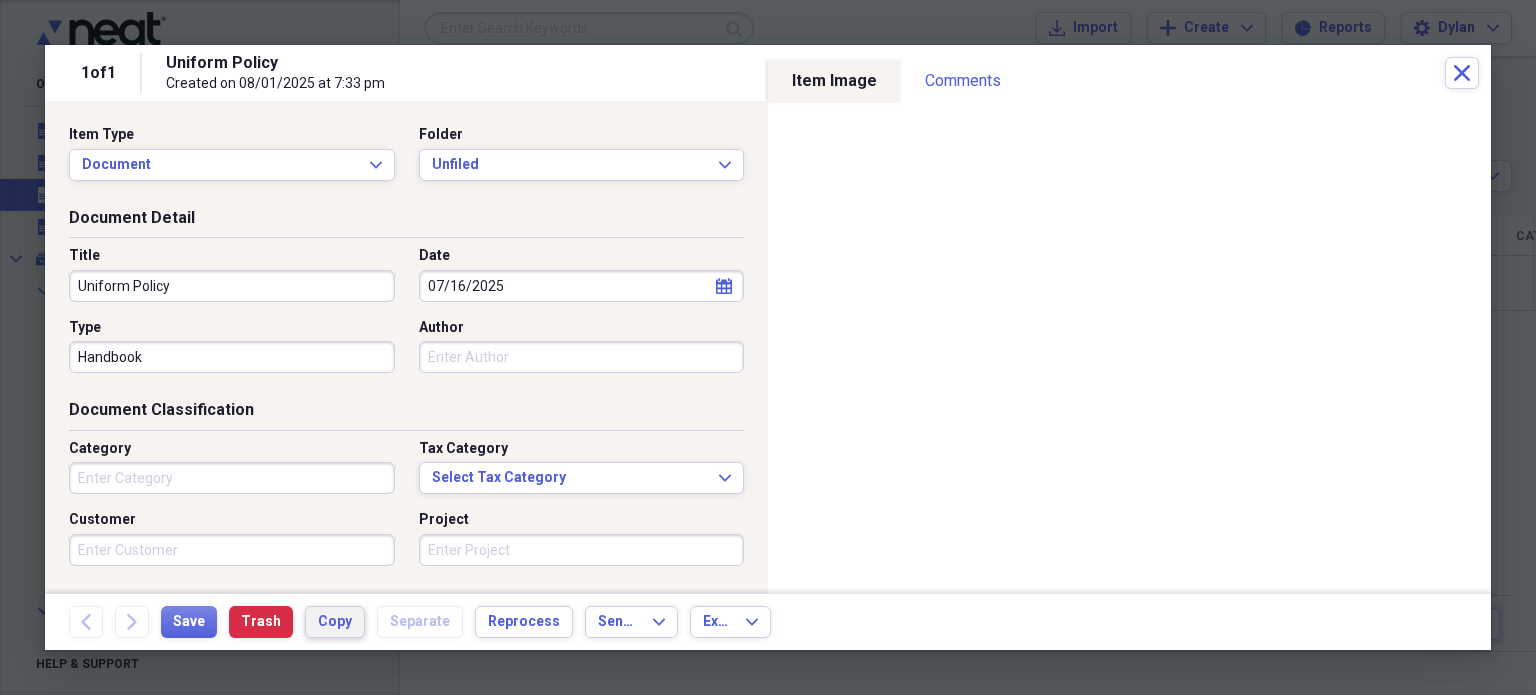 click on "Copy" at bounding box center (335, 622) 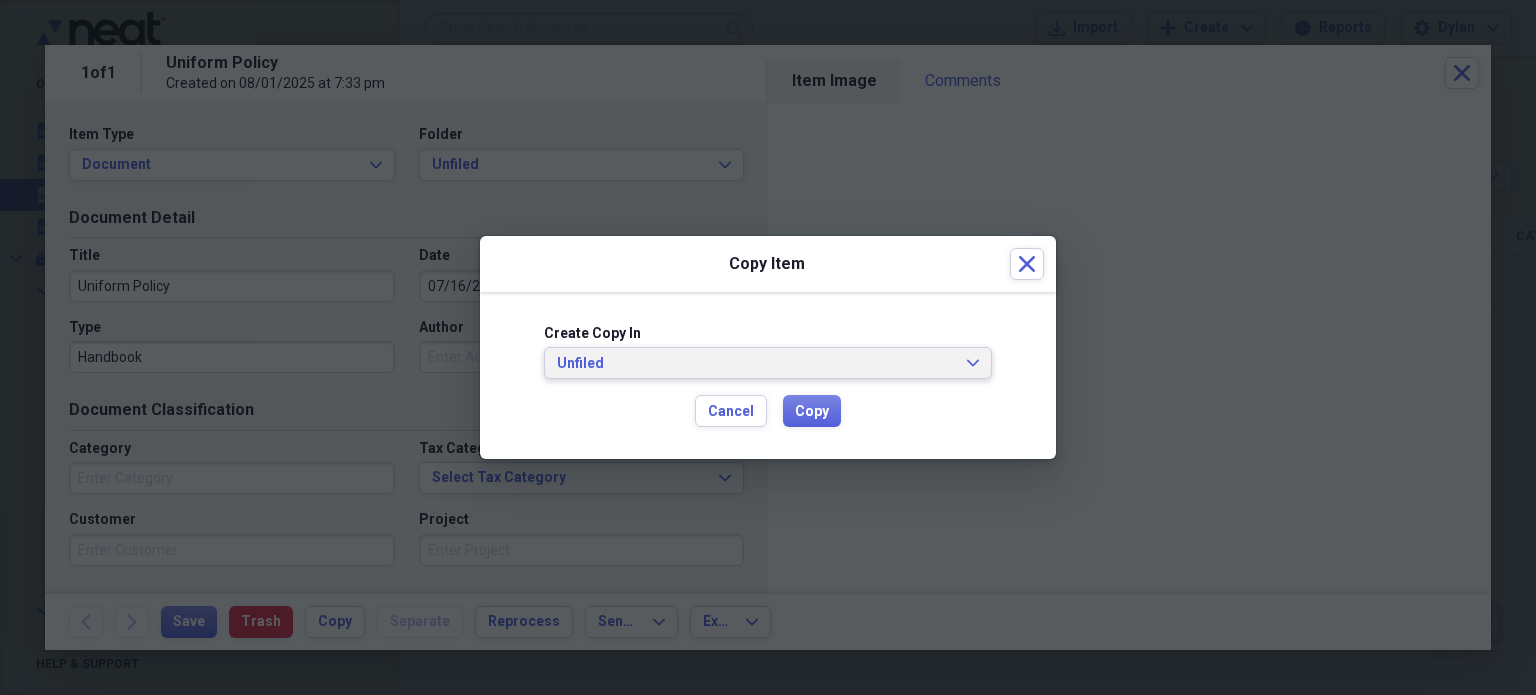 click on "Unfiled" at bounding box center [756, 364] 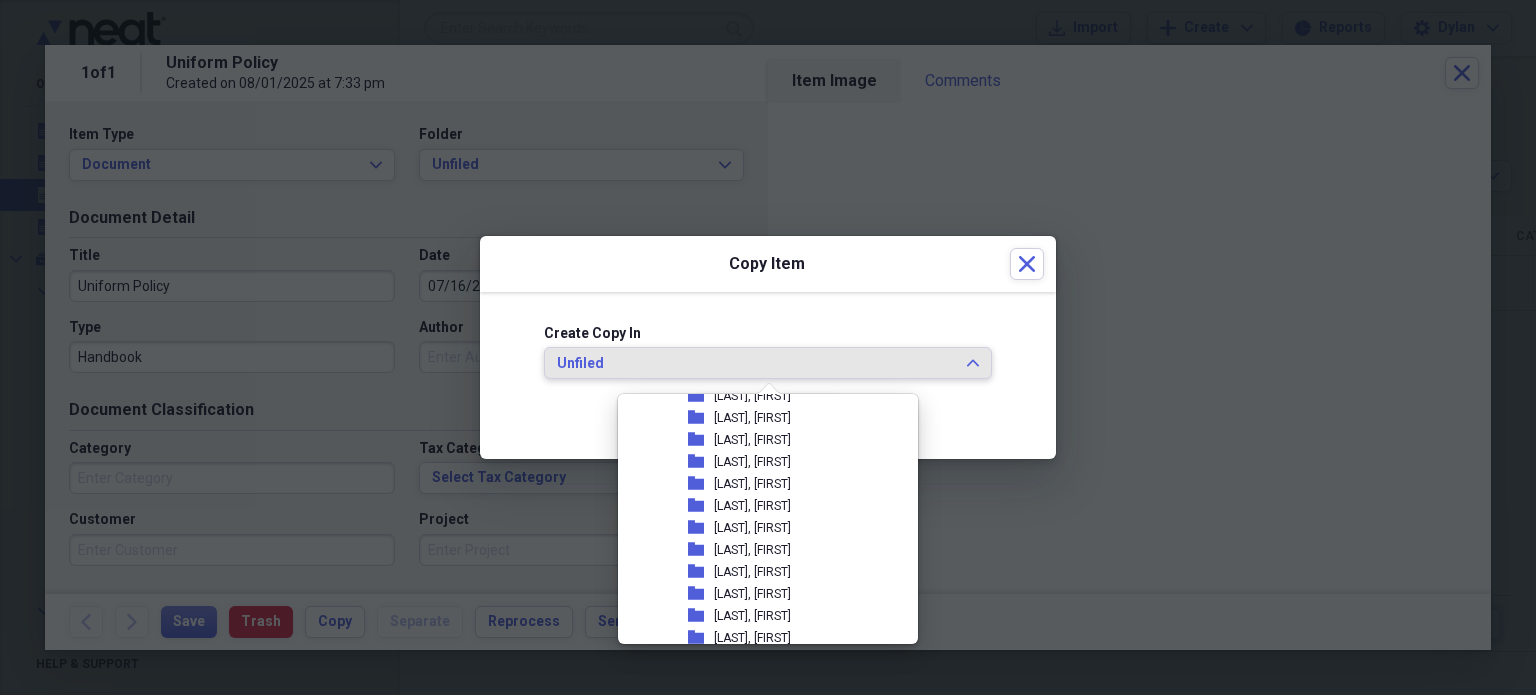scroll, scrollTop: 368, scrollLeft: 0, axis: vertical 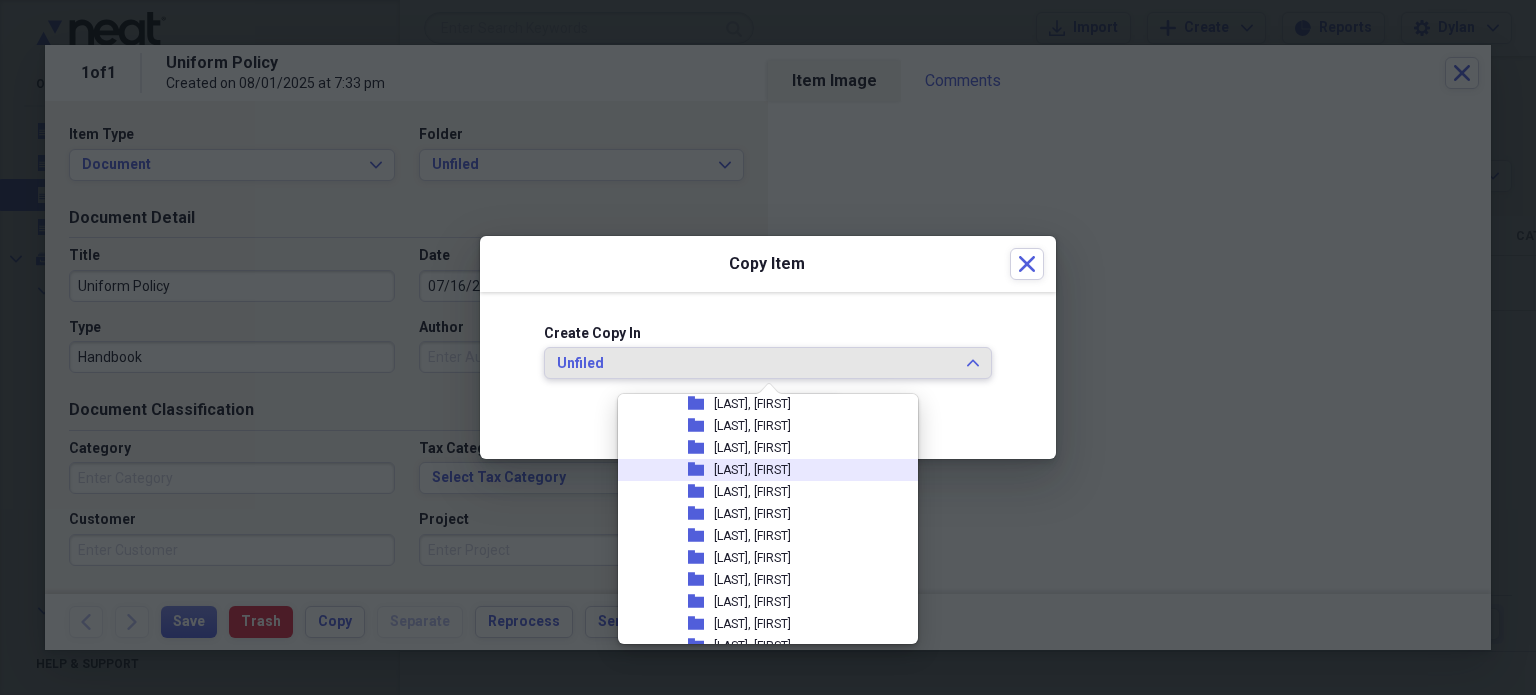 click on "[LAST], [FIRST]" at bounding box center [752, 470] 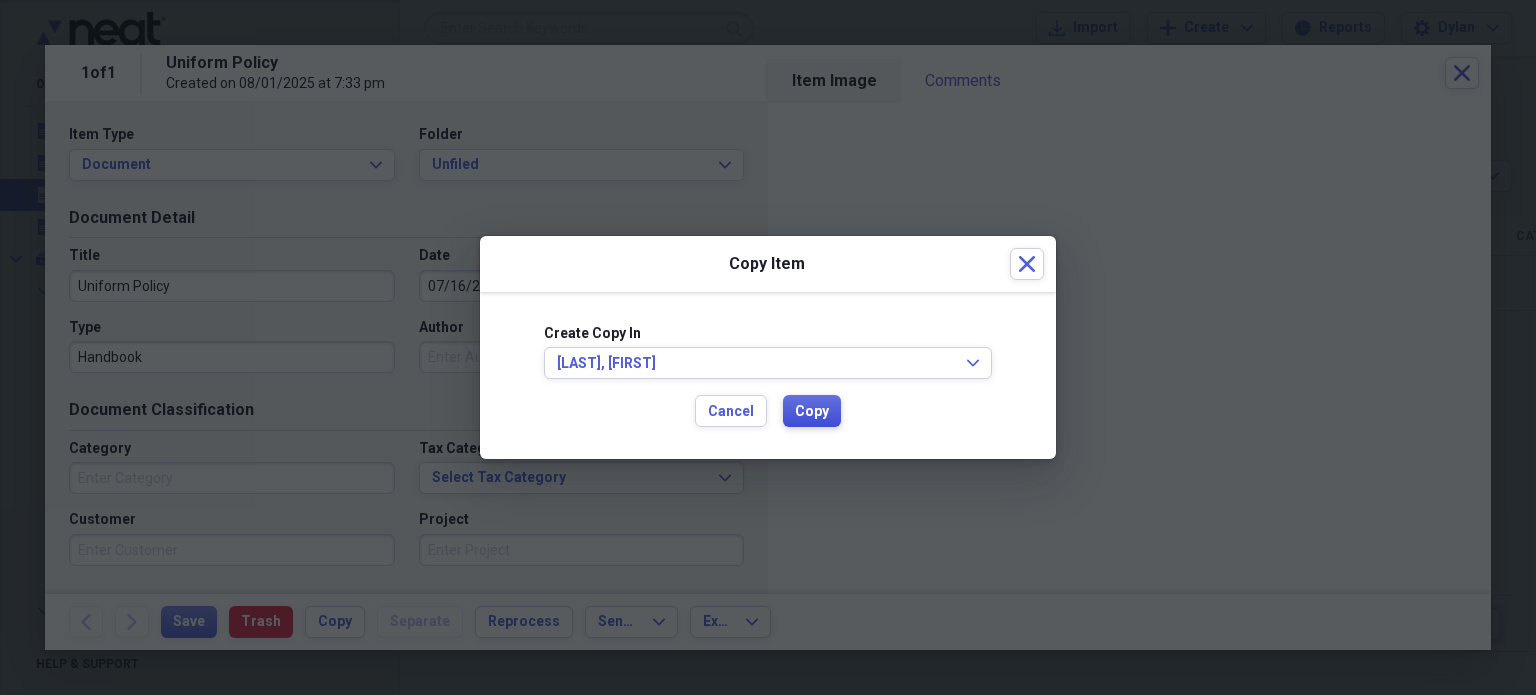 click on "Copy" at bounding box center [812, 412] 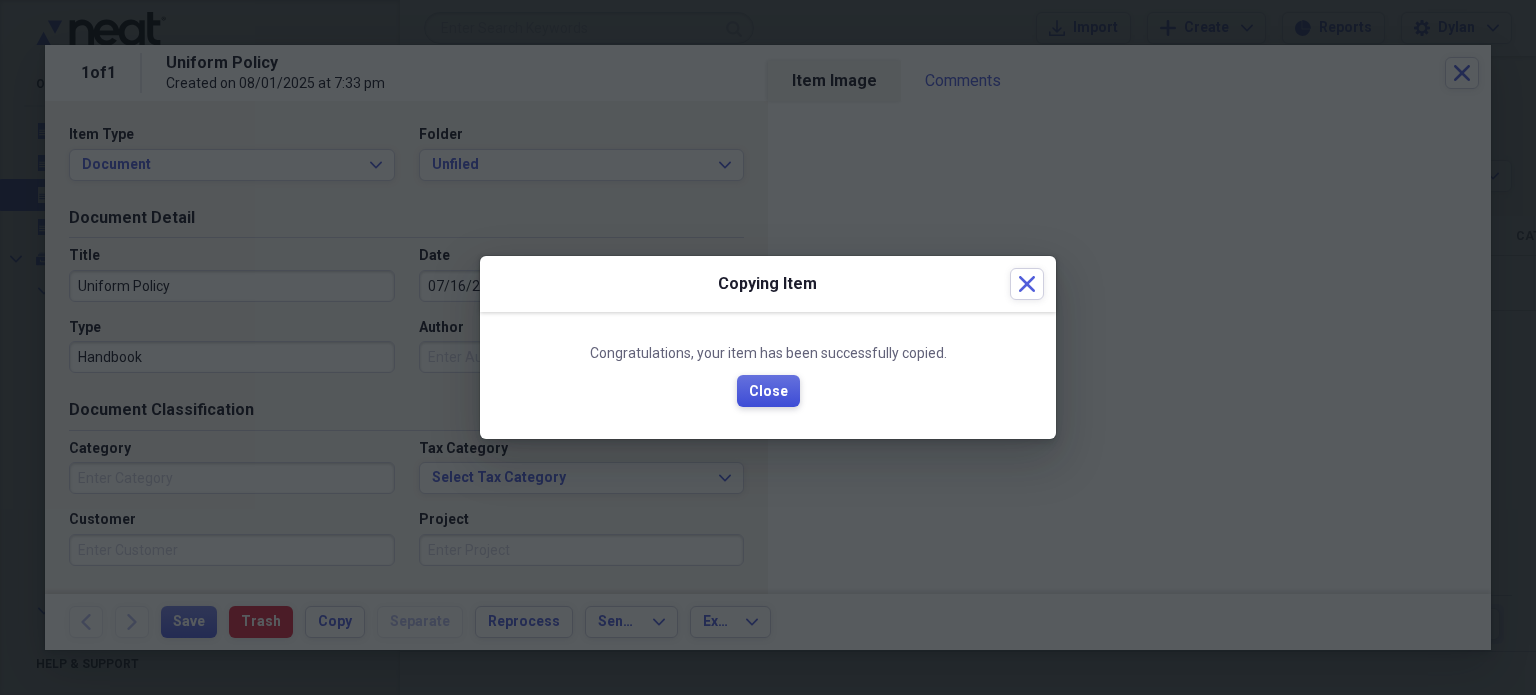 click on "Close" at bounding box center (768, 392) 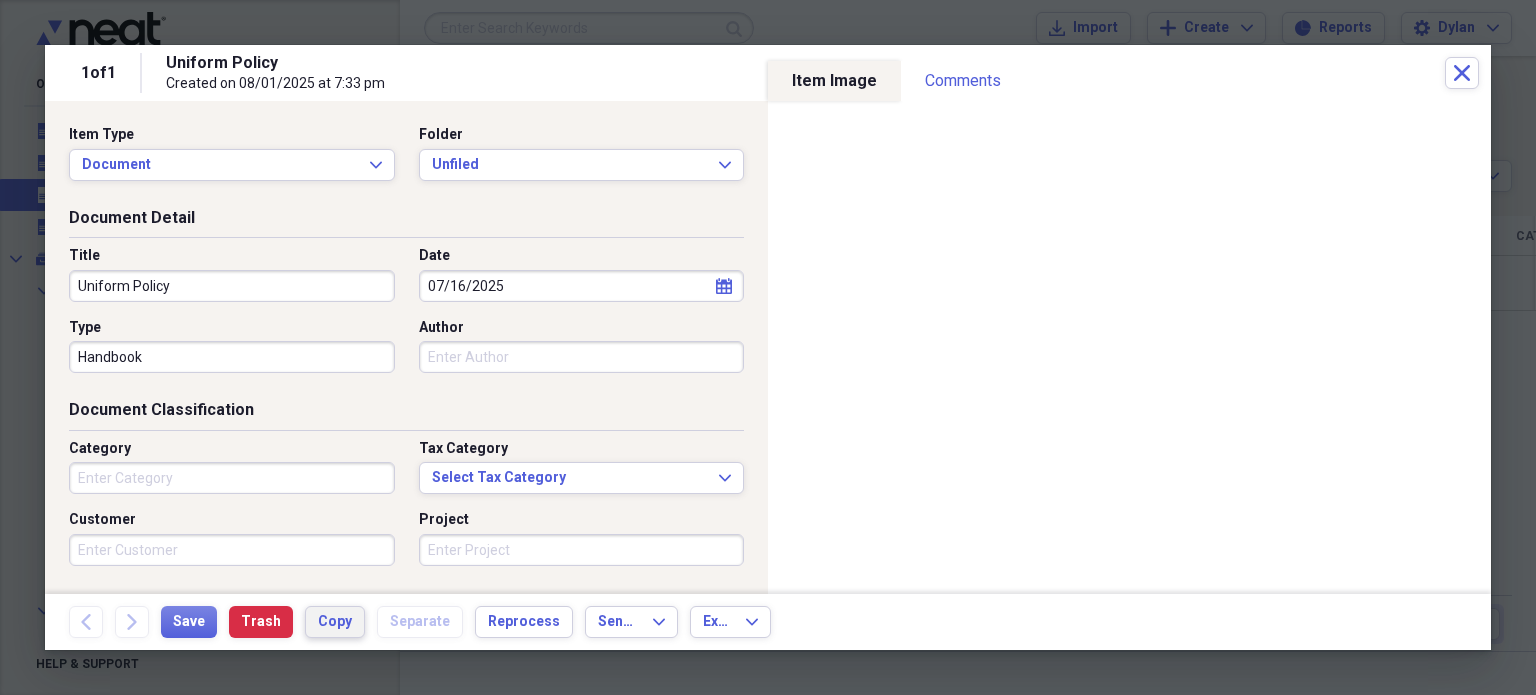 click on "Copy" at bounding box center [335, 622] 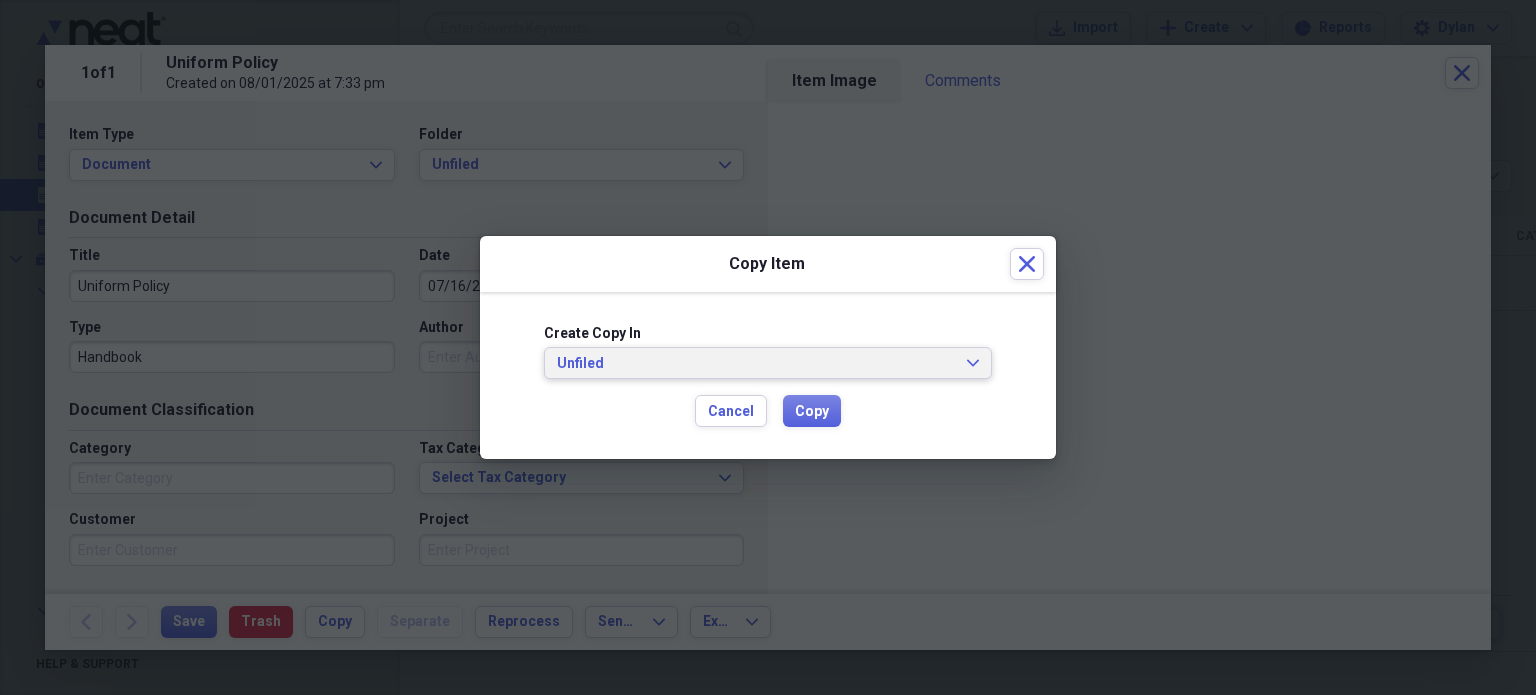 click on "Unfiled" at bounding box center (756, 364) 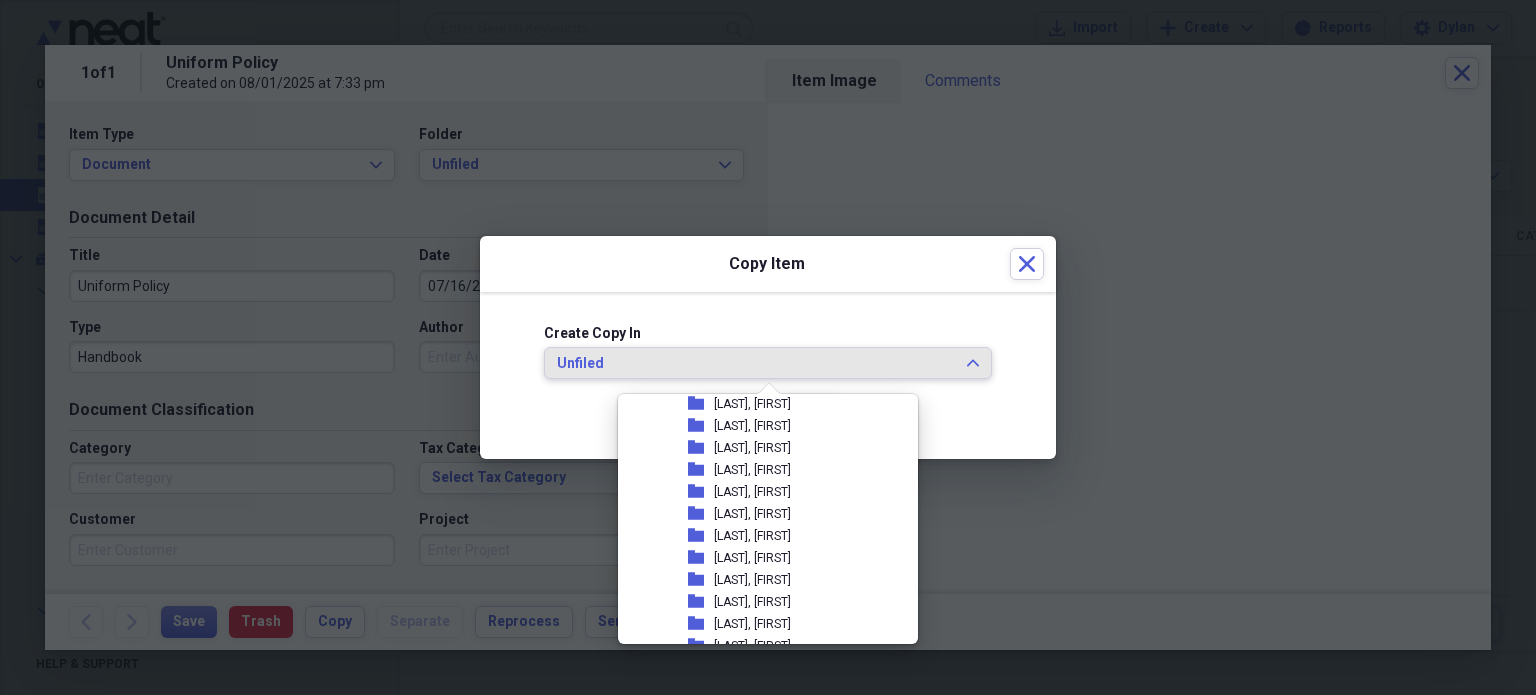 scroll, scrollTop: 1600, scrollLeft: 0, axis: vertical 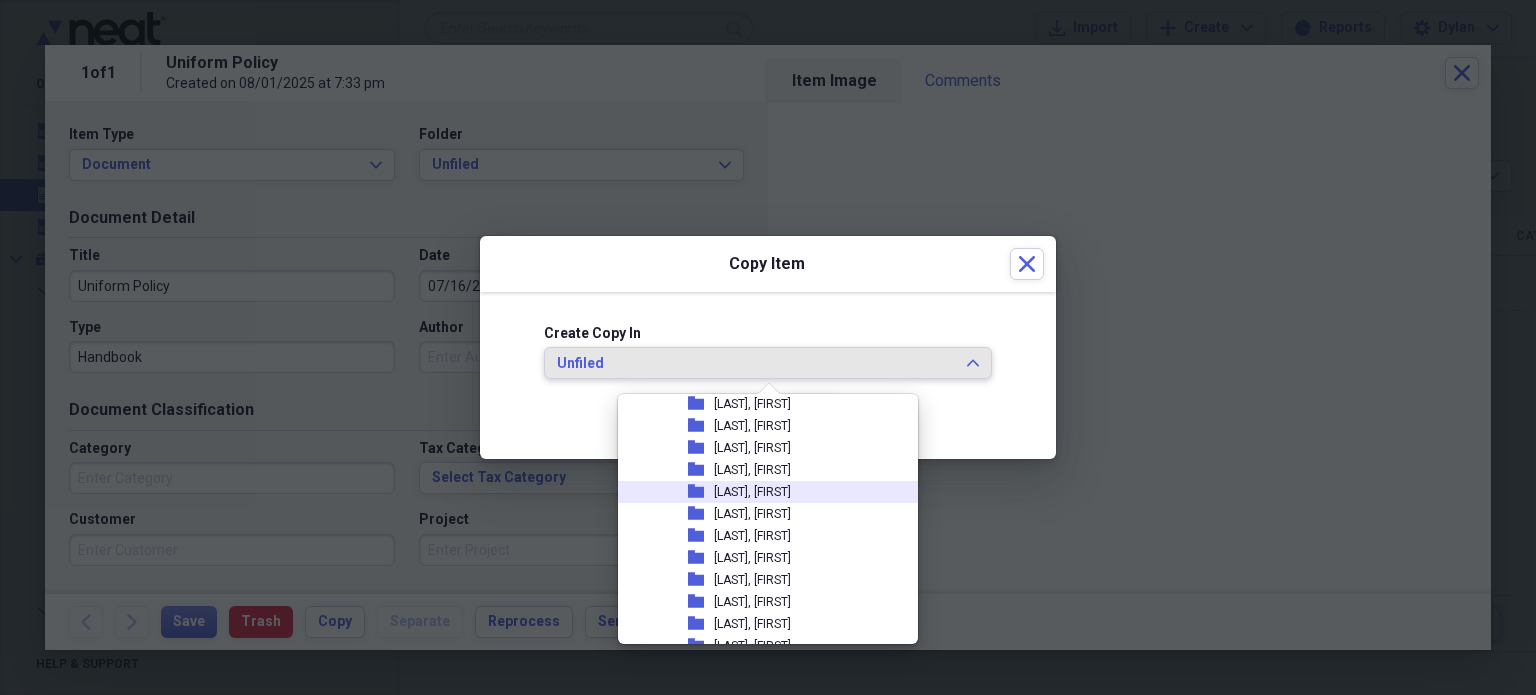click on "[LAST], [FIRST]" at bounding box center [752, 492] 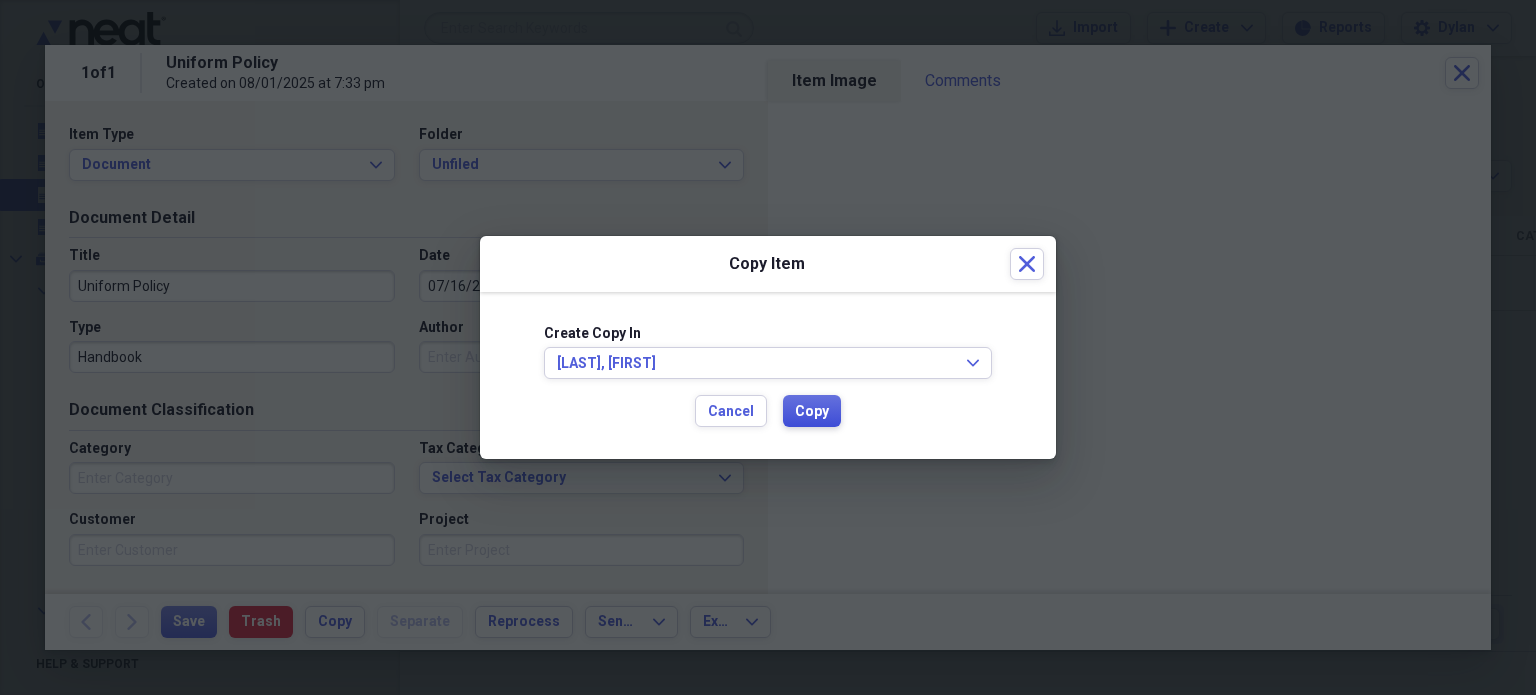 click on "Copy" at bounding box center [812, 412] 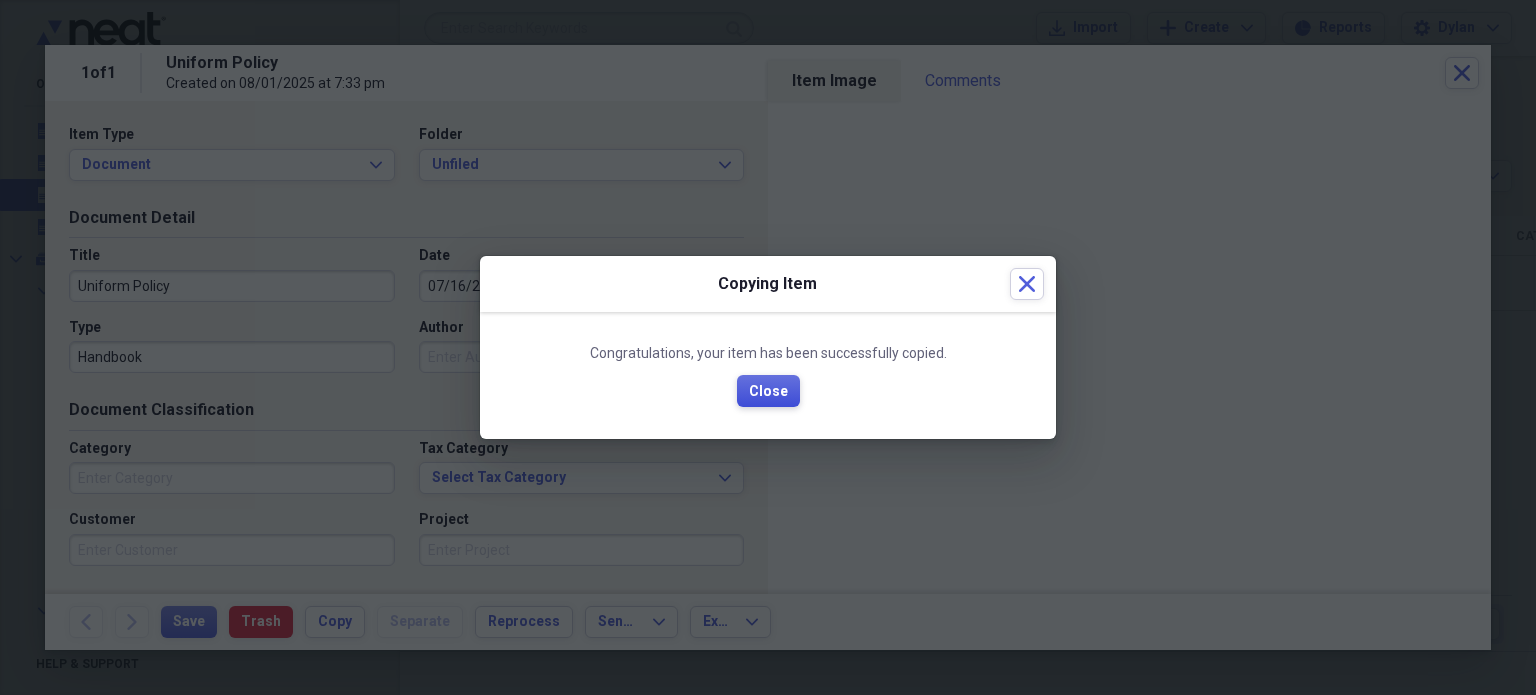 click on "Close" at bounding box center (768, 392) 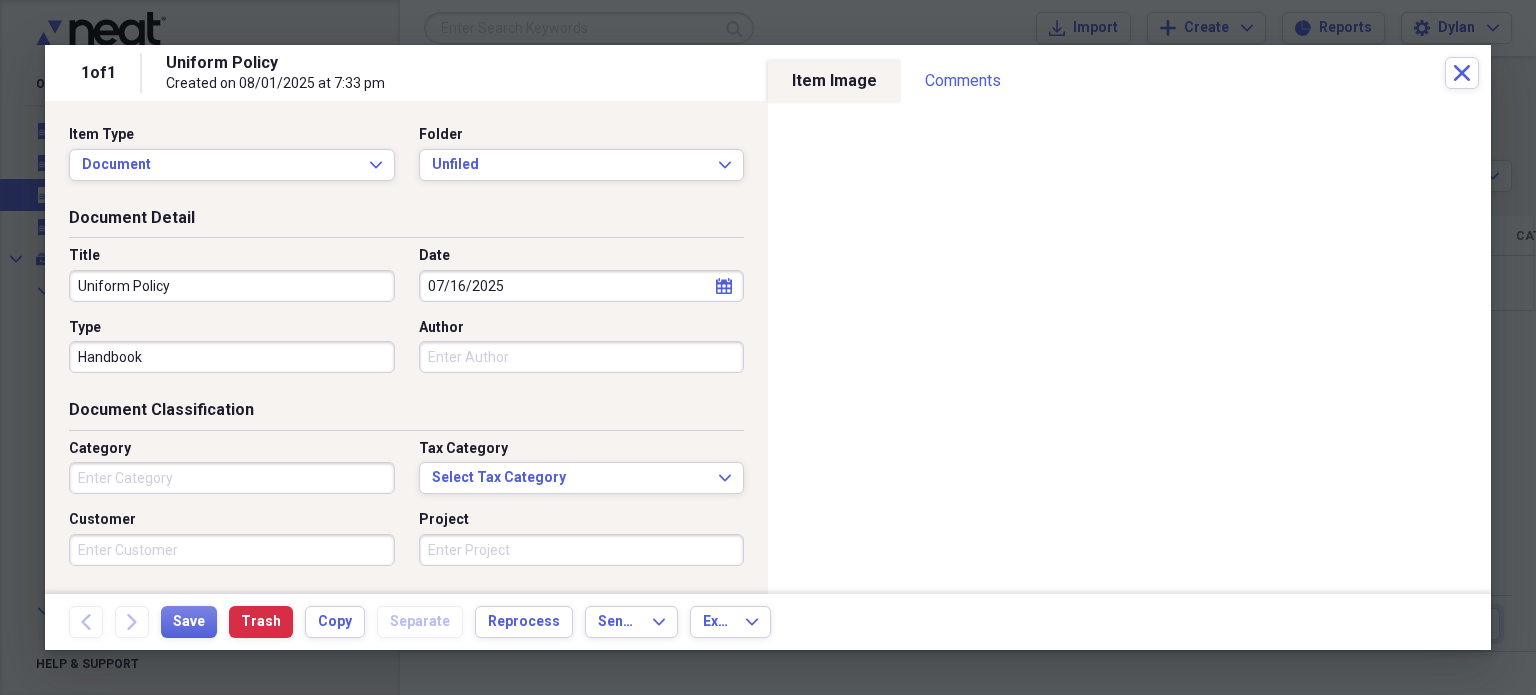 click on "Back Forward Save Trash Copy Separate Reprocess Send To Expand Export Expand" at bounding box center (768, 622) 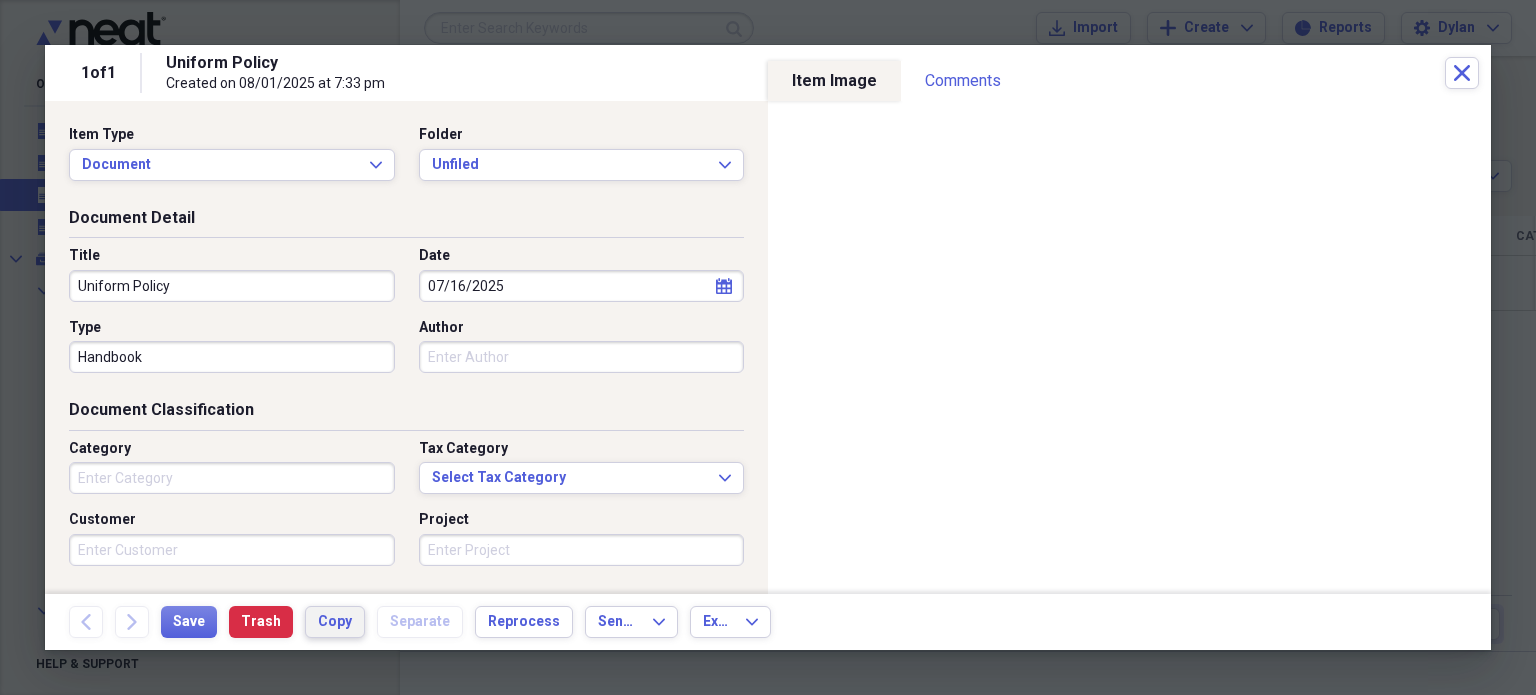 click on "Copy" at bounding box center (335, 622) 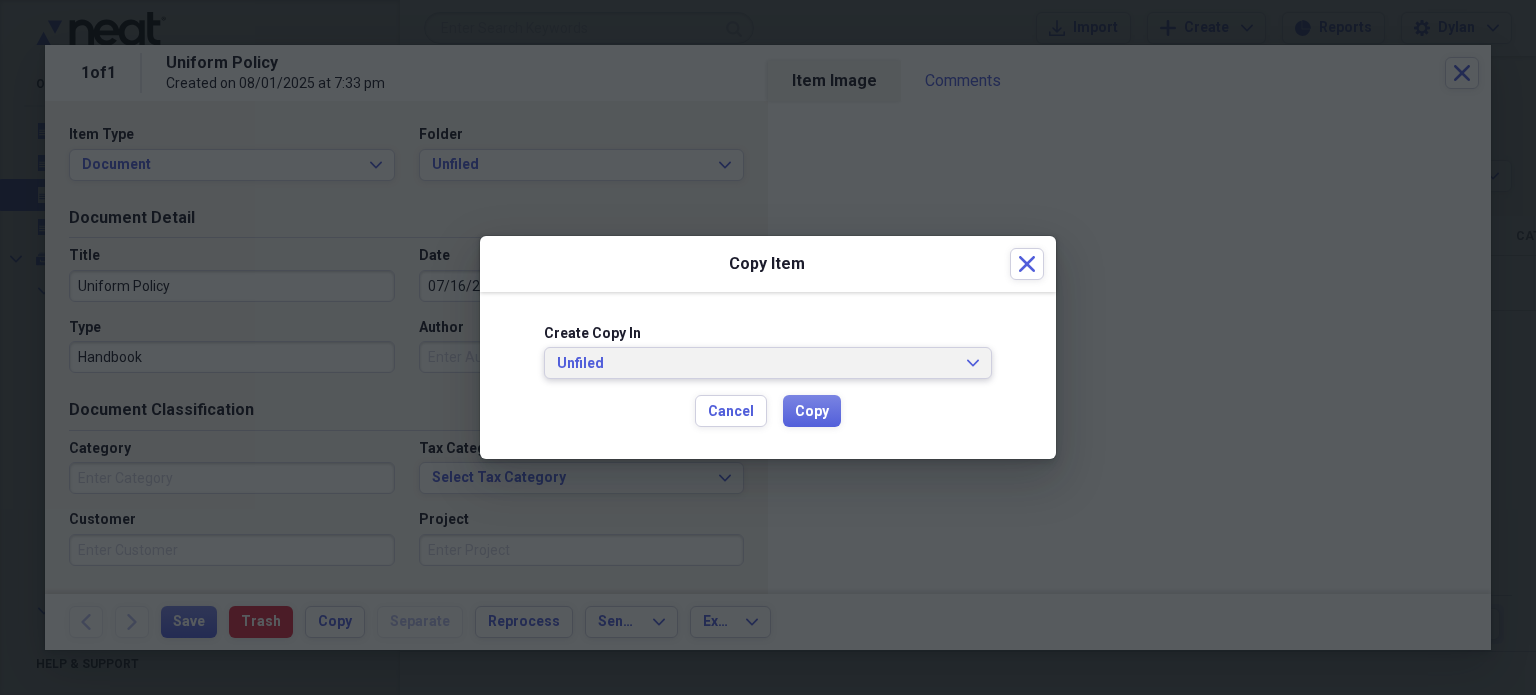 click on "Unfiled" at bounding box center [756, 364] 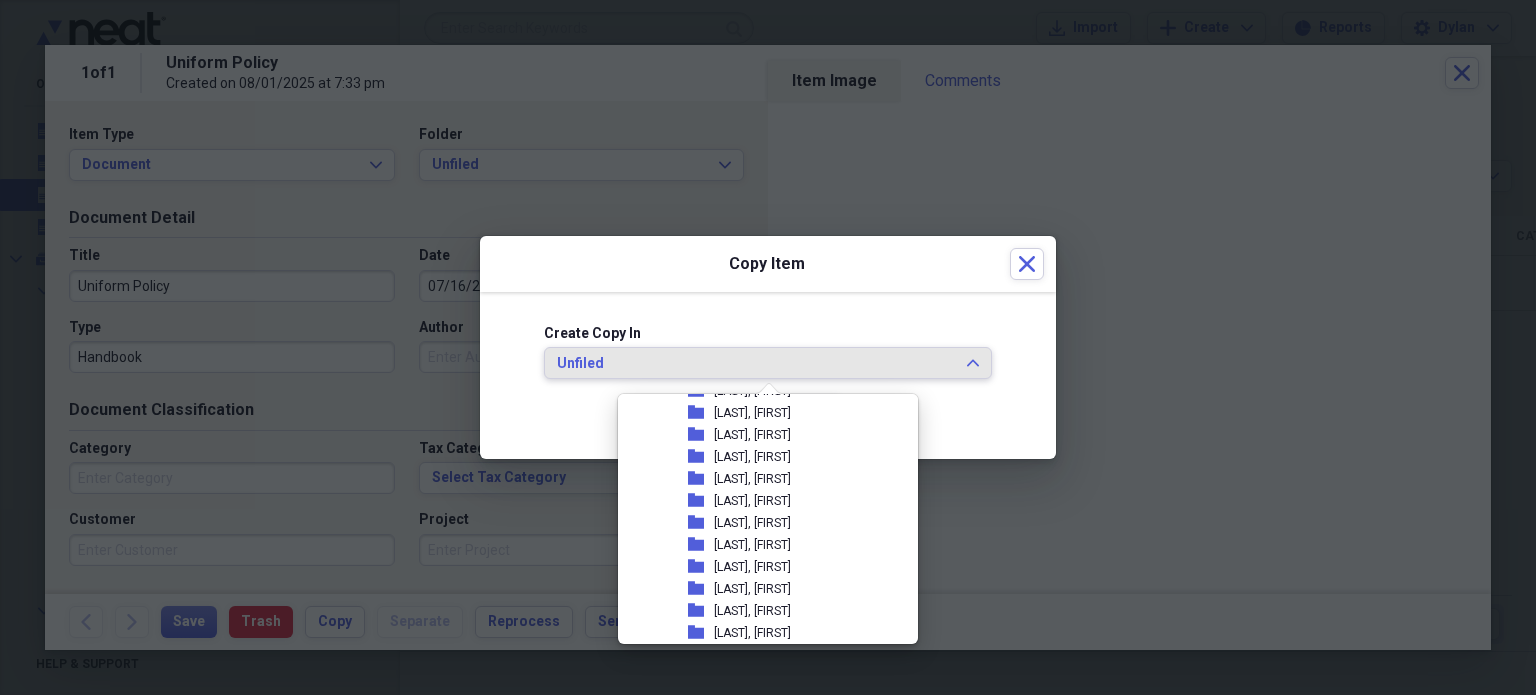 scroll, scrollTop: 410, scrollLeft: 0, axis: vertical 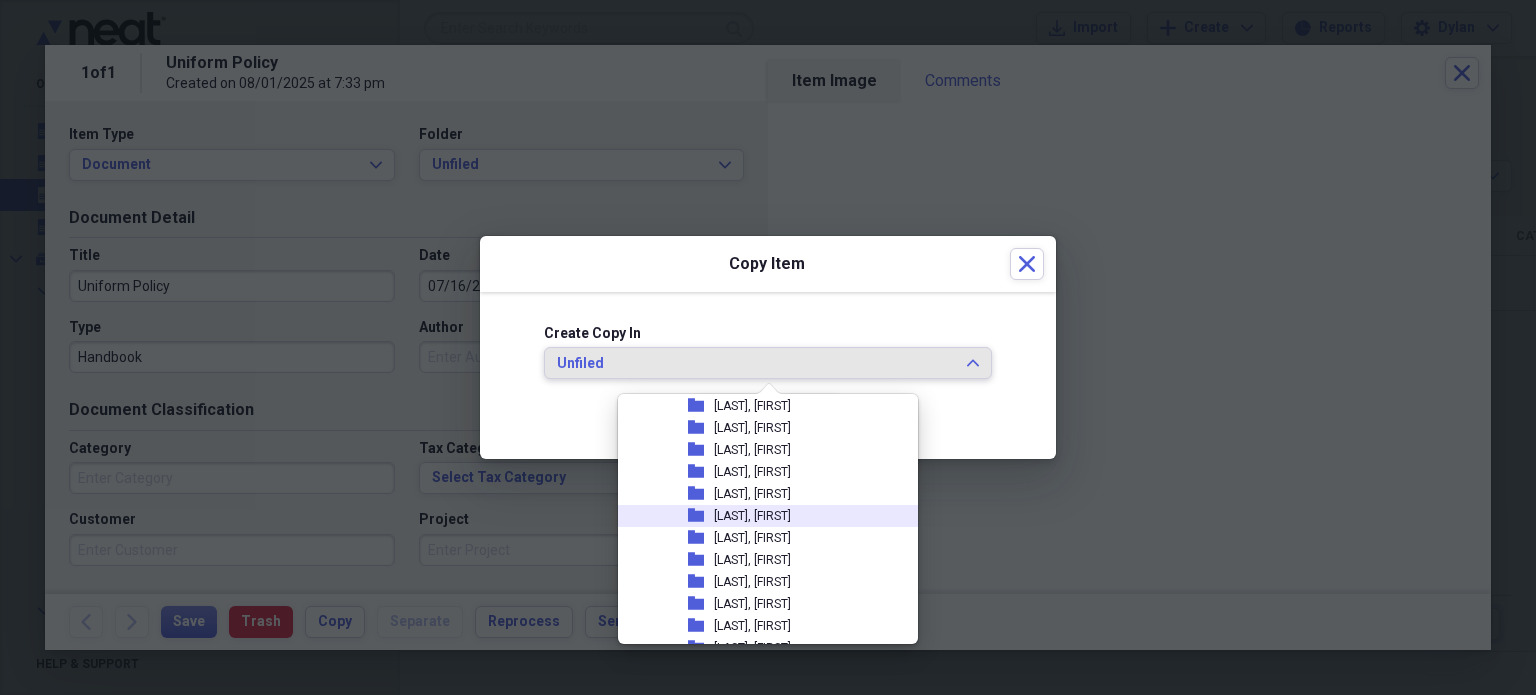 click on "[LAST], [FIRST]" at bounding box center (752, 516) 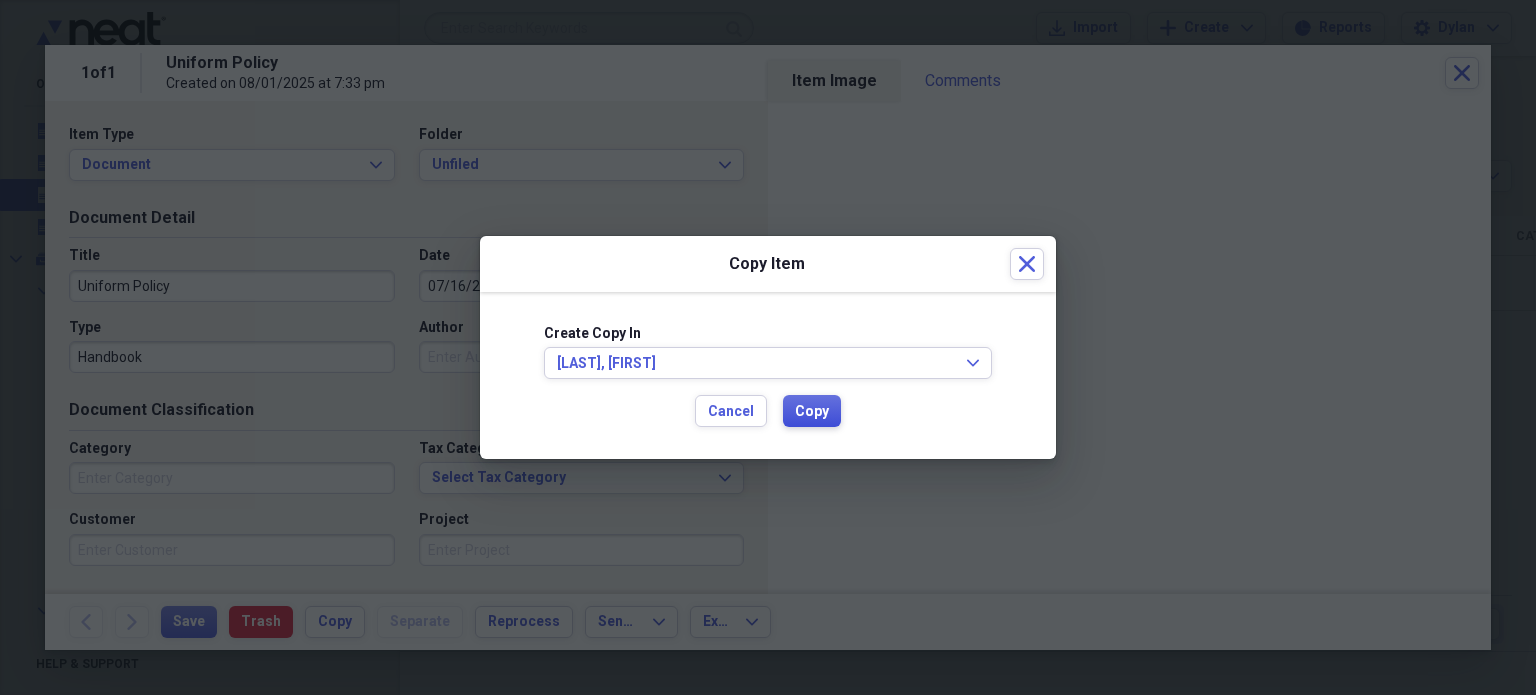 click on "Copy" at bounding box center (812, 411) 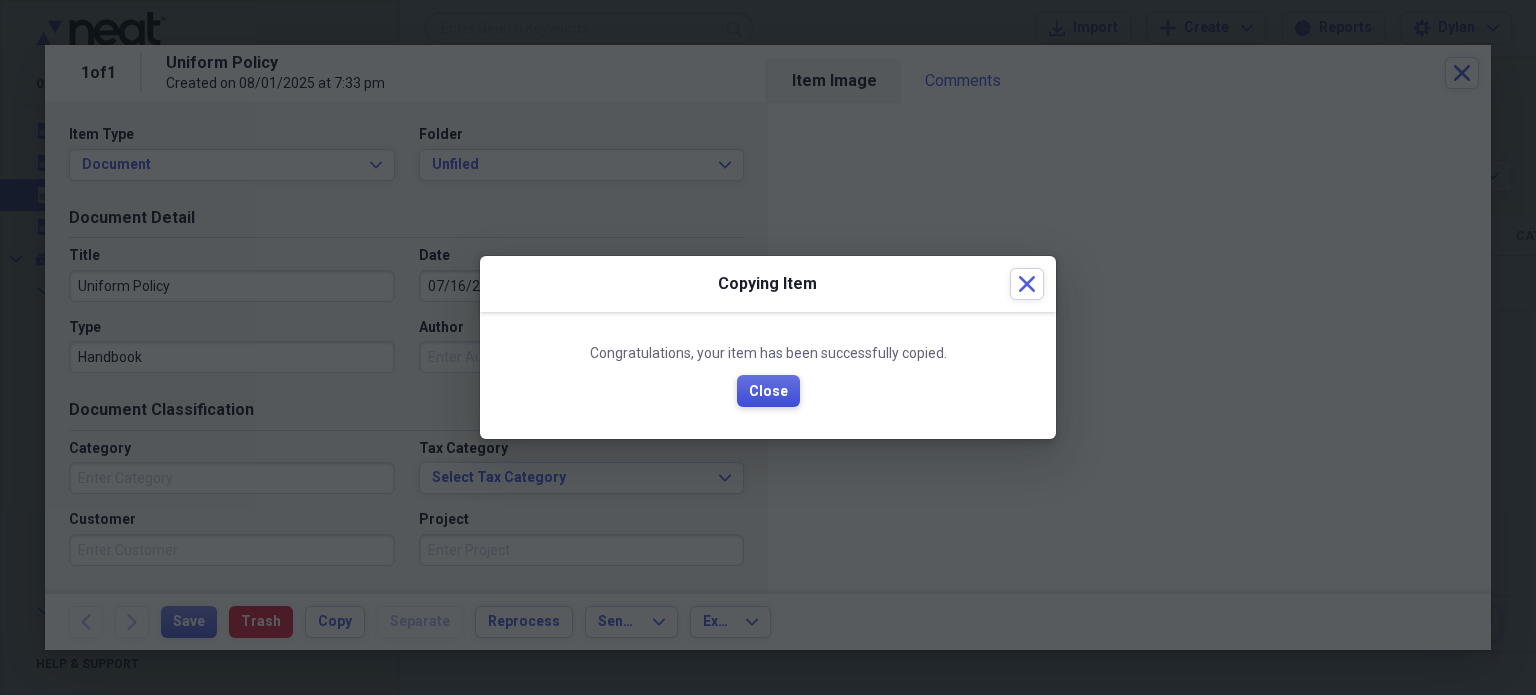 click on "Close" at bounding box center (768, 391) 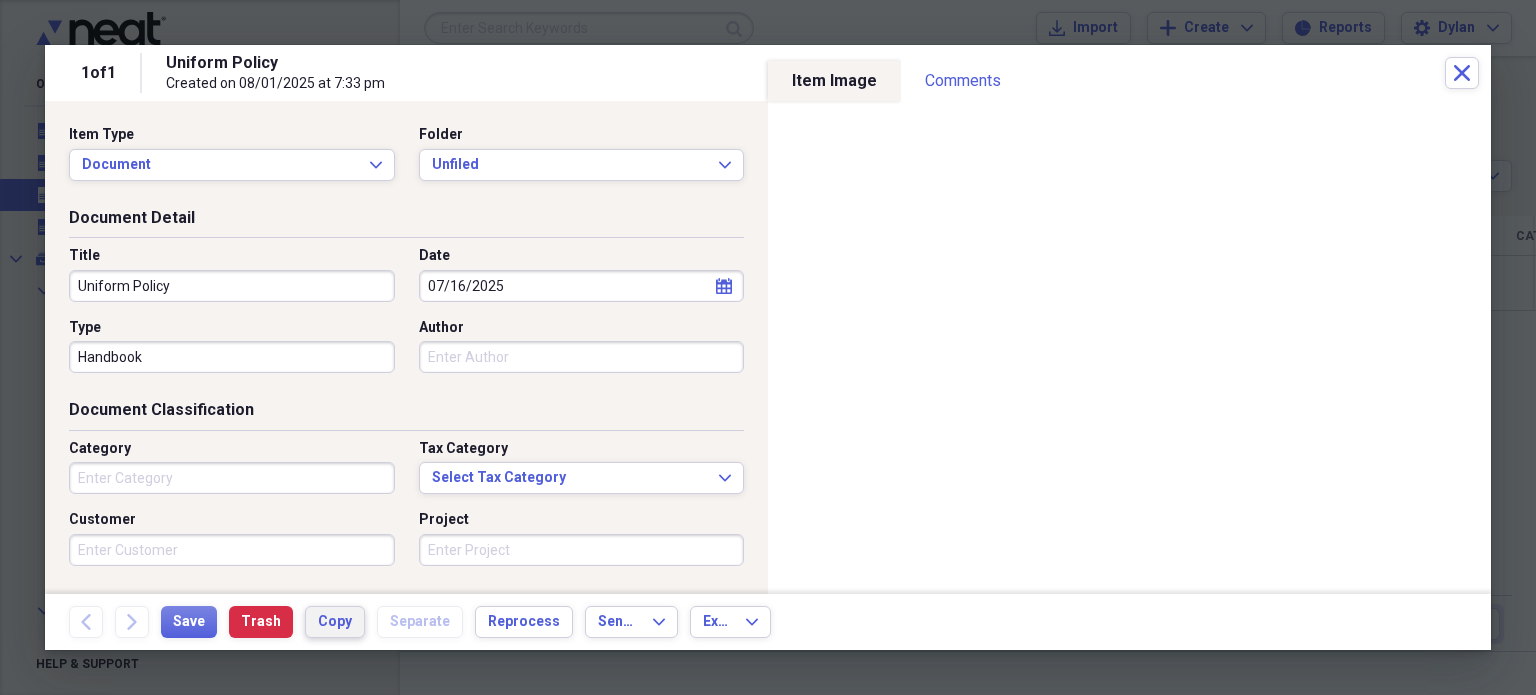 click on "Copy" at bounding box center [335, 622] 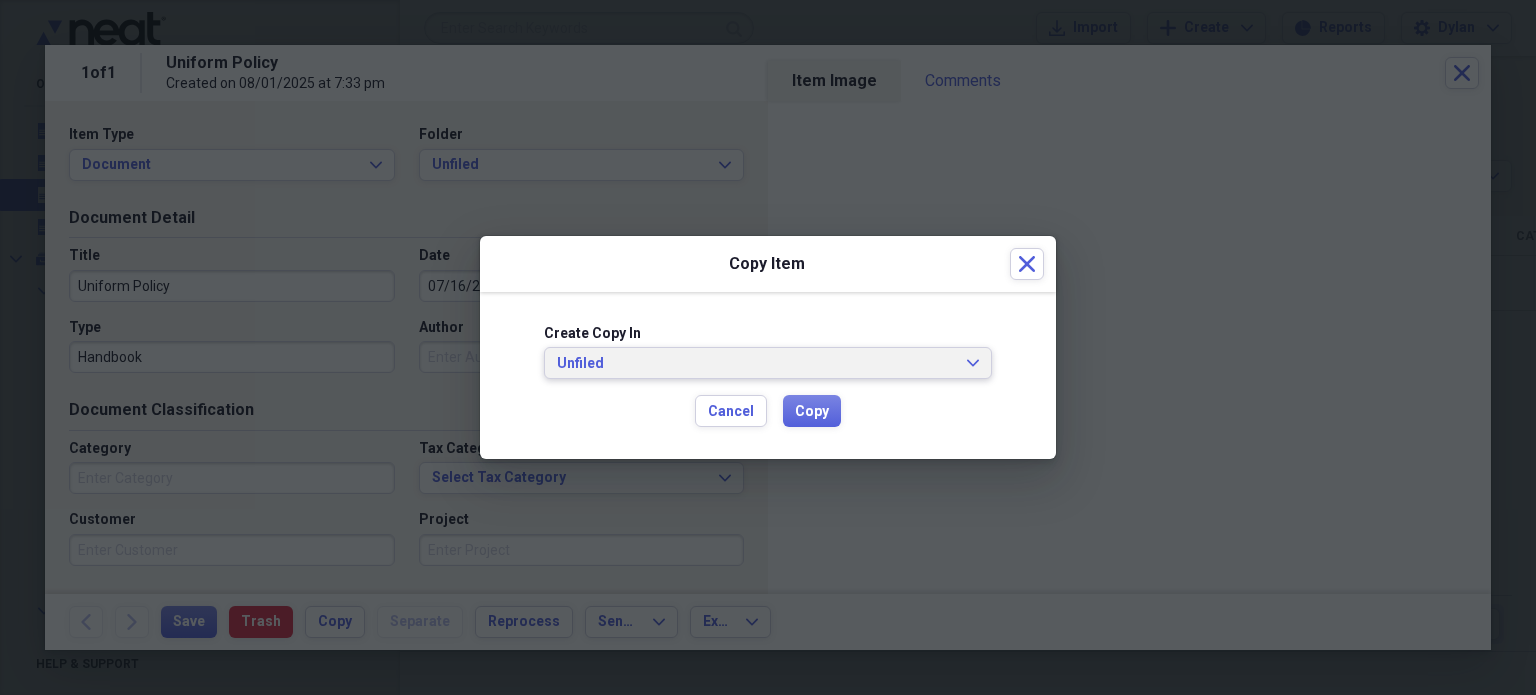 click on "Unfiled" at bounding box center [756, 364] 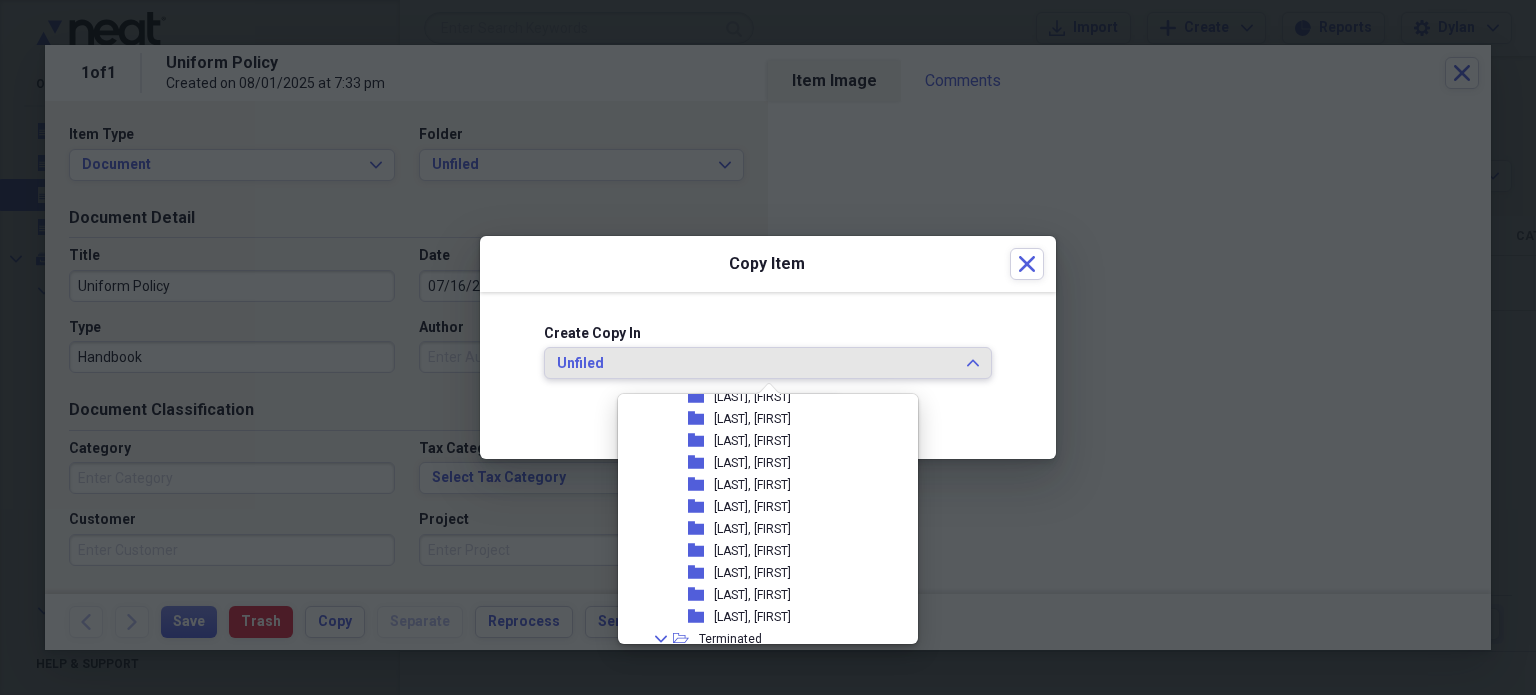 scroll, scrollTop: 460, scrollLeft: 0, axis: vertical 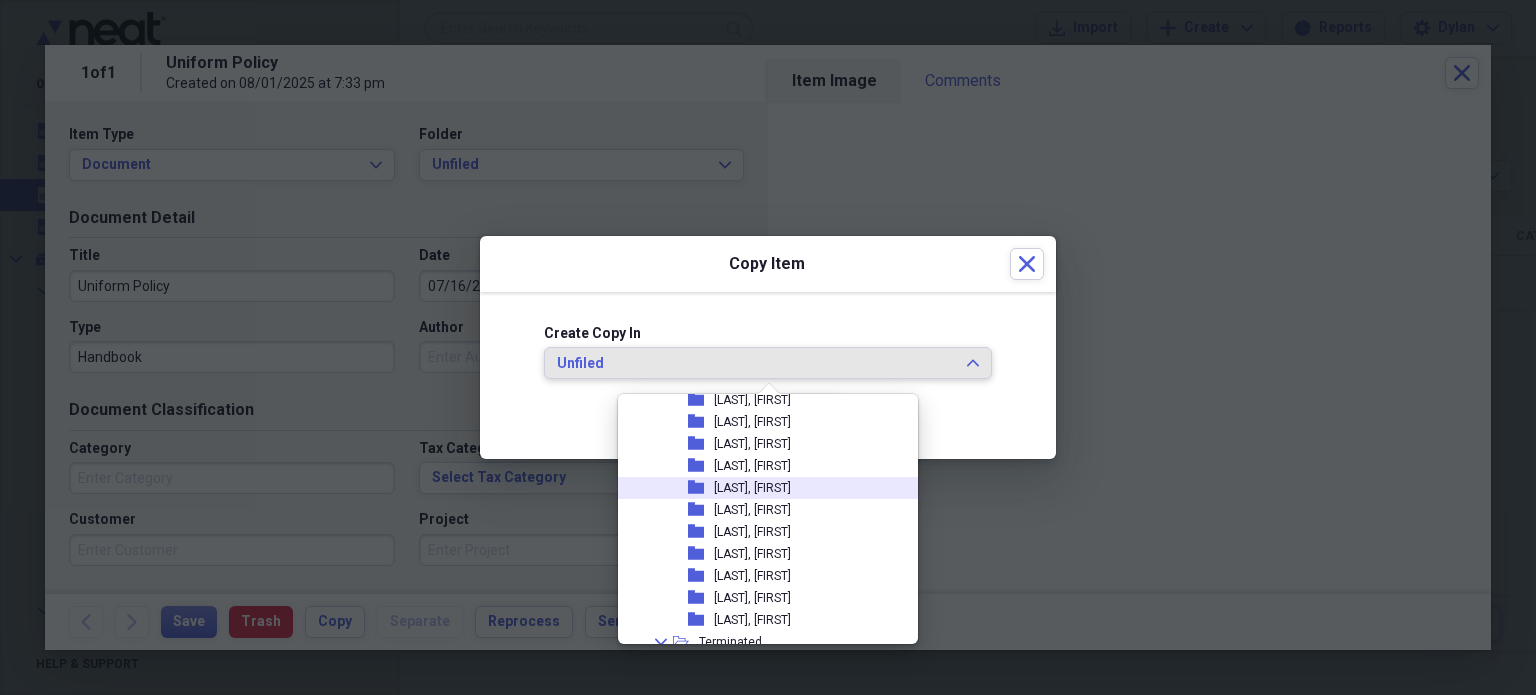 click on "[LAST], [FIRST]" at bounding box center (752, 488) 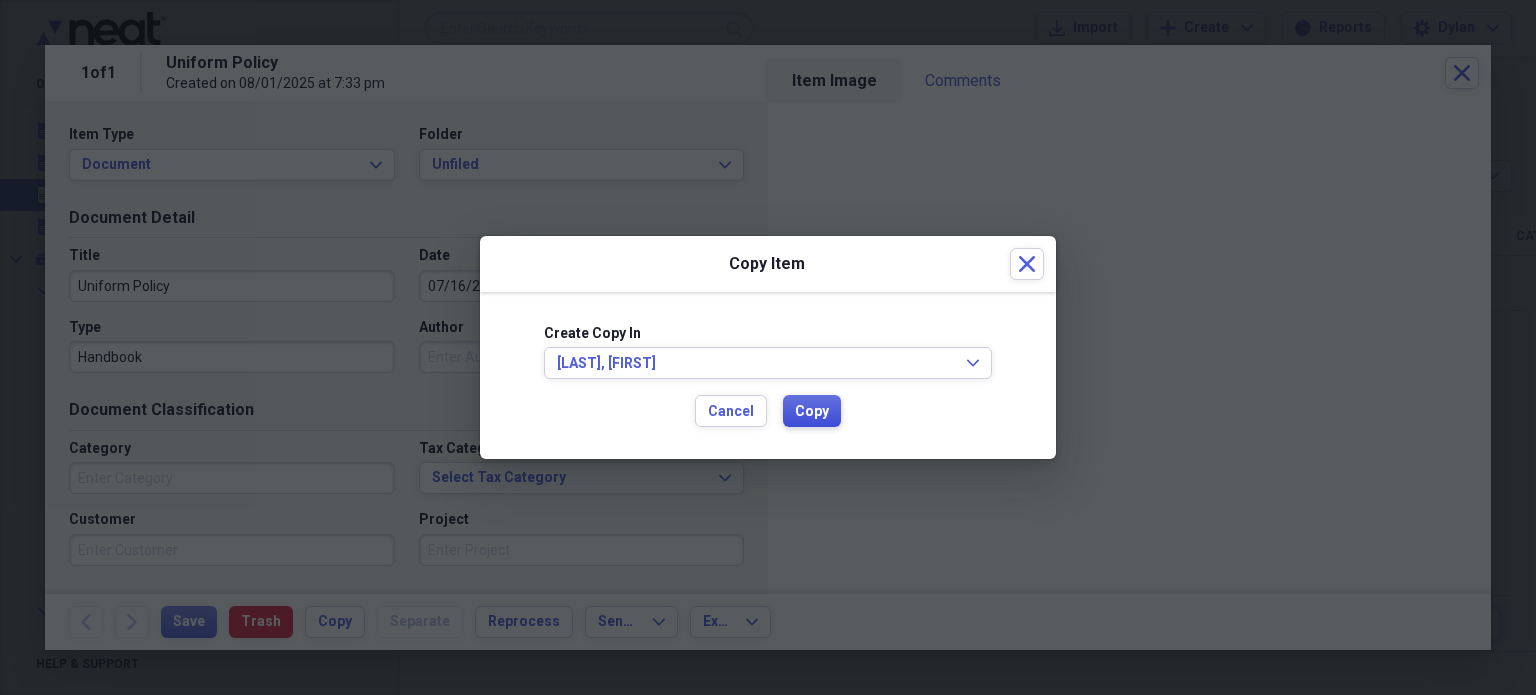 click on "Copy" at bounding box center [812, 412] 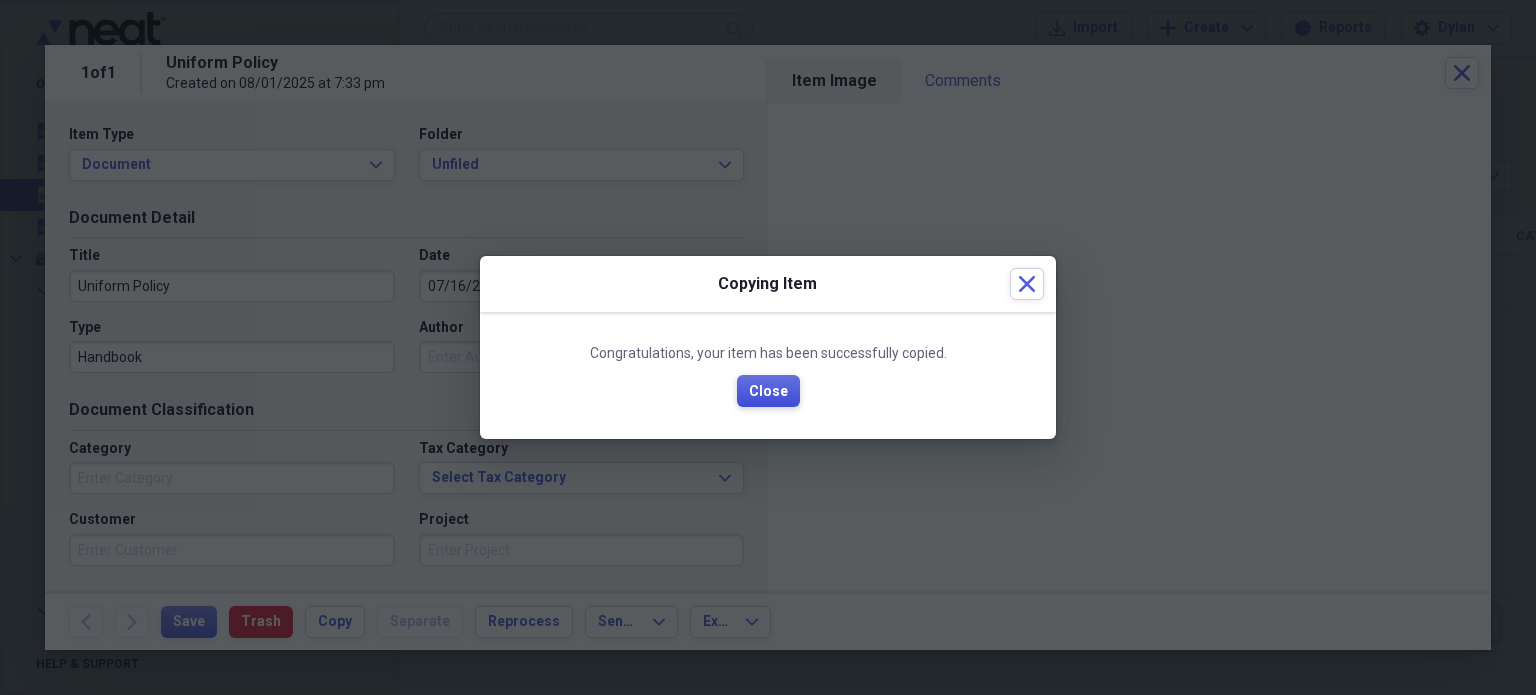 click on "Close" at bounding box center (768, 391) 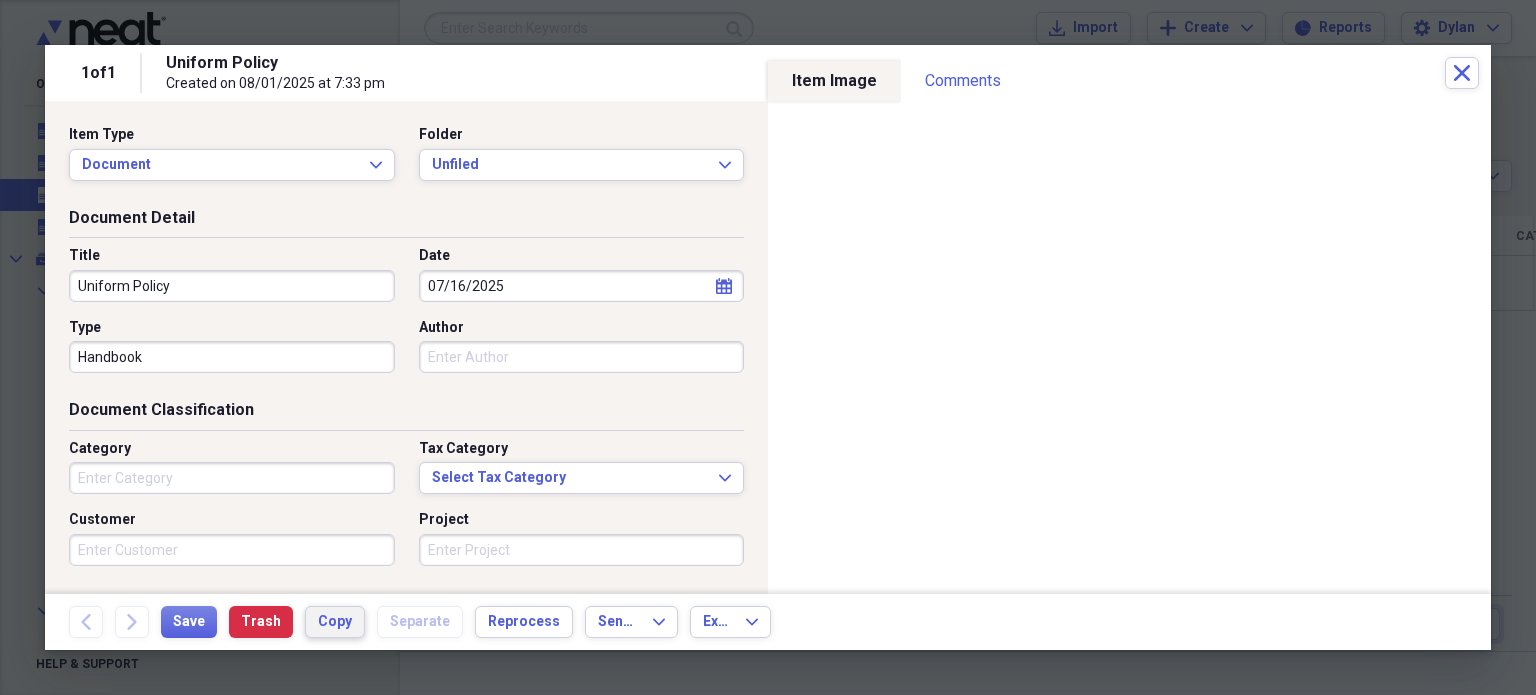 click on "Copy" at bounding box center [335, 622] 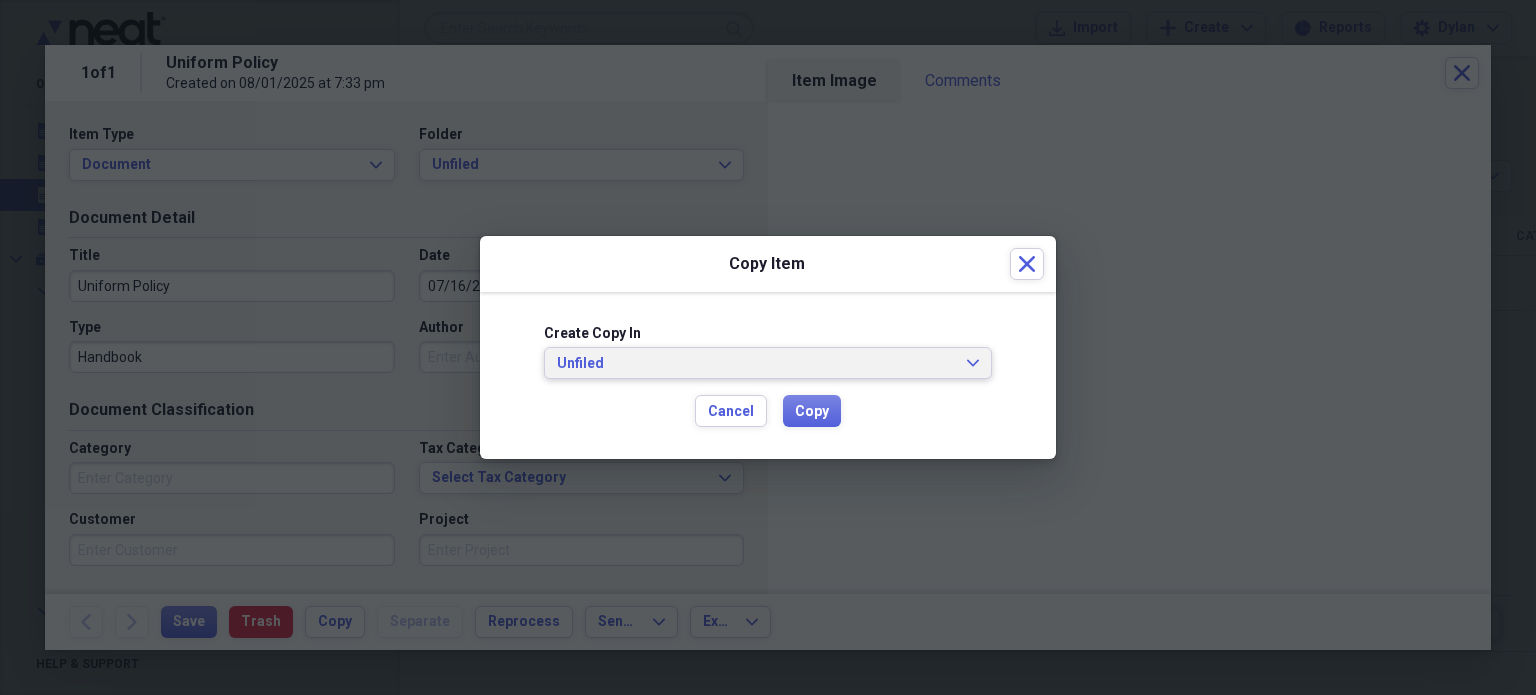 click on "Unfiled" at bounding box center (756, 364) 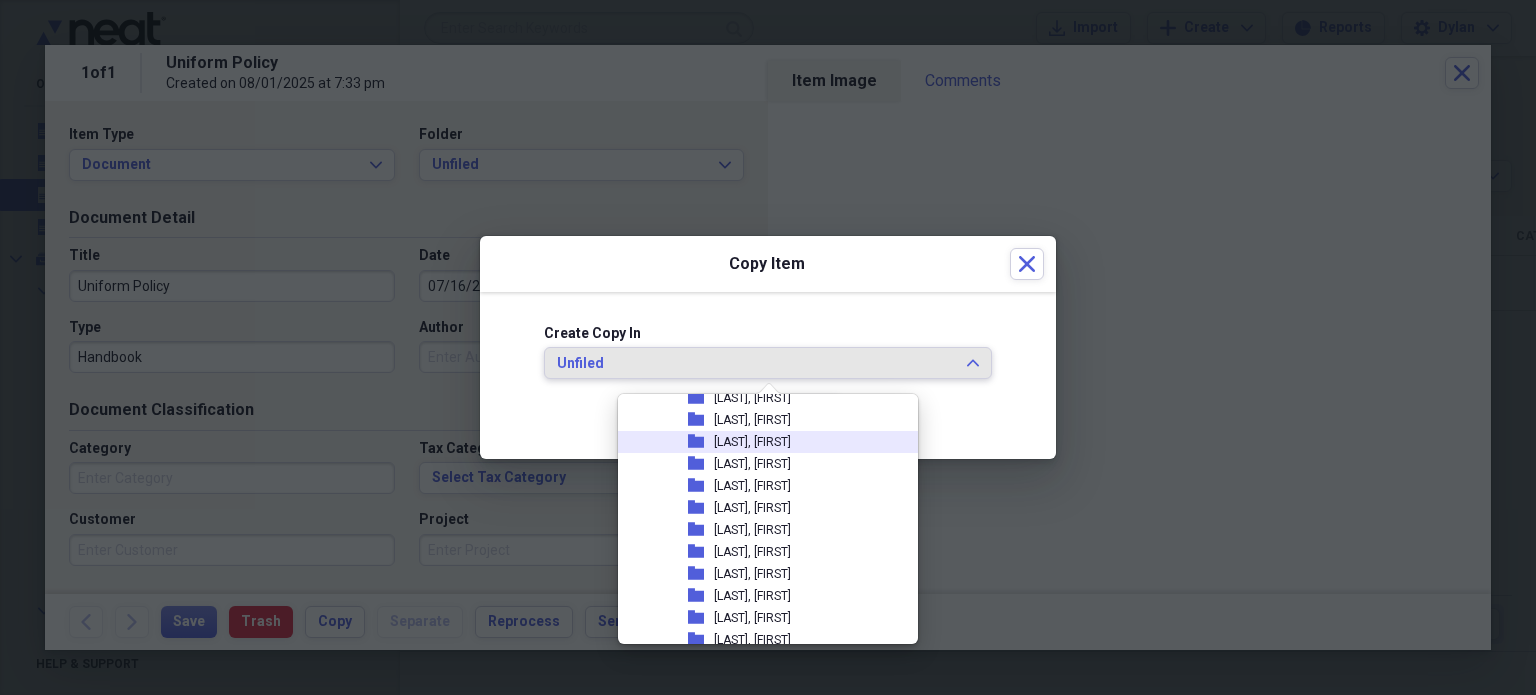 scroll, scrollTop: 2126, scrollLeft: 0, axis: vertical 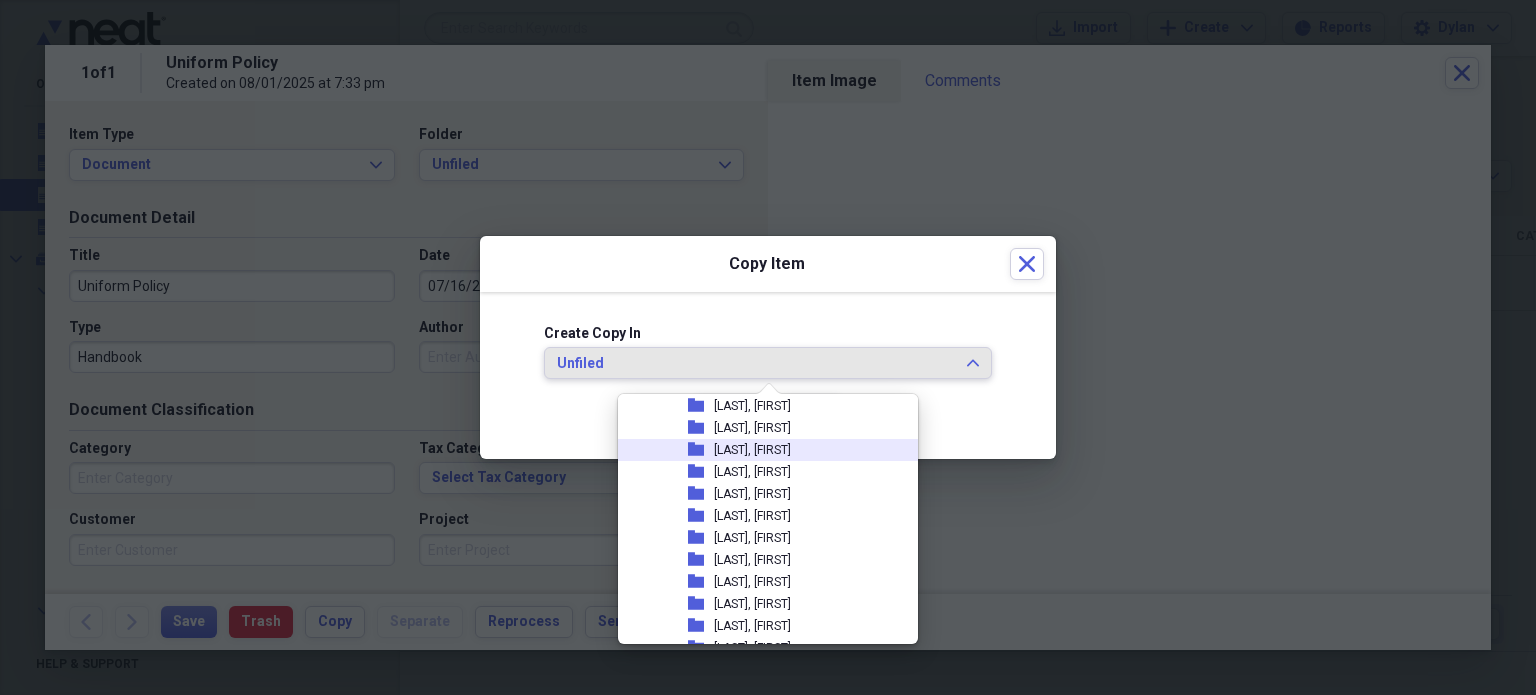click on "folder Nelson, Airiona" at bounding box center (760, 450) 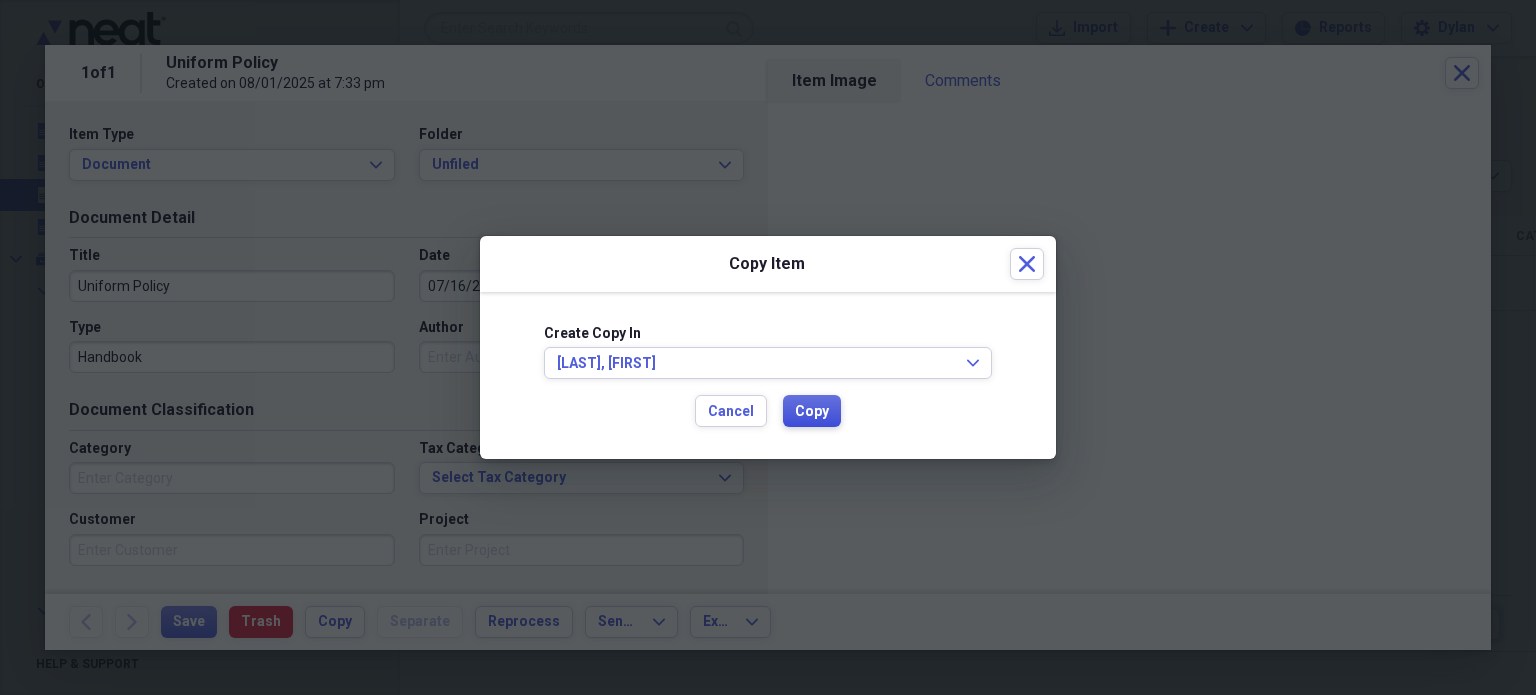 click on "Copy" at bounding box center [812, 412] 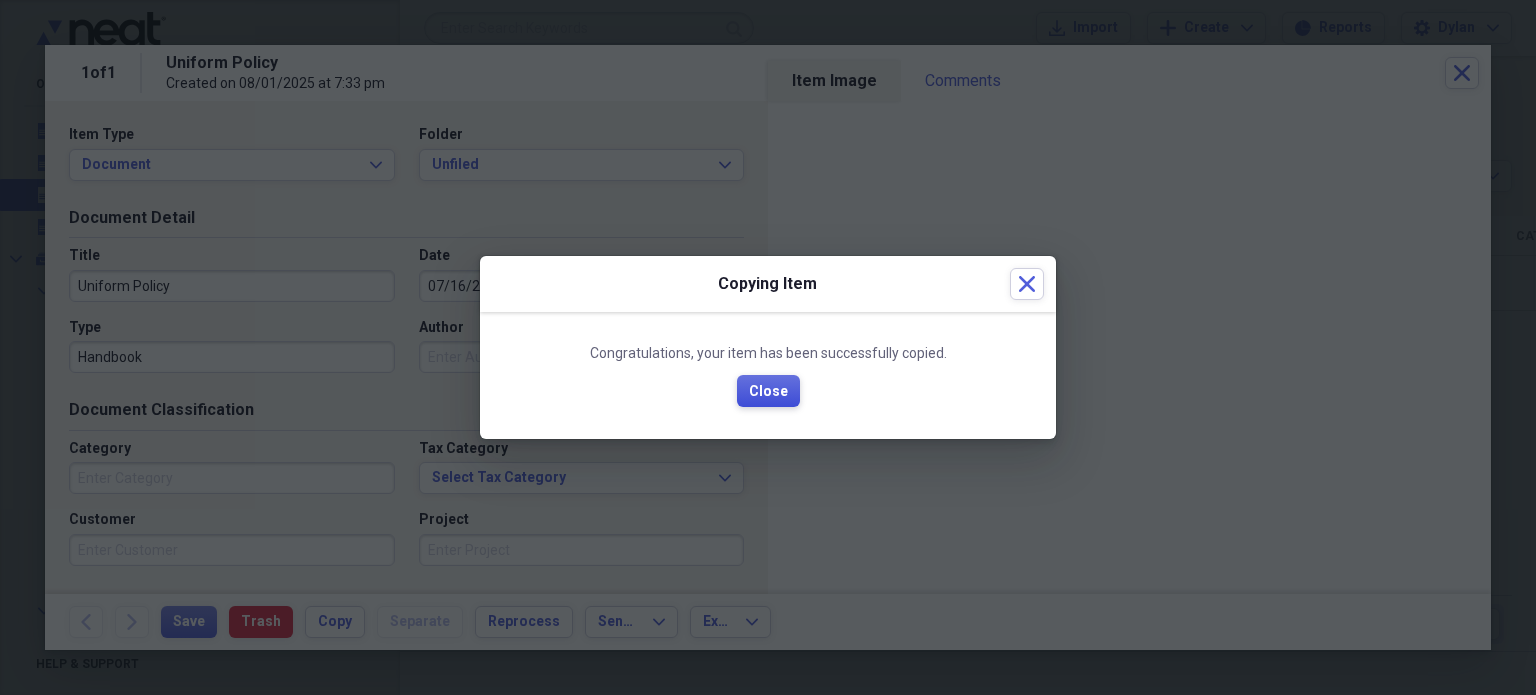 click on "Close" at bounding box center (768, 391) 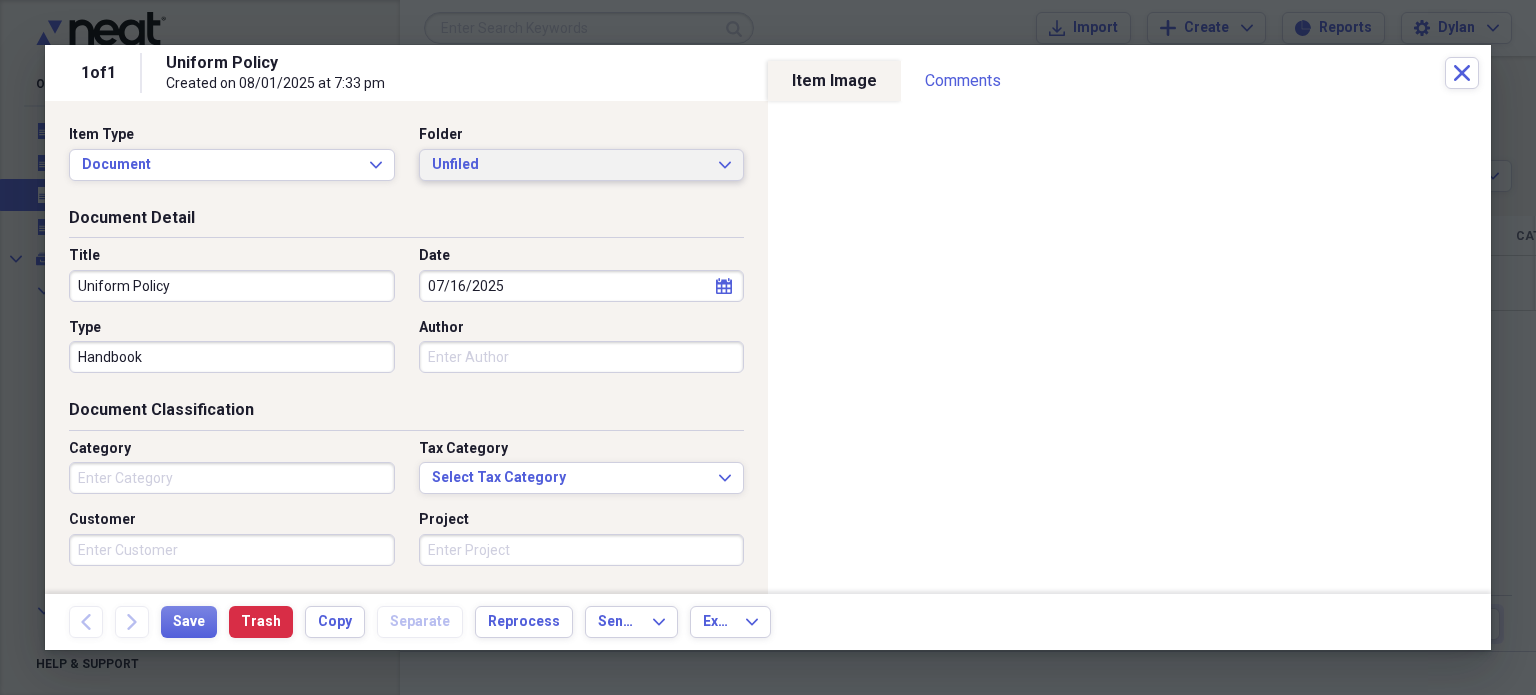 click on "Unfiled" at bounding box center (570, 165) 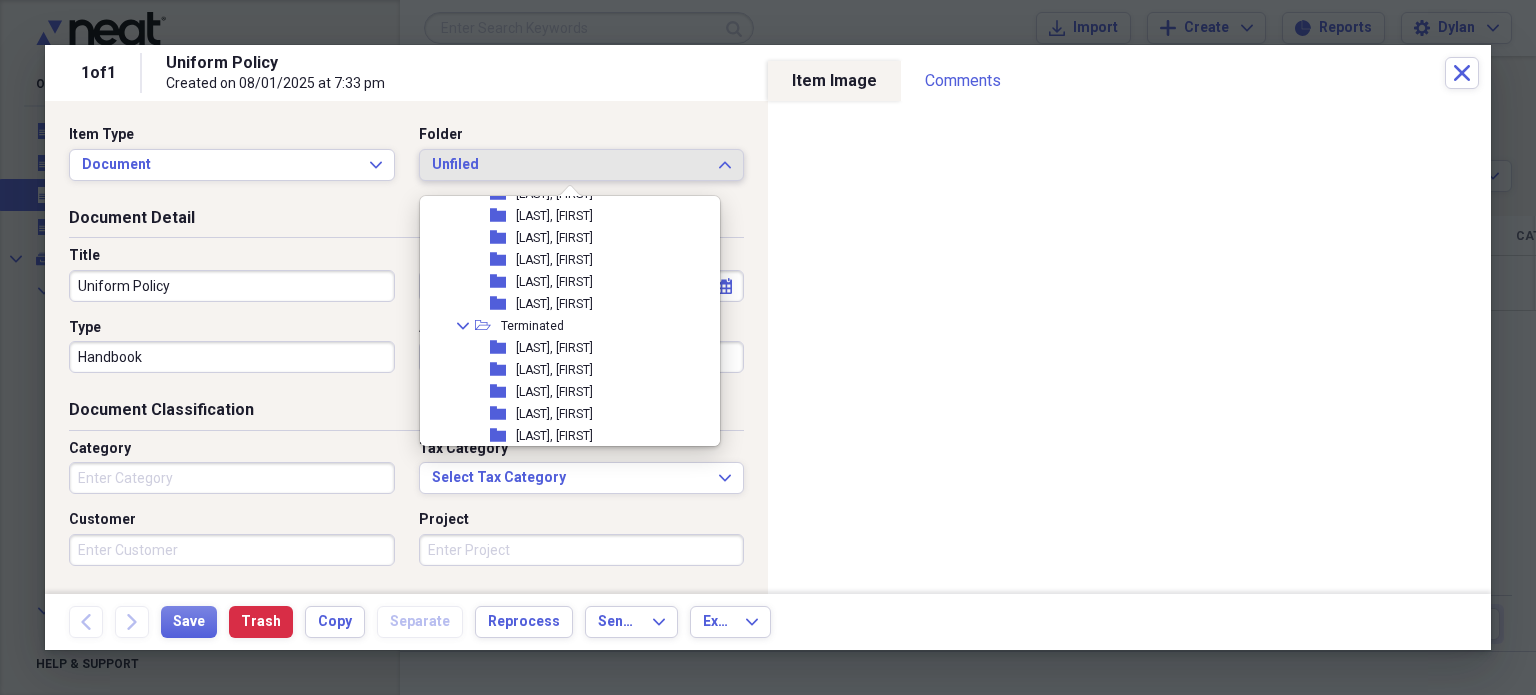 scroll, scrollTop: 580, scrollLeft: 0, axis: vertical 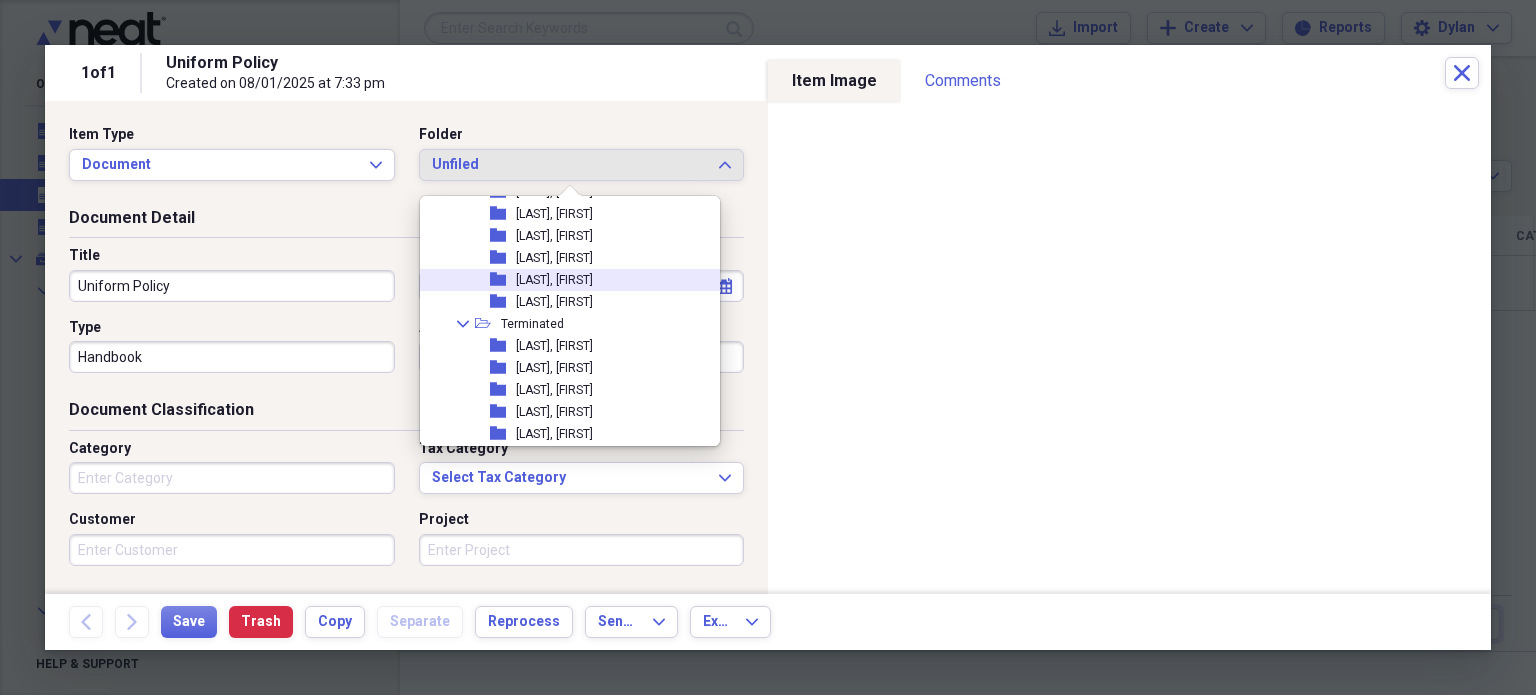 click on "folder Thomas, Reginald" at bounding box center (562, 258) 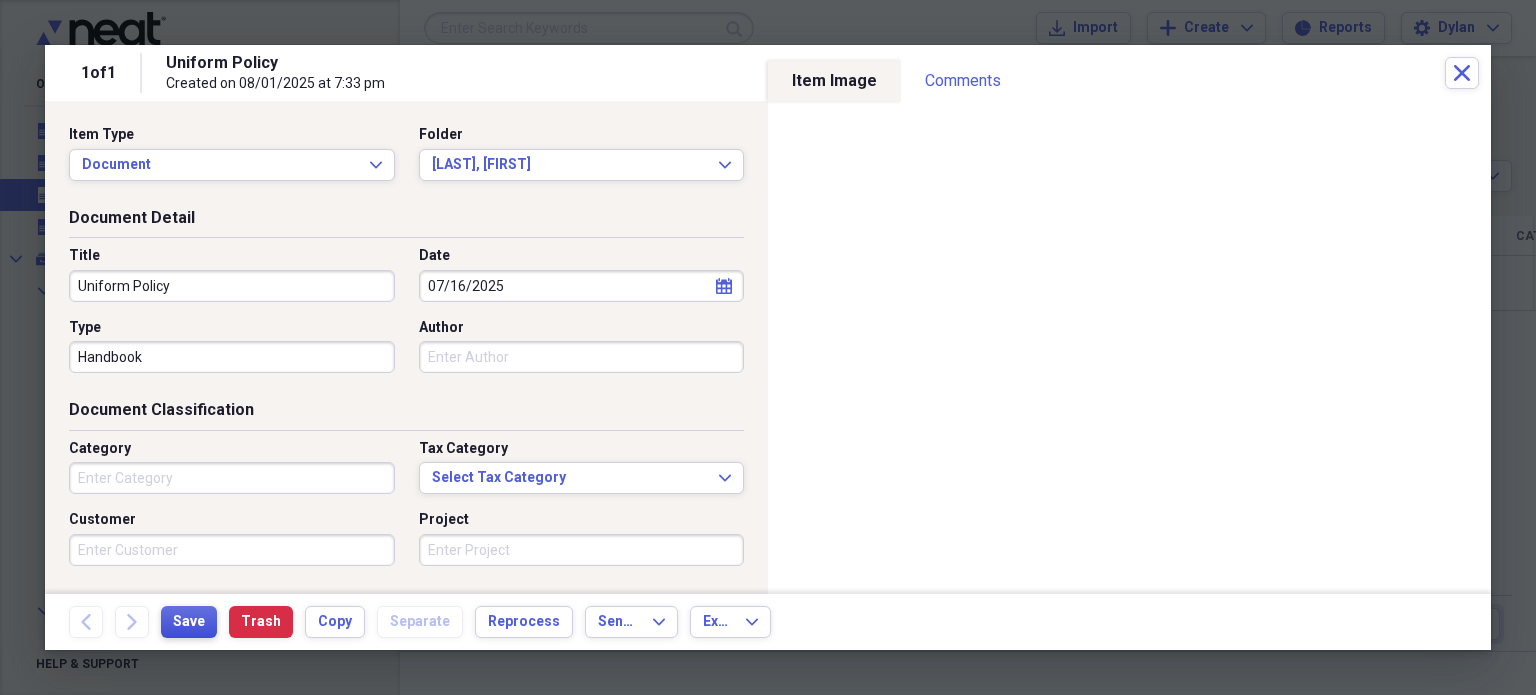 click on "Save" at bounding box center [189, 622] 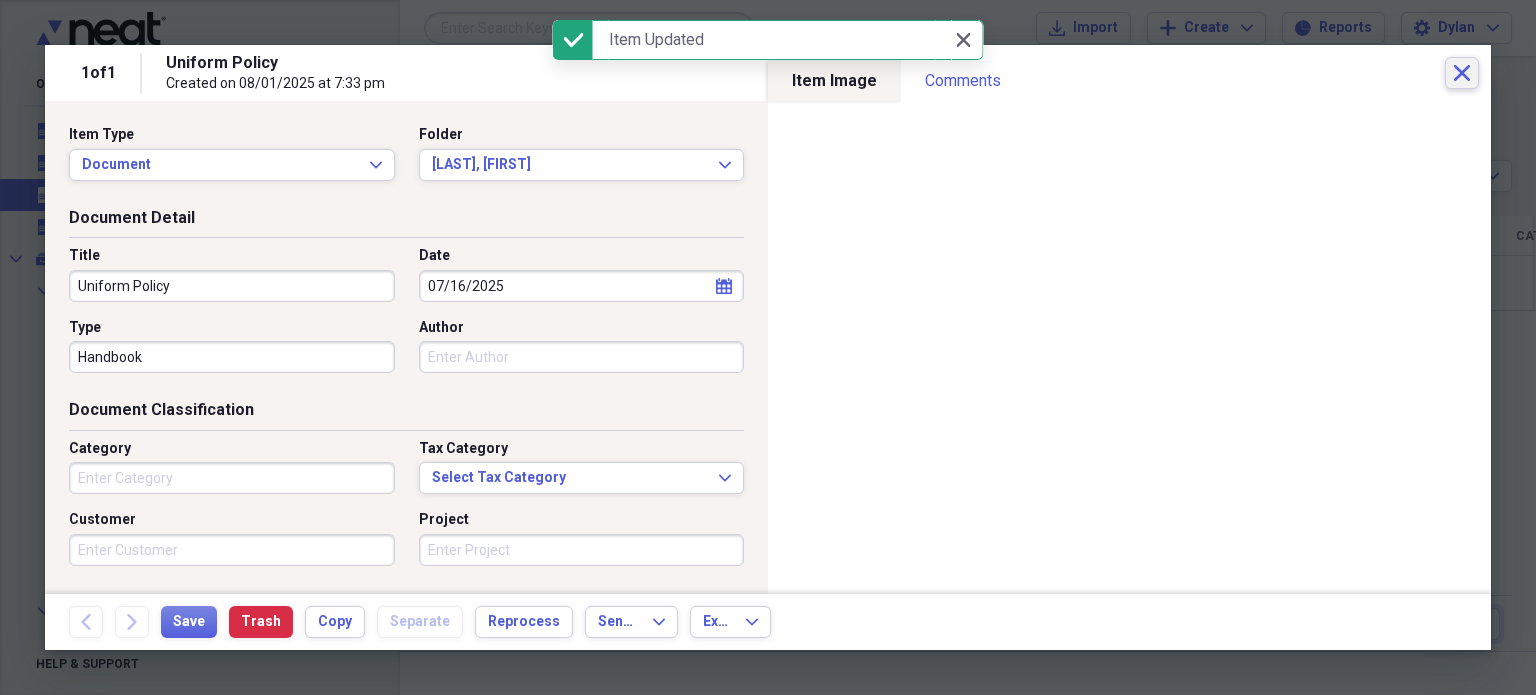 click on "Close" at bounding box center (1462, 73) 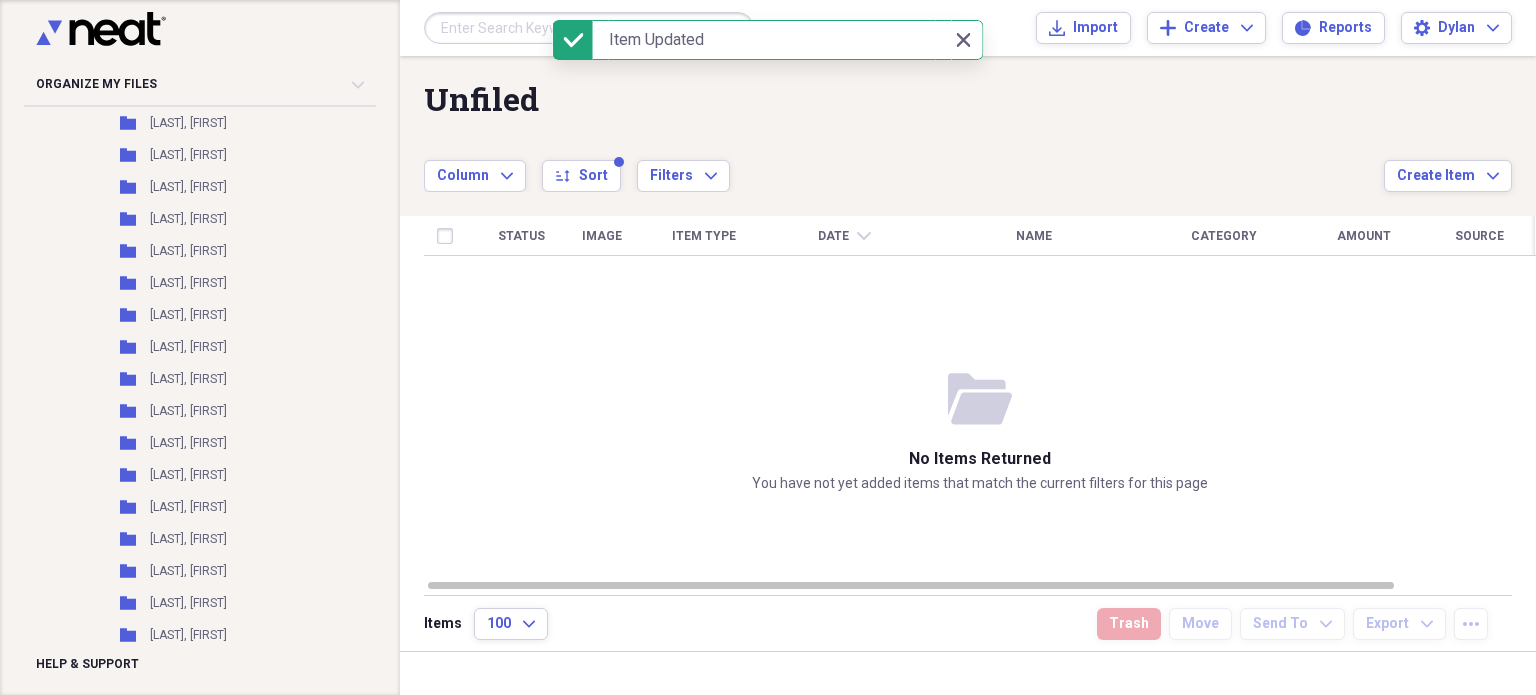scroll, scrollTop: 555, scrollLeft: 0, axis: vertical 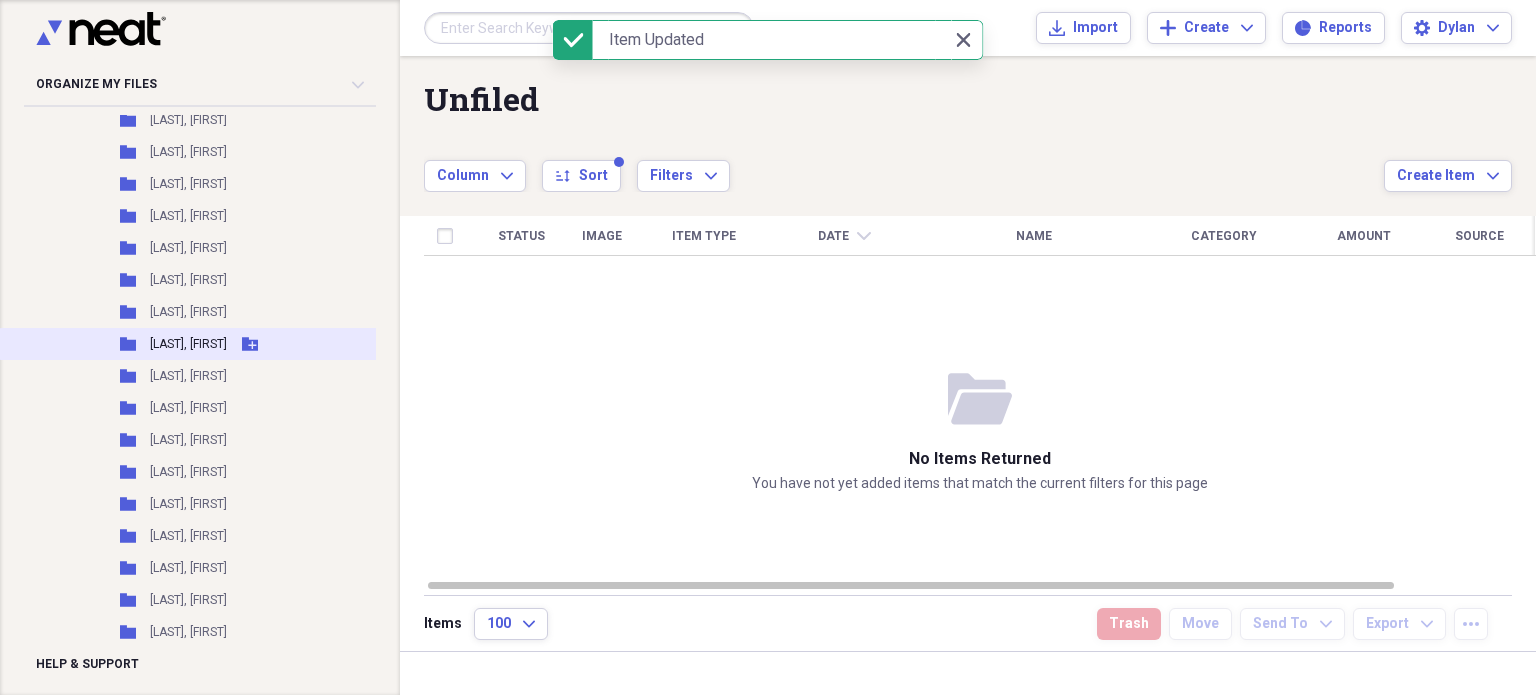 click on "Folder Goodman, Hallie Add Folder" at bounding box center (221, 344) 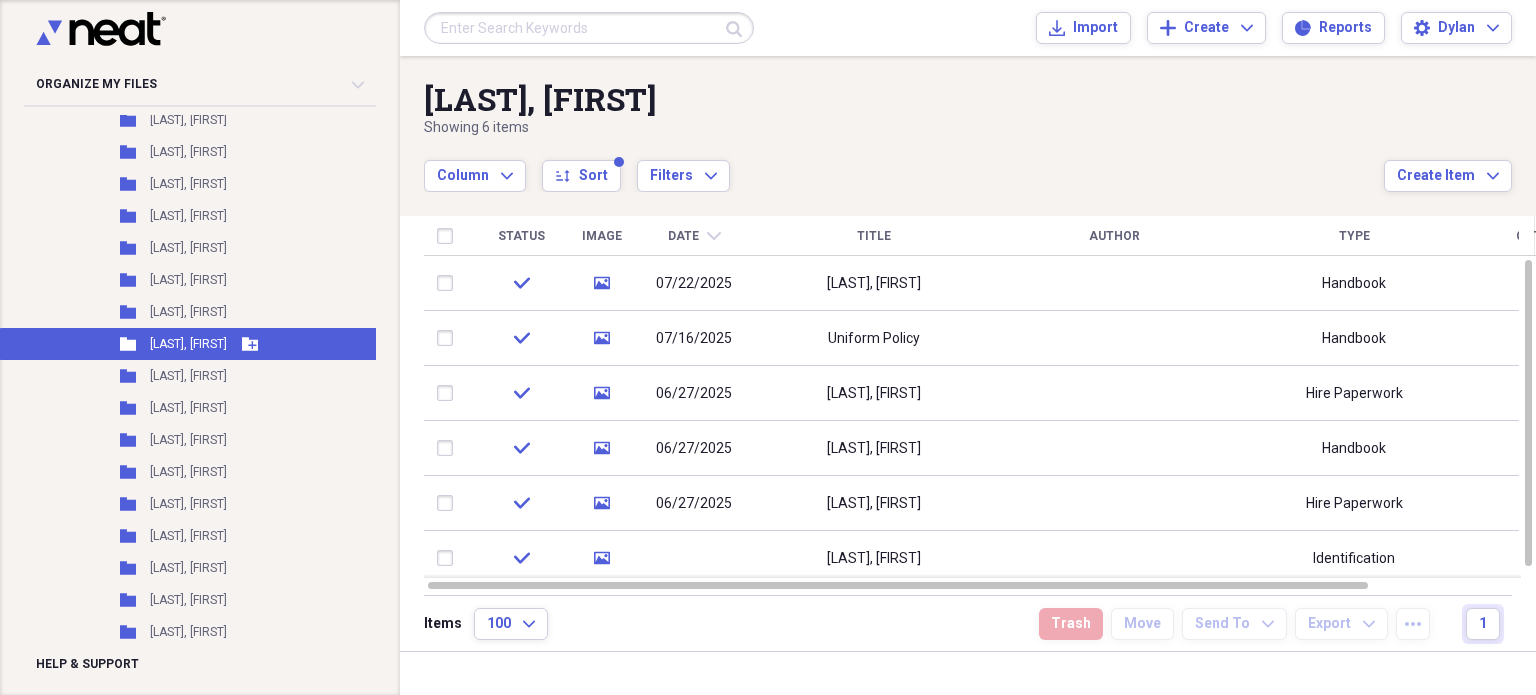 click on "Folder Goodman, Hallie Add Folder" at bounding box center [221, 344] 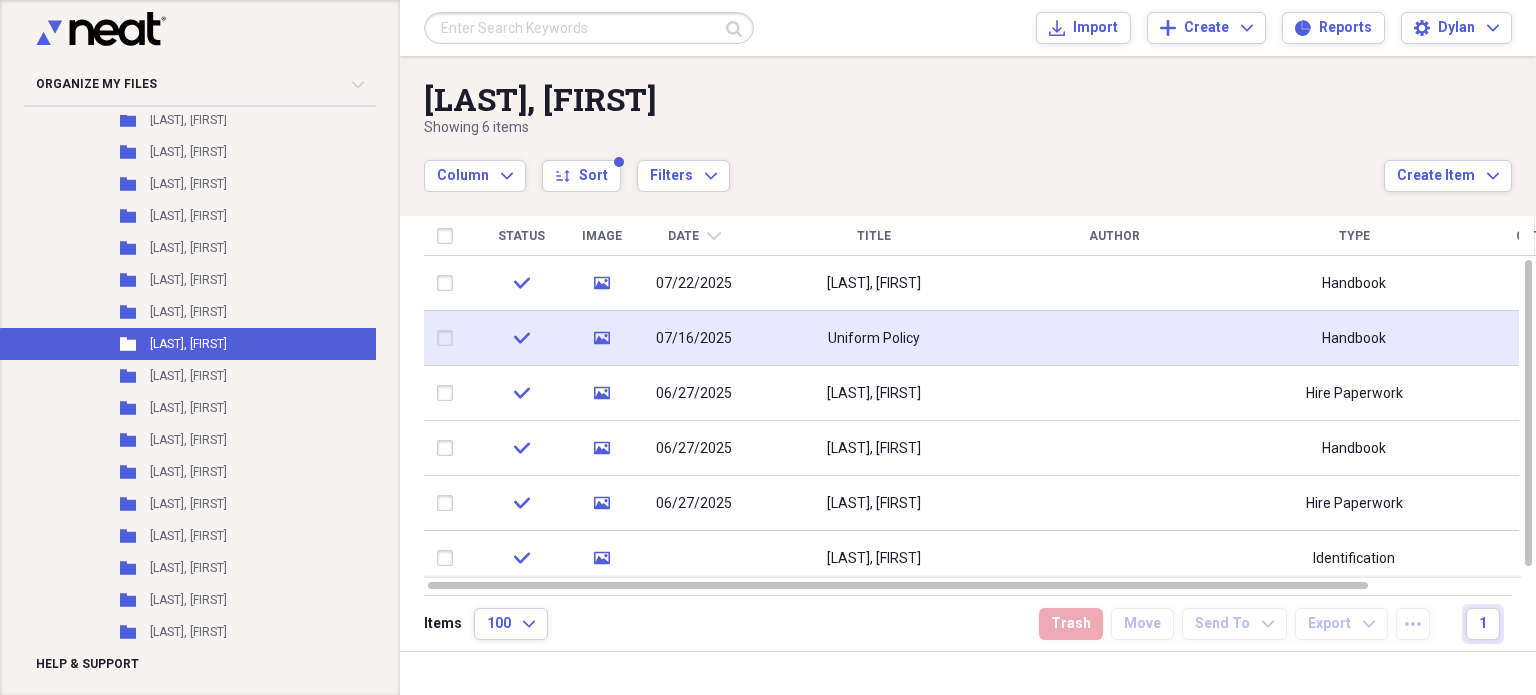click on "Uniform Policy" at bounding box center (874, 338) 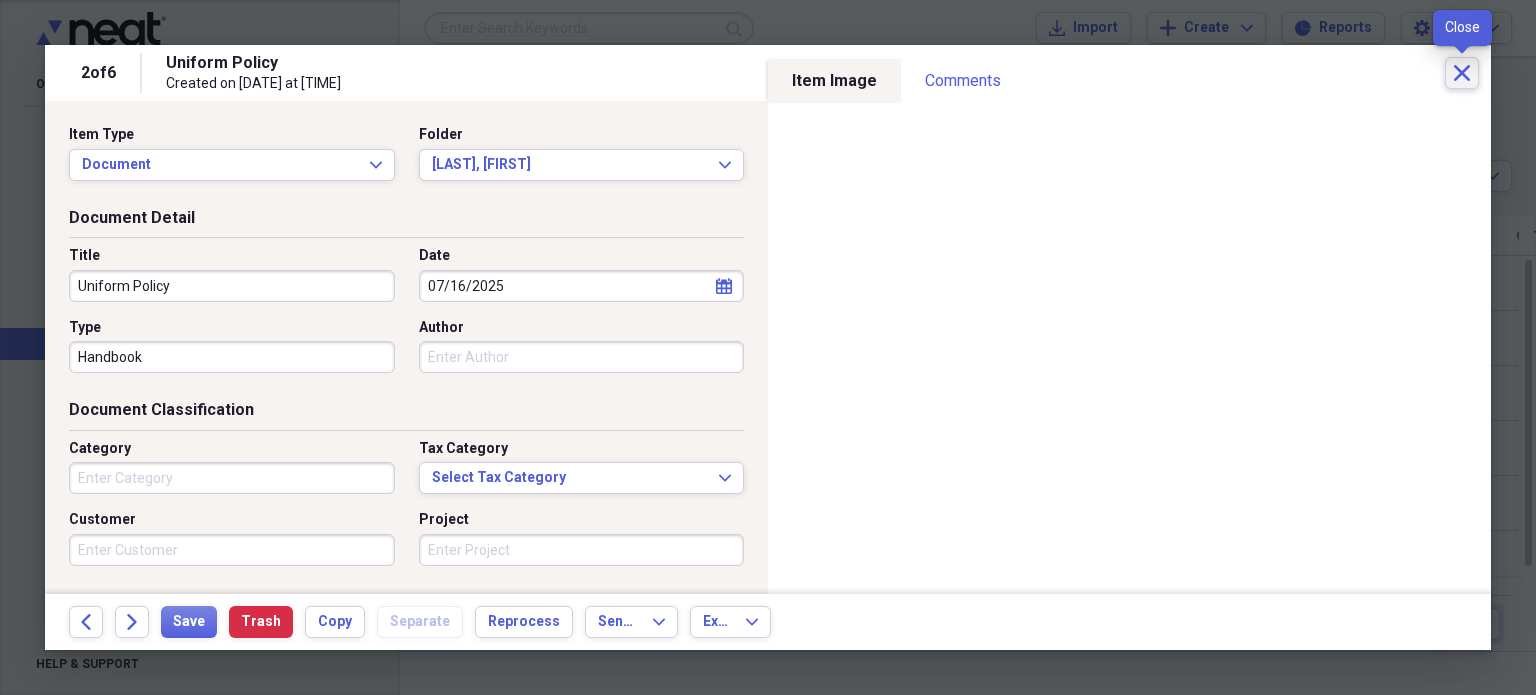 click on "Close" at bounding box center [1462, 73] 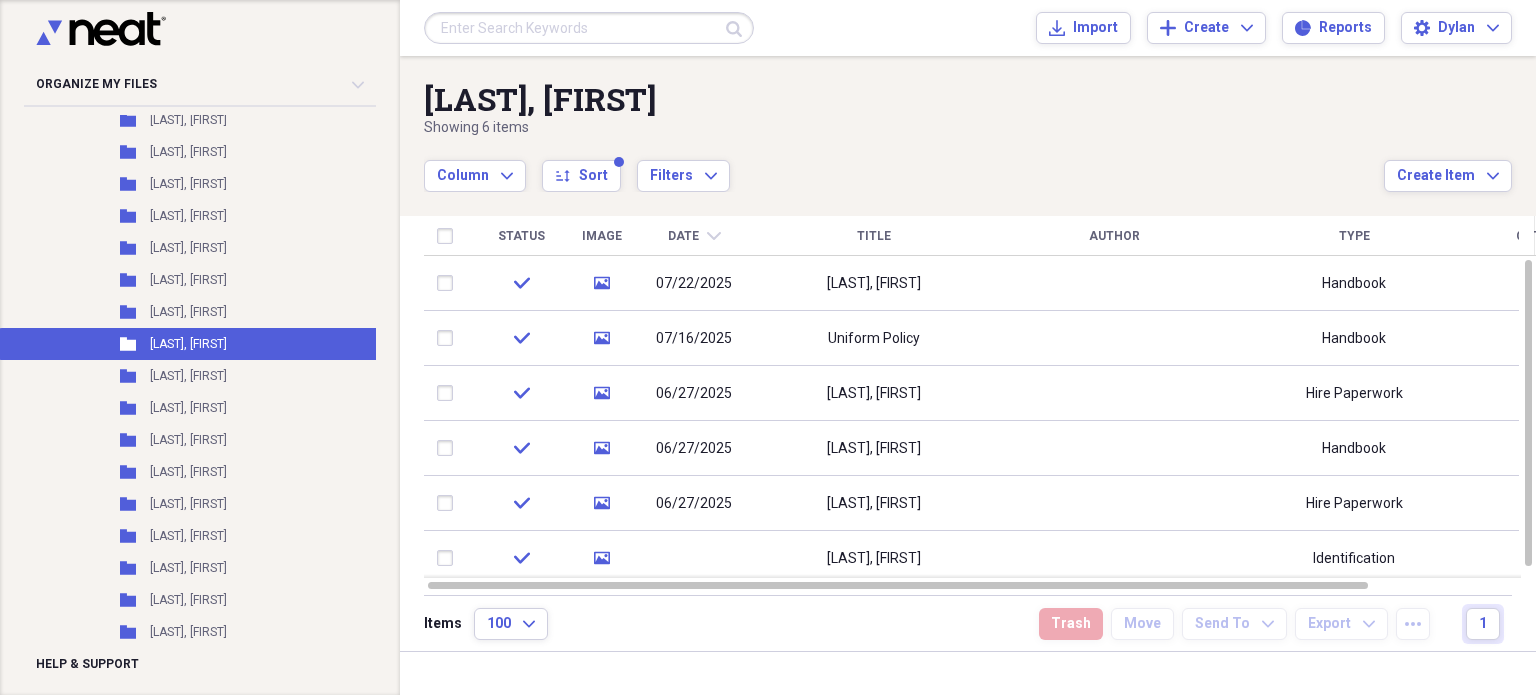 scroll, scrollTop: 0, scrollLeft: 0, axis: both 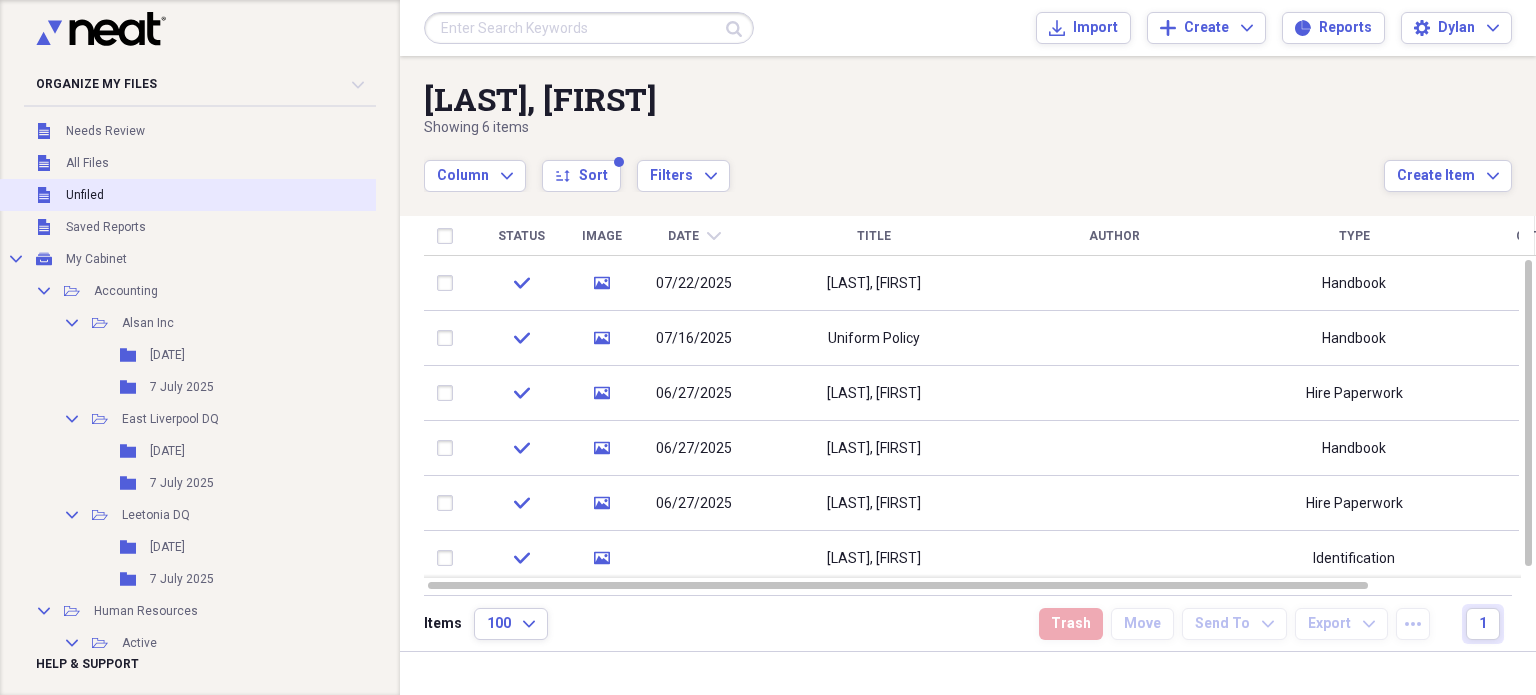 click on "Unfiled Unfiled" at bounding box center [221, 195] 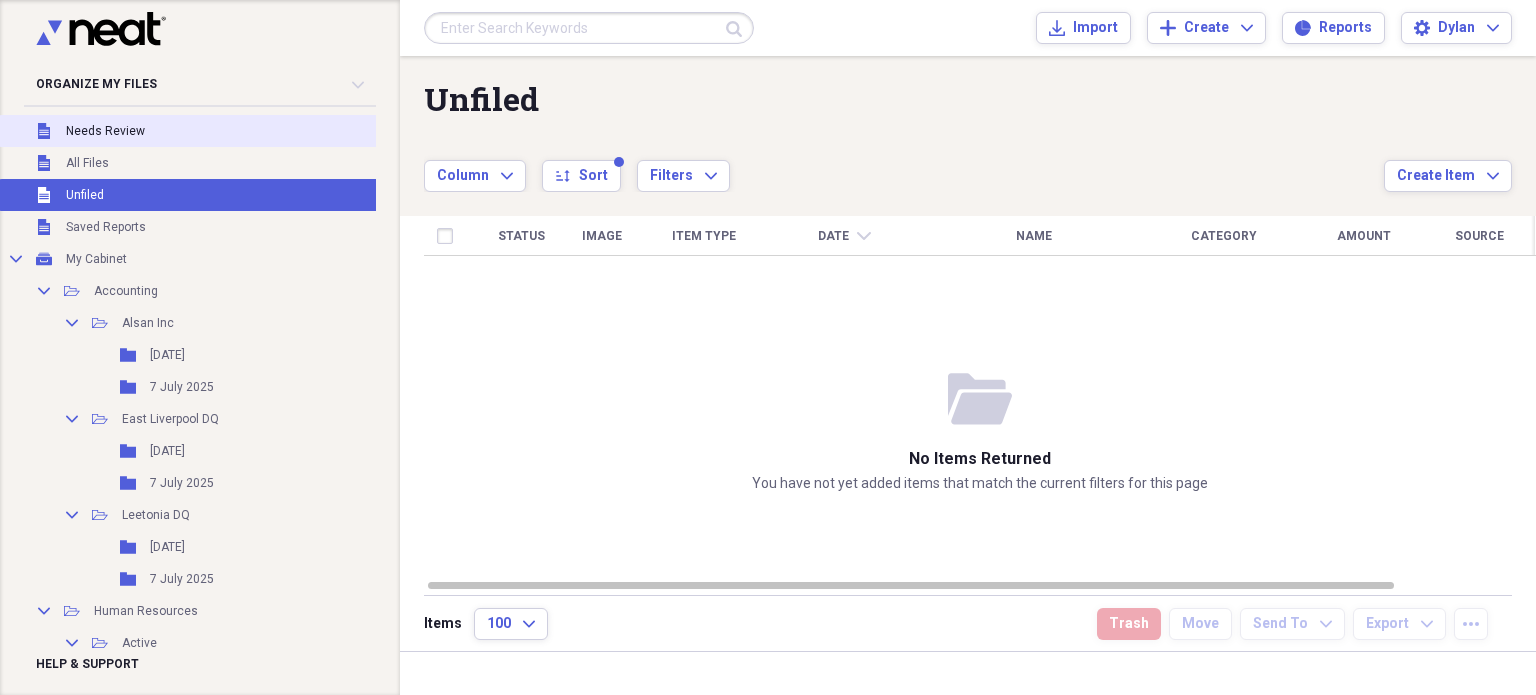 click on "Unfiled Needs Review" at bounding box center (221, 131) 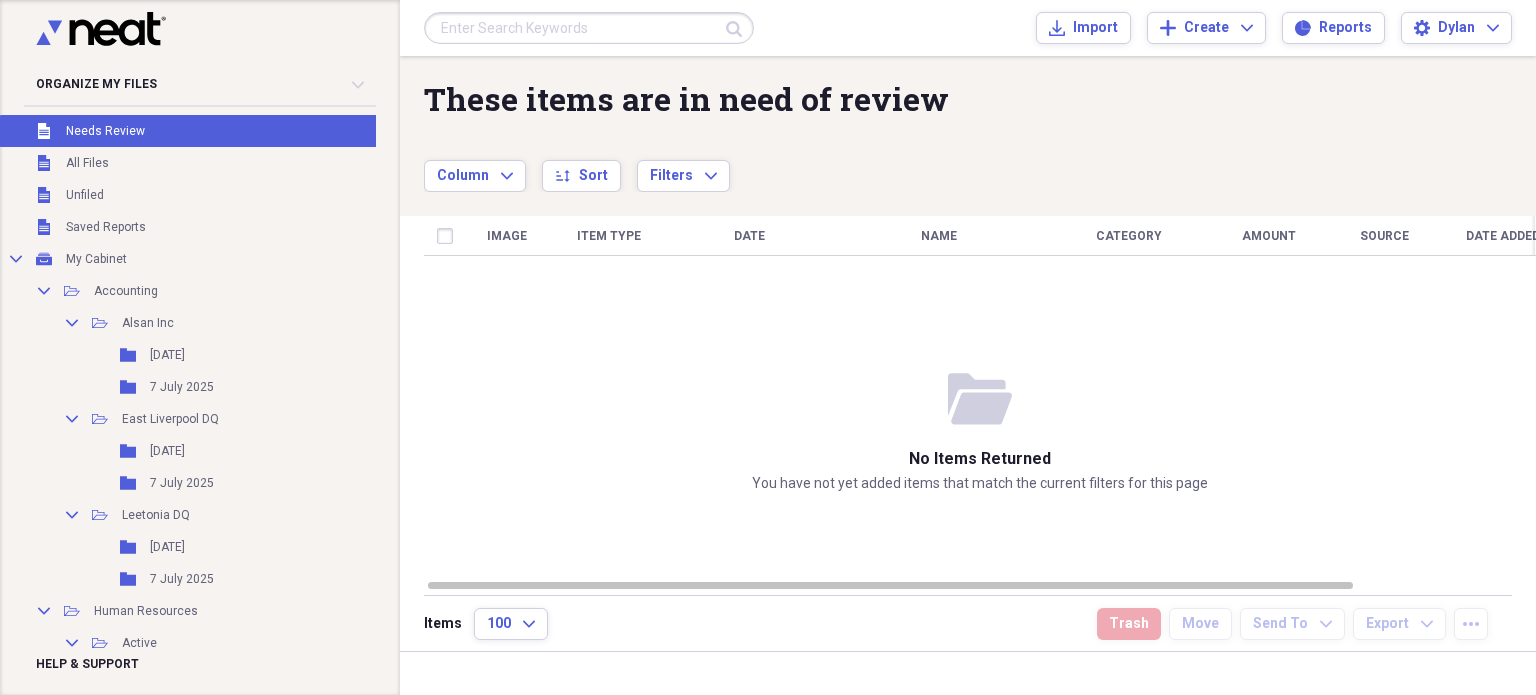 click on "Image Item Type Date Name Category Amount Source Date Added chevron-down Folder" at bounding box center [980, 397] 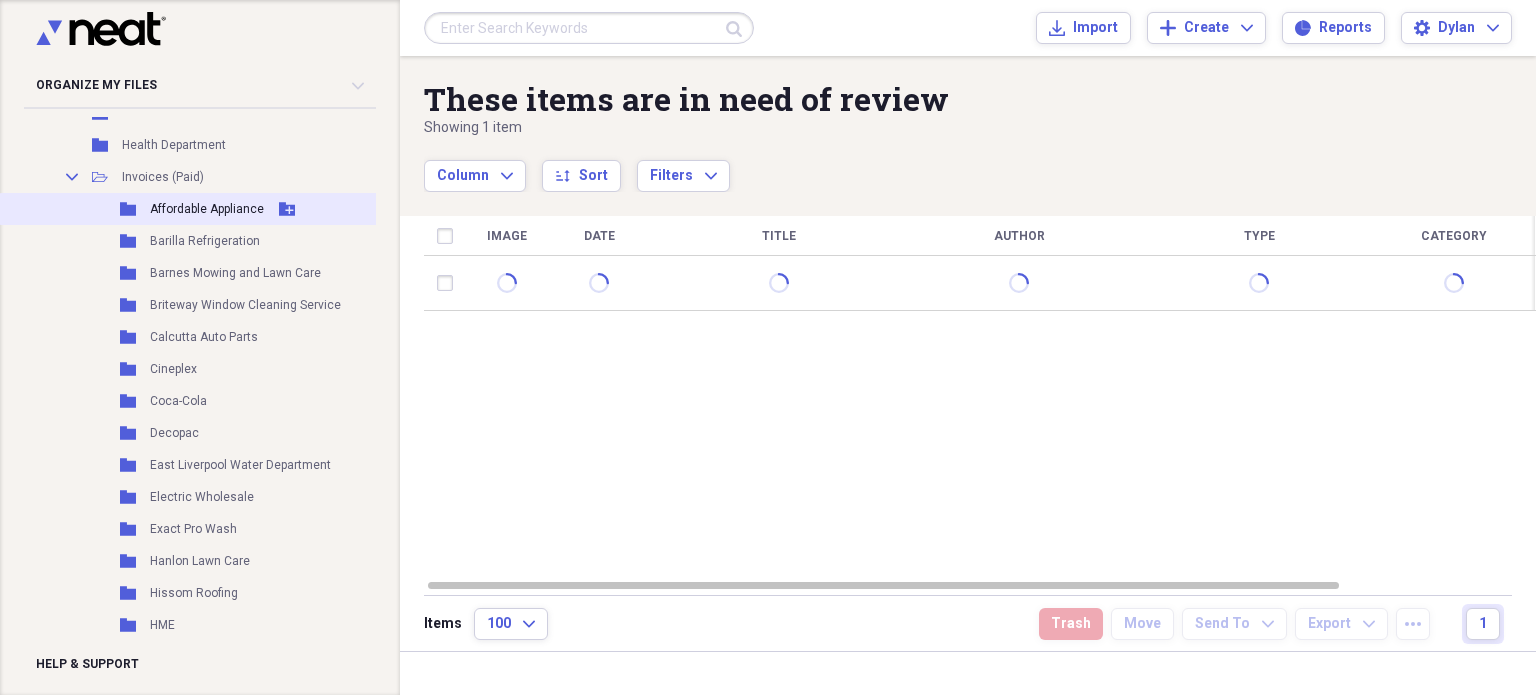 scroll, scrollTop: 4470, scrollLeft: 0, axis: vertical 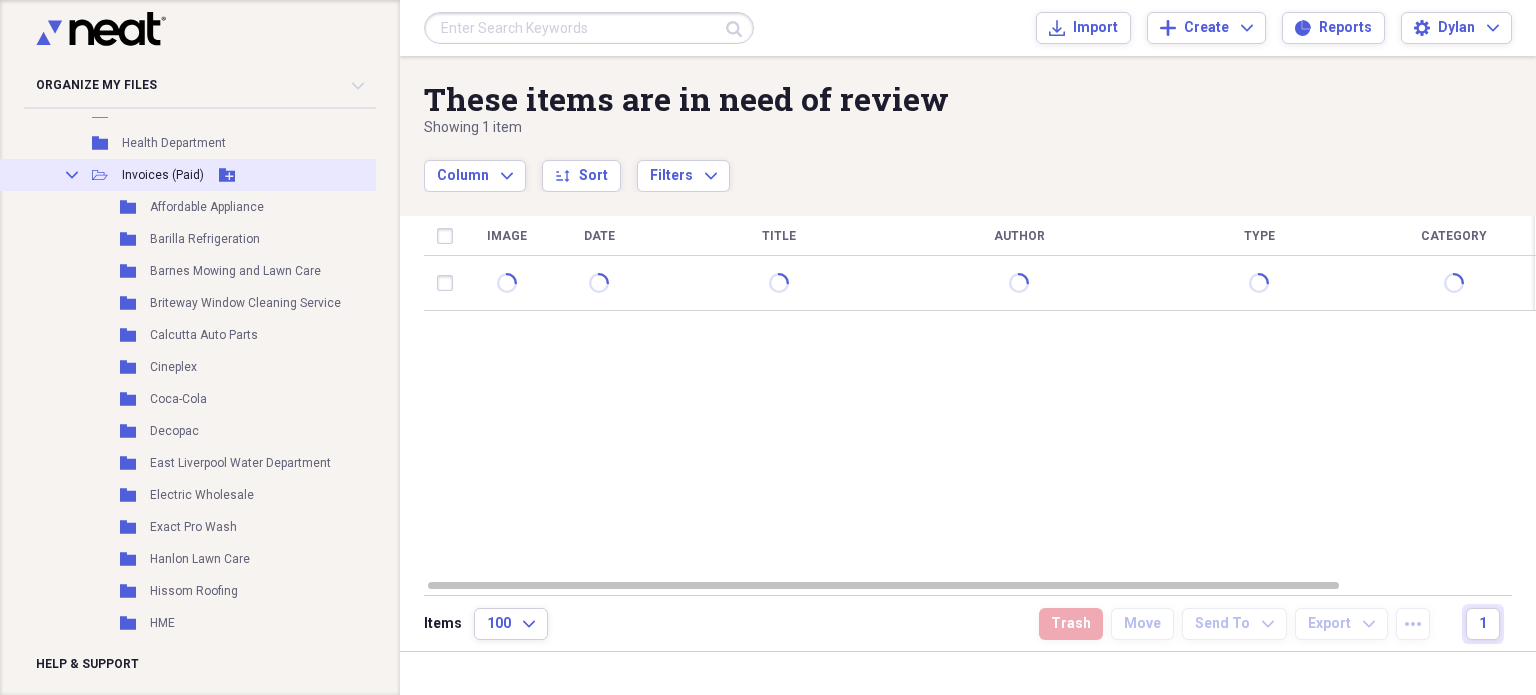 click 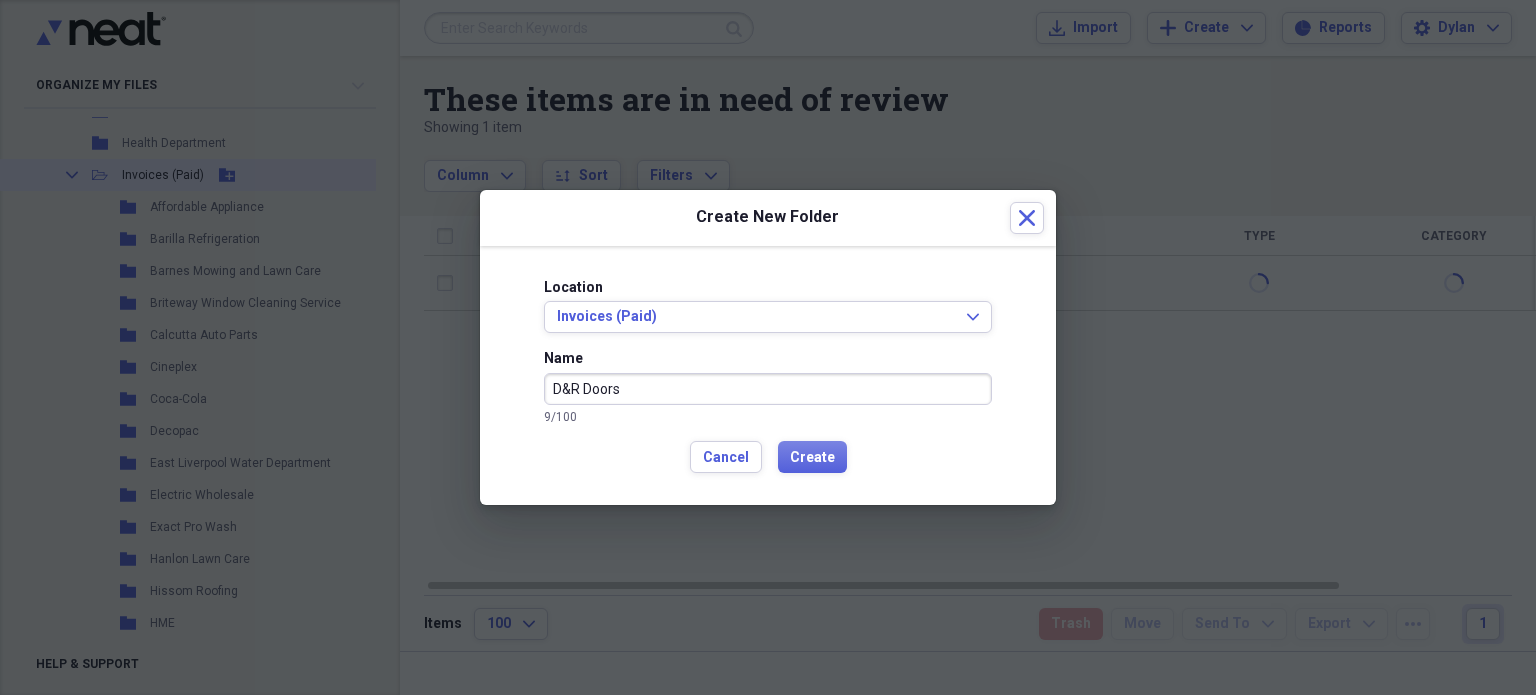 click on "Create" at bounding box center [812, 457] 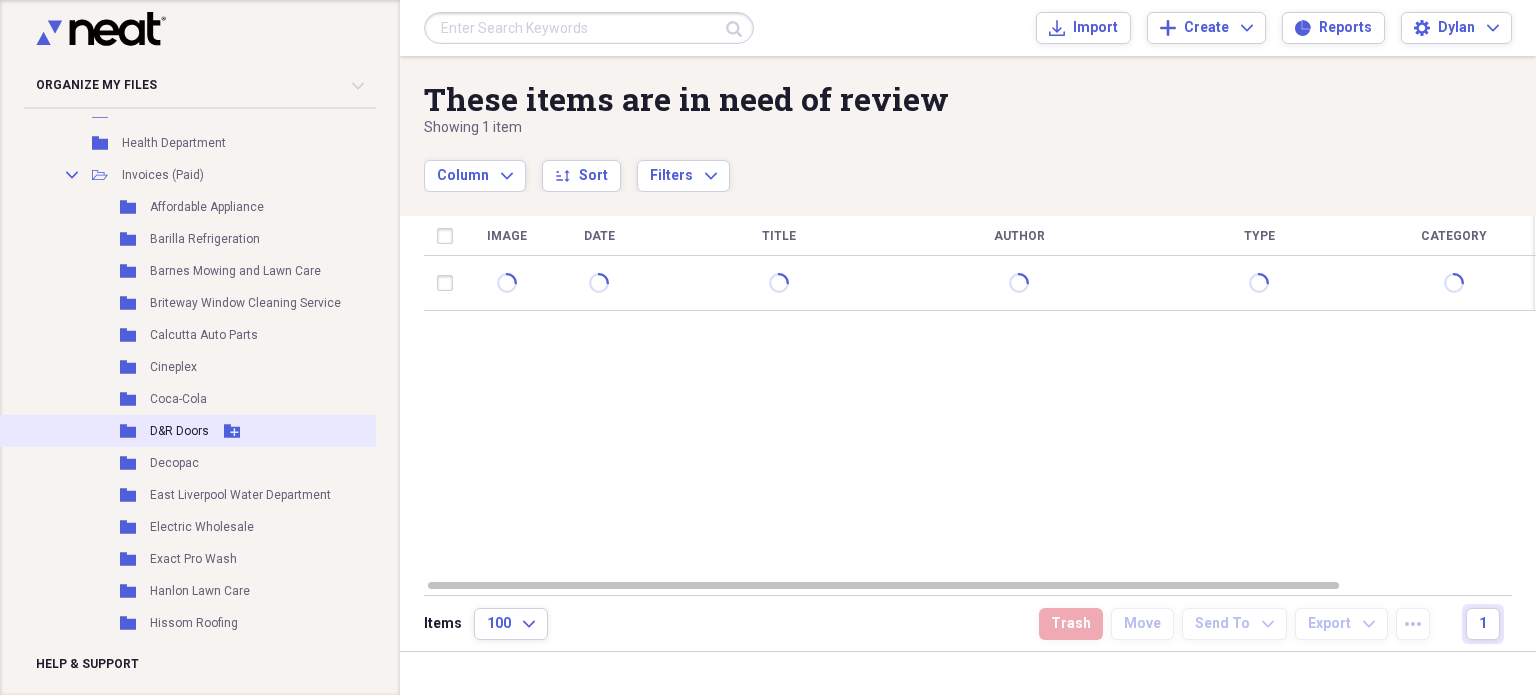 drag, startPoint x: 716, startPoint y: 298, endPoint x: 193, endPoint y: 424, distance: 537.96375 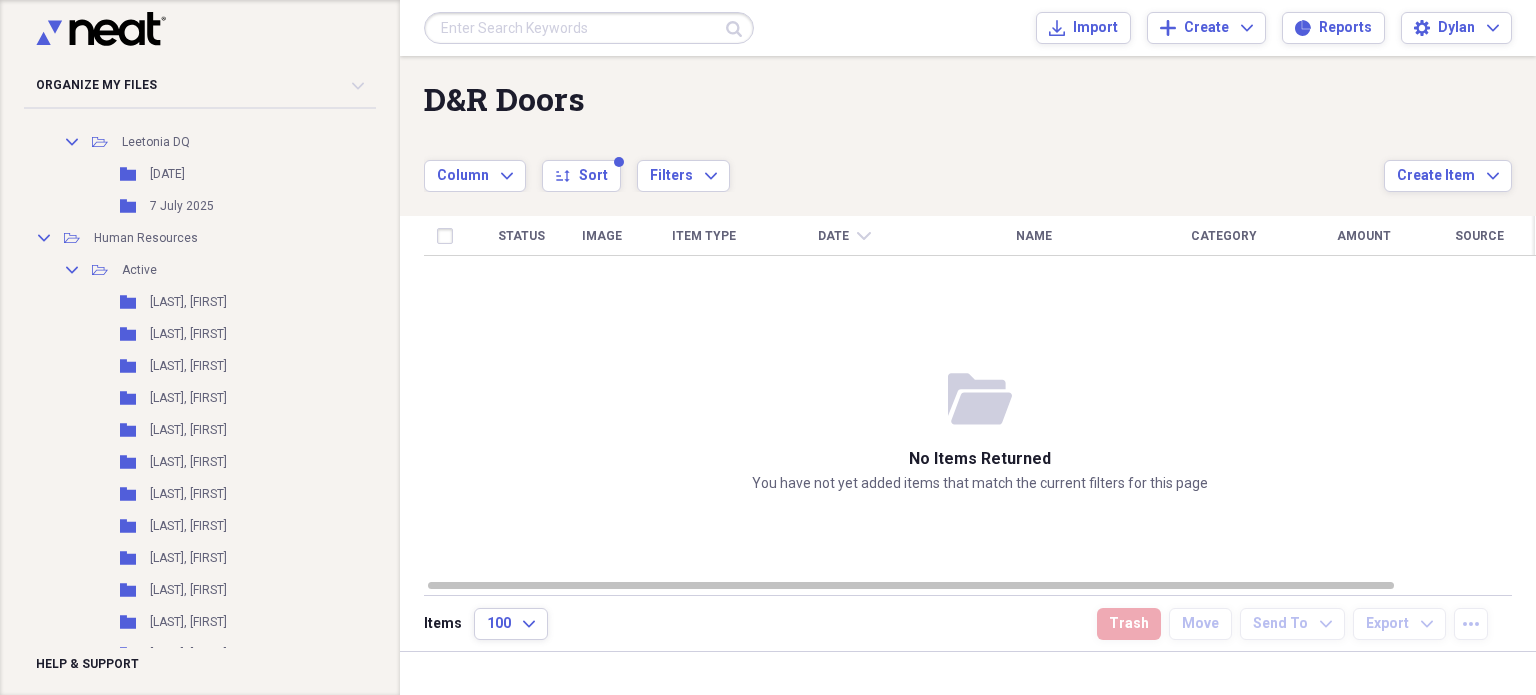 scroll, scrollTop: 0, scrollLeft: 0, axis: both 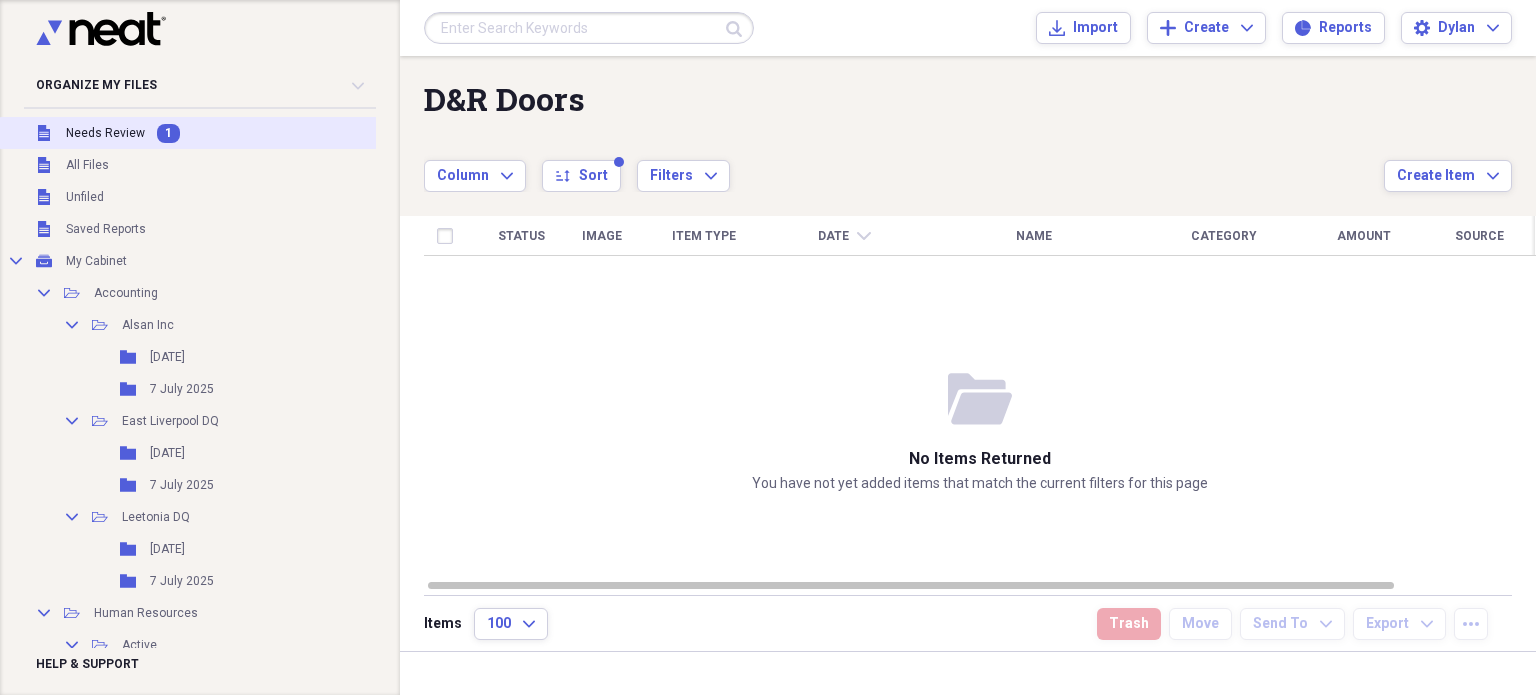 click on "Unfiled Needs Review 1" at bounding box center (221, 133) 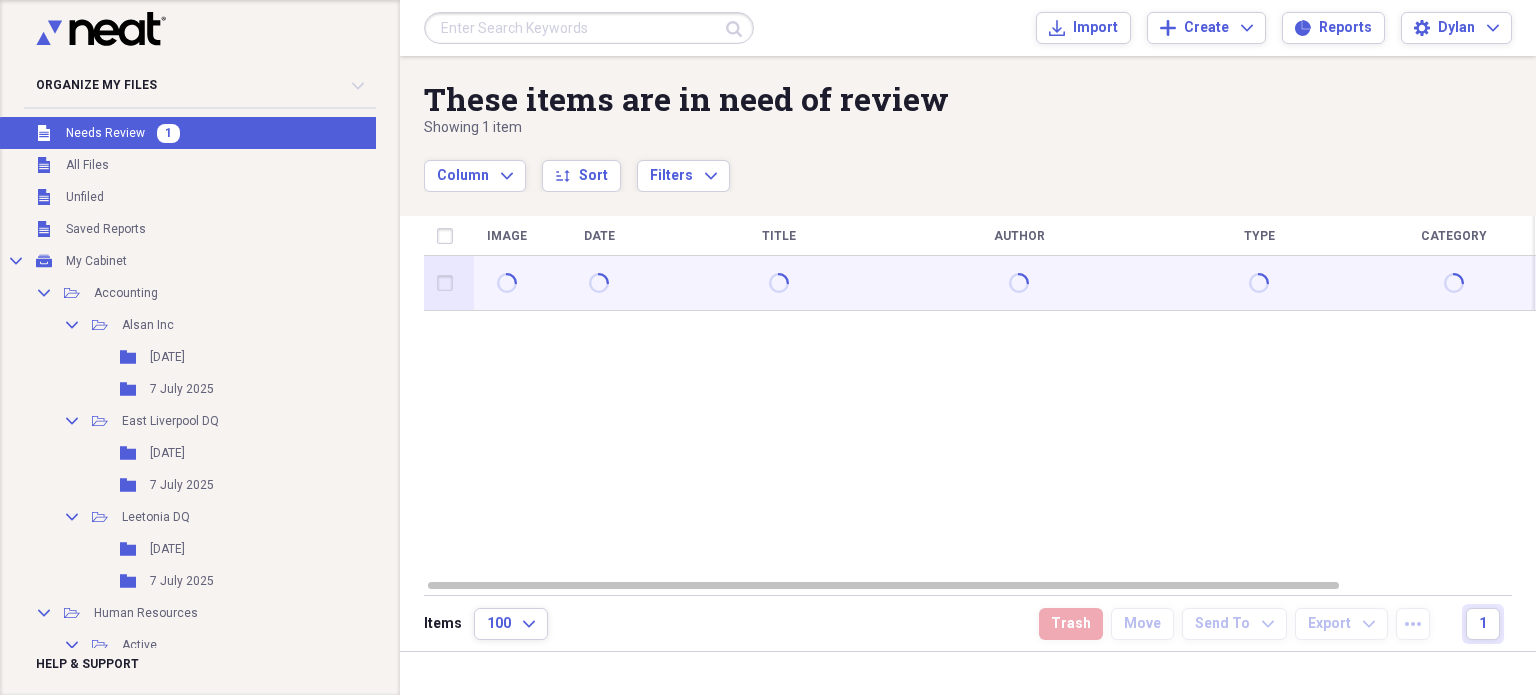 click at bounding box center [449, 283] 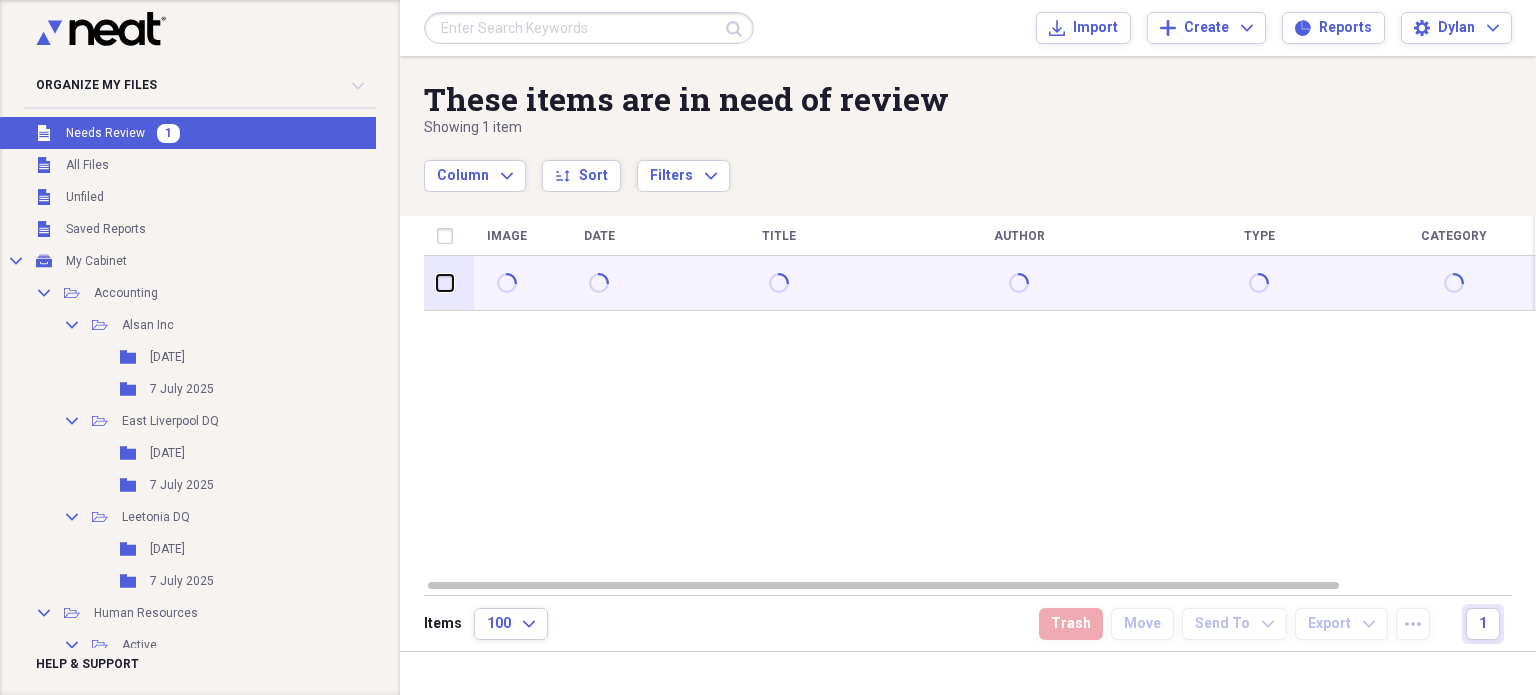 click at bounding box center [437, 283] 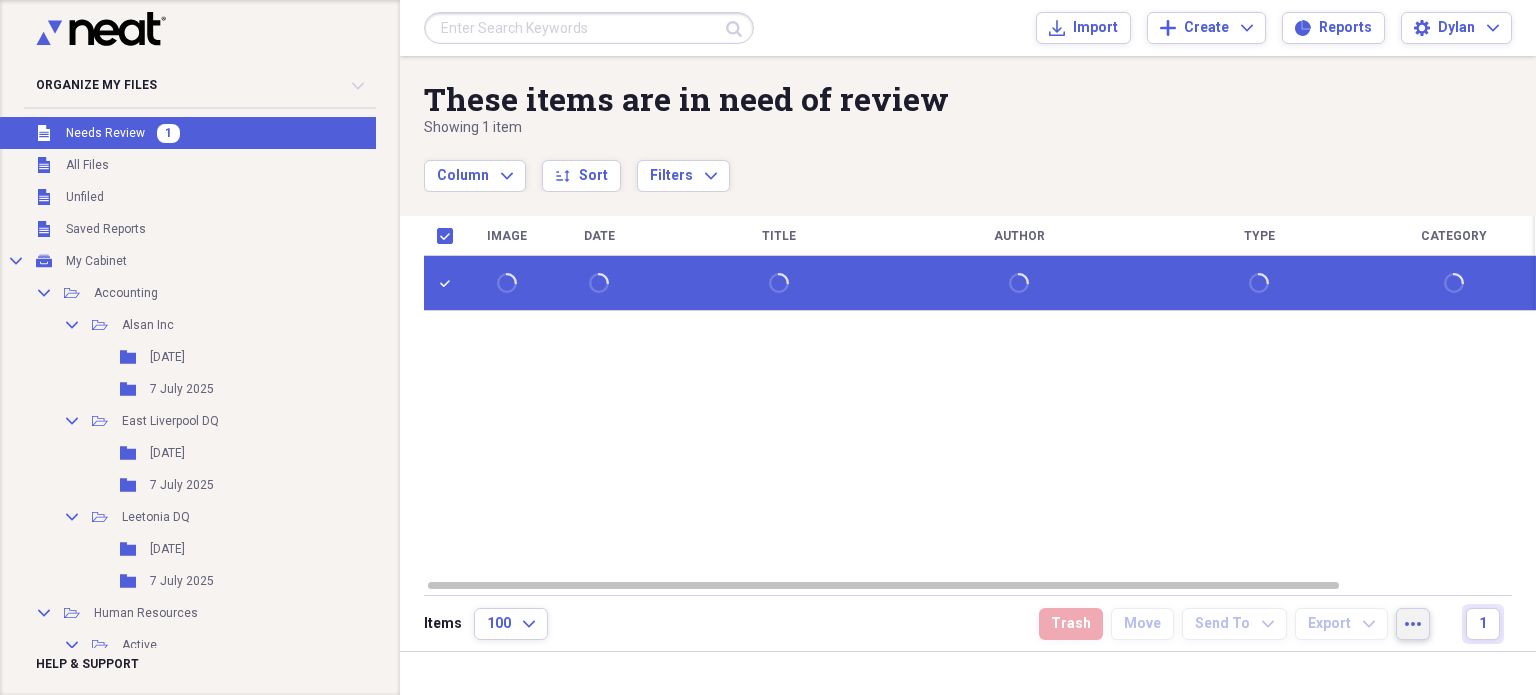 click on "more" 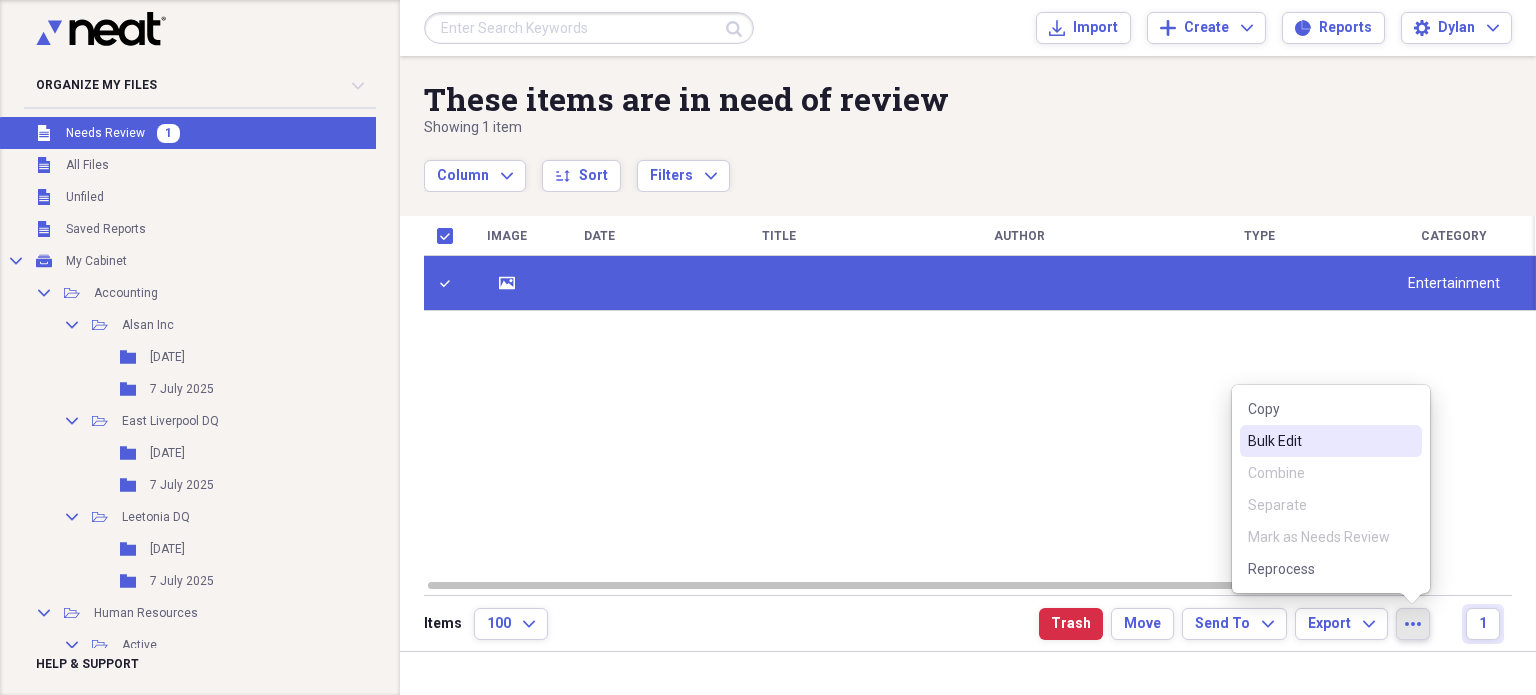 click on "Image Date Title Author Type Category Source Folder media Entertainment Scan Unfiled" at bounding box center (980, 397) 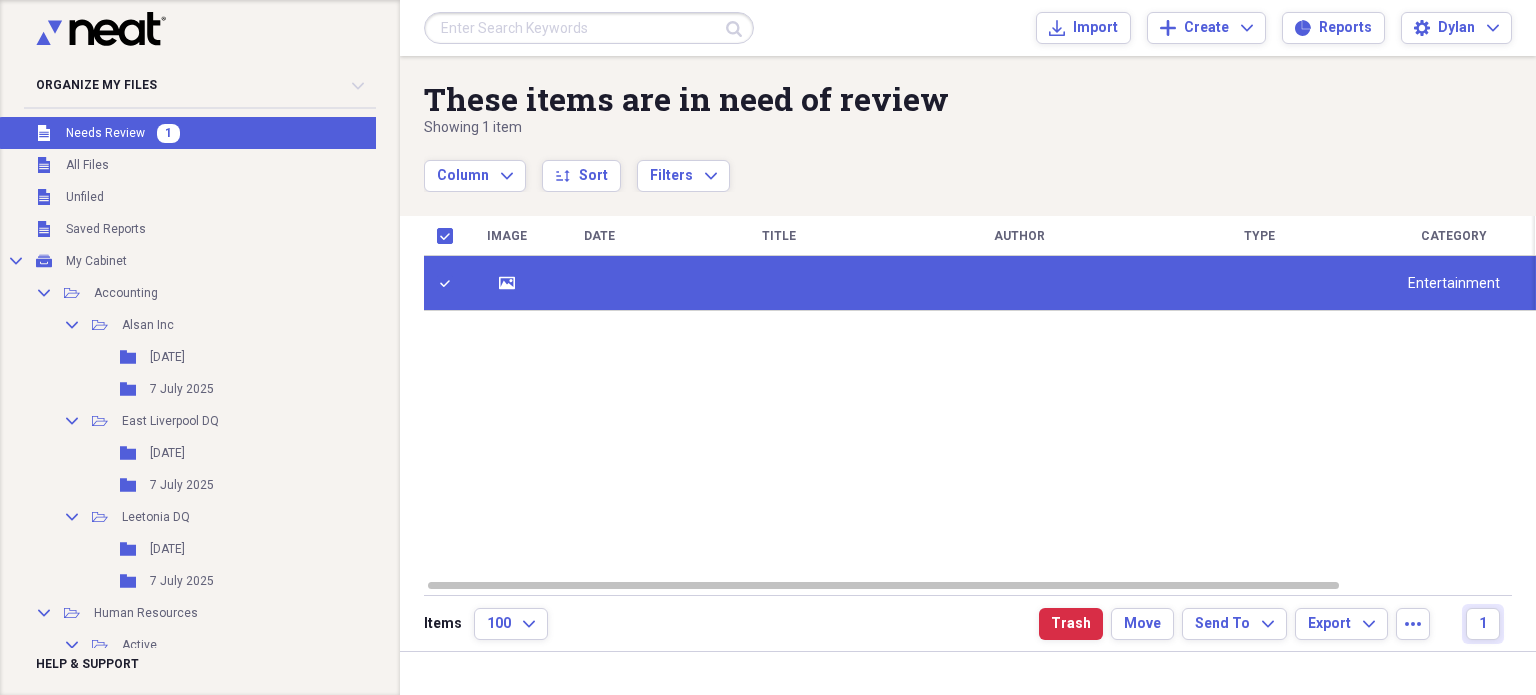 click at bounding box center [1019, 283] 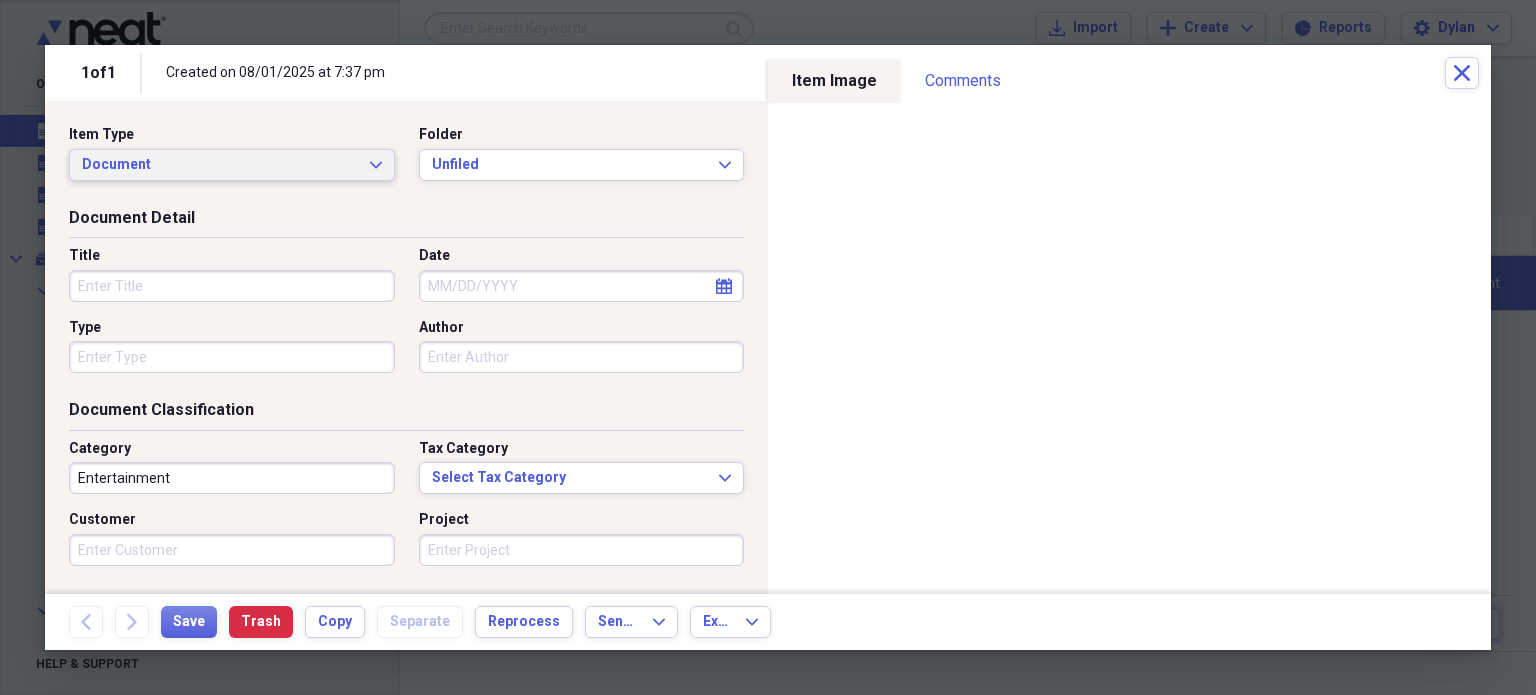 click on "Document" at bounding box center (220, 165) 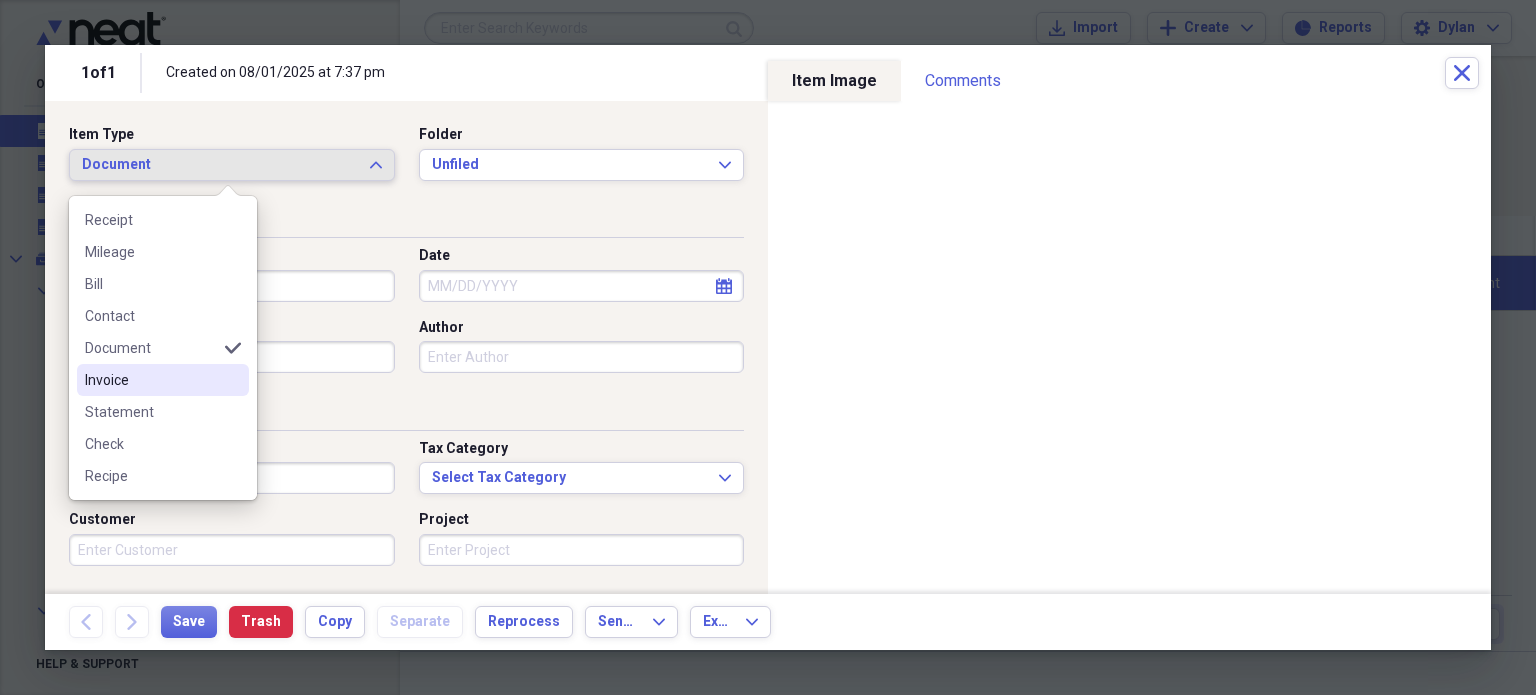 click on "Invoice" at bounding box center [151, 380] 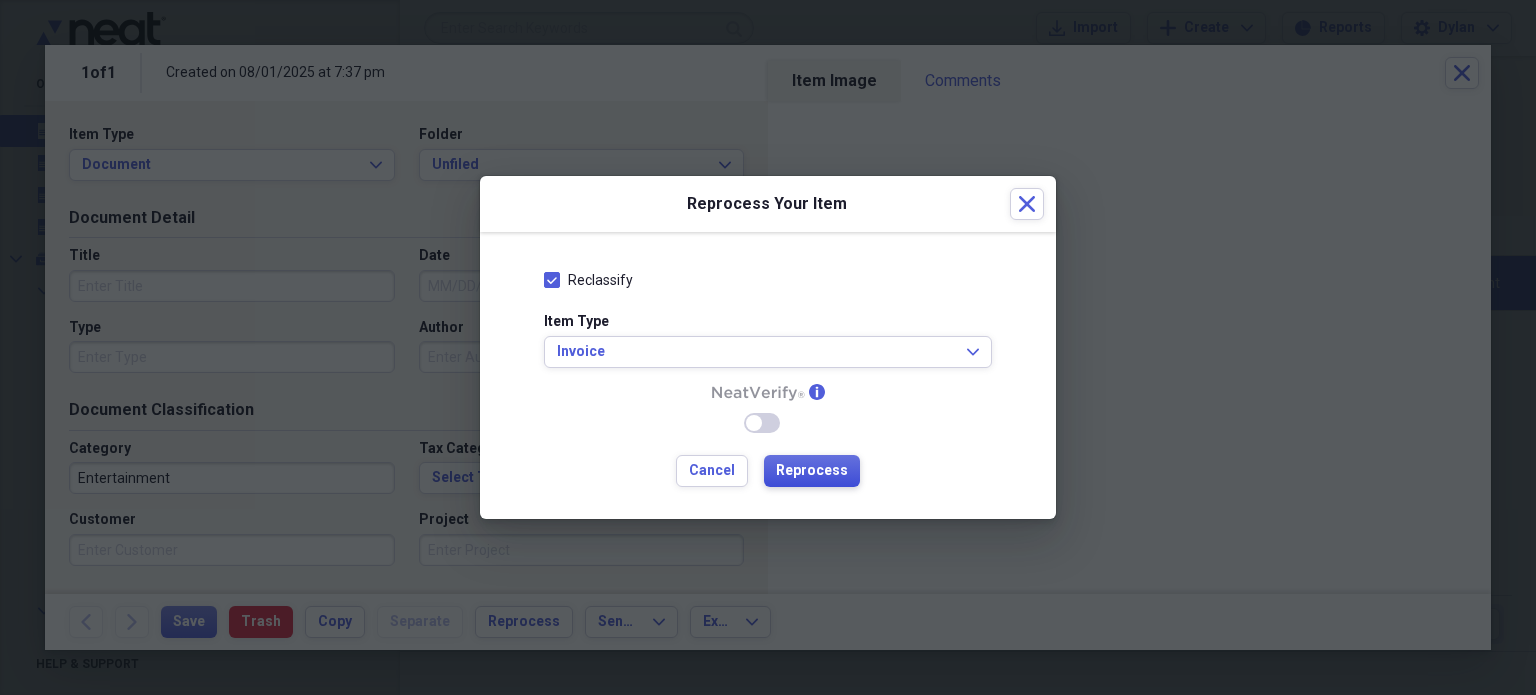 click on "Reprocess" at bounding box center (812, 471) 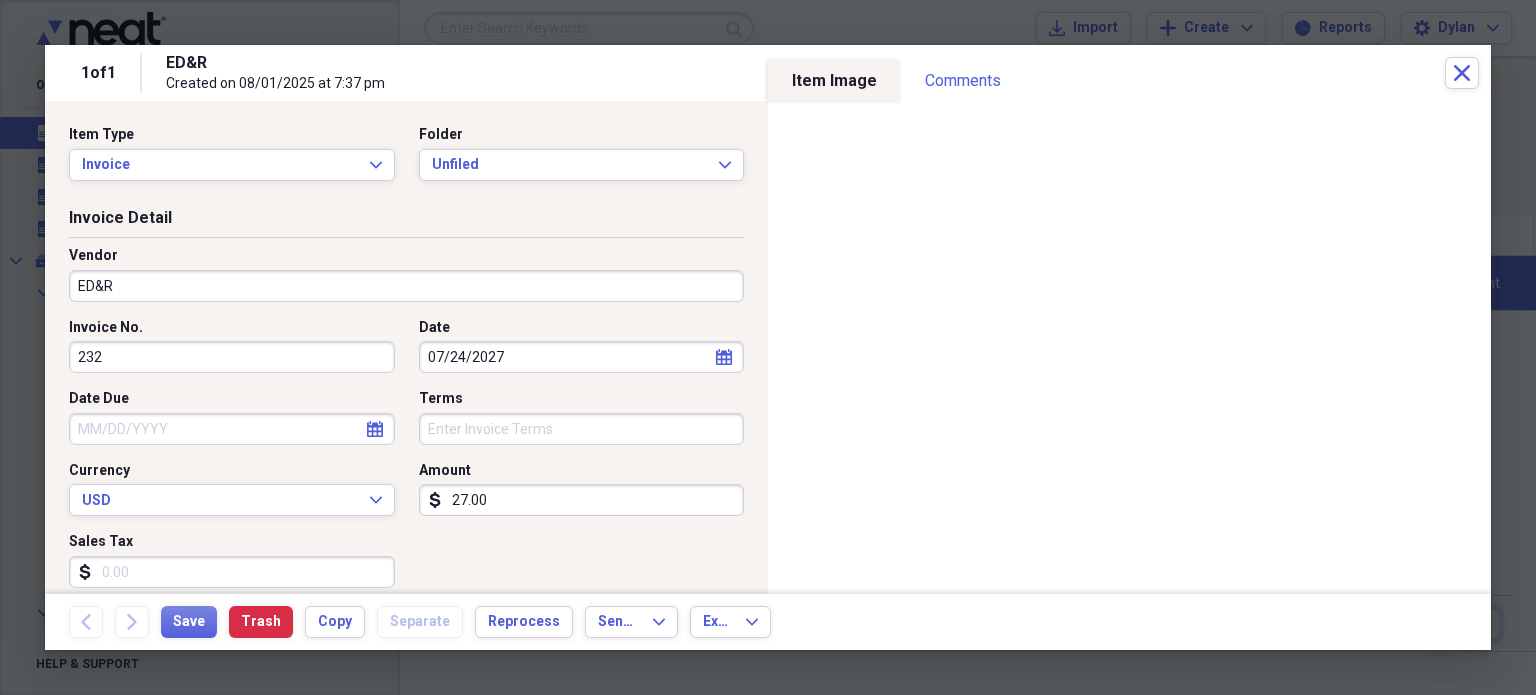 click on "07/24/2027" at bounding box center (582, 357) 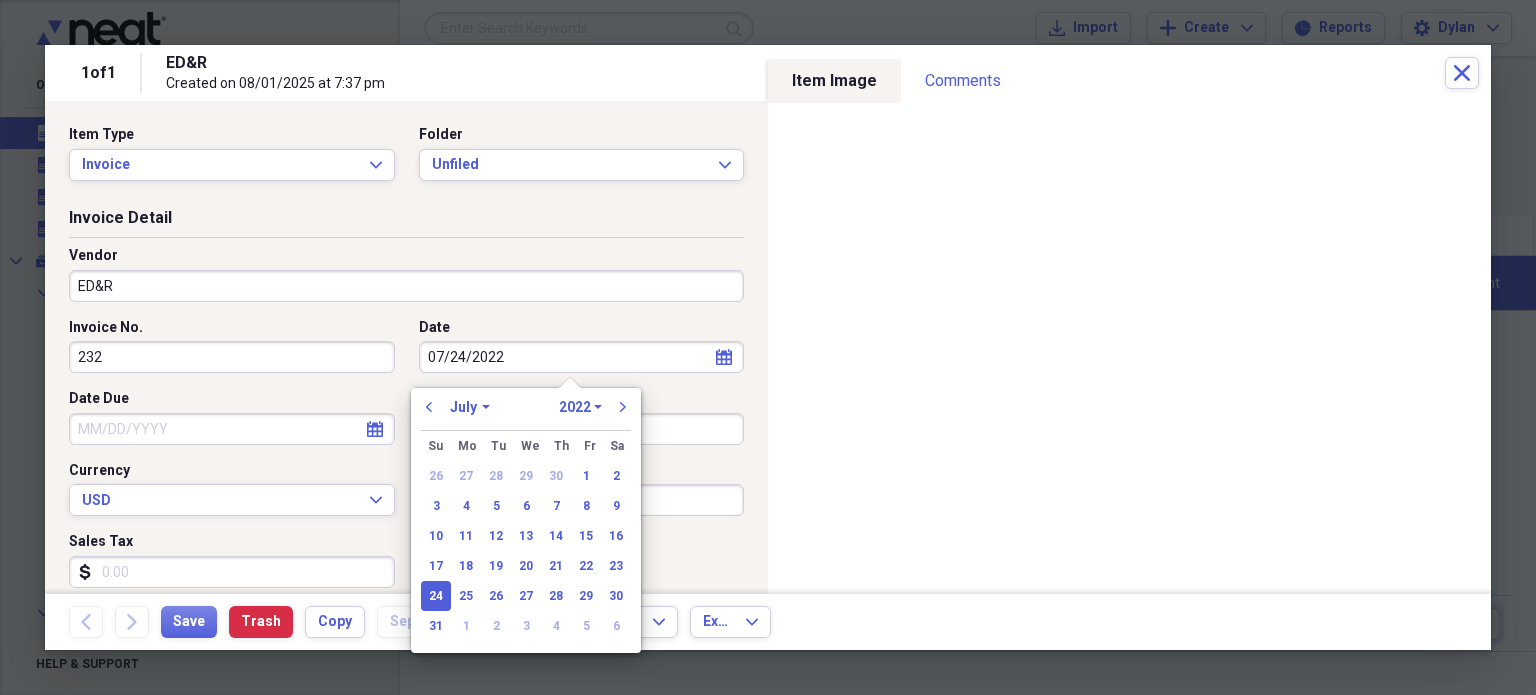 click on "ED&R" at bounding box center (406, 286) 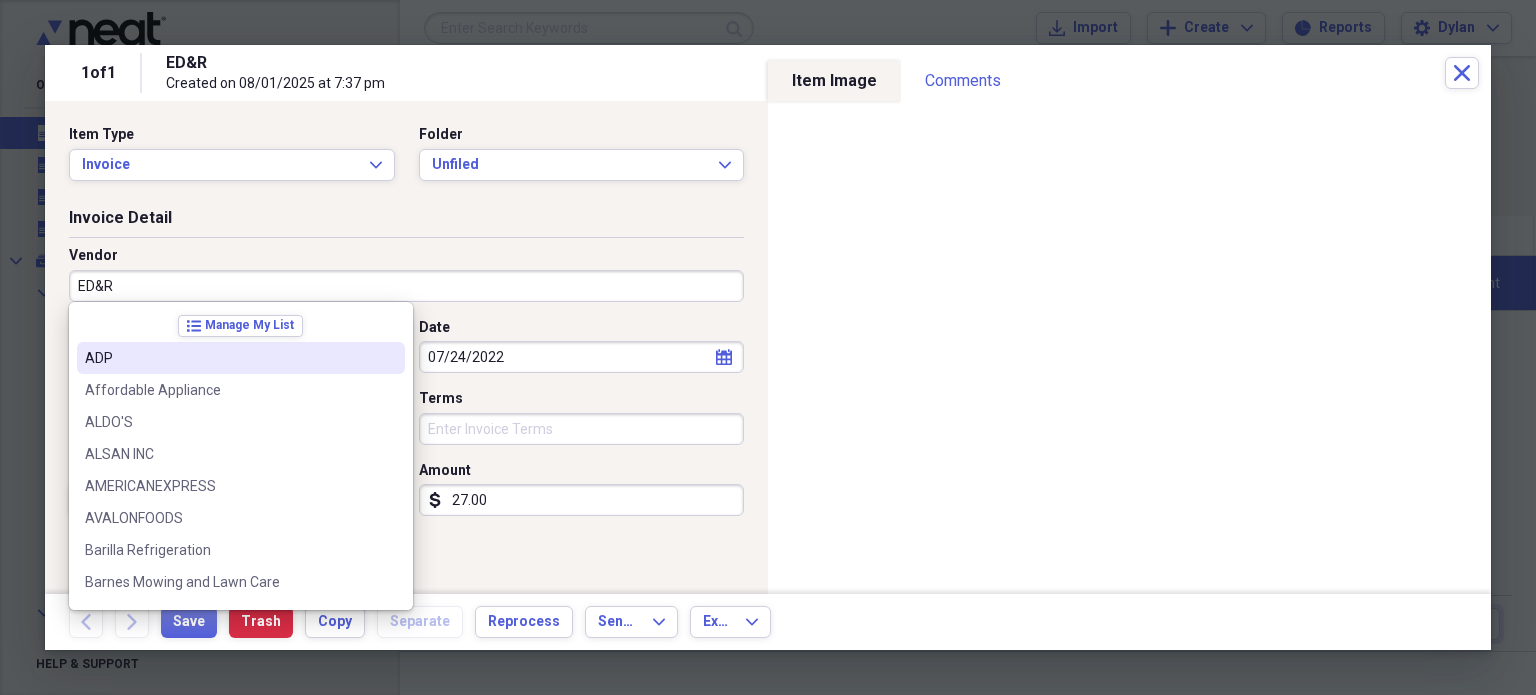 click on "Date" at bounding box center [582, 328] 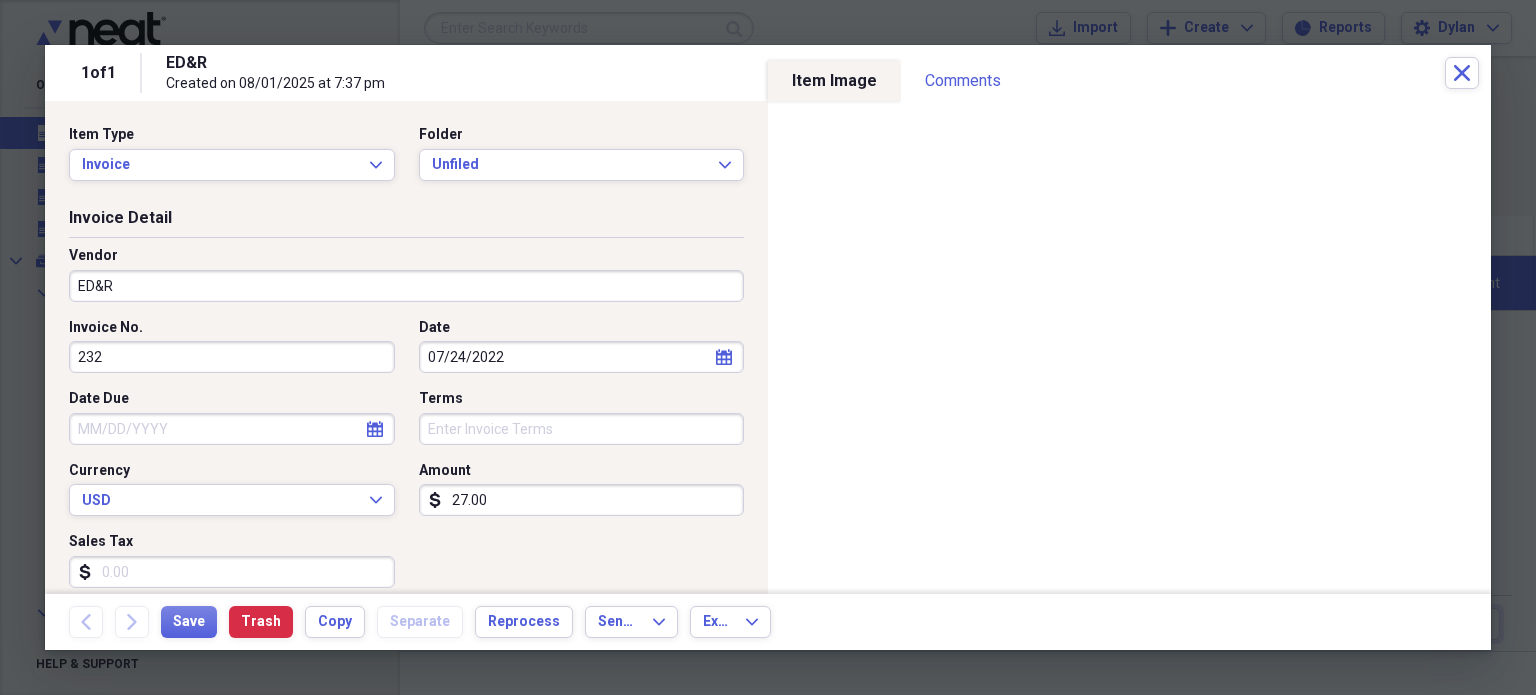 click on "232" at bounding box center (232, 357) 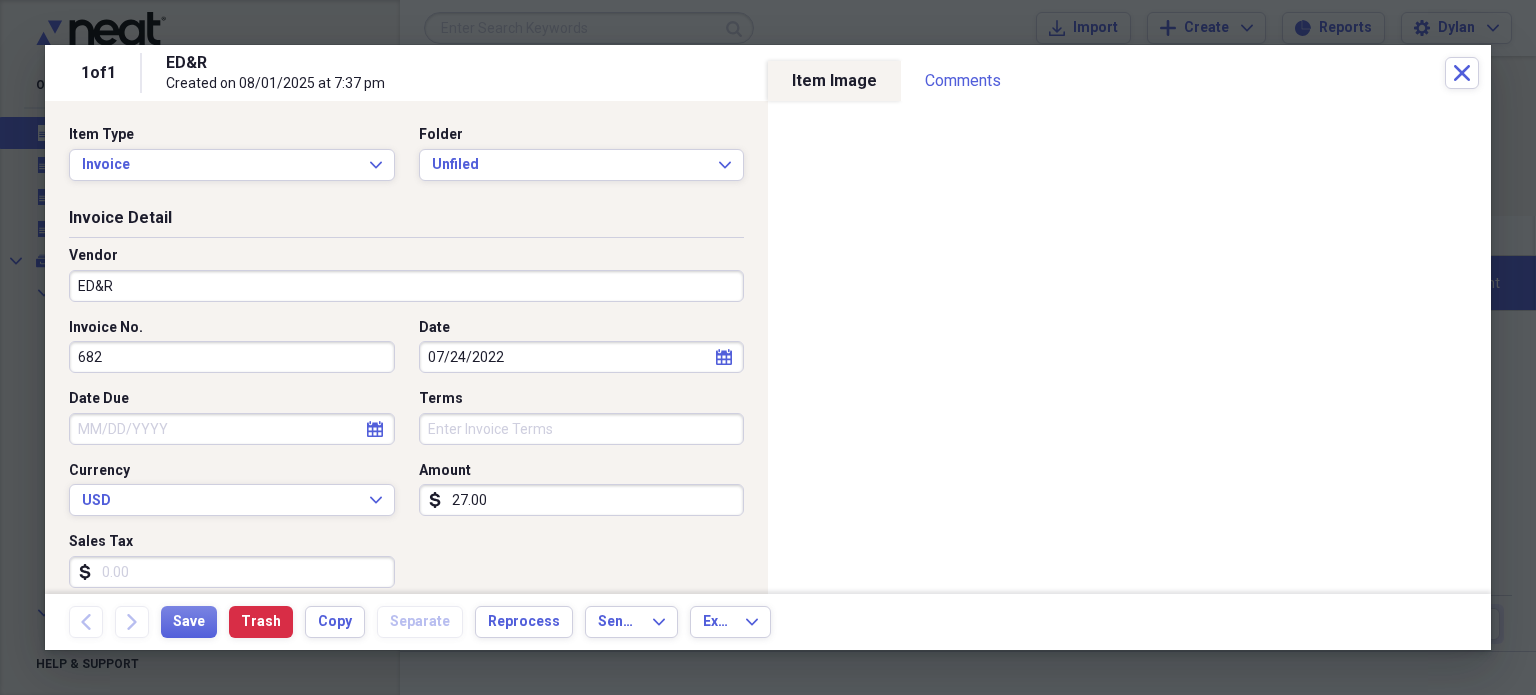 click on "27.00" at bounding box center (582, 500) 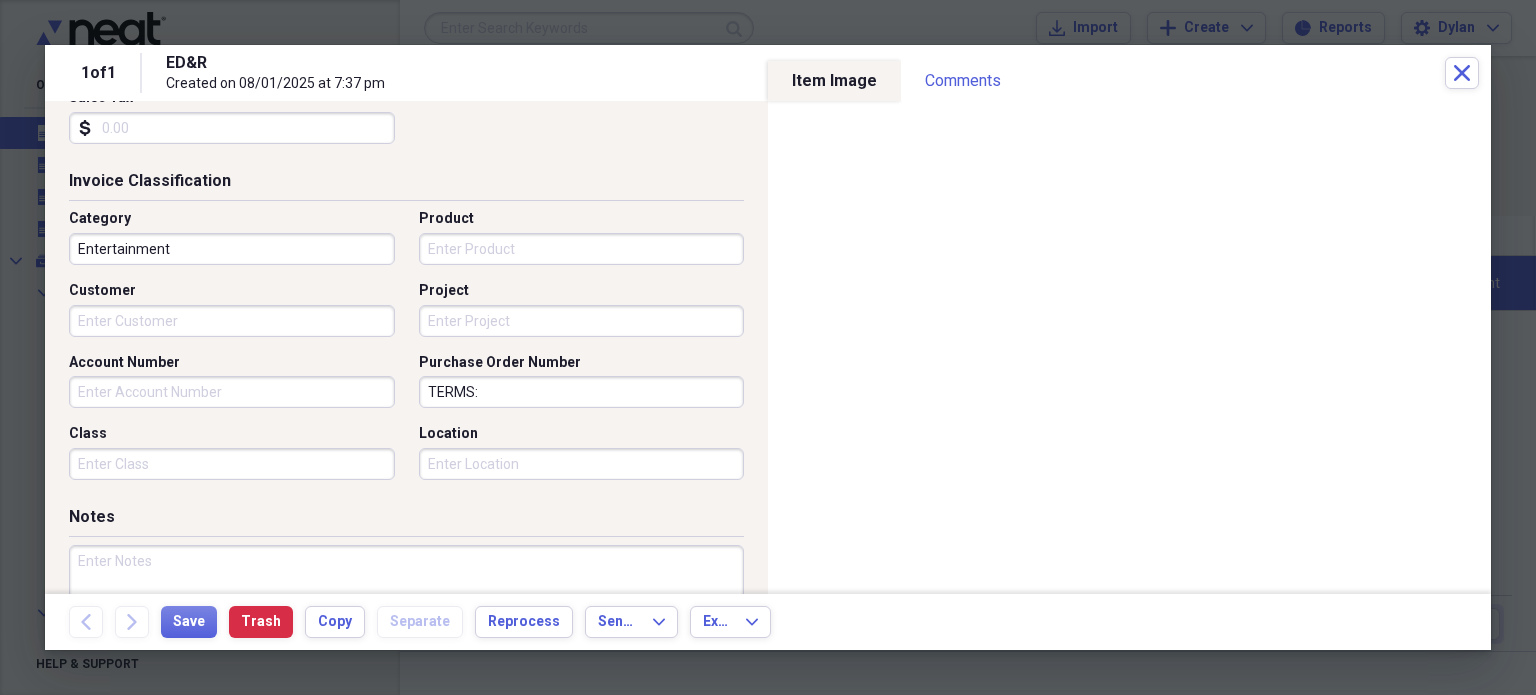 scroll, scrollTop: 452, scrollLeft: 0, axis: vertical 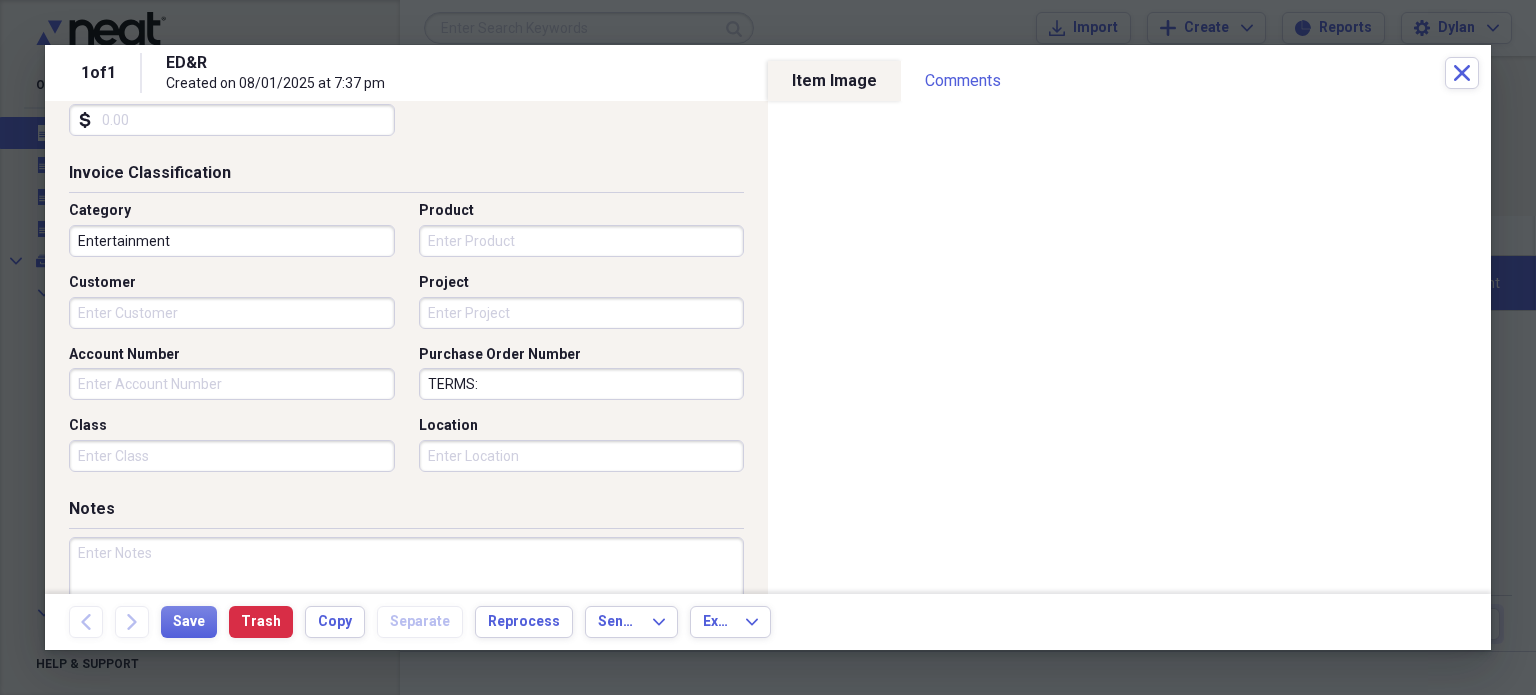 click on "Entertainment" at bounding box center [232, 241] 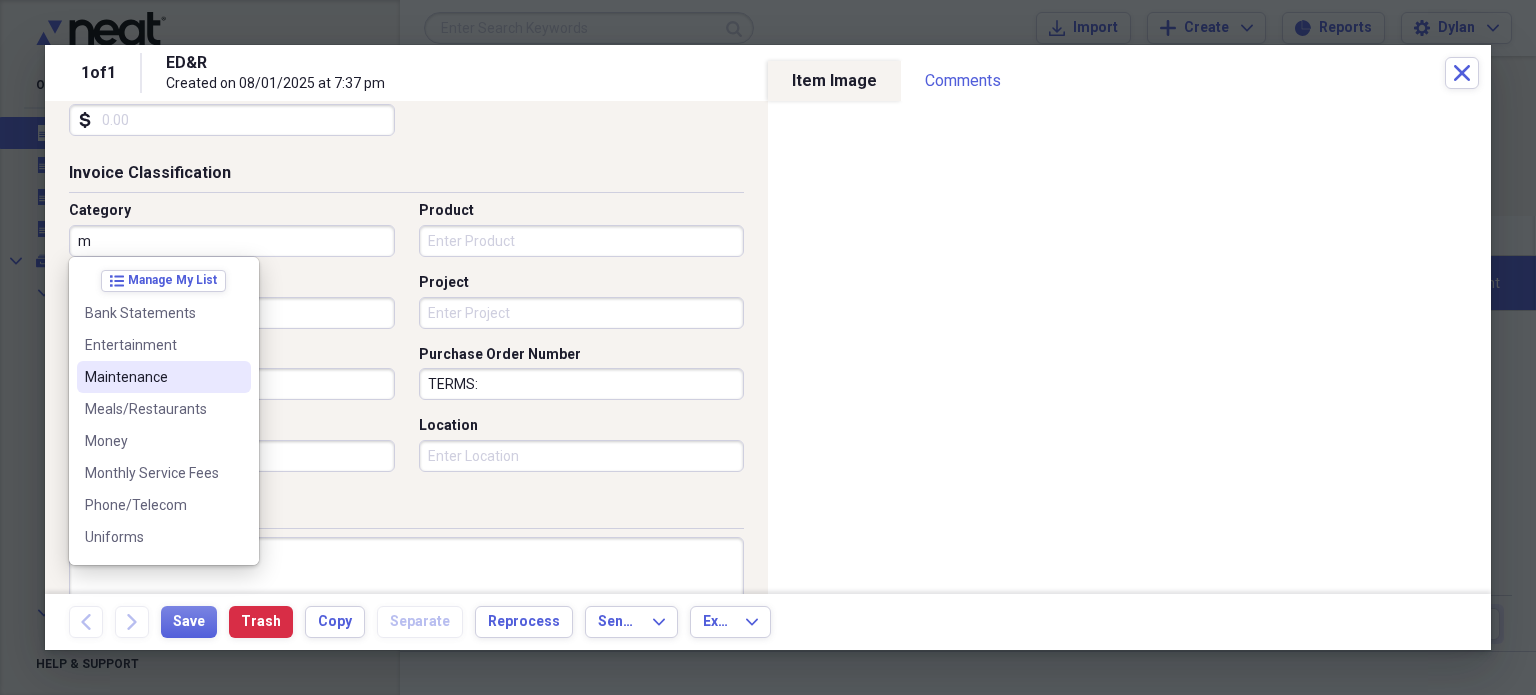 click on "Maintenance" at bounding box center (152, 377) 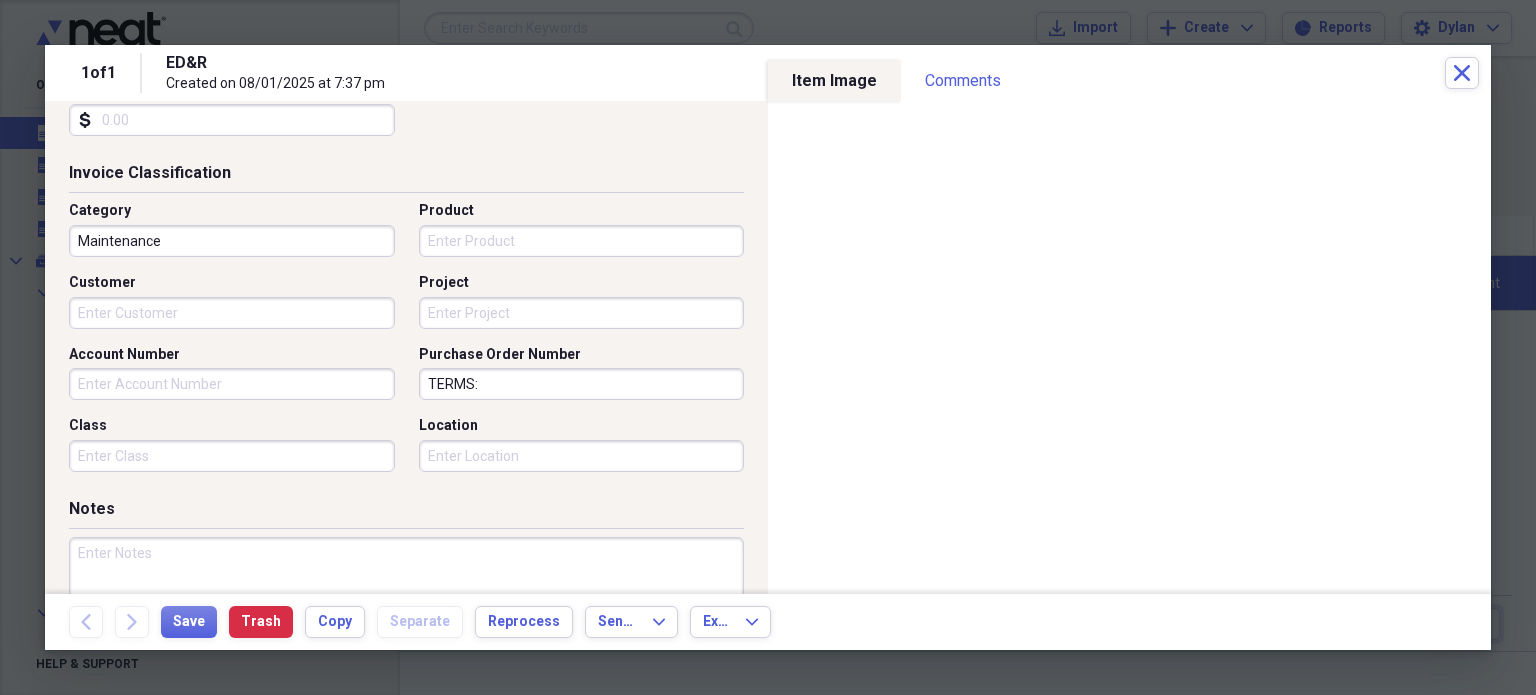 click on "Location" at bounding box center (582, 456) 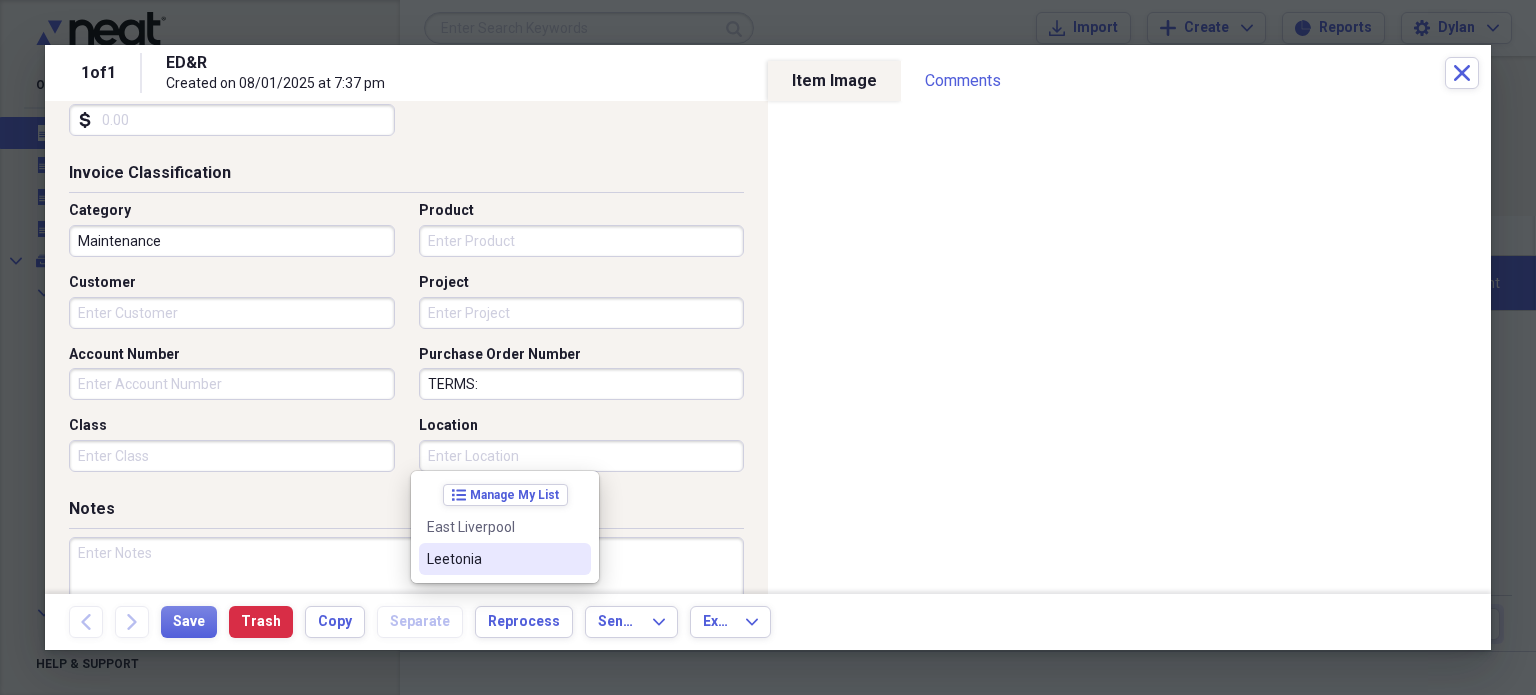click on "Leetonia" at bounding box center [493, 559] 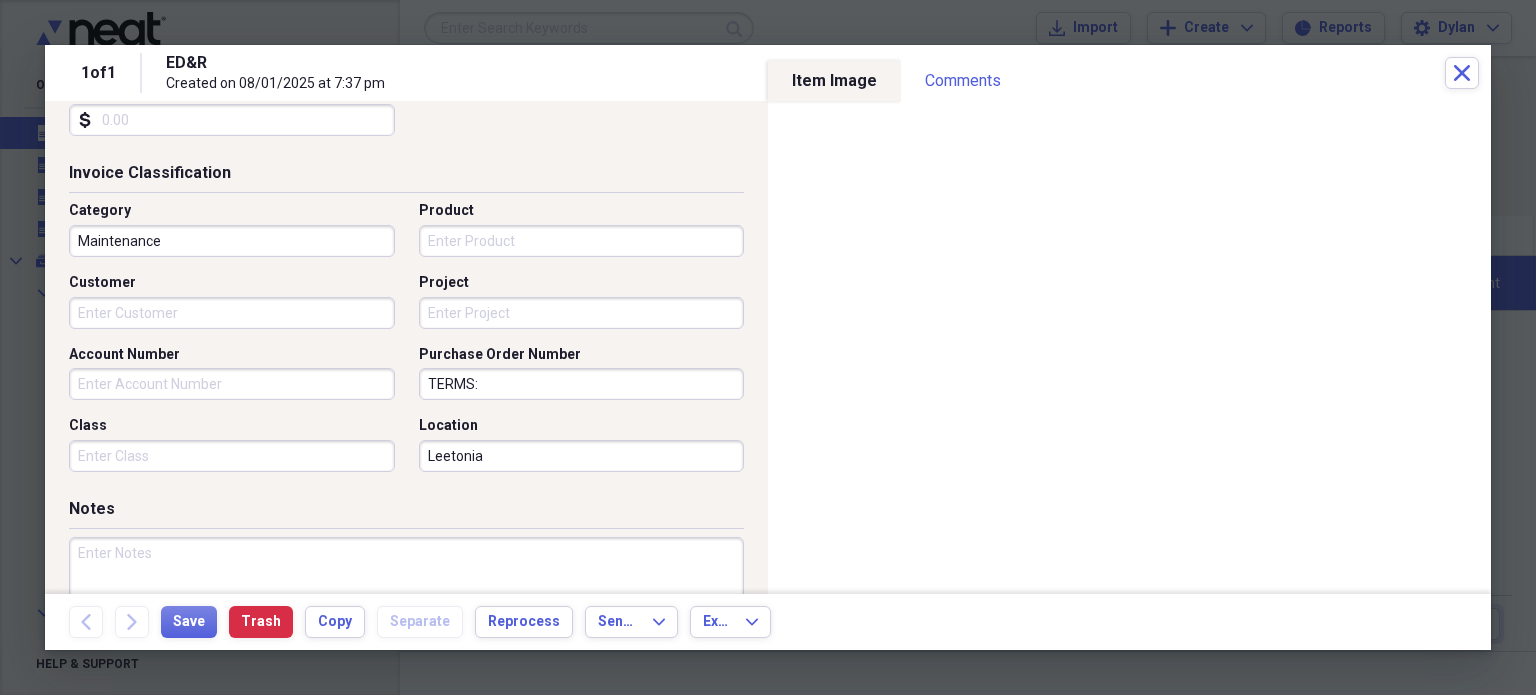 click at bounding box center (406, 602) 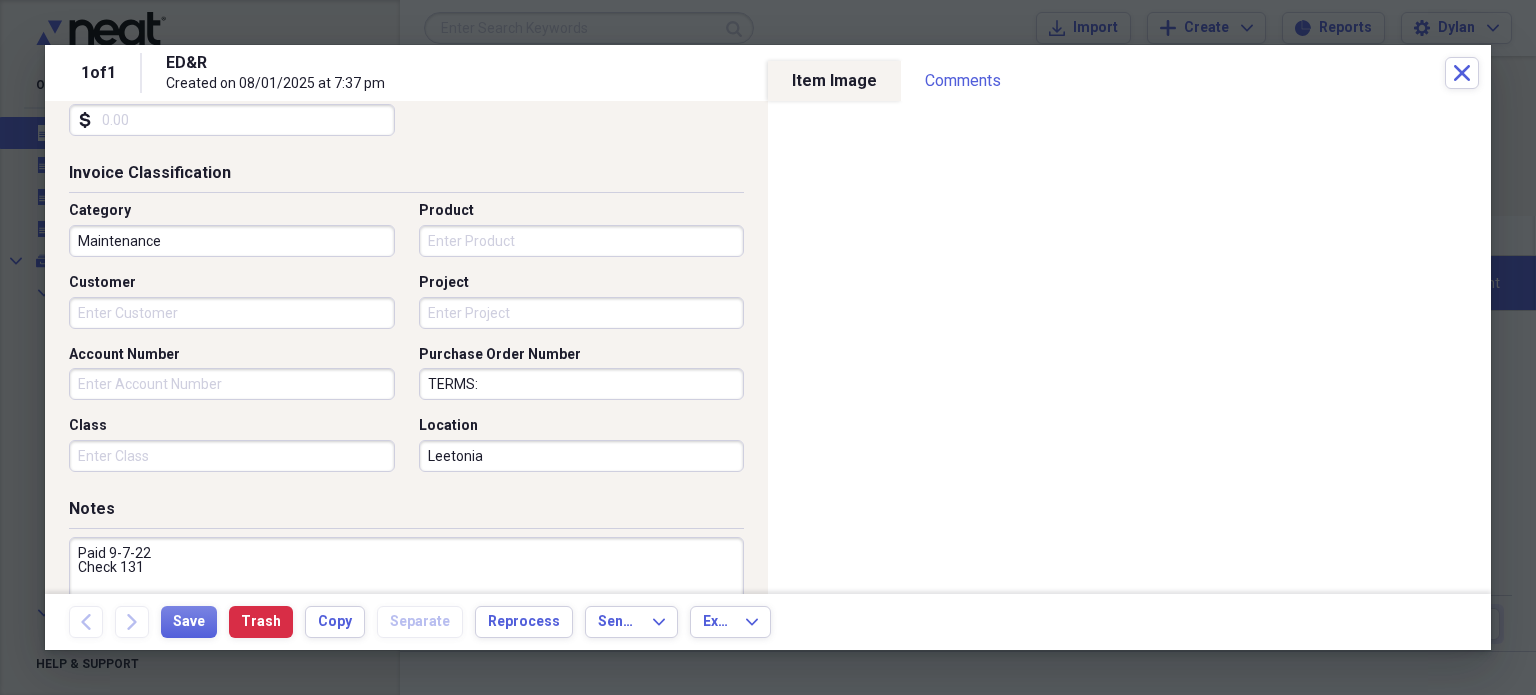 click on "Back Forward Save Trash Copy Separate Reprocess Send To Expand Export Expand" at bounding box center (768, 622) 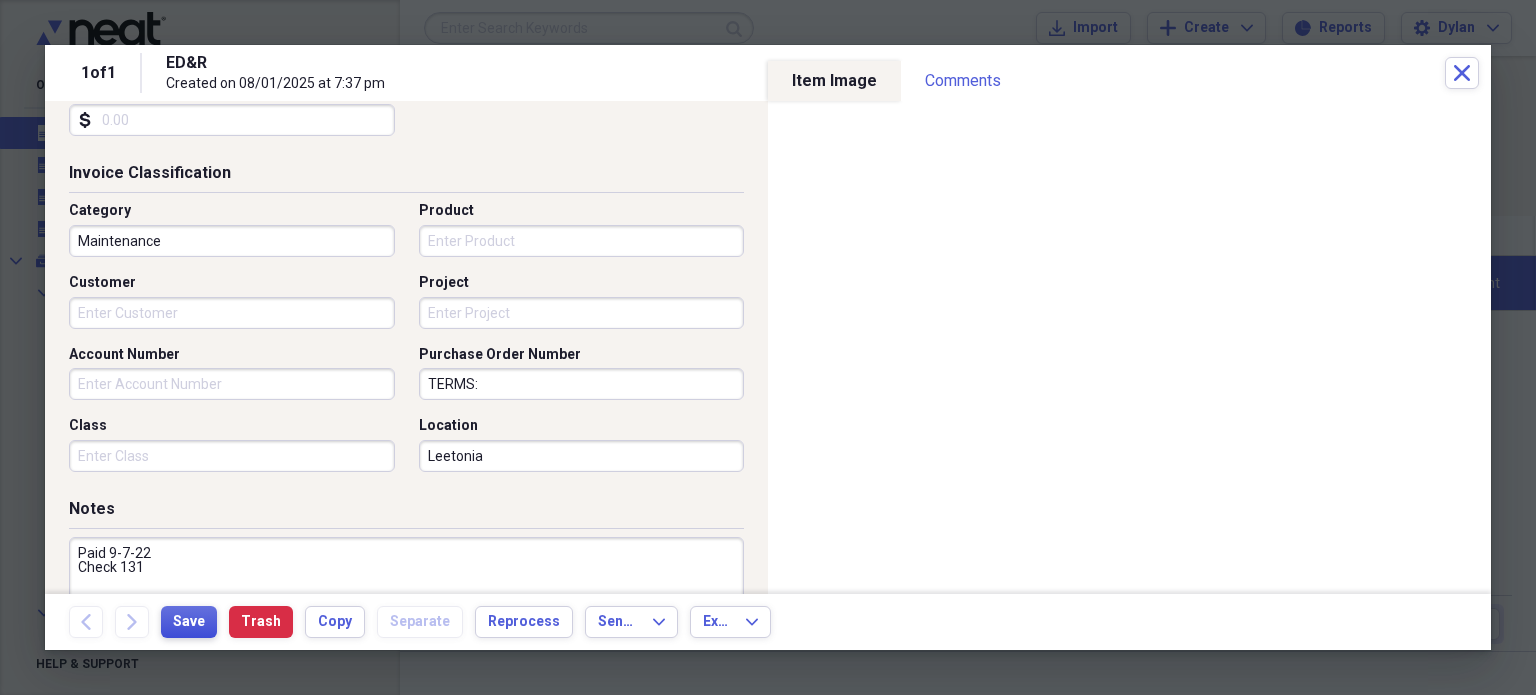 click on "Save" at bounding box center [189, 622] 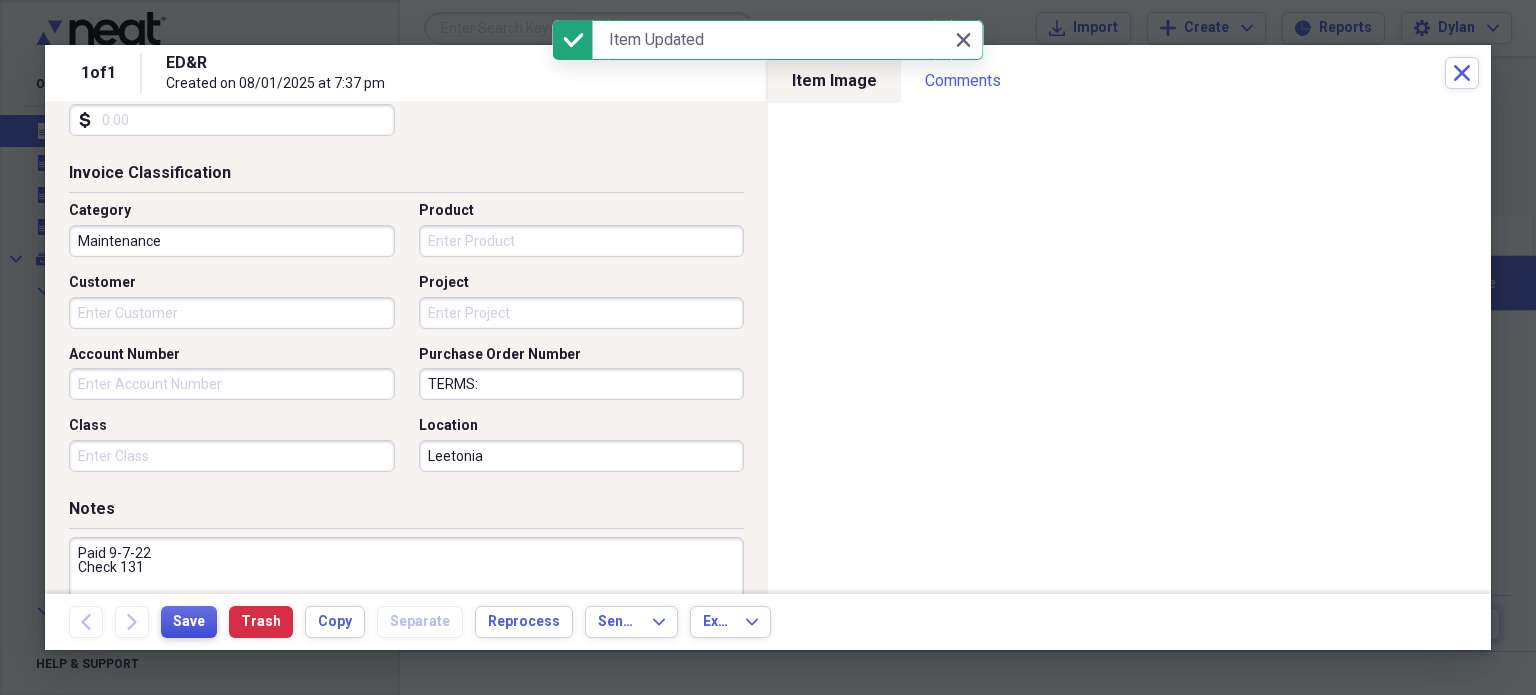 scroll, scrollTop: 0, scrollLeft: 0, axis: both 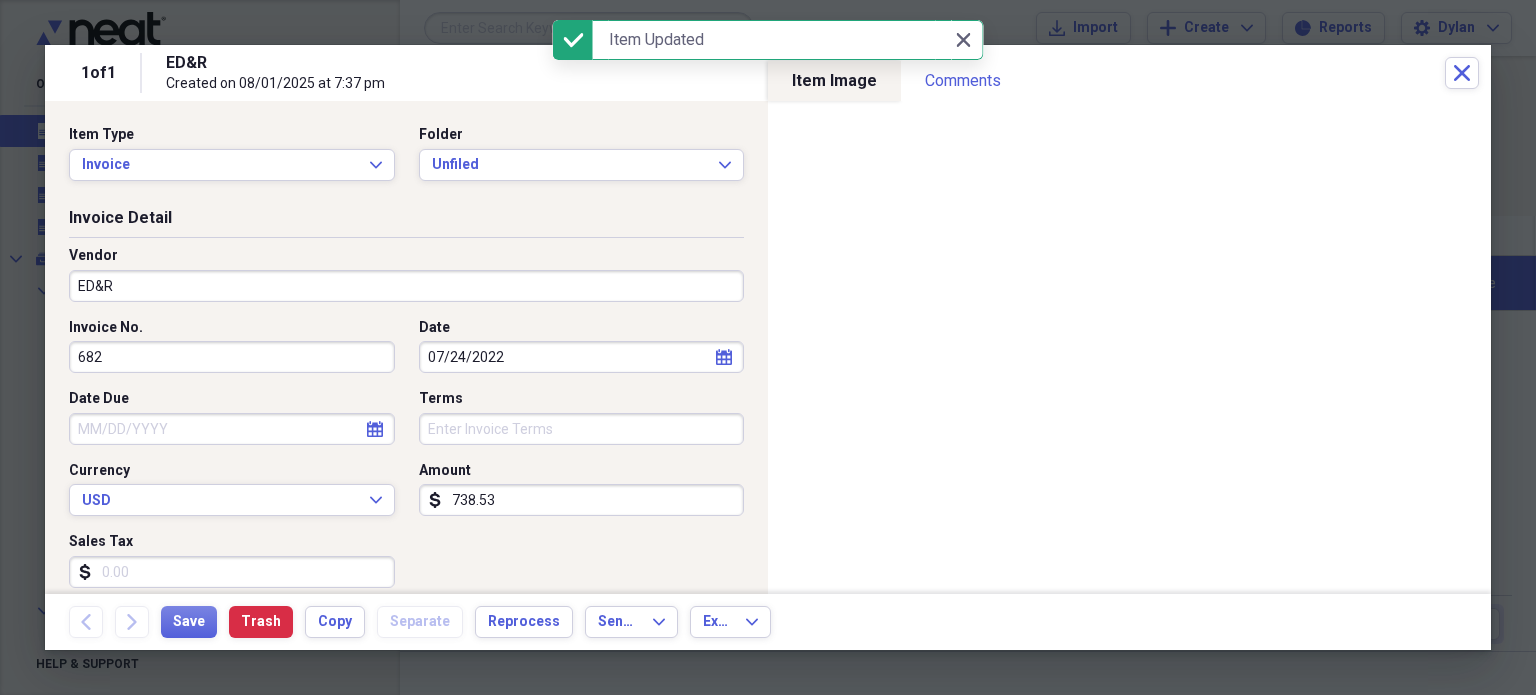 click on "Folder Unfiled Expand" at bounding box center [576, 153] 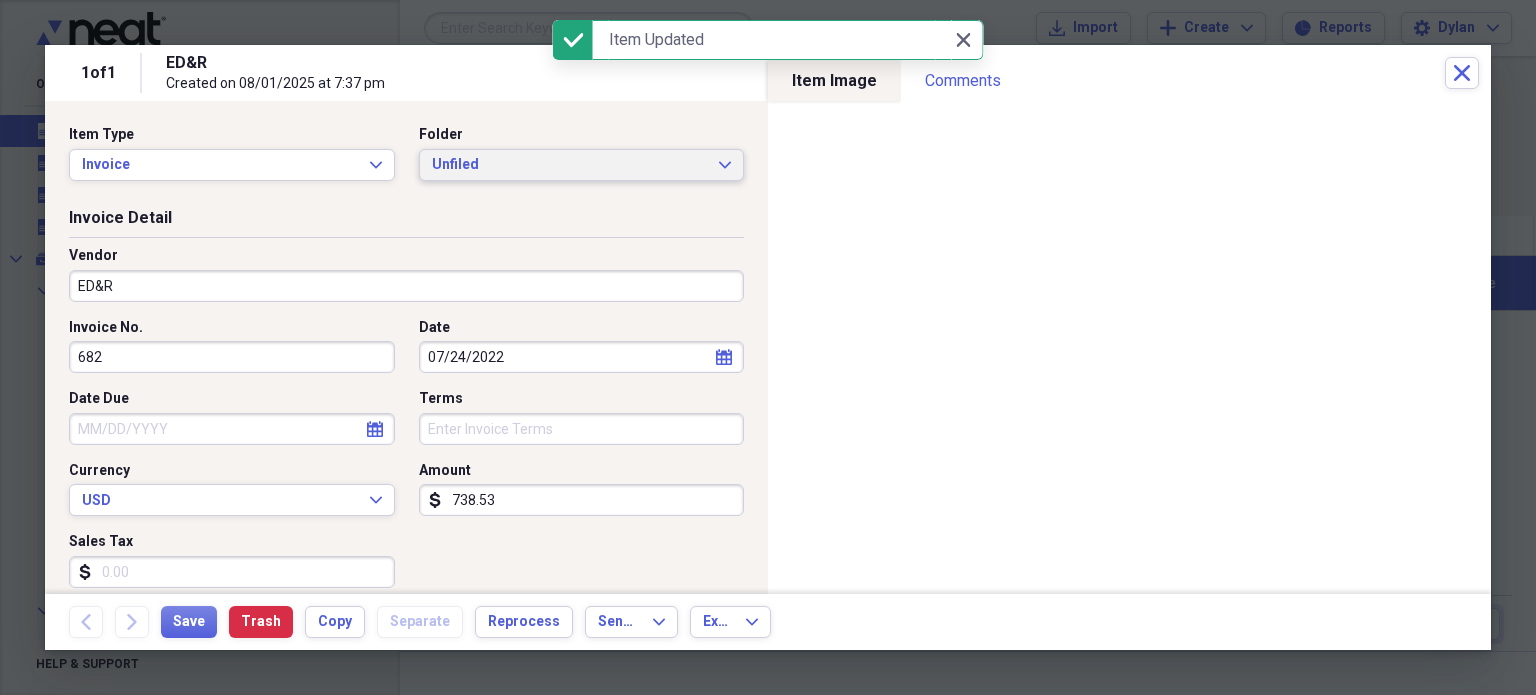 click on "Unfiled" at bounding box center (570, 165) 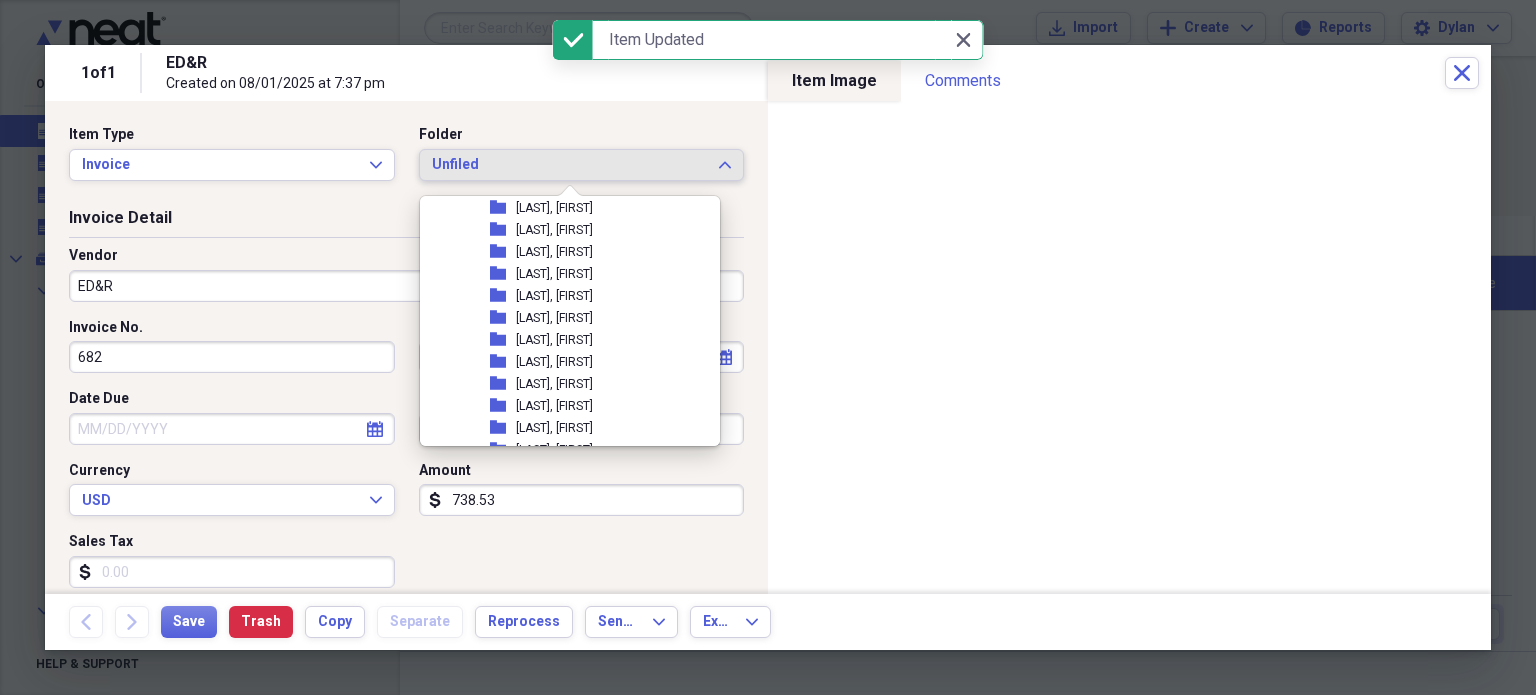 scroll, scrollTop: 1352, scrollLeft: 0, axis: vertical 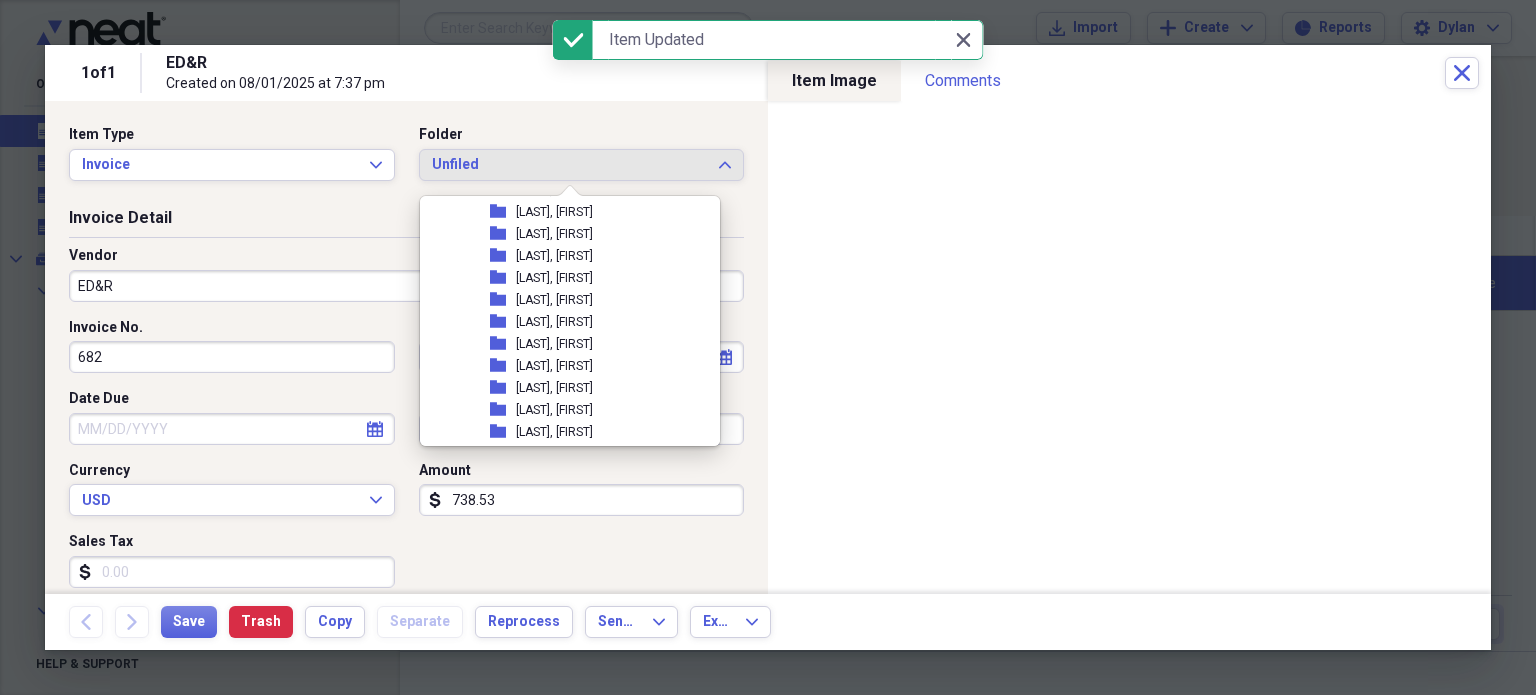 click on "ED&R" at bounding box center (406, 286) 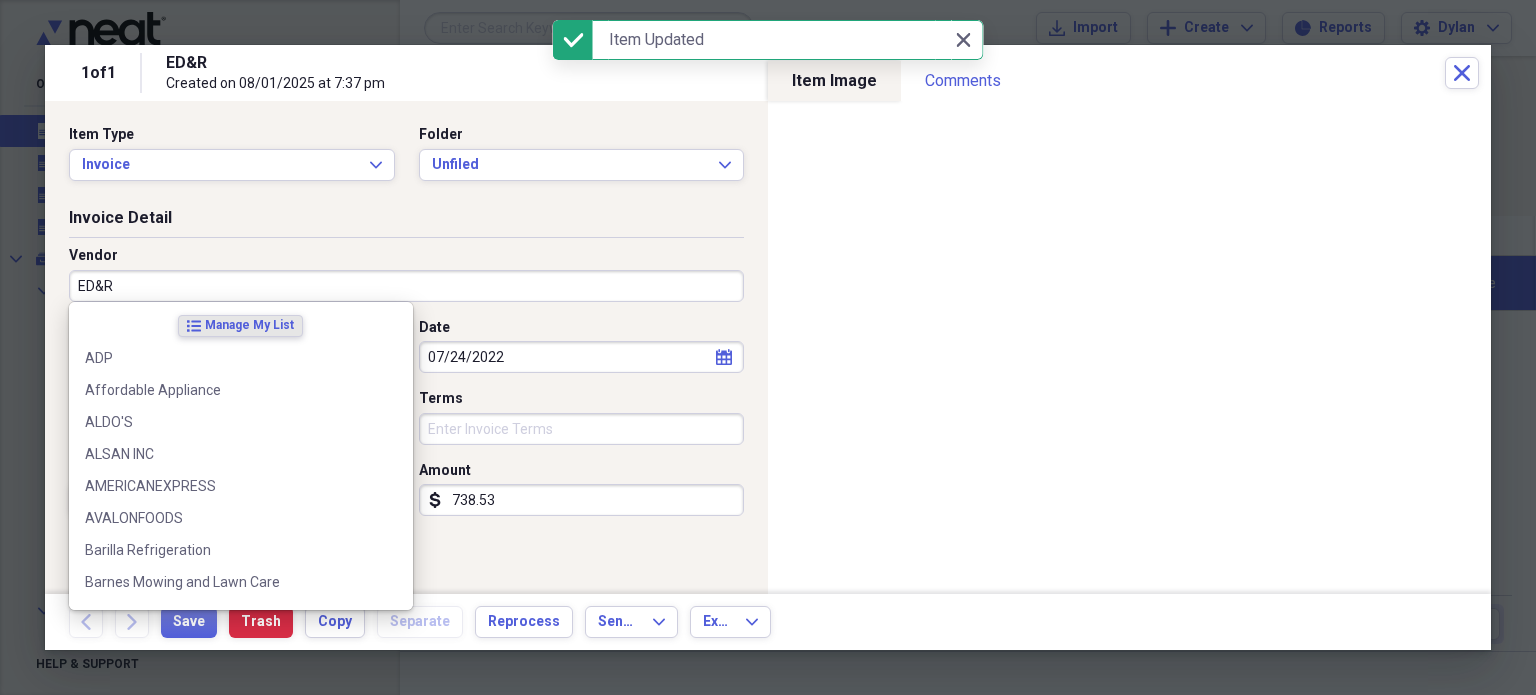 scroll, scrollTop: 0, scrollLeft: 0, axis: both 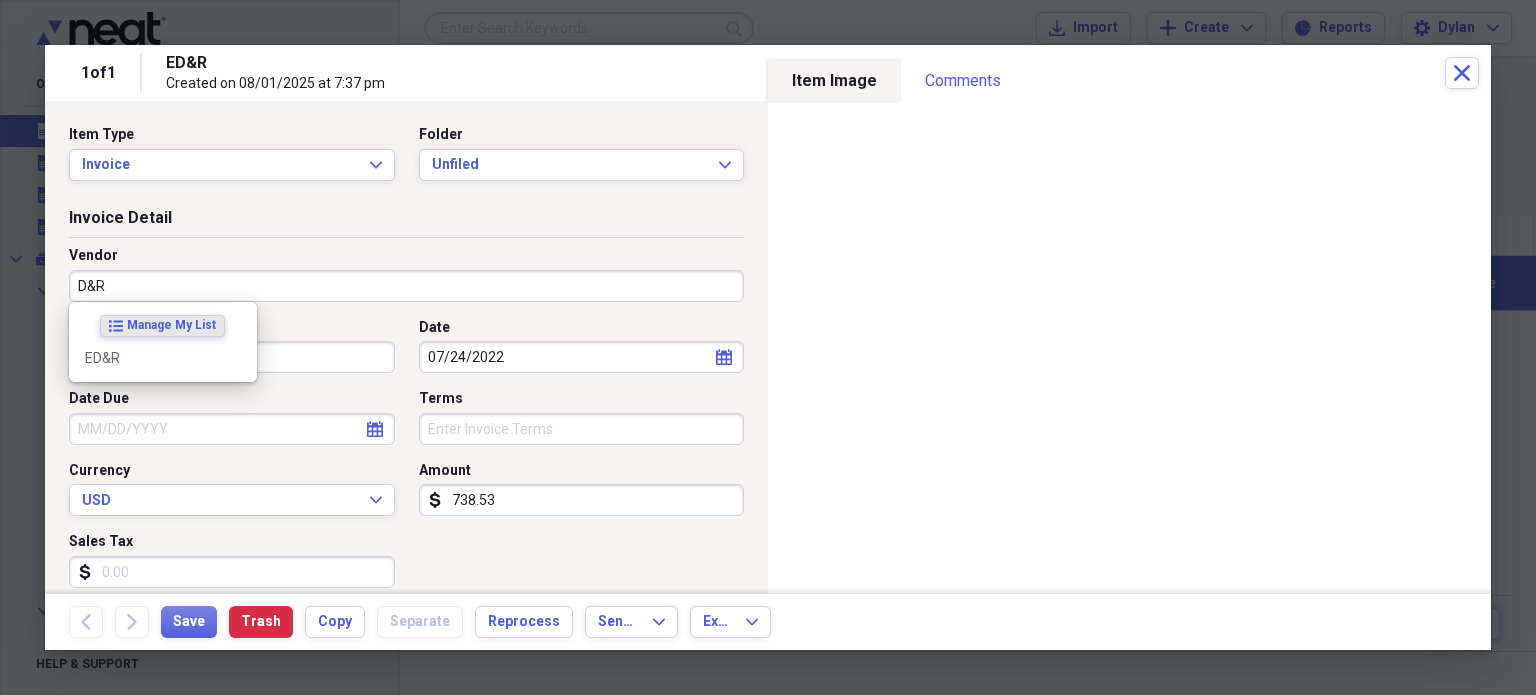 click on "D&R" at bounding box center (406, 286) 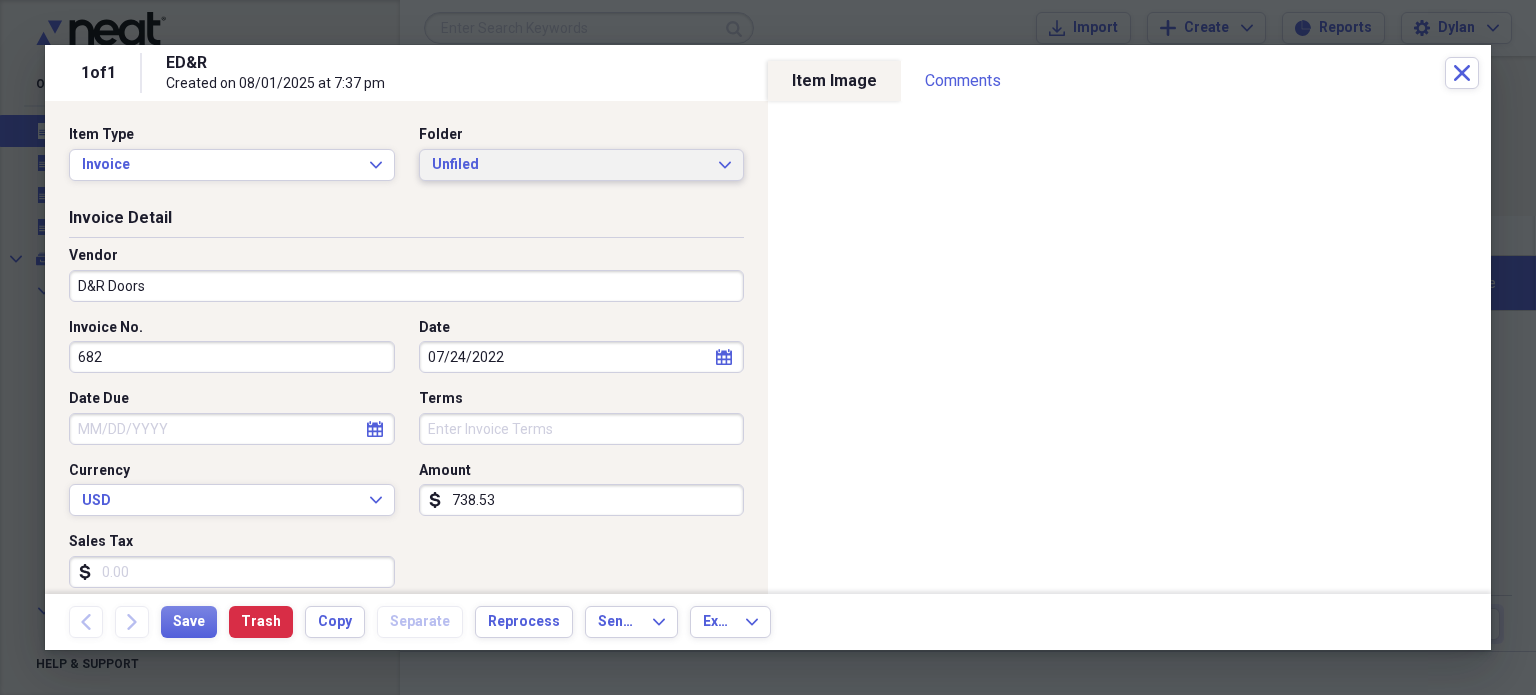 click on "Unfiled" at bounding box center [570, 165] 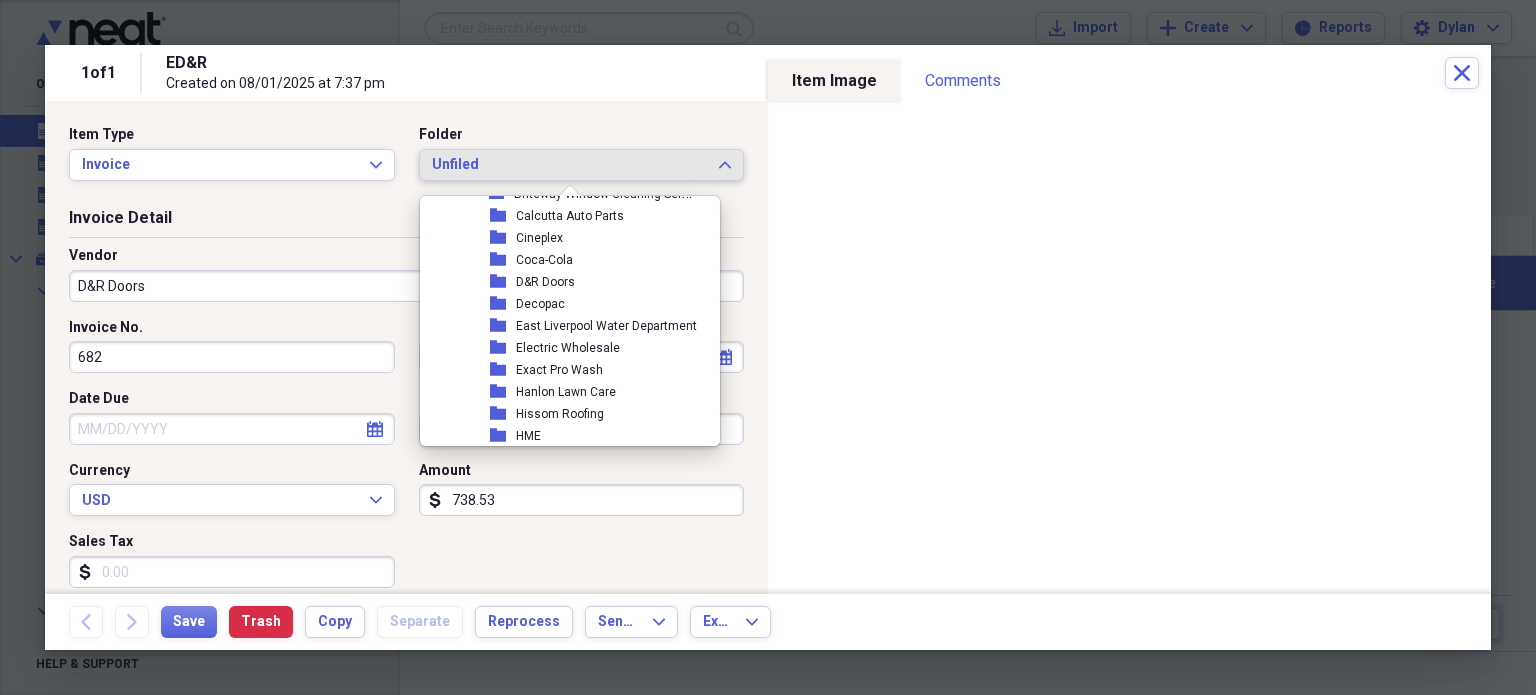 scroll, scrollTop: 3107, scrollLeft: 0, axis: vertical 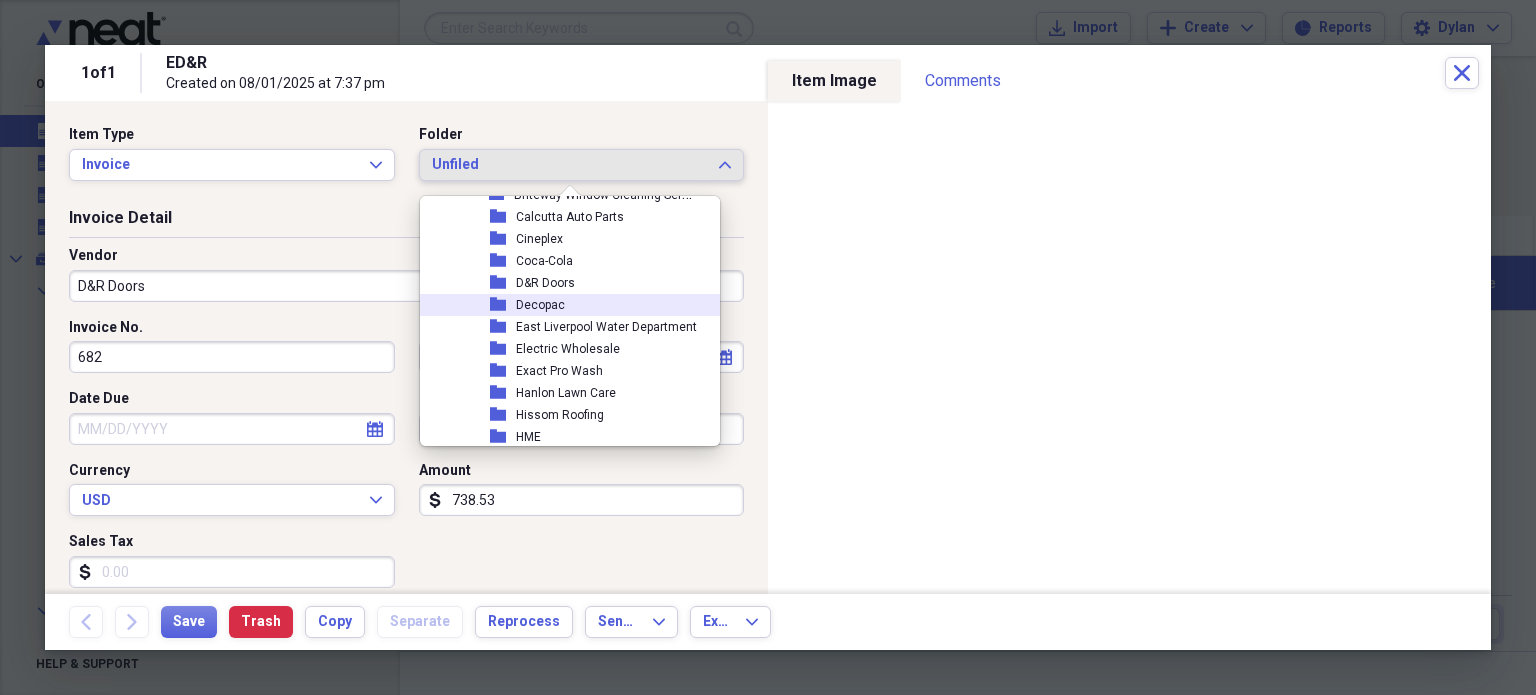 click on "D&R Doors" at bounding box center (545, 283) 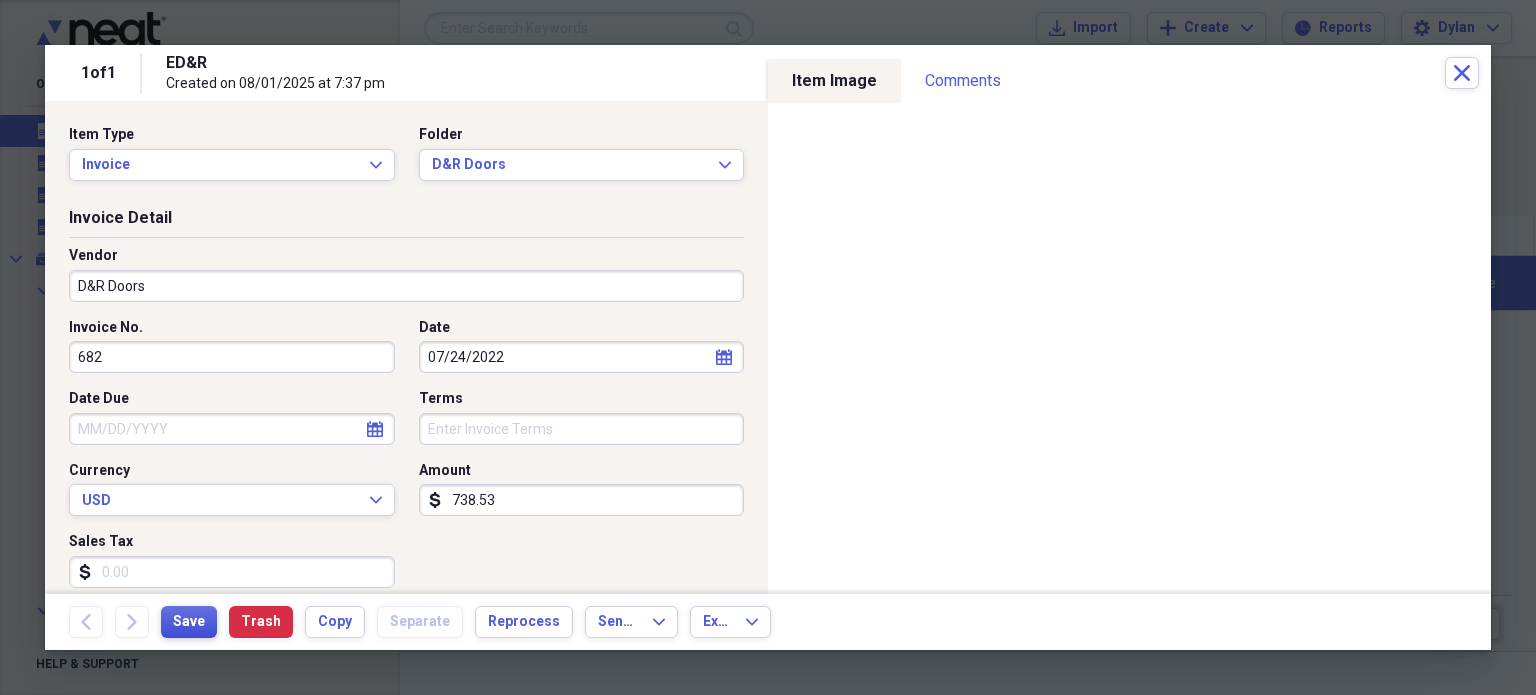 click on "Save" at bounding box center (189, 622) 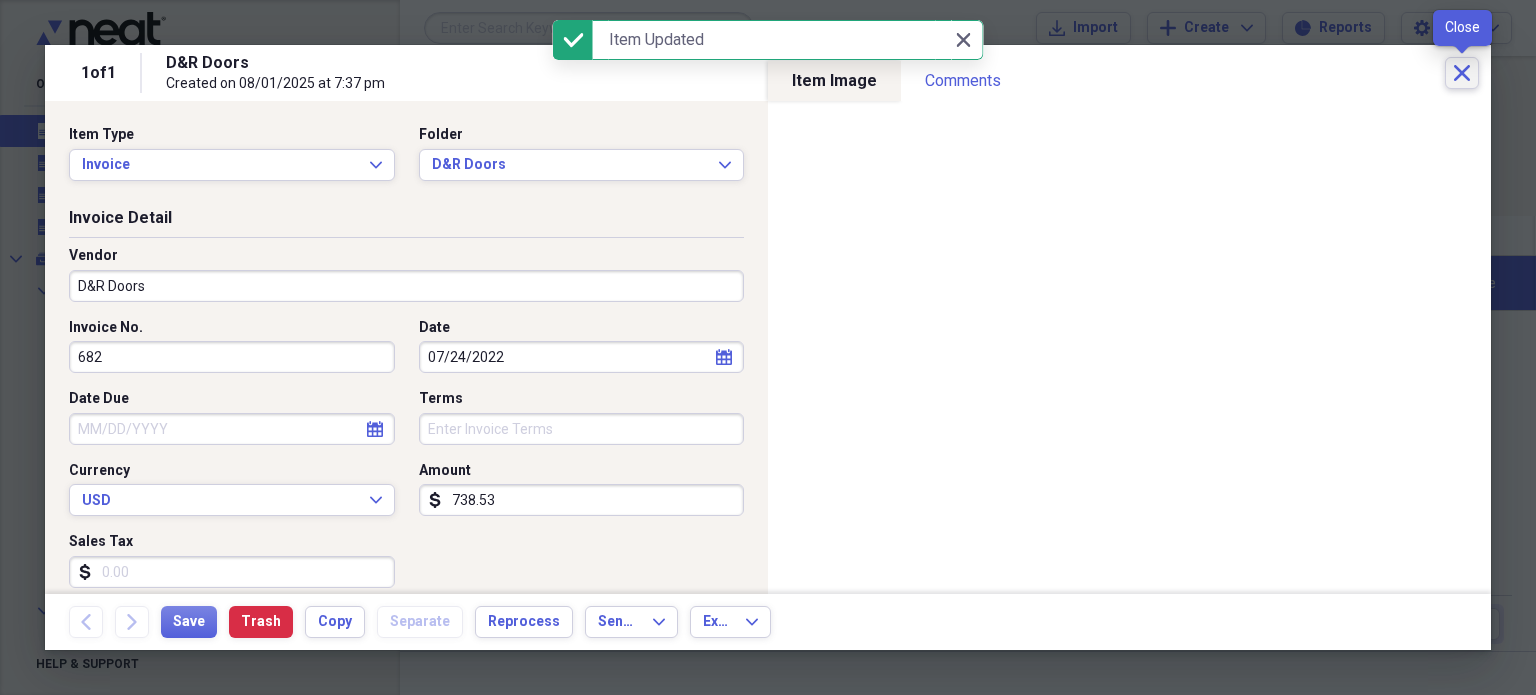 click 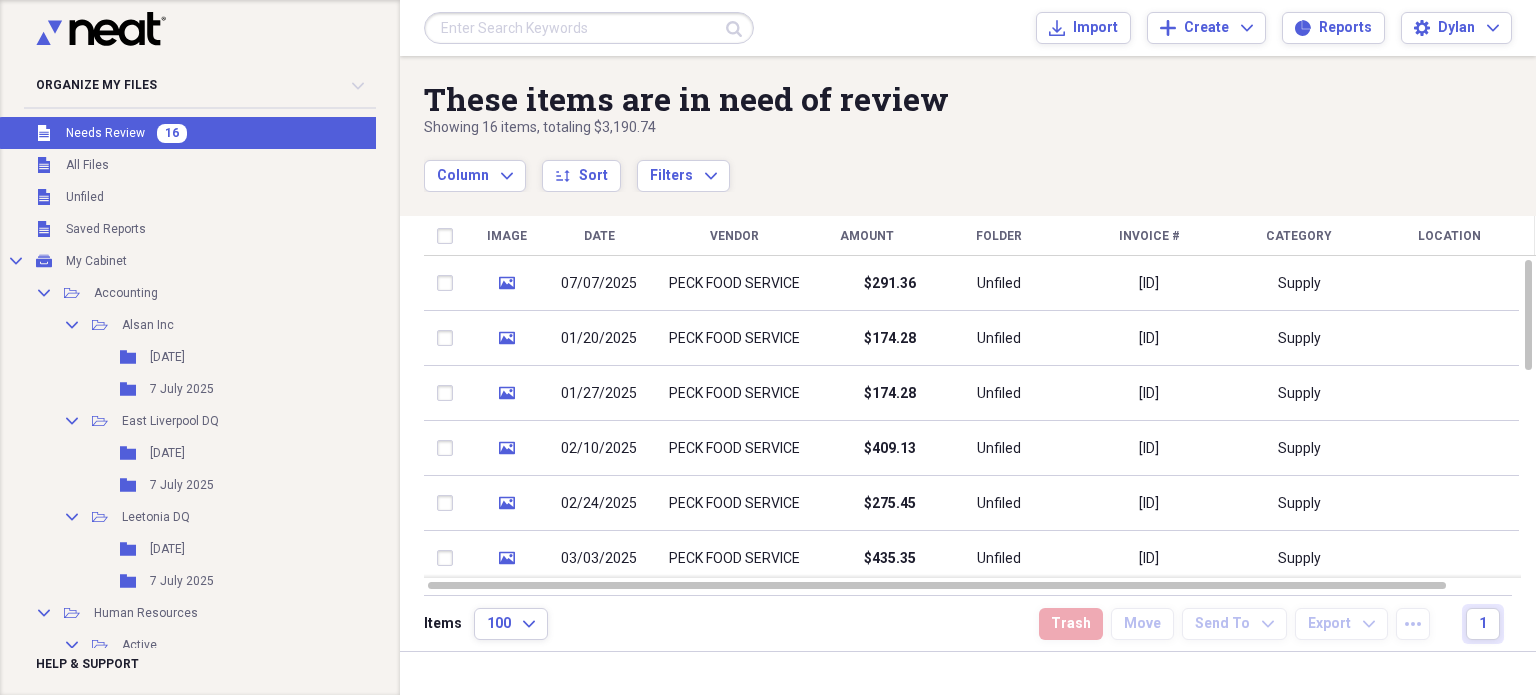 click on "These items are in need of review Showing 16 items , totaling $3,190.74 Column Expand sort Sort Filters  Expand Create Item Expand" at bounding box center (968, 124) 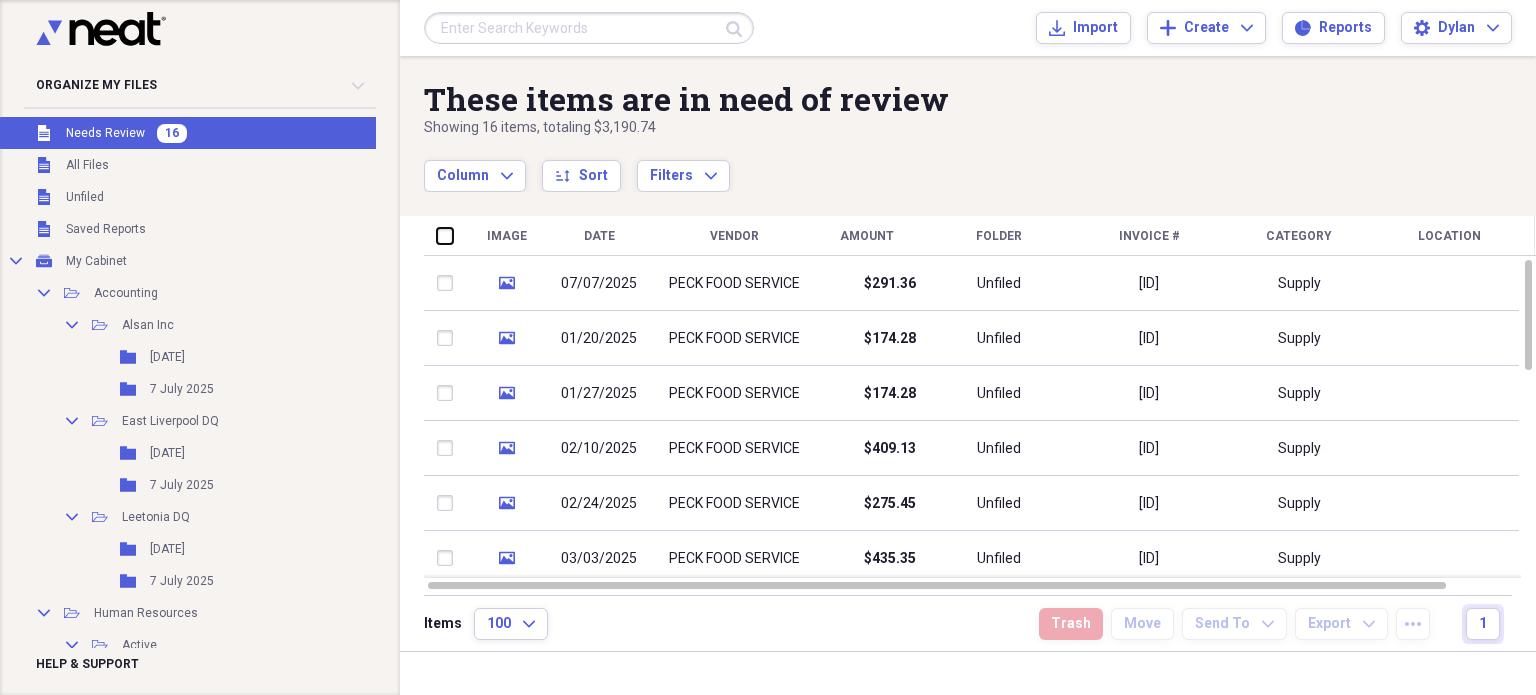 click at bounding box center [437, 235] 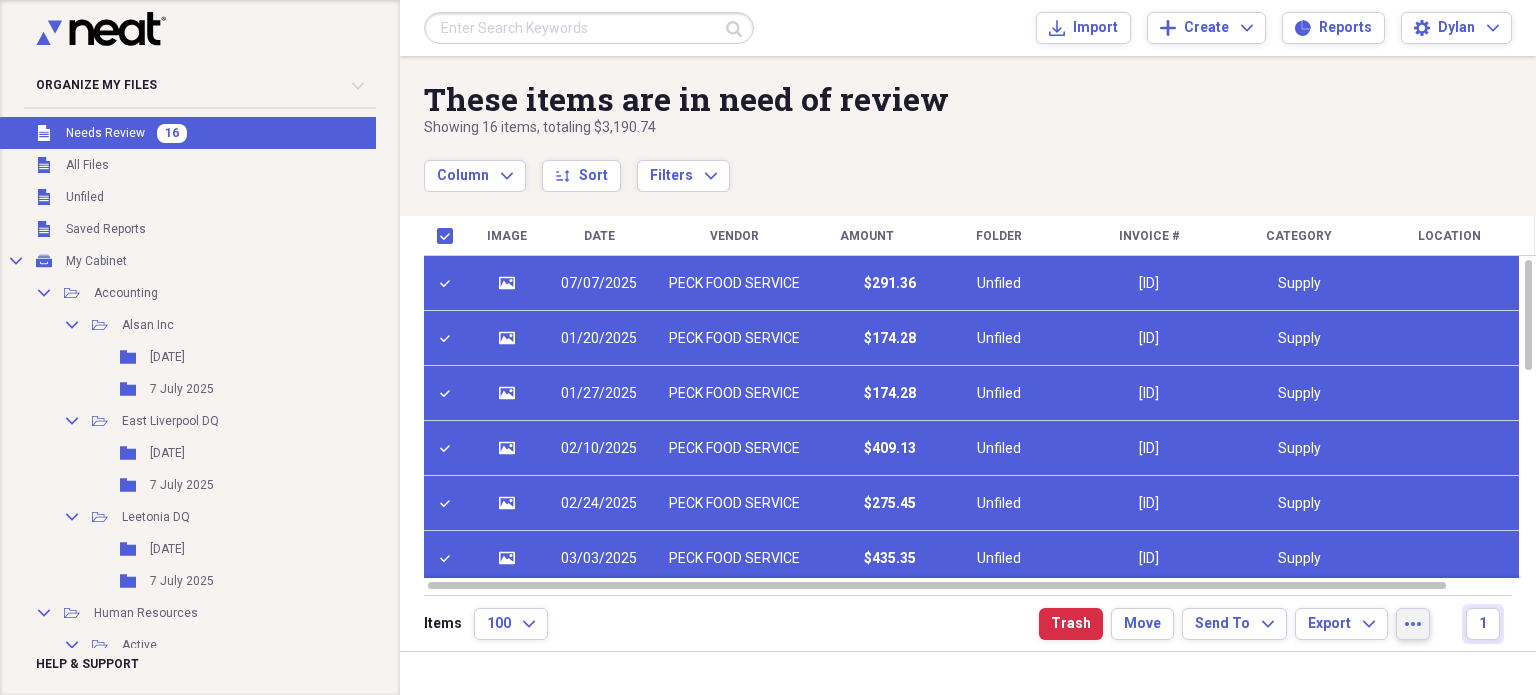 click on "more" at bounding box center (1413, 624) 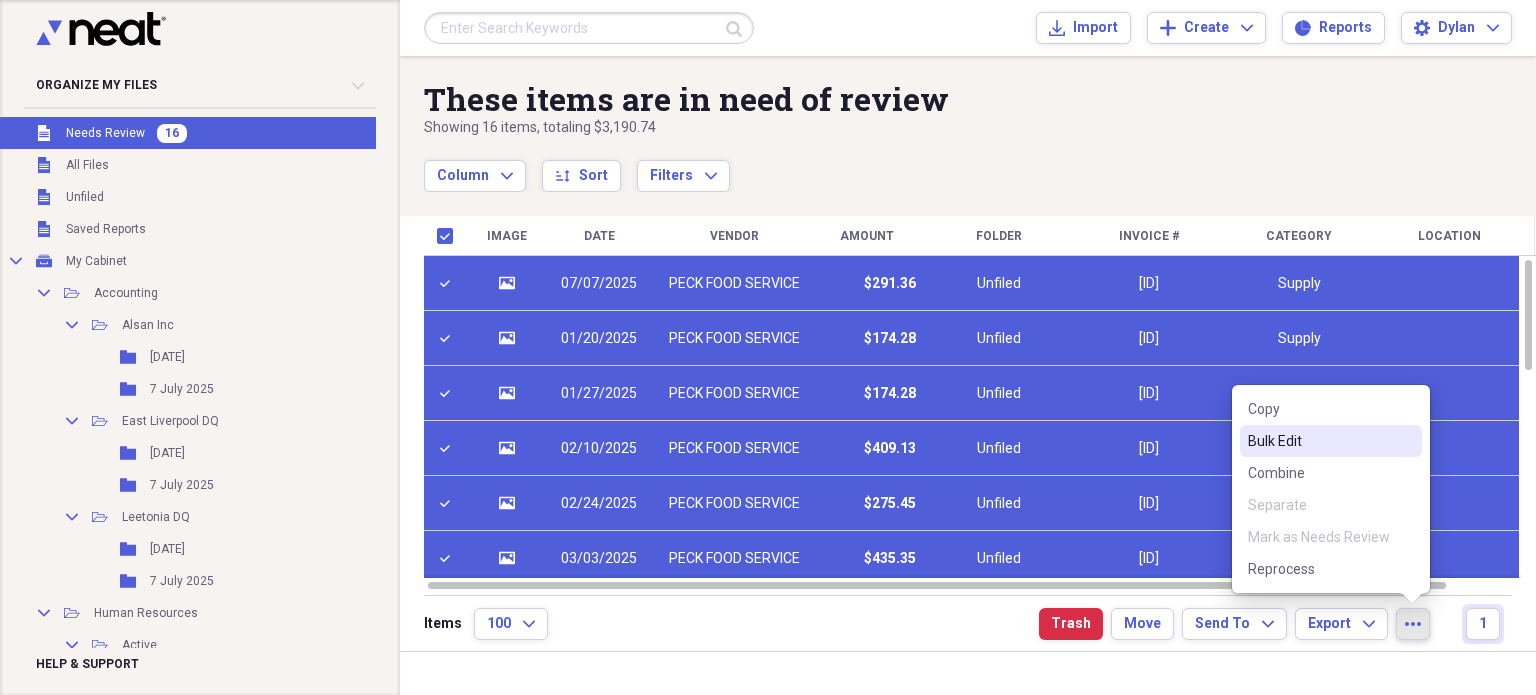 click on "Bulk Edit" at bounding box center [1319, 441] 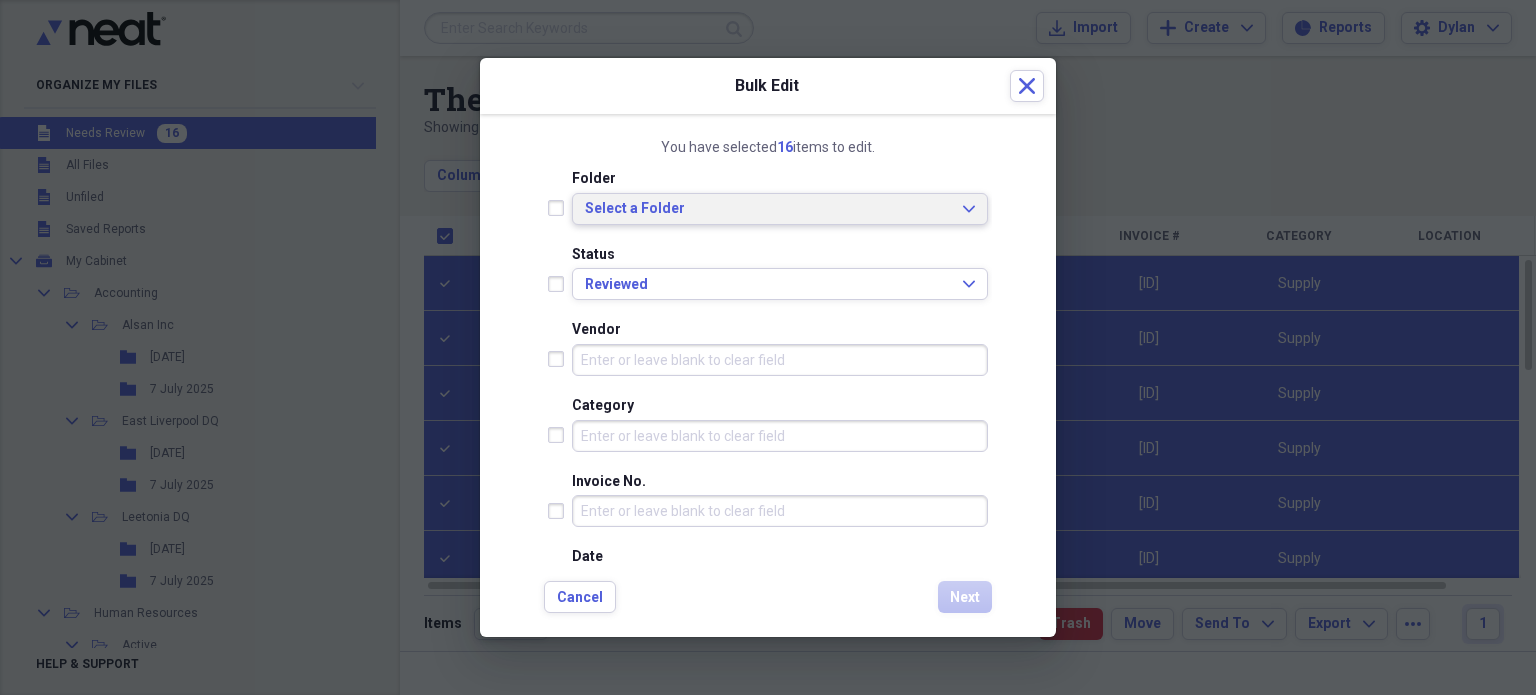 click on "Select a Folder" at bounding box center (768, 209) 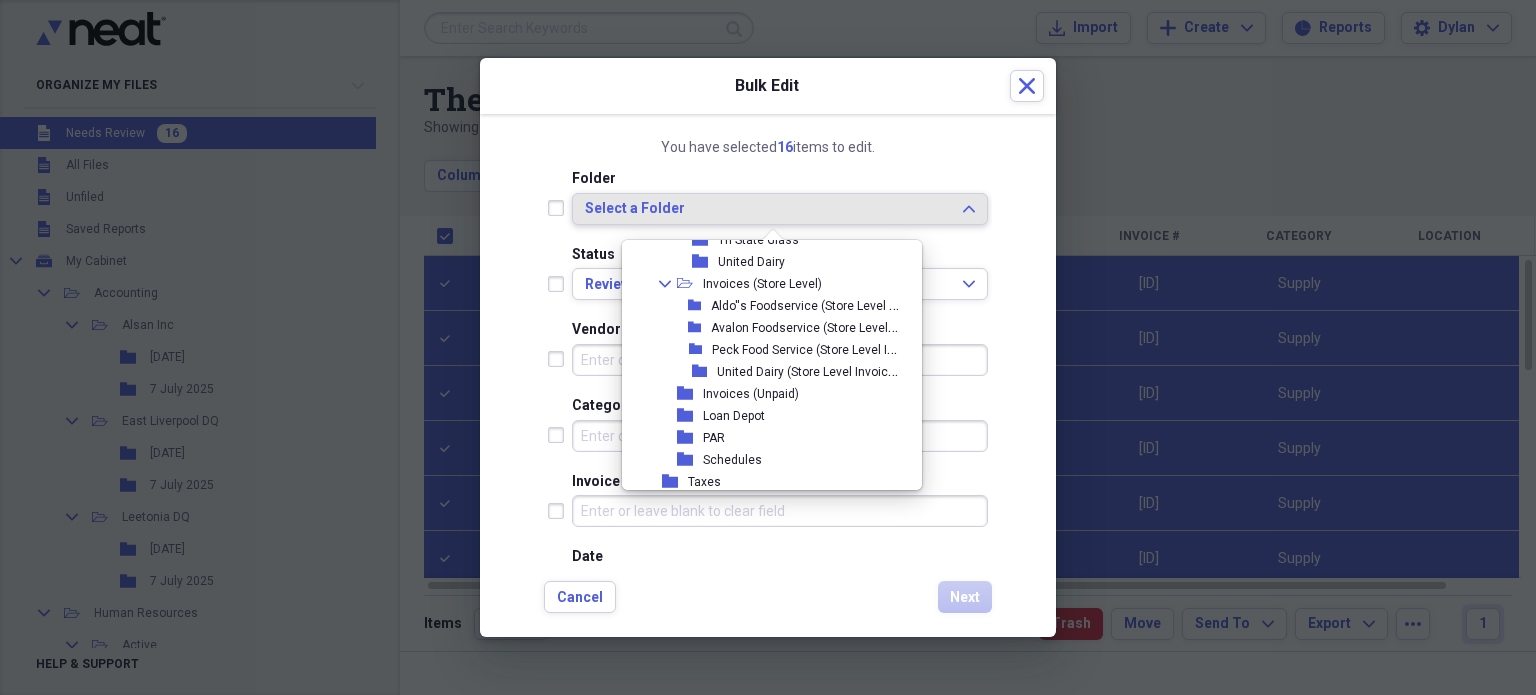 scroll, scrollTop: 3742, scrollLeft: 0, axis: vertical 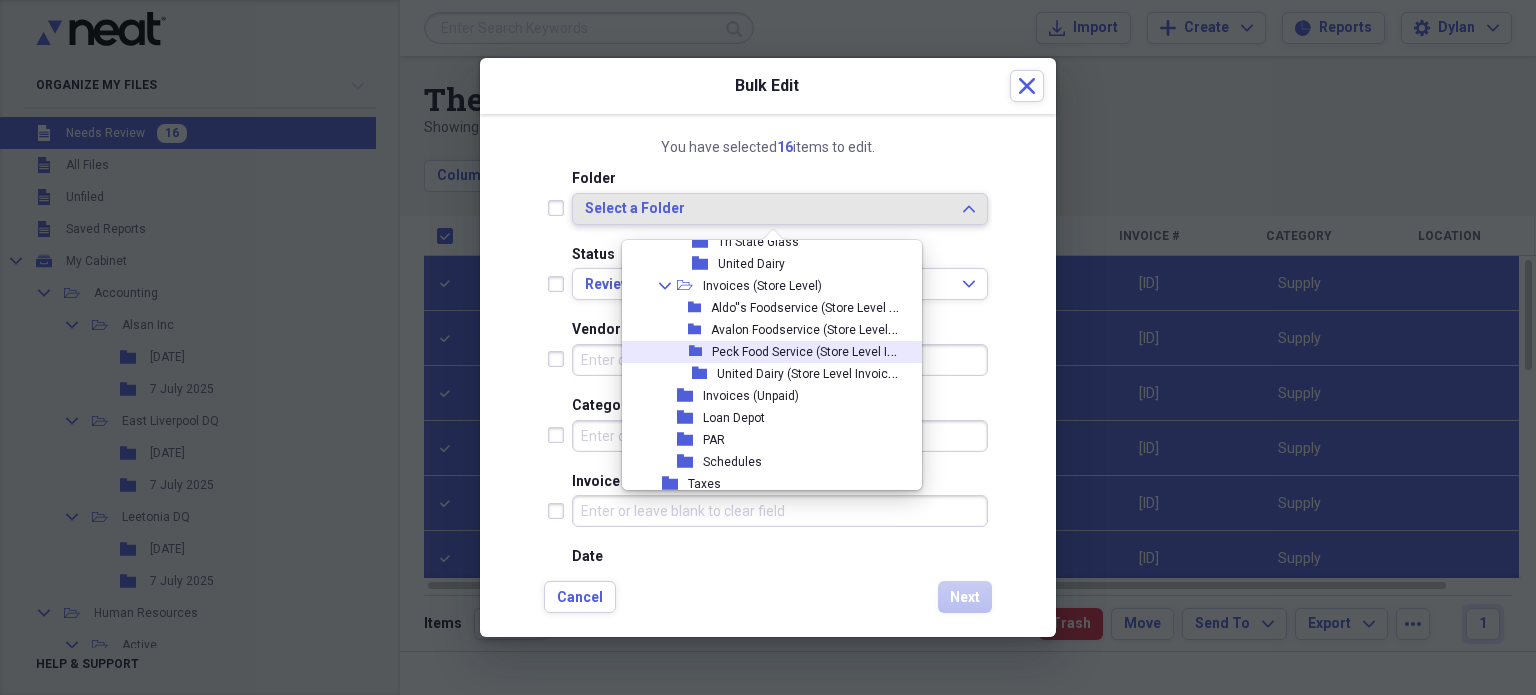 click on "Peck Food Service (Store Level Invoices)" at bounding box center [823, 350] 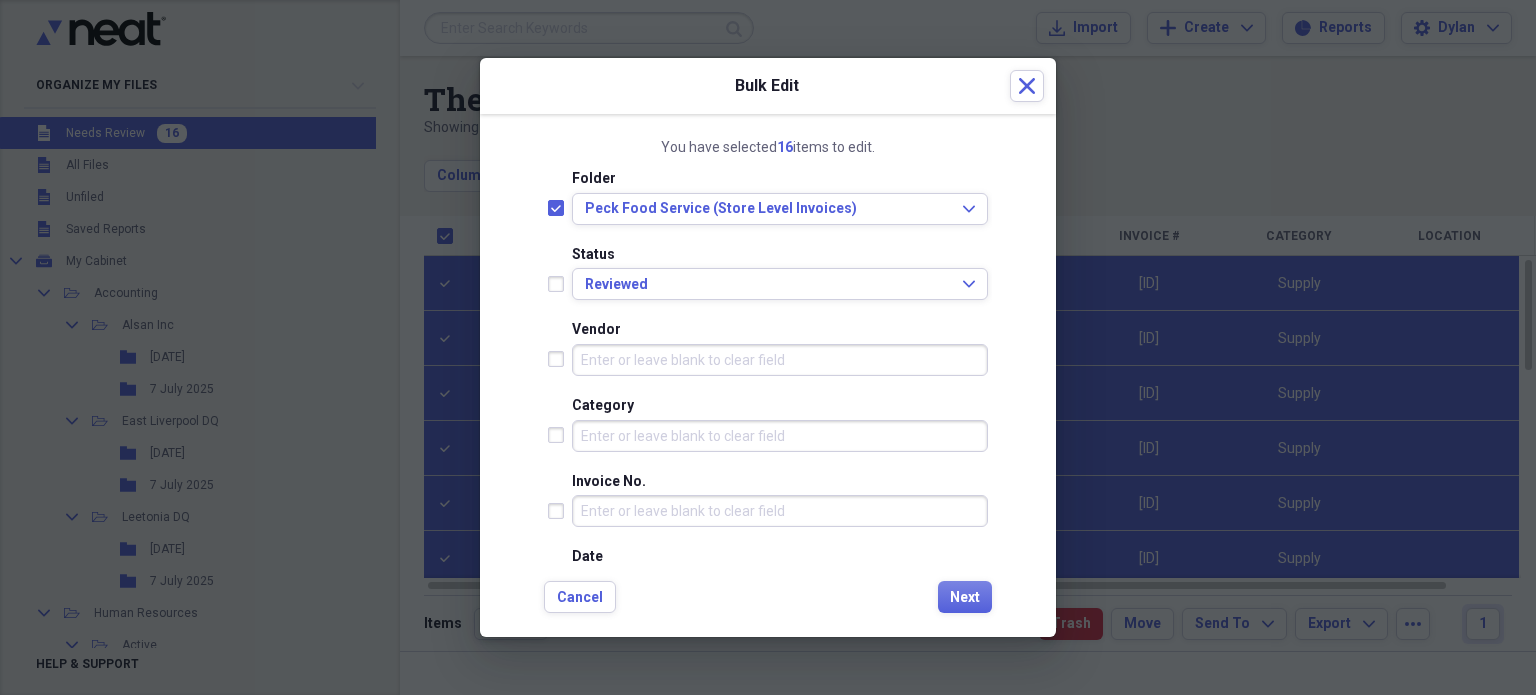 click at bounding box center (560, 284) 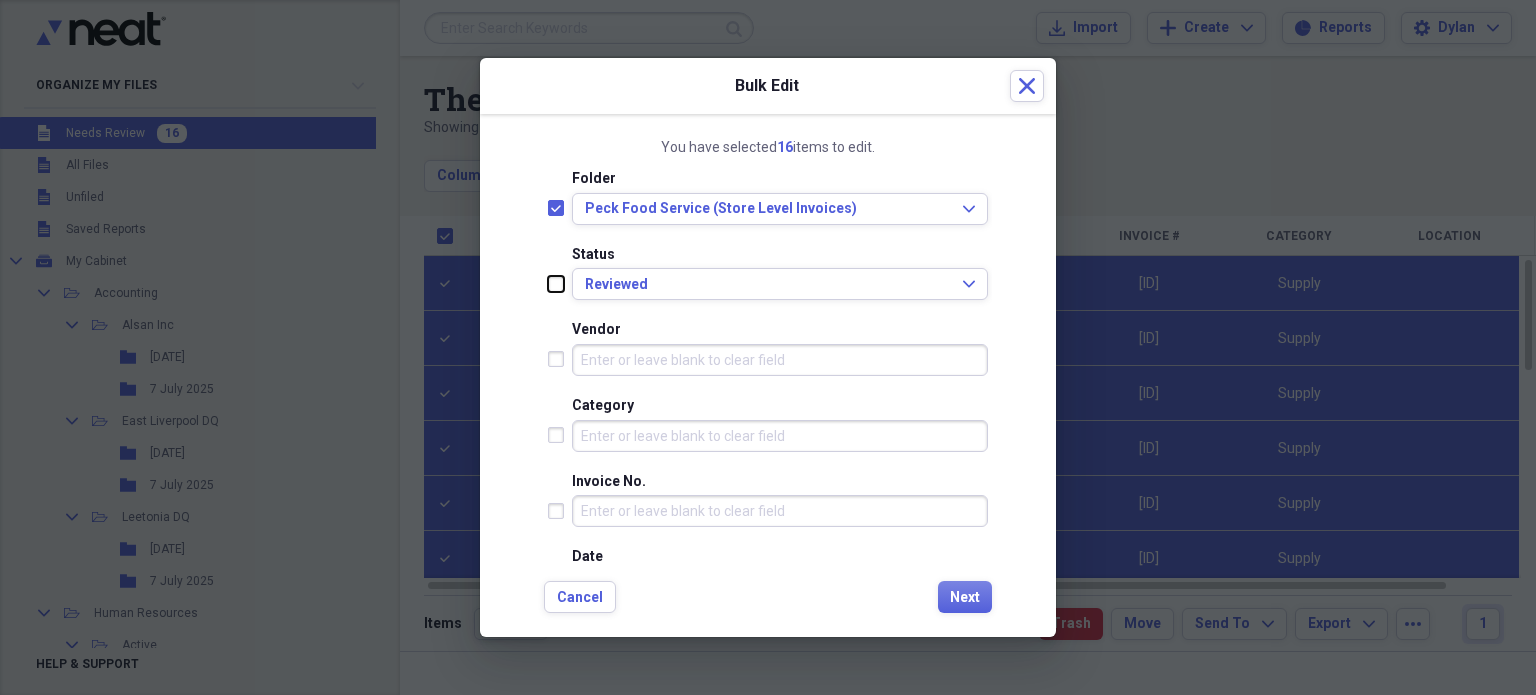 click at bounding box center [548, 283] 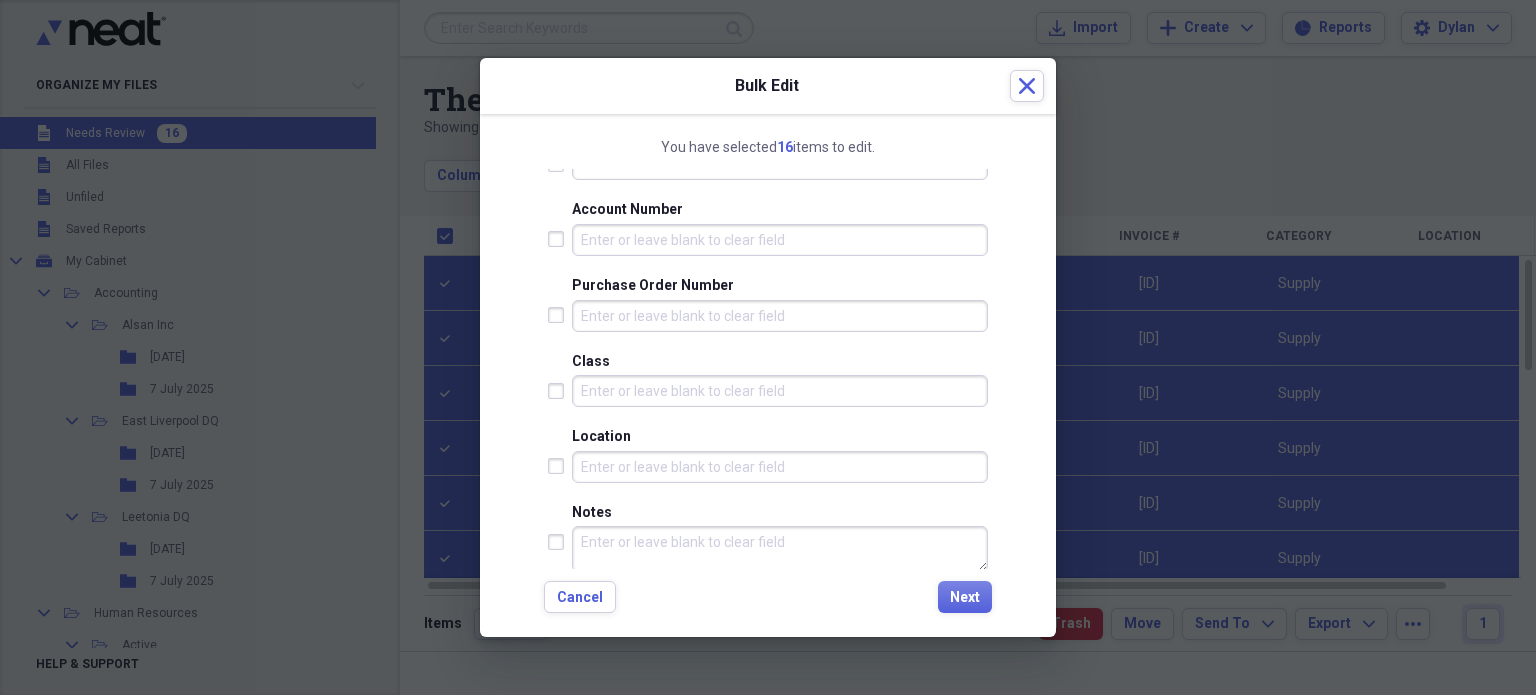 scroll, scrollTop: 898, scrollLeft: 0, axis: vertical 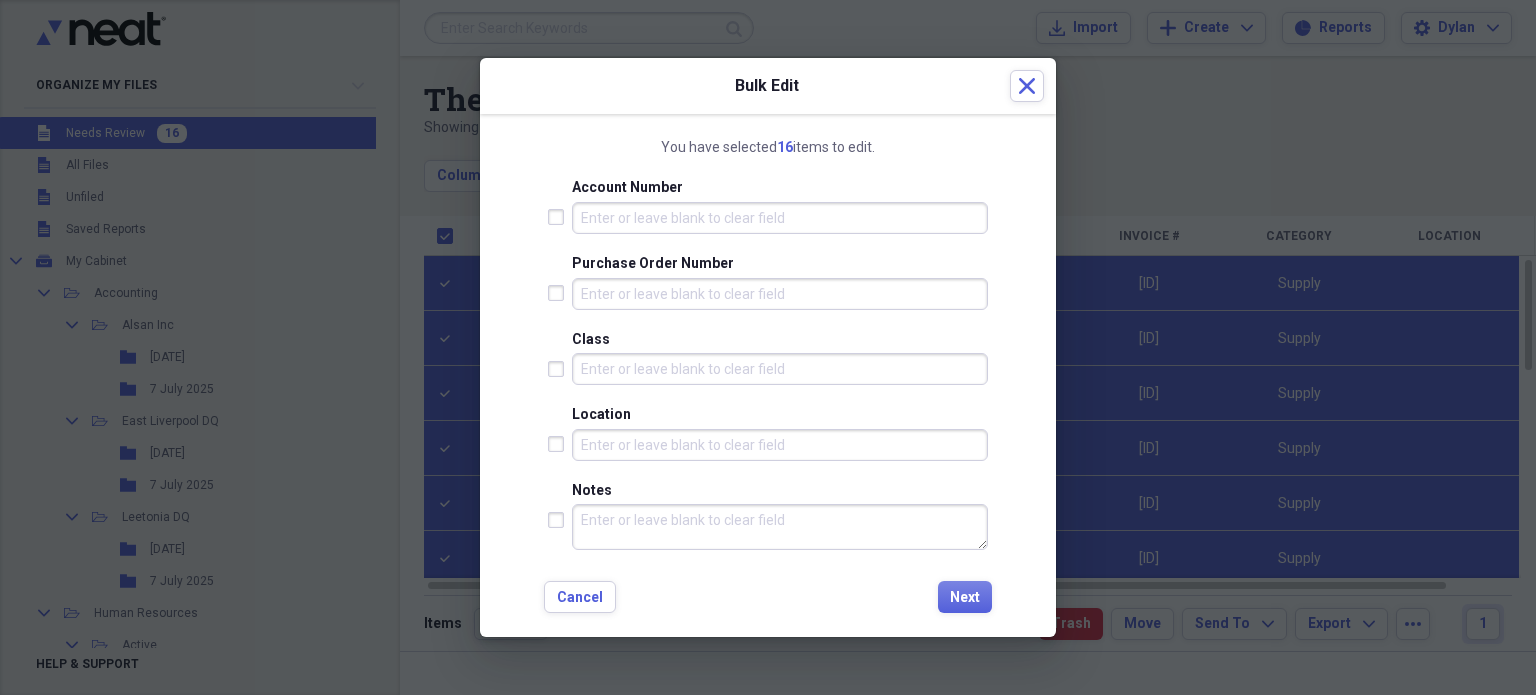 click on "Account Number" at bounding box center [780, 218] 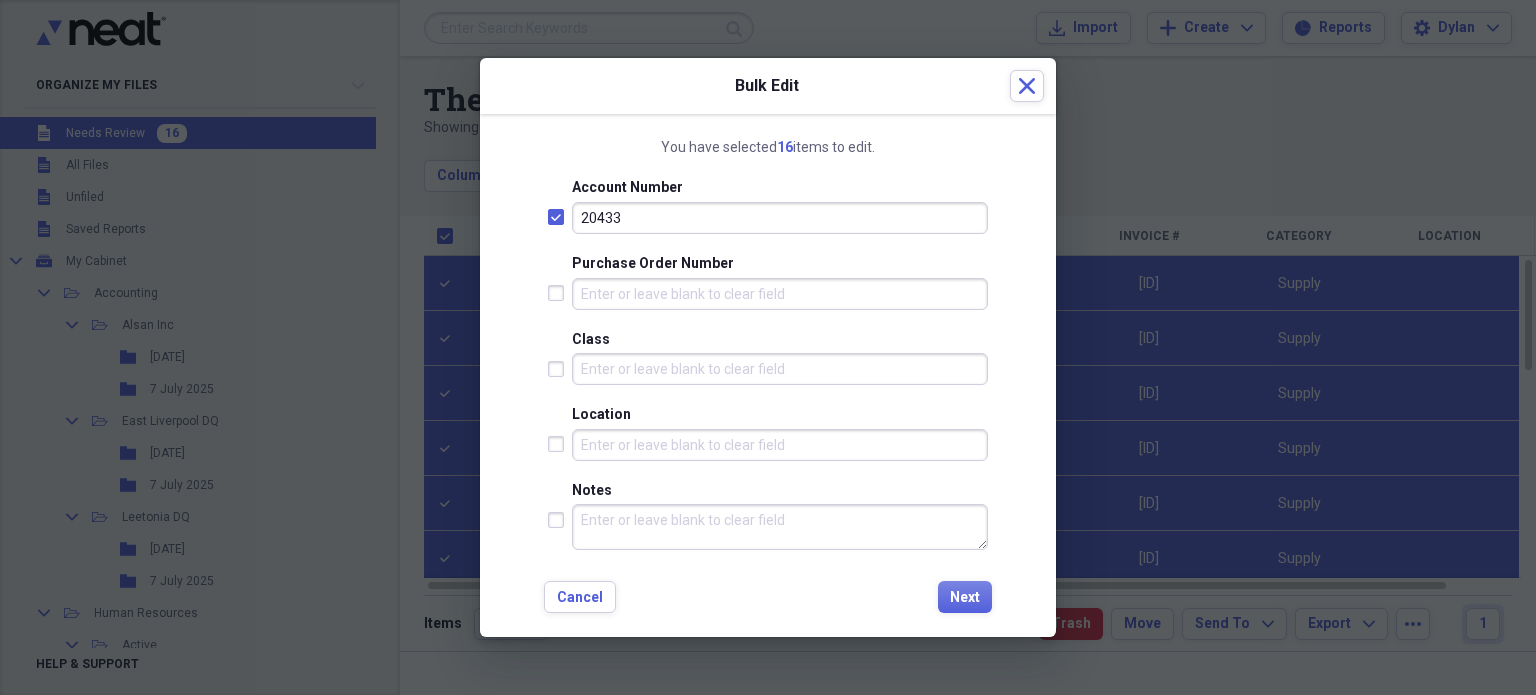 click on "Purchase Order Number" at bounding box center [768, 290] 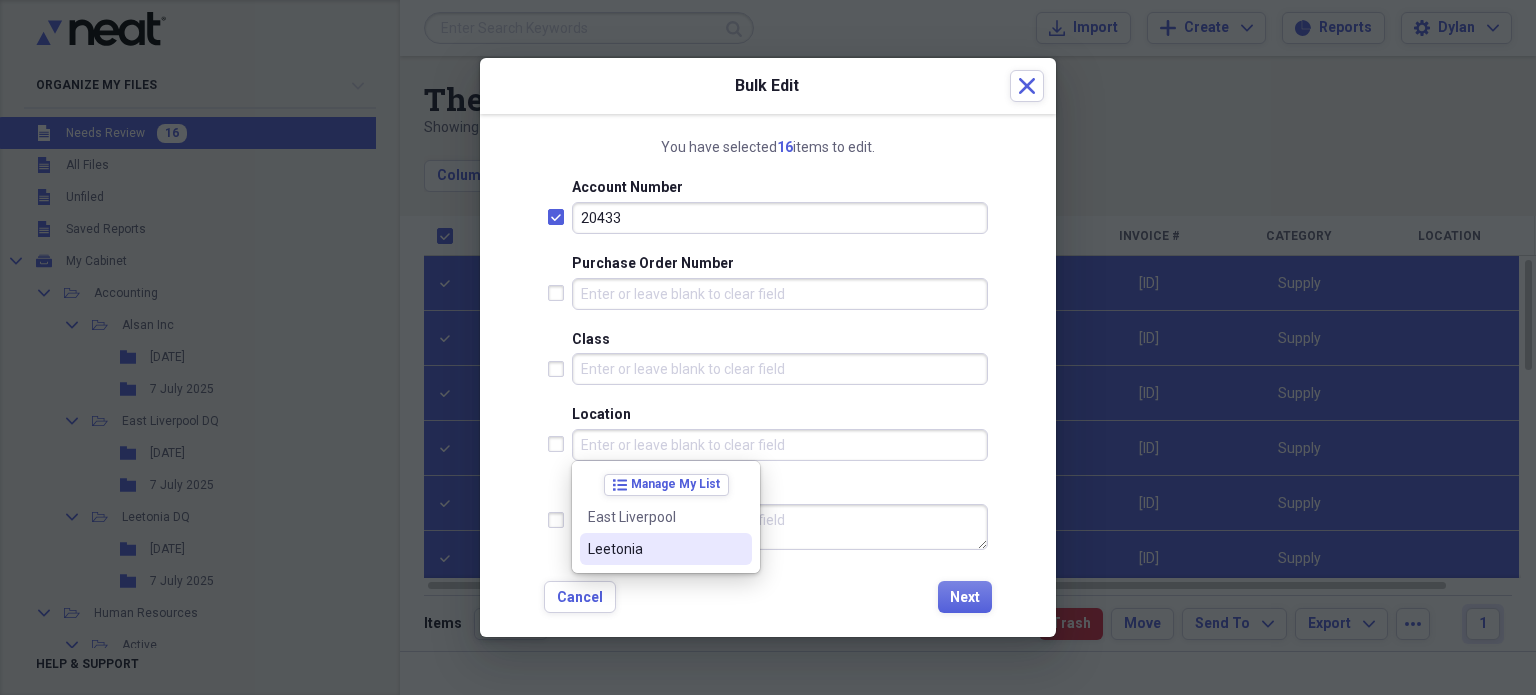 click on "Leetonia" at bounding box center (666, 549) 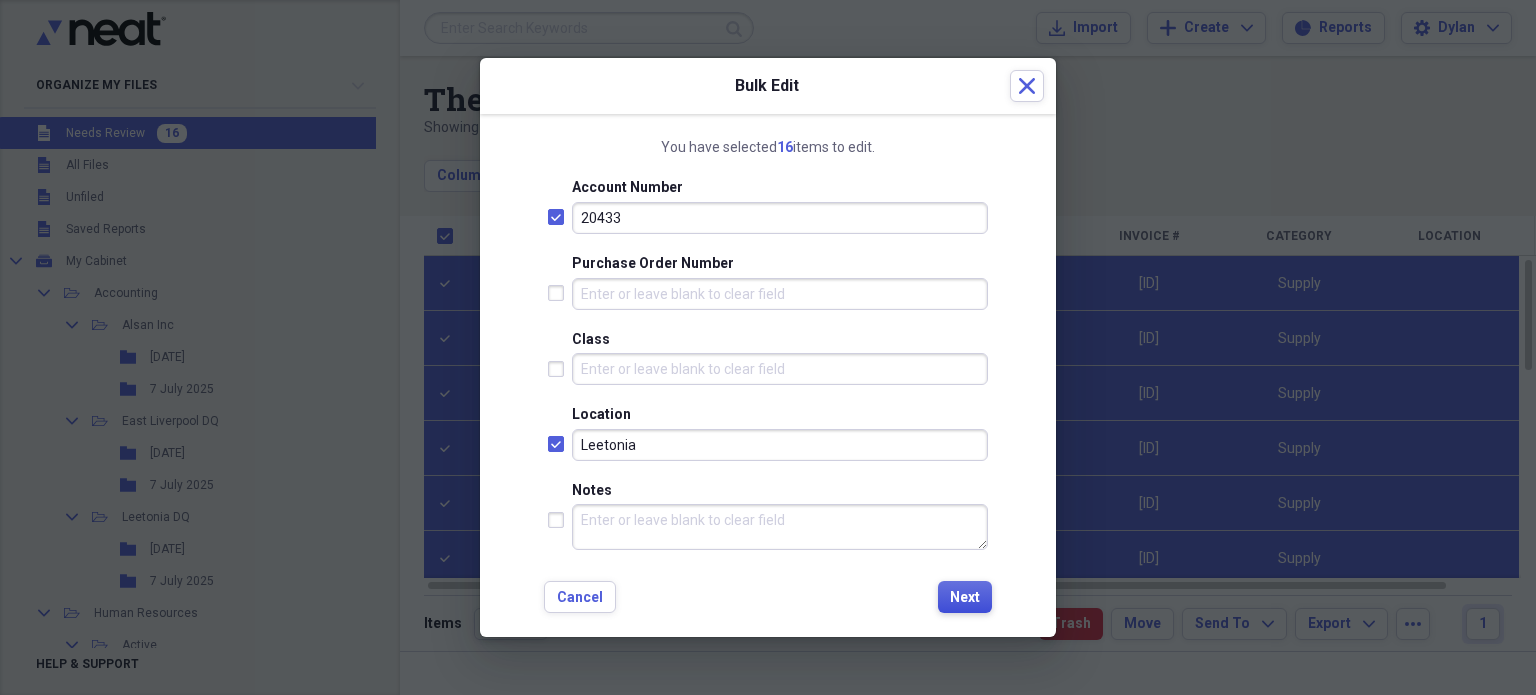 click on "Next" at bounding box center [965, 598] 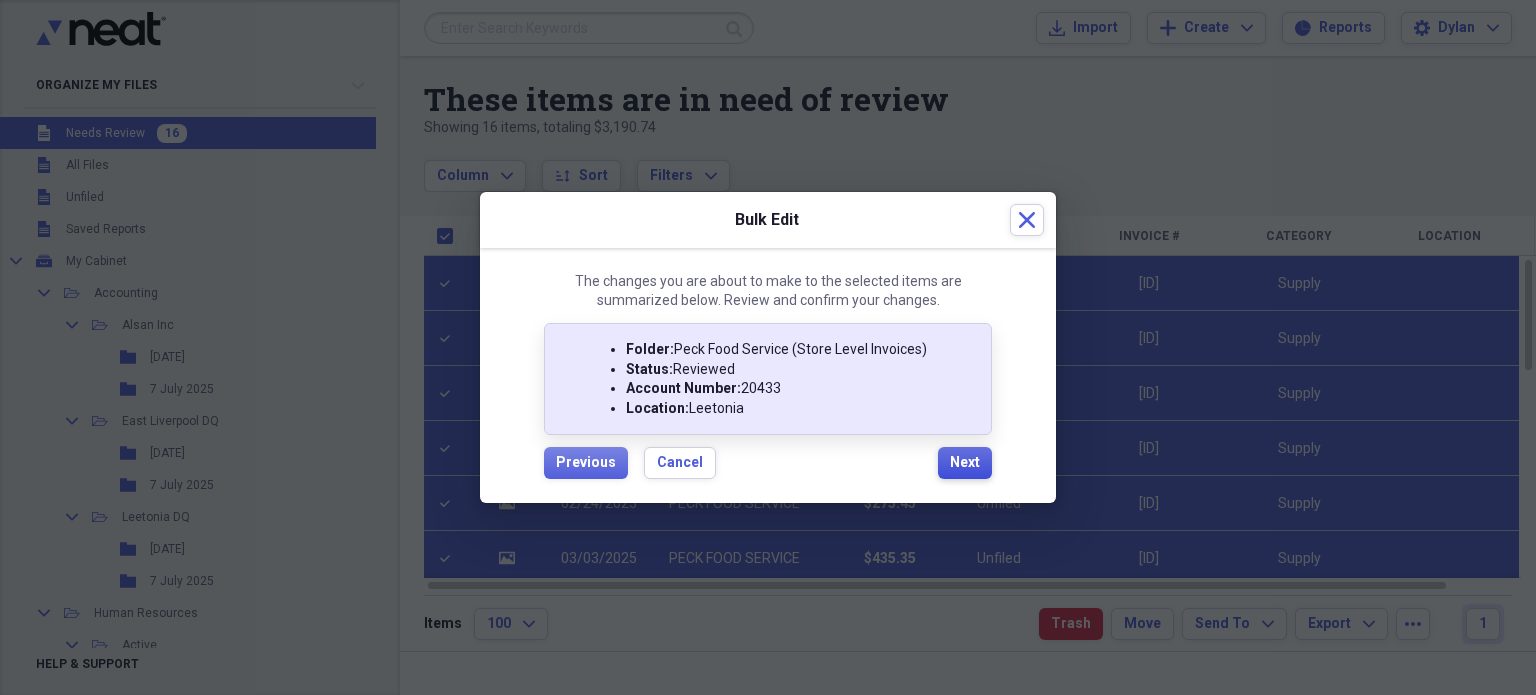 click on "Next" at bounding box center (965, 463) 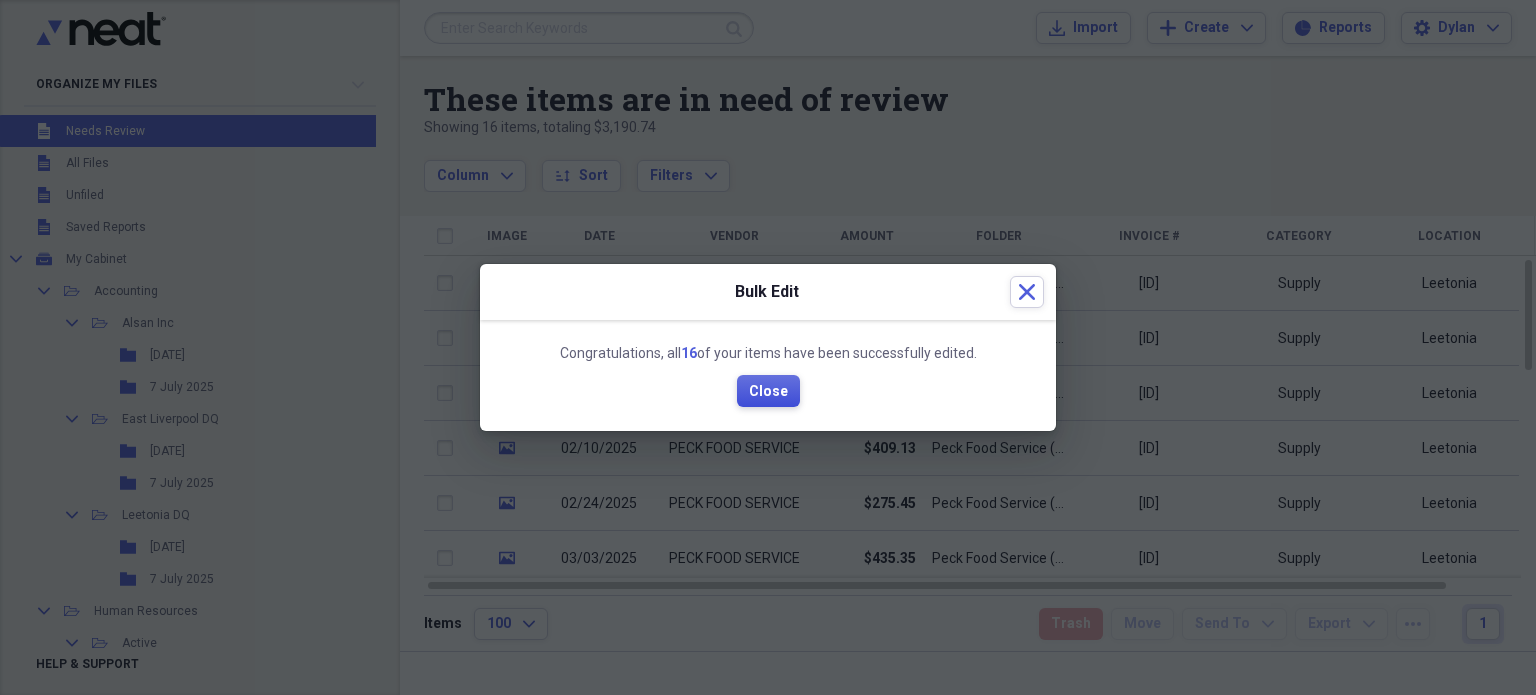 click on "Close" at bounding box center [768, 392] 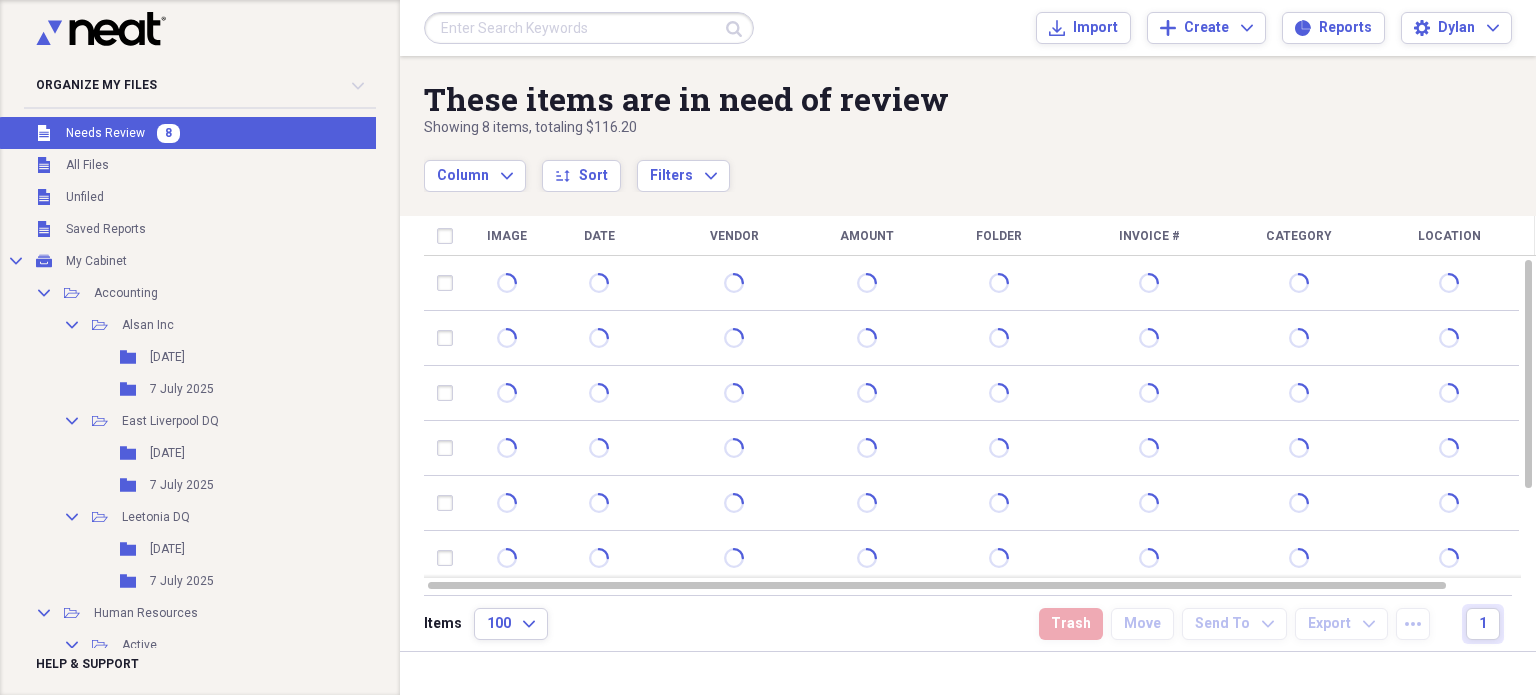 click on "These items are in need of review Showing 8 items , totaling $116.20 Column Expand sort Sort Filters  Expand Create Item Expand" at bounding box center [968, 124] 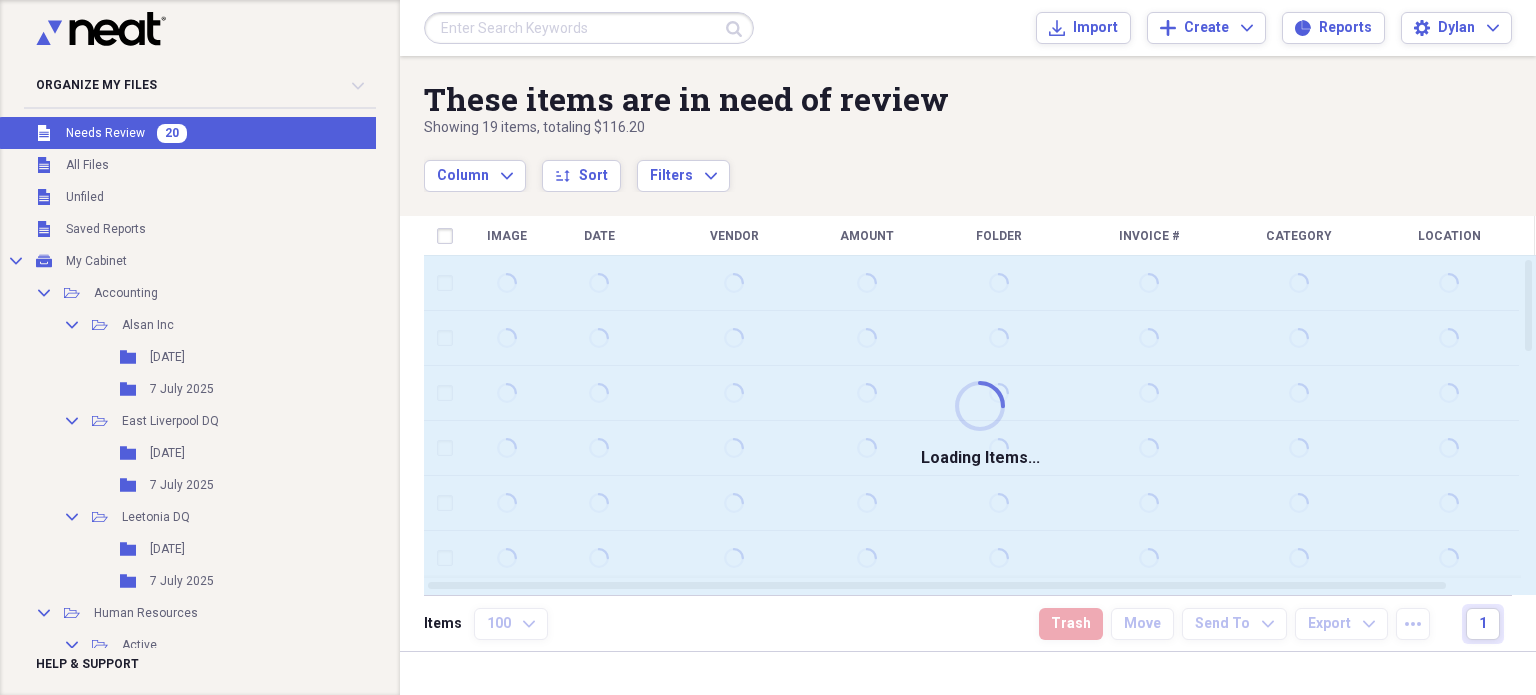 click on "These items are in need of review Showing 19 items , totaling $116.20 Column Expand sort Sort Filters  Expand Create Item Expand" at bounding box center (968, 124) 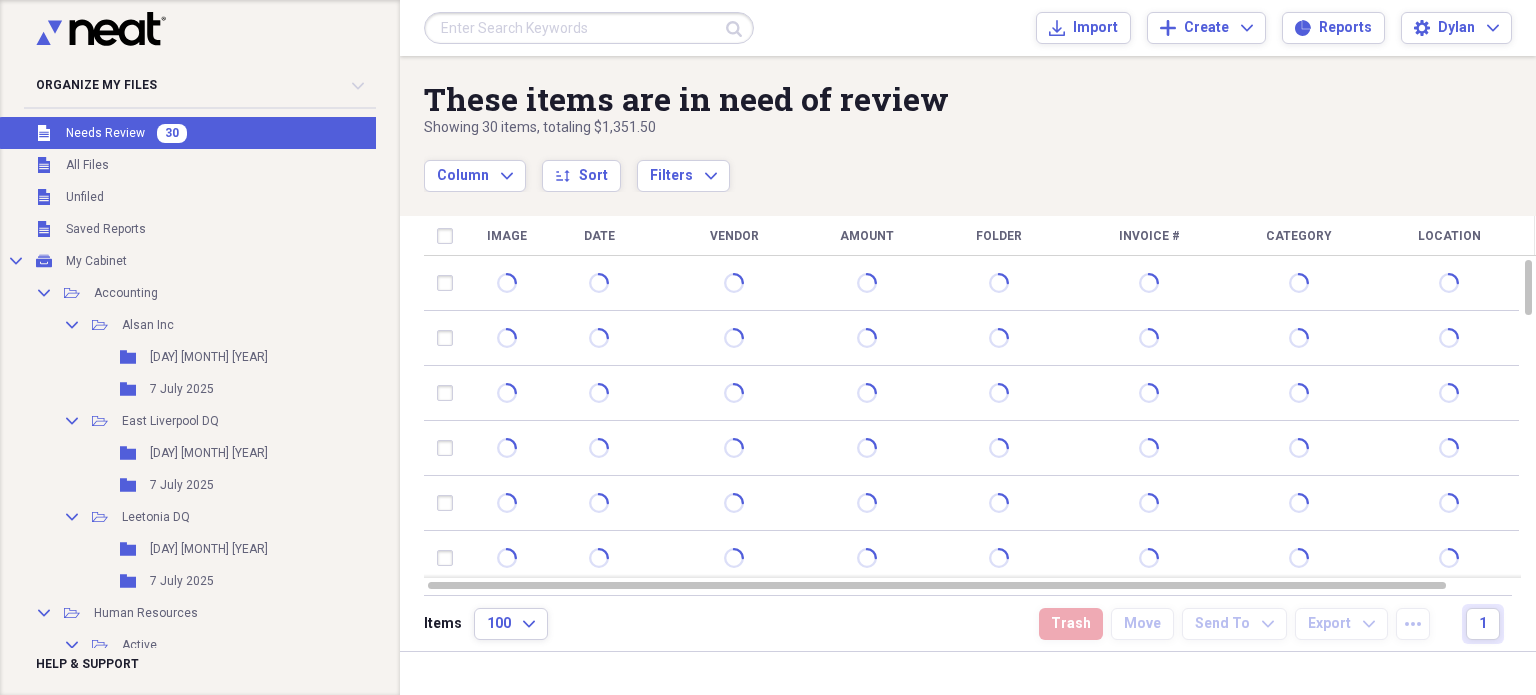 scroll, scrollTop: 0, scrollLeft: 0, axis: both 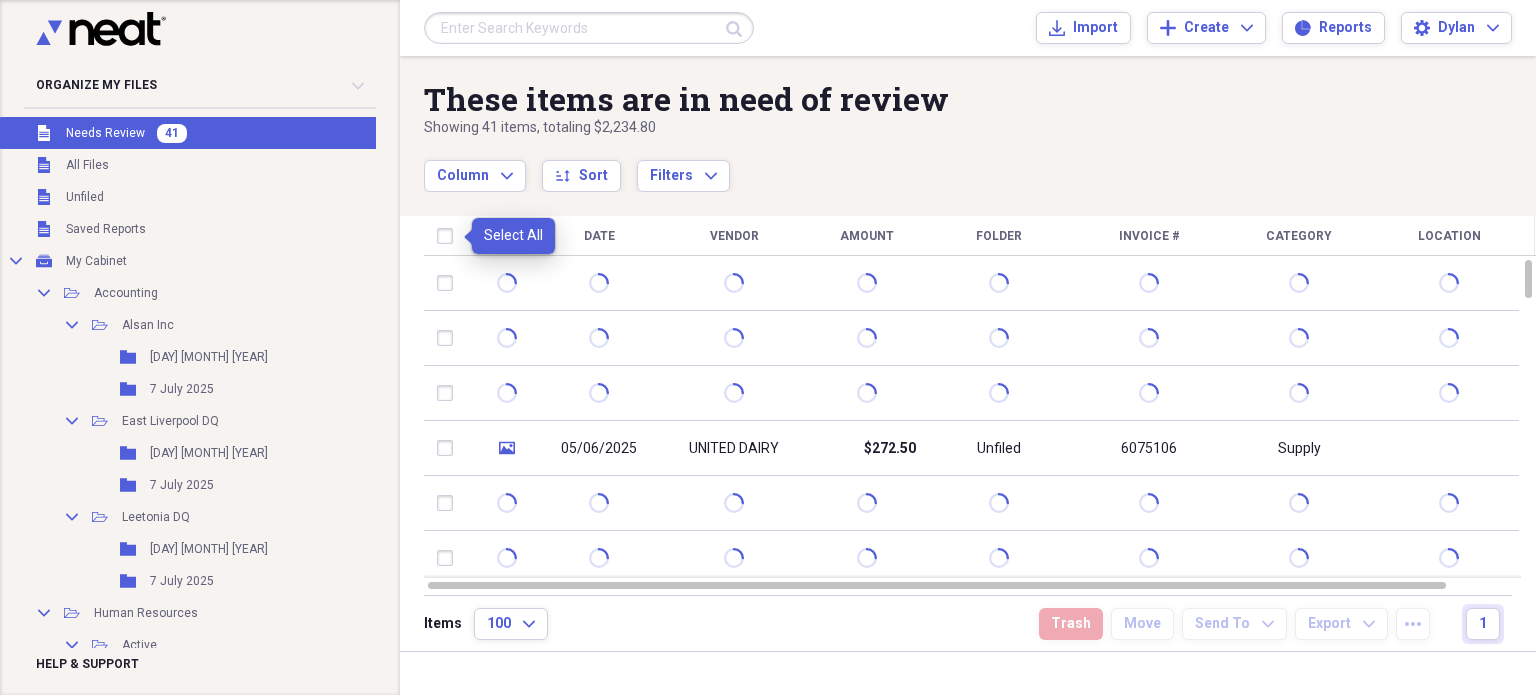 click at bounding box center (449, 236) 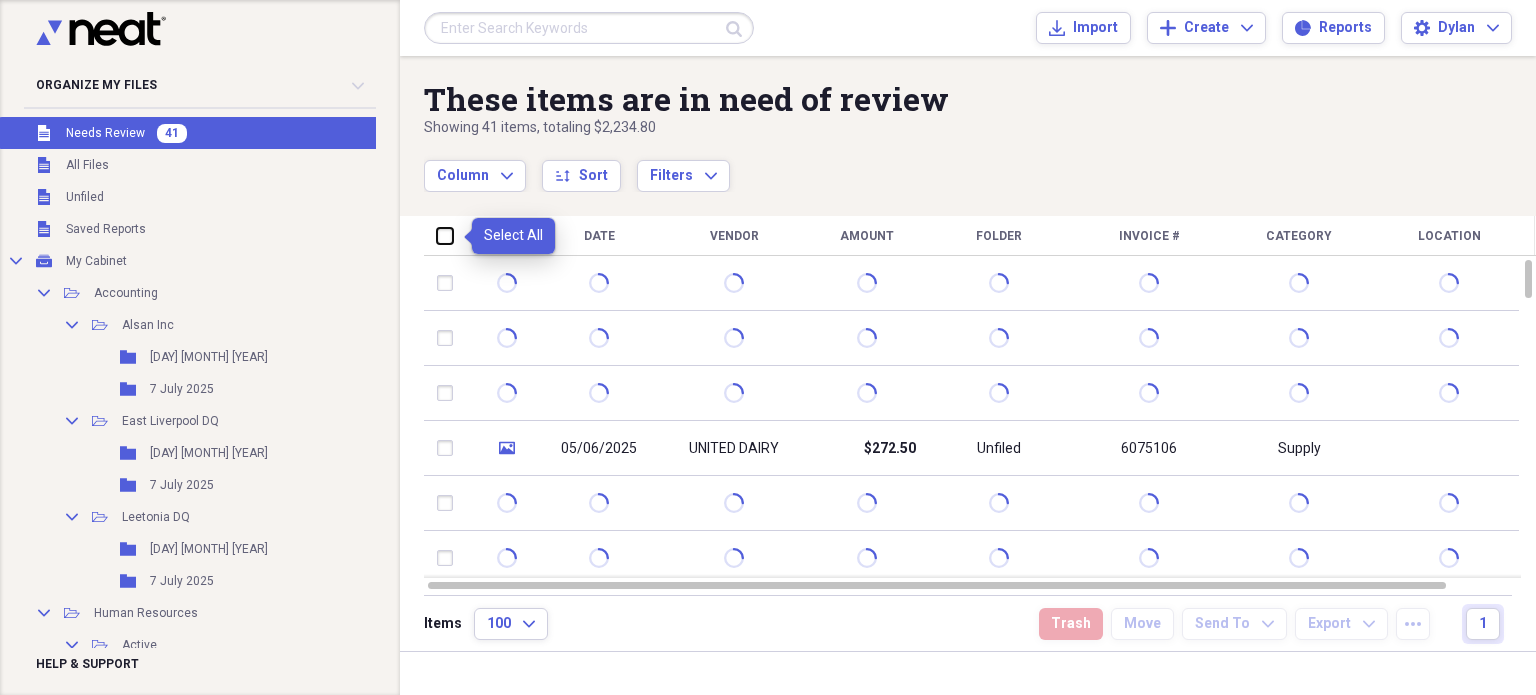 click at bounding box center (437, 235) 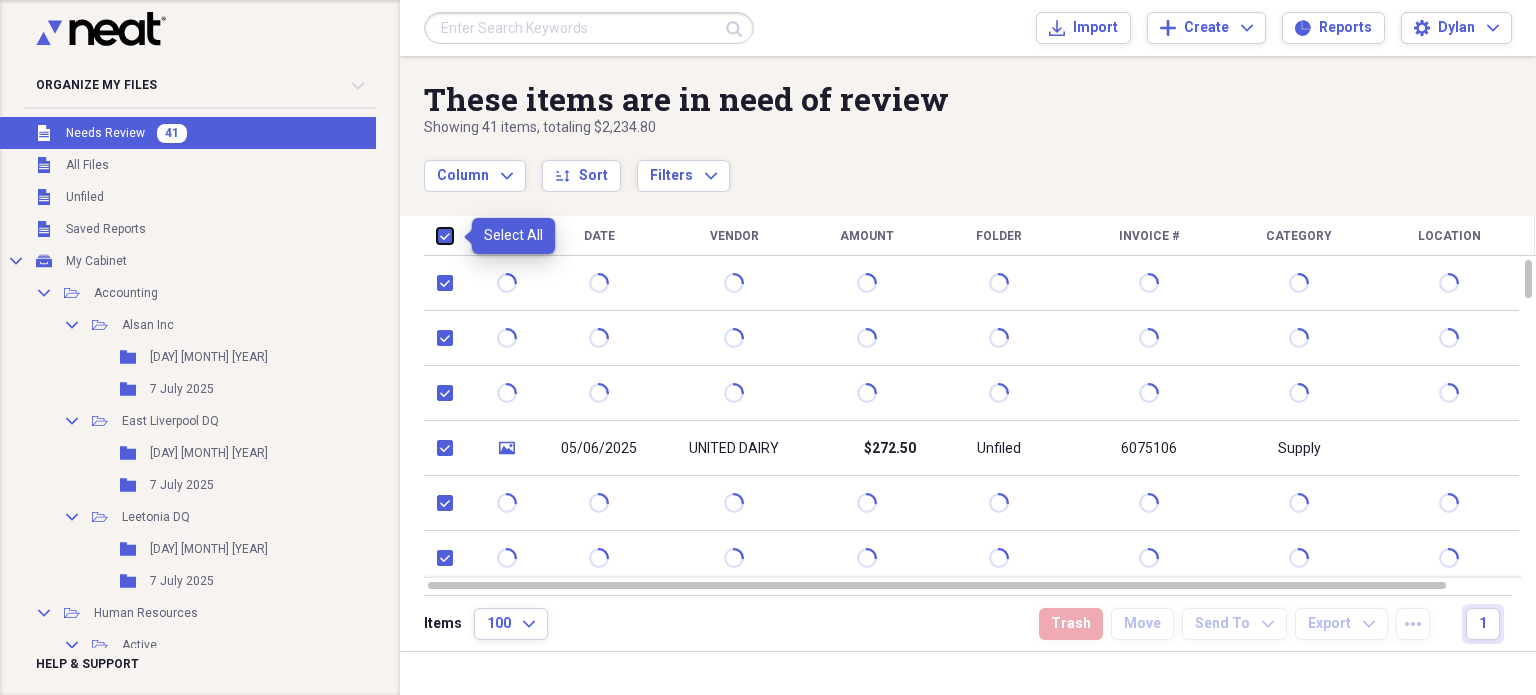 checkbox on "true" 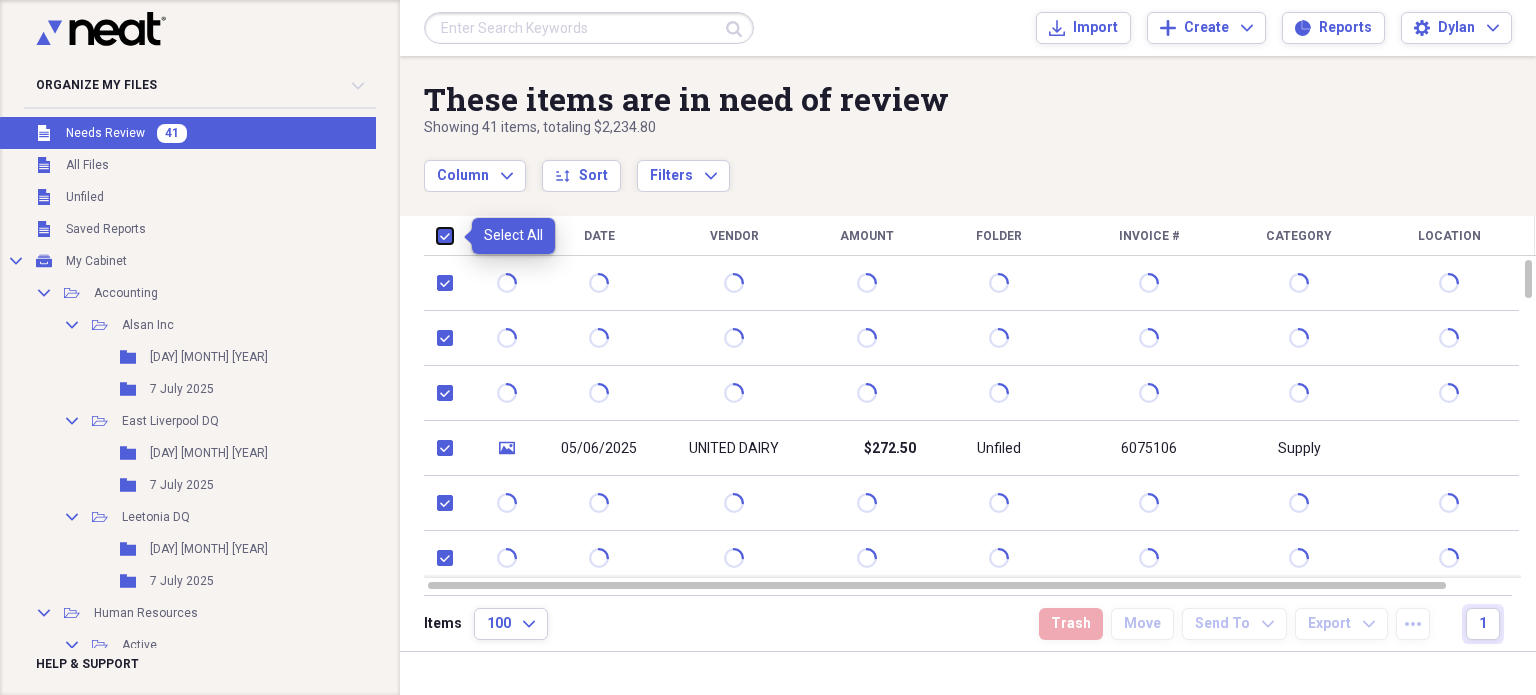 checkbox on "true" 